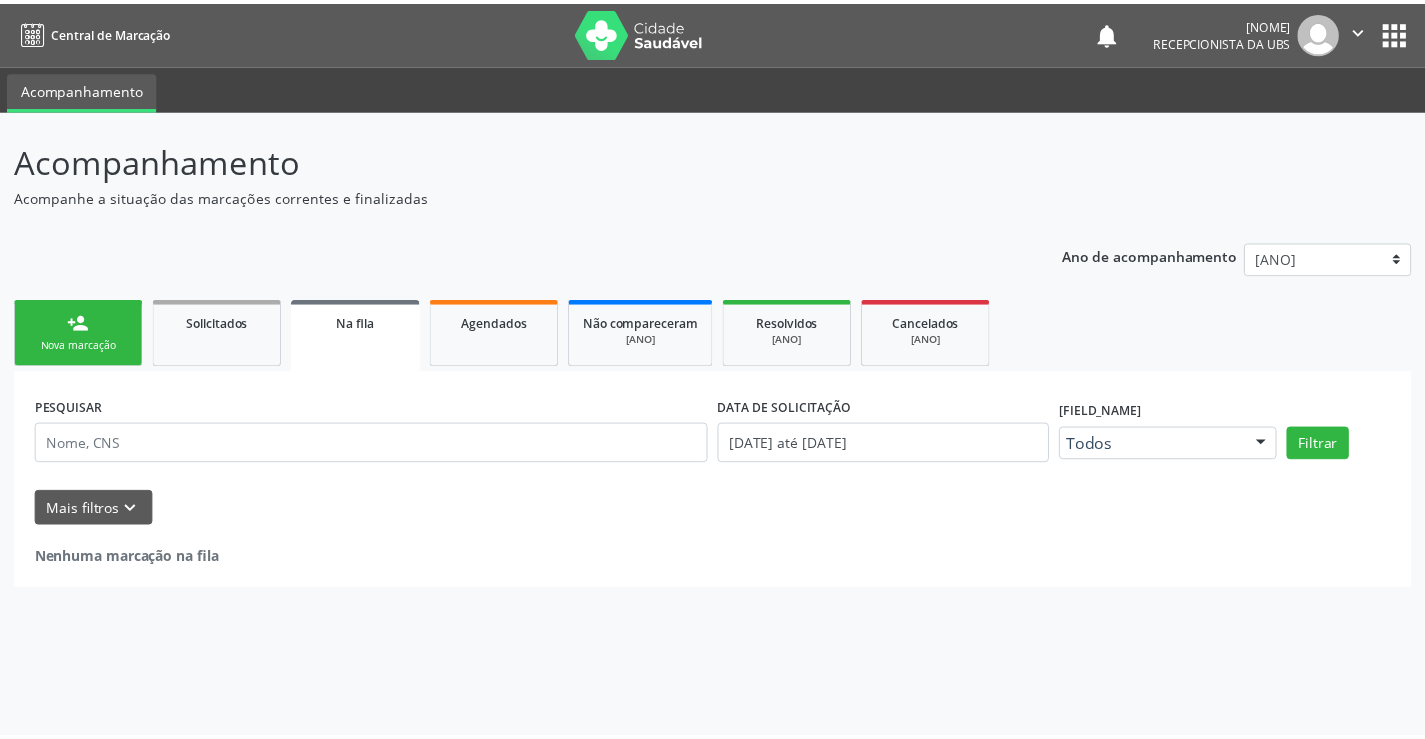 scroll, scrollTop: 0, scrollLeft: 0, axis: both 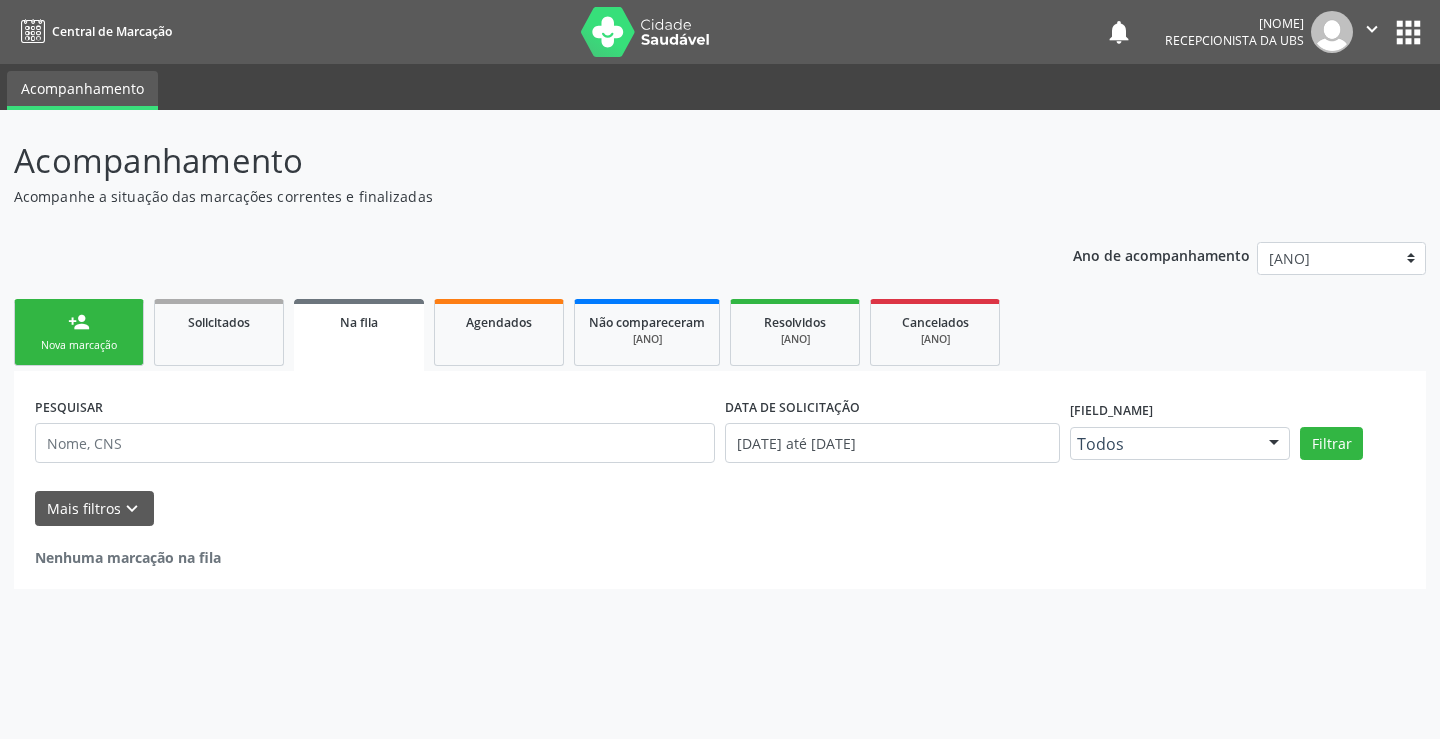 click on "person_add
Nova marcação" at bounding box center (79, 332) 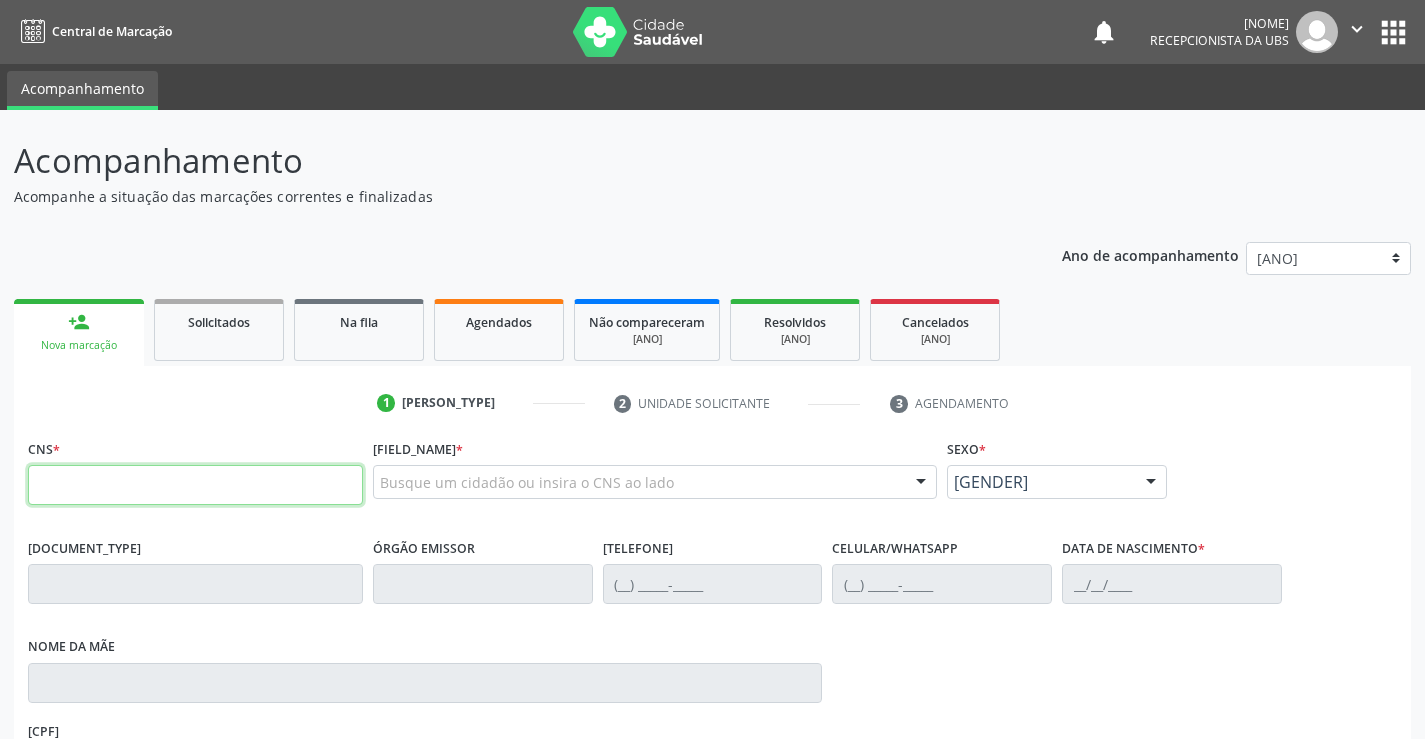 click at bounding box center [195, 485] 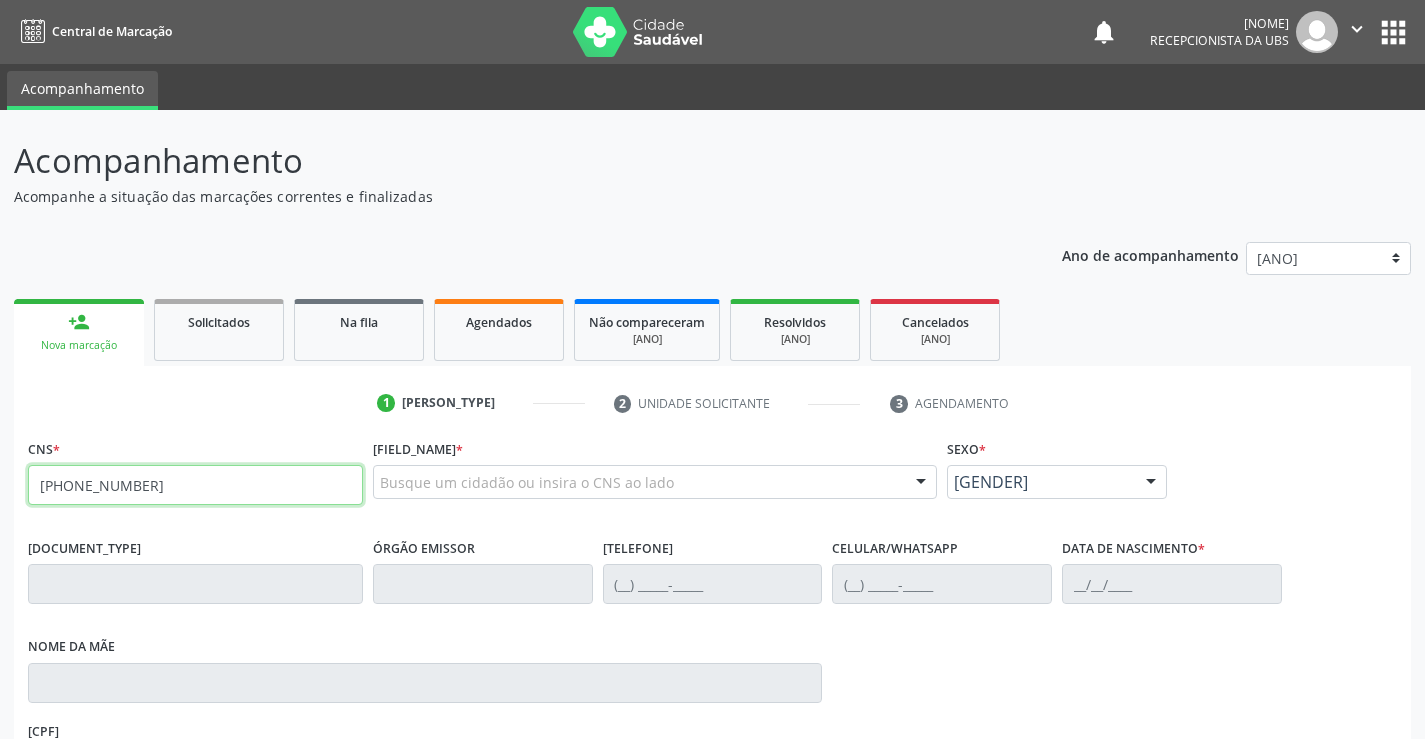 type on "706 3037 6939 7178" 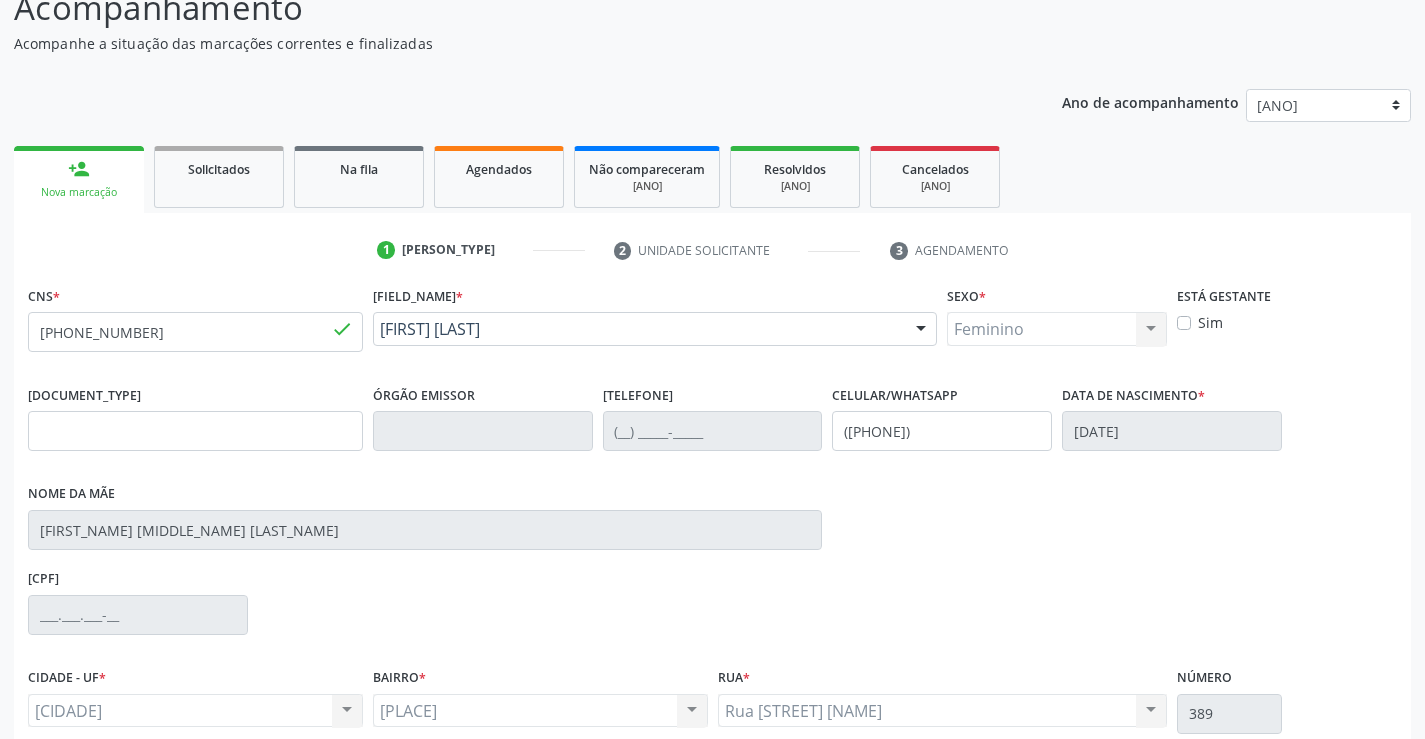 scroll, scrollTop: 200, scrollLeft: 0, axis: vertical 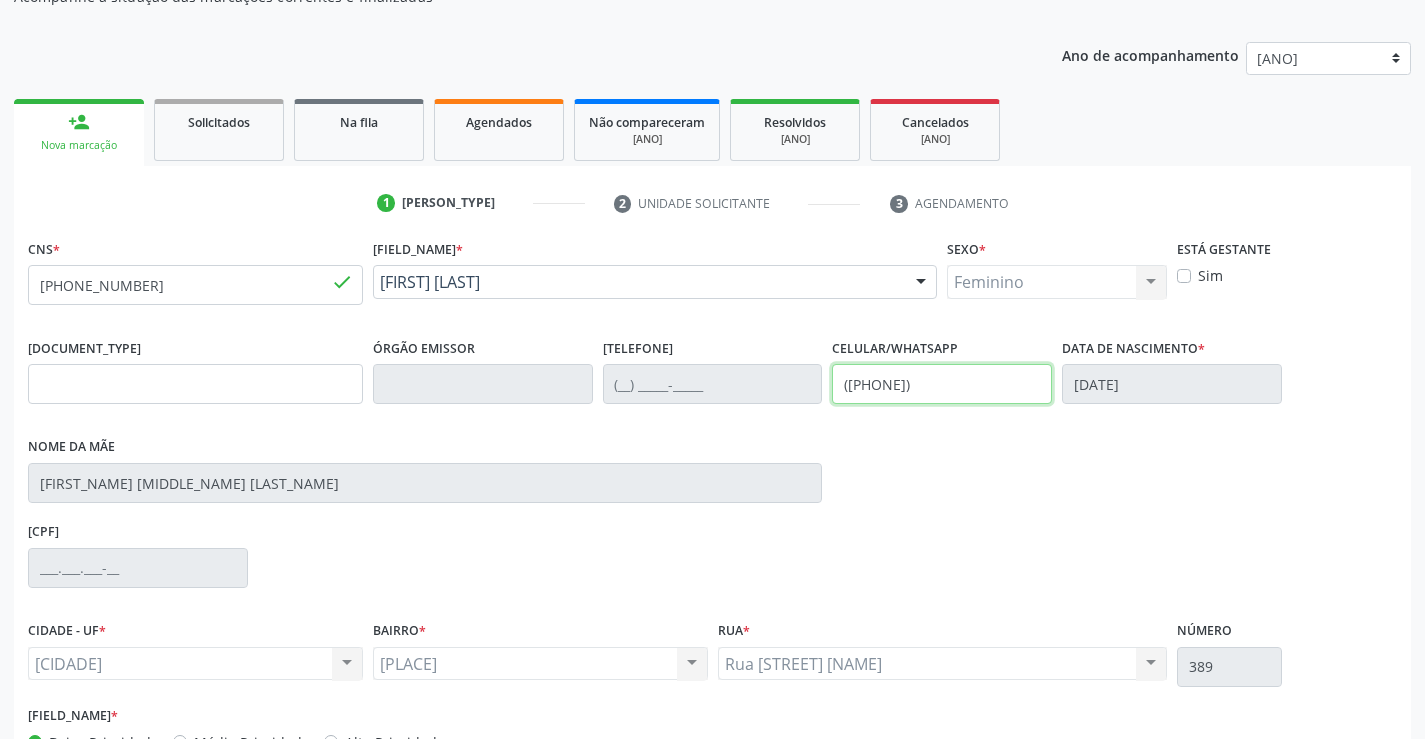 click on "(87) 96363-2533" at bounding box center [942, 384] 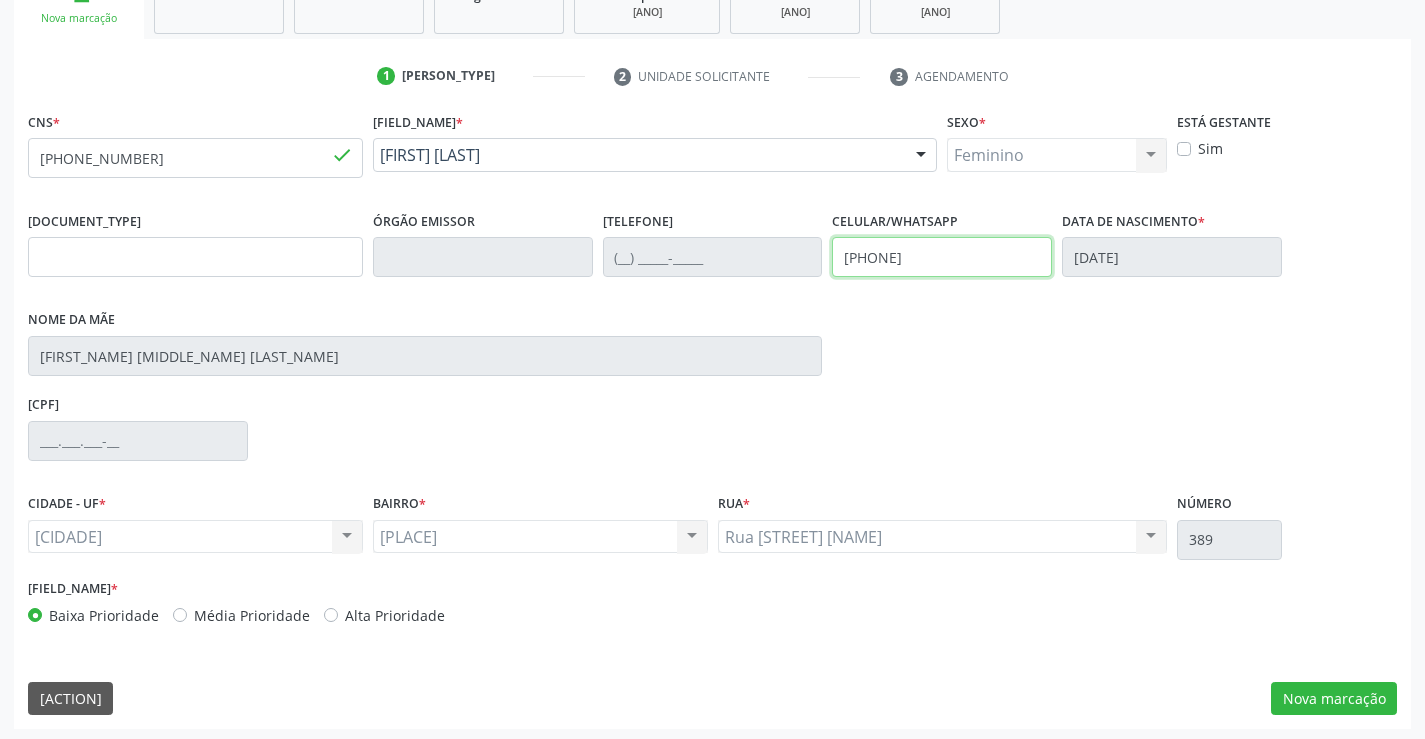 scroll, scrollTop: 331, scrollLeft: 0, axis: vertical 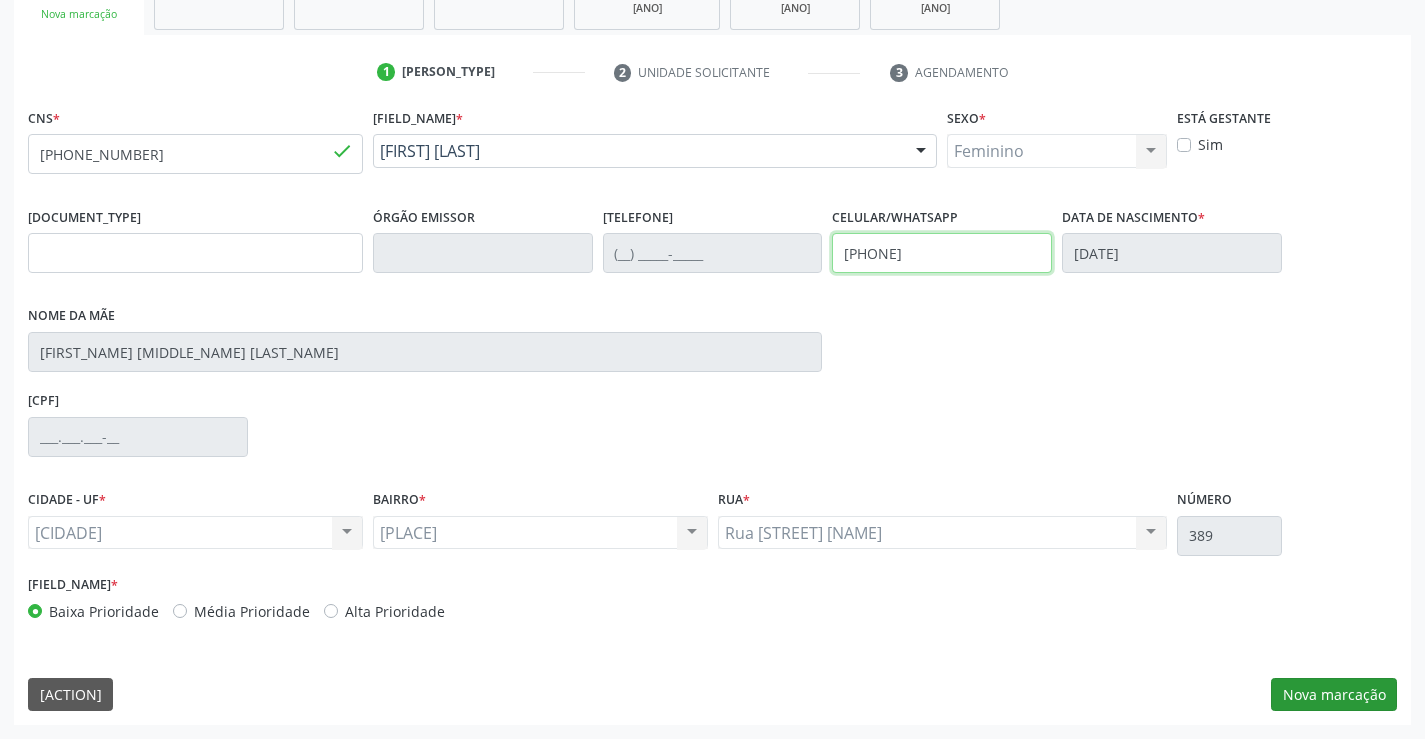 type on "(87) 99630-5135" 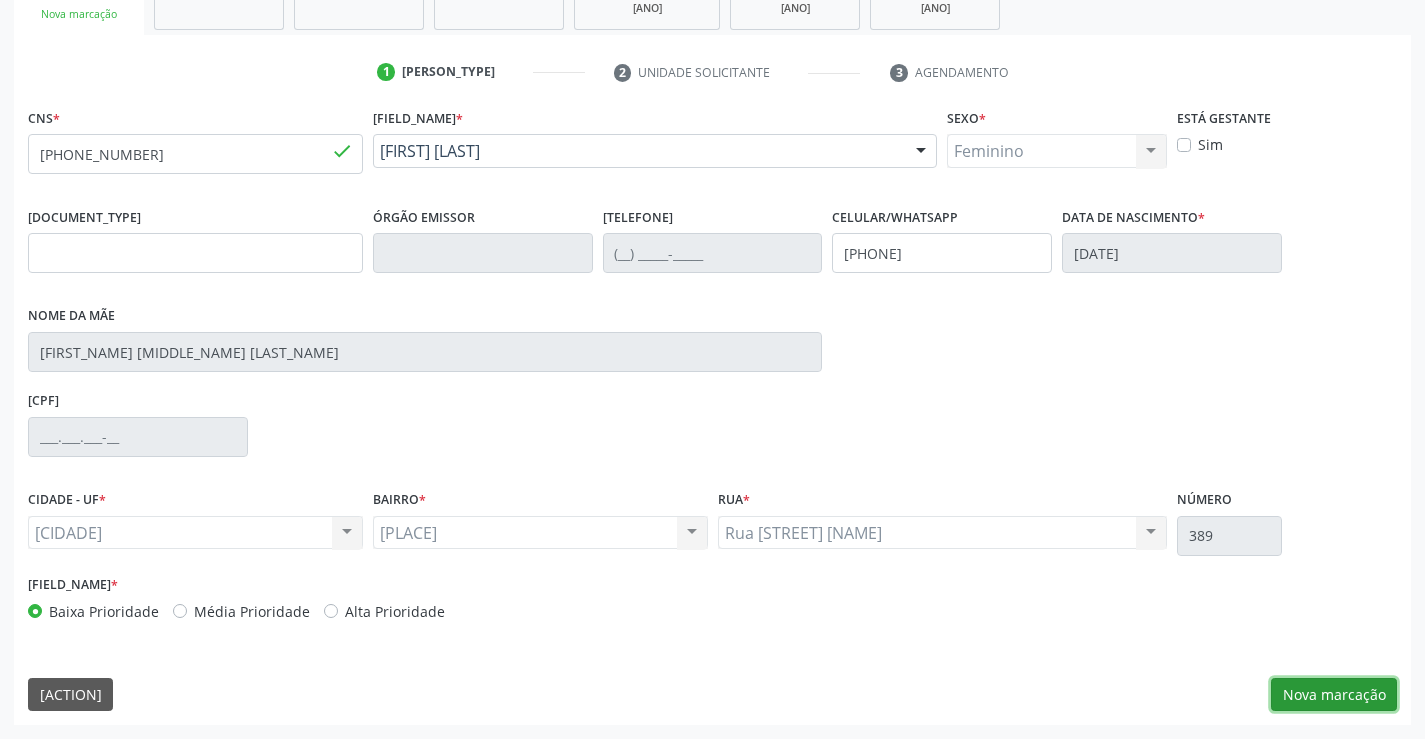 click on "Nova marcação" at bounding box center (1334, 695) 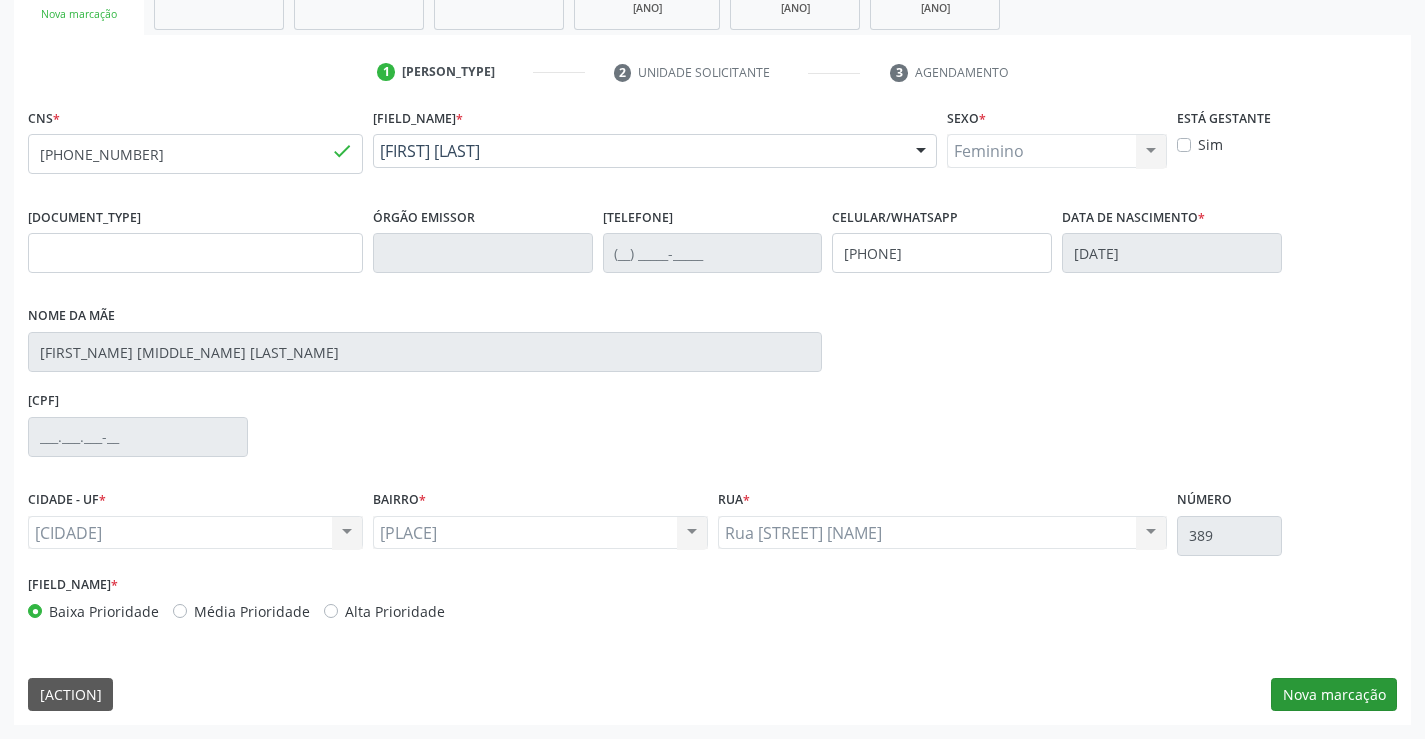 scroll, scrollTop: 167, scrollLeft: 0, axis: vertical 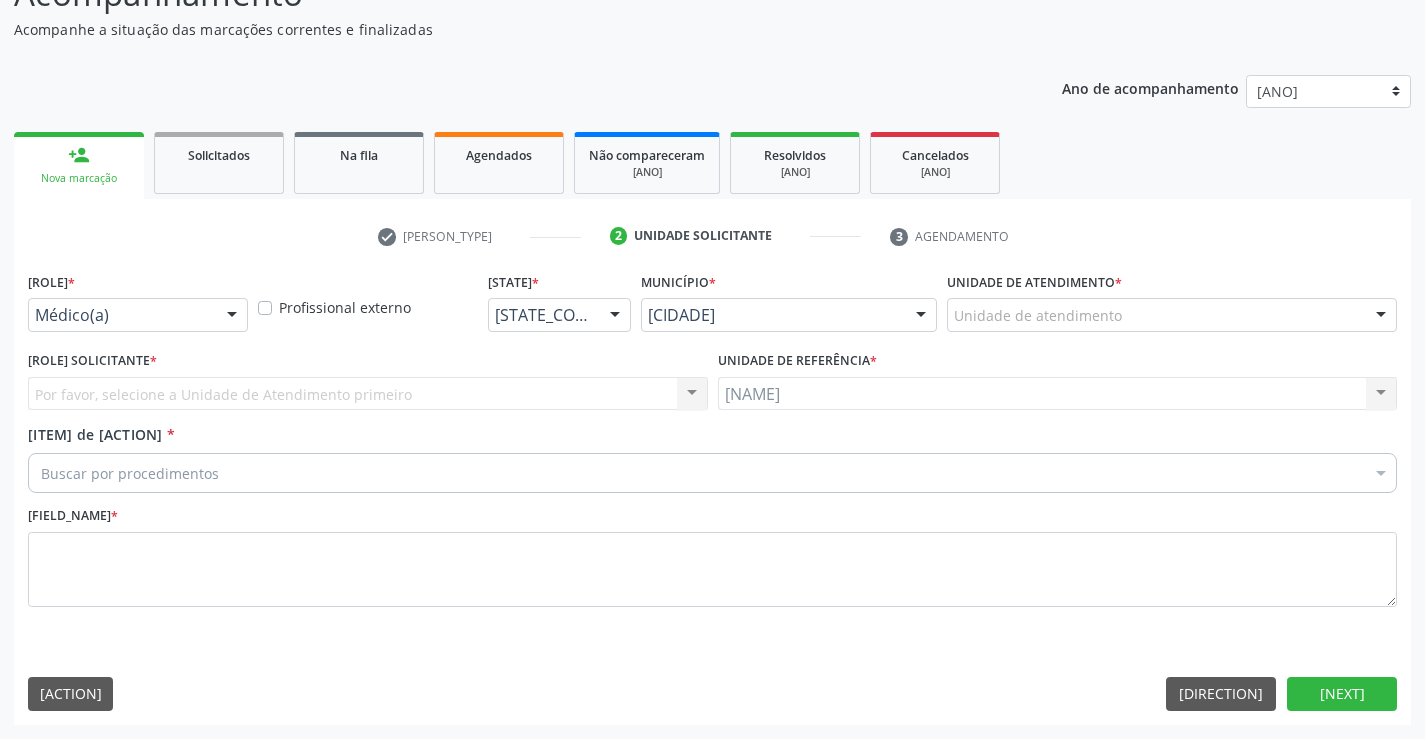 click at bounding box center [232, 316] 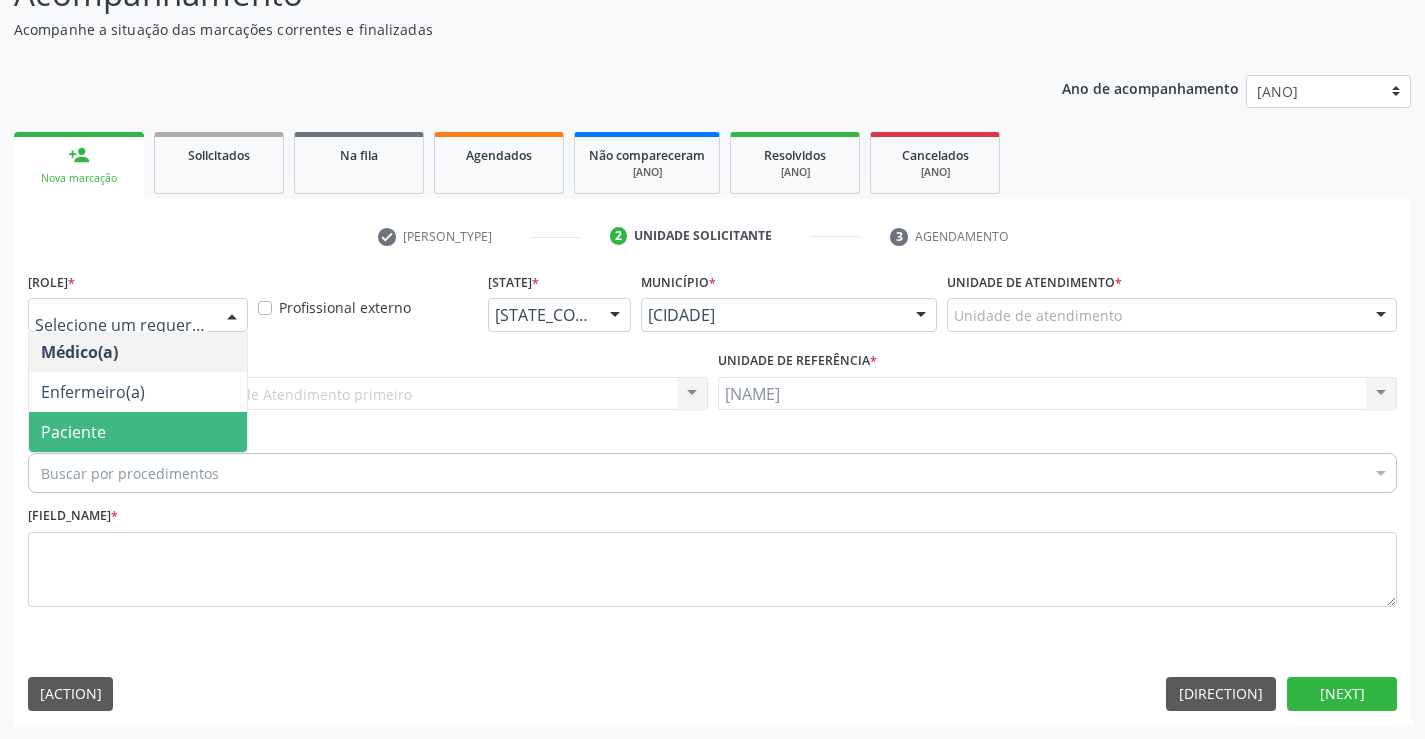 click on "[ROLE]" at bounding box center (138, 432) 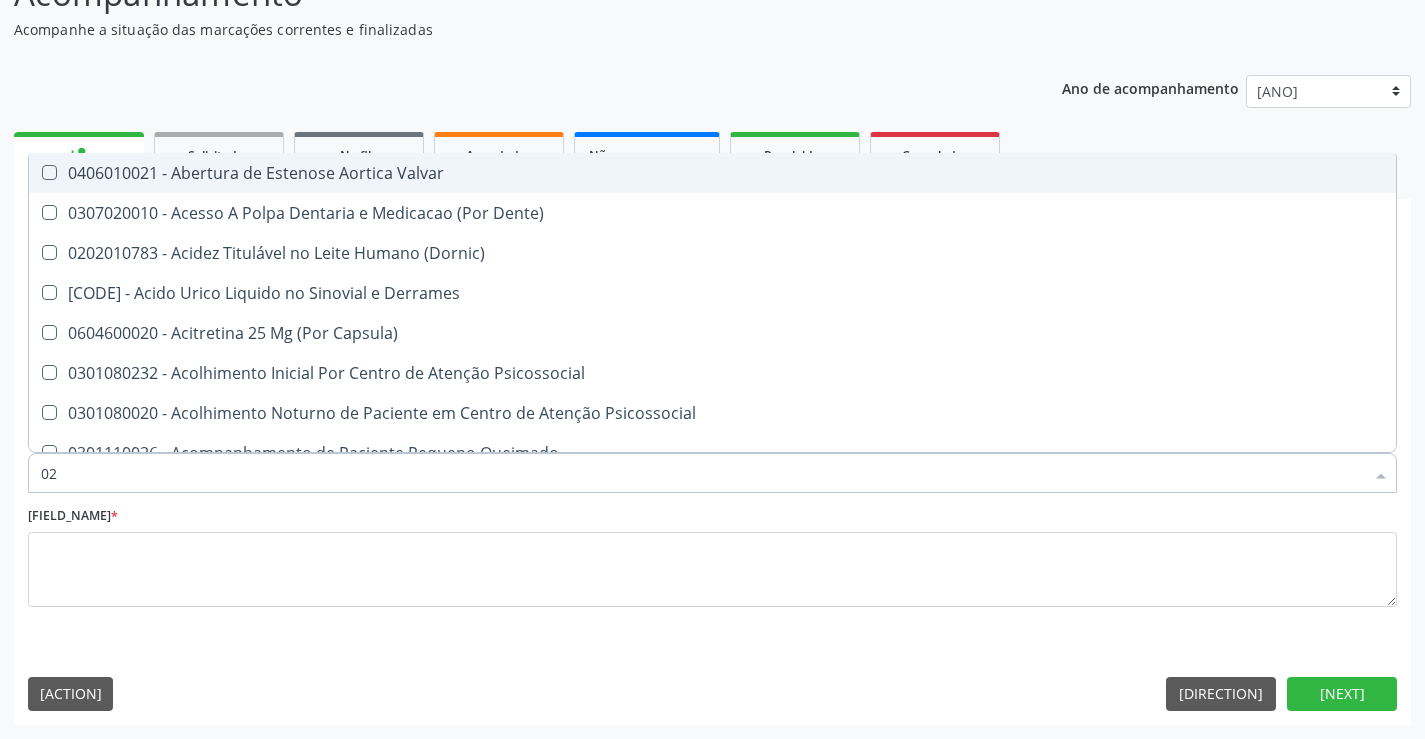 type on "020" 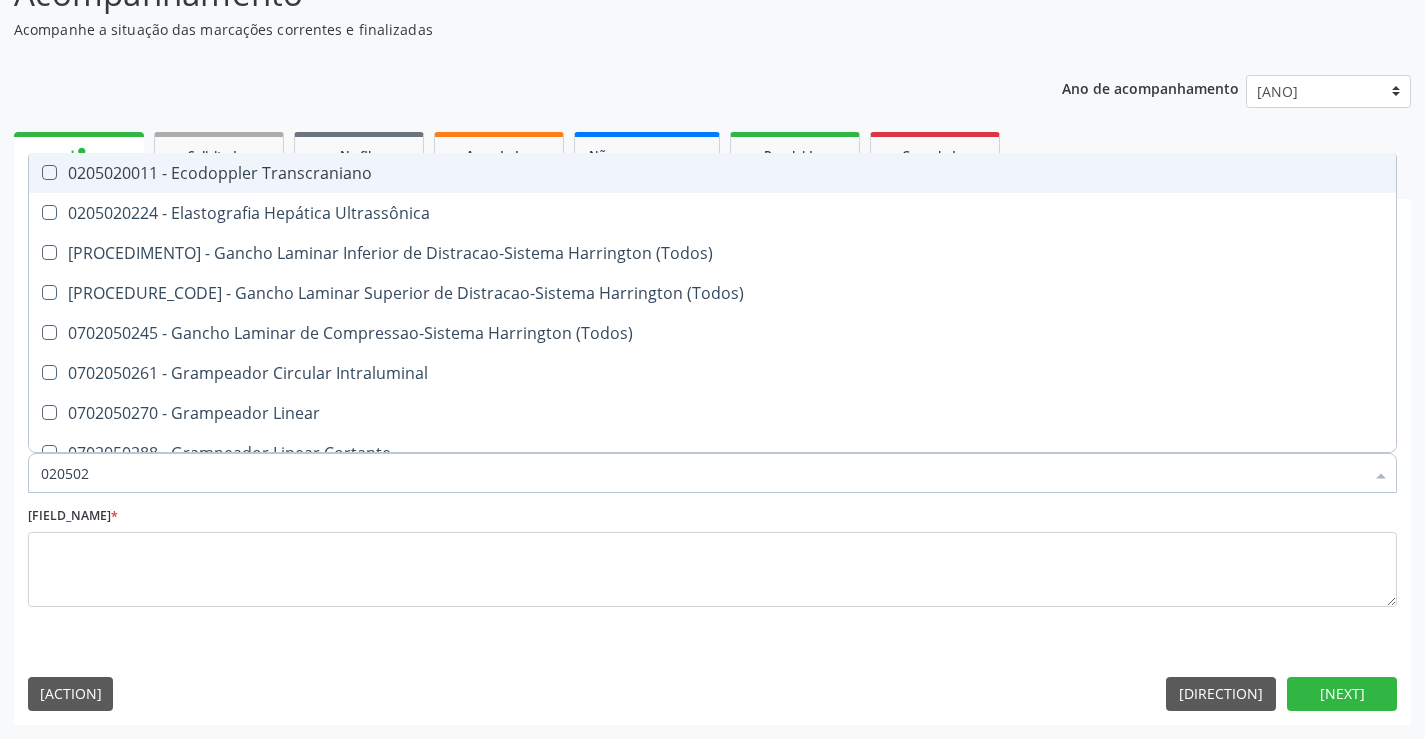 click on "Requerente
*
Paciente         Médico(a)   Enfermeiro(a)   Paciente
Nenhum resultado encontrado para: "   "
Não há nenhuma opção para ser exibida.
UF
PE         AC   AL   AM   AP   BA   CE   DF   ES   GO   MA   MG   MS   MT   PA   PB   PE   PI   PR   RJ   RN   RO   RR   RS   SC   SE   SL   SP   SV   TO
Nenhum resultado encontrado para: "   "
Não há nenhuma opção para ser exibida.
Município
Serra Talhada         Abreu e Lima   Afogados da Ingazeira   Afrânio   Agrestina   Água Preta   Águas Belas   Alagoinha   Aliança   Altinho   Amaraji   Angelim   Araçoiaba   Araripina   Arcoverde   Barra de Guabiraba   Barreiros   Belém de Maria   Belém do São Francisco   Belo Jardim   Betânia   Bezerros   Bodocó   Bom Conselho   Bom Jardim   Bonito   Brejão   Brejinho   Brejo da Madre de Deus   Buenos Aires   Buíque   Cabo de Santo Agostinho   Cabrobó   Cachoeirinha" at bounding box center [712, 495] 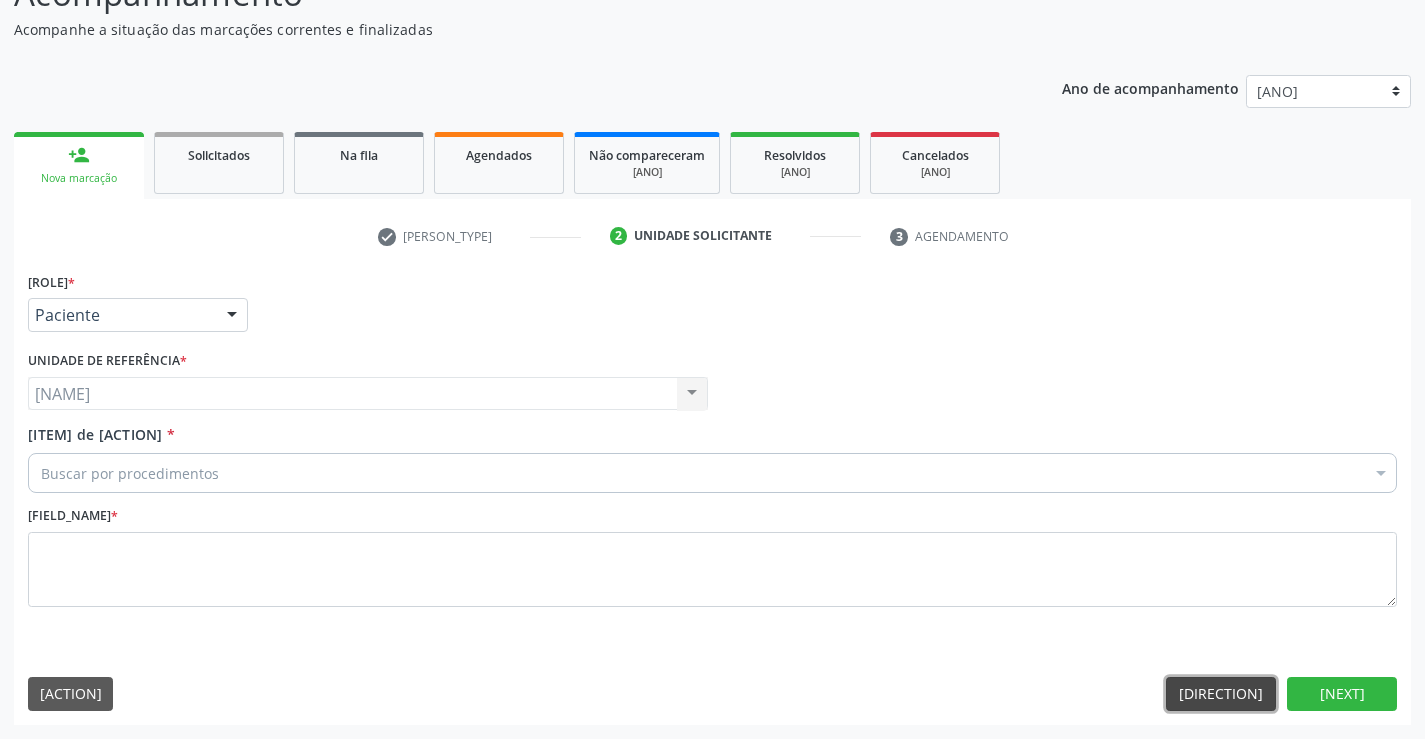 click on "Anterior" at bounding box center (1221, 694) 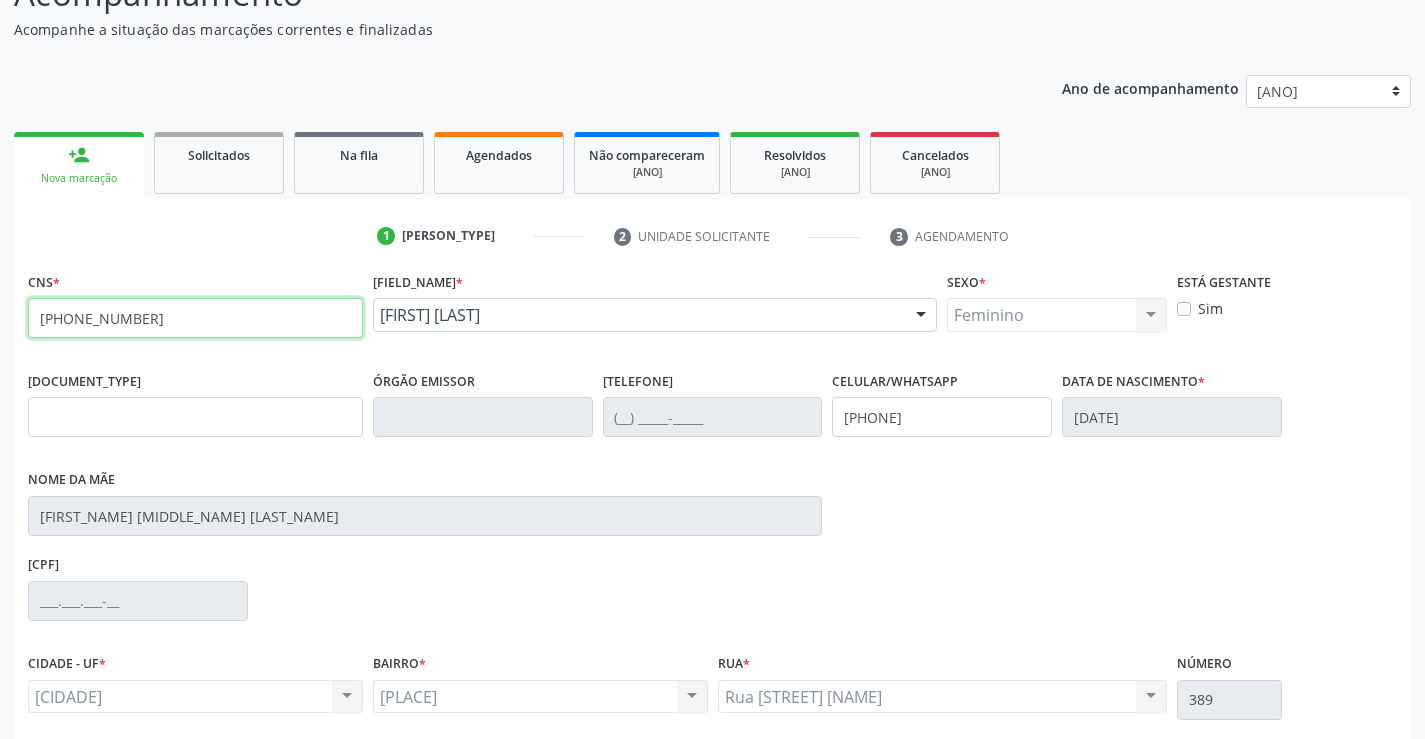 click on "706 3037 6939 7178" at bounding box center [195, 318] 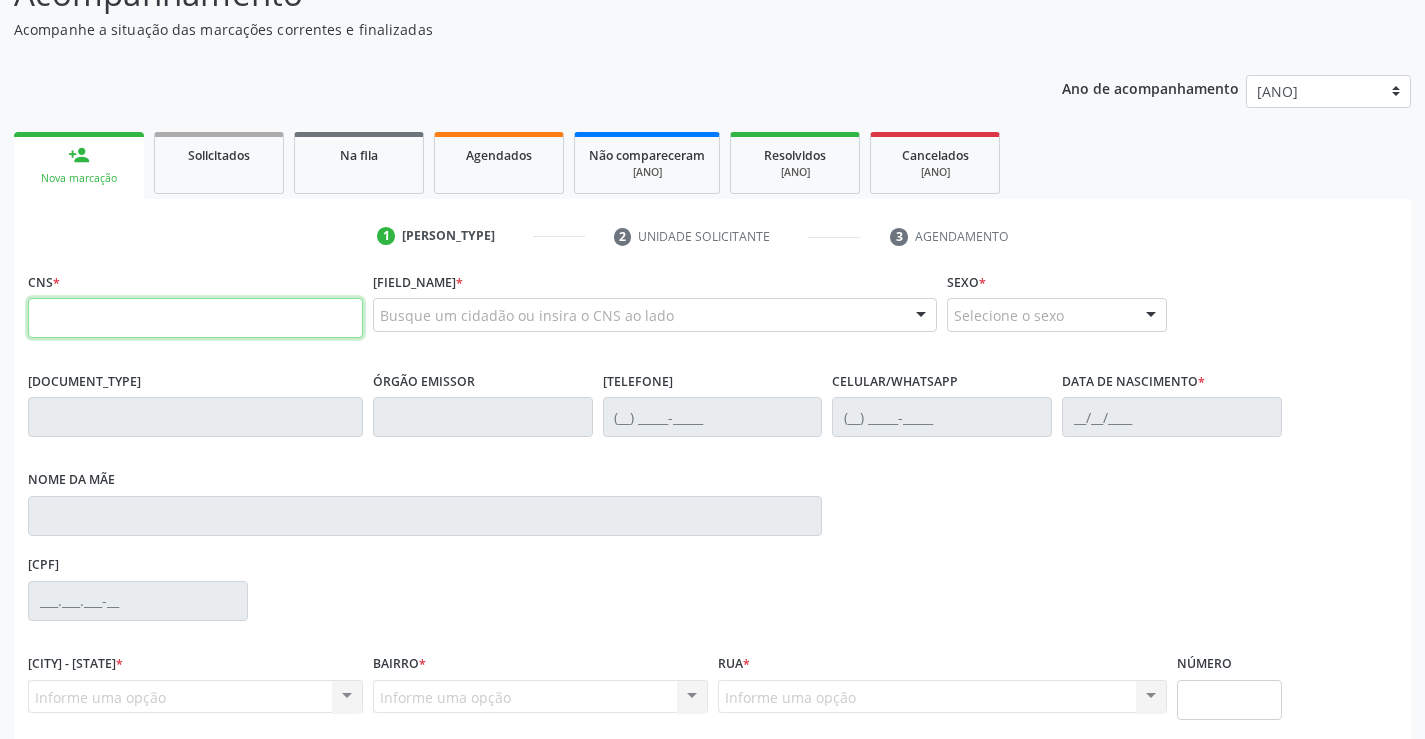 click at bounding box center (195, 318) 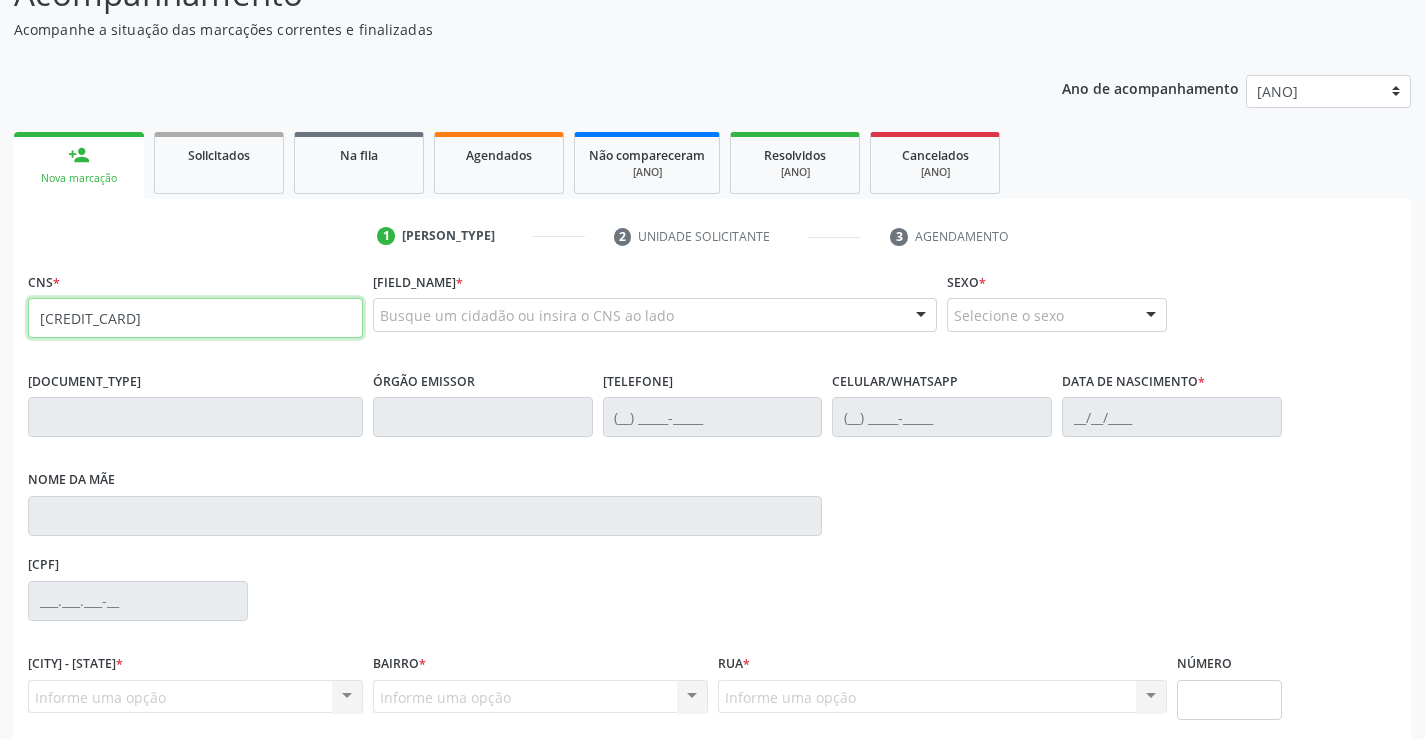 type on "700 4099 2670 6143" 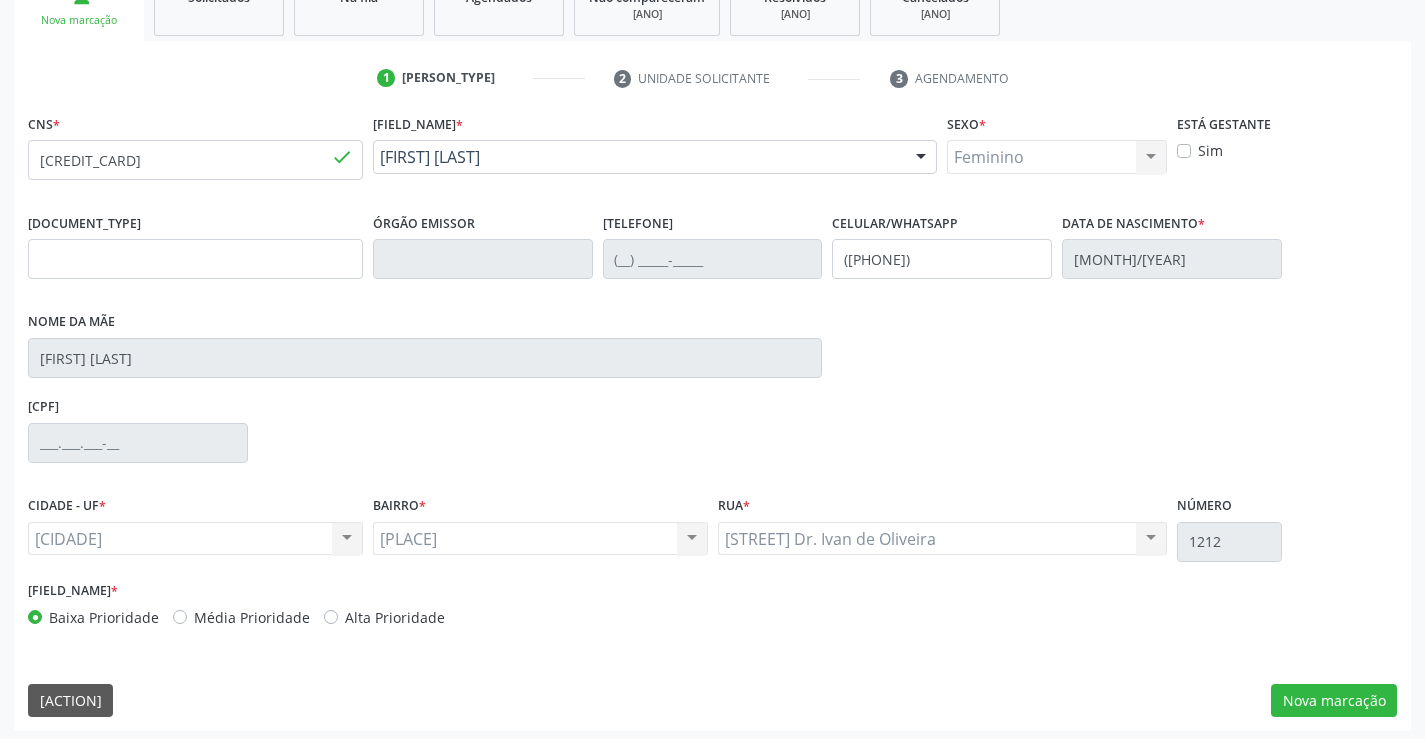 scroll, scrollTop: 331, scrollLeft: 0, axis: vertical 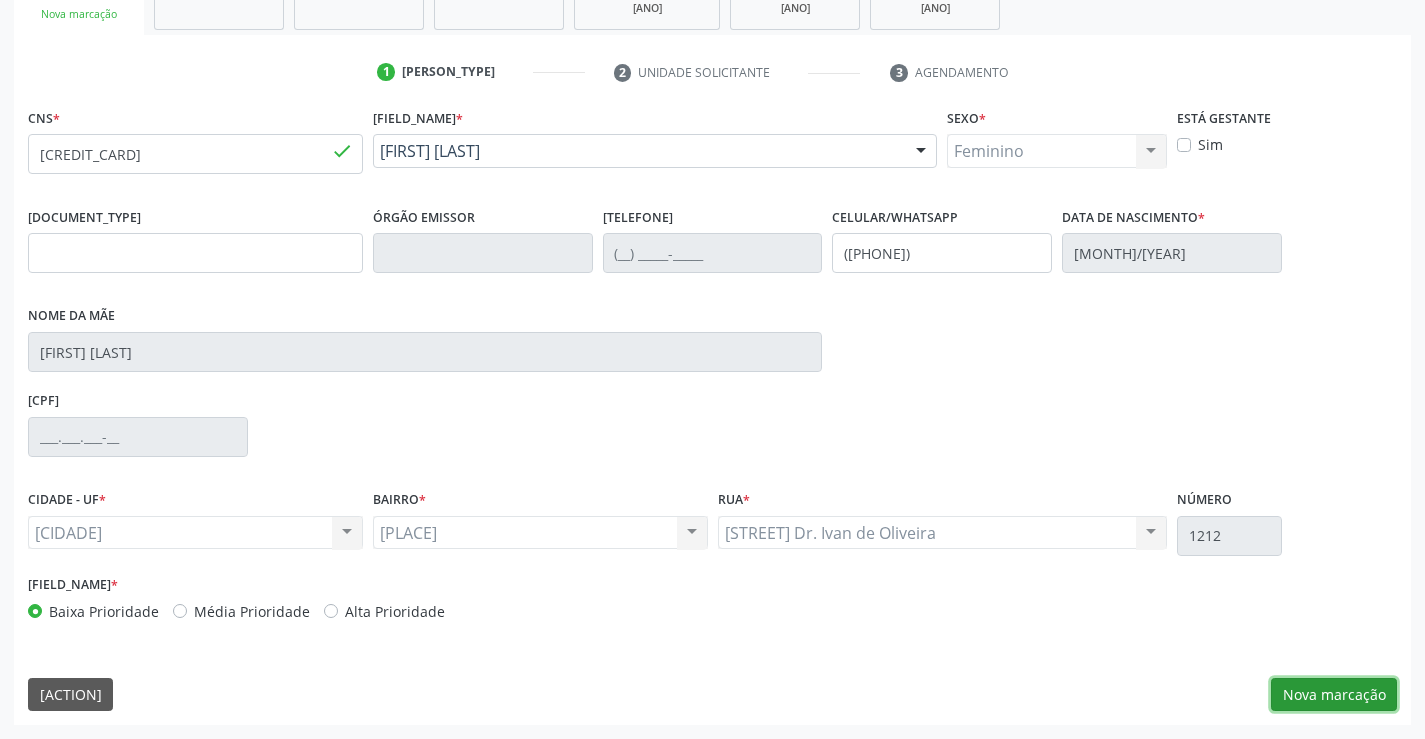 click on "Nova marcação" at bounding box center (1334, 695) 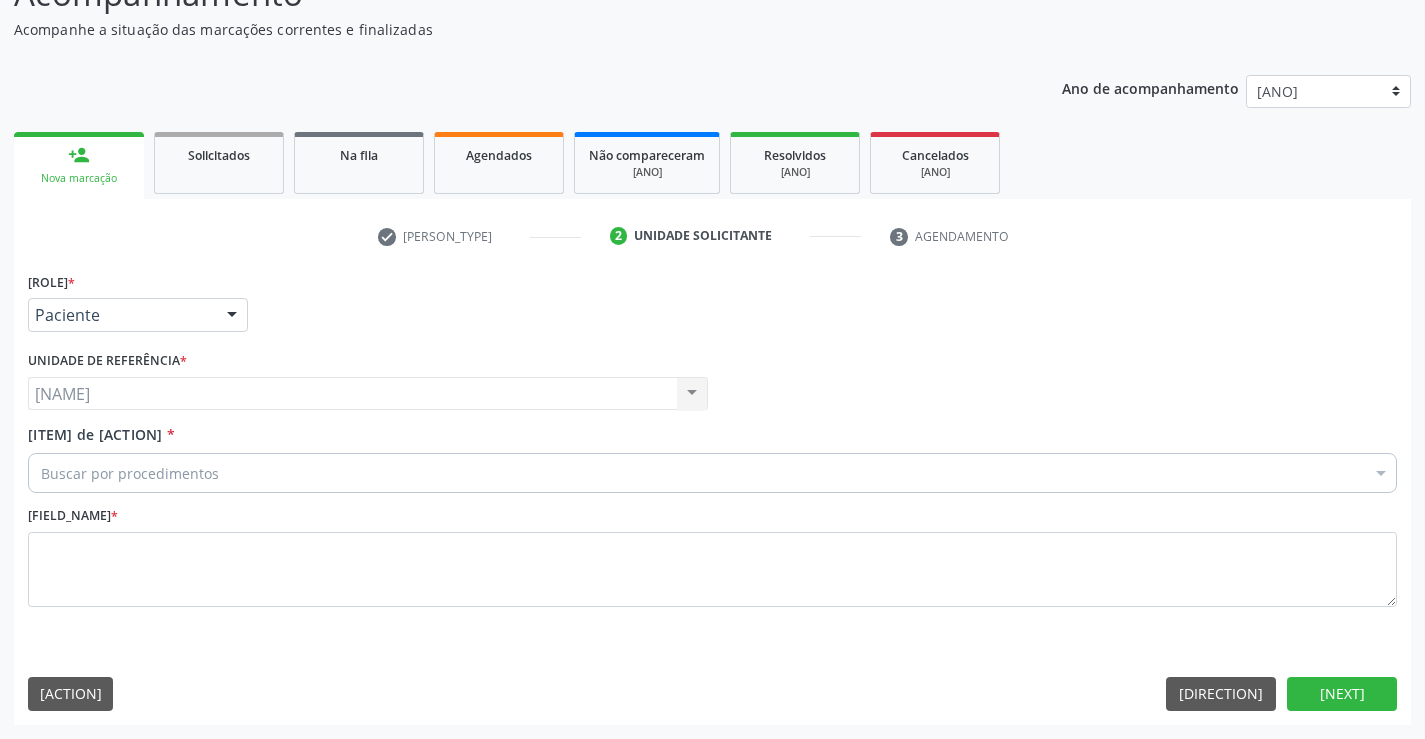 scroll, scrollTop: 167, scrollLeft: 0, axis: vertical 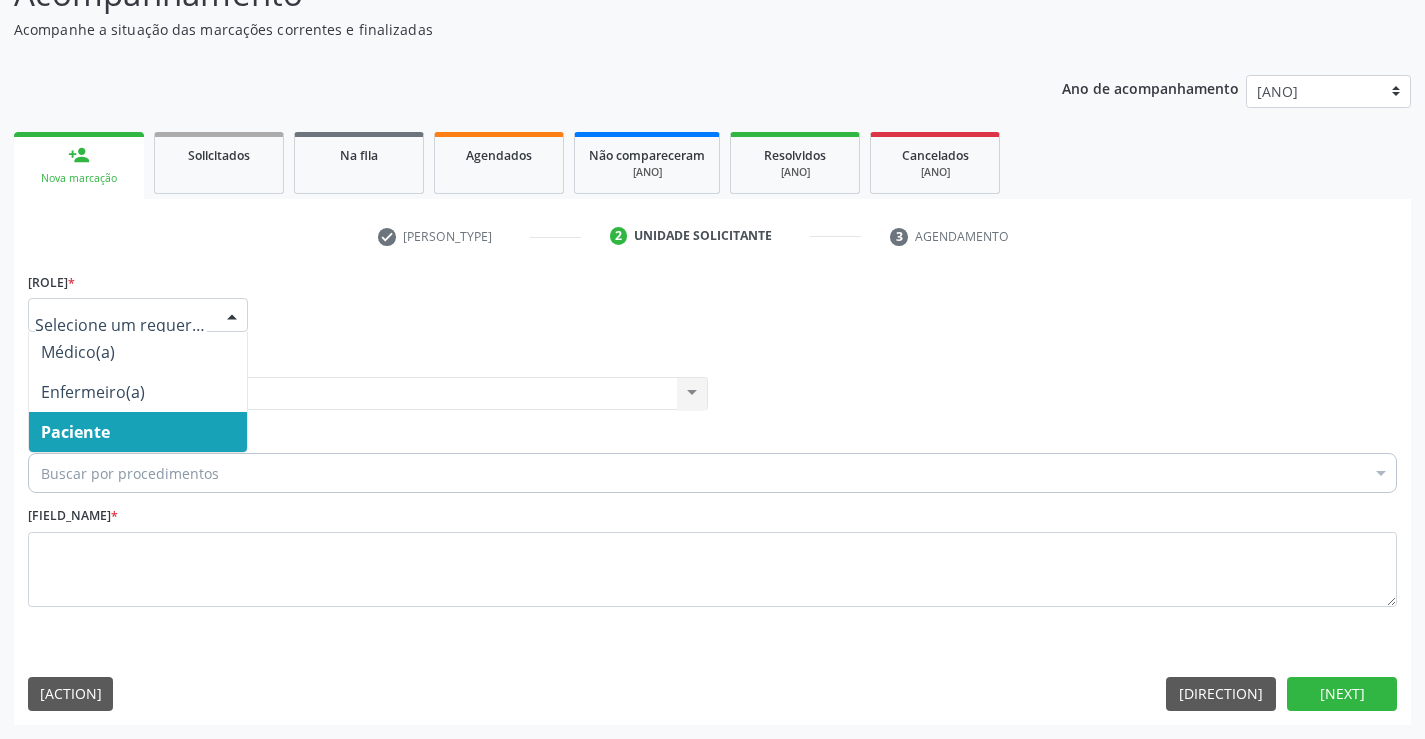 click on "[ROLE]" at bounding box center (138, 432) 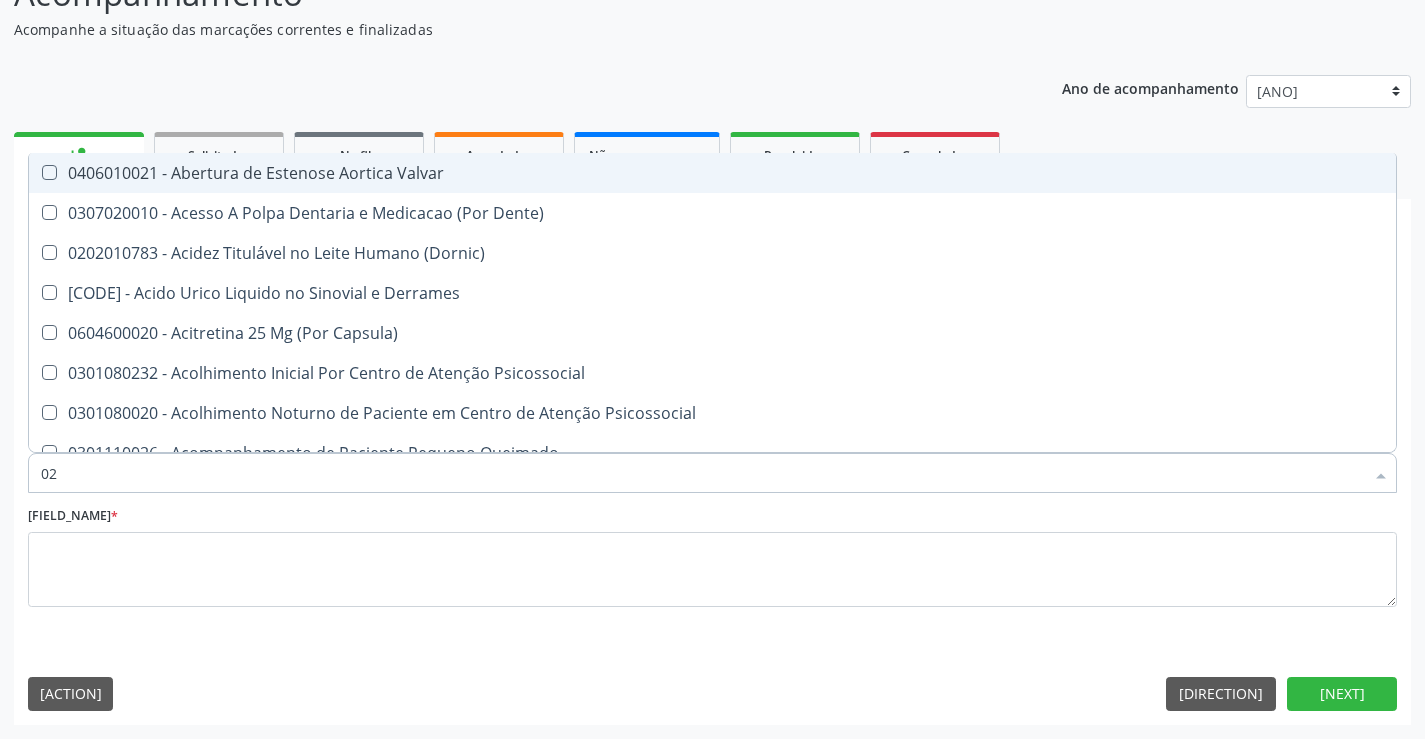 type on "020" 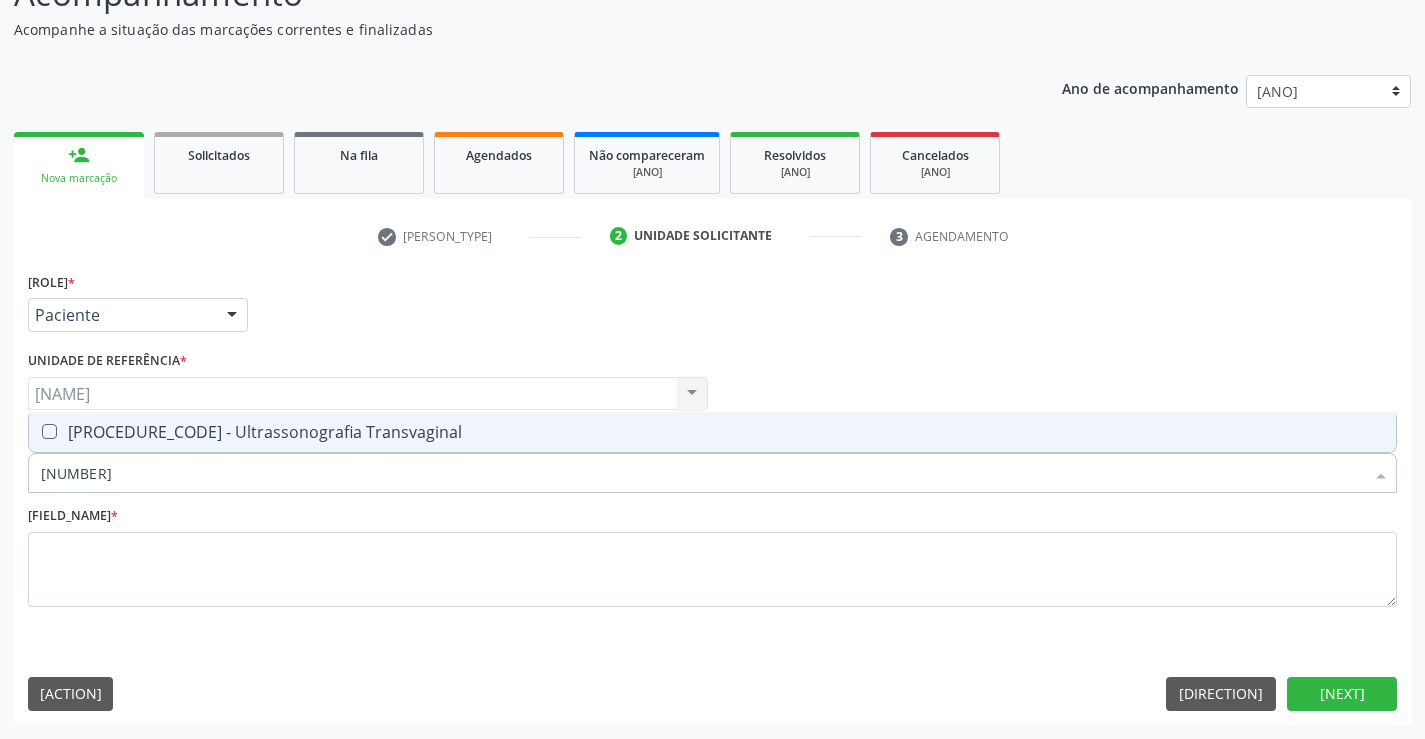 click on "[CODE] - Ultrassonografia Transvaginal" at bounding box center [712, 432] 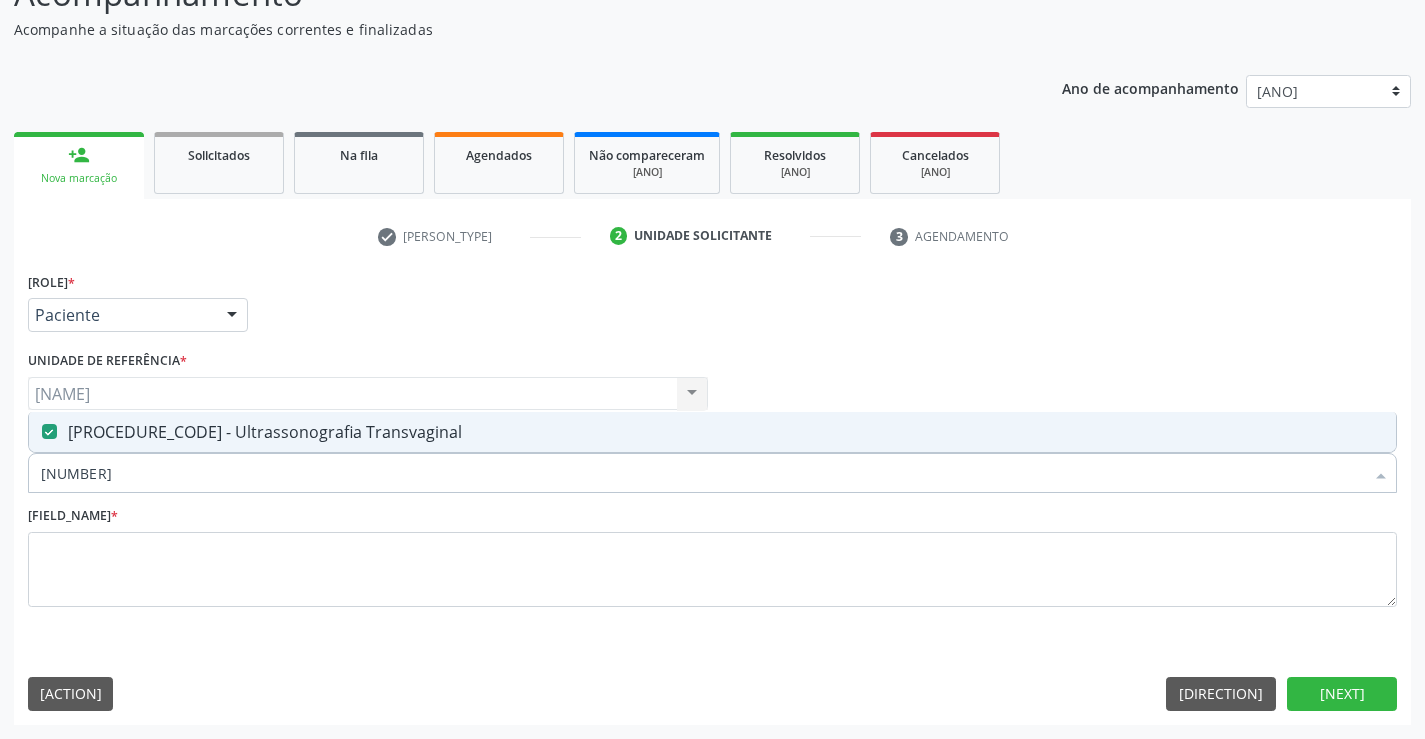 click on "Motivo
*" at bounding box center (712, 554) 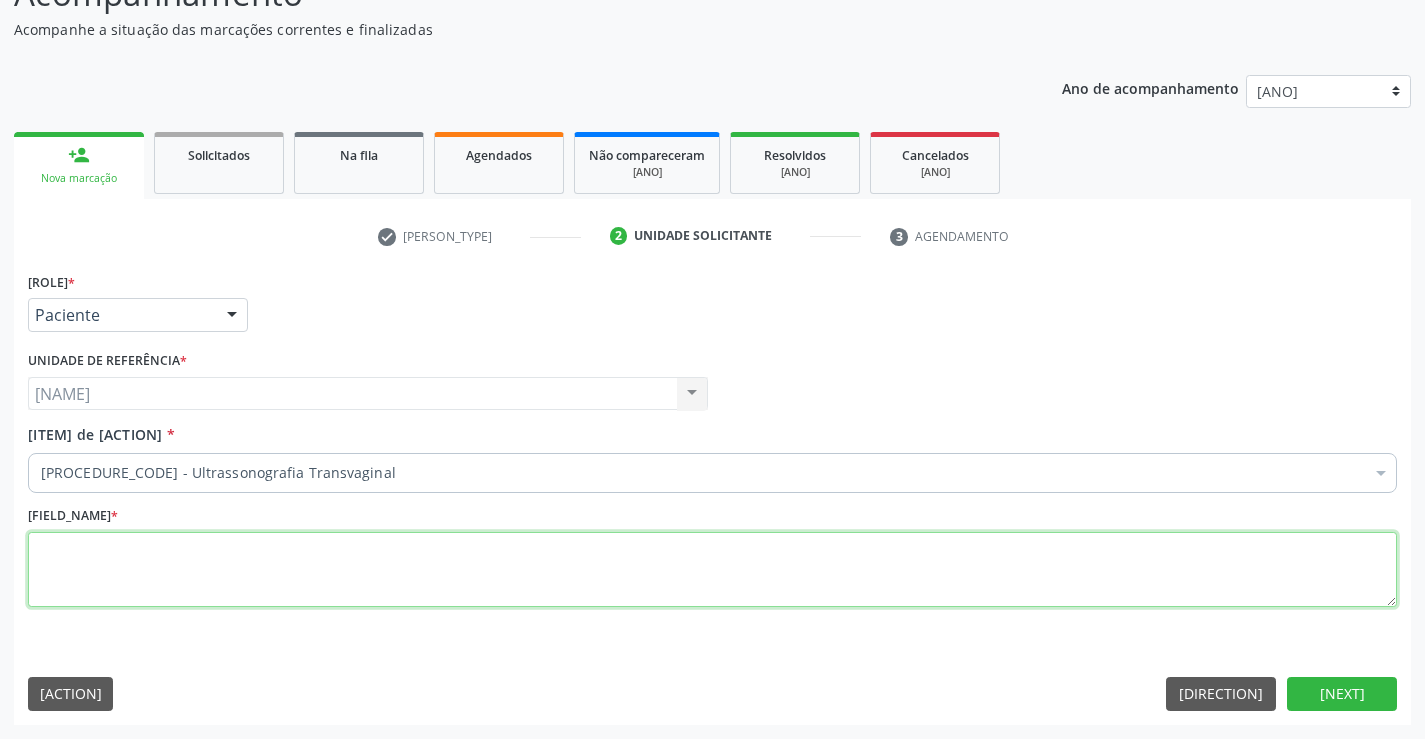 click at bounding box center (712, 570) 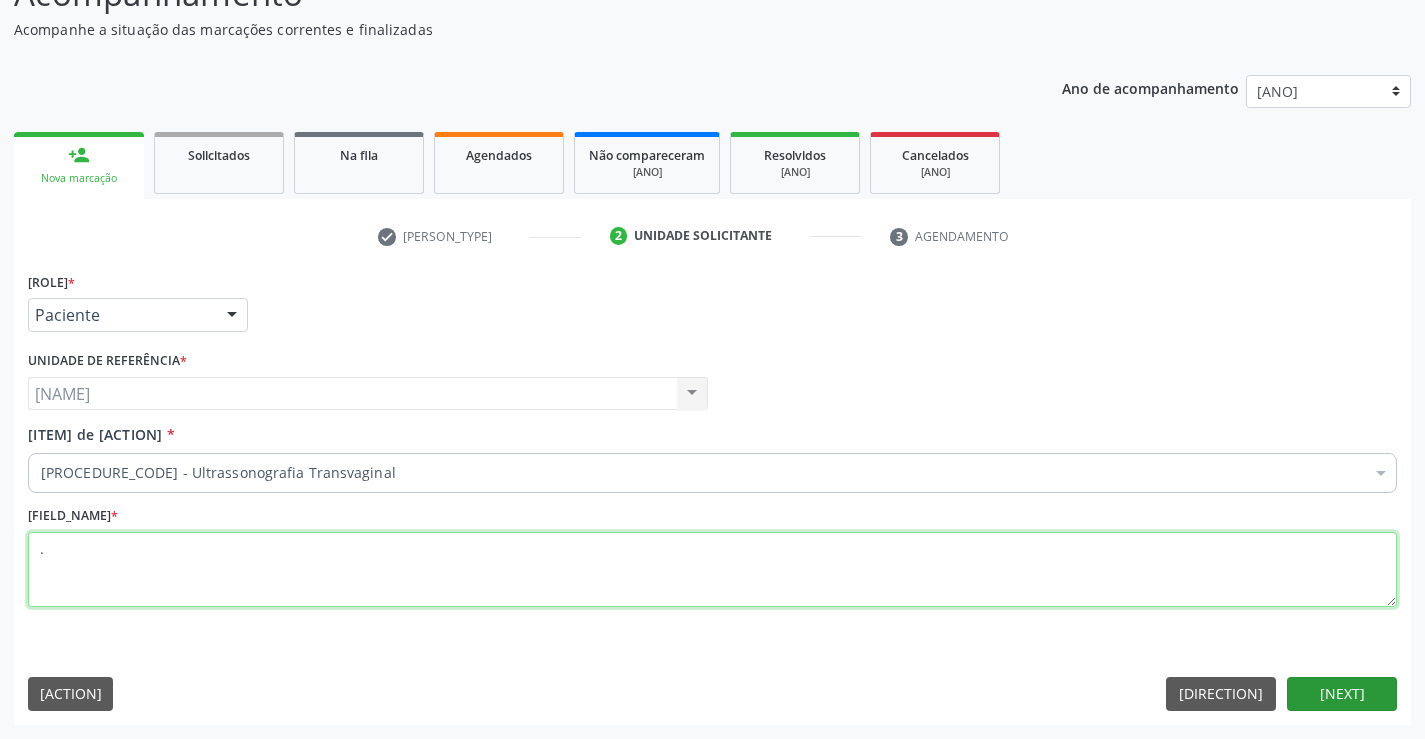 type on "." 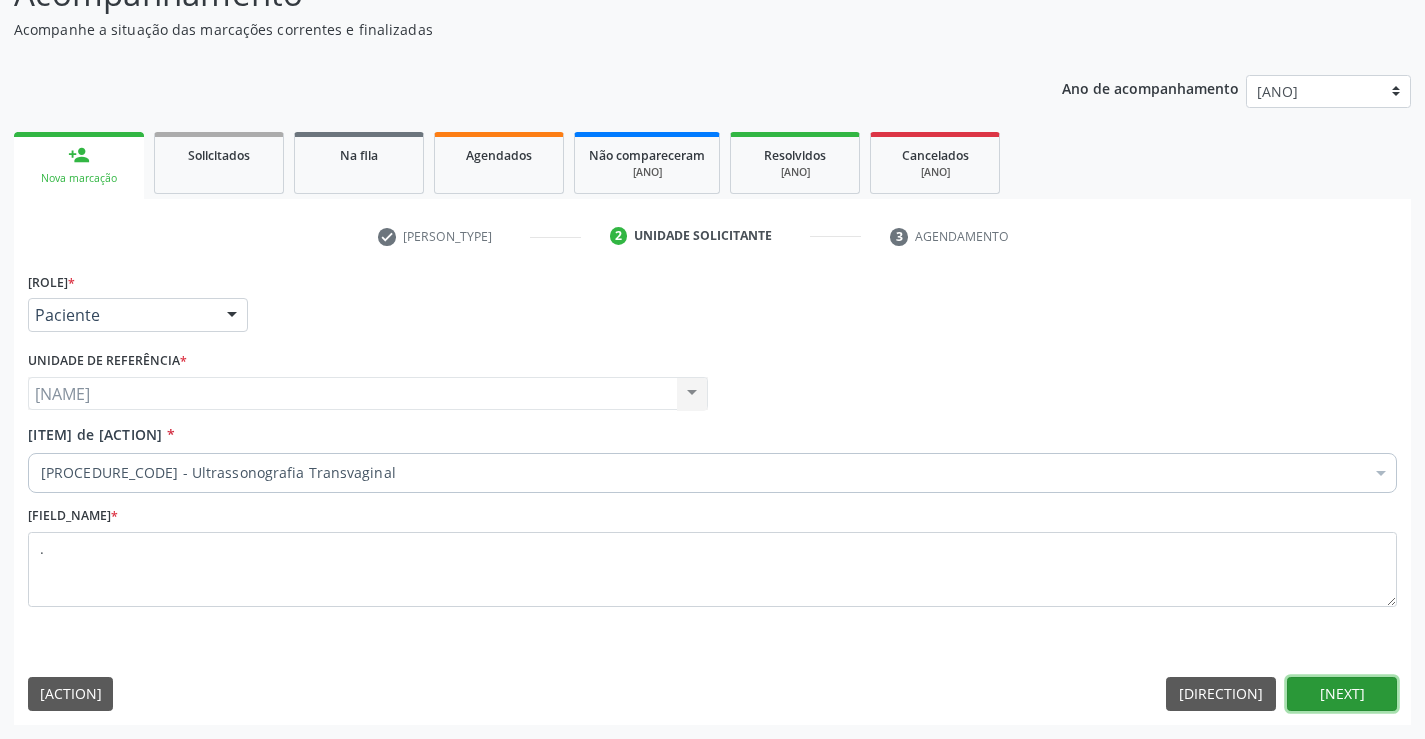 click on "Próximo" at bounding box center [1342, 694] 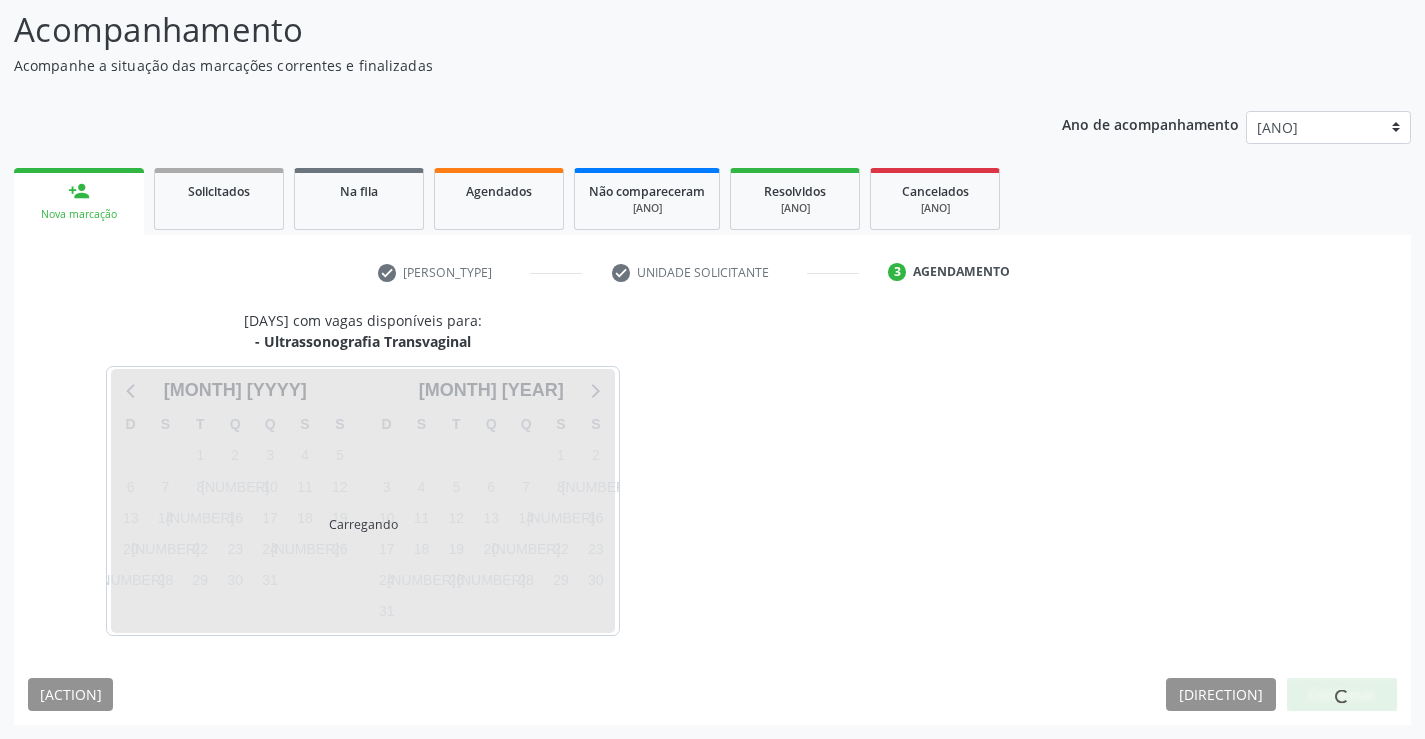scroll, scrollTop: 131, scrollLeft: 0, axis: vertical 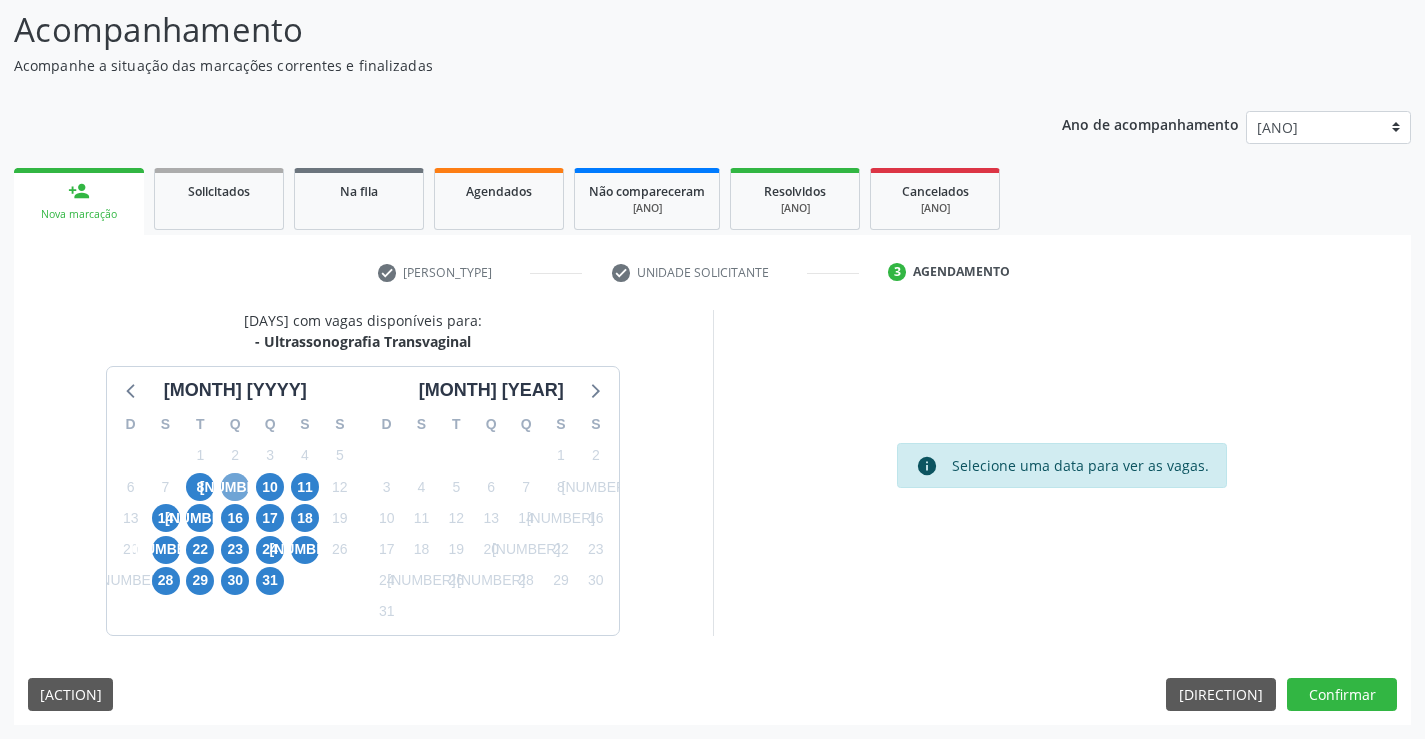 click on "9" at bounding box center [235, 487] 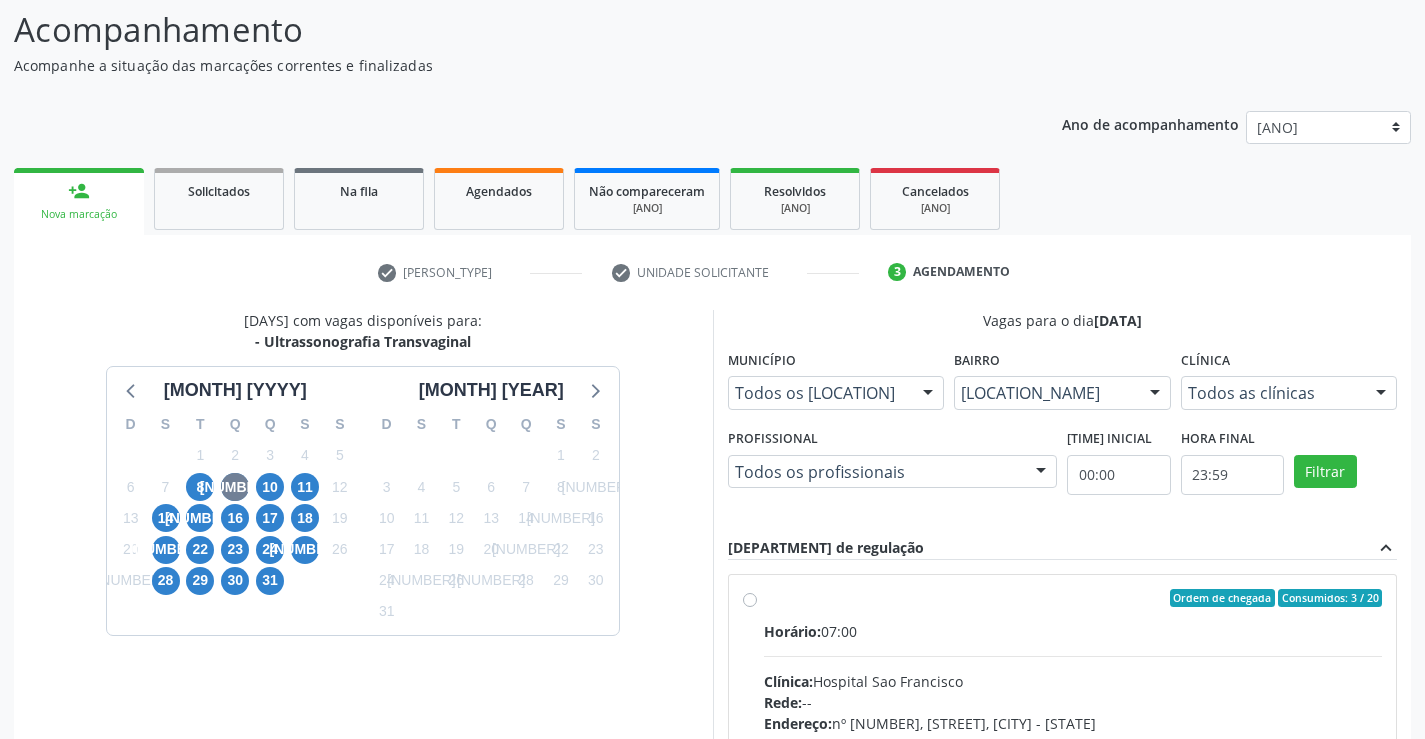 click on "Ordem de chegada
Consumidos: 3 / 20
Horário:   07:00
Clínica:  Hospital Sao Francisco
Rede:
--
Endereço:   nº 384, Varzea, Serra Talhada - PE
Telefone:   (81) 38312142
Profissional:
Yuri Araujo Magalhaes
Informações adicionais sobre o atendimento
Idade de atendimento:
de 0 a 120 anos
Gênero(s) atendido(s):
Masculino e Feminino
Informações adicionais:
--" at bounding box center (1073, 742) 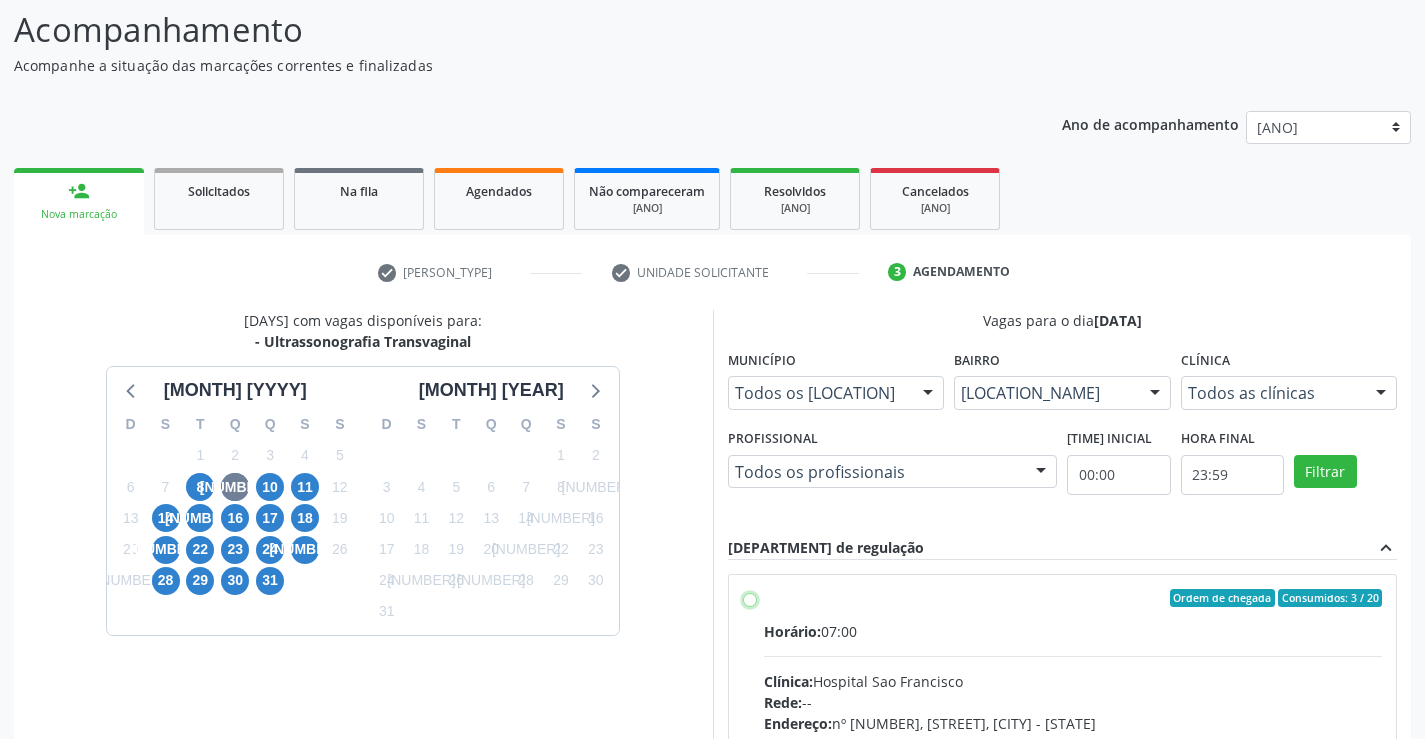 click on "Ordem de chegada
Consumidos: 3 / 20
Horário:   07:00
Clínica:  Hospital Sao Francisco
Rede:
--
Endereço:   nº 384, Varzea, Serra Talhada - PE
Telefone:   (81) 38312142
Profissional:
Yuri Araujo Magalhaes
Informações adicionais sobre o atendimento
Idade de atendimento:
de 0 a 120 anos
Gênero(s) atendido(s):
Masculino e Feminino
Informações adicionais:
--" at bounding box center [750, 598] 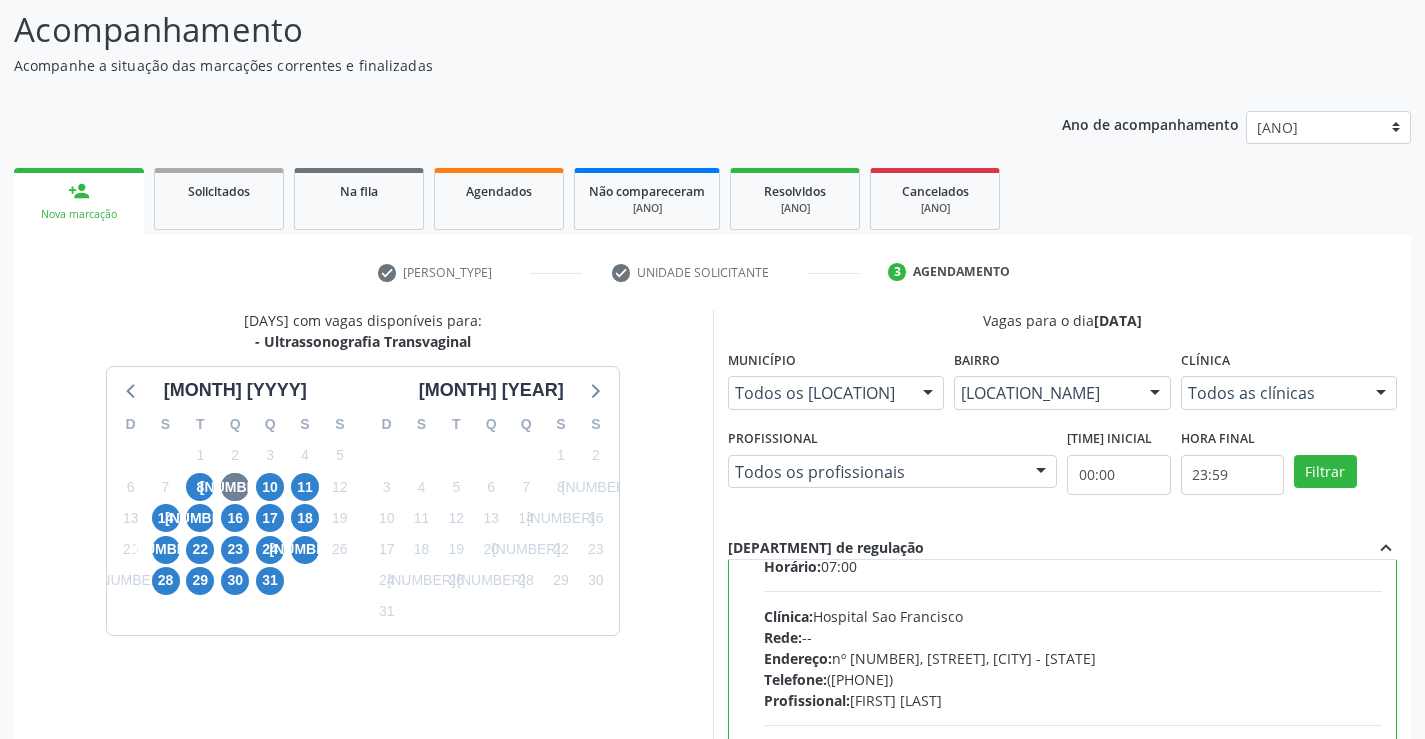 scroll, scrollTop: 99, scrollLeft: 0, axis: vertical 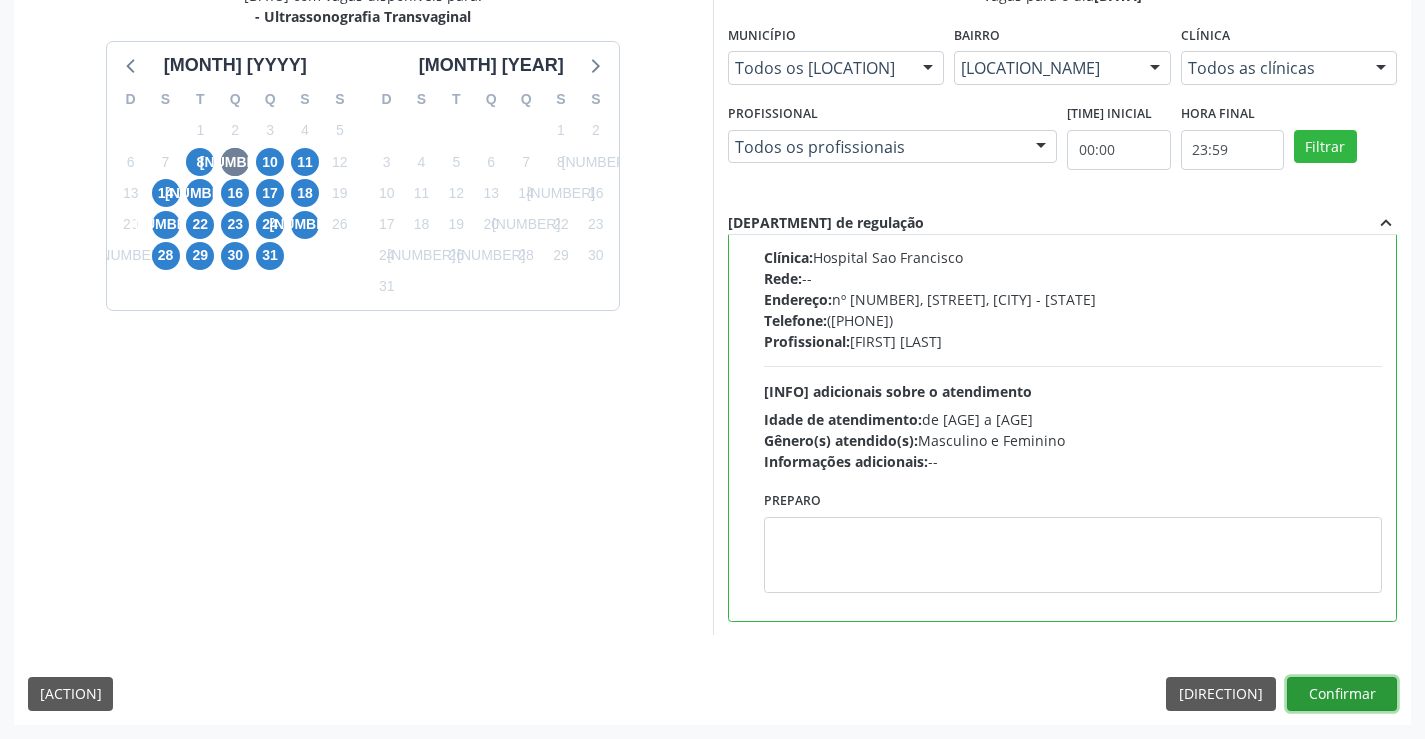 click on "Confirmar" at bounding box center [1342, 694] 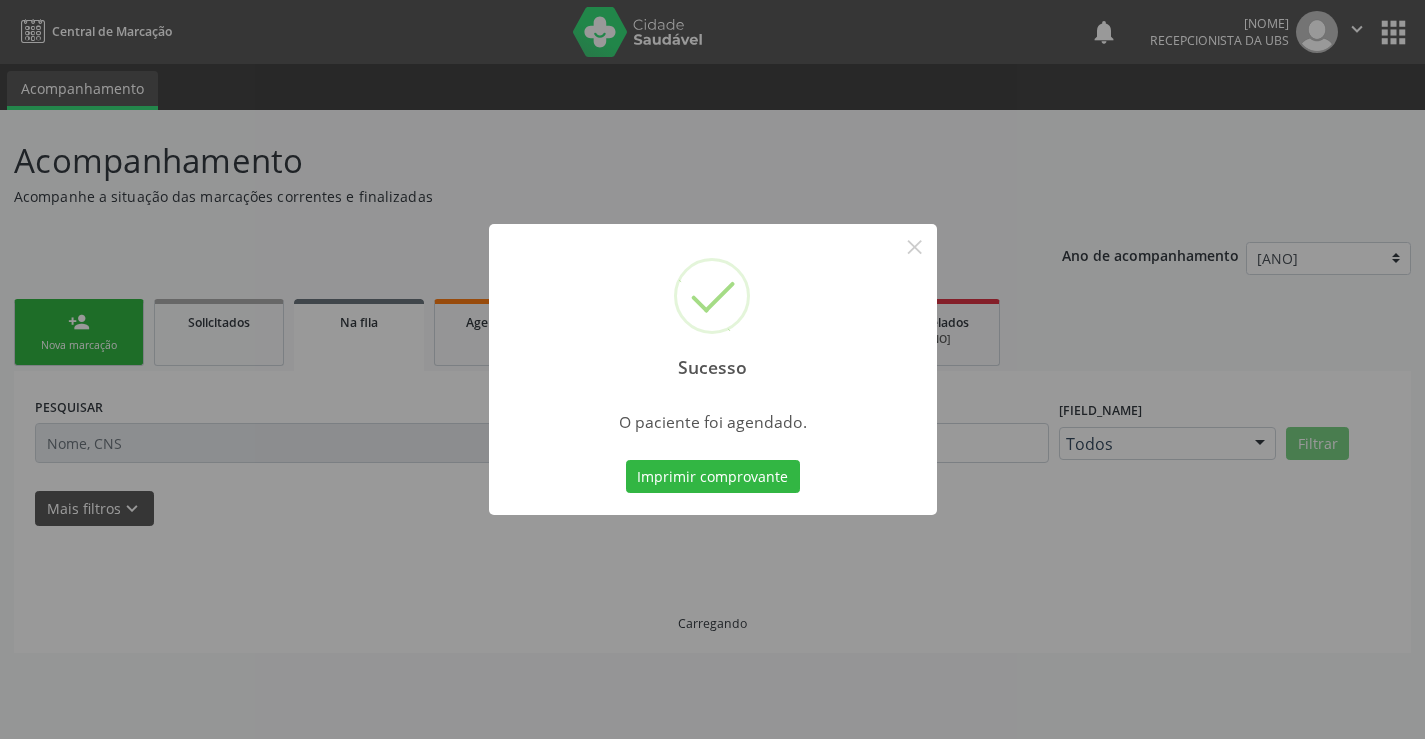 scroll, scrollTop: 0, scrollLeft: 0, axis: both 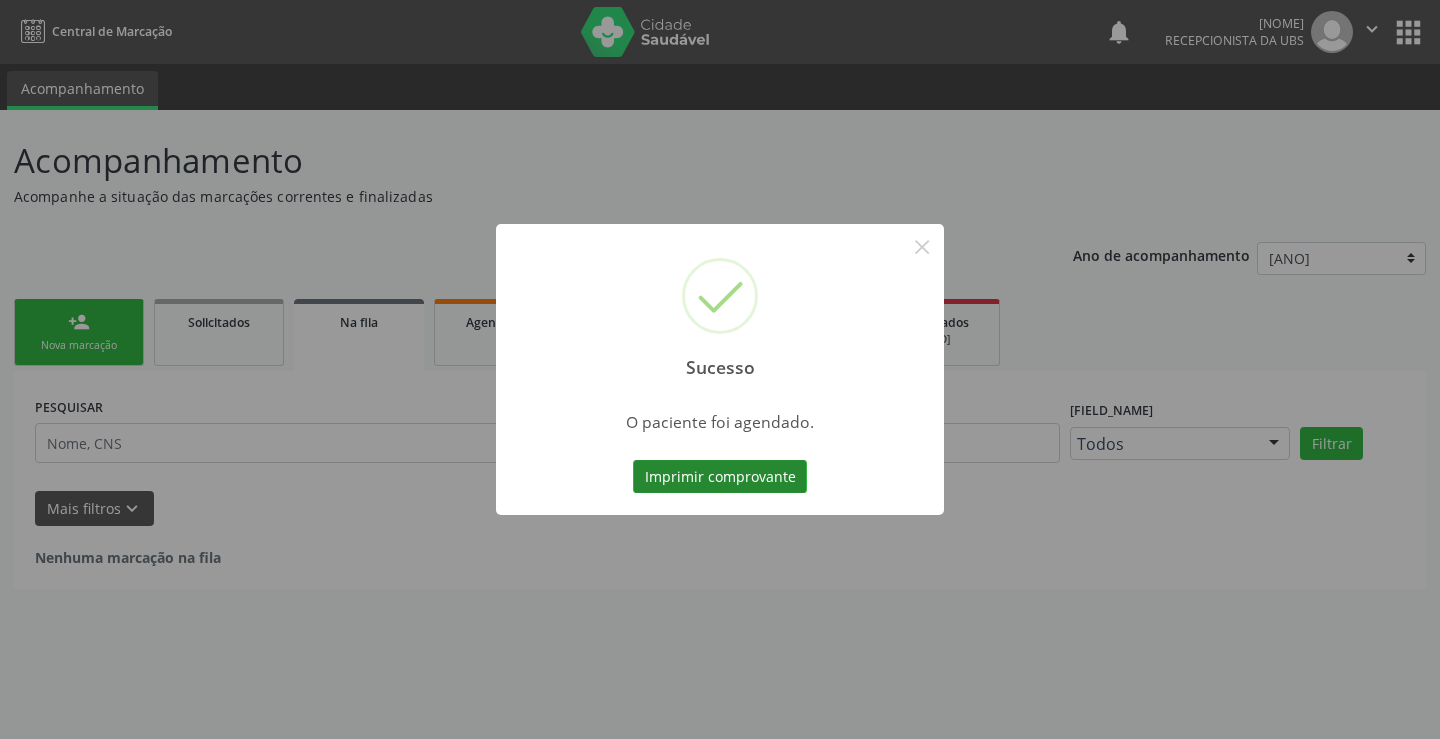 click on "Imprimir comprovante" at bounding box center [720, 477] 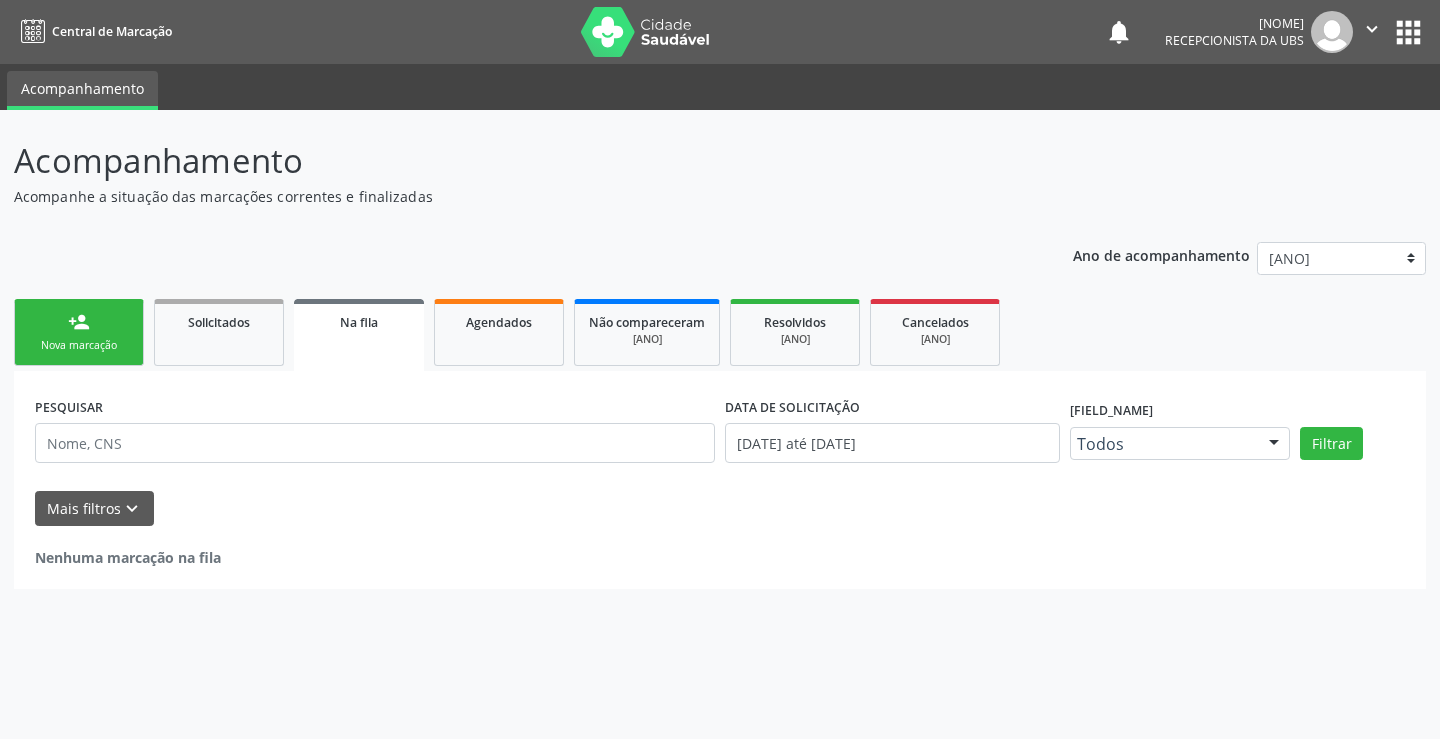 click on "[ACTION]" at bounding box center (79, 322) 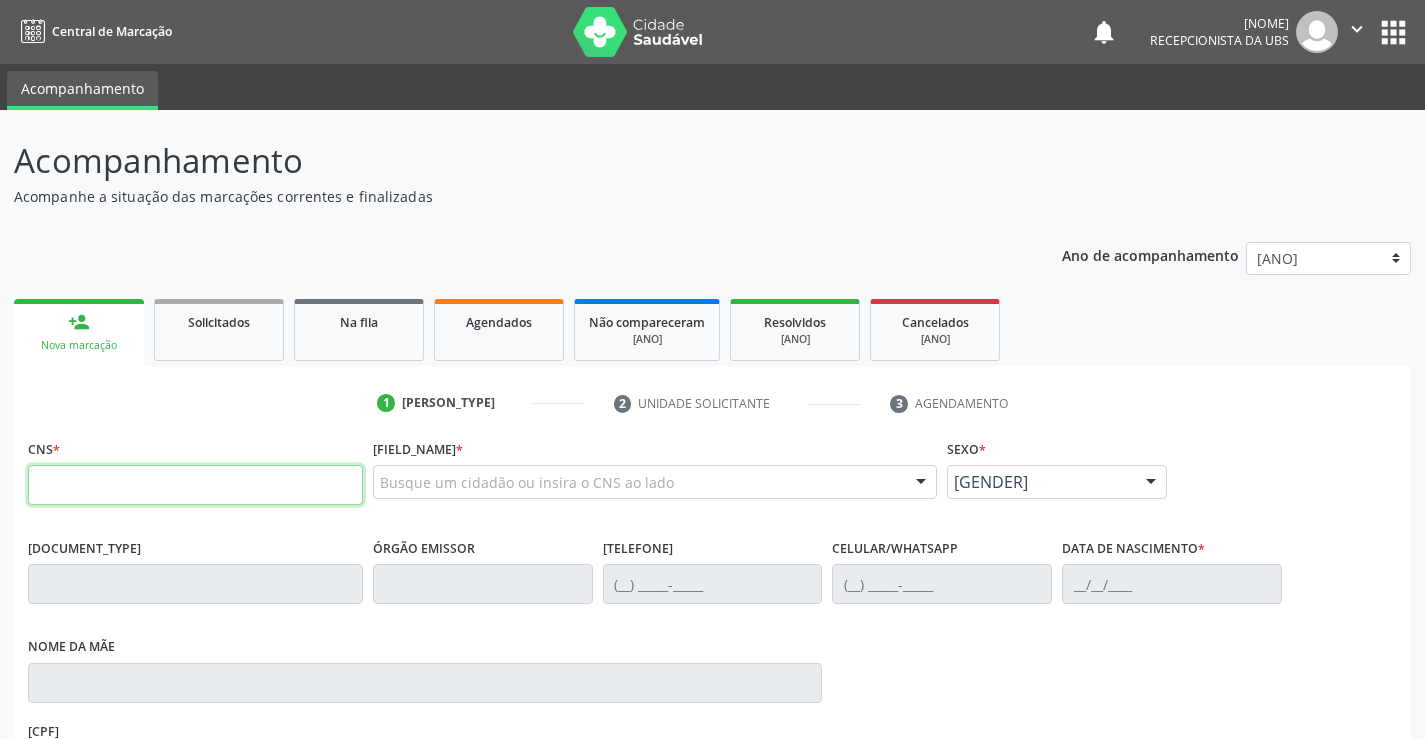 click at bounding box center [195, 485] 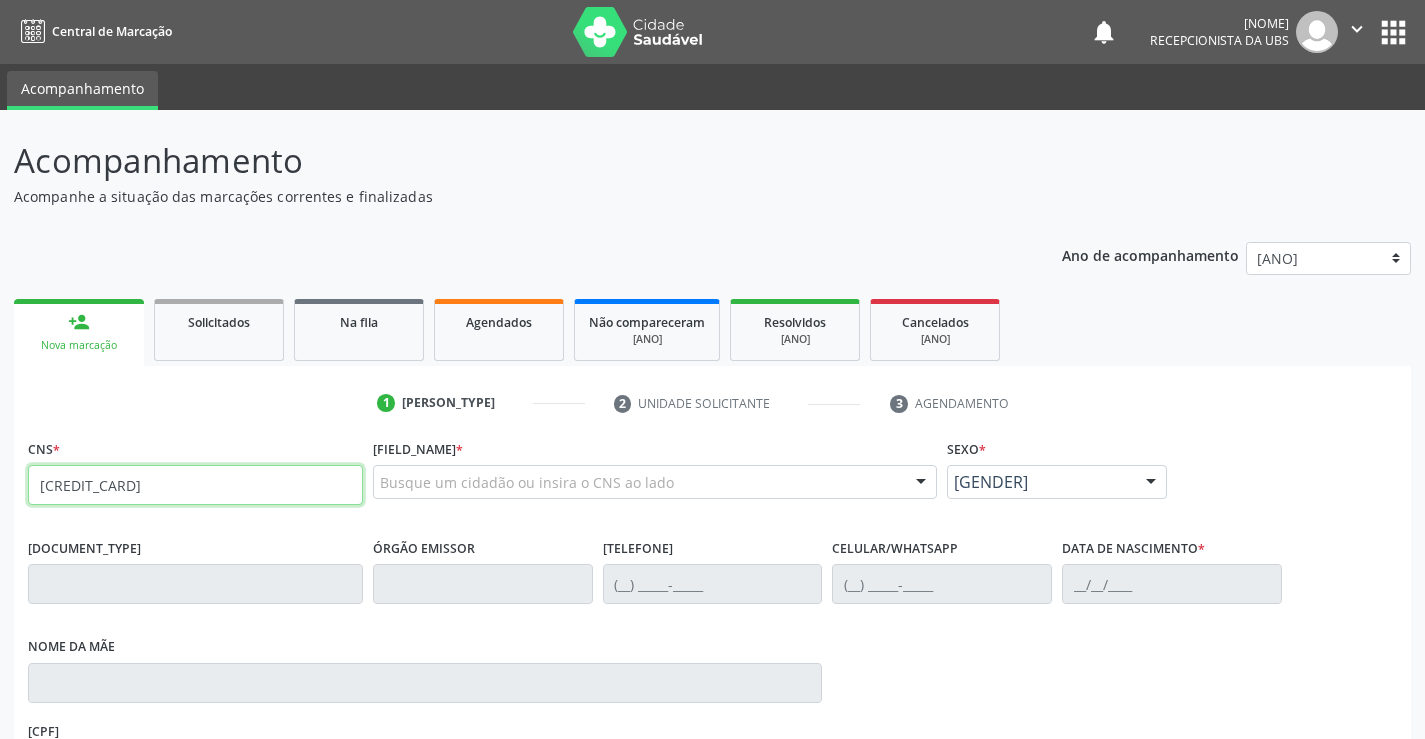 type on "701 4056 2569 3837" 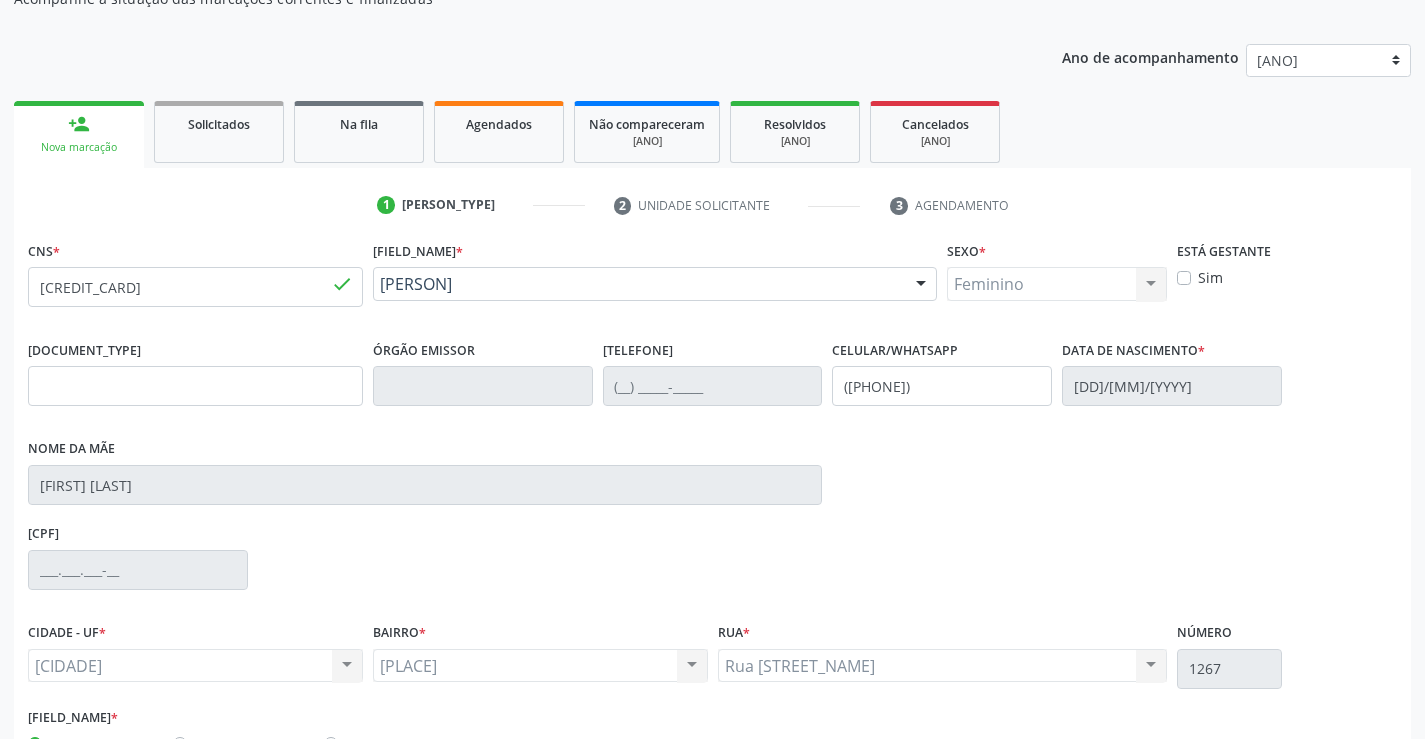 scroll, scrollTop: 200, scrollLeft: 0, axis: vertical 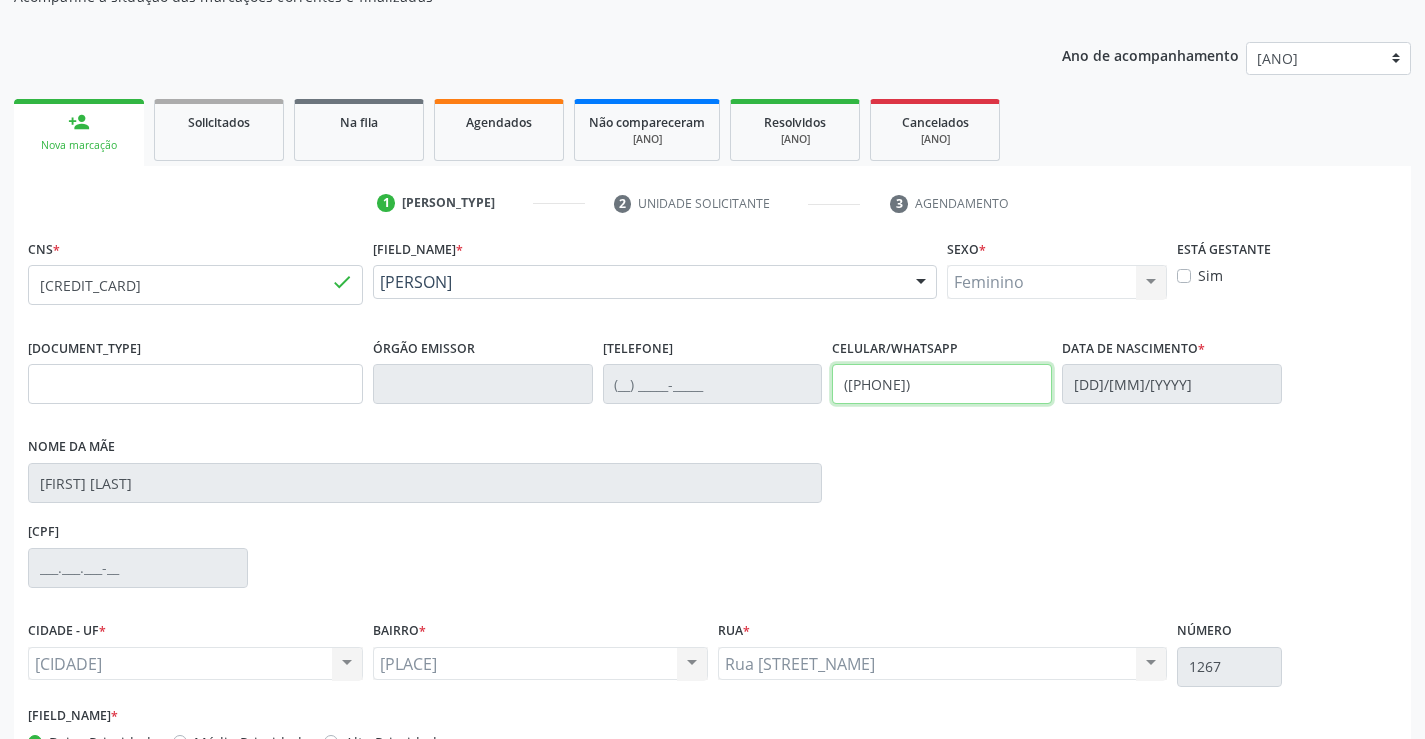 click on "(87) 99666-3588" at bounding box center (942, 384) 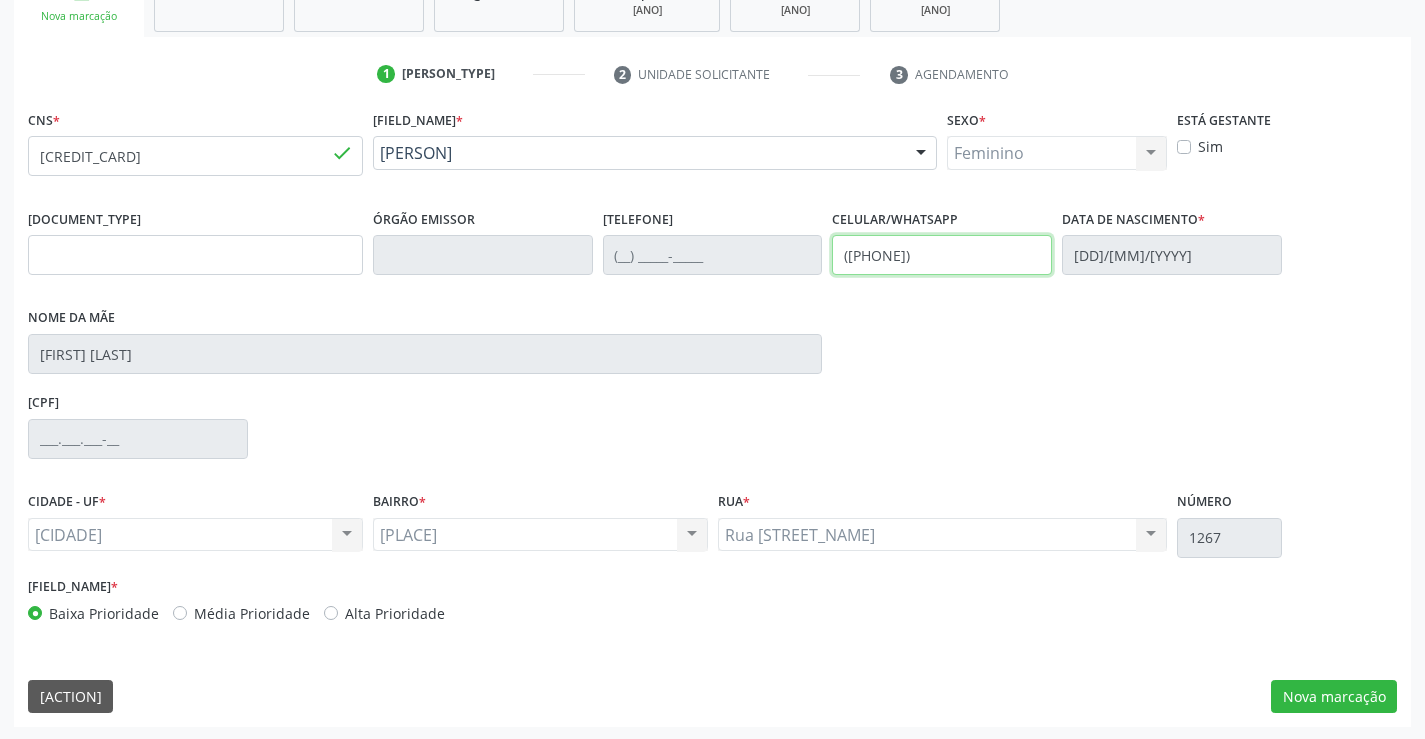 scroll, scrollTop: 331, scrollLeft: 0, axis: vertical 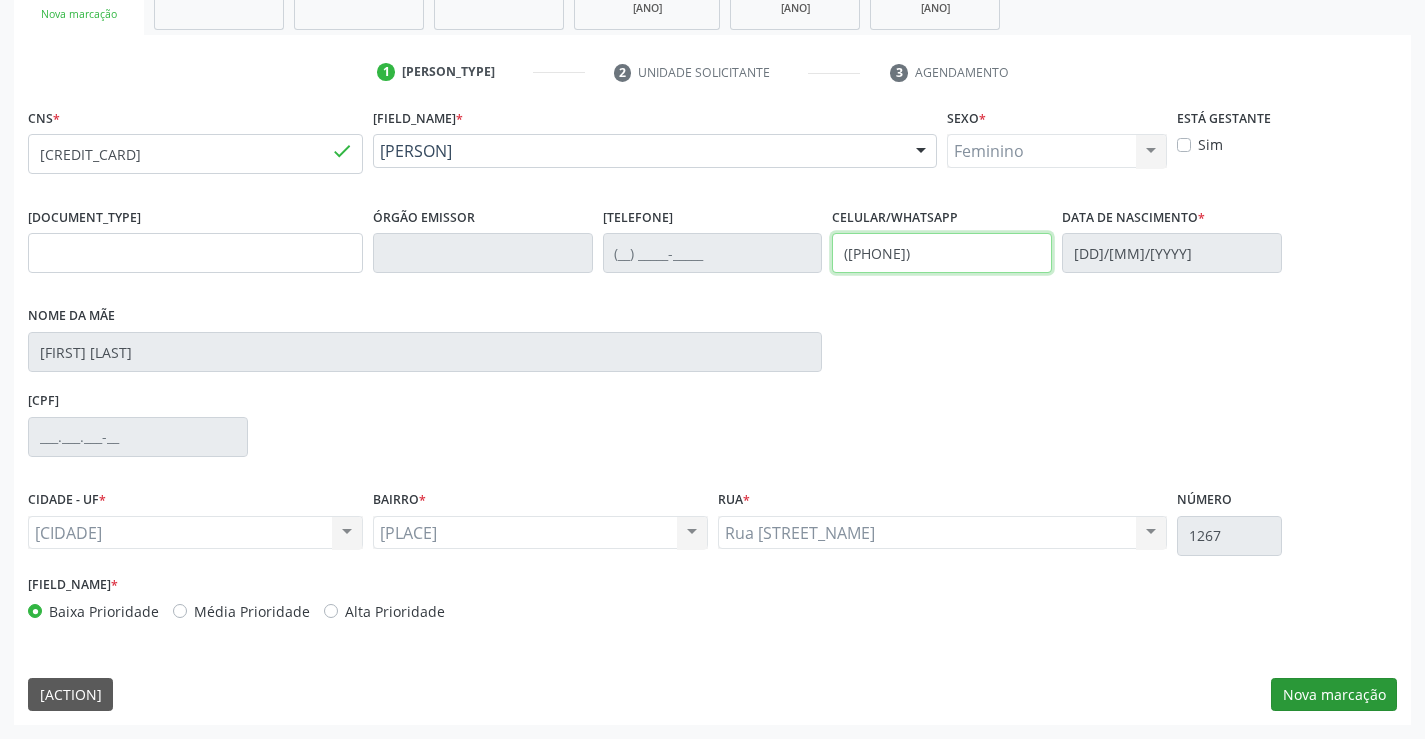 type on "(87) 99942-9050" 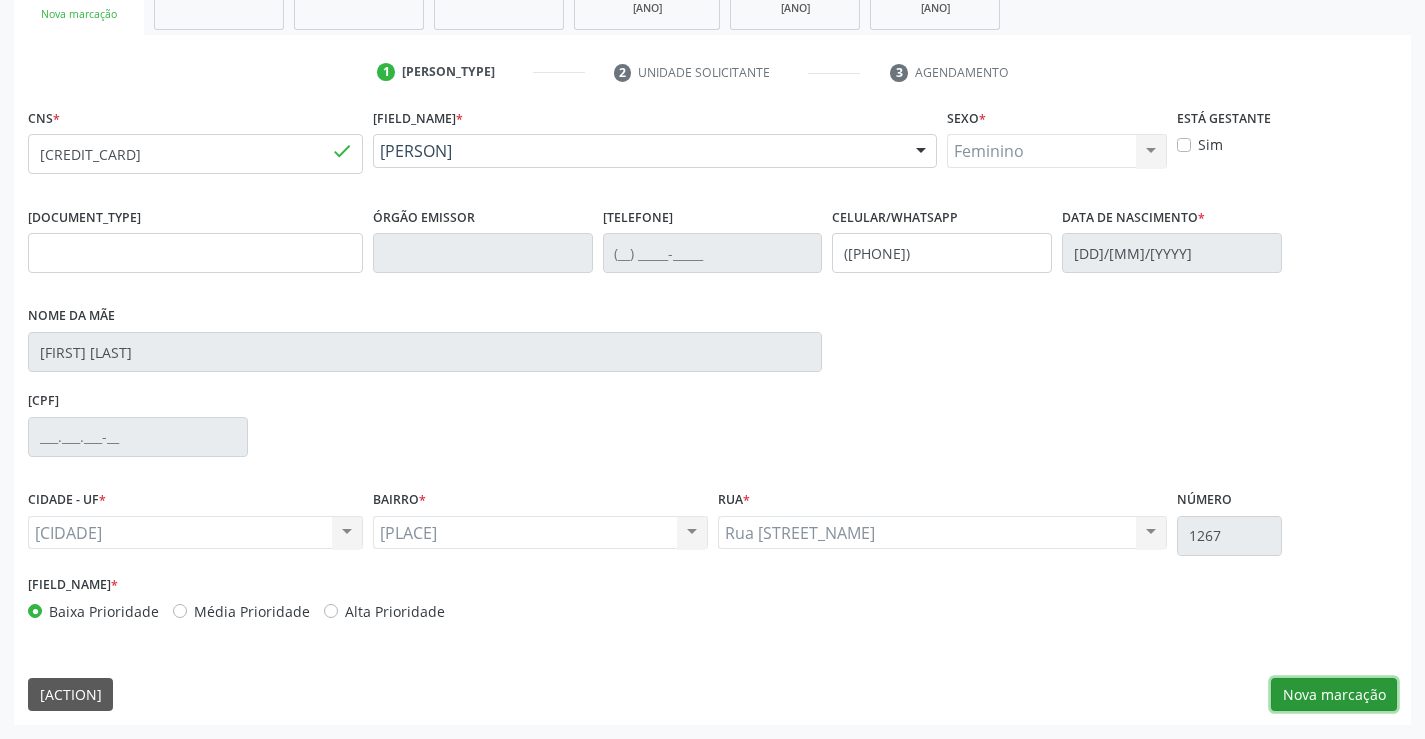 click on "Nova marcação" at bounding box center (1334, 695) 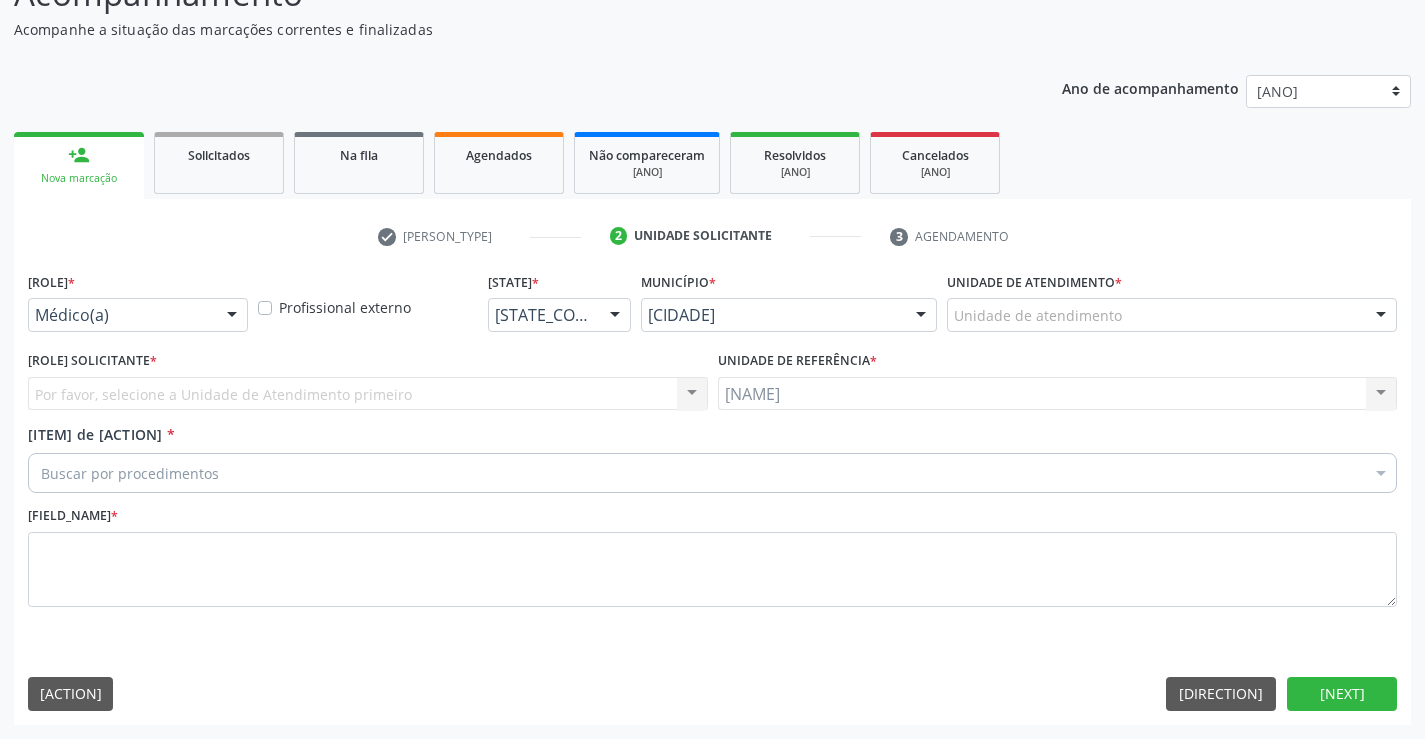 click at bounding box center (232, 316) 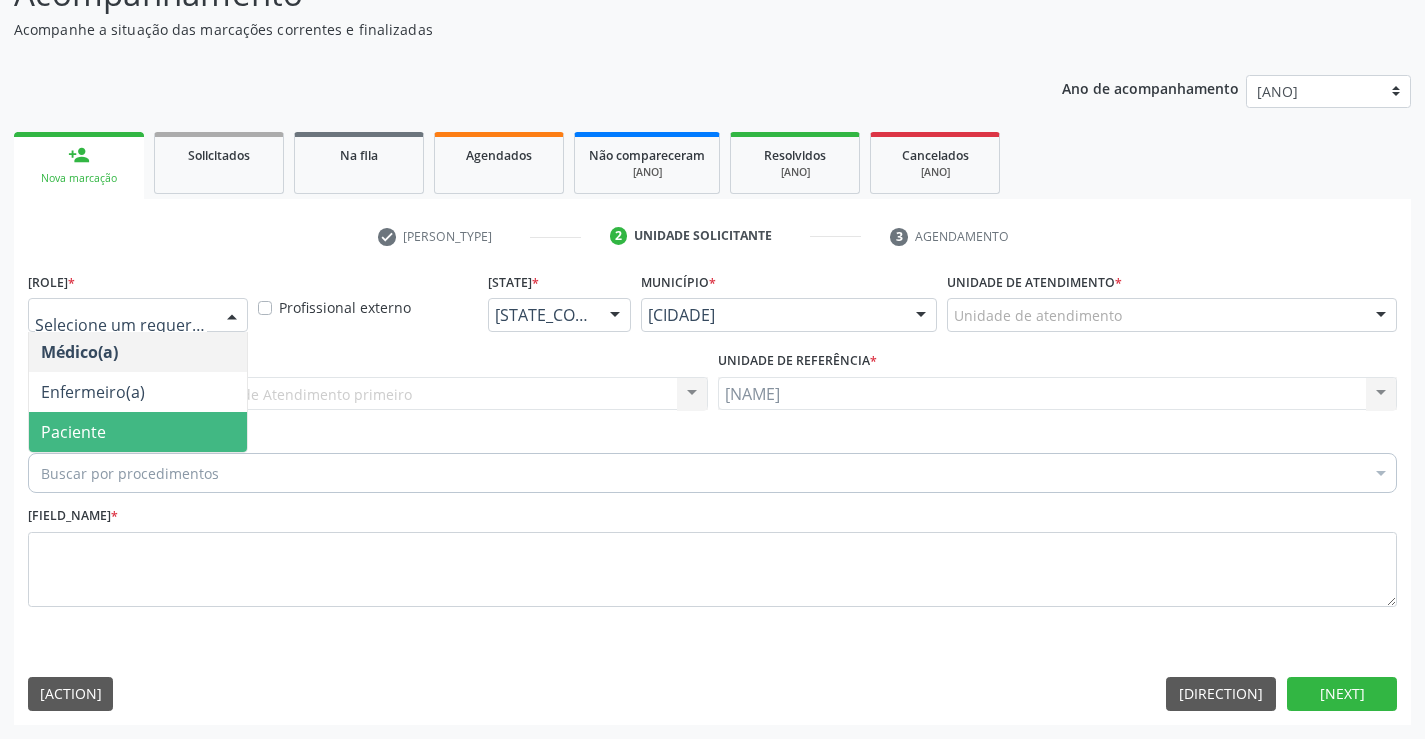 click on "[ROLE]" at bounding box center (73, 432) 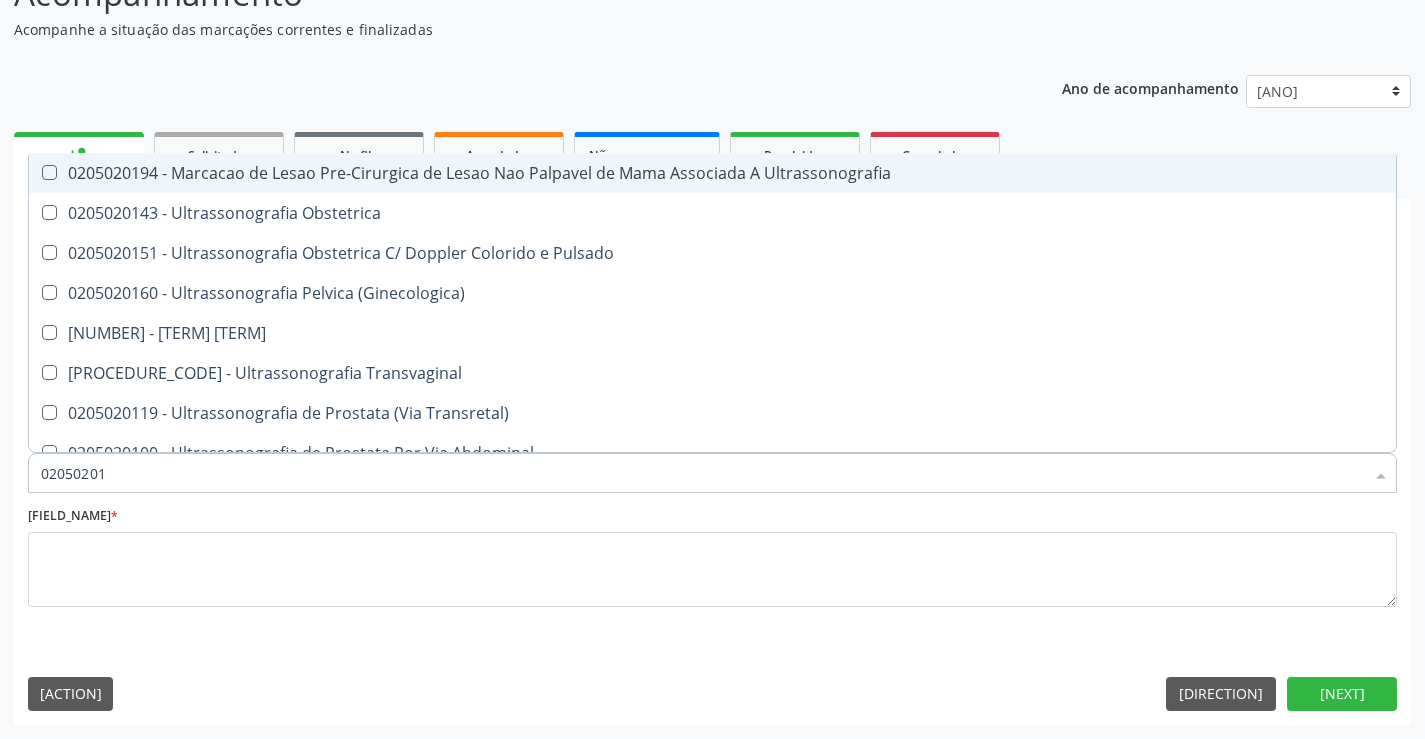 type on "020502018" 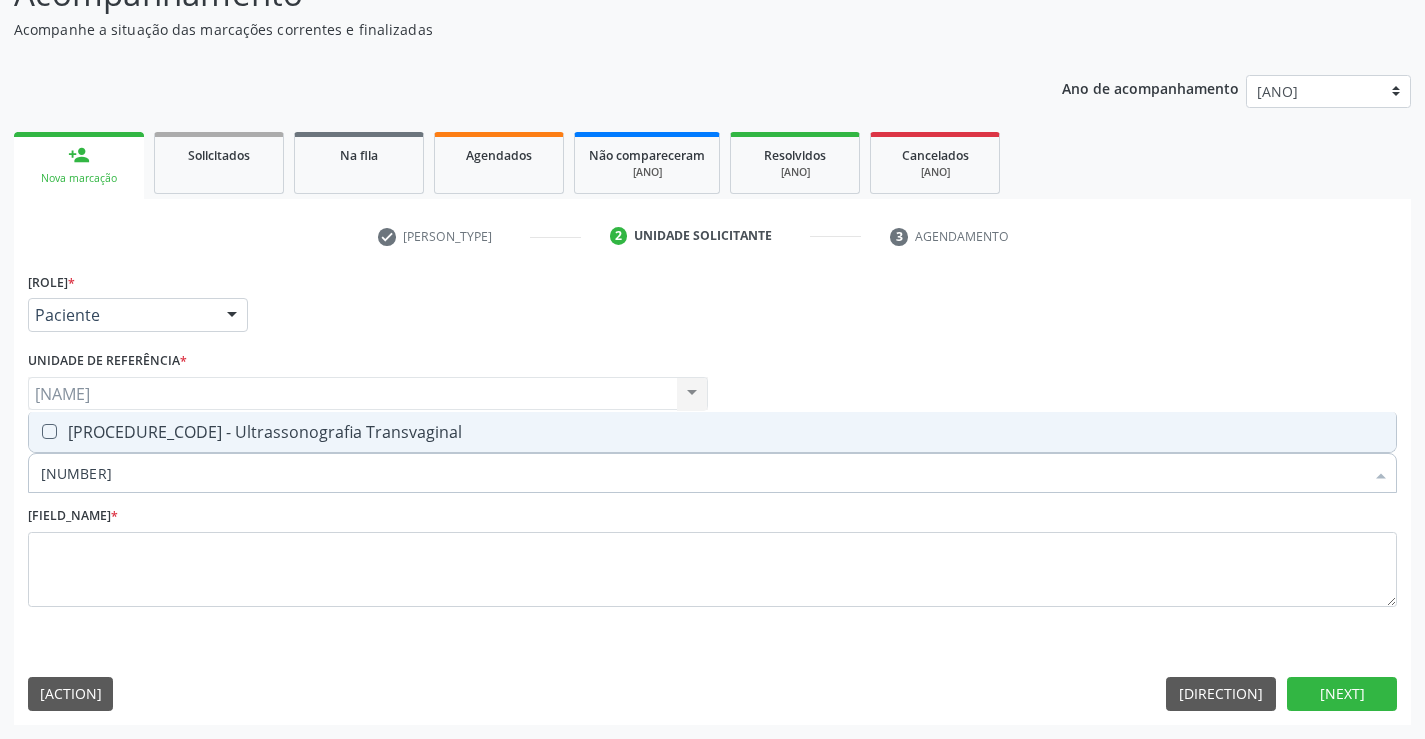 click on "[CODE] - Ultrassonografia Transvaginal" at bounding box center [712, 432] 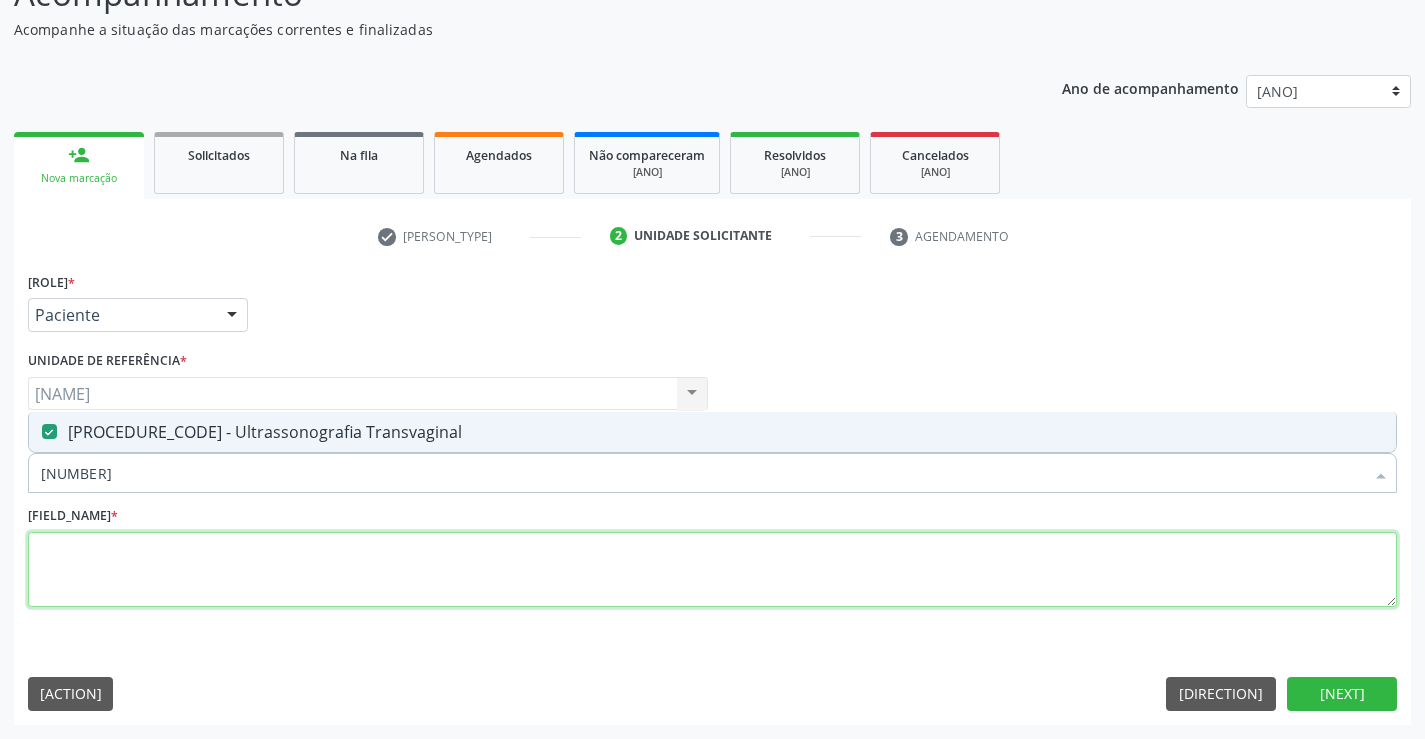 click at bounding box center [712, 570] 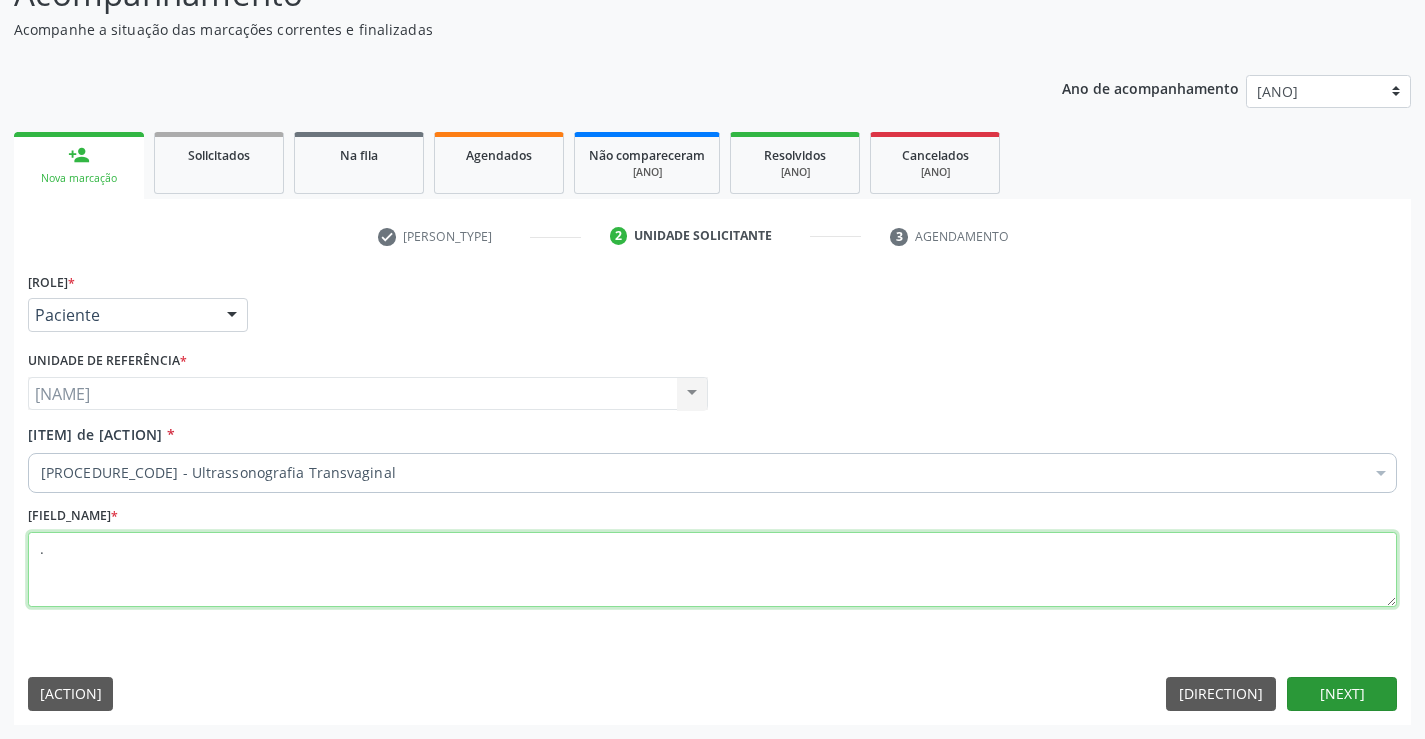 type on "." 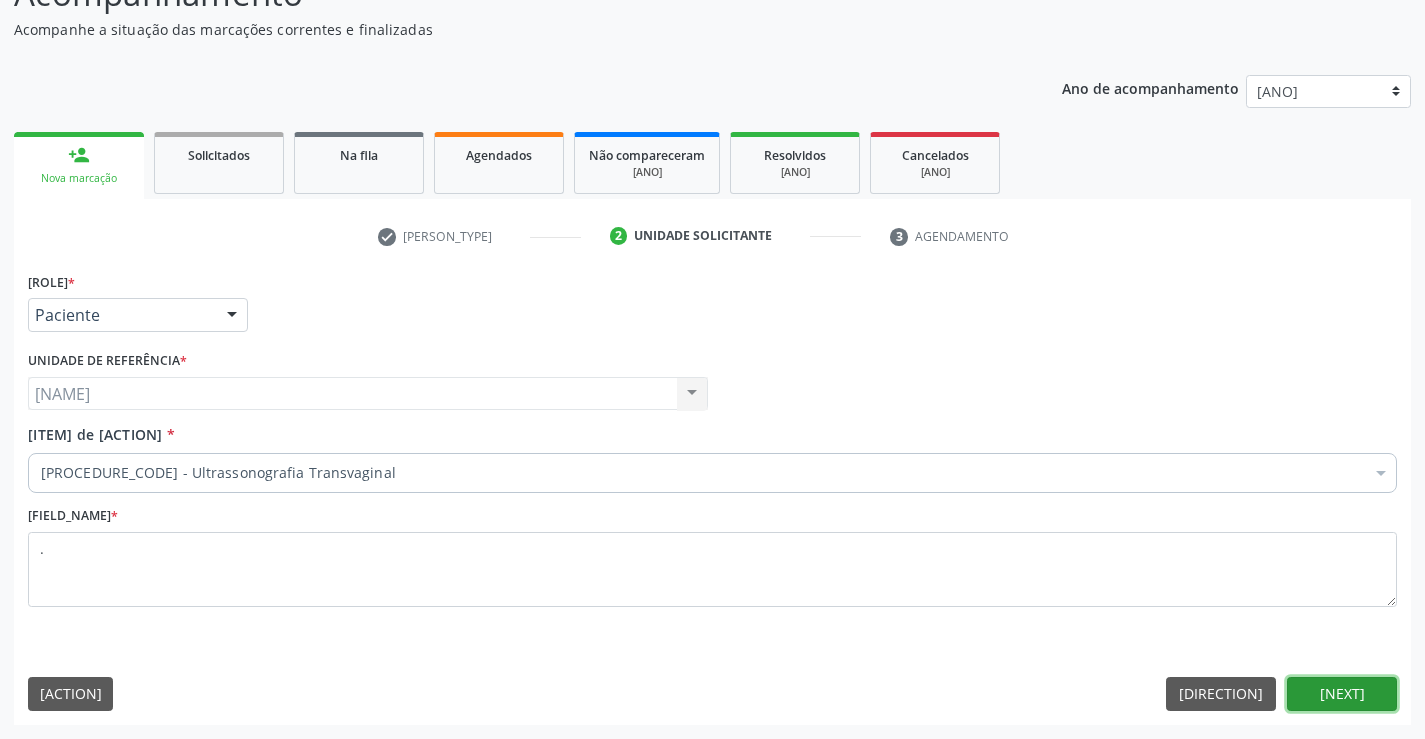 click on "Próximo" at bounding box center [1342, 694] 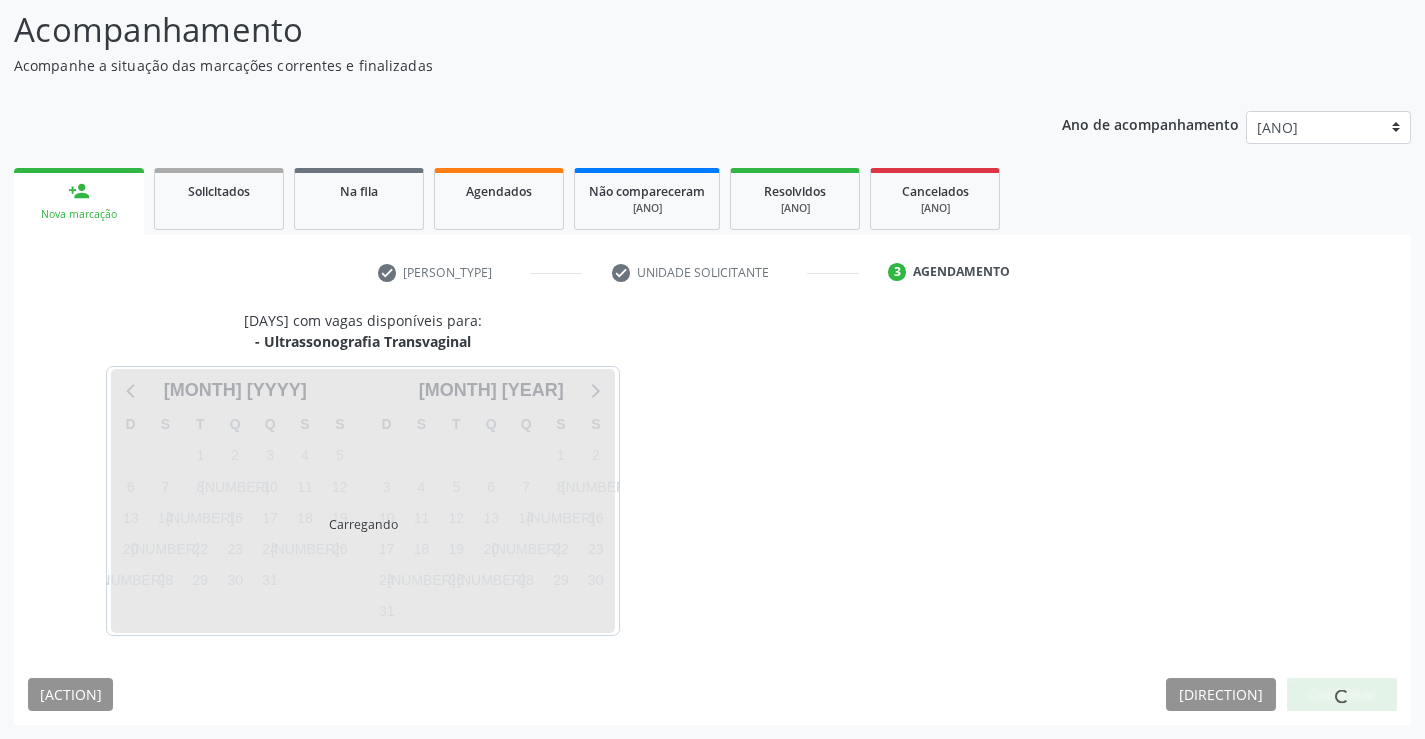 scroll, scrollTop: 131, scrollLeft: 0, axis: vertical 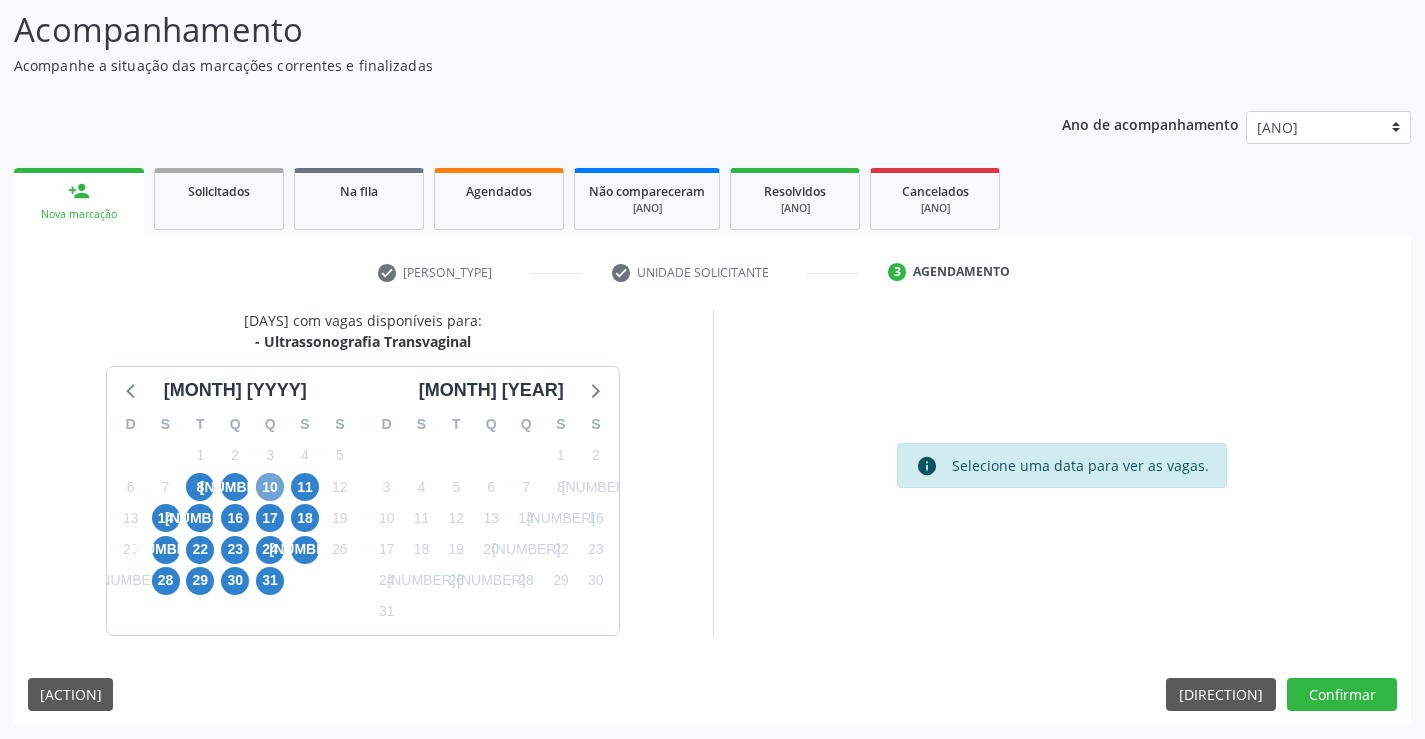 click on "10" at bounding box center (270, 487) 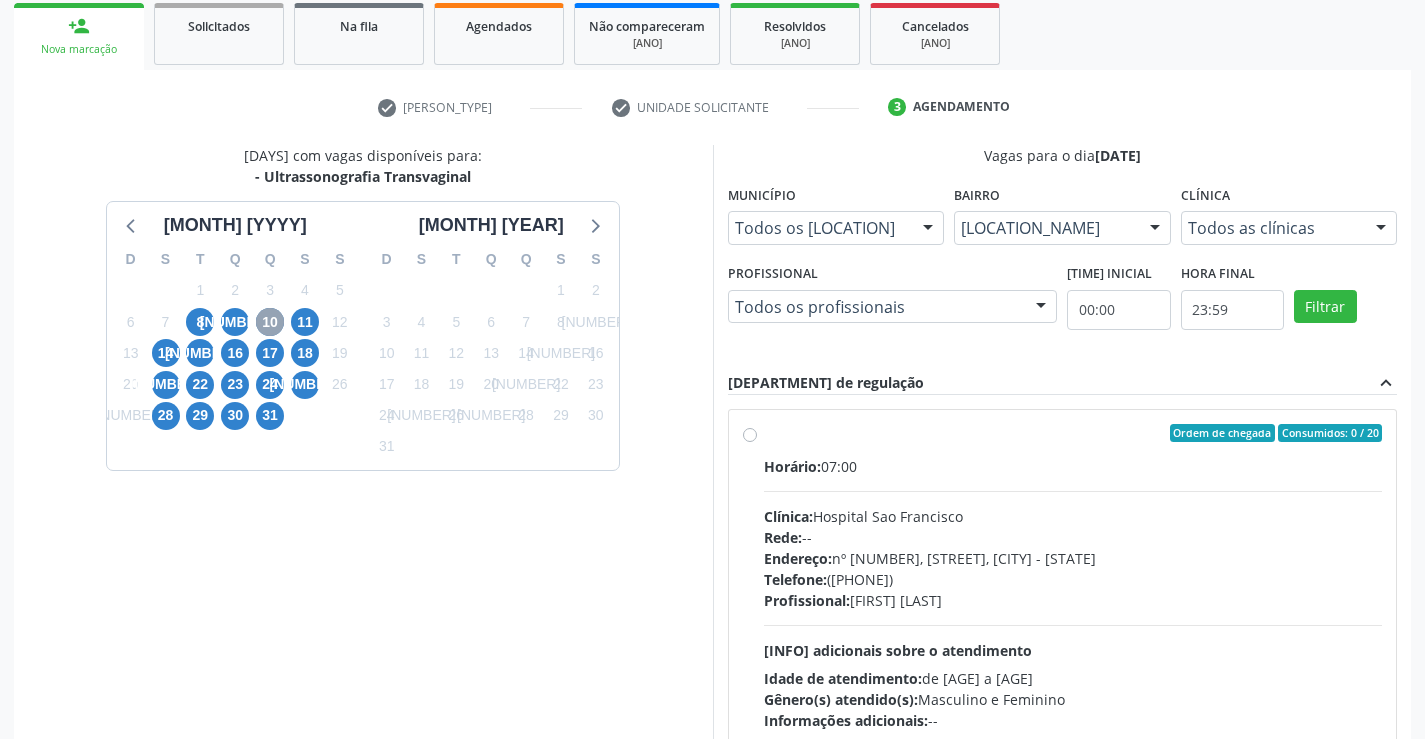 scroll, scrollTop: 331, scrollLeft: 0, axis: vertical 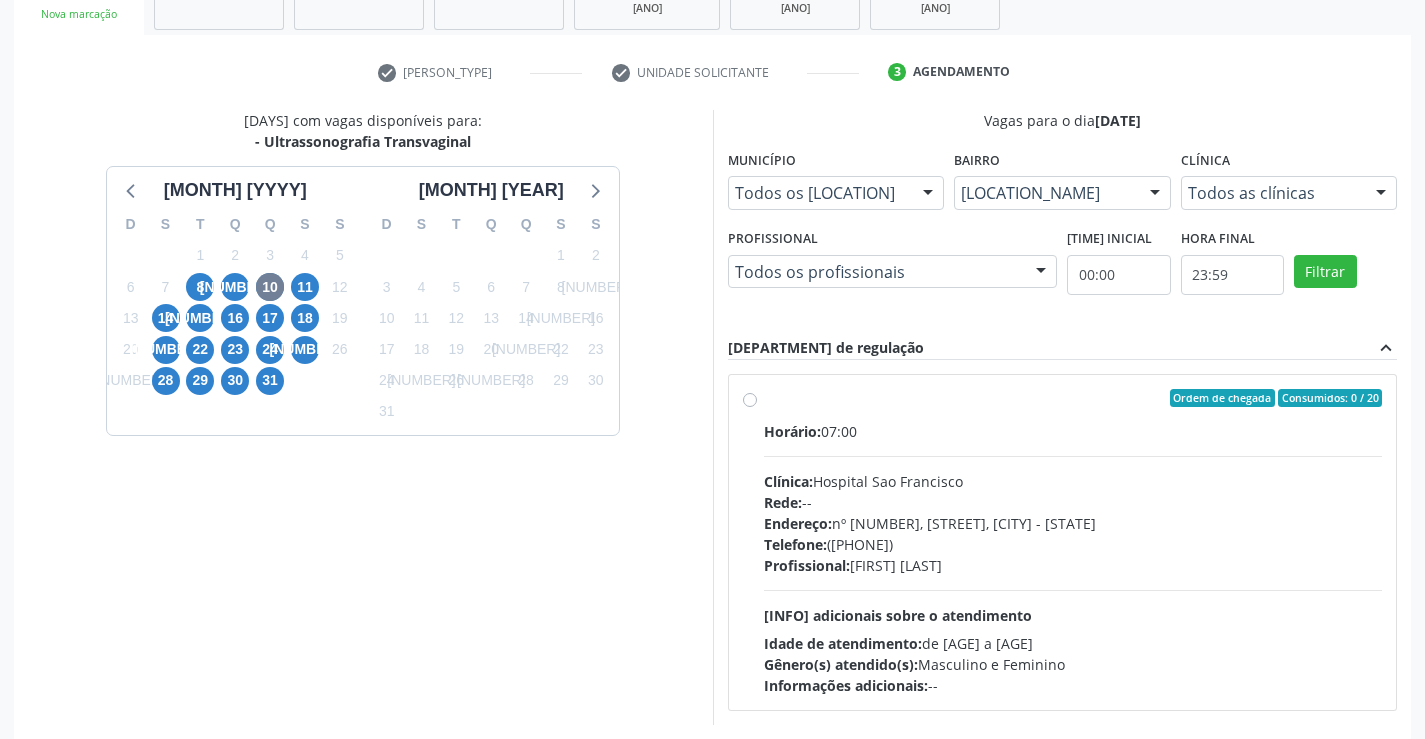 click on "Horário:   [TIME]
Clínica:  Hospital Sao Francisco
Rede:
--
Endereço:   nº [NUMBER], Varzea, [CITY] - [STATE]
Telefone:   [PHONE]
Profissional:
[FIRST] [LAST]
Informações adicionais sobre o atendimento
Idade de atendimento:
de 0 a 120 anos
Gênero(s) atendido(s):
Masculino e Feminino
Informações adicionais:
--" at bounding box center (1073, 542) 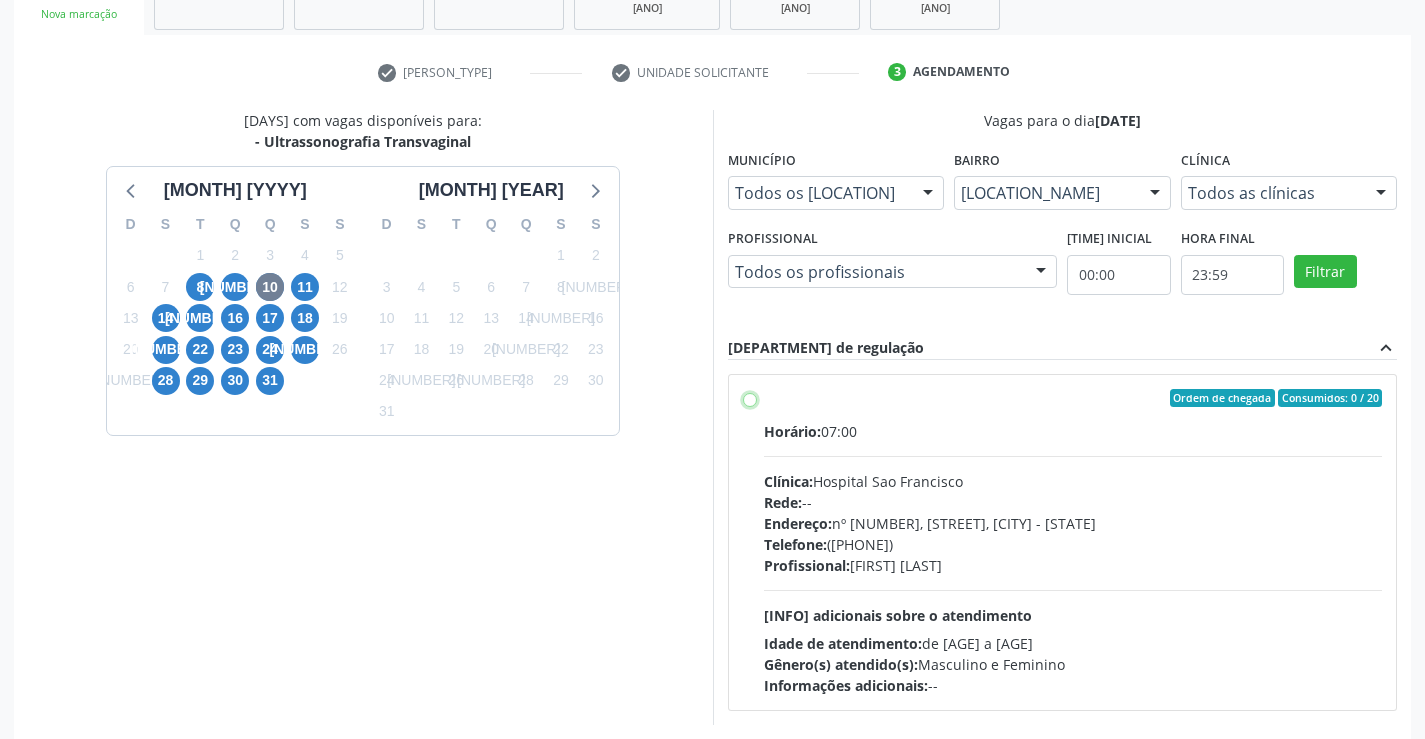 click on "Horário:   [TIME]
Clínica:  Hospital Sao Francisco
Rede:
--
Endereço:   nº [NUMBER], Varzea, [CITY] - [STATE]
Telefone:   [PHONE]
Profissional:
[FIRST] [LAST]
Informações adicionais sobre o atendimento
Idade de atendimento:
de 0 a 120 anos
Gênero(s) atendido(s):
Masculino e Feminino
Informações adicionais:
--" at bounding box center (750, 398) 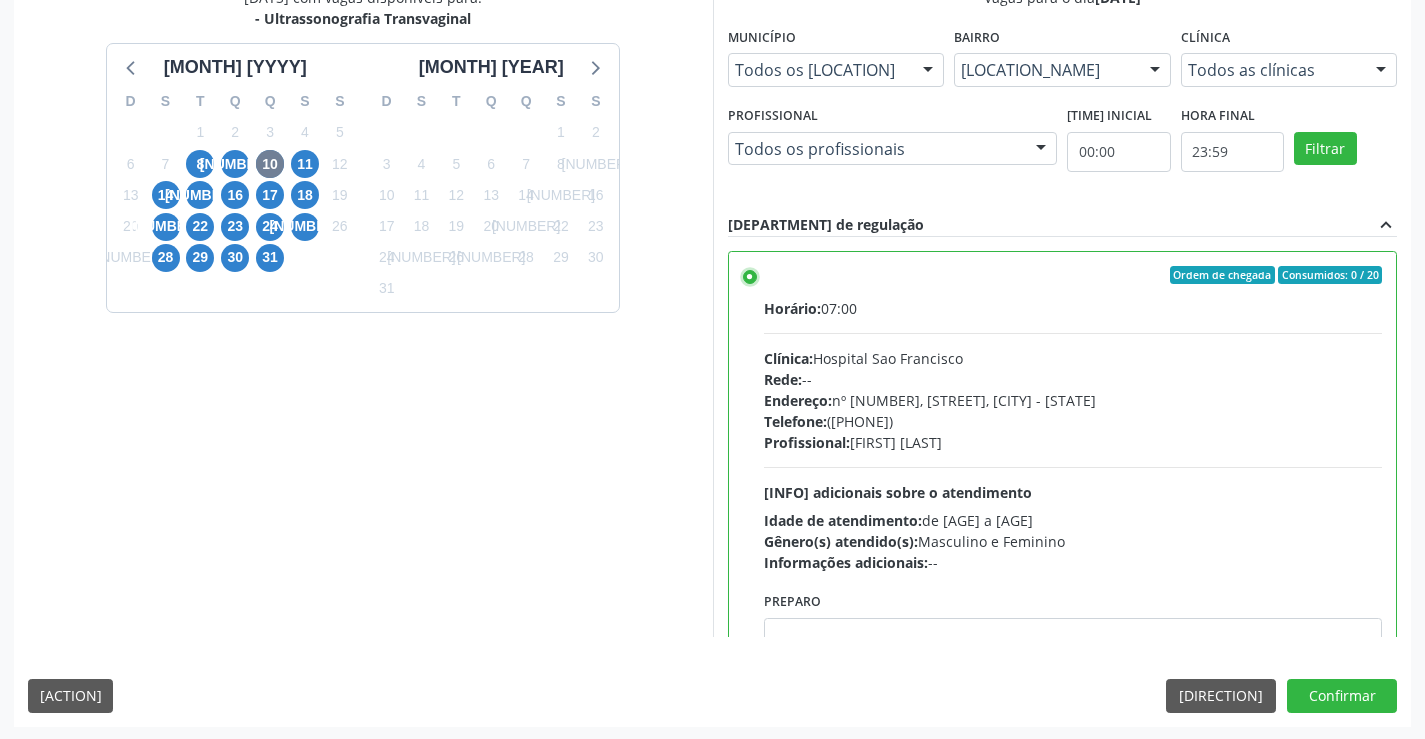 scroll, scrollTop: 456, scrollLeft: 0, axis: vertical 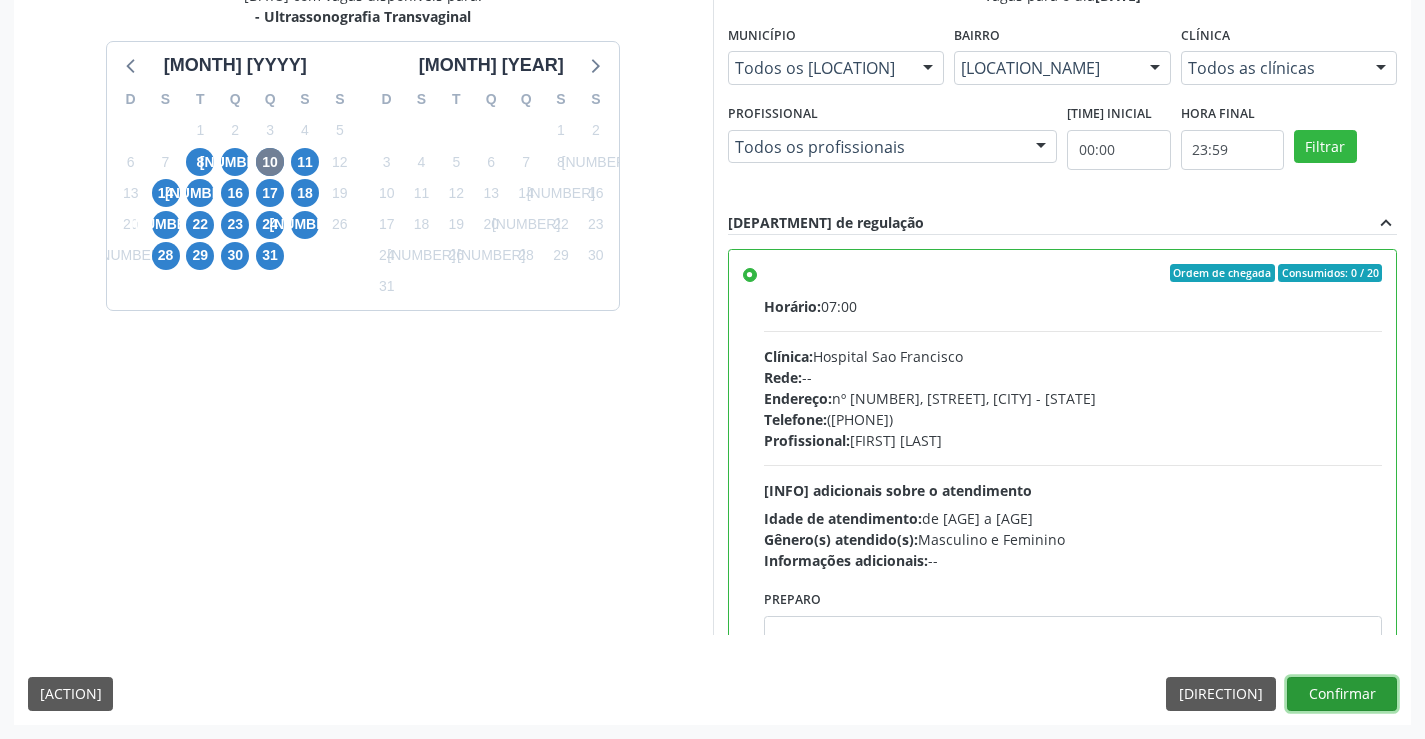click on "Confirmar" at bounding box center (1342, 694) 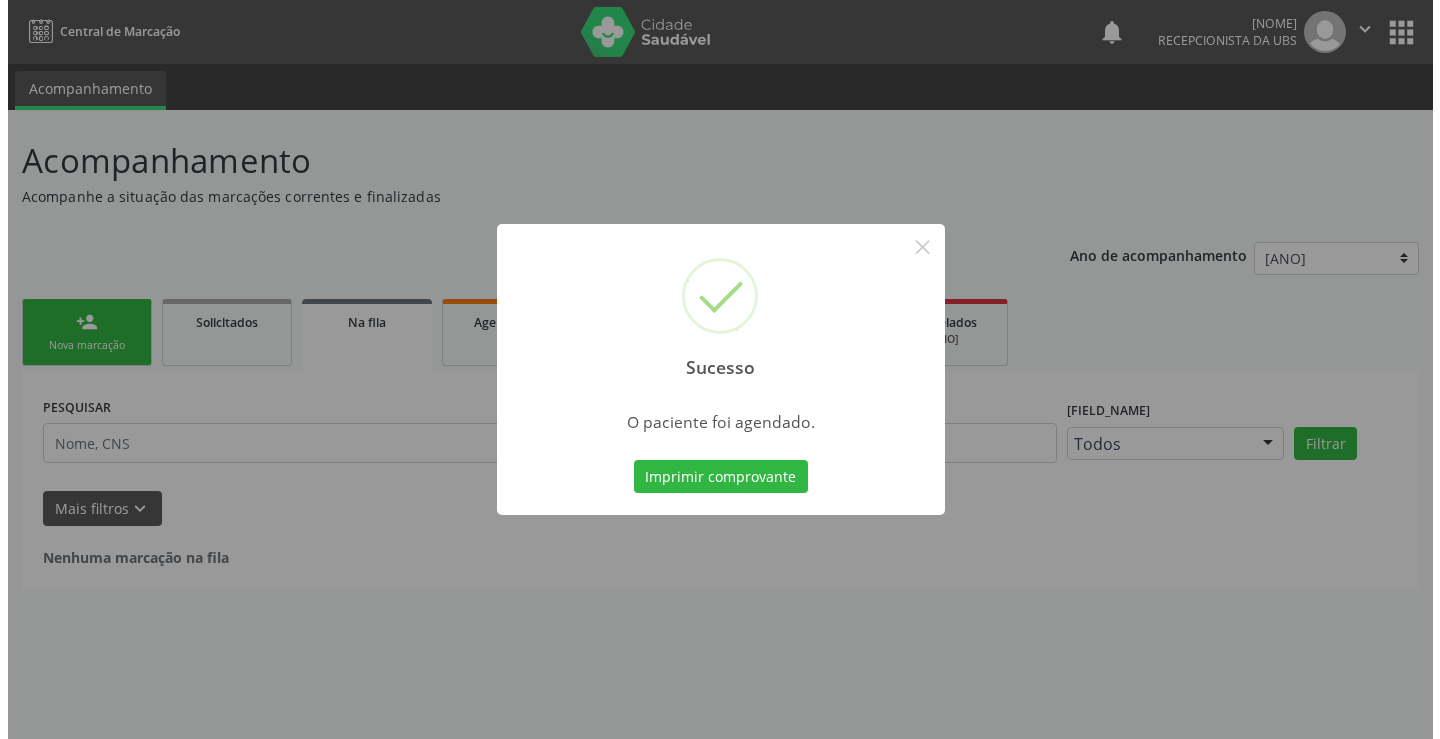scroll, scrollTop: 0, scrollLeft: 0, axis: both 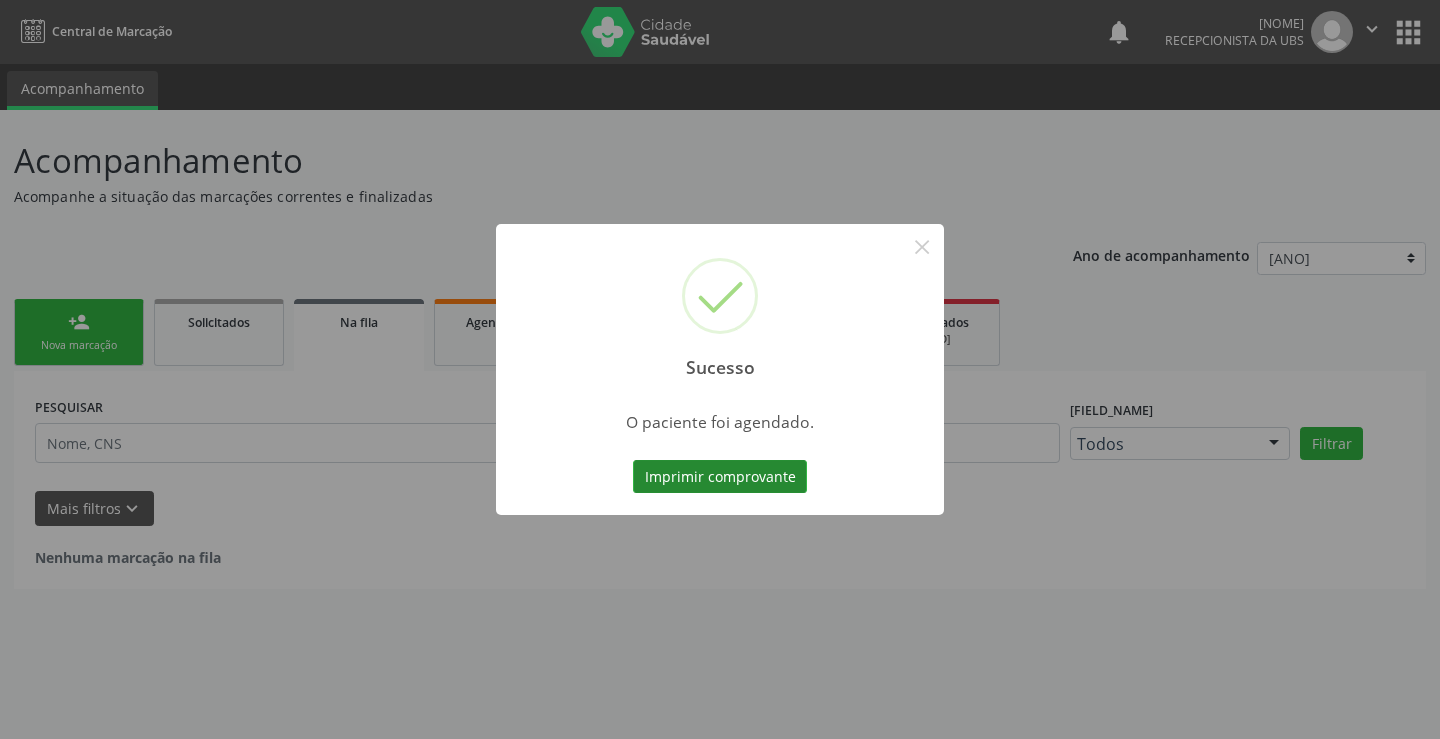 click on "Imprimir comprovante" at bounding box center (720, 477) 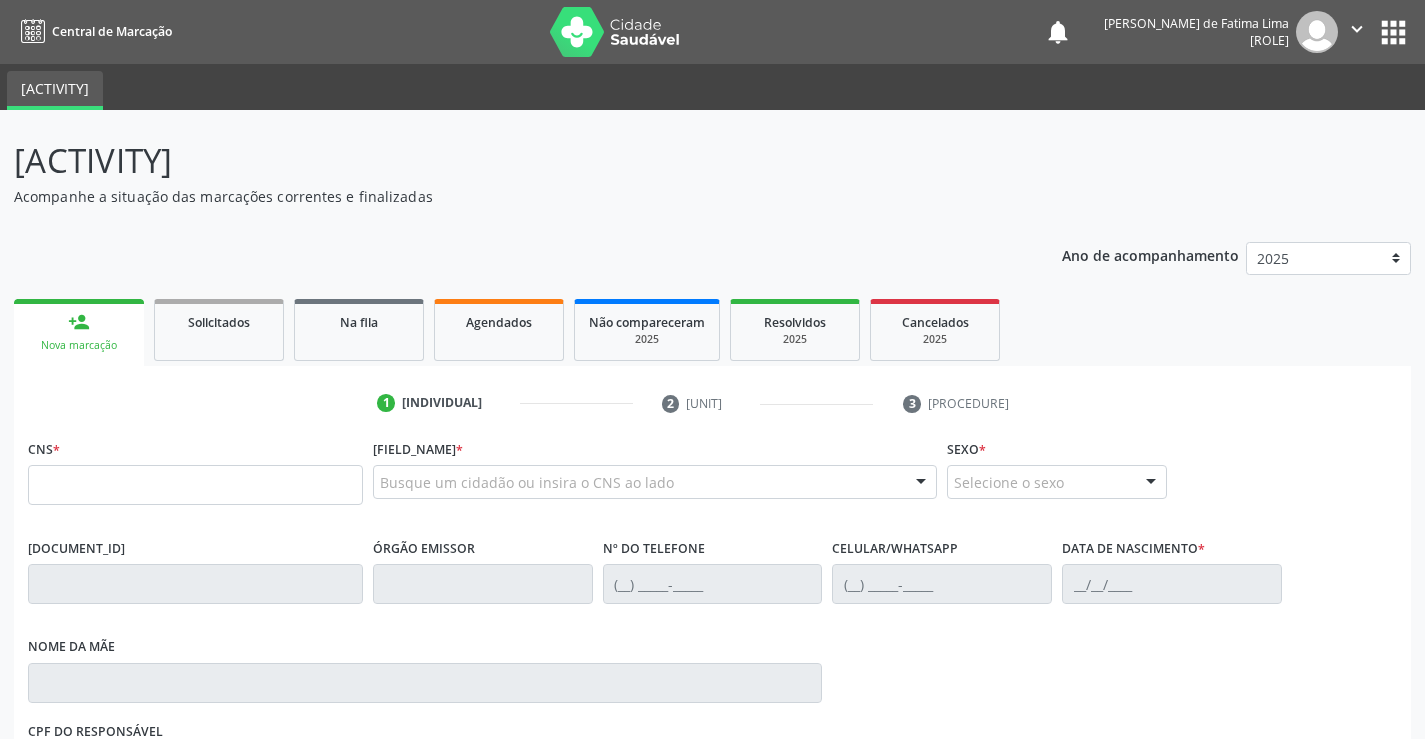 scroll, scrollTop: 0, scrollLeft: 0, axis: both 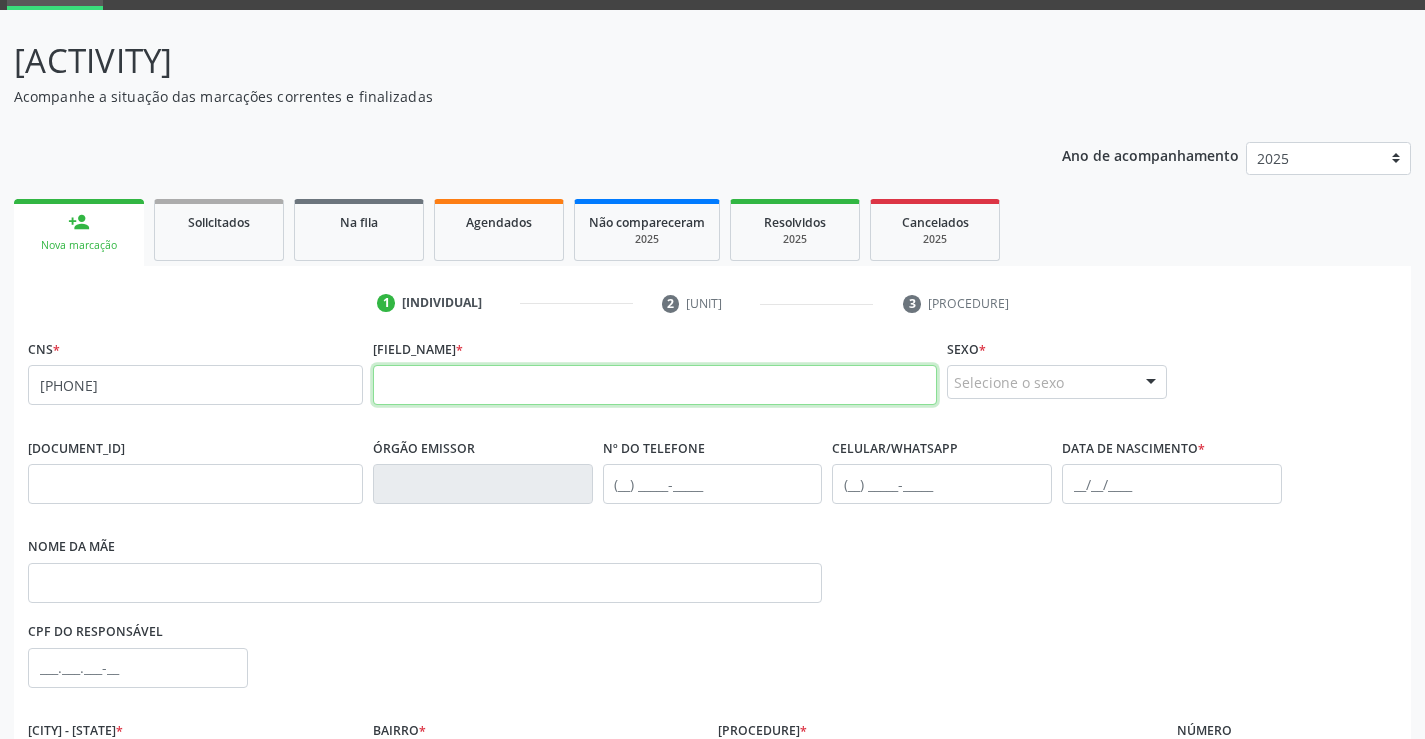 click at bounding box center (655, 385) 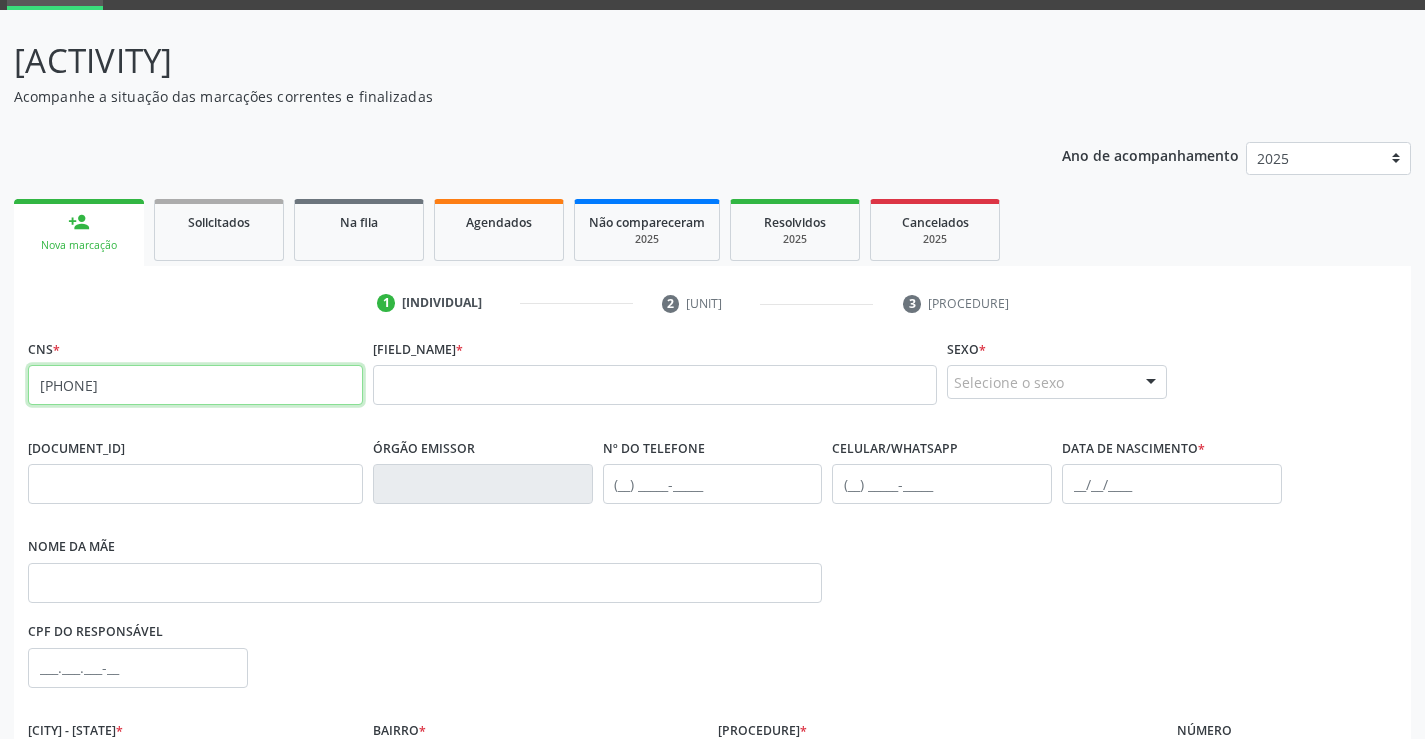 click on "898 0034 0375 2838" at bounding box center (195, 385) 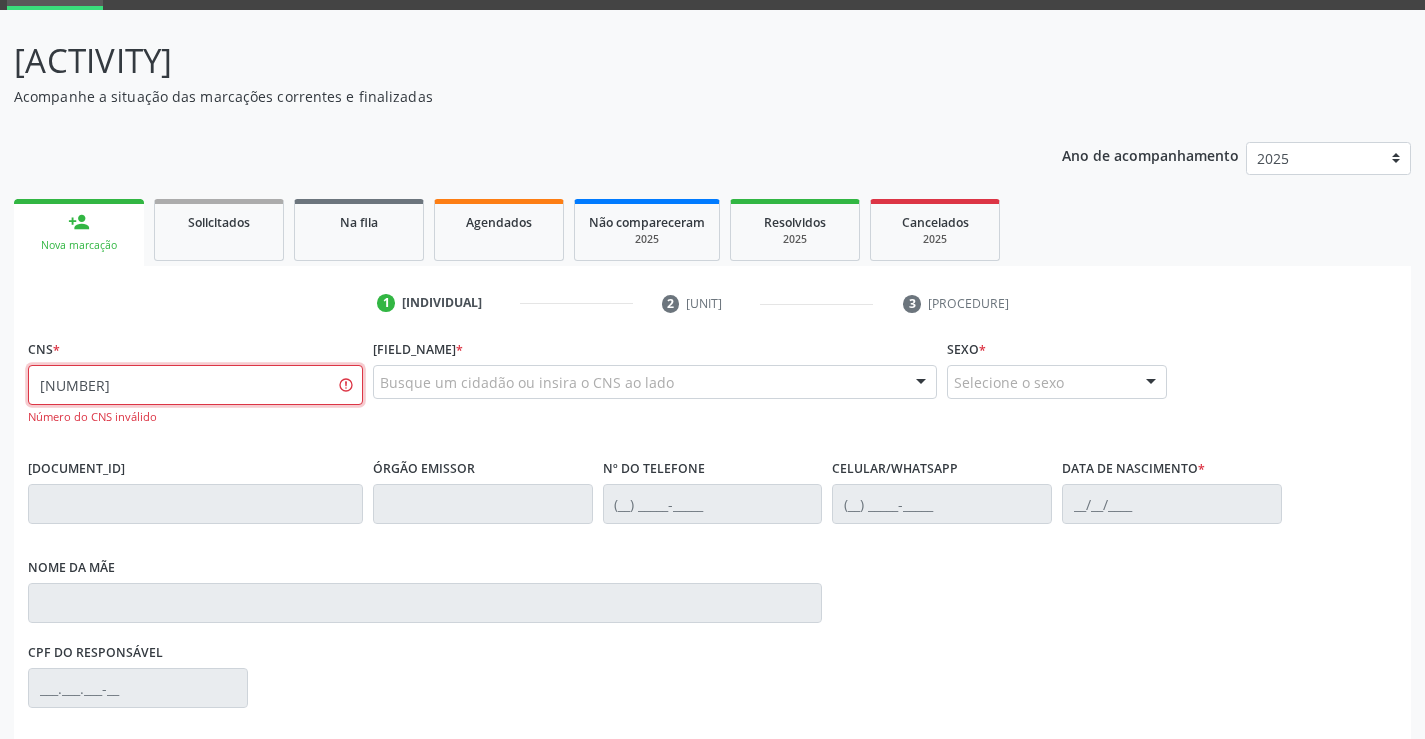 type on "706 8022 1634 3923" 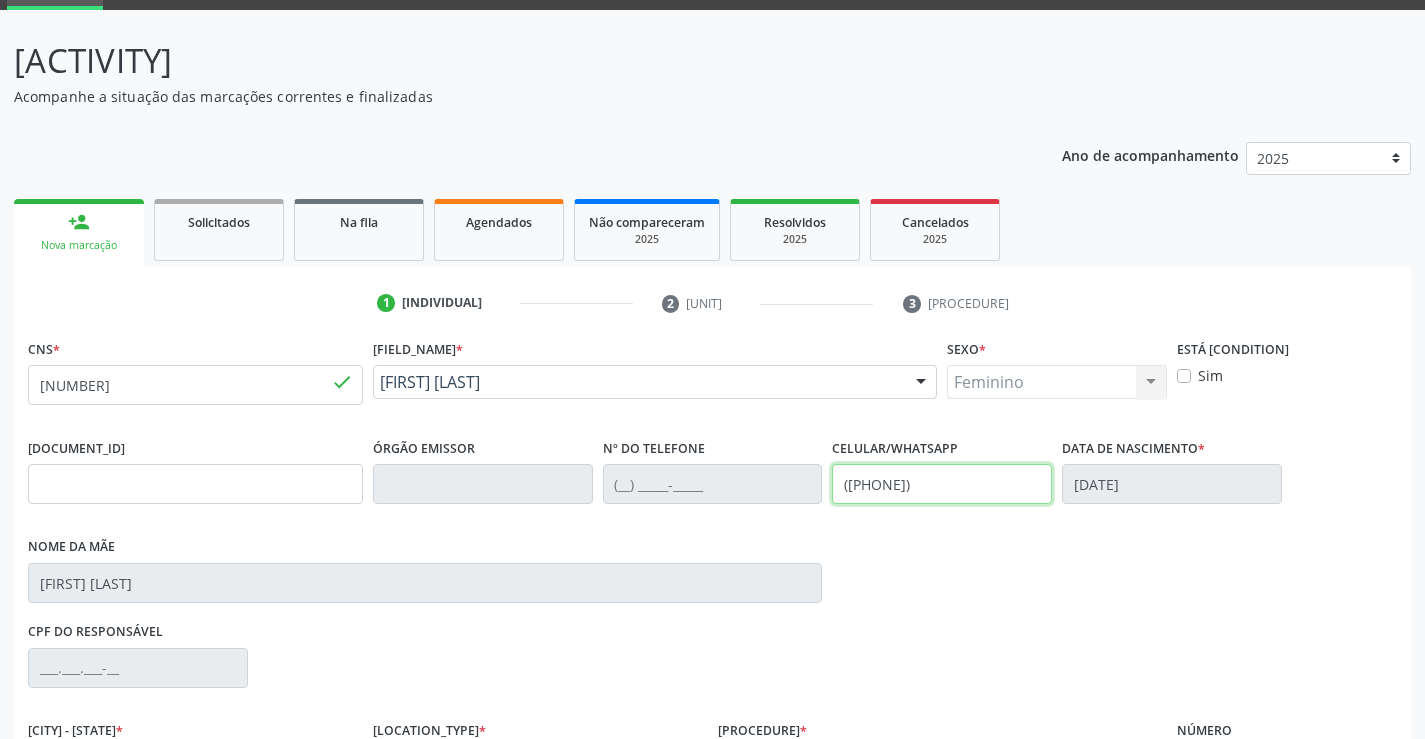 click on "([PHONE])" at bounding box center [942, 484] 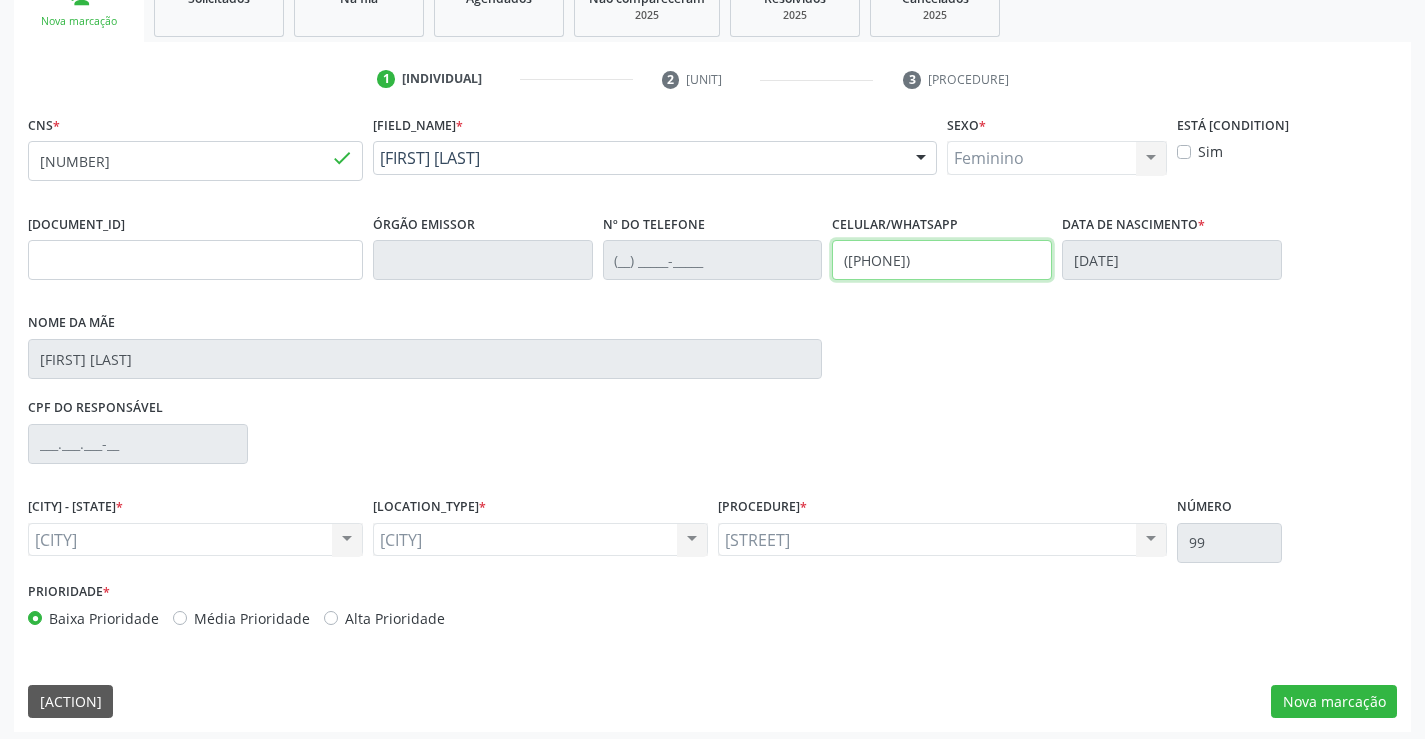scroll, scrollTop: 331, scrollLeft: 0, axis: vertical 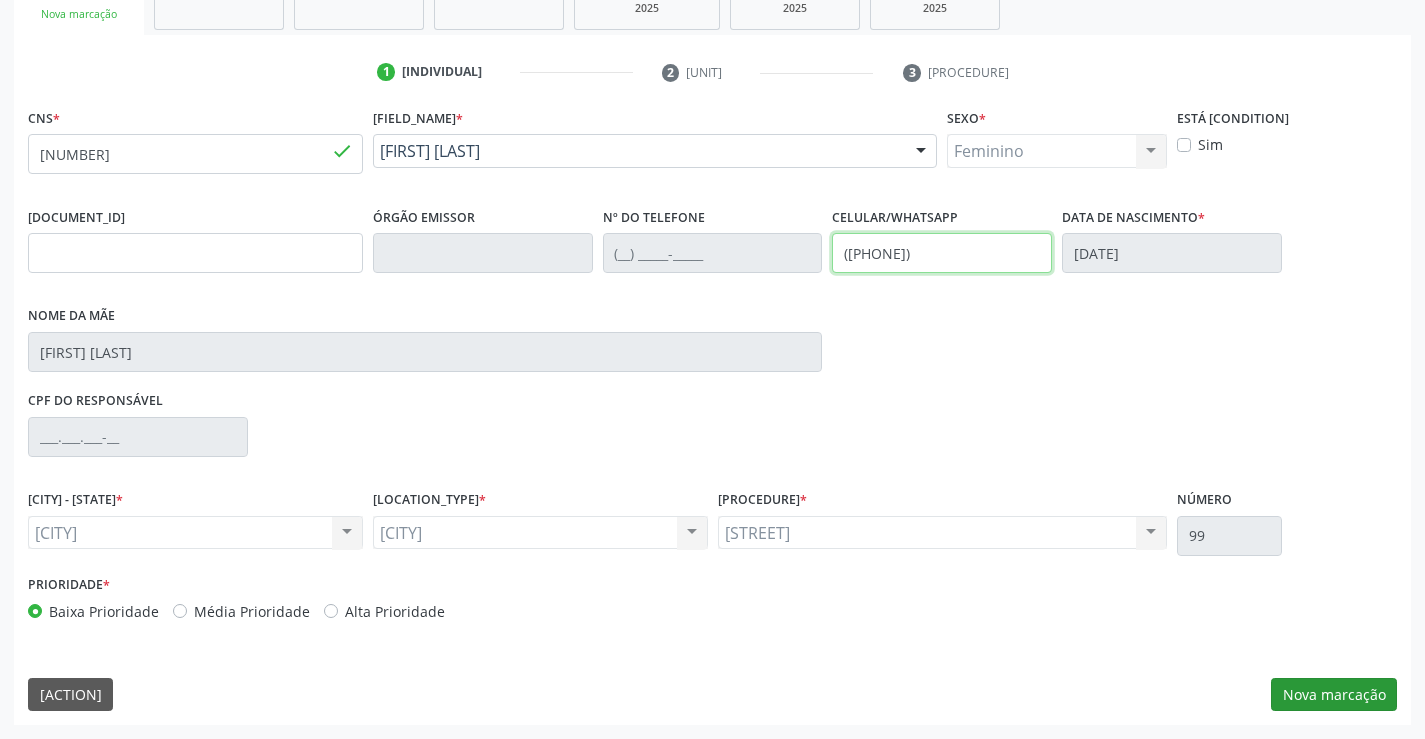 type on "(87) 99905-7555" 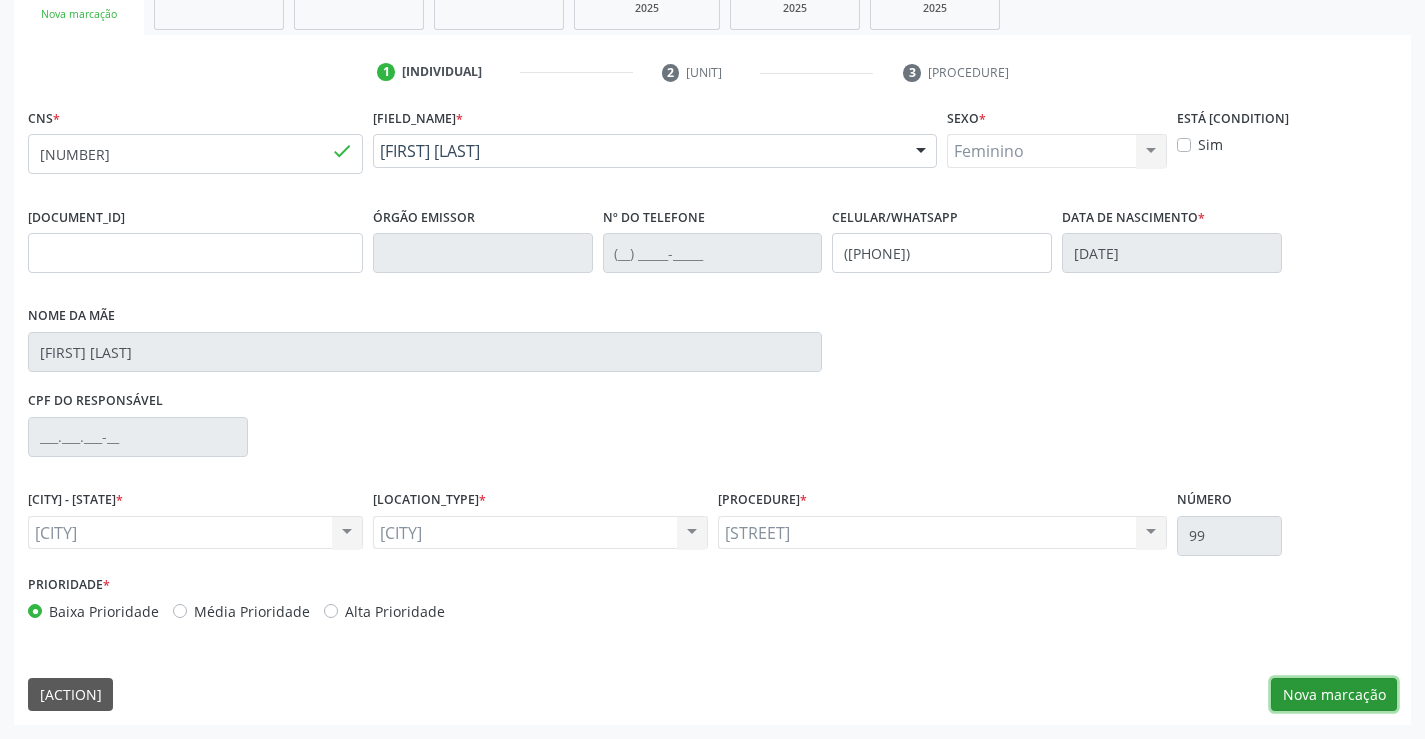click on "Nova marcação" at bounding box center (1334, 695) 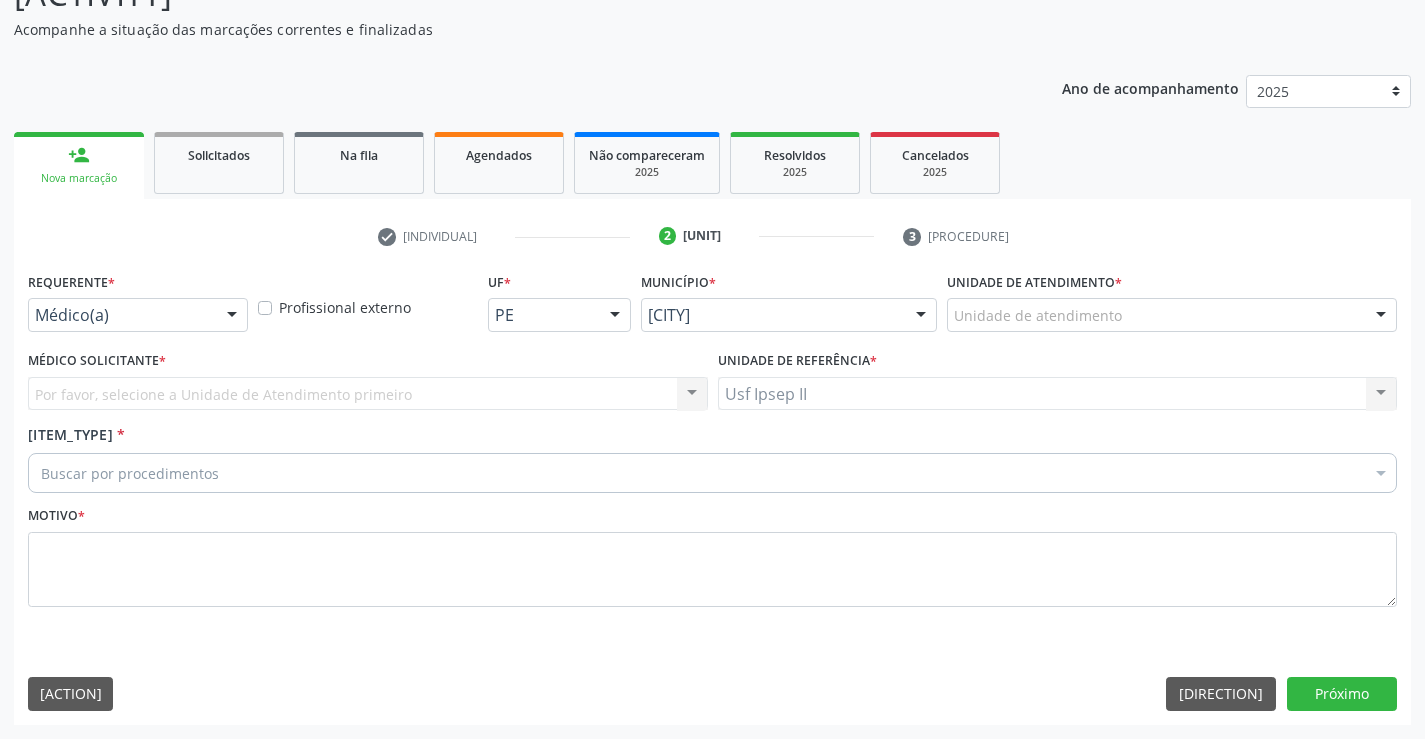 scroll, scrollTop: 167, scrollLeft: 0, axis: vertical 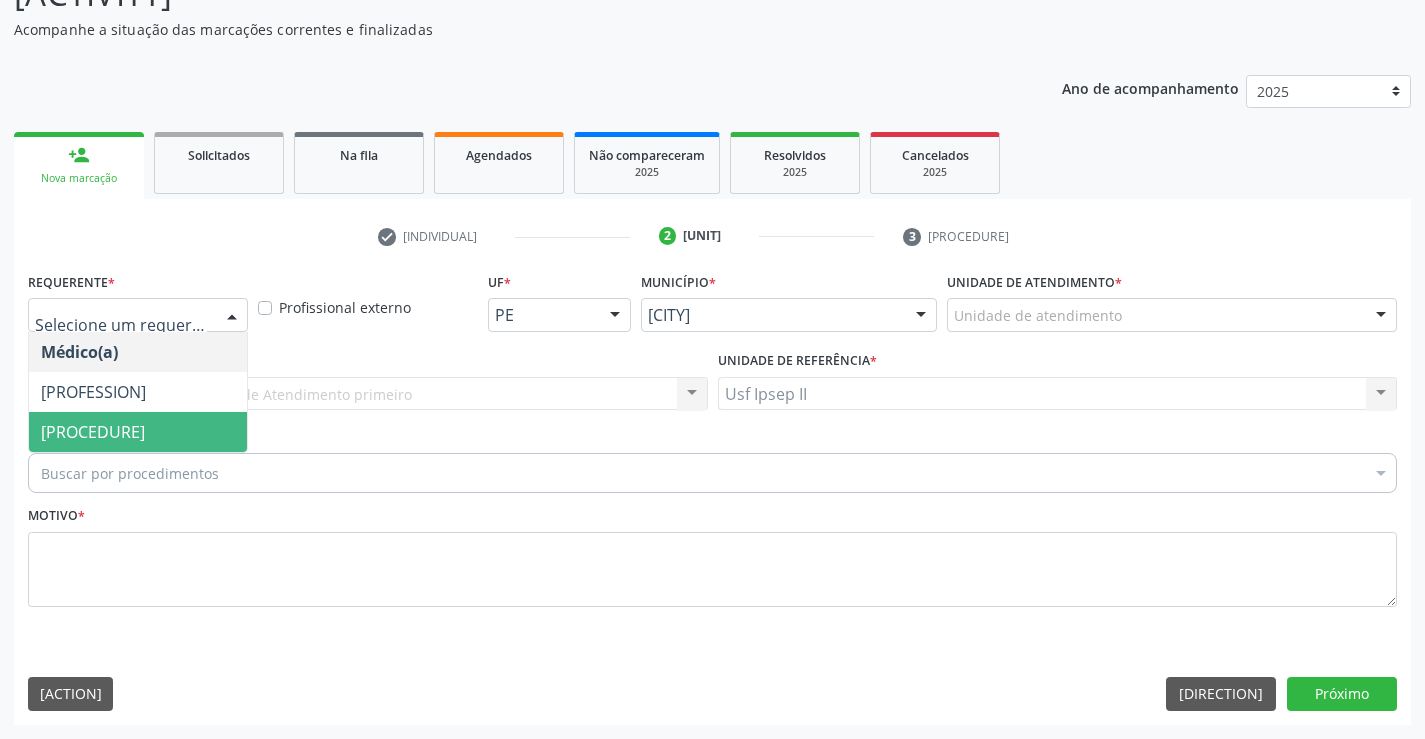 click on "[ROLE]" at bounding box center (138, 432) 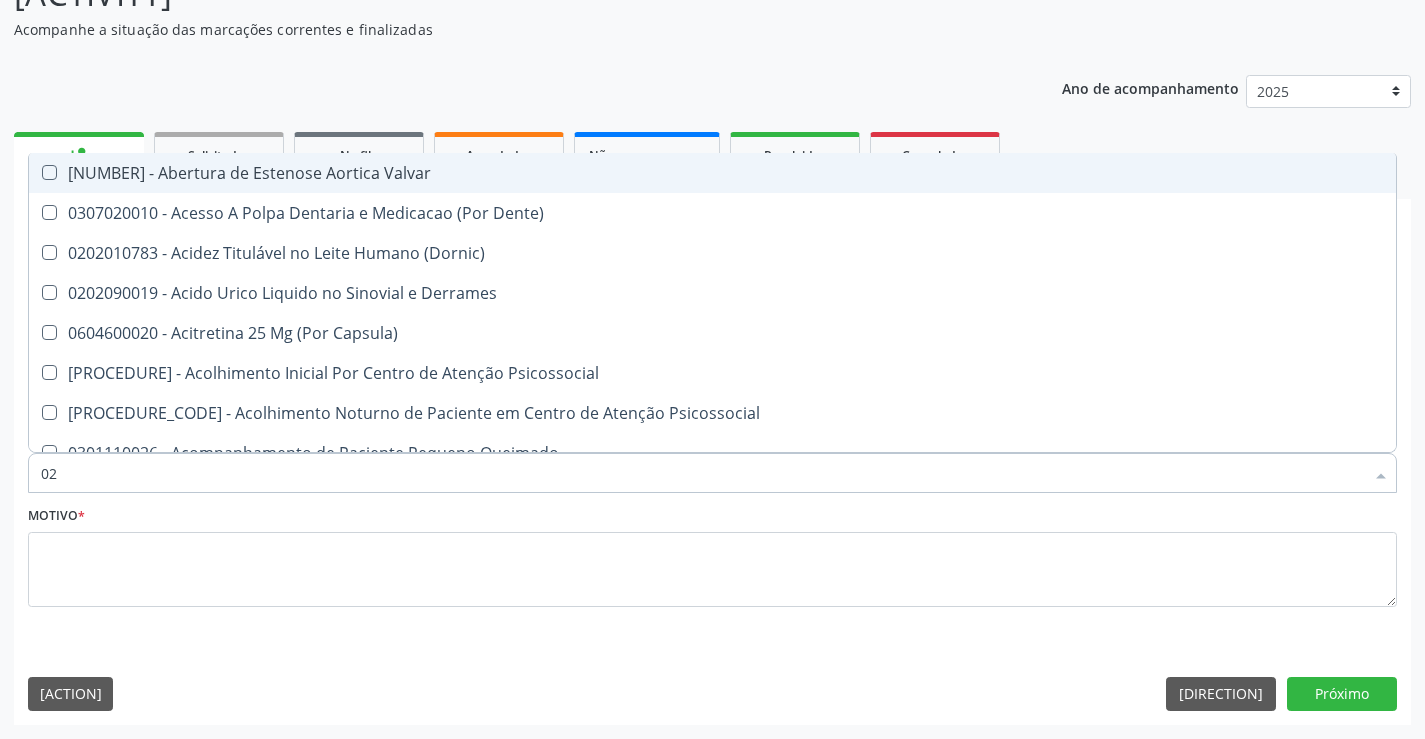 type on "020" 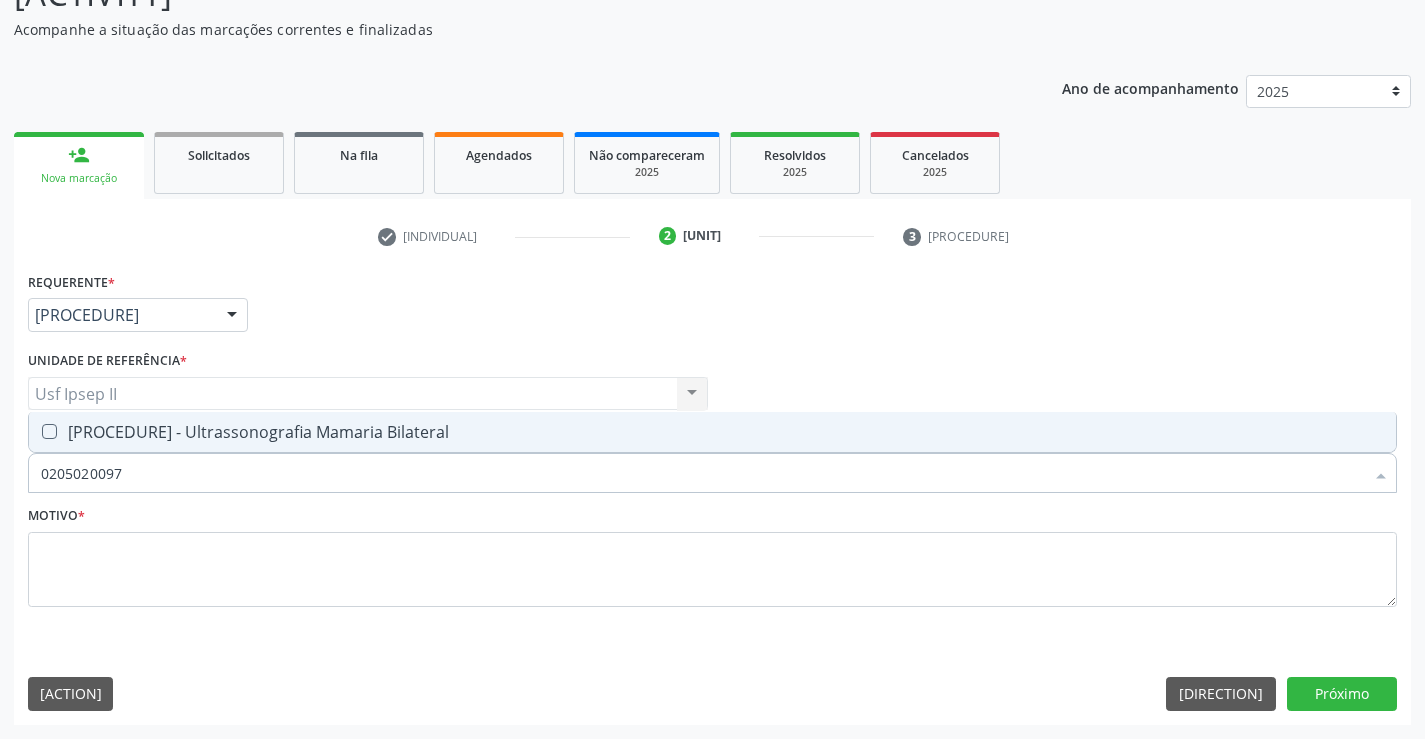 click on "0205020097 - Ultrassonografia Mamaria Bilateral" at bounding box center [712, 432] 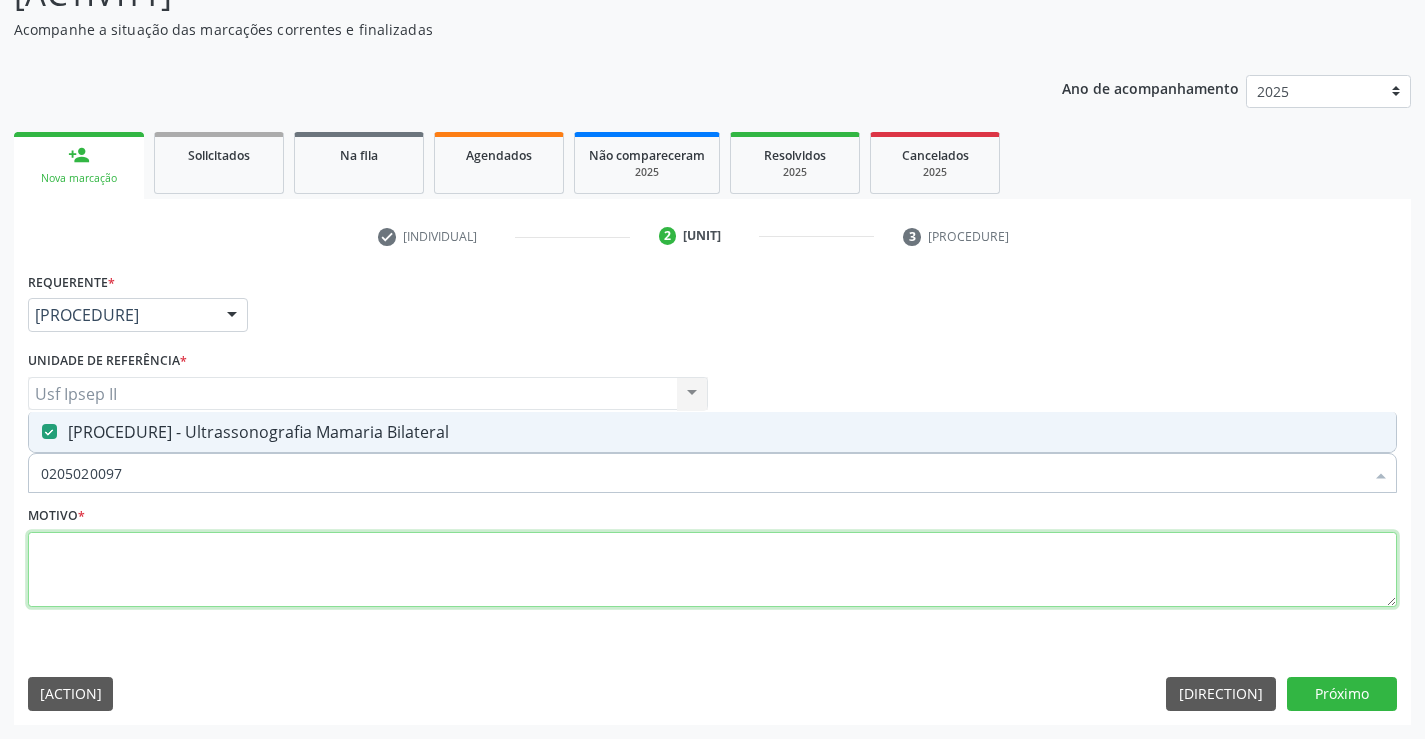 click at bounding box center [712, 570] 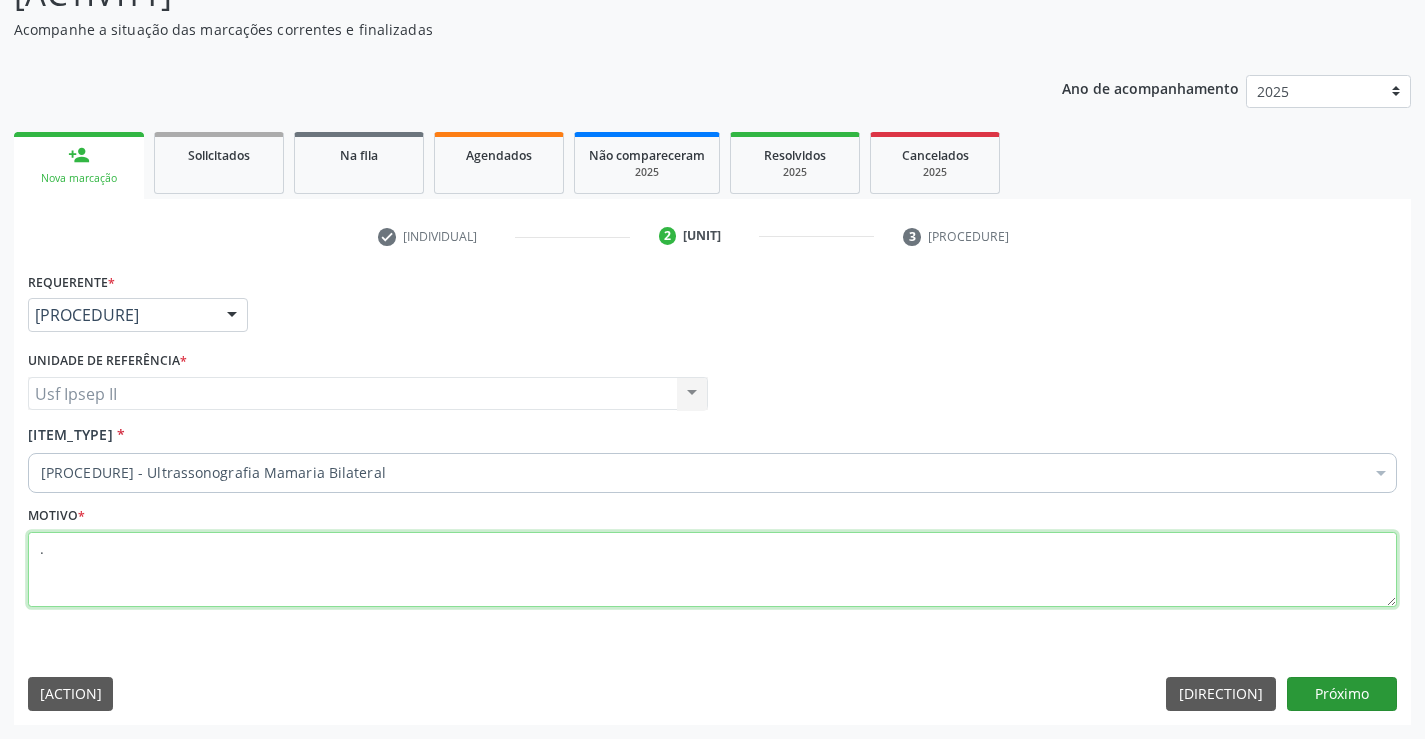 type on "." 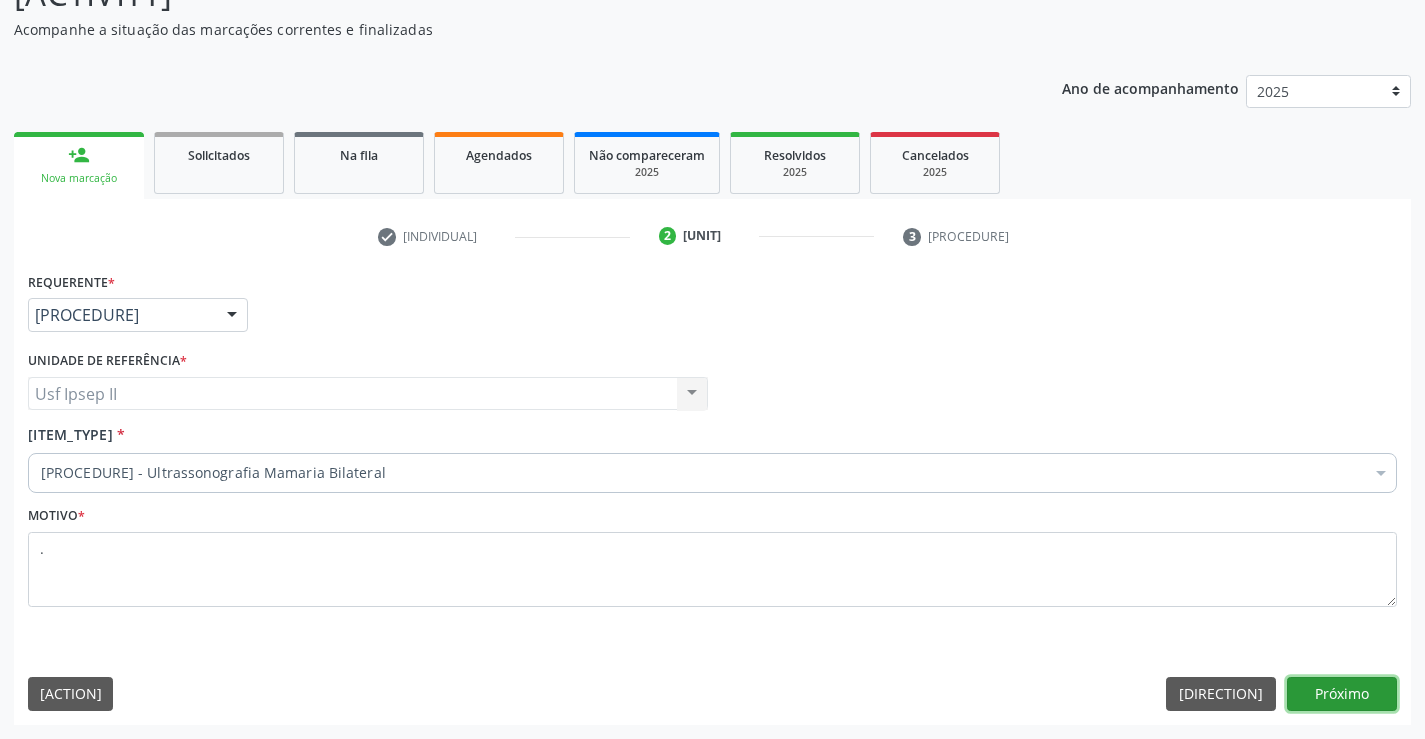 click on "Próximo" at bounding box center (1342, 694) 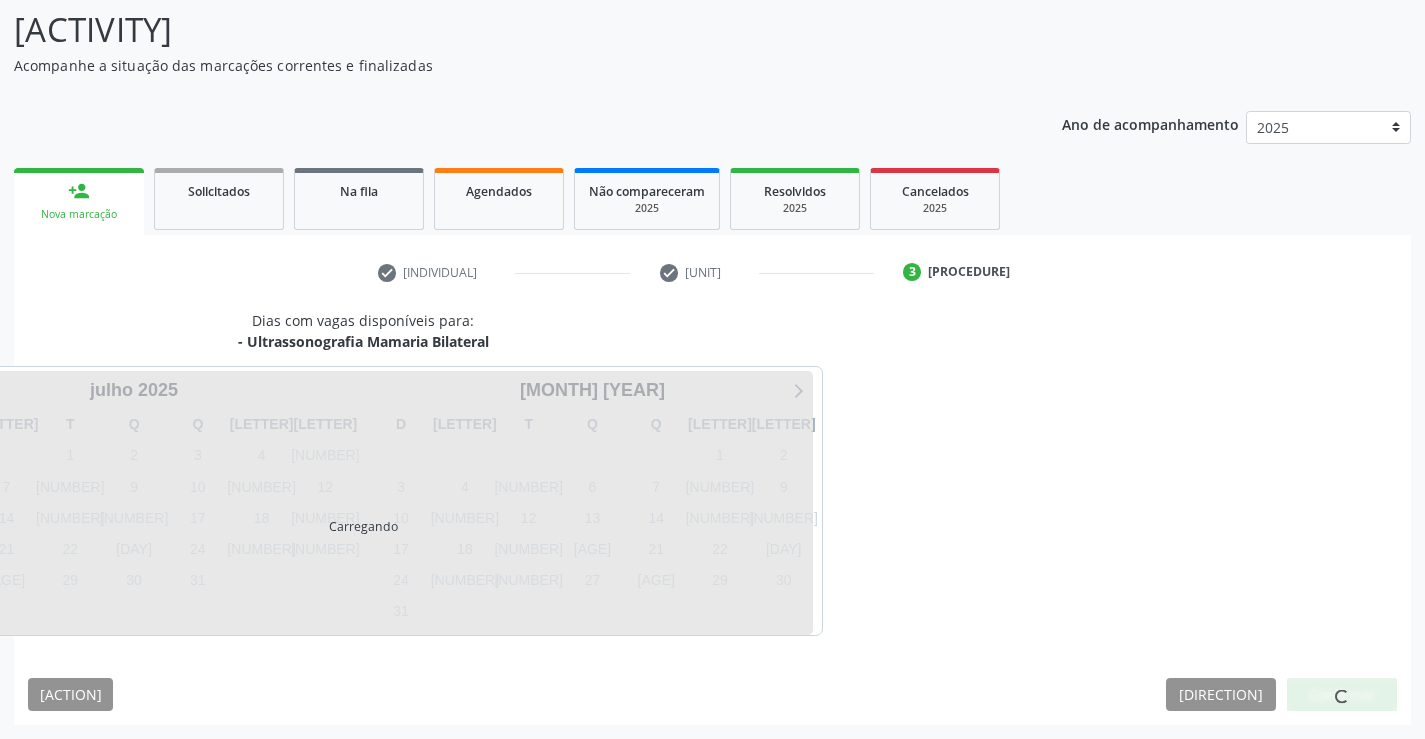 scroll, scrollTop: 131, scrollLeft: 0, axis: vertical 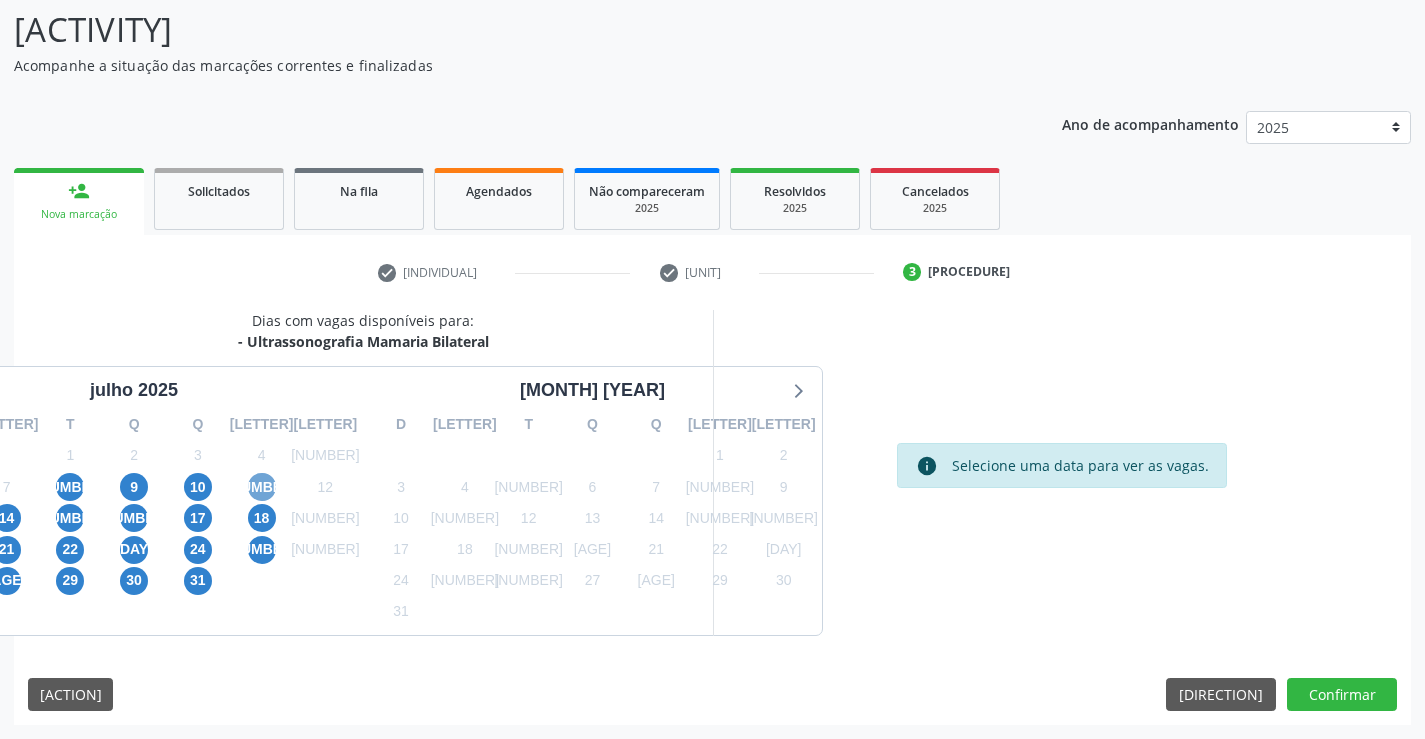click on "11" at bounding box center (262, 487) 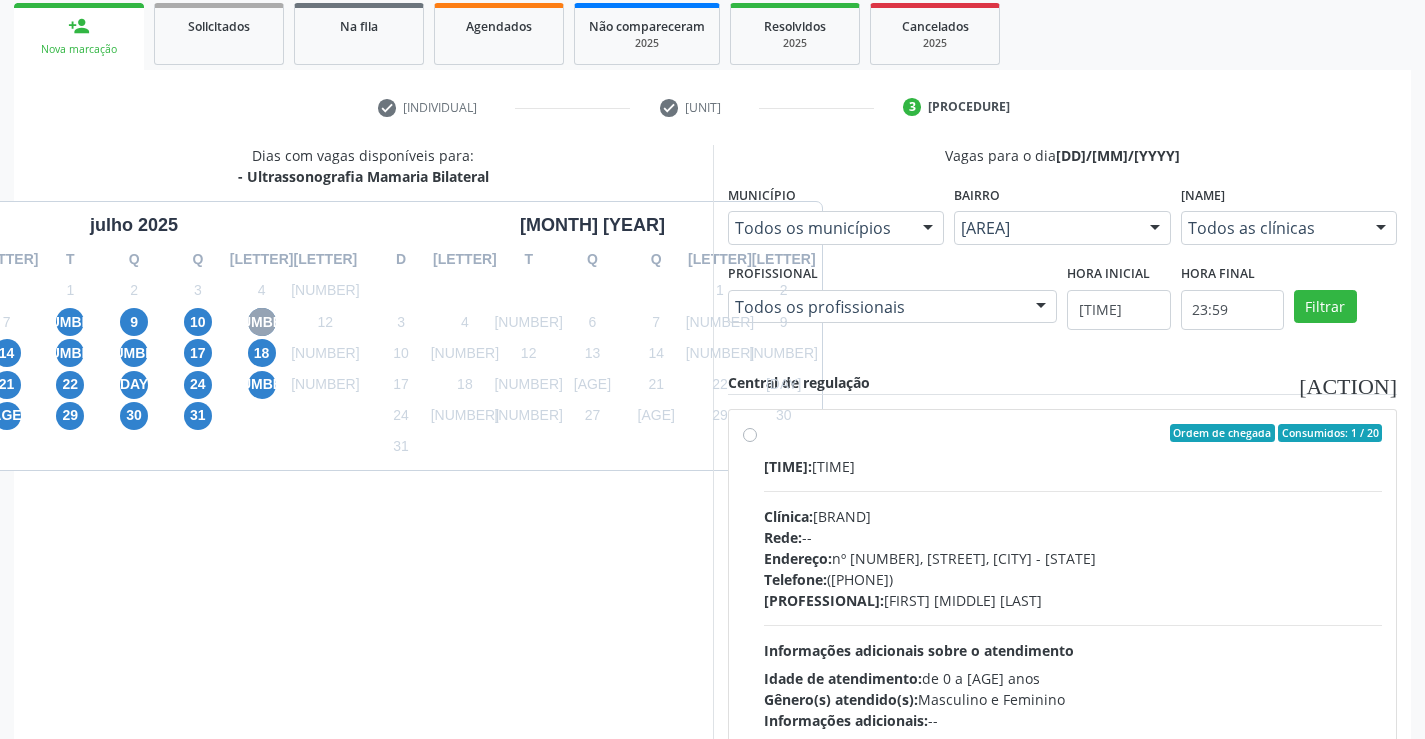 scroll, scrollTop: 331, scrollLeft: 0, axis: vertical 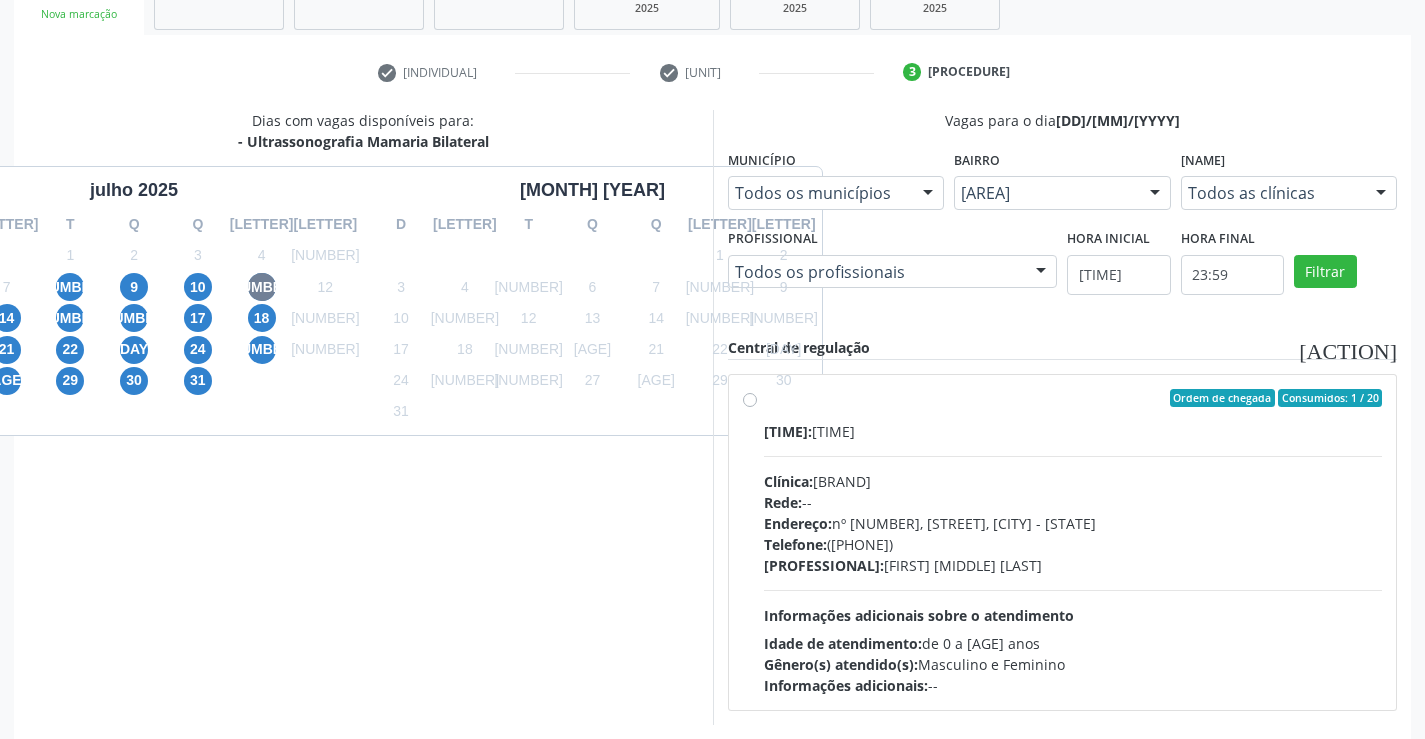 click on "Endereço: nº 384, Varzea, [CITY] - [STATE]
Telefone:   ([PHONE]) [PHONE]
Profissional:
[FIRST] [LAST]
Informações adicionais sobre o atendimento
Idade de atendimento:
de 0 a 120 anos
Gênero(s) atendido(s):
Masculino e Feminino
Informações adicionais:
--" at bounding box center [1073, 542] 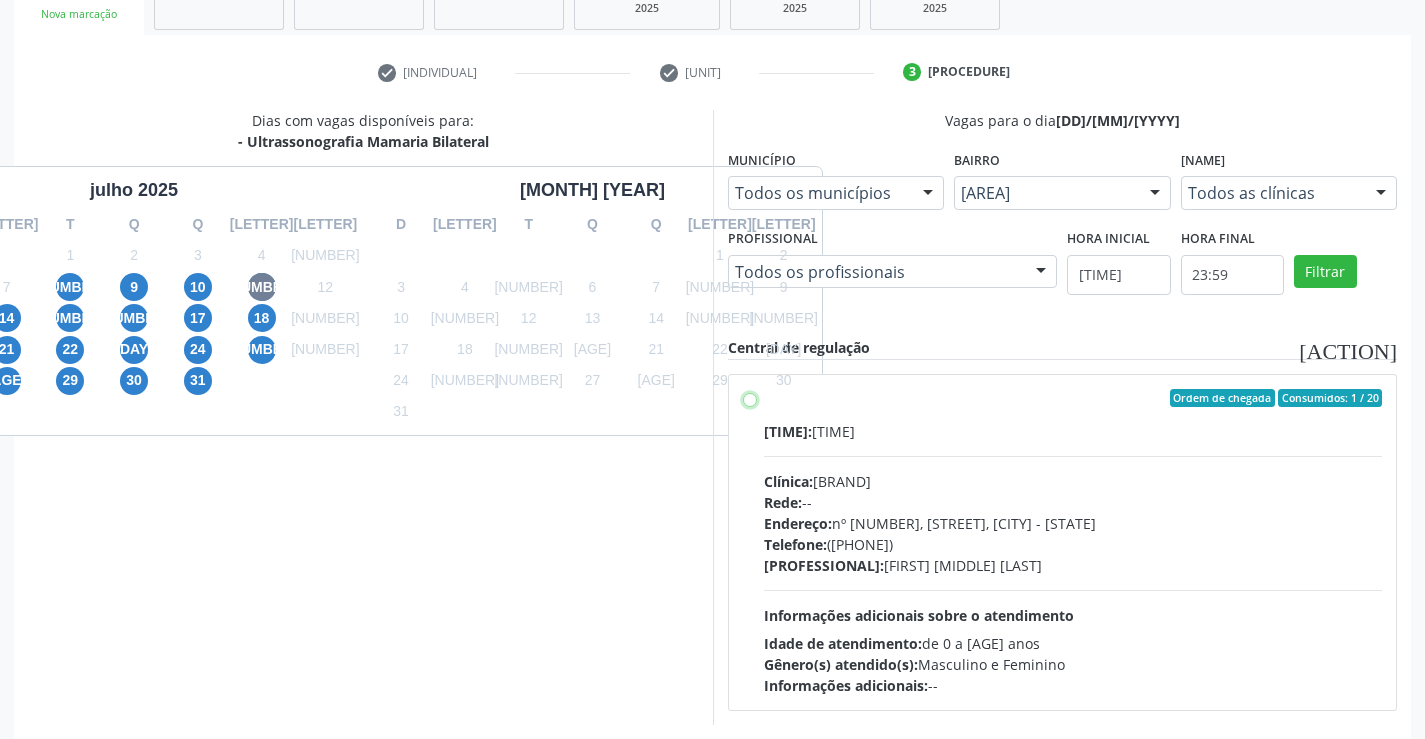 click on "Endereço: nº 384, Varzea, [CITY] - [STATE]
Telefone:   ([PHONE]) [PHONE]
Profissional:
[FIRST] [LAST]
Informações adicionais sobre o atendimento
Idade de atendimento:
de 0 a 120 anos
Gênero(s) atendido(s):
Masculino e Feminino
Informações adicionais:
--" at bounding box center (750, 398) 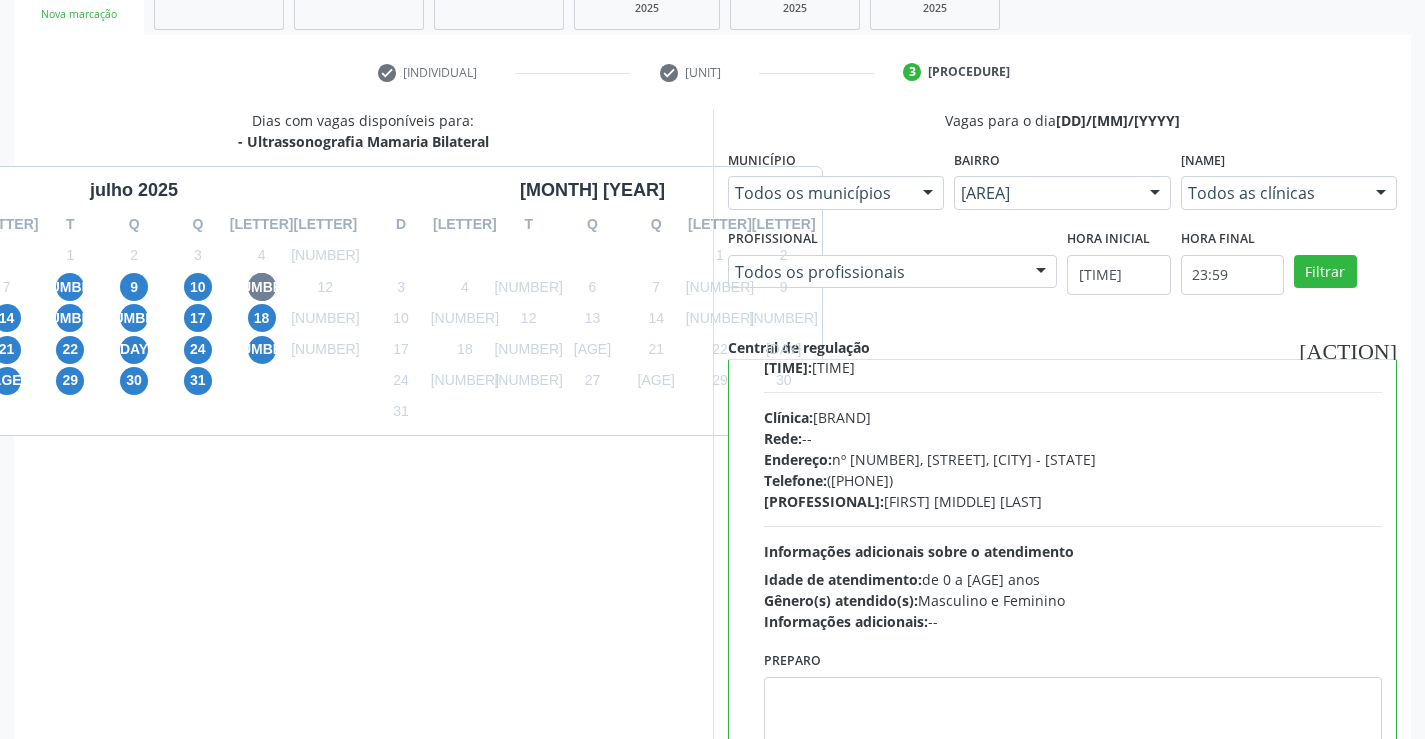 scroll, scrollTop: 99, scrollLeft: 0, axis: vertical 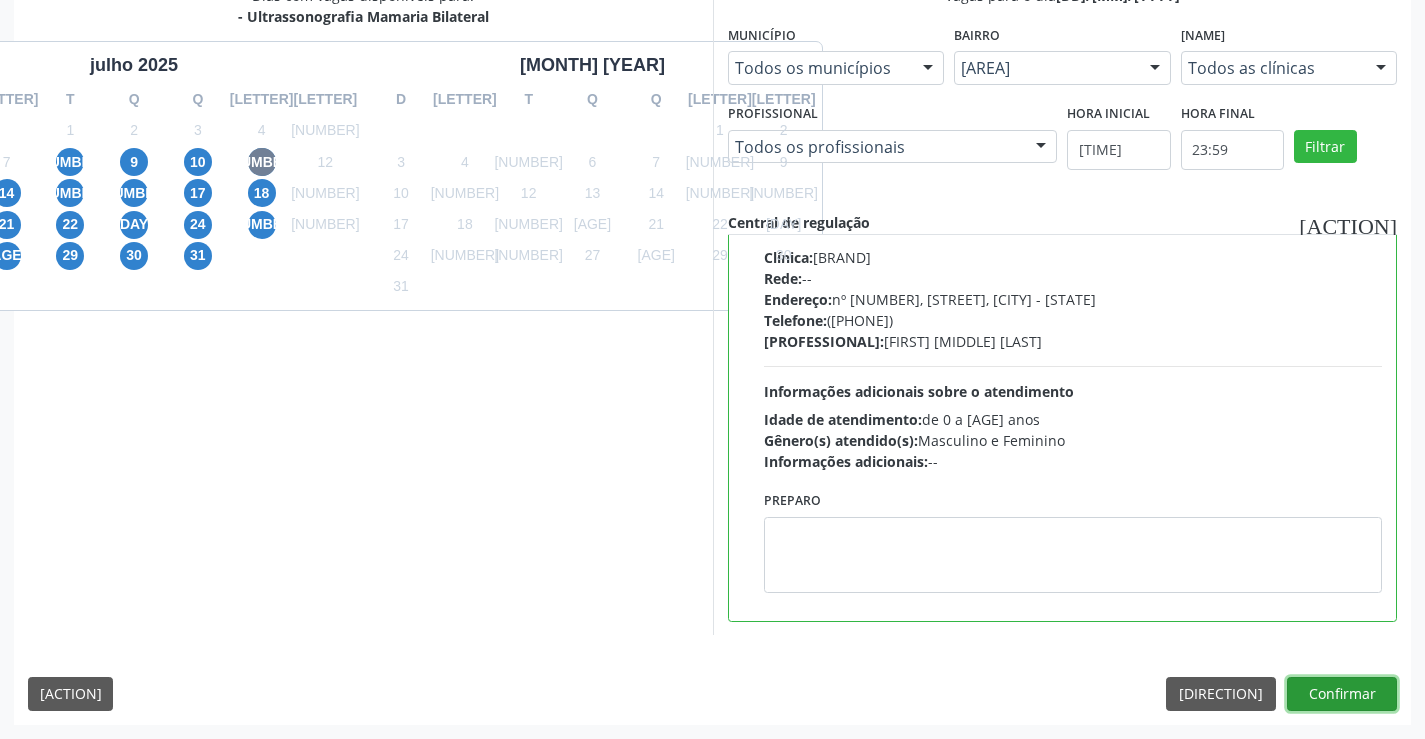 click on "Confirmar" at bounding box center [1342, 694] 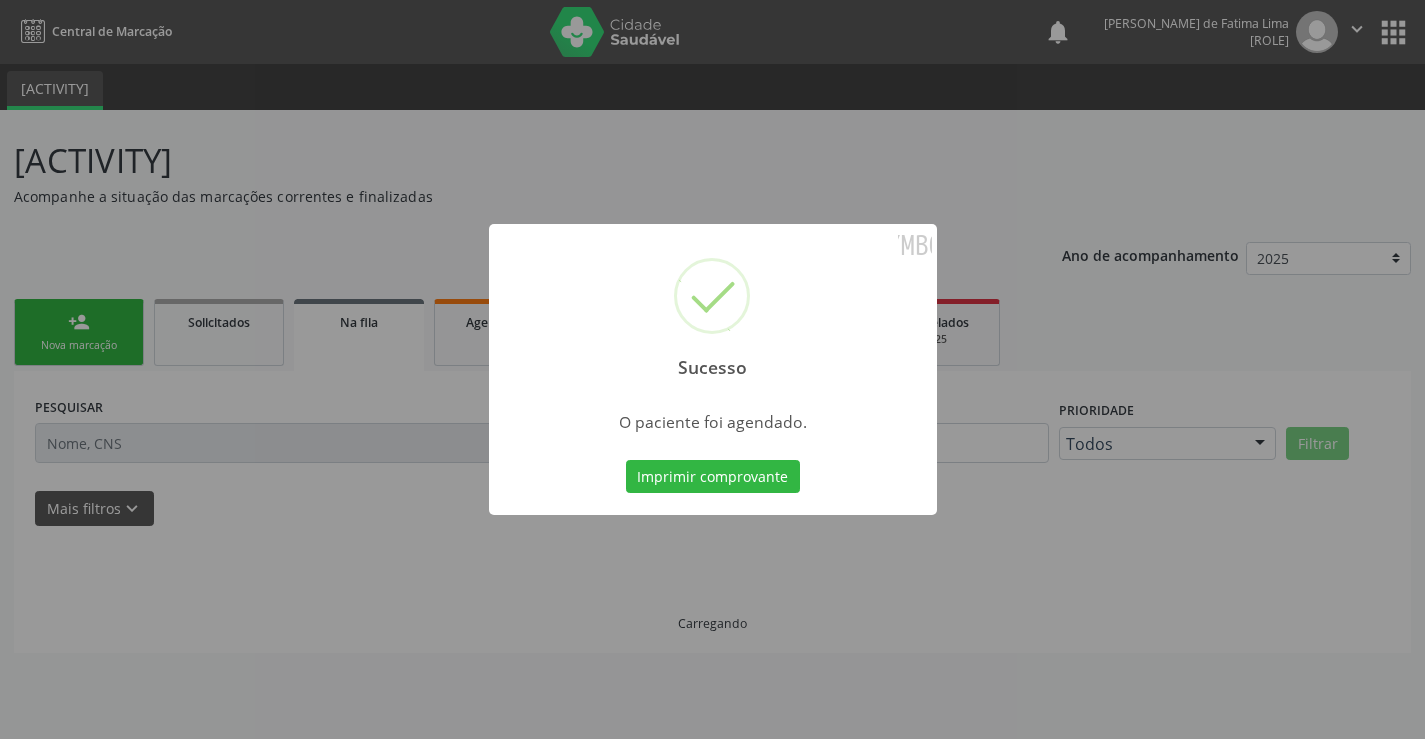 scroll, scrollTop: 0, scrollLeft: 0, axis: both 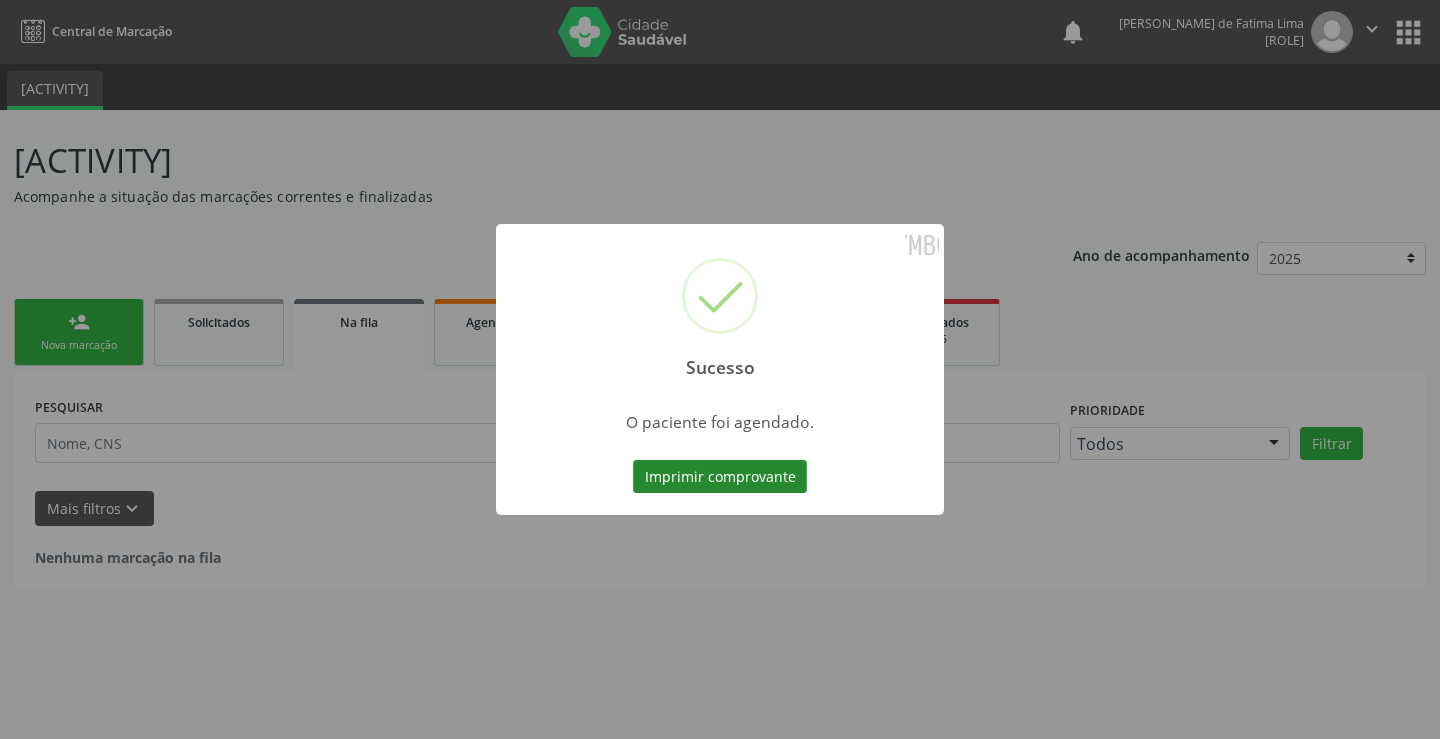 click on "Imprimir comprovante" at bounding box center [720, 477] 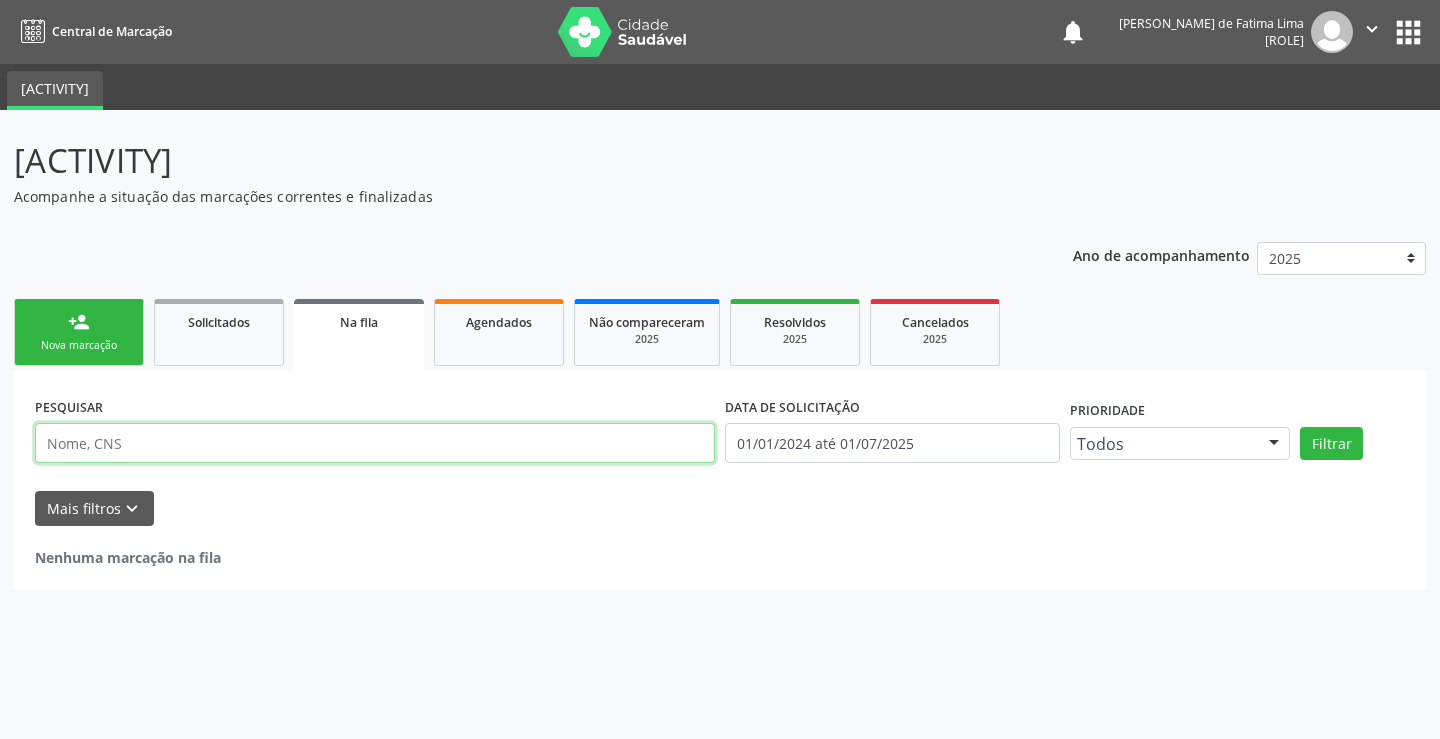 click at bounding box center (375, 443) 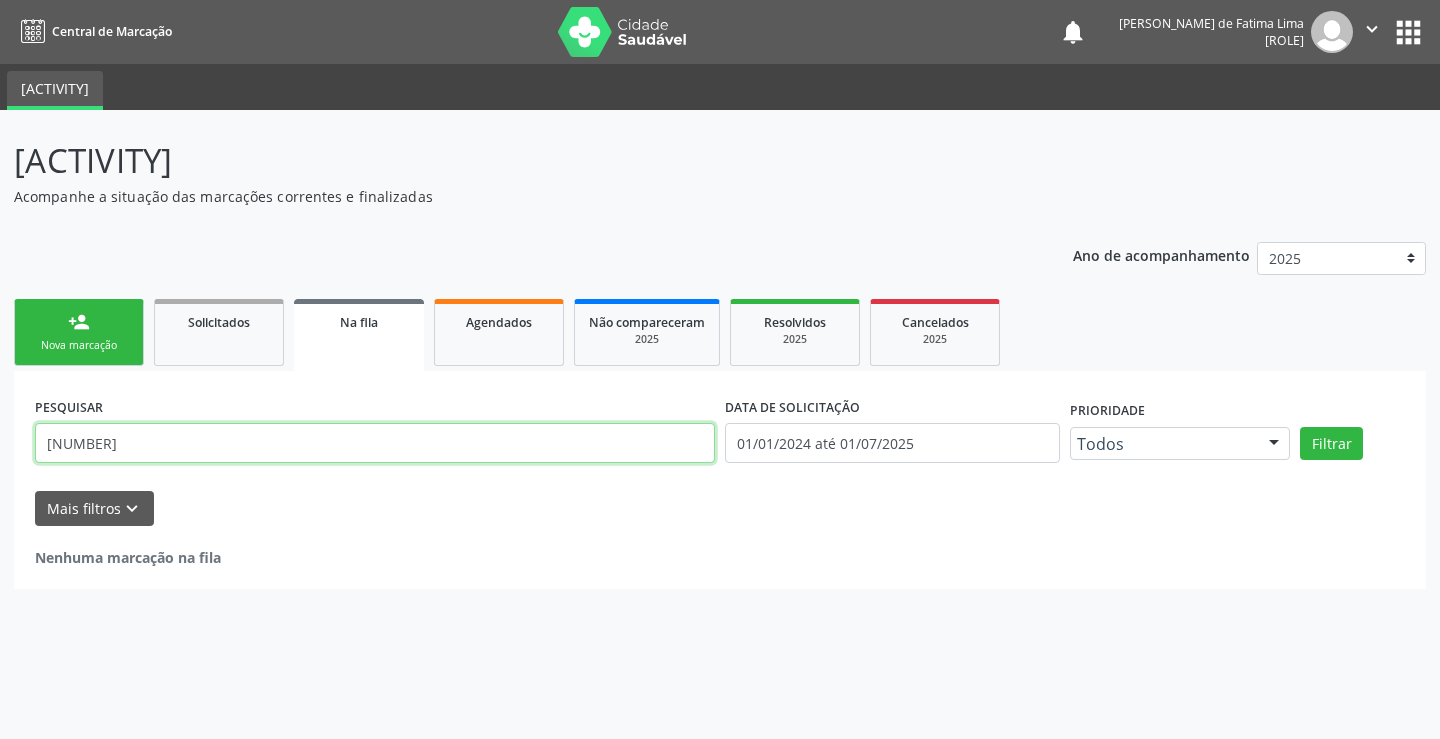 type on "126017648580004" 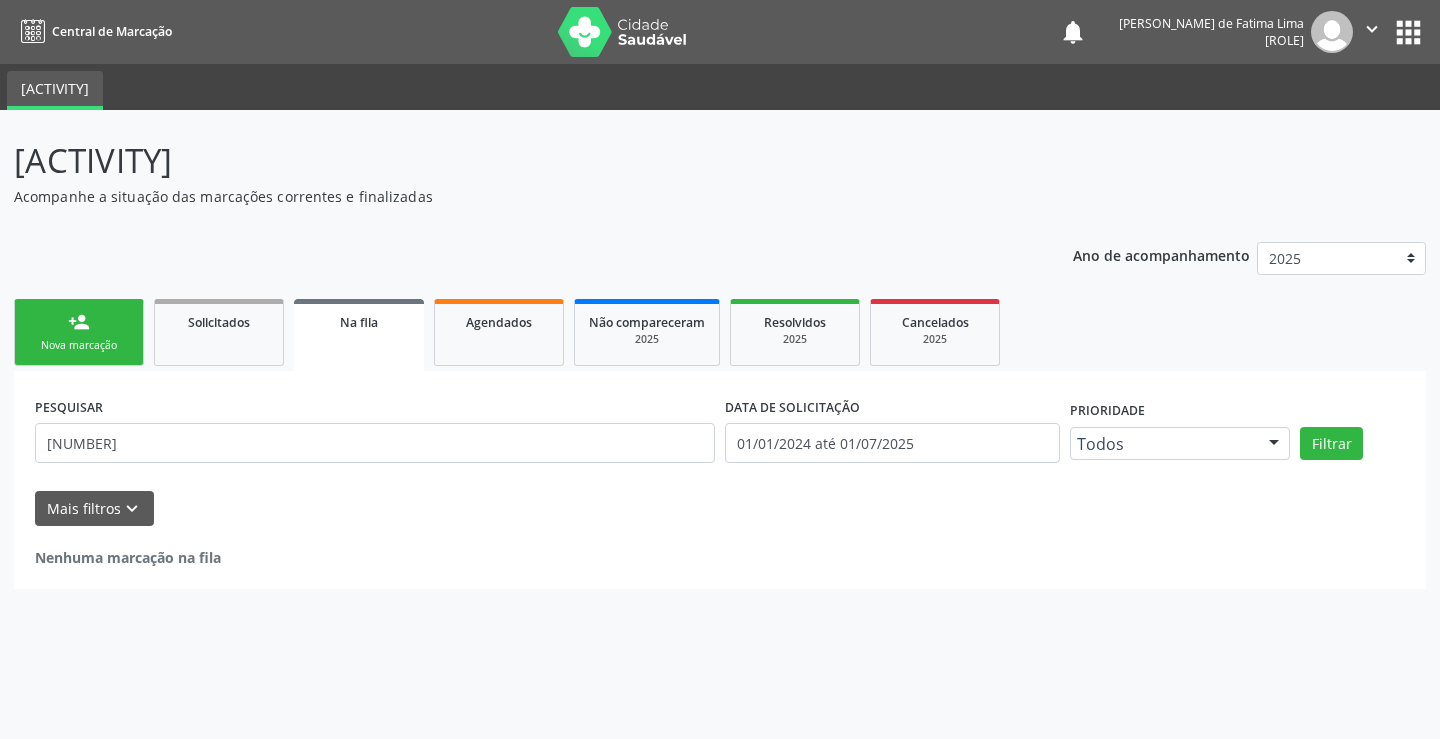 click on "person_add
Nova marcação" at bounding box center (79, 332) 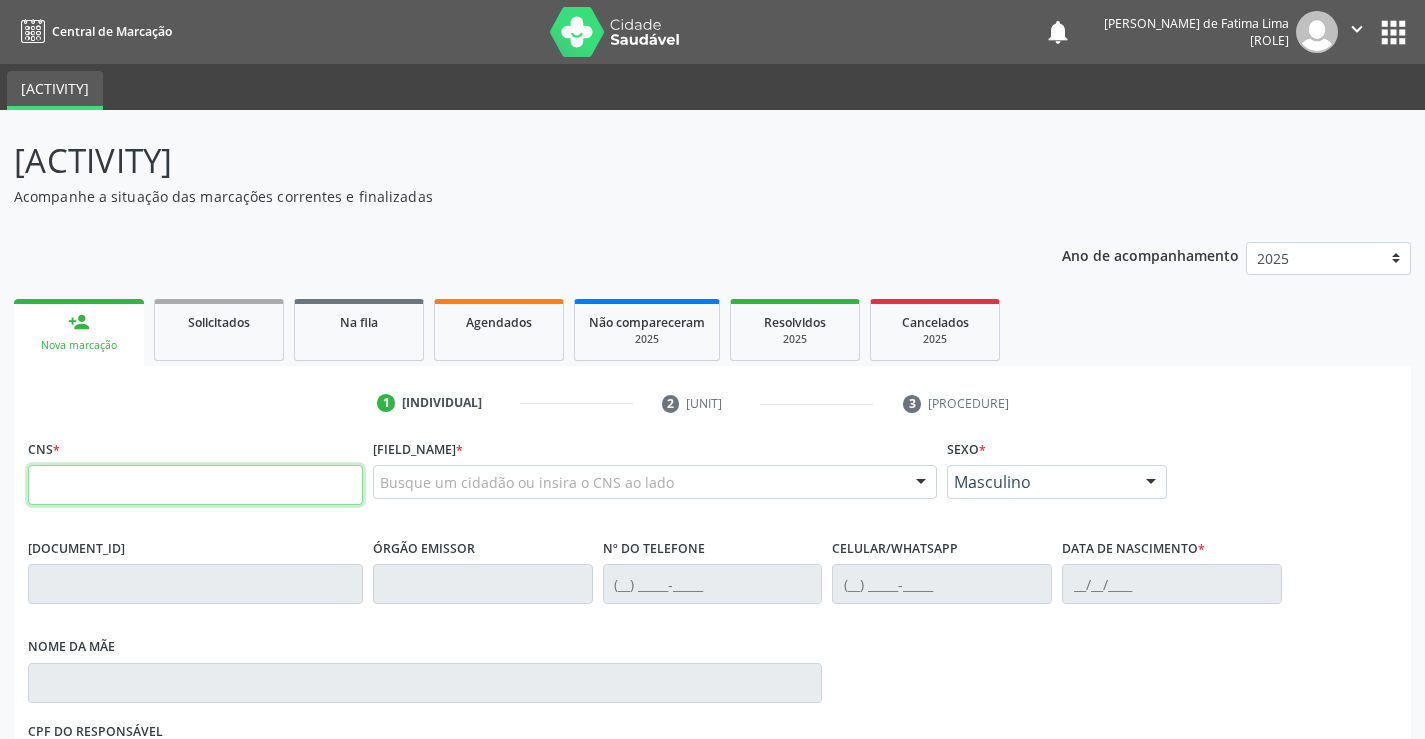 click at bounding box center (195, 485) 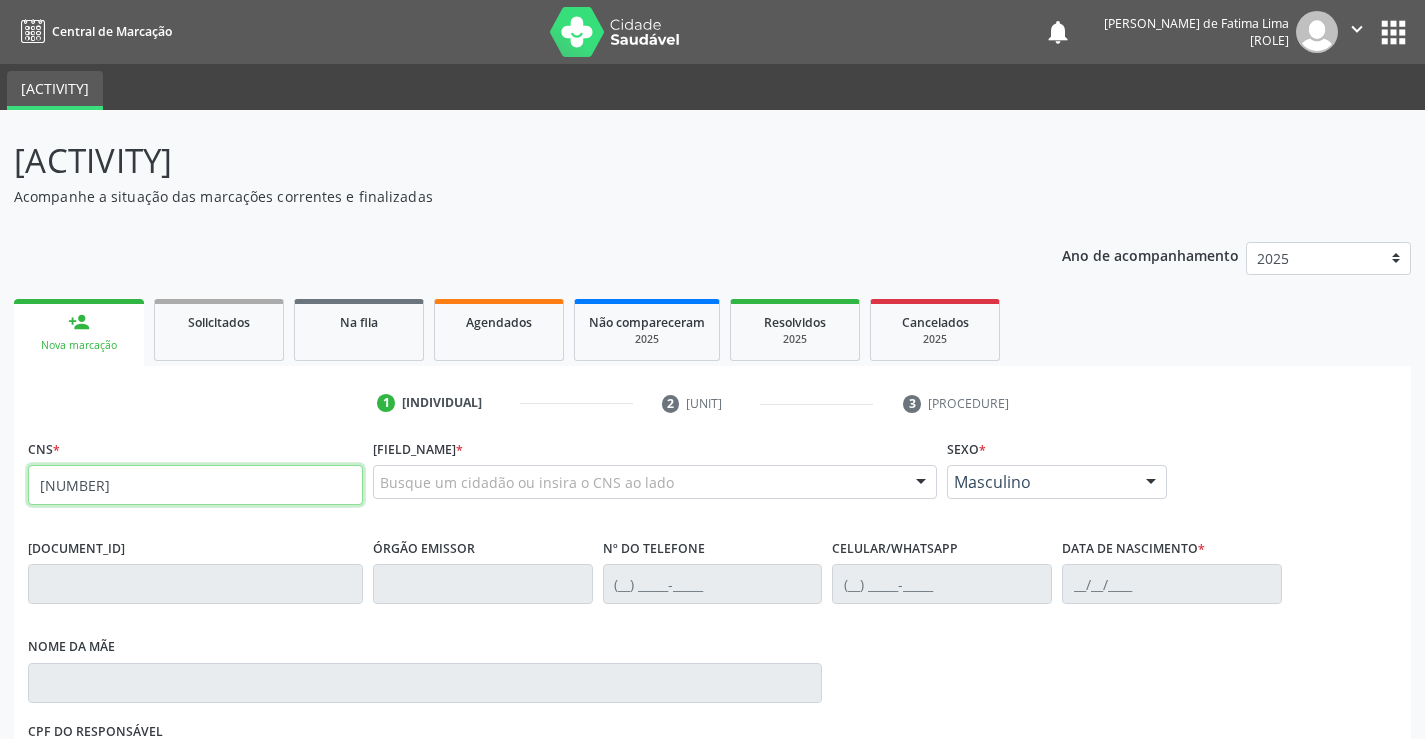 type on "126 0176 4858 0004" 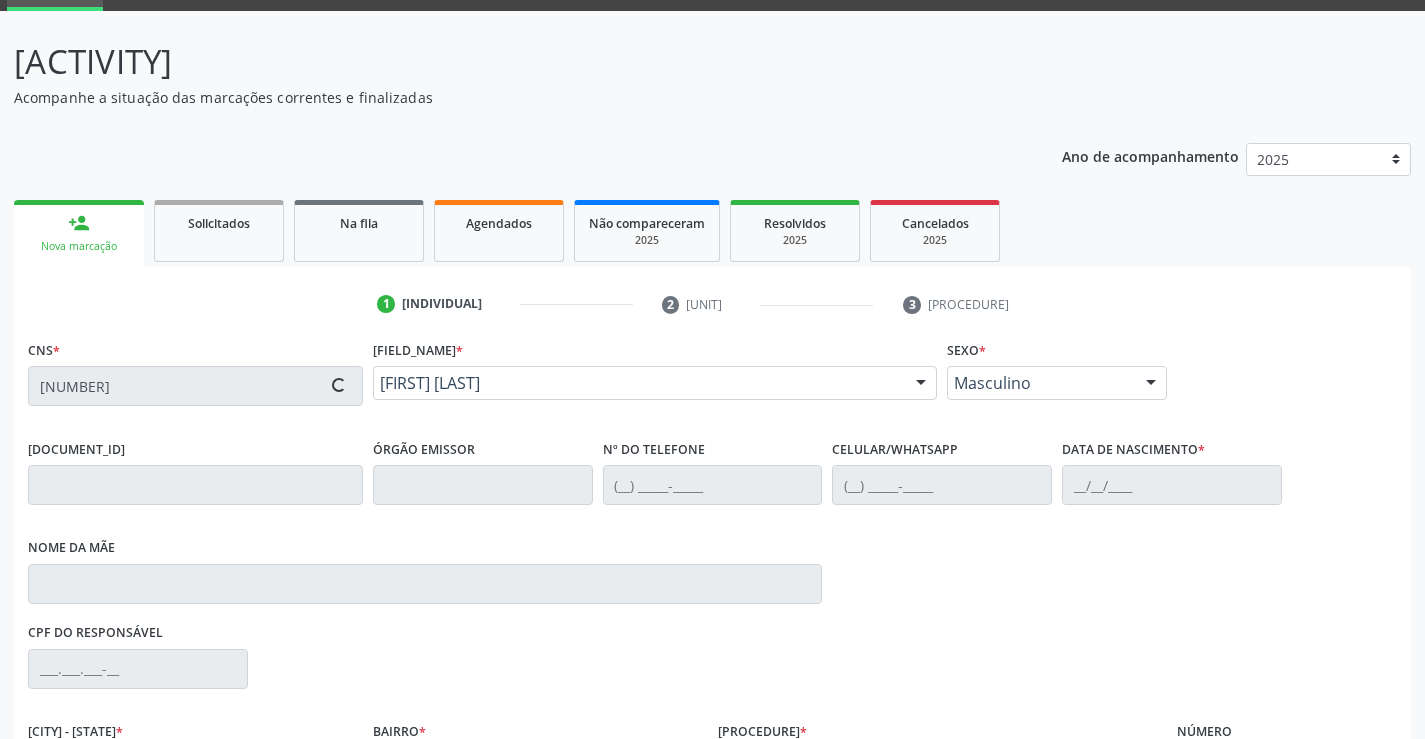 scroll, scrollTop: 100, scrollLeft: 0, axis: vertical 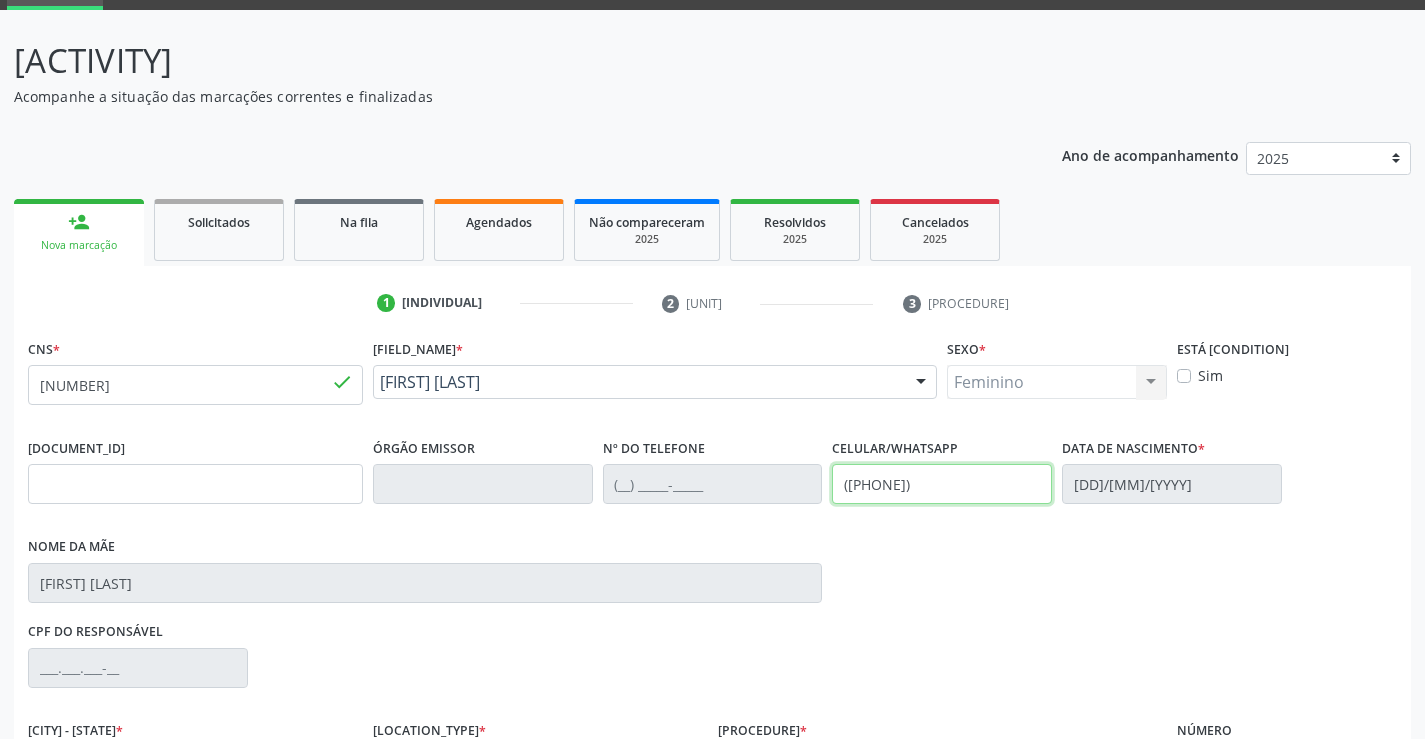 click on "(87) 9999-9998" at bounding box center [942, 484] 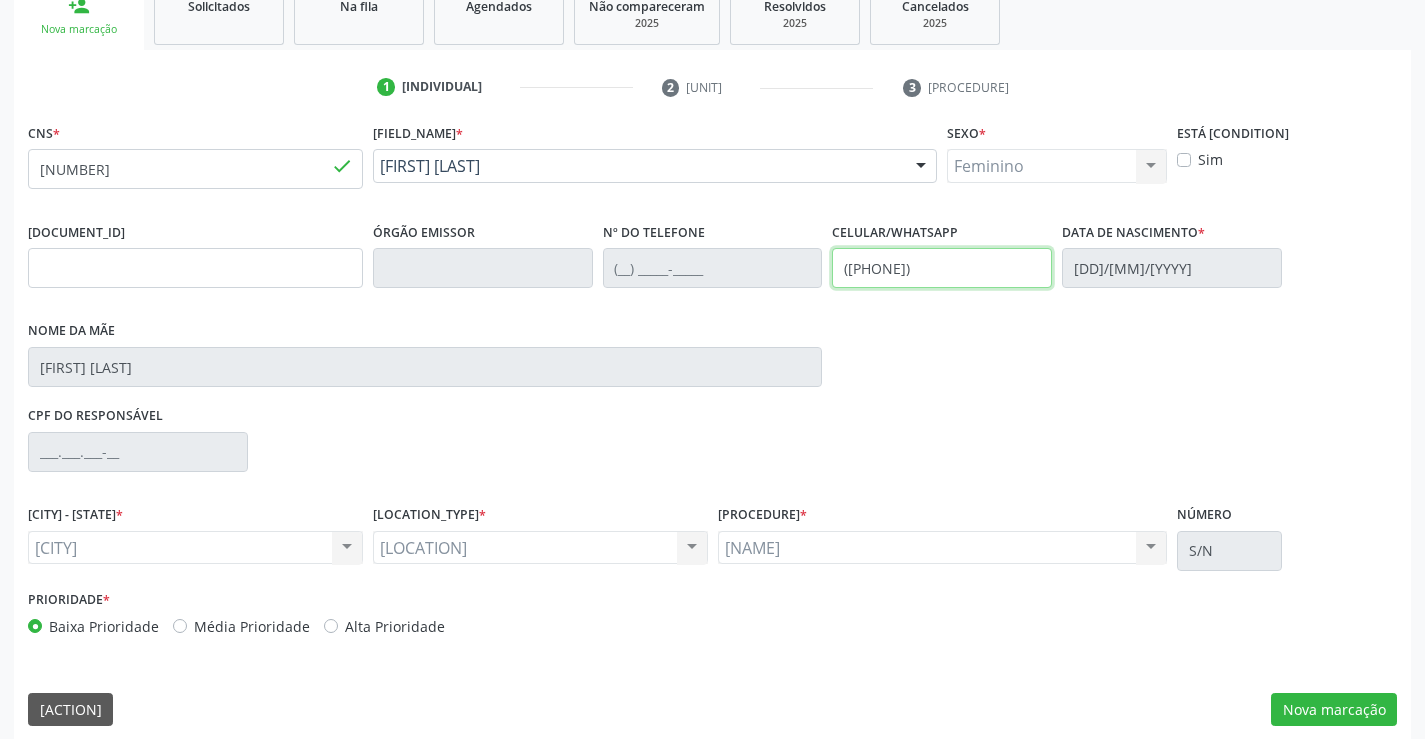 scroll, scrollTop: 331, scrollLeft: 0, axis: vertical 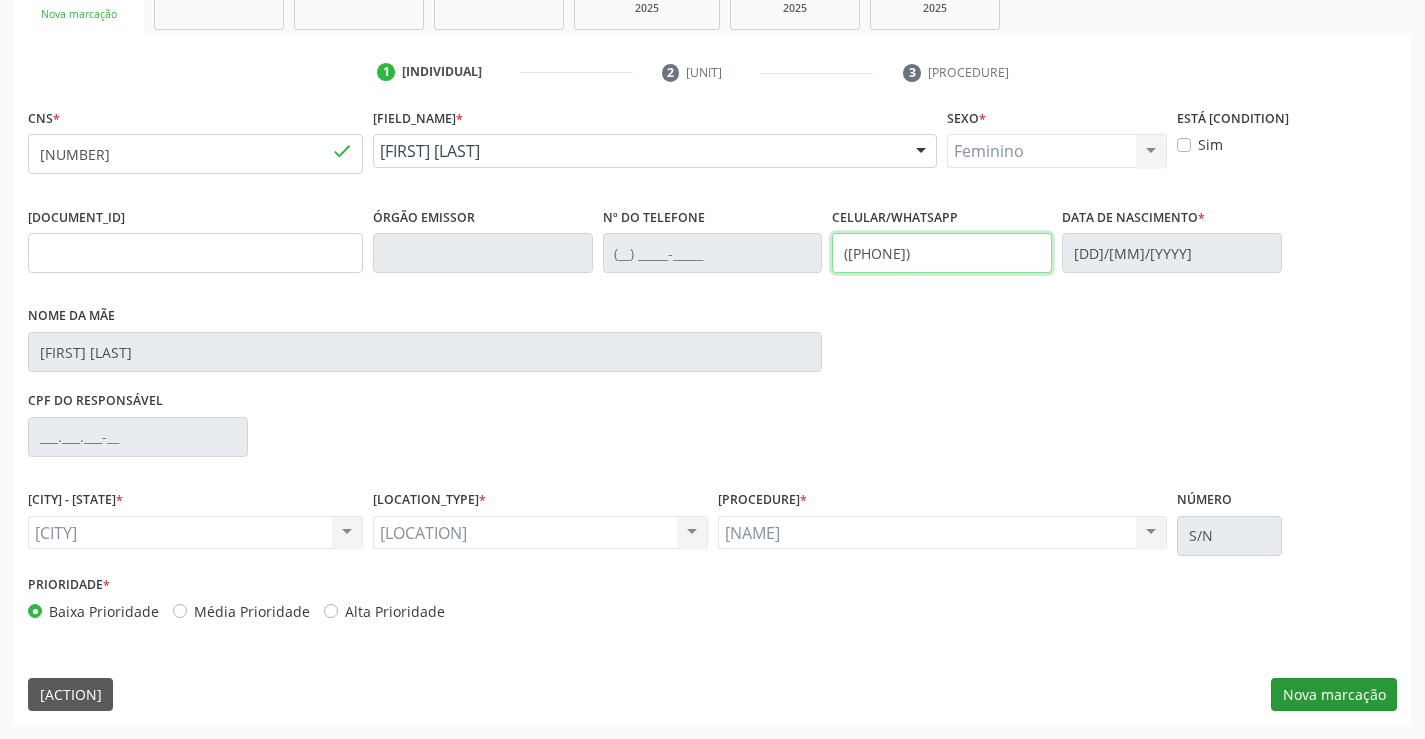 type on "(87) 98123-6673" 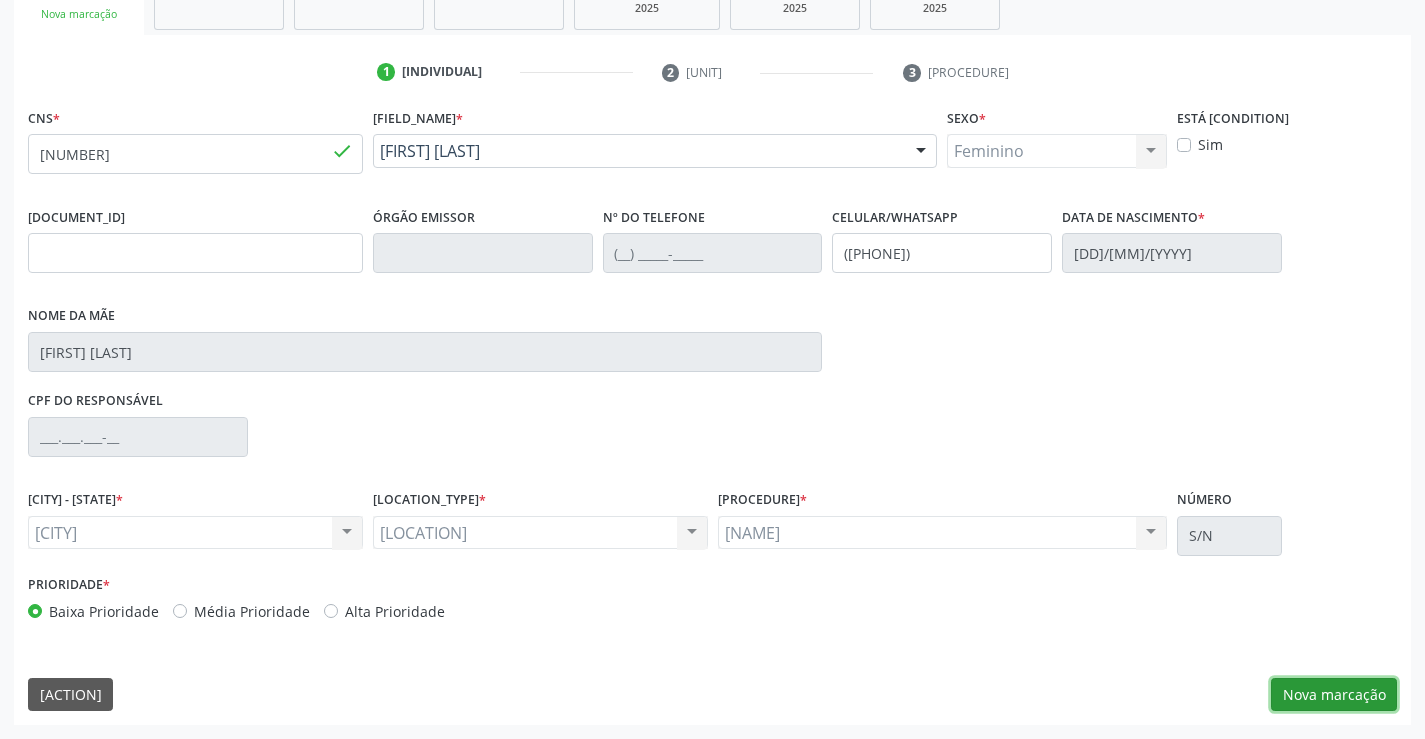 click on "Nova marcação" at bounding box center [1334, 695] 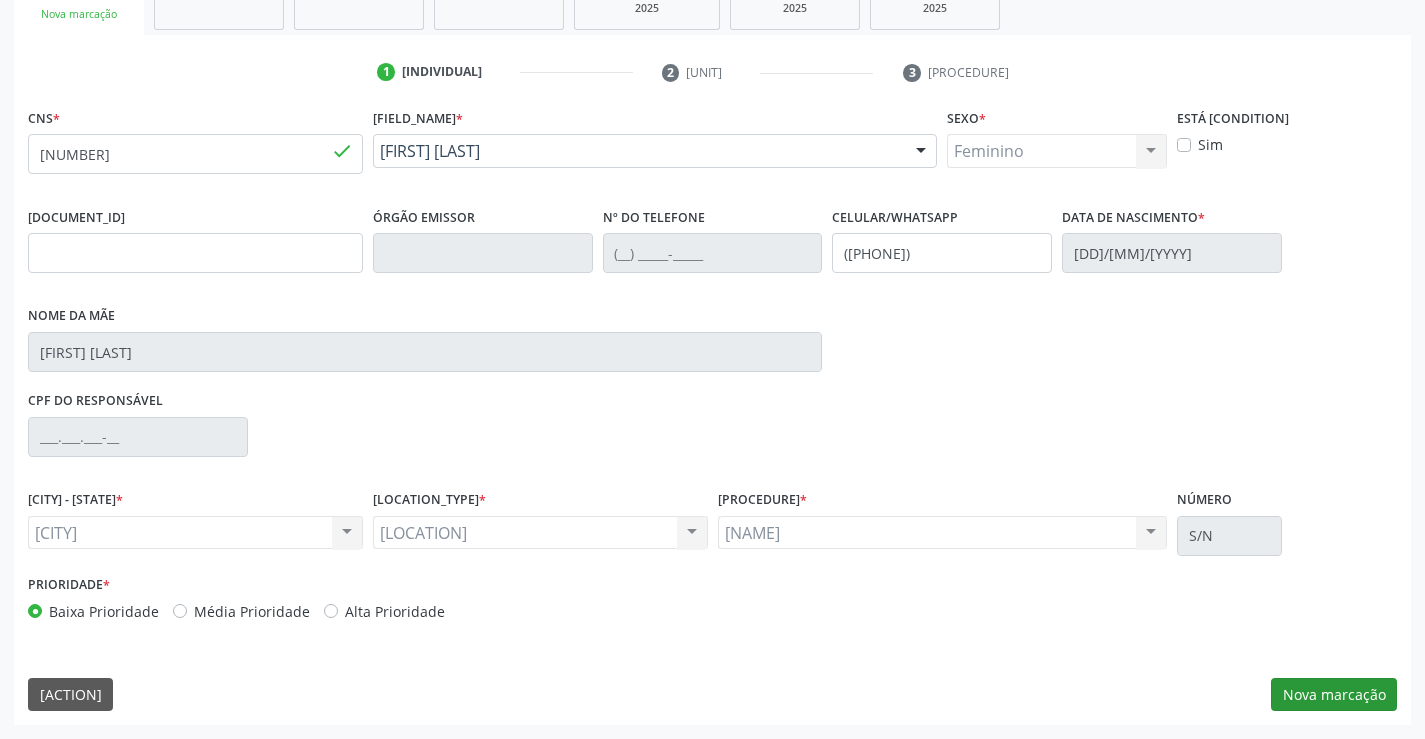 scroll, scrollTop: 167, scrollLeft: 0, axis: vertical 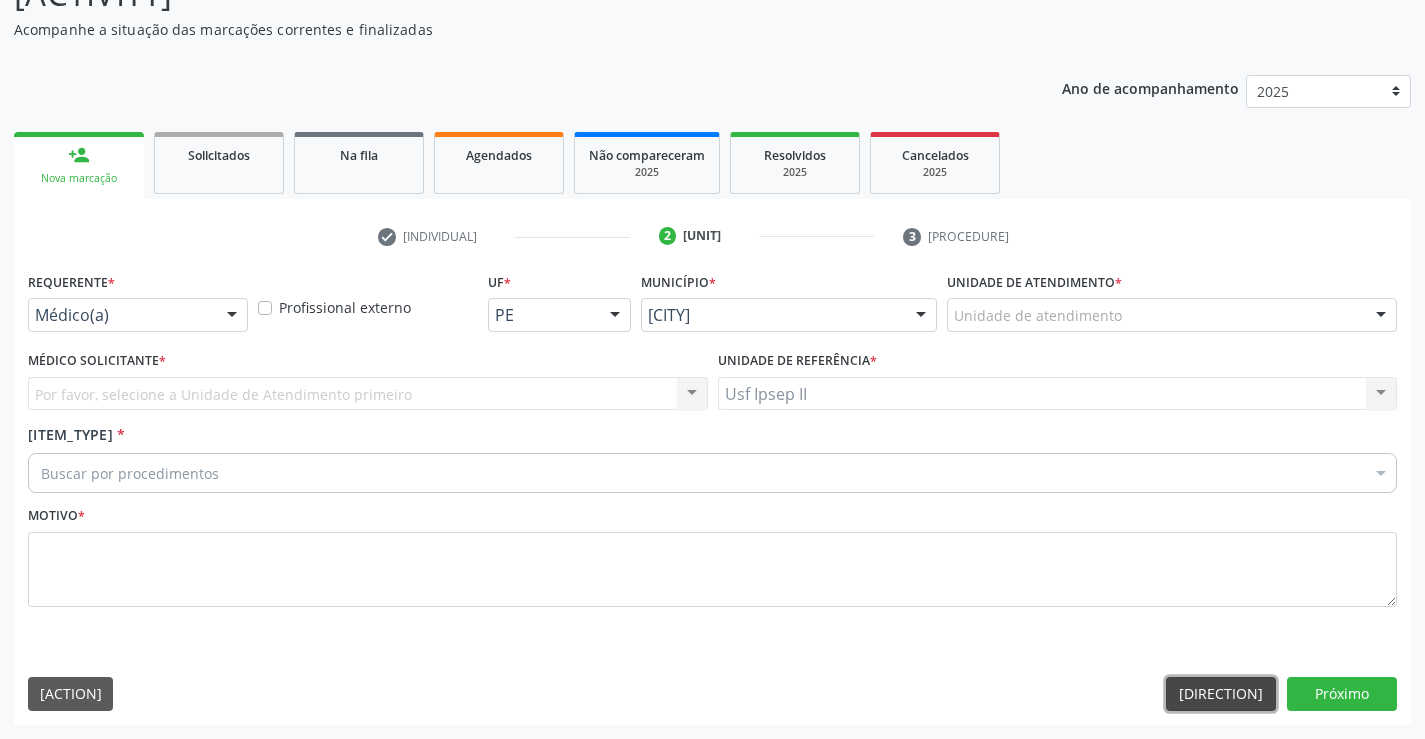 click on "Anterior" at bounding box center (1221, 694) 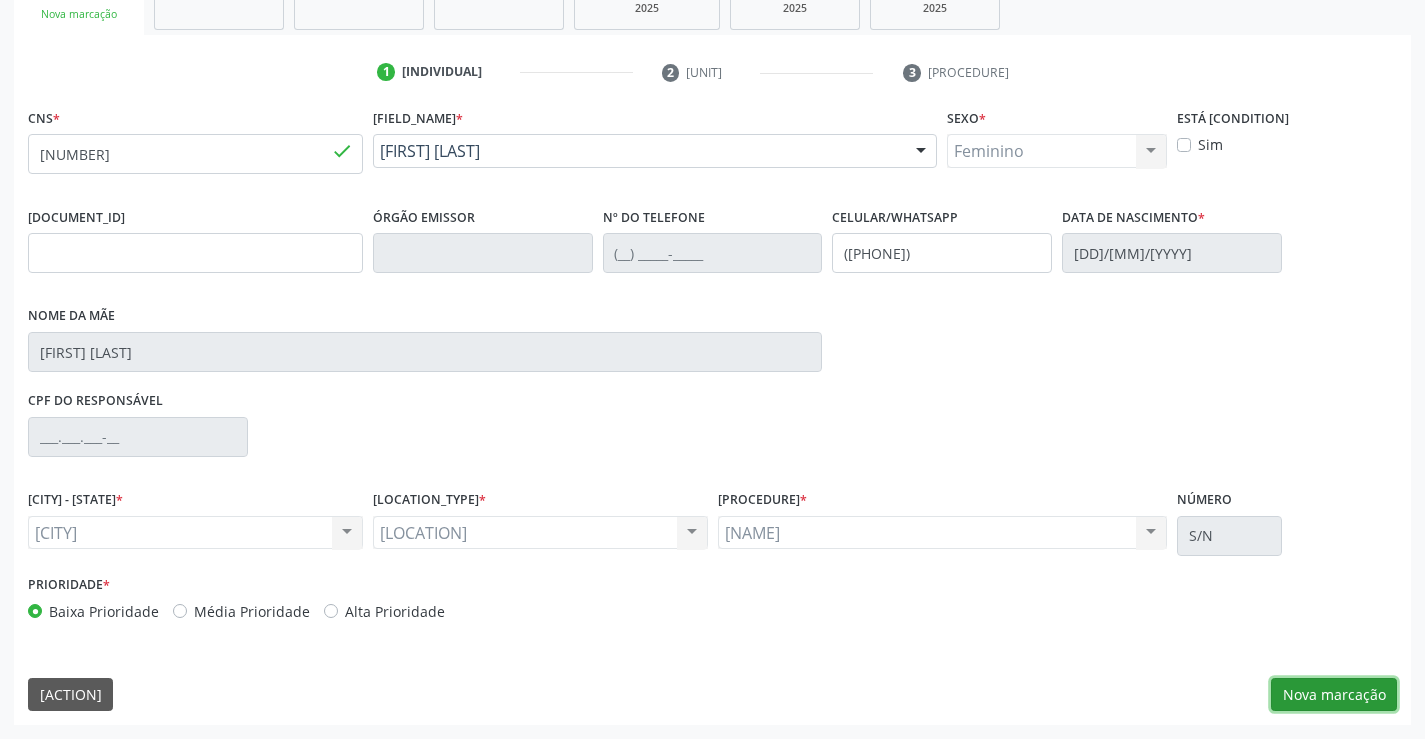 click on "Nova marcação" at bounding box center [1334, 695] 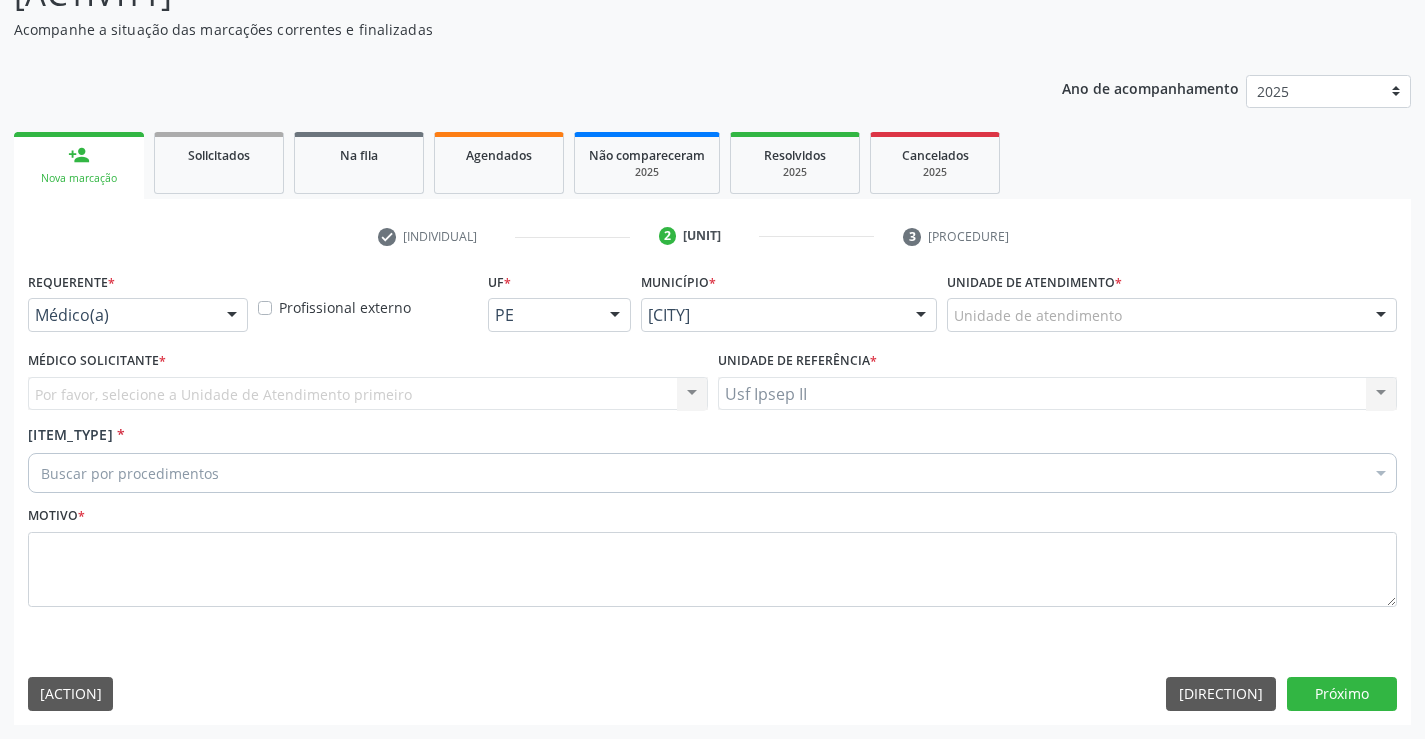 scroll, scrollTop: 167, scrollLeft: 0, axis: vertical 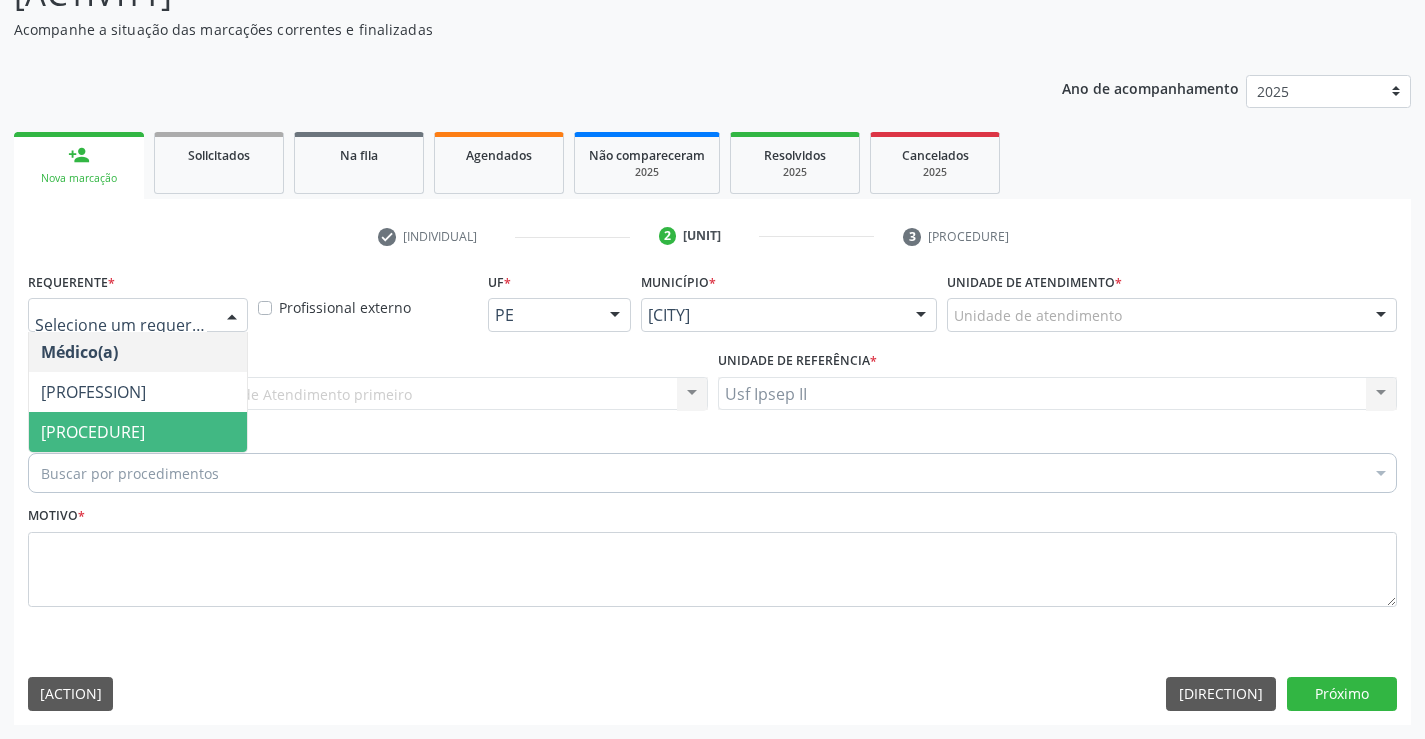 click on "[ROLE]" at bounding box center [93, 432] 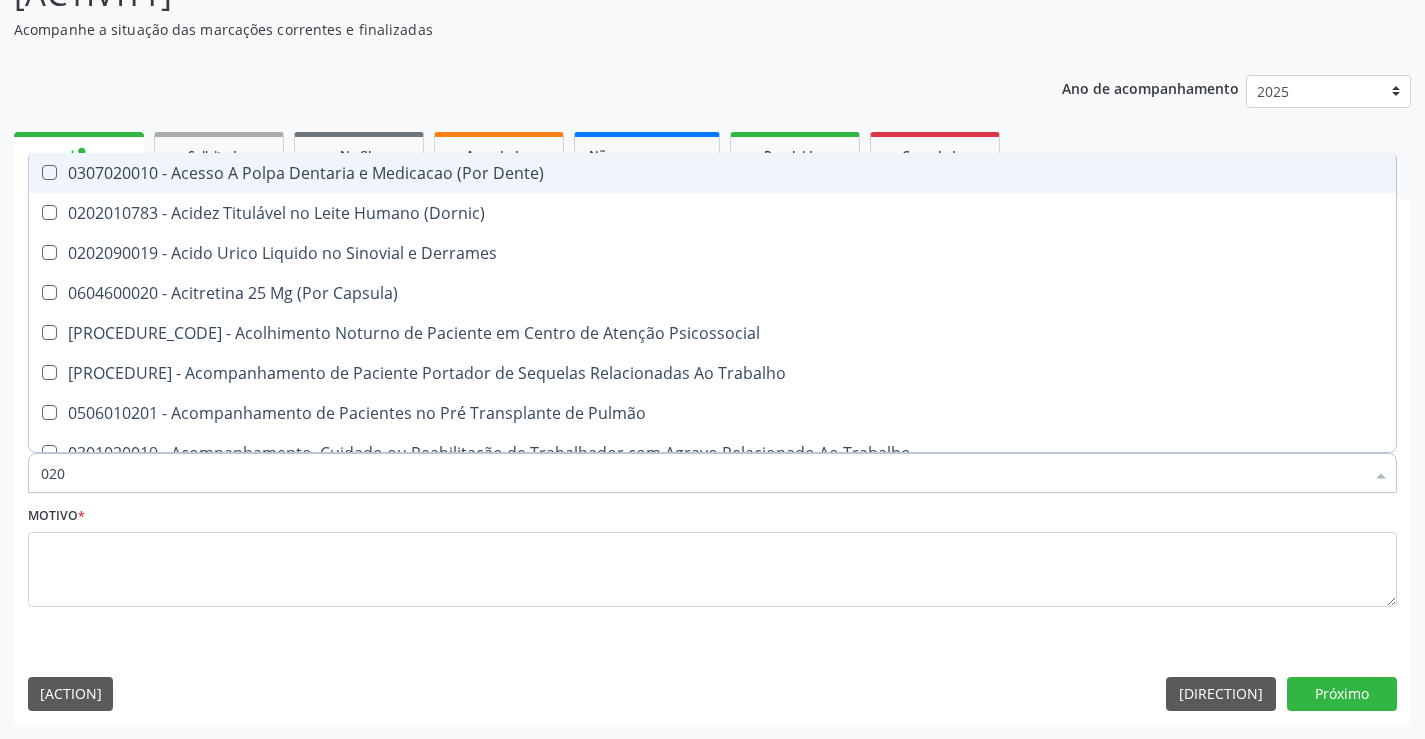type on "[PROCEDURE]" 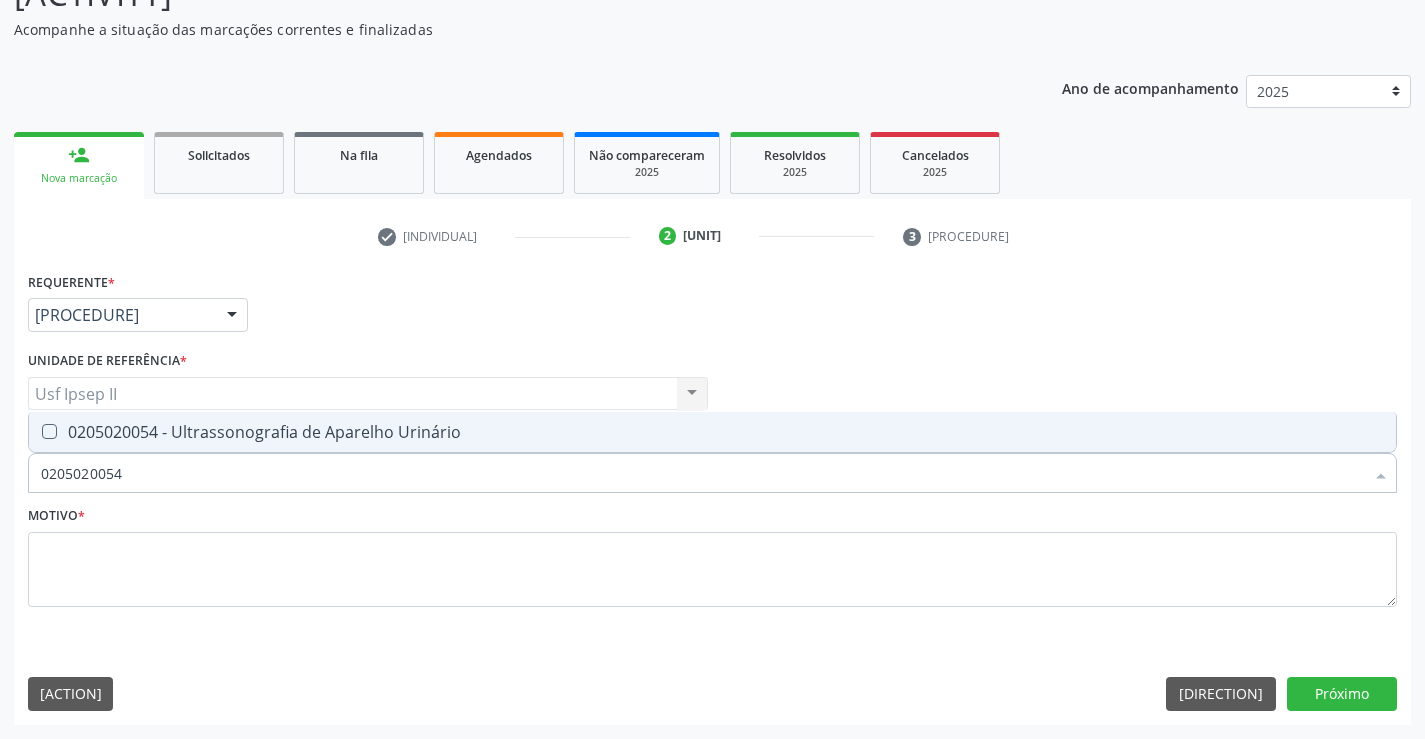 click on "0205020054 - Ultrassonografia de Aparelho Urinário" at bounding box center (712, 432) 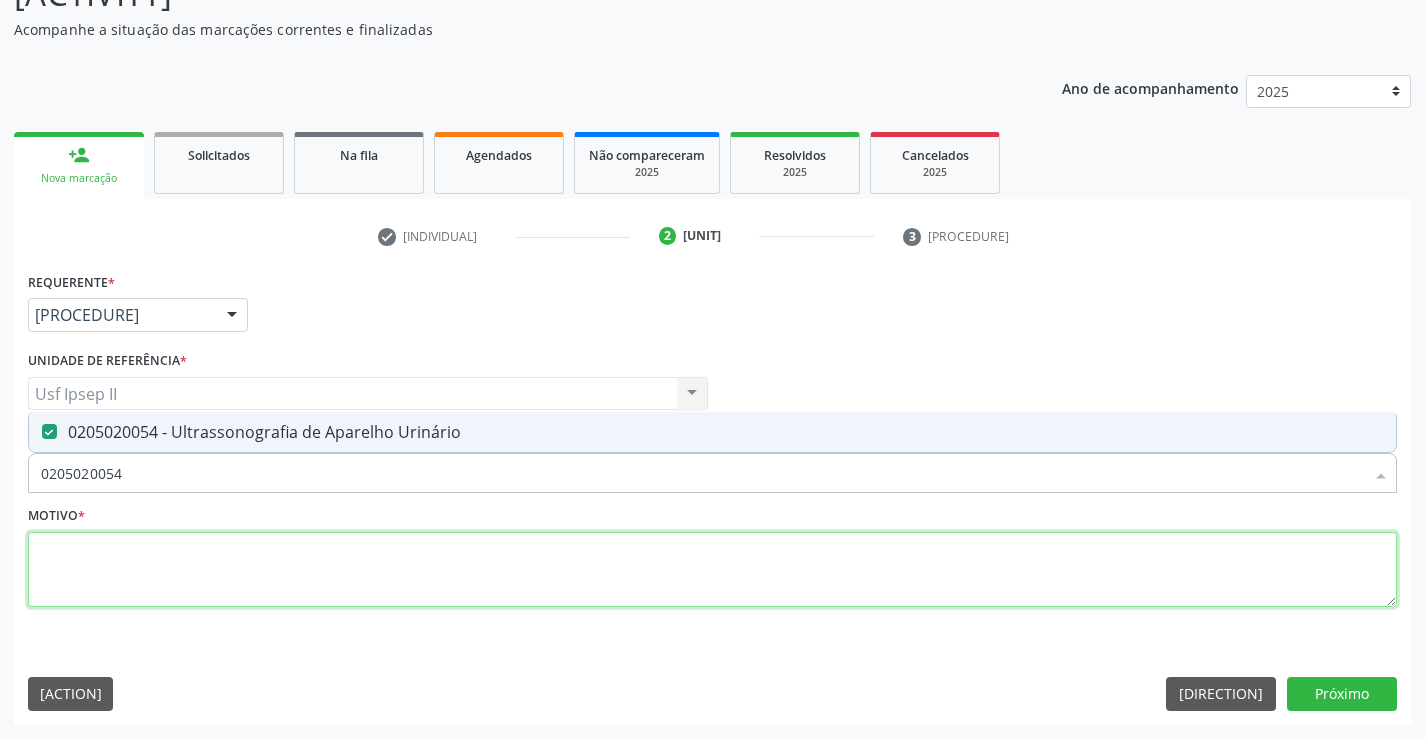 click at bounding box center (712, 570) 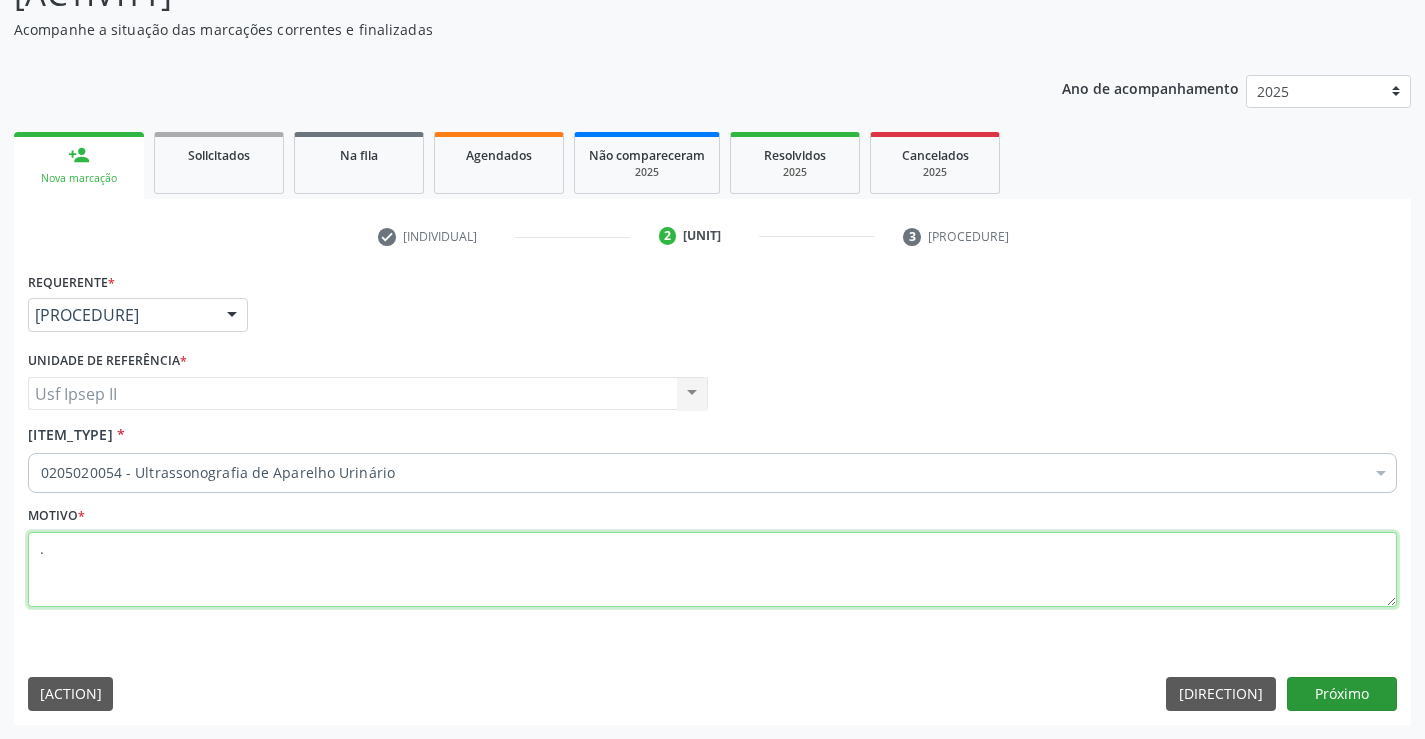 type on "." 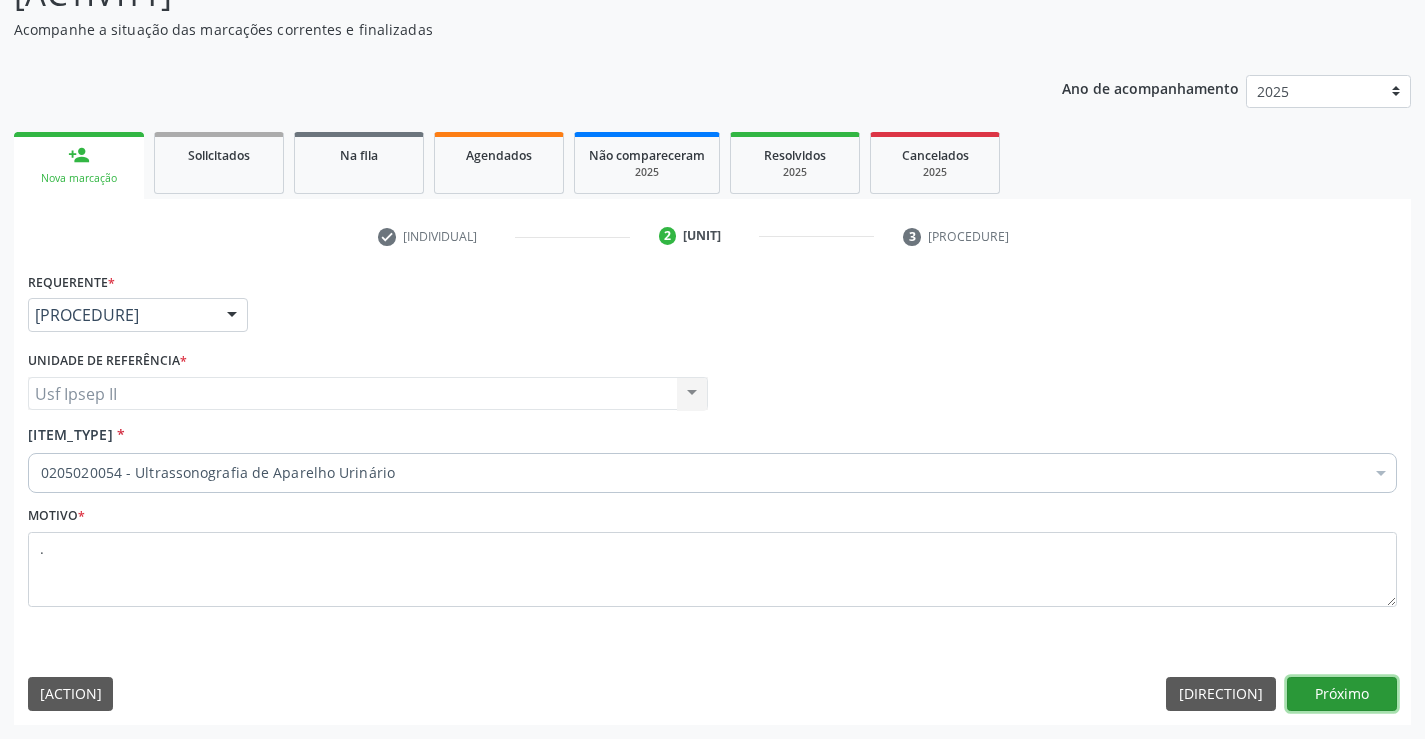 click on "Próximo" at bounding box center [1342, 694] 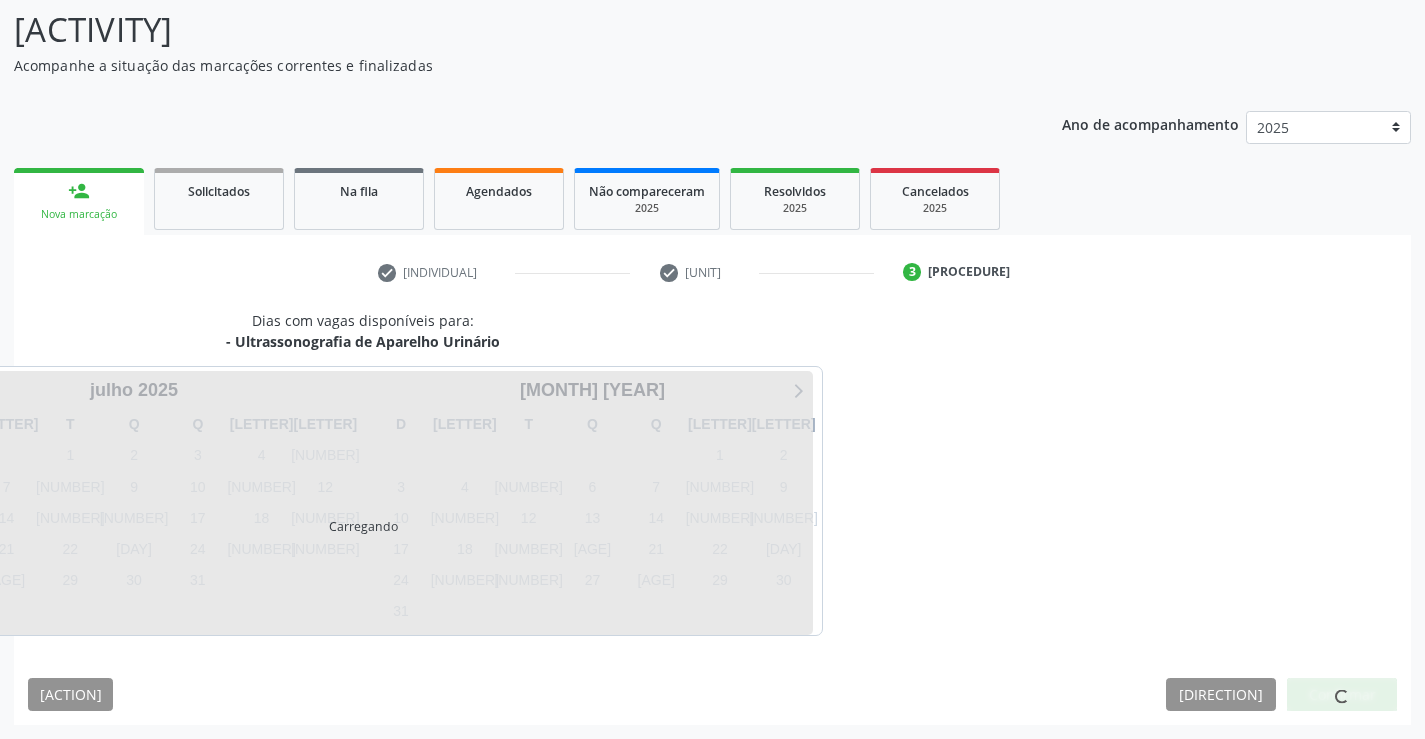 scroll, scrollTop: 131, scrollLeft: 0, axis: vertical 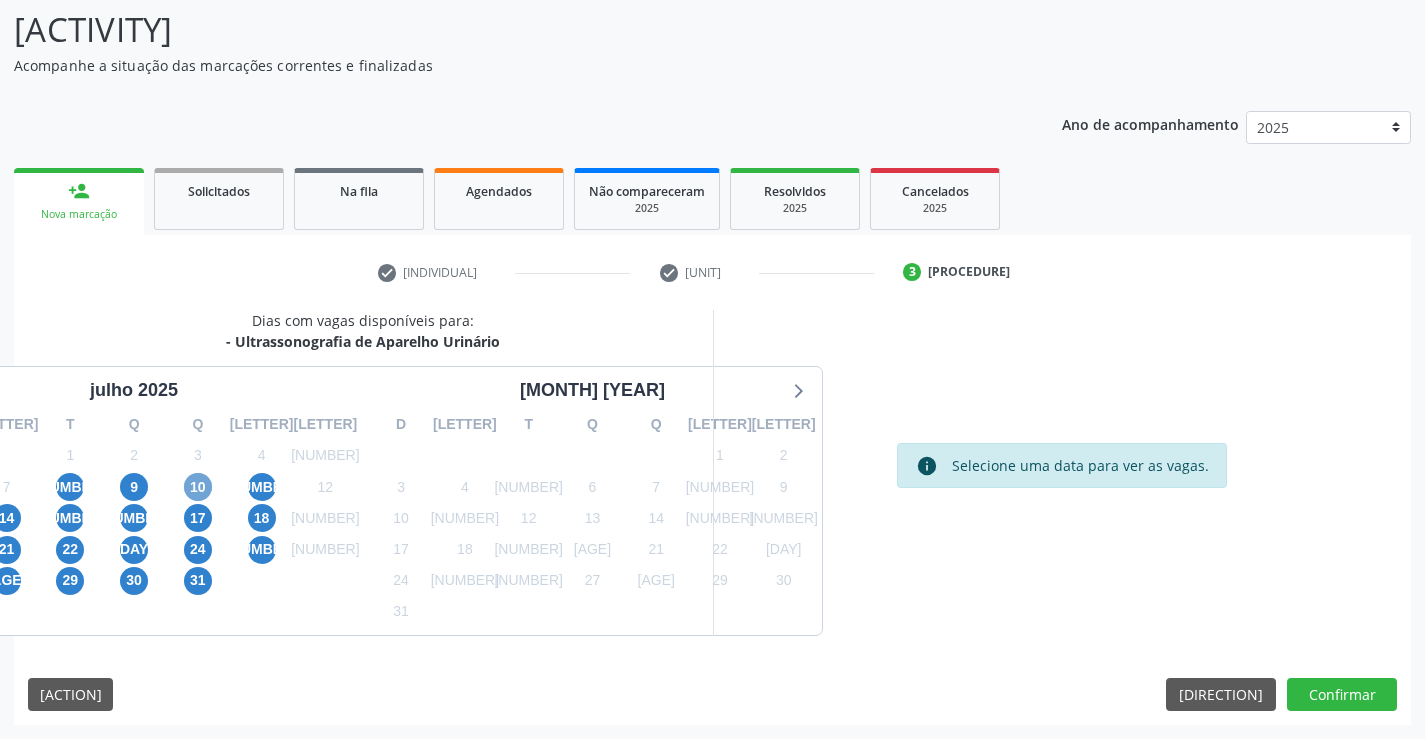 click on "10" at bounding box center [198, 487] 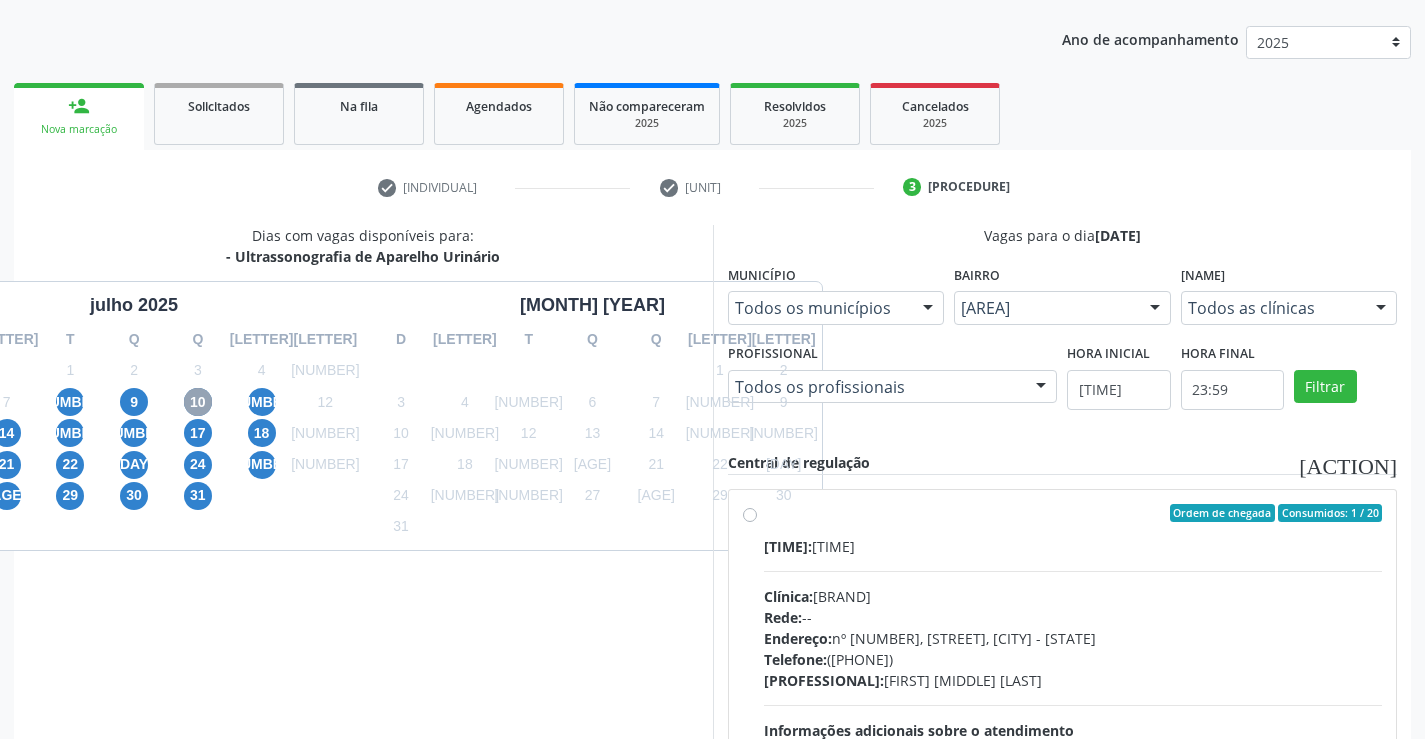 scroll, scrollTop: 331, scrollLeft: 0, axis: vertical 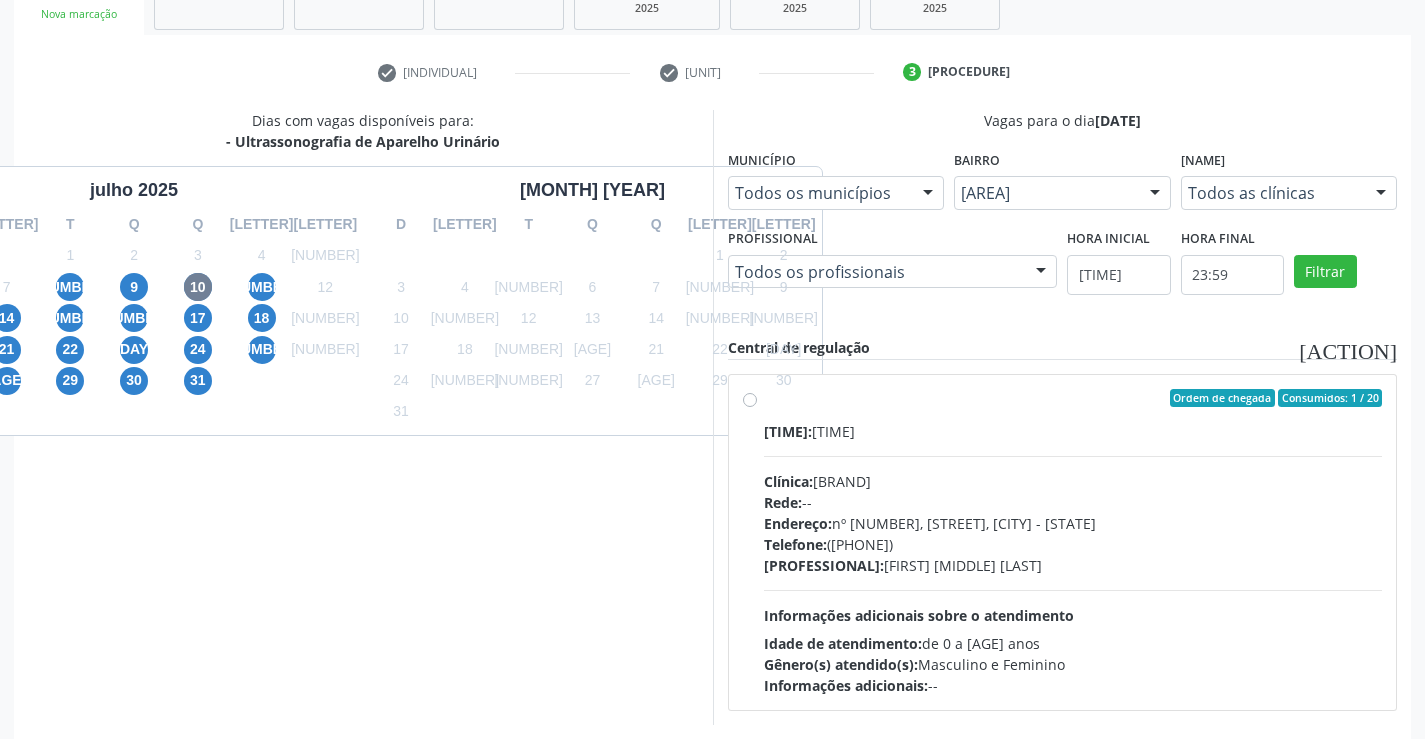 click on "Endereço: nº 384, Varzea, [CITY] - [STATE]
Telefone:   ([PHONE]) [PHONE]
Profissional:
[FIRST] [LAST]
Informações adicionais sobre o atendimento
Idade de atendimento:
de 0 a 120 anos
Gênero(s) atendido(s):
Masculino e Feminino
Informações adicionais:
--" at bounding box center [1073, 542] 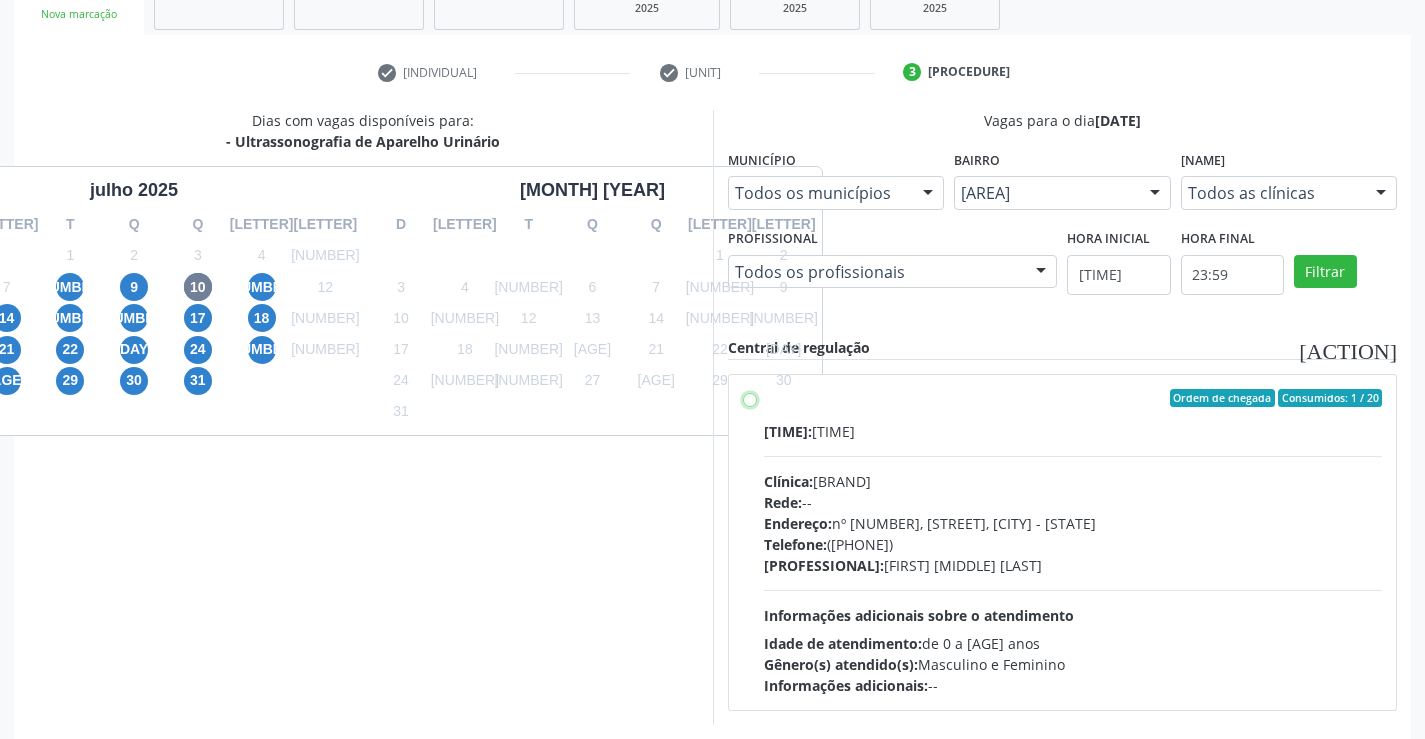 click on "Endereço: nº 384, Varzea, [CITY] - [STATE]
Telefone:   ([PHONE]) [PHONE]
Profissional:
[FIRST] [LAST]
Informações adicionais sobre o atendimento
Idade de atendimento:
de 0 a 120 anos
Gênero(s) atendido(s):
Masculino e Feminino
Informações adicionais:
--" at bounding box center [750, 398] 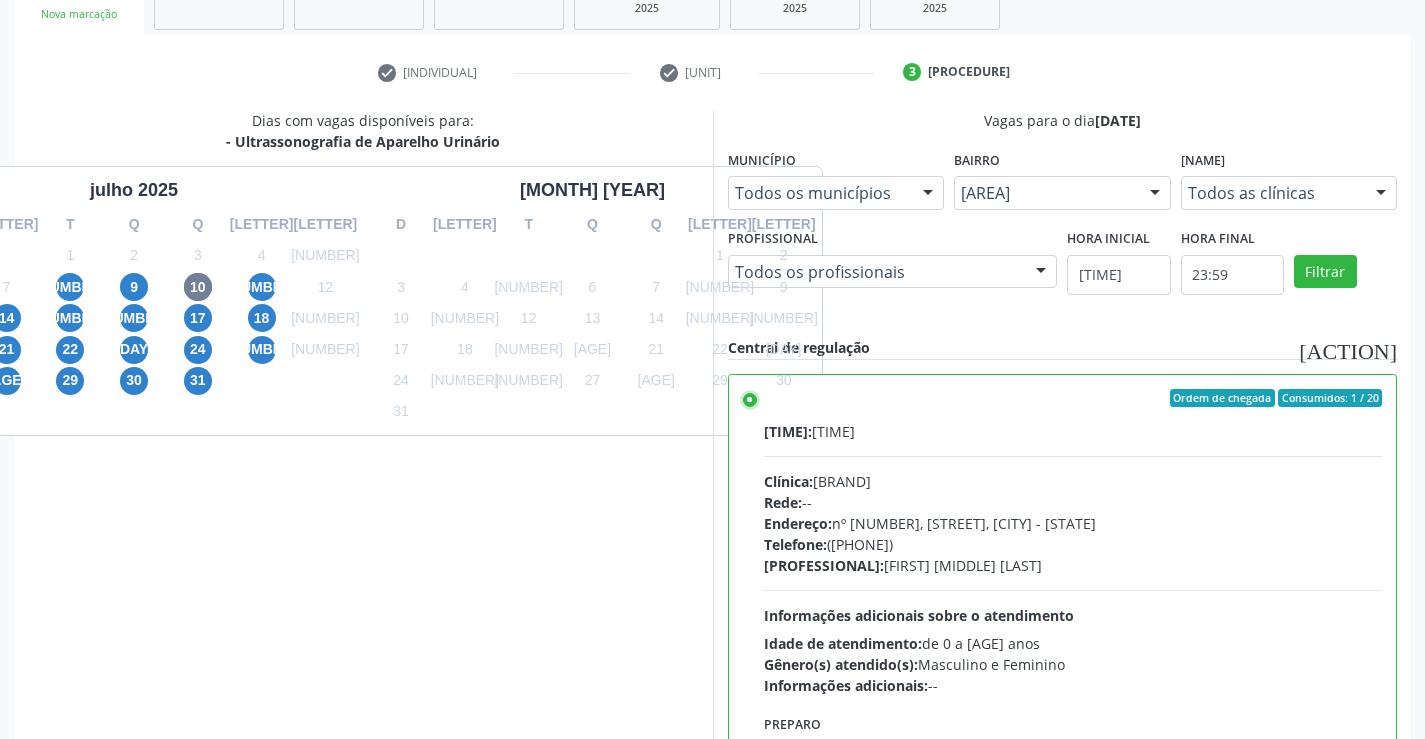 scroll, scrollTop: 99, scrollLeft: 0, axis: vertical 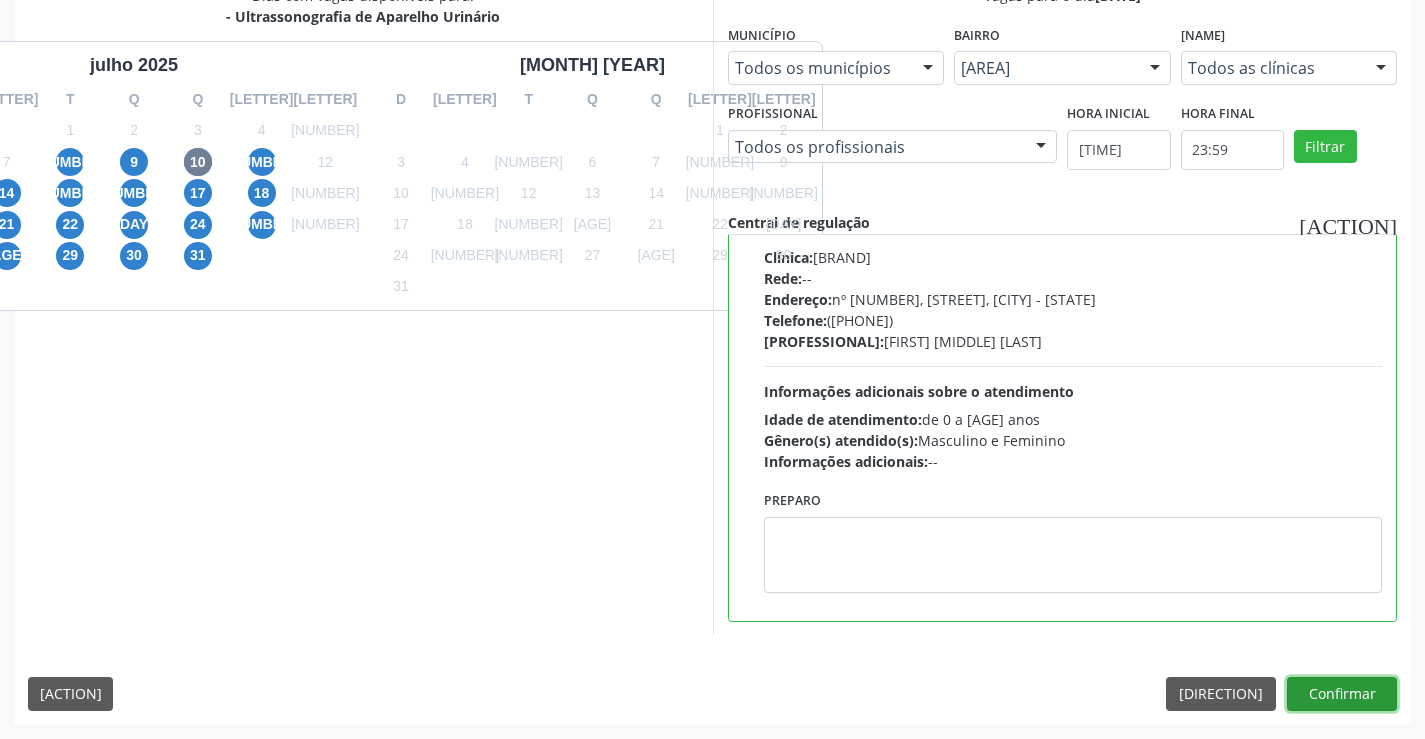 click on "Confirmar" at bounding box center [1342, 694] 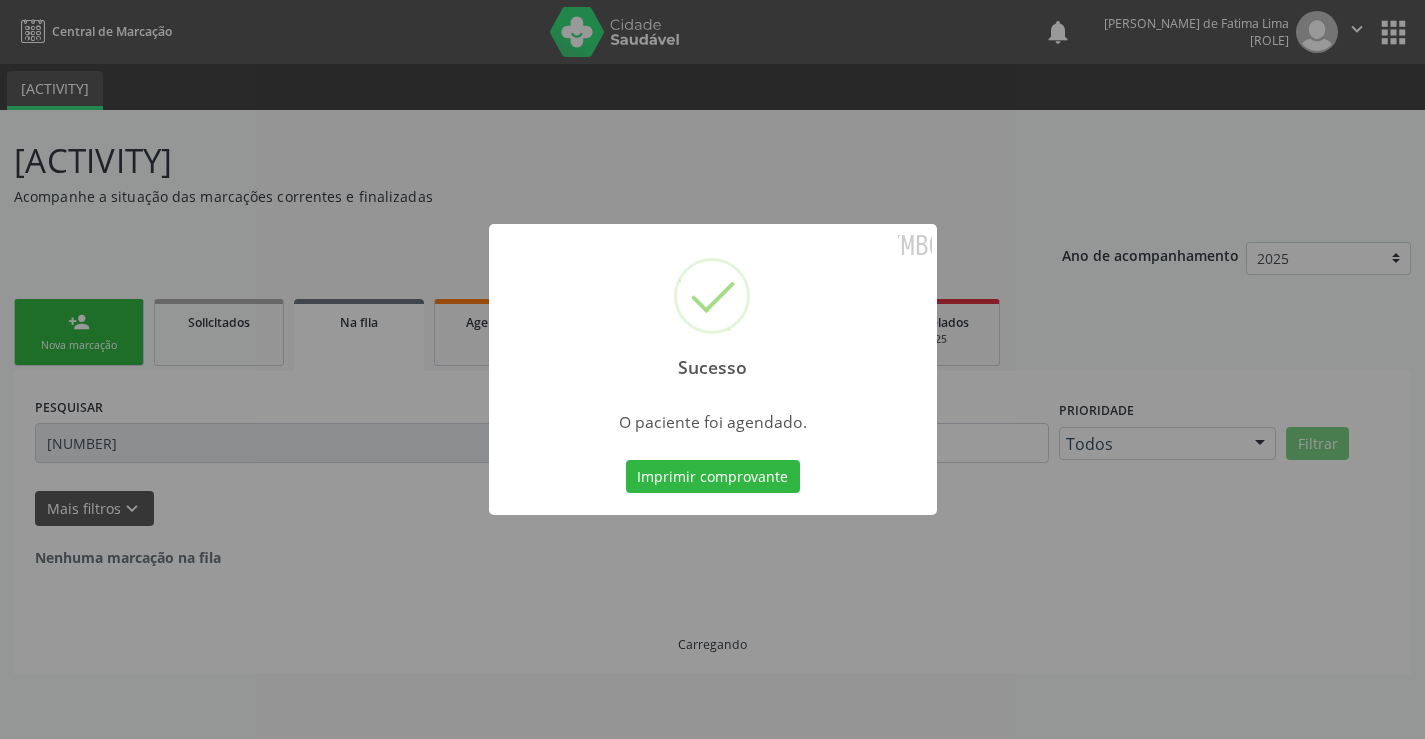 scroll, scrollTop: 0, scrollLeft: 0, axis: both 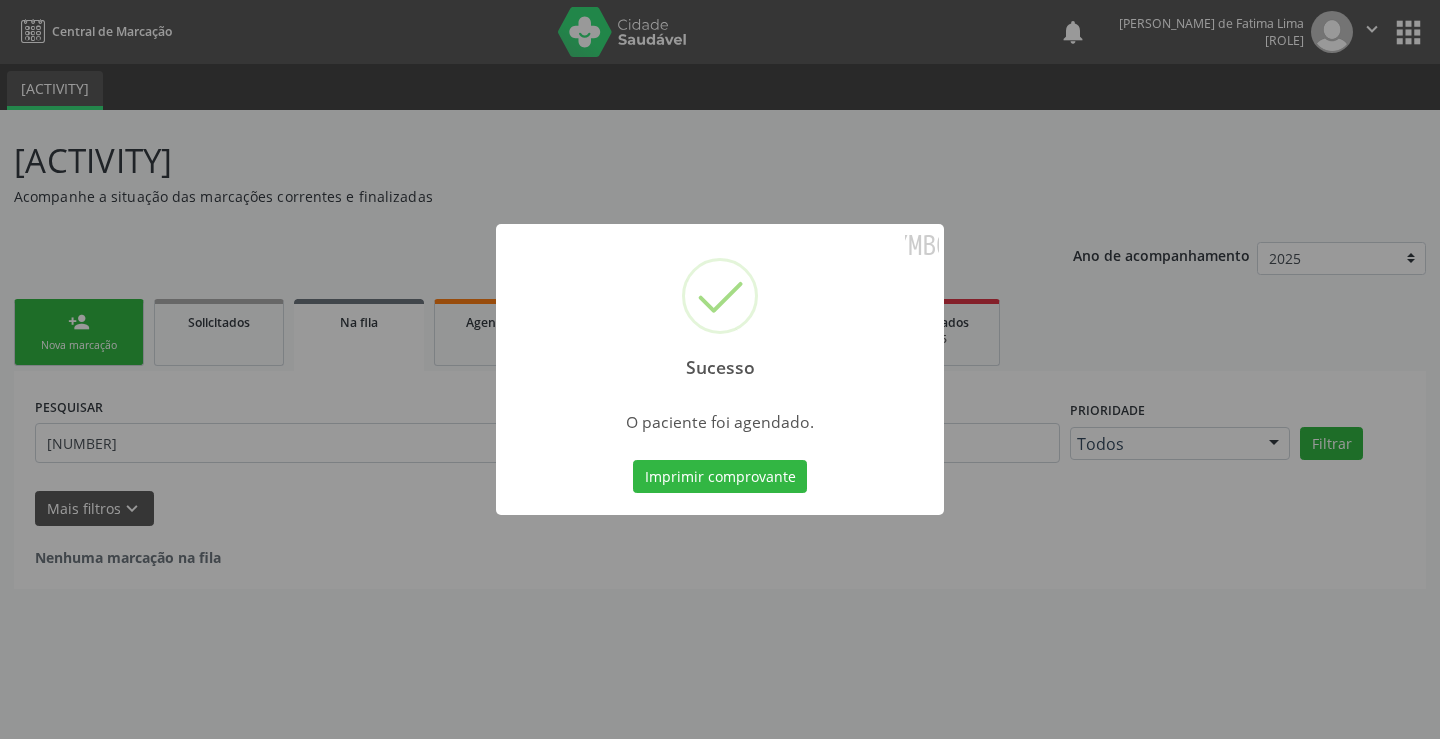 click on "Imprimir comprovante Cancel" at bounding box center [720, 477] 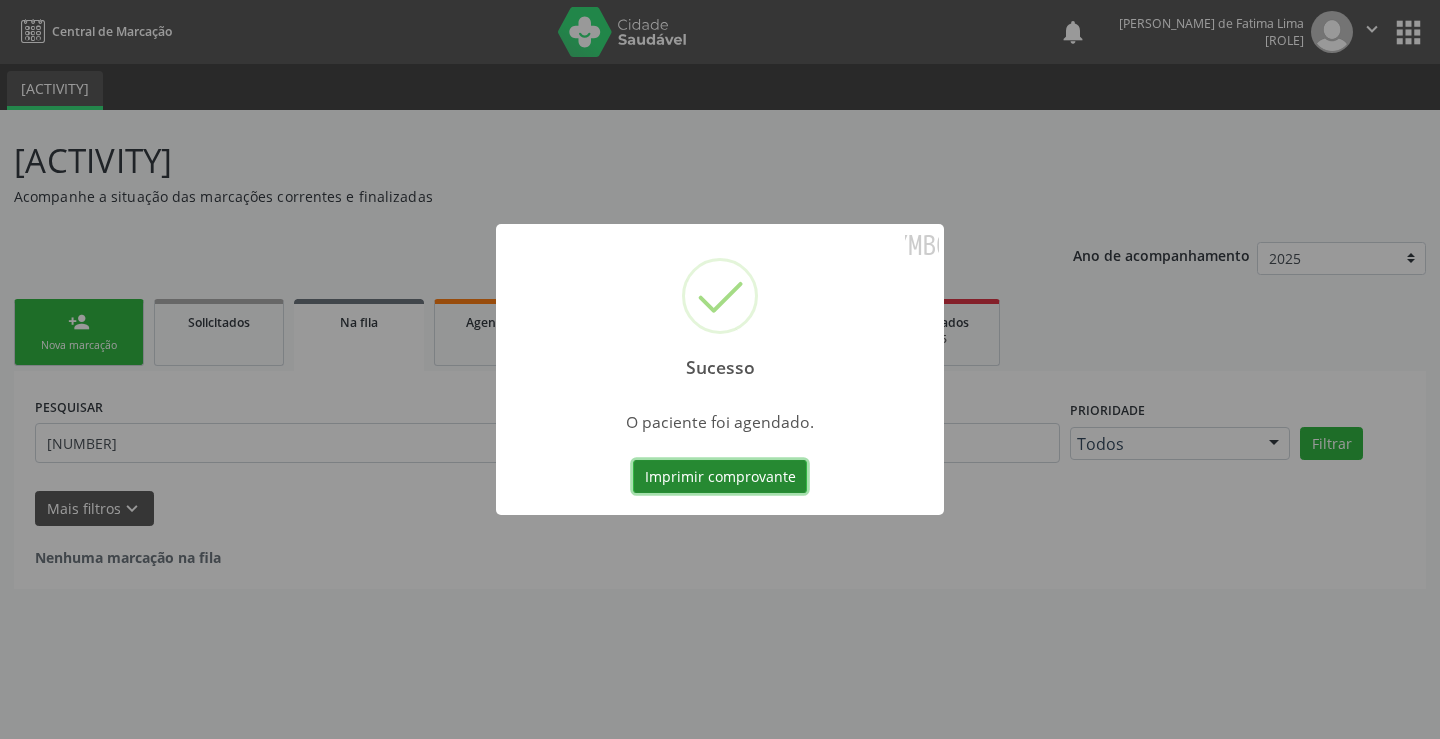 click on "Imprimir comprovante" at bounding box center [720, 477] 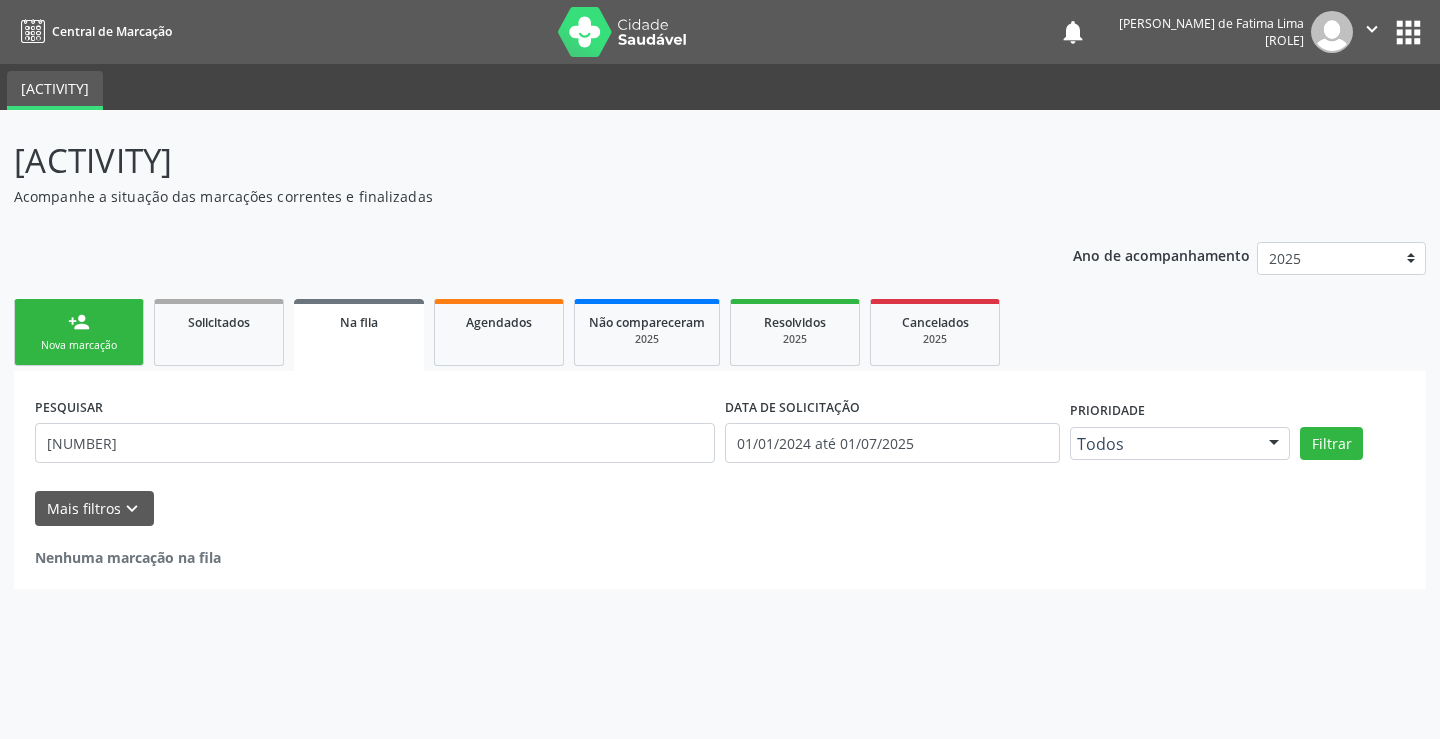 click on "Nova marcação" at bounding box center (79, 345) 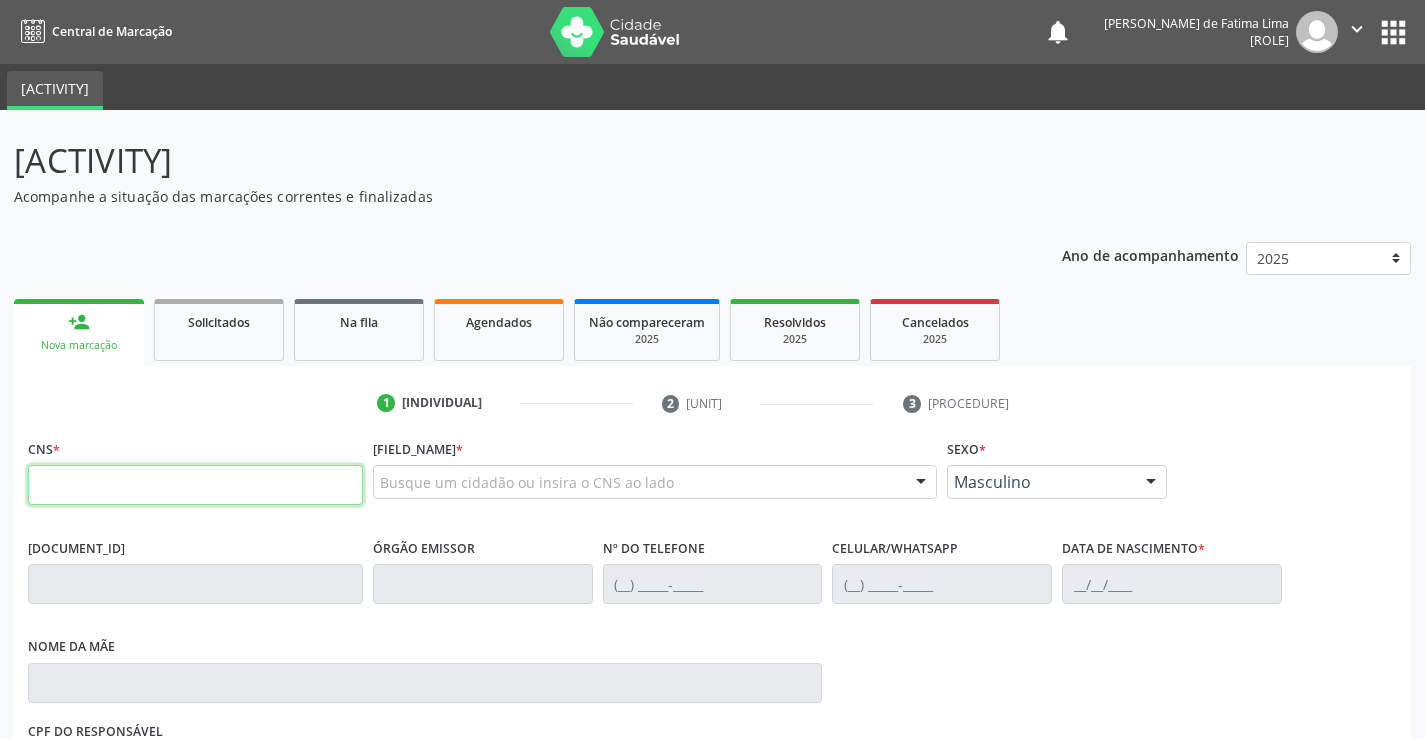 click at bounding box center (195, 485) 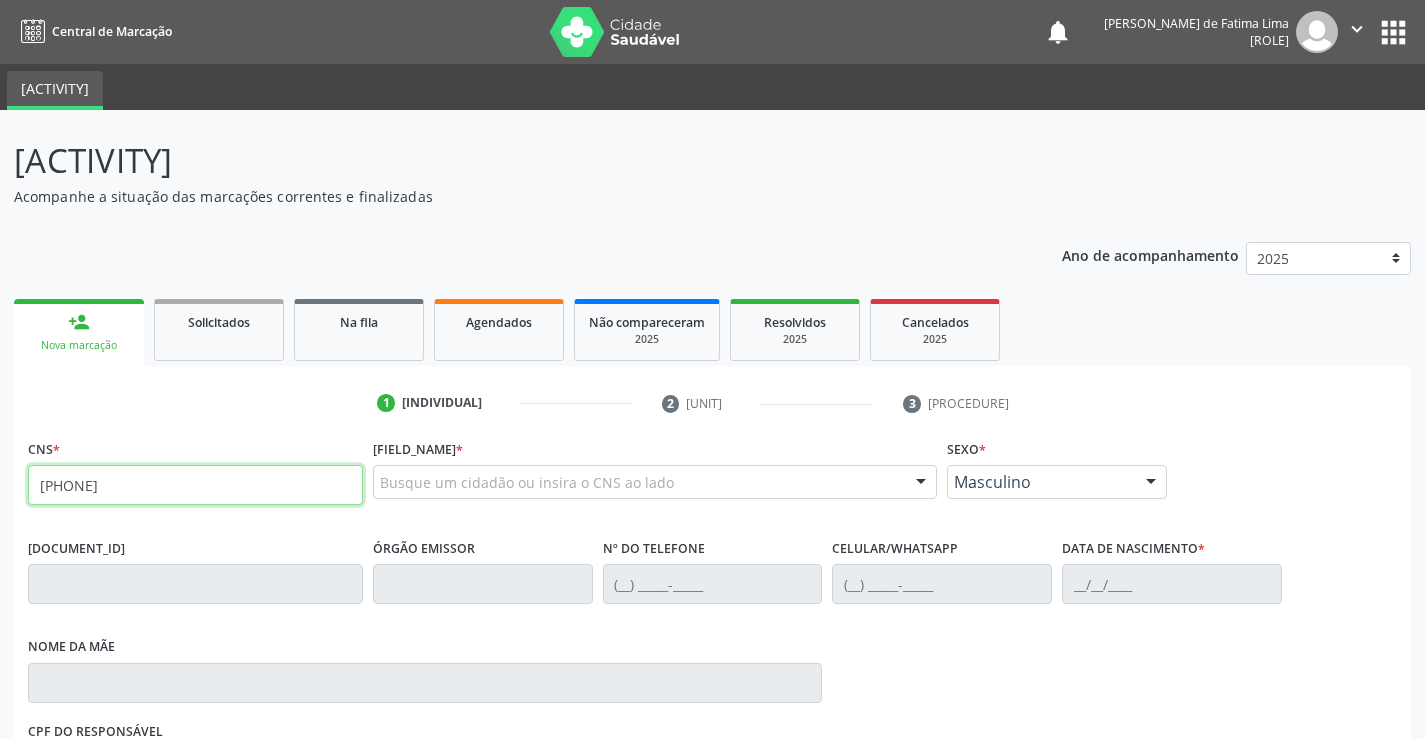 type on "706 9031 1778 5138" 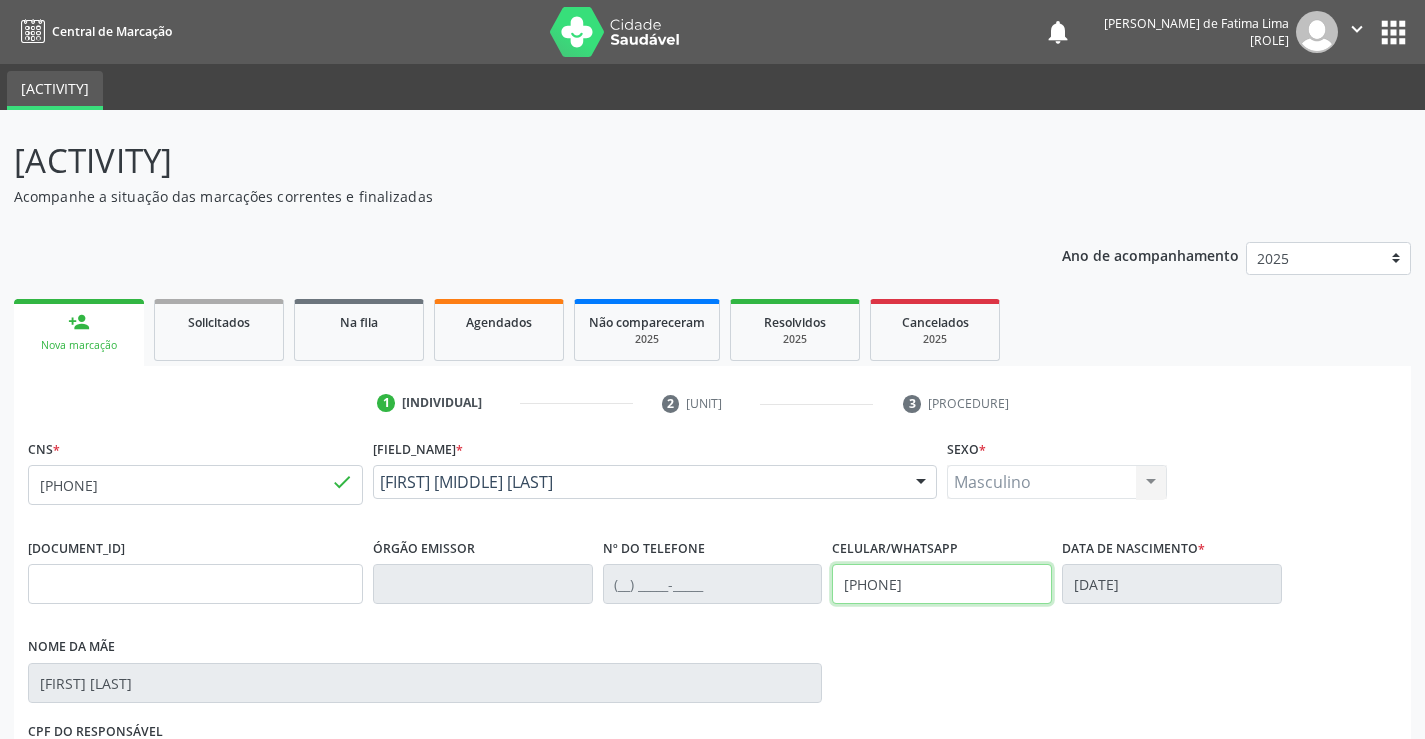 click on "(99) 99999-9999" at bounding box center [942, 584] 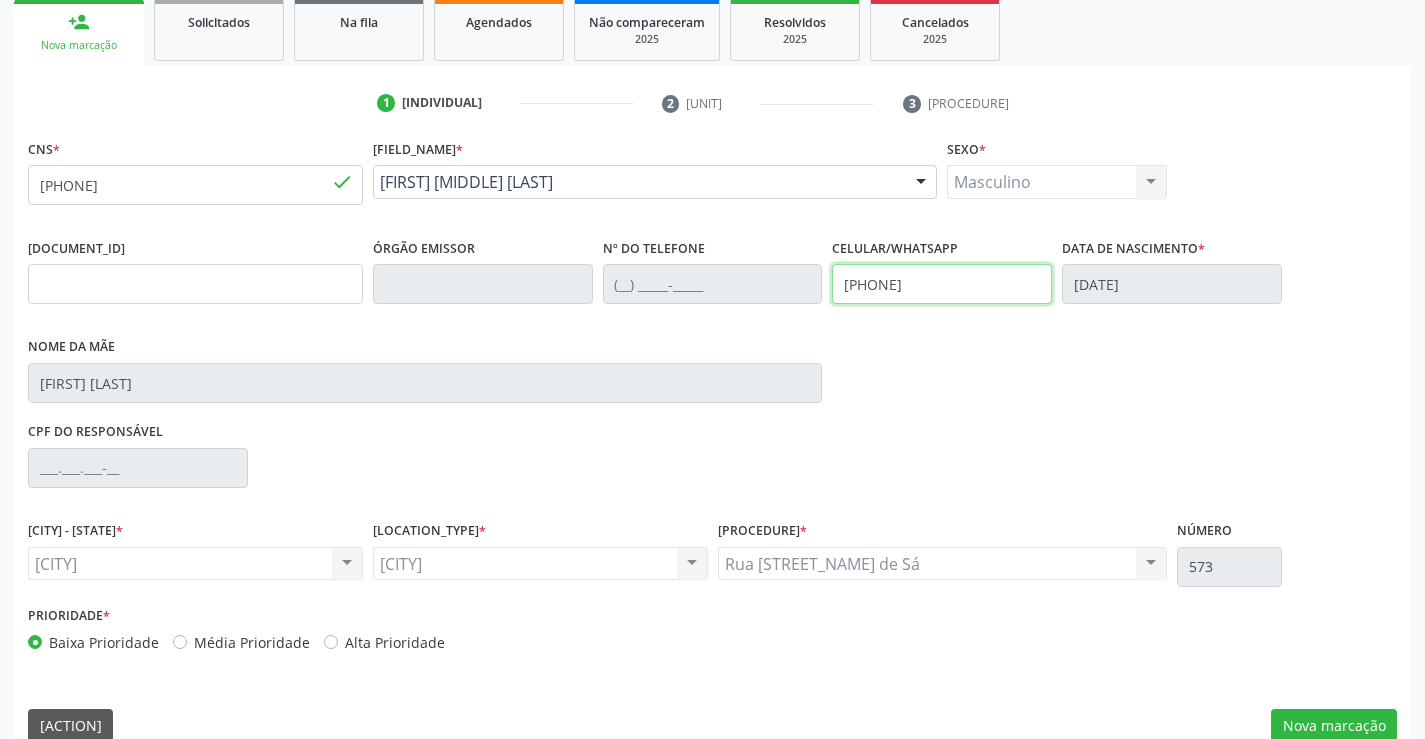 scroll, scrollTop: 331, scrollLeft: 0, axis: vertical 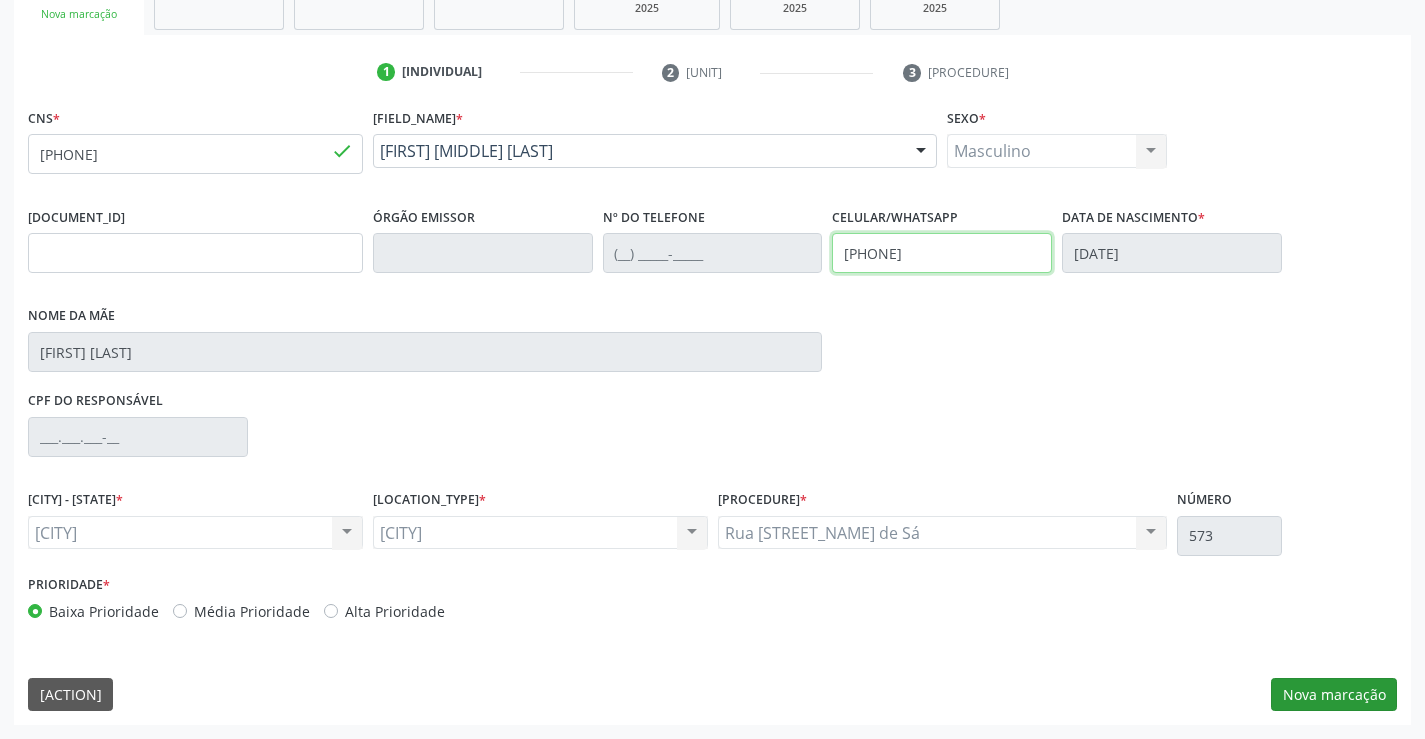 type on "(87) 99920-3612" 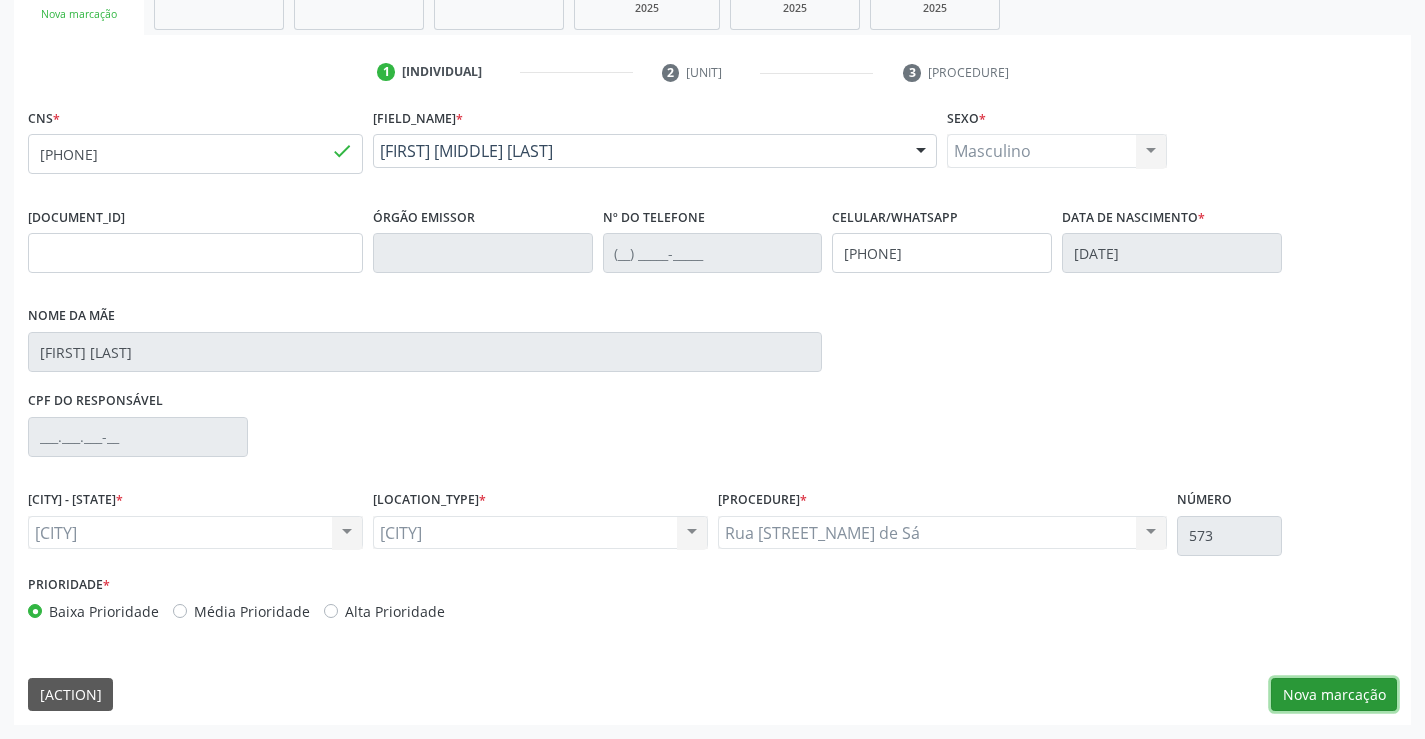 click on "Nova marcação" at bounding box center (1334, 695) 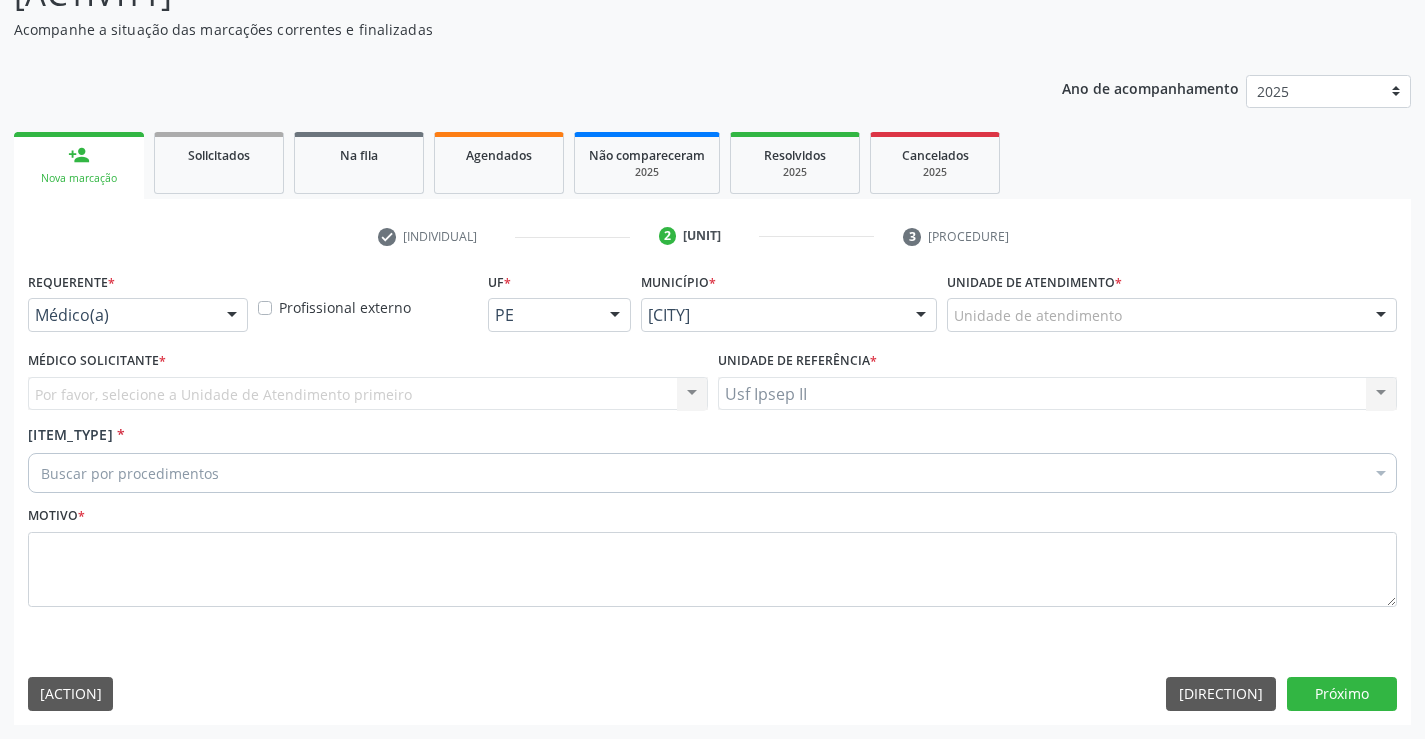 scroll, scrollTop: 167, scrollLeft: 0, axis: vertical 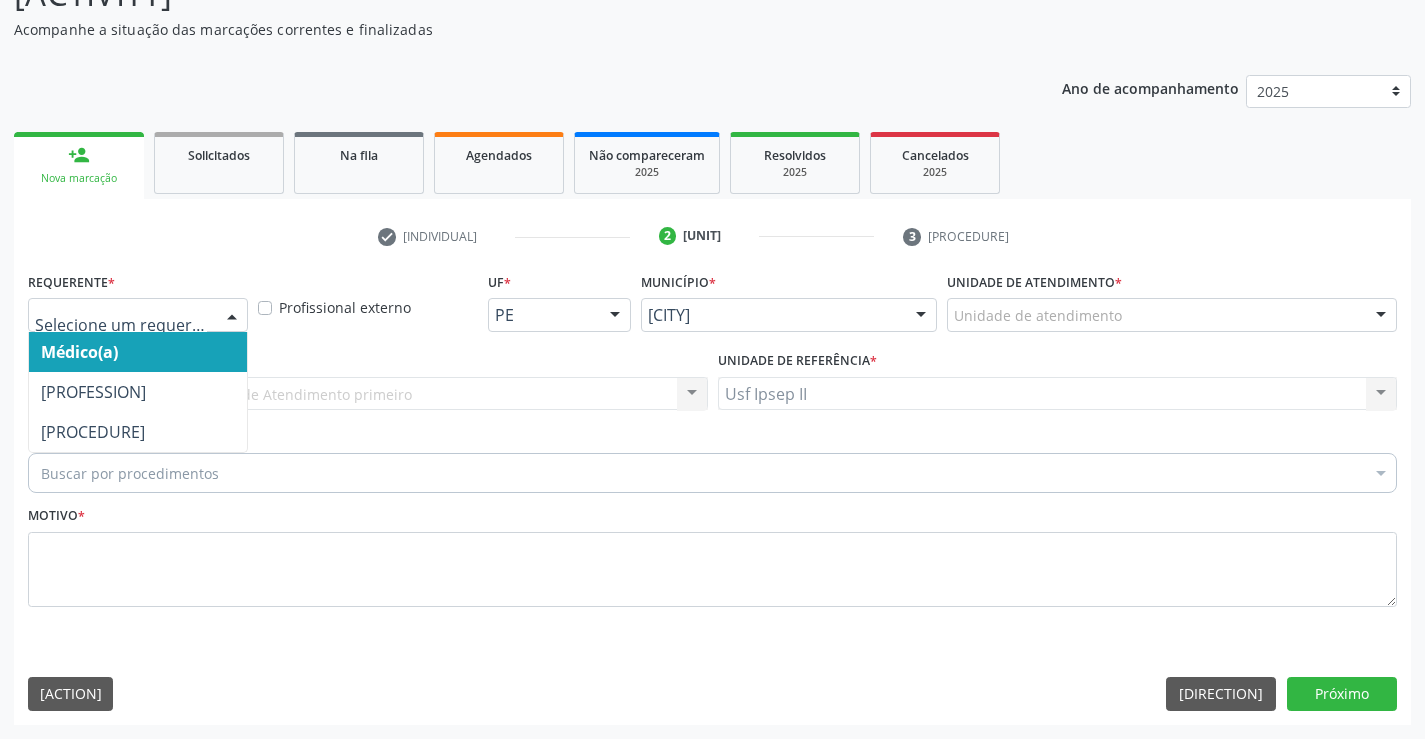 click at bounding box center [232, 316] 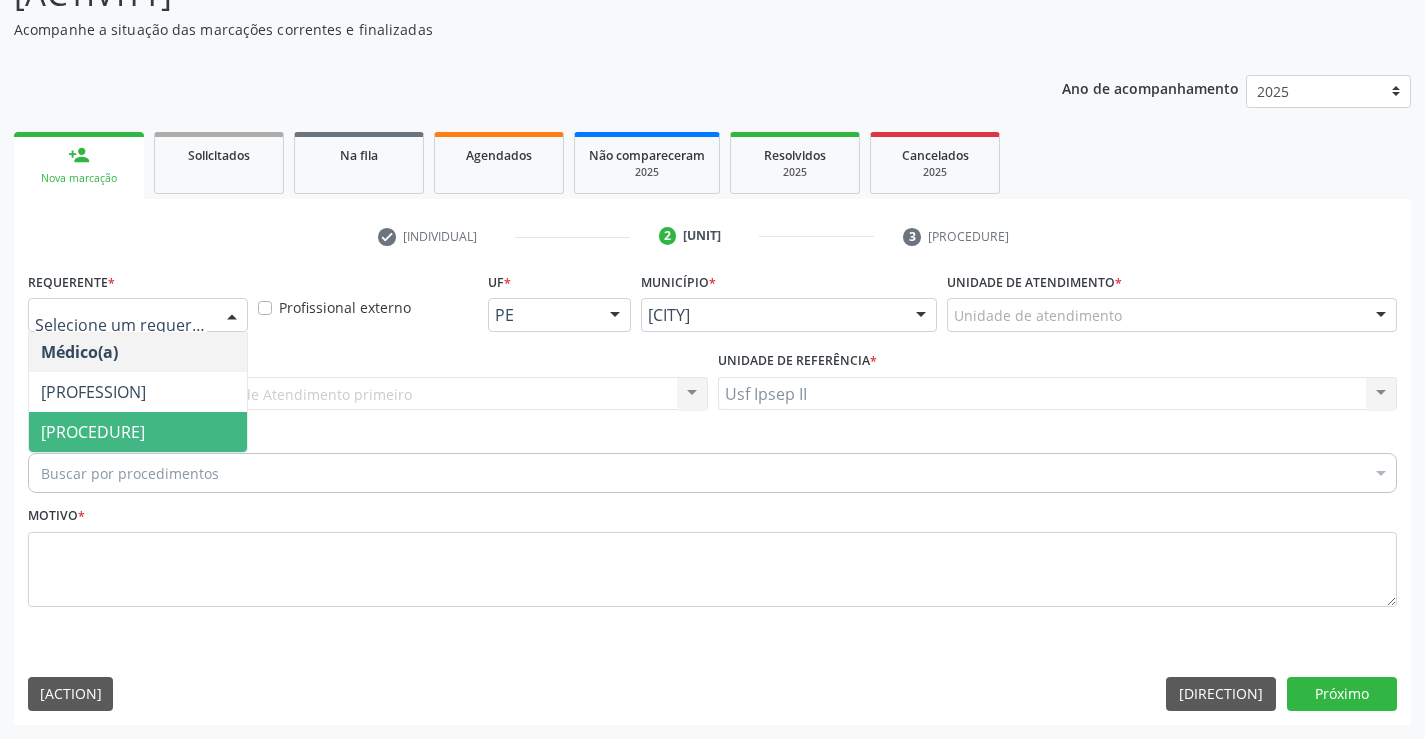 click on "[ROLE]" at bounding box center [138, 432] 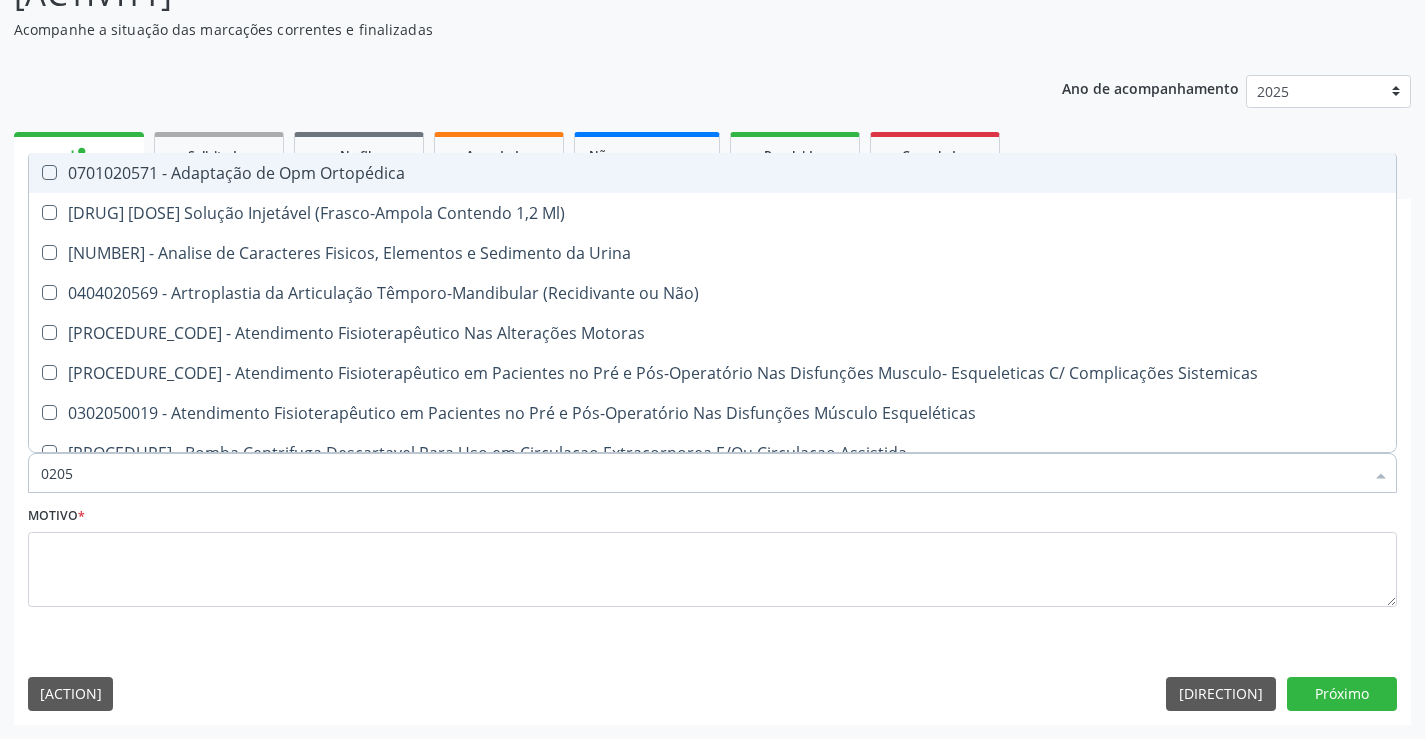 type on "[CODE]" 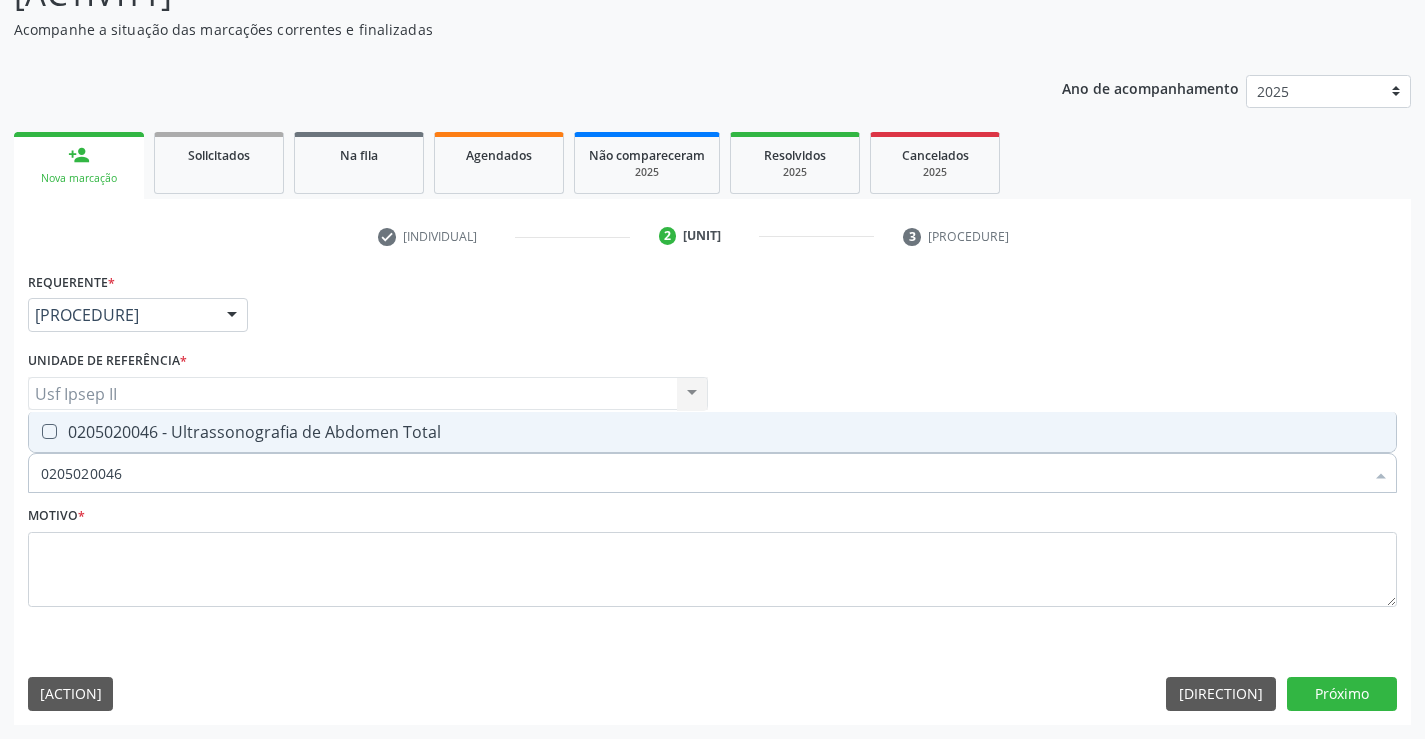 click on "[CODE] - [PROCEDURE]" at bounding box center (712, 432) 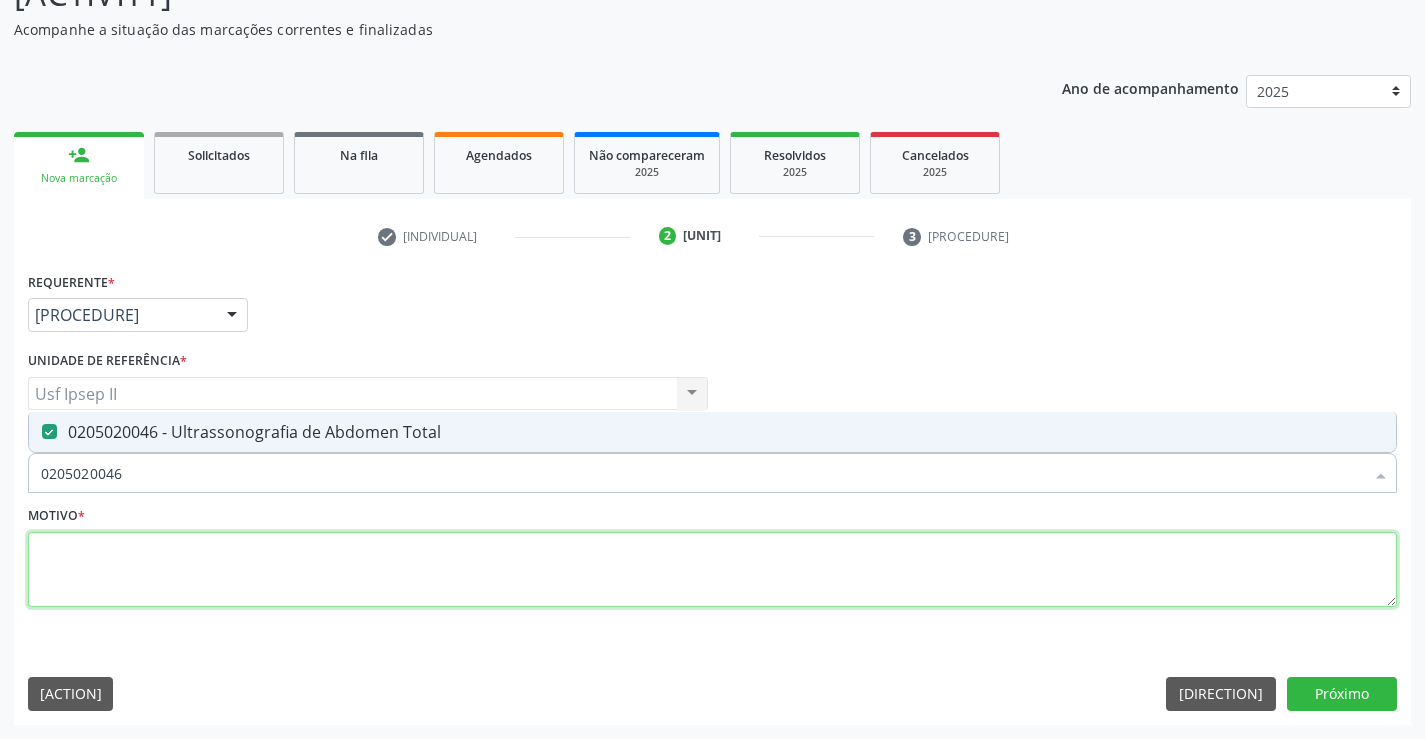 click at bounding box center [712, 570] 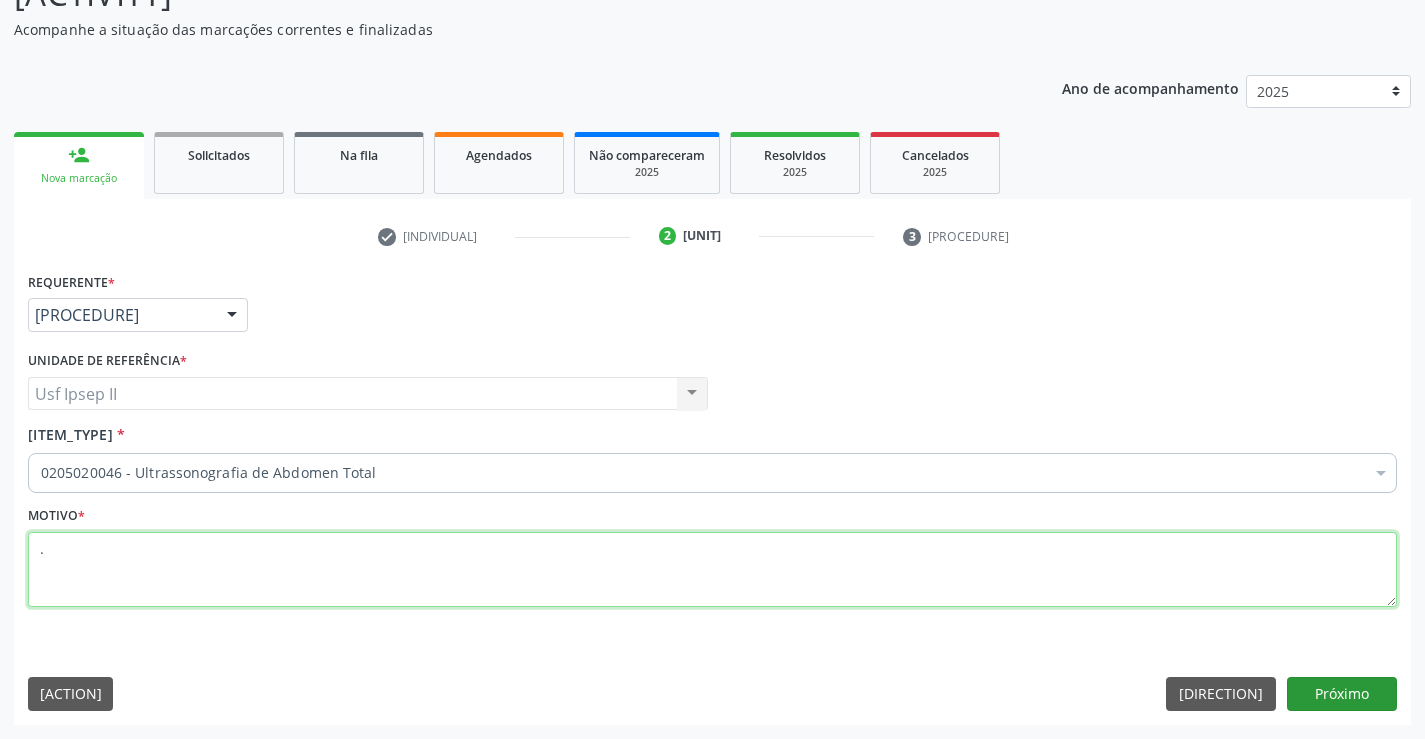 type on "." 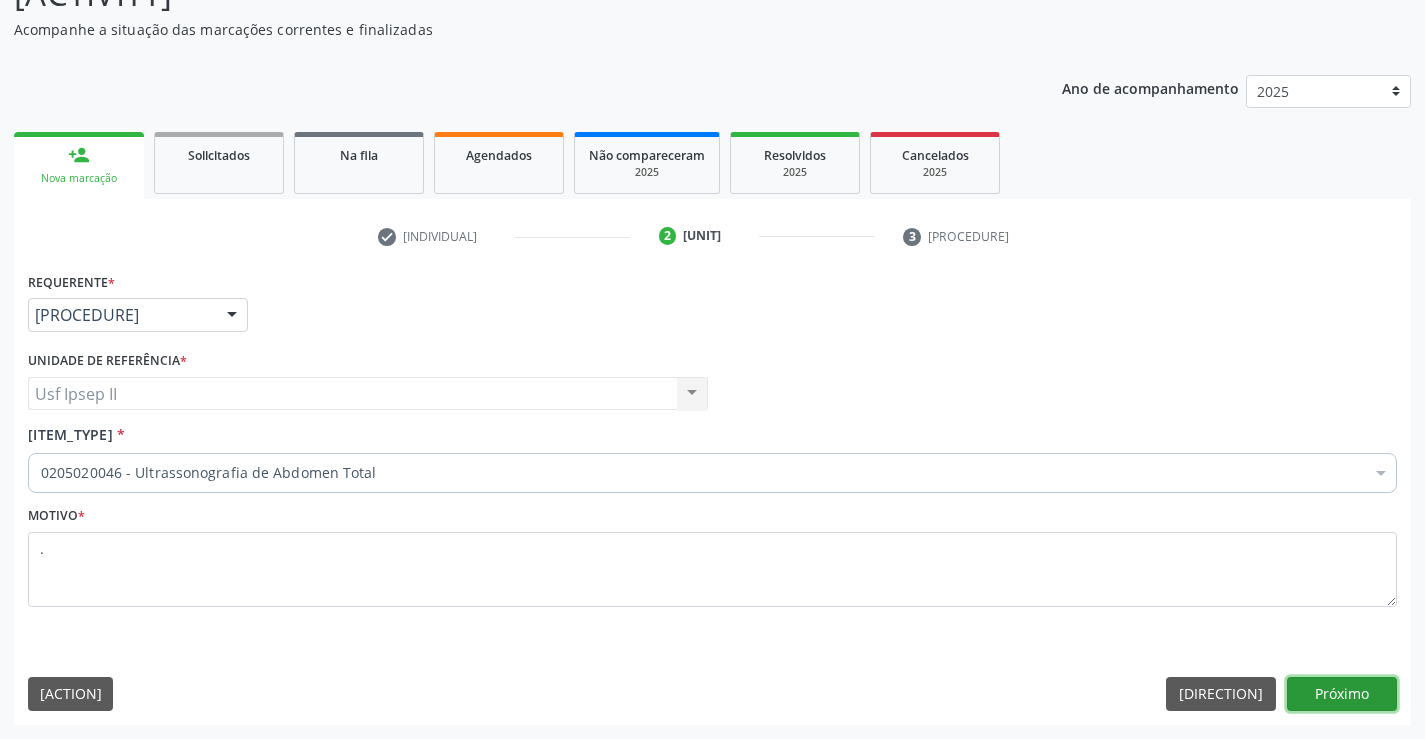 click on "Próximo" at bounding box center [1342, 694] 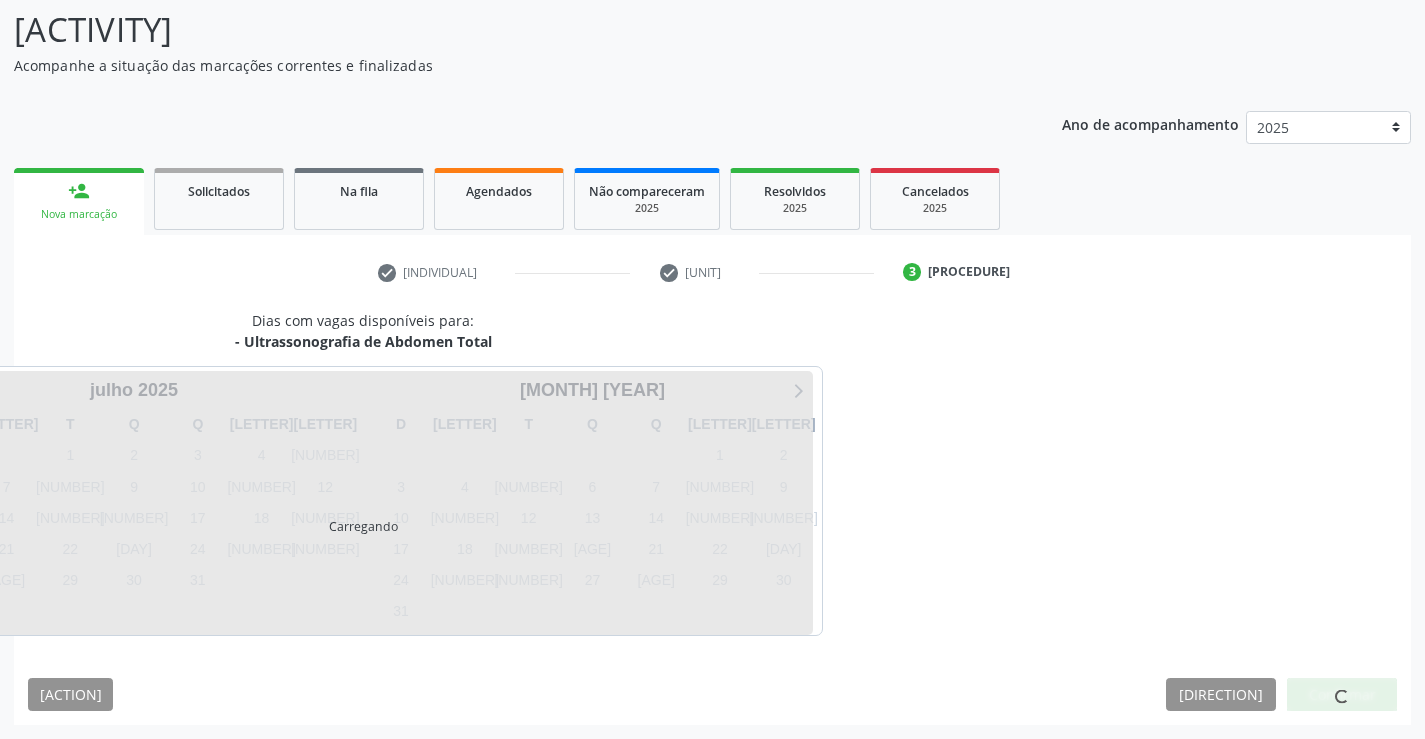 scroll, scrollTop: 131, scrollLeft: 0, axis: vertical 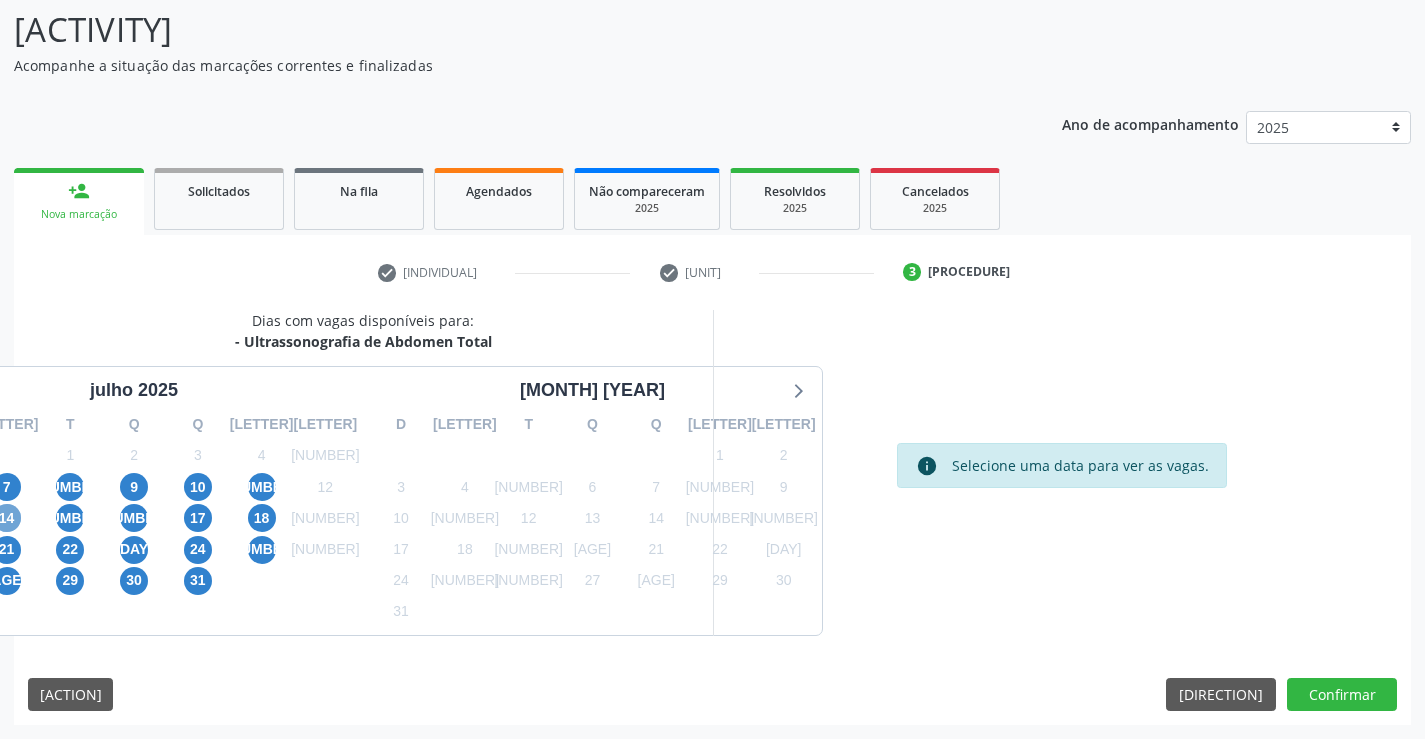 click on "[NUMBER]" at bounding box center [7, 518] 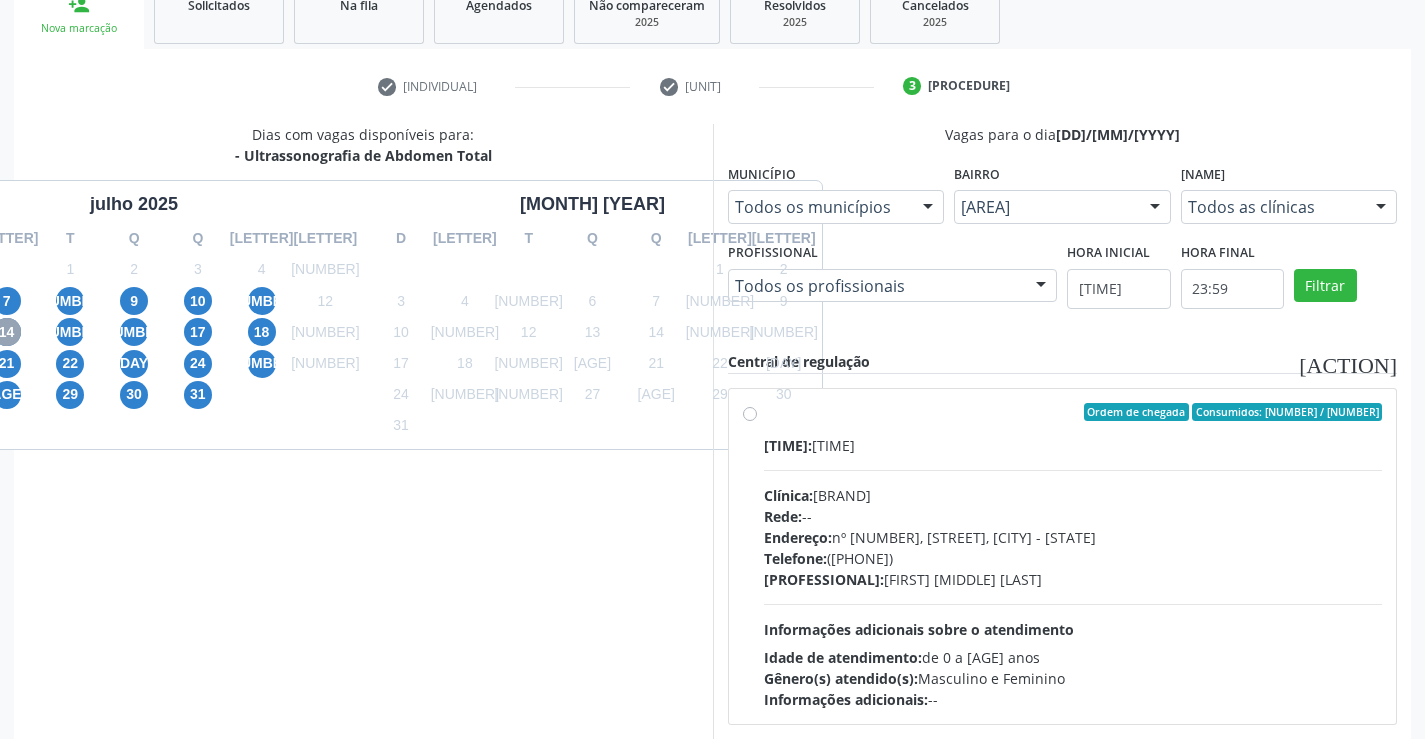 scroll, scrollTop: 331, scrollLeft: 0, axis: vertical 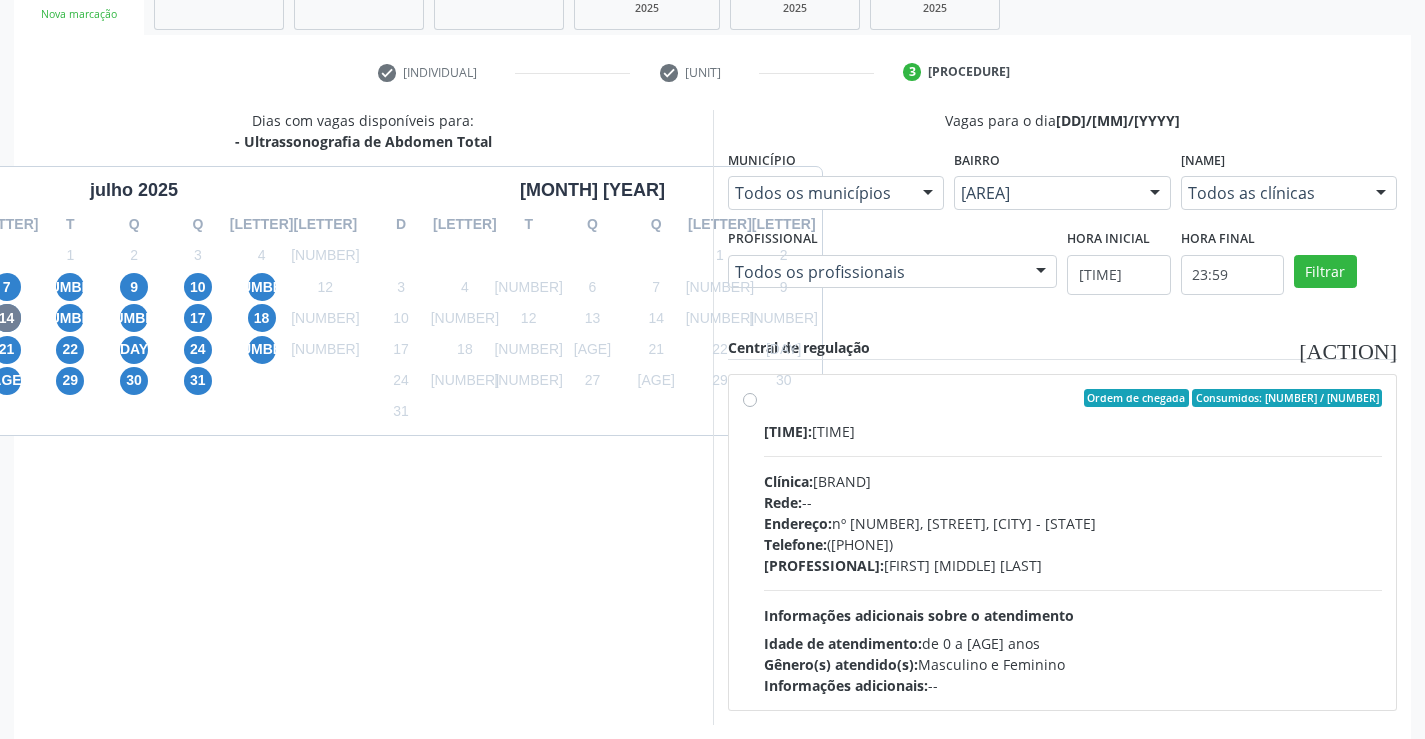 click on "Horário:   [TIME]
Clínica:  Hospital Sao Francisco
Rede:
--
Endereço:   nº [NUMBER], Varzea, [CITY] - [STATE]
Telefone:   [PHONE]
Profissional:
[FIRST] [LAST]
Informações adicionais sobre o atendimento
Idade de atendimento:
de 0 a 120 anos
Gênero(s) atendido(s):
Masculino e Feminino
Informações adicionais:
--" at bounding box center (1073, 542) 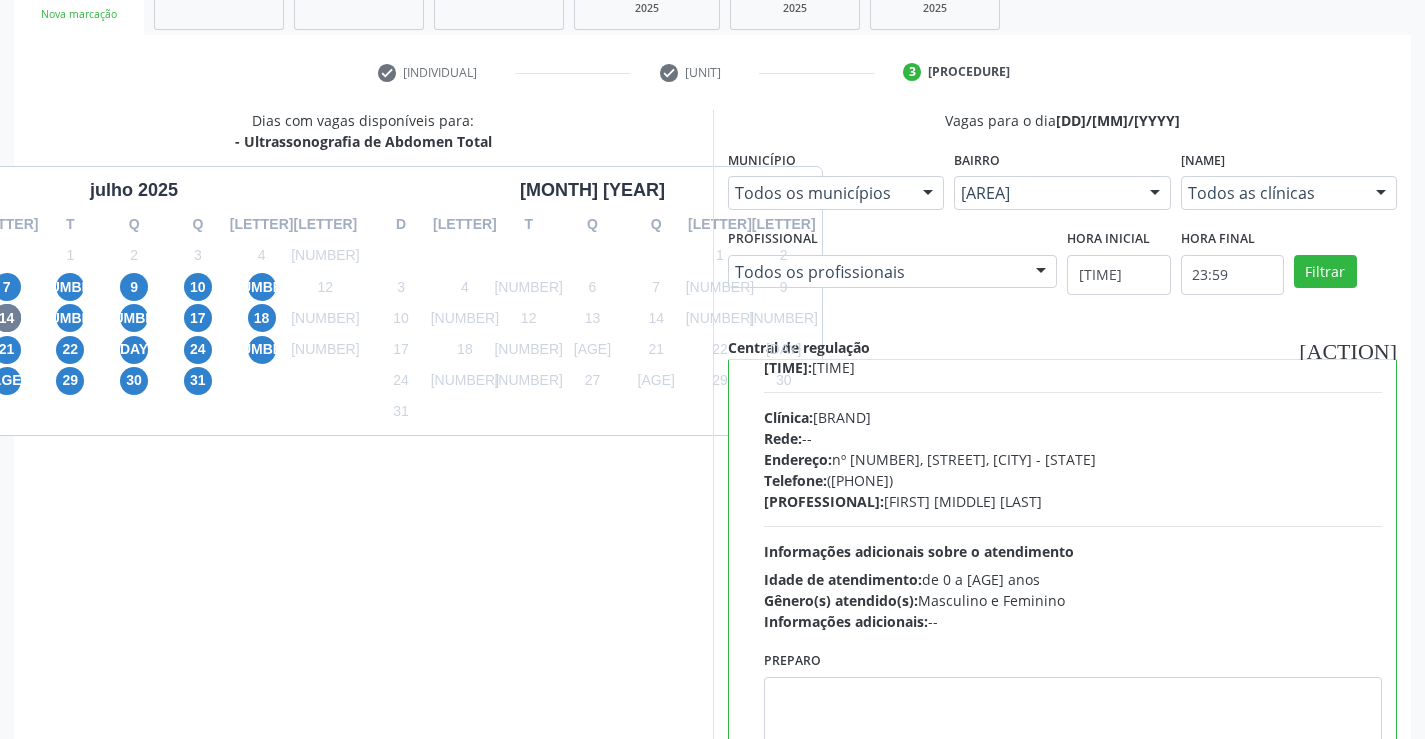 scroll, scrollTop: 99, scrollLeft: 0, axis: vertical 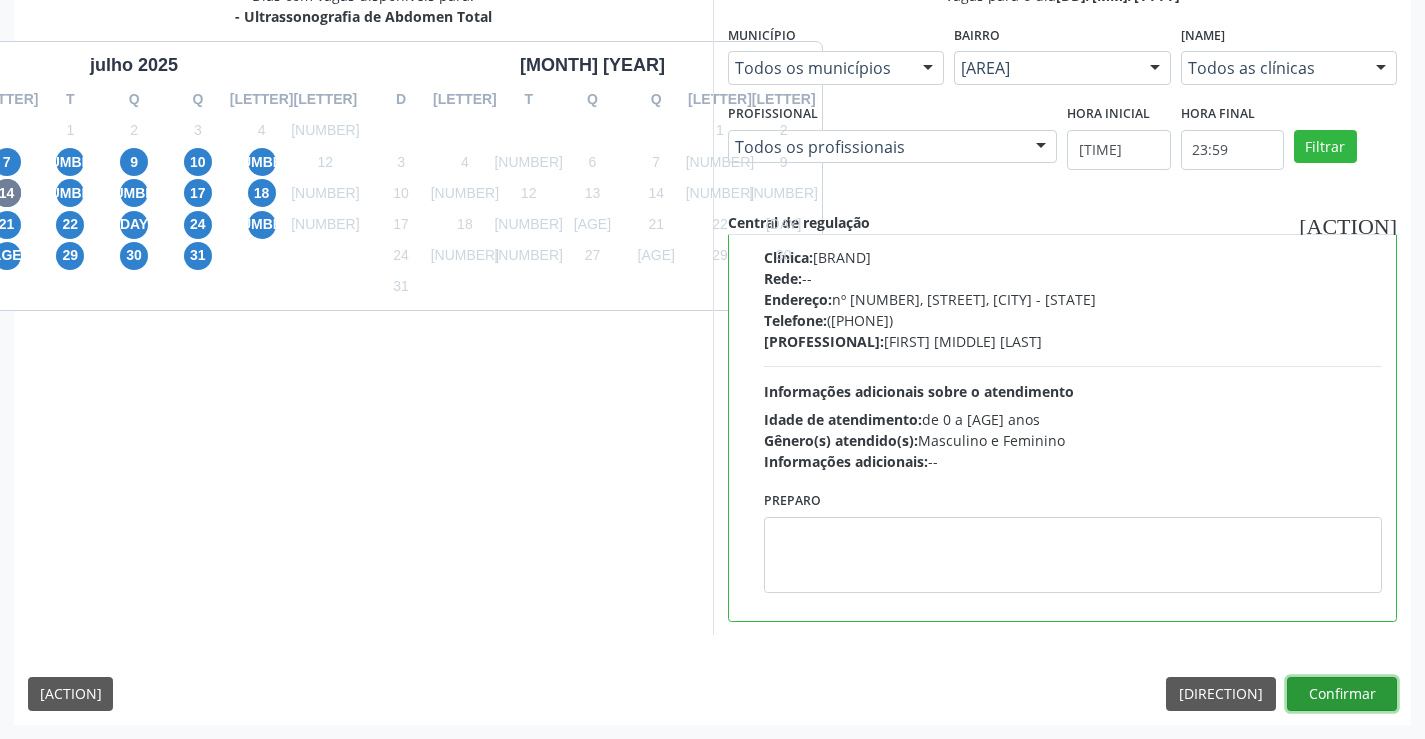 click on "Confirmar" at bounding box center (1342, 694) 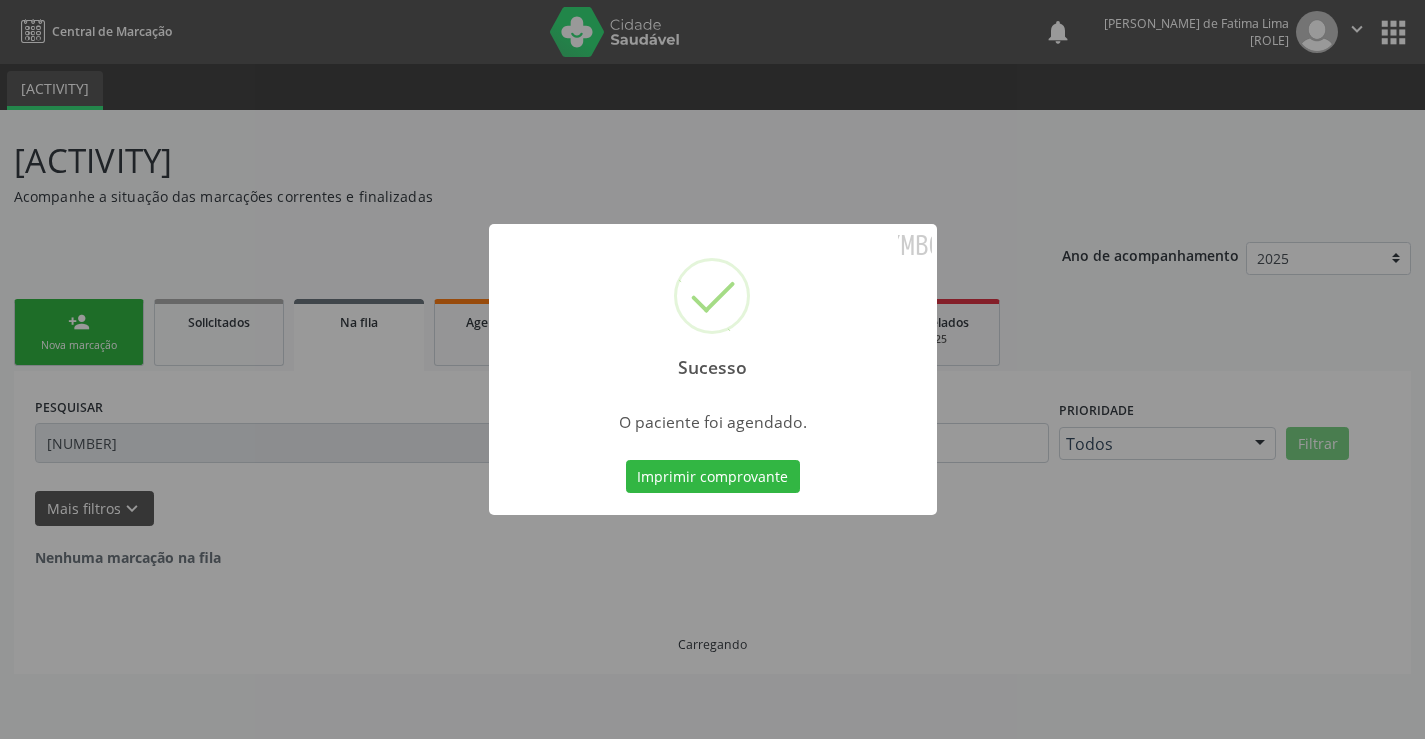scroll, scrollTop: 0, scrollLeft: 0, axis: both 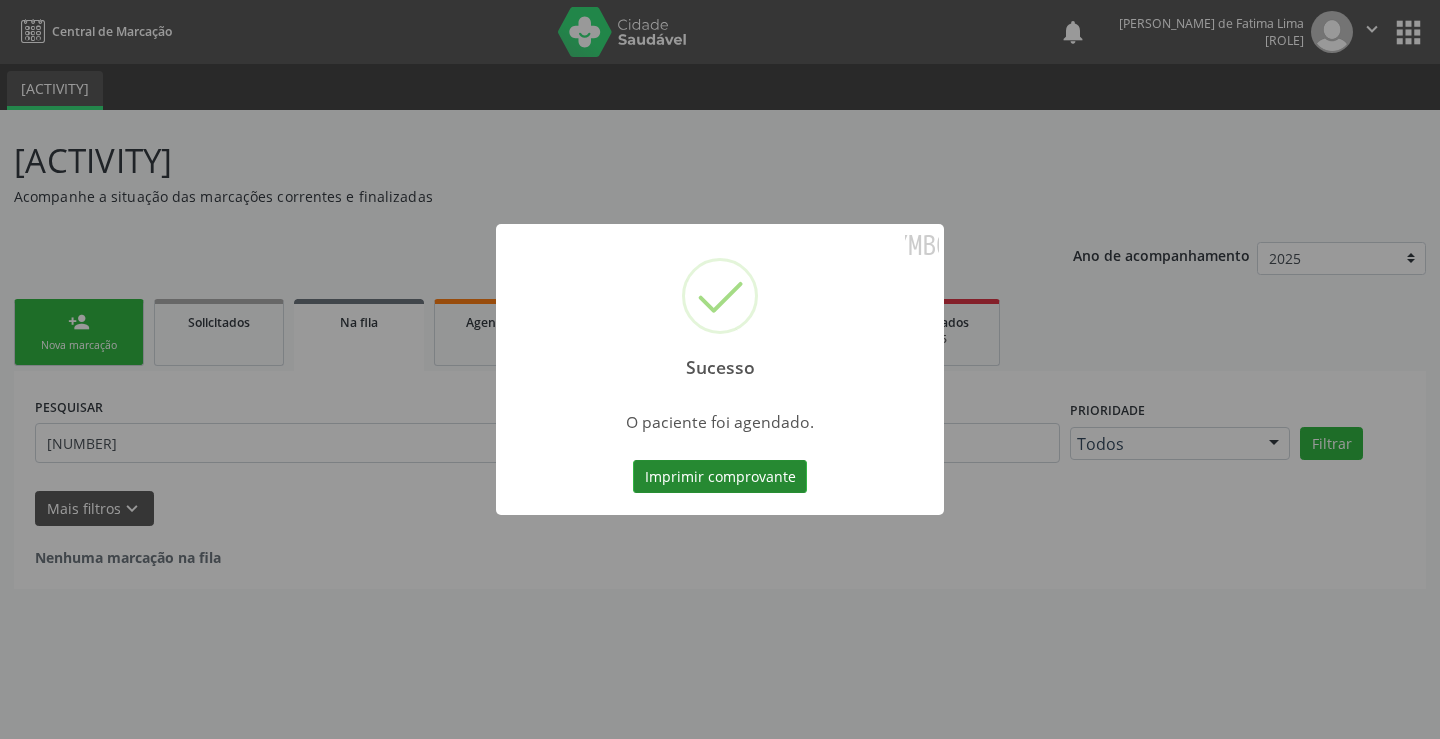 click on "Imprimir comprovante" at bounding box center (720, 477) 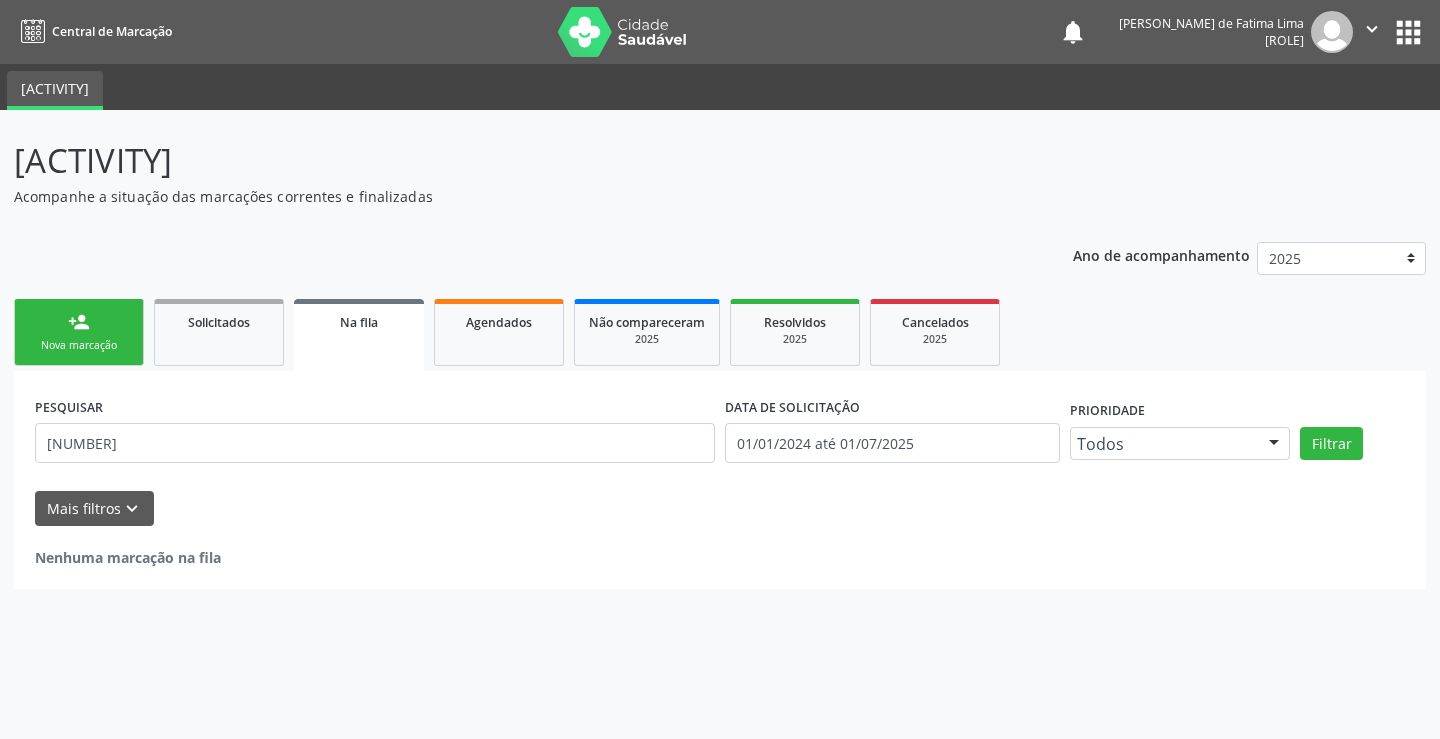 click on "[ACTION]" at bounding box center (79, 322) 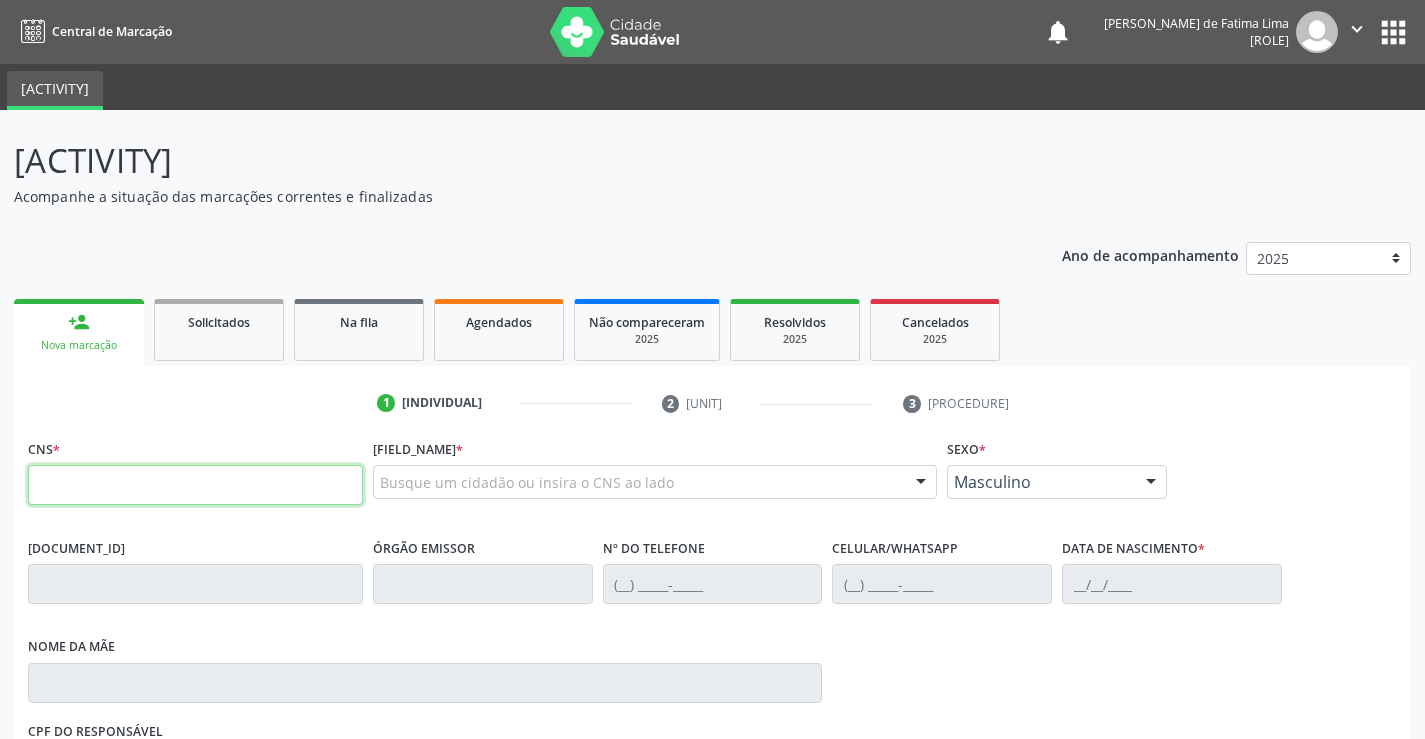 click at bounding box center (195, 485) 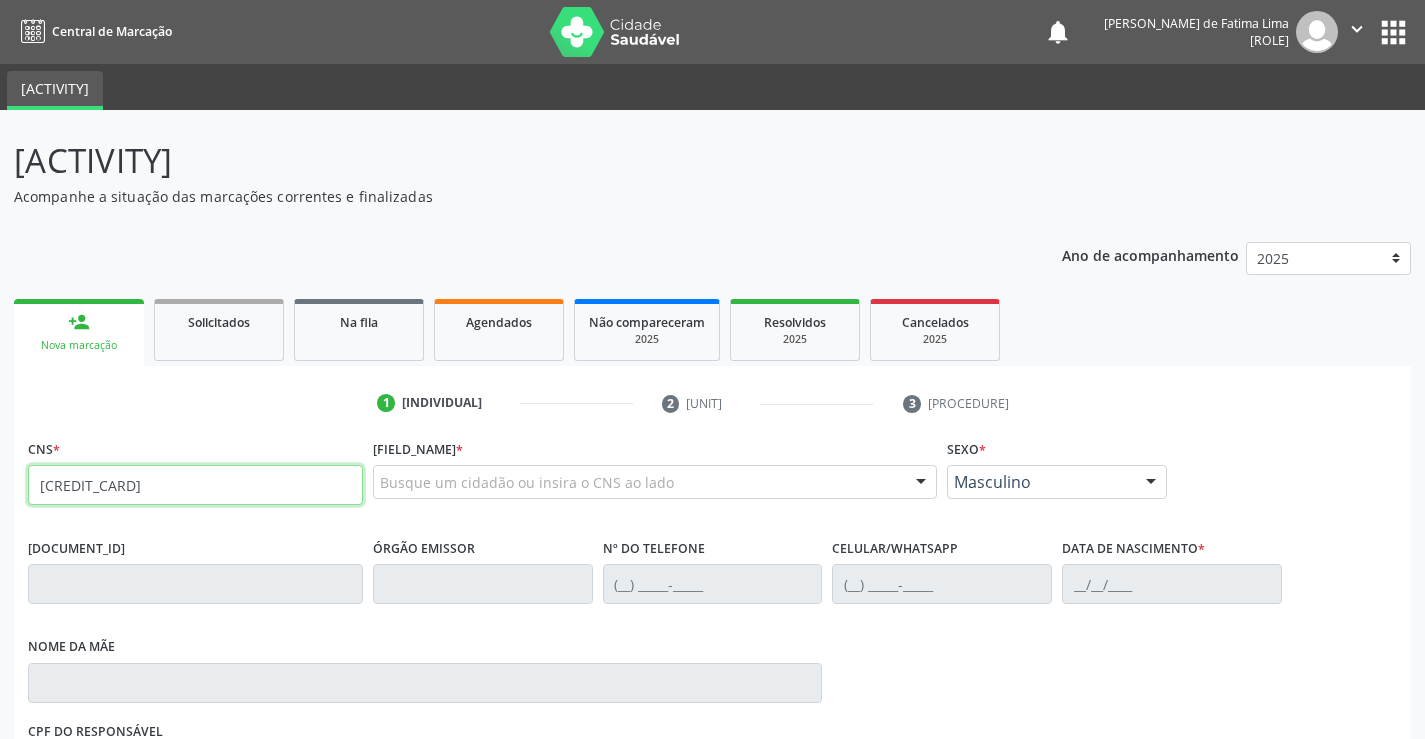 type on "700 0042 7408 2703" 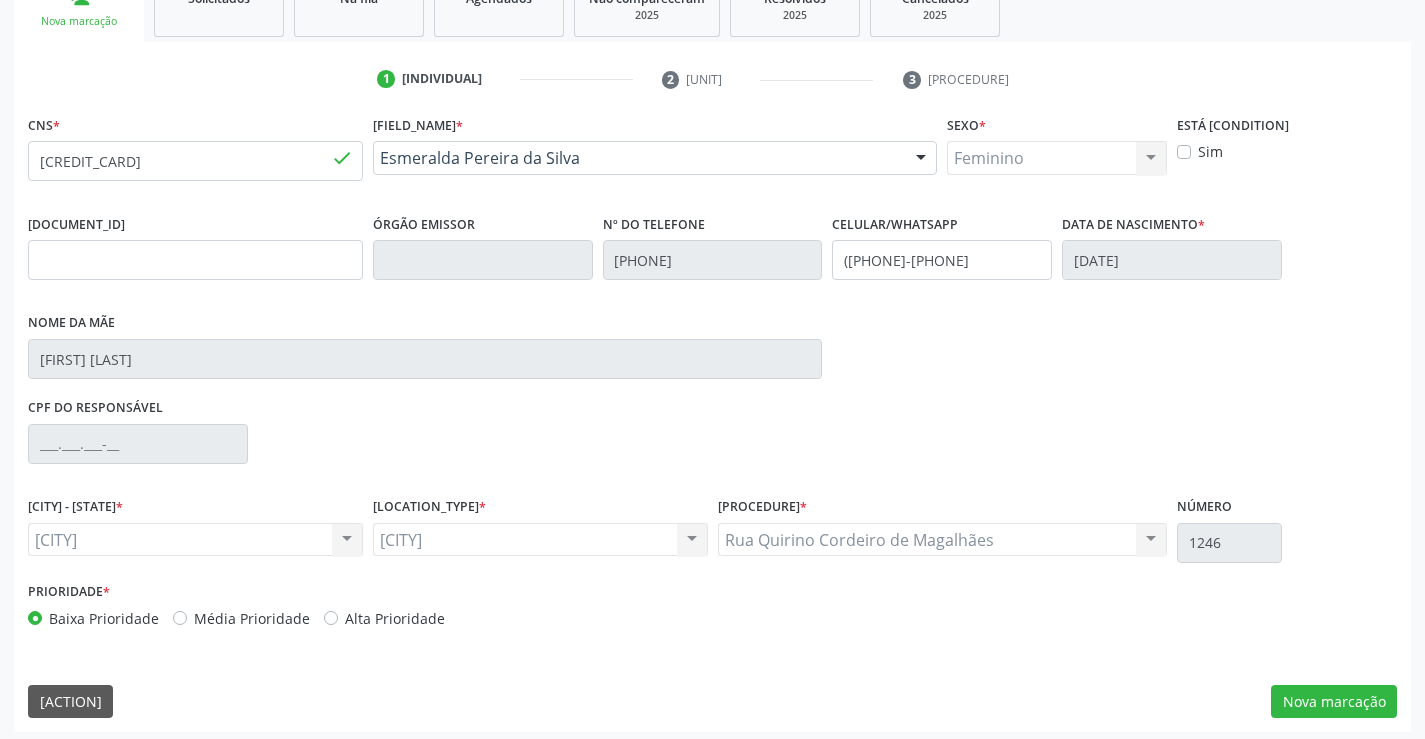 scroll, scrollTop: 331, scrollLeft: 0, axis: vertical 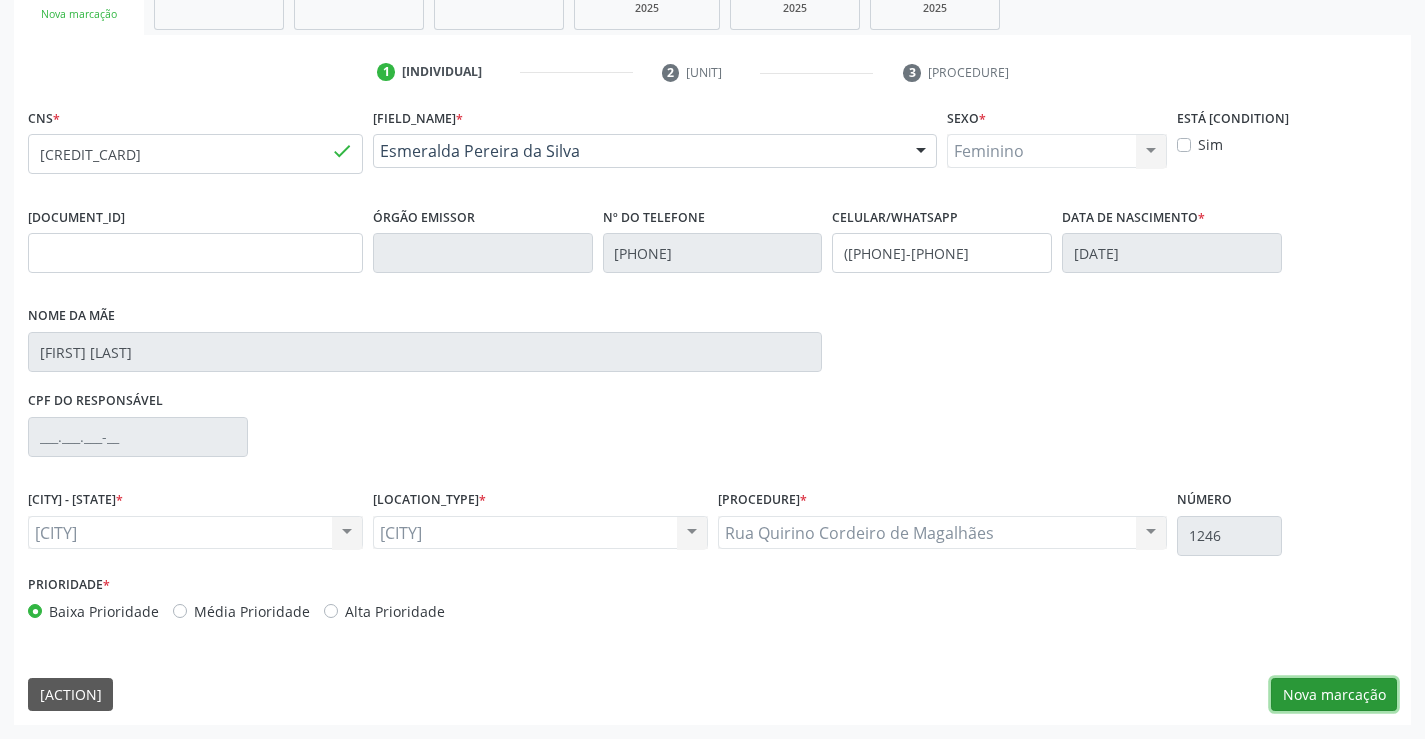 click on "Nova marcação" at bounding box center [1334, 695] 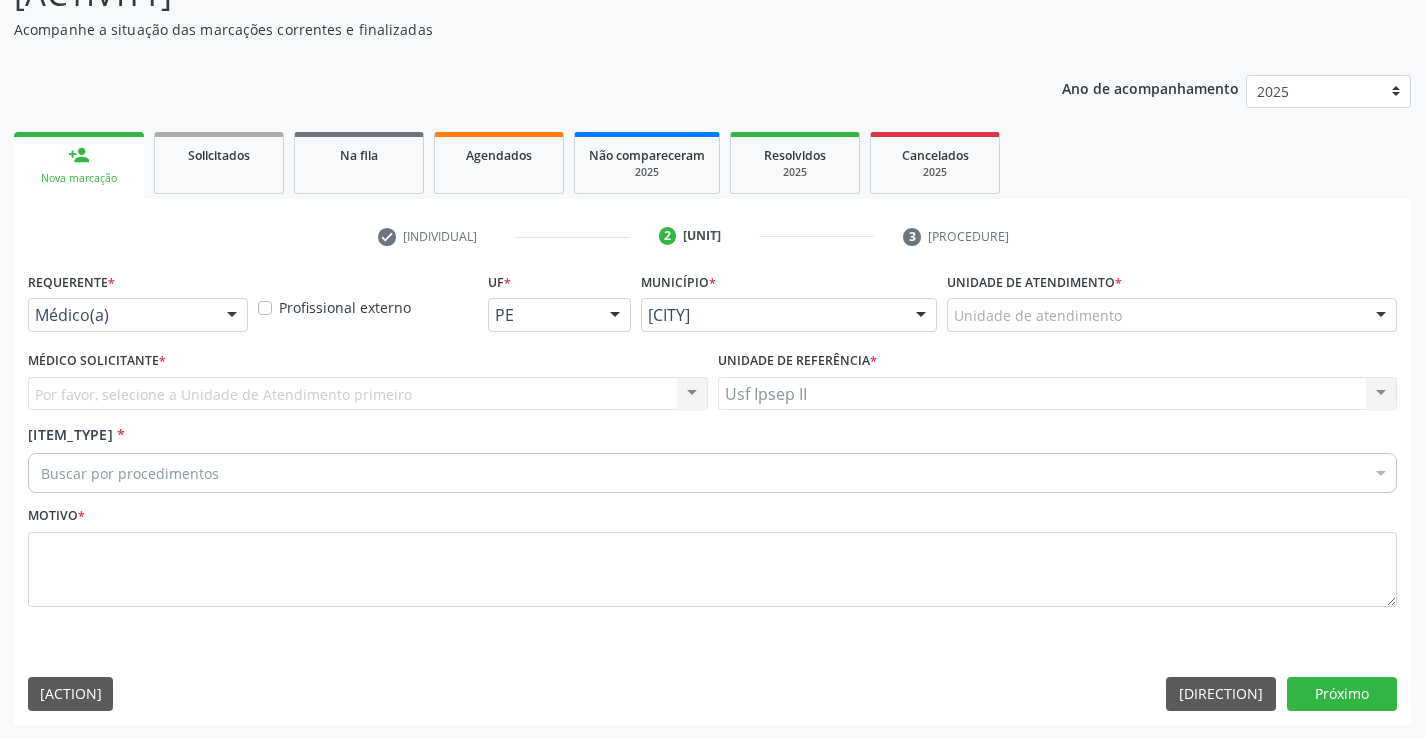 scroll, scrollTop: 167, scrollLeft: 0, axis: vertical 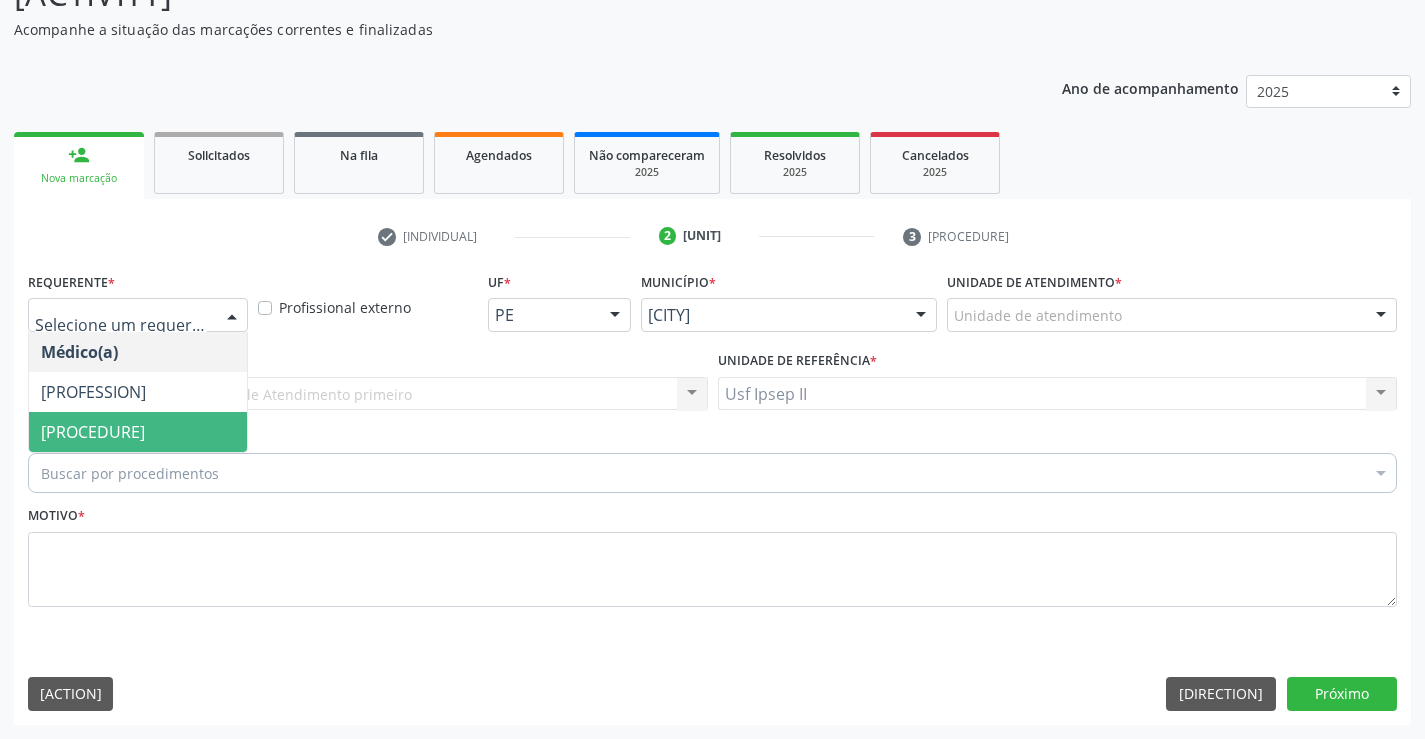 click on "[ROLE]" at bounding box center (93, 432) 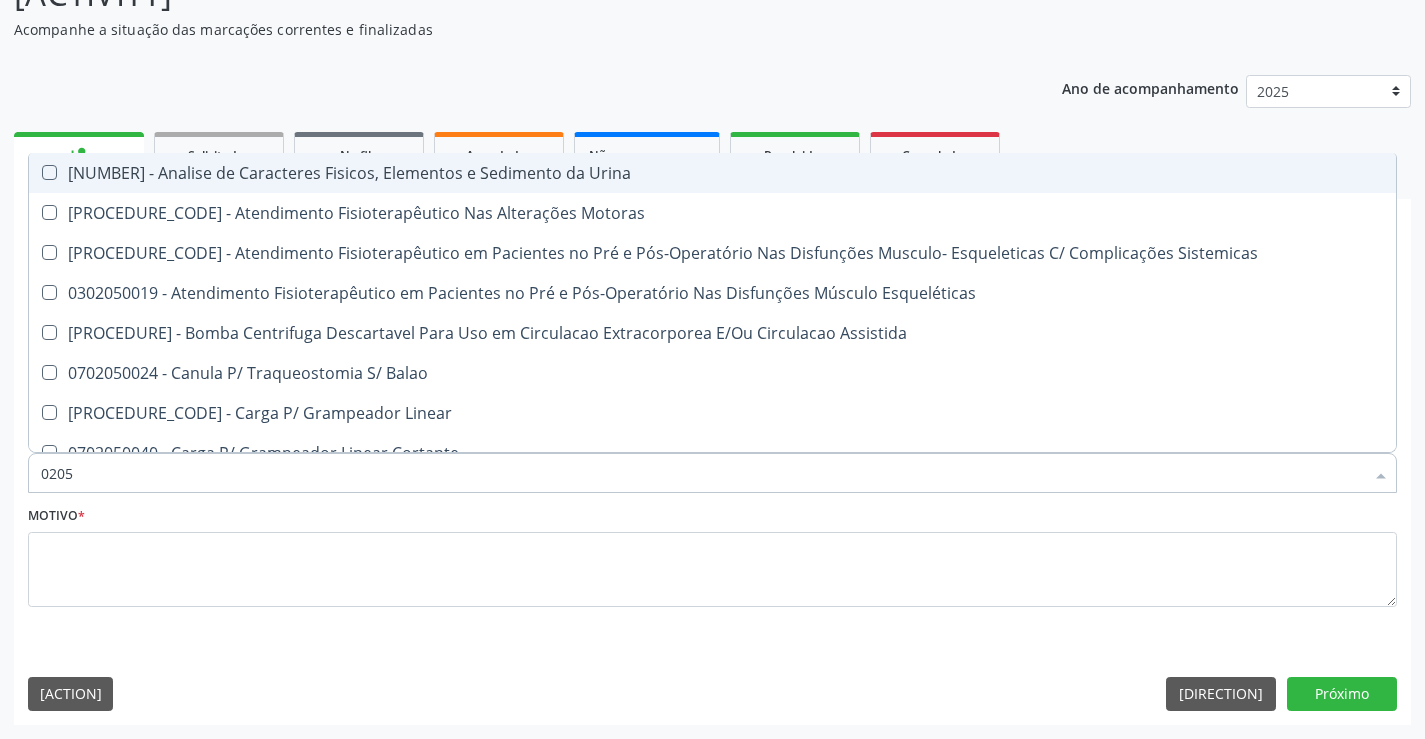 type on "[CODE]" 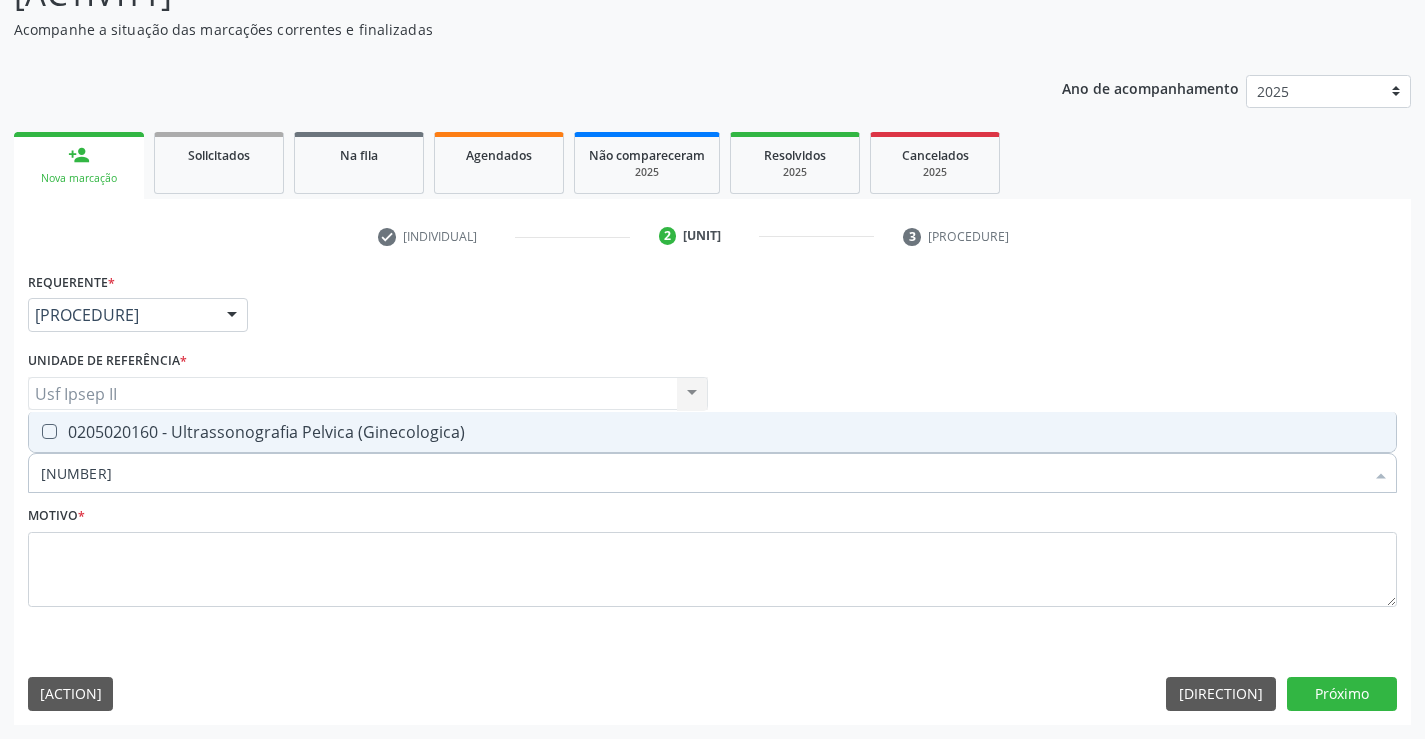 click on "0205020160 - Ultrassonografia Pelvica (Ginecologica)" at bounding box center [712, 432] 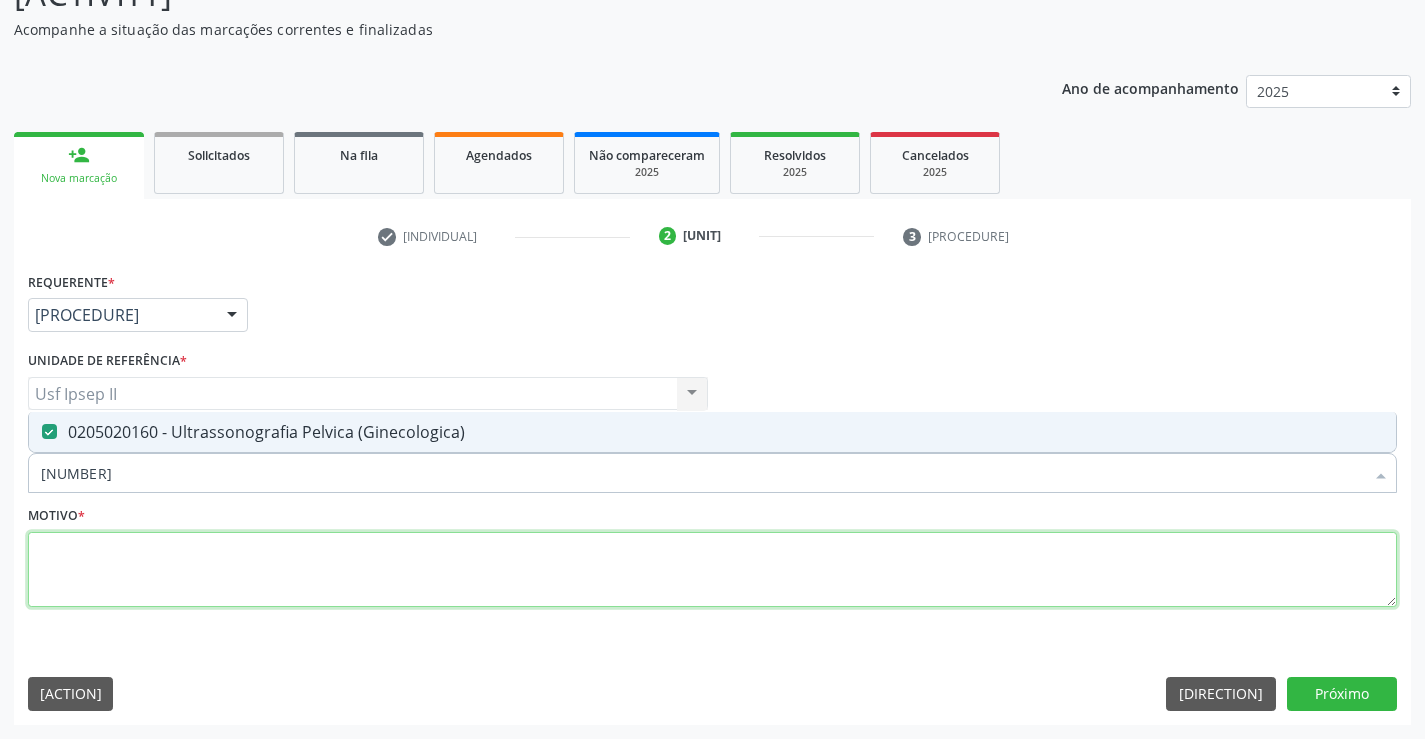 click at bounding box center (712, 570) 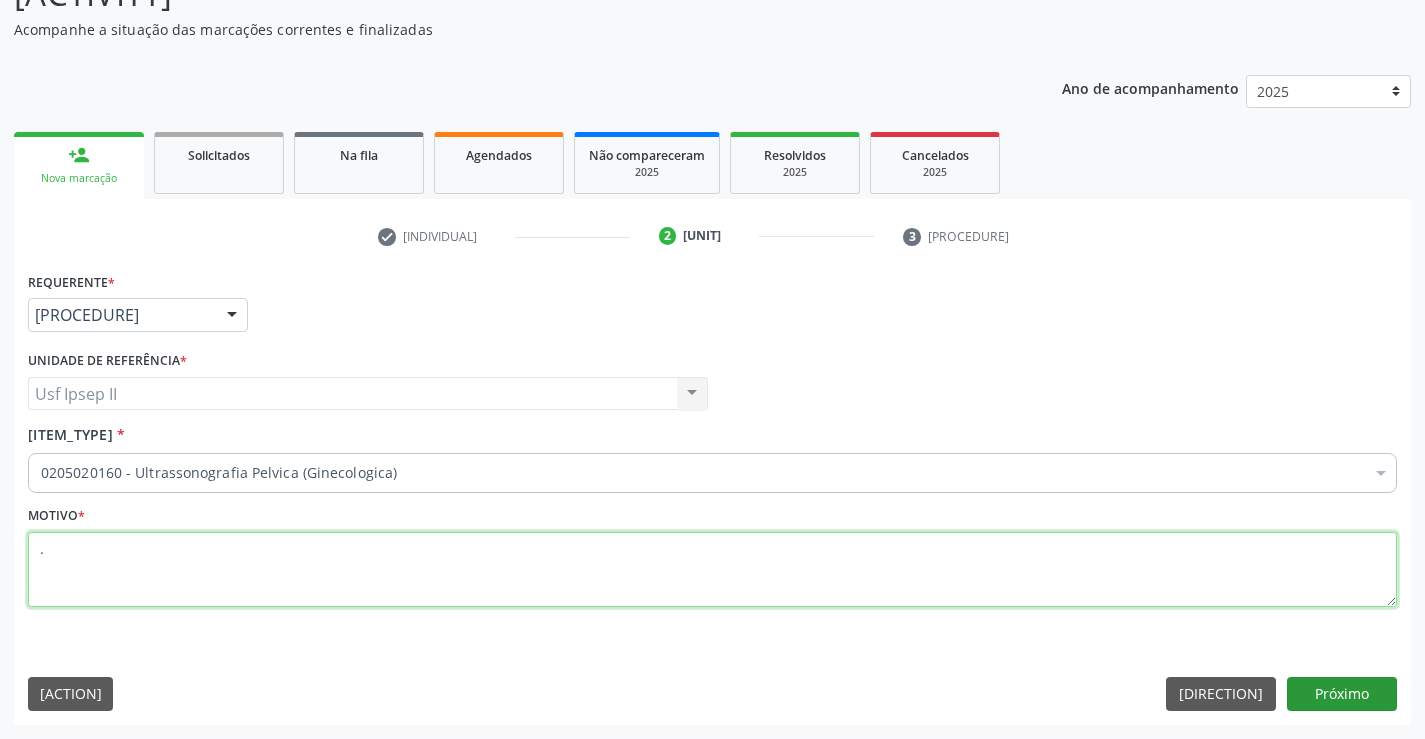 type on "." 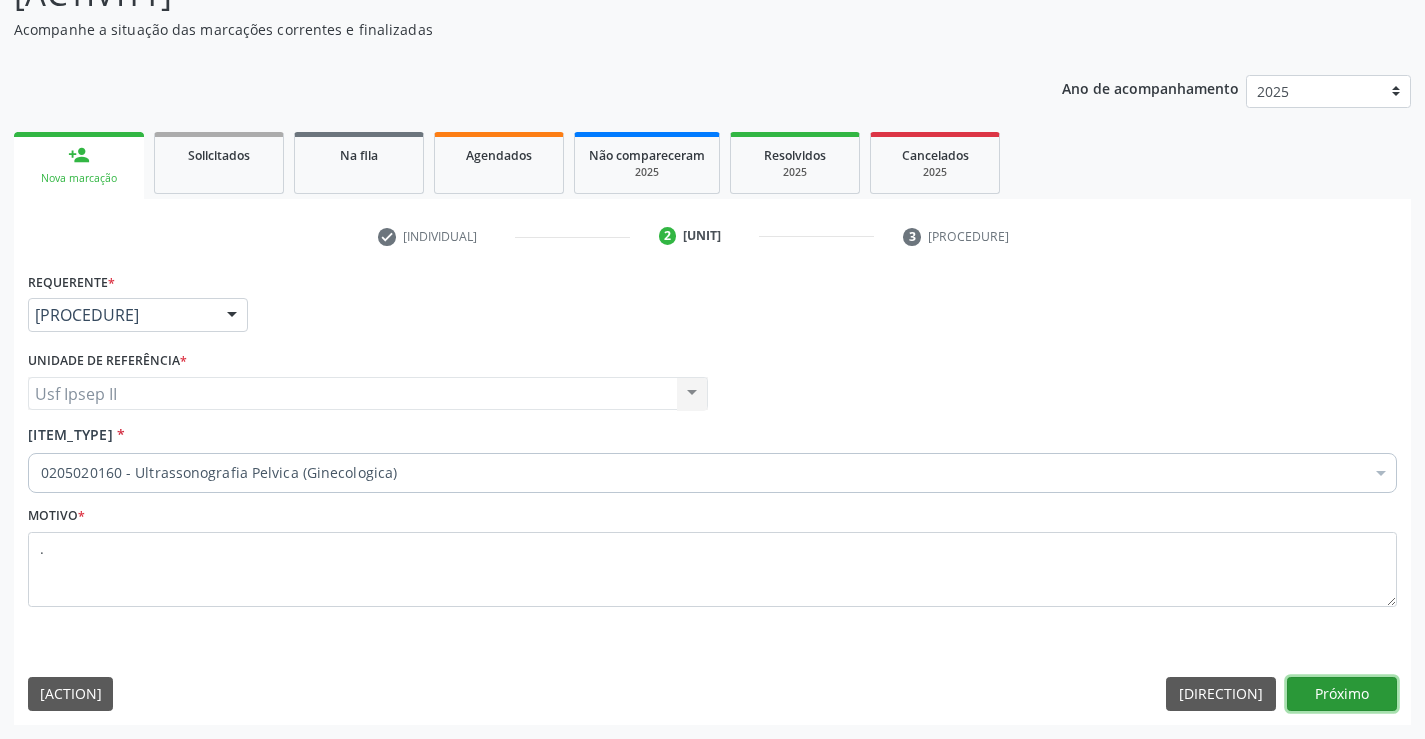 click on "Próximo" at bounding box center (1342, 694) 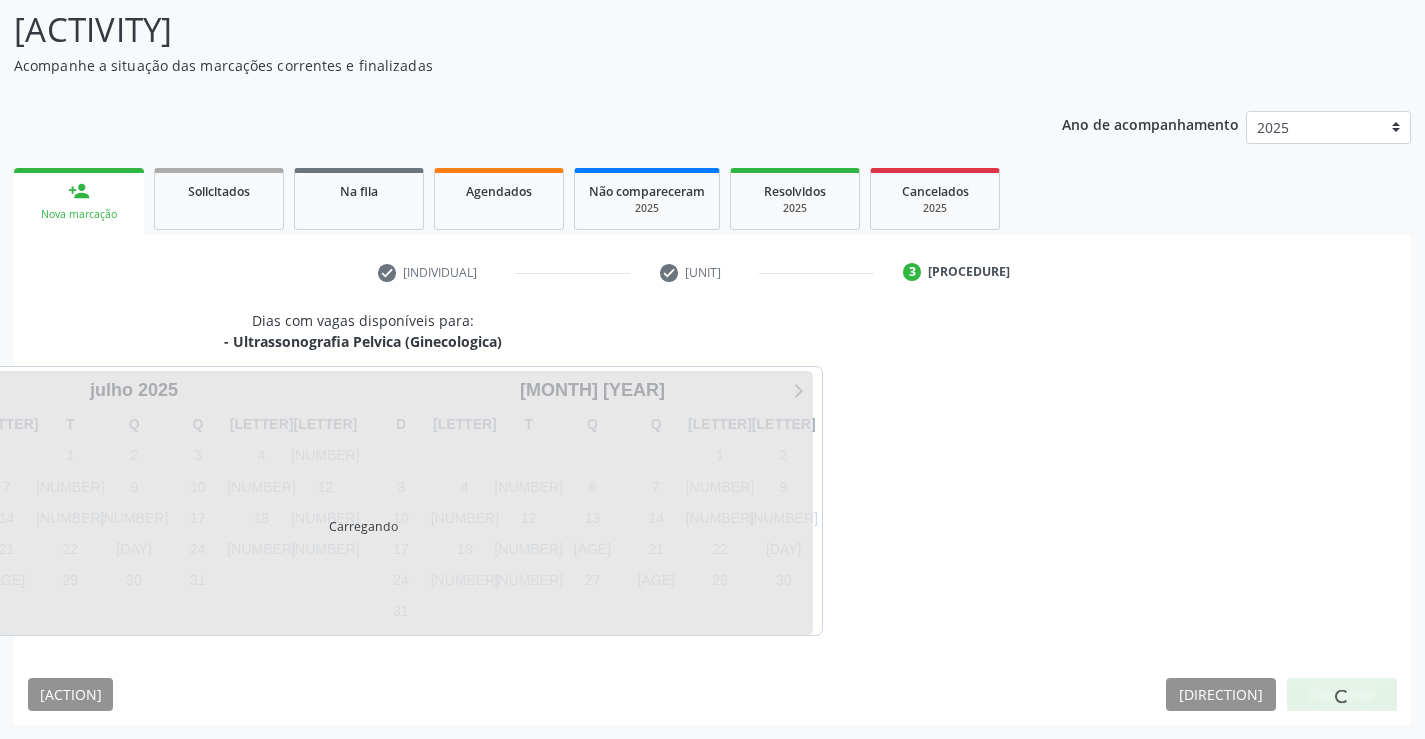 scroll, scrollTop: 131, scrollLeft: 0, axis: vertical 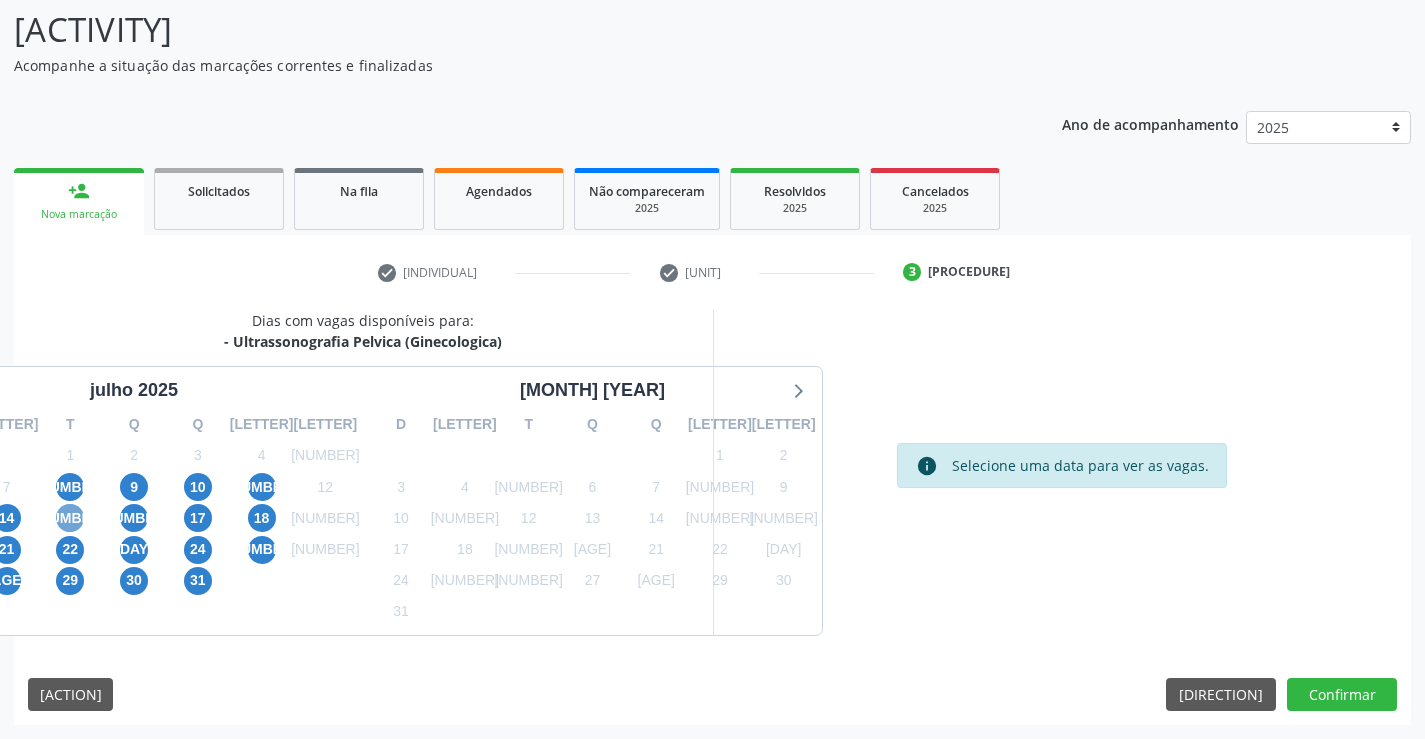 click on "15" at bounding box center [70, 518] 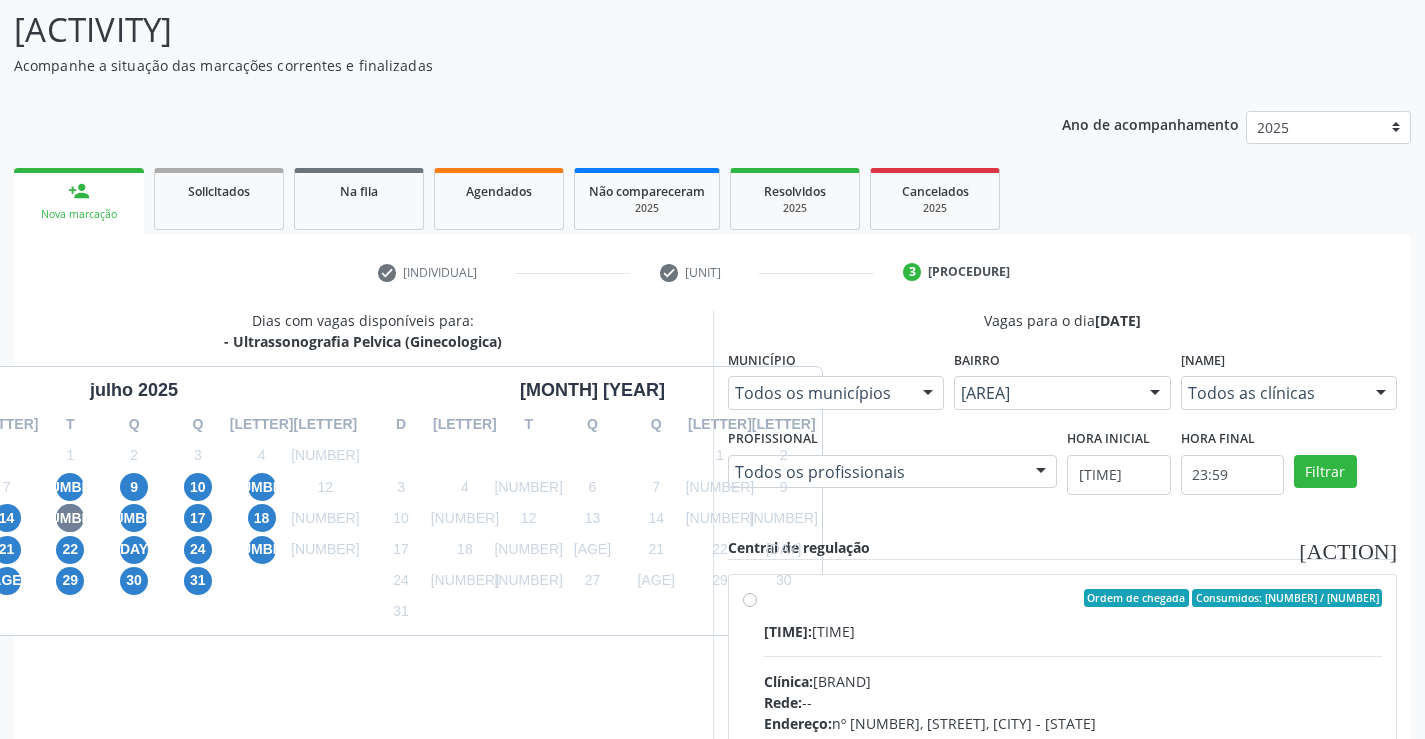 click on "Horário:   [TIME]
Clínica:  Hospital Sao Francisco
Rede:
--
Endereço:   nº [NUMBER], Varzea, [CITY] - [STATE]
Telefone:   [PHONE]
Profissional:
[FIRST] [LAST]
Informações adicionais sobre o atendimento
Idade de atendimento:
de 0 a 120 anos
Gênero(s) atendido(s):
Masculino e Feminino
Informações adicionais:
--" at bounding box center [1073, 742] 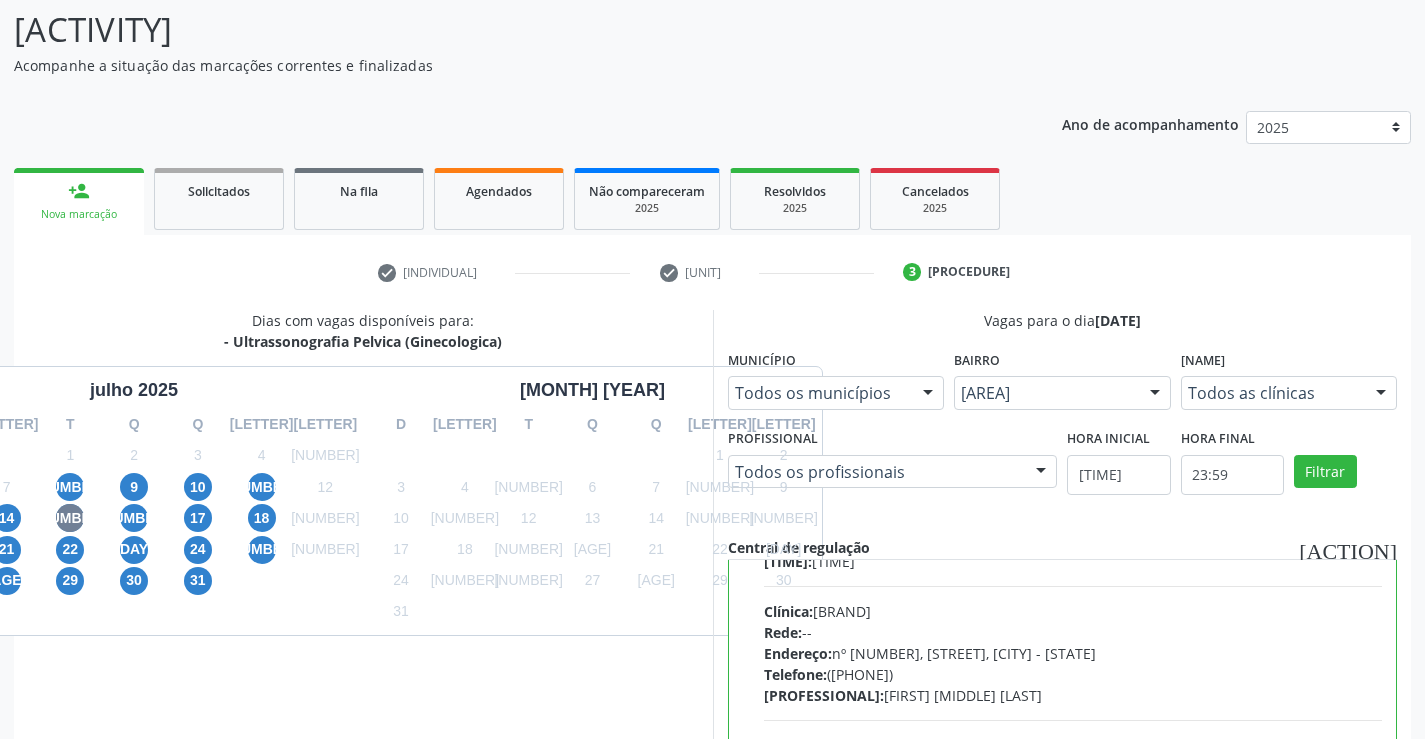 scroll, scrollTop: 300, scrollLeft: 0, axis: vertical 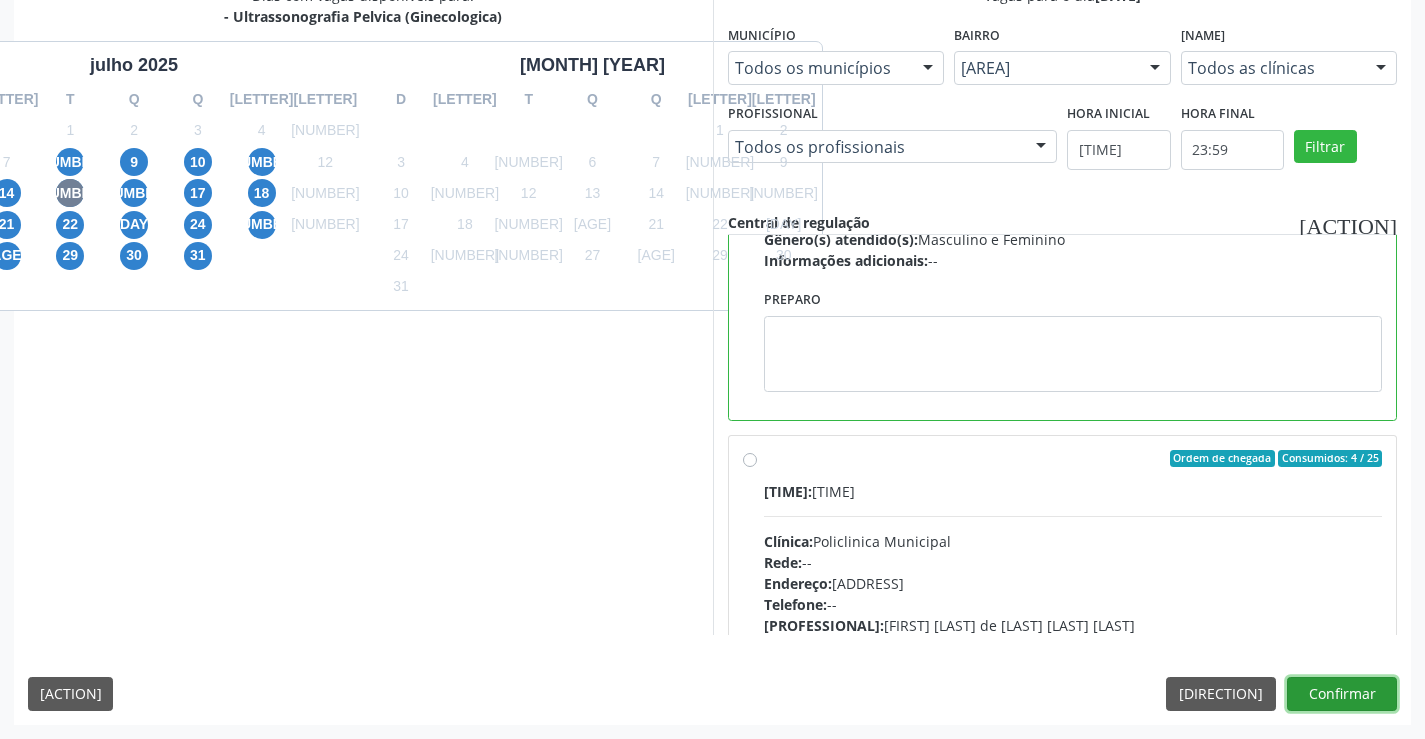 click on "Confirmar" at bounding box center (1342, 694) 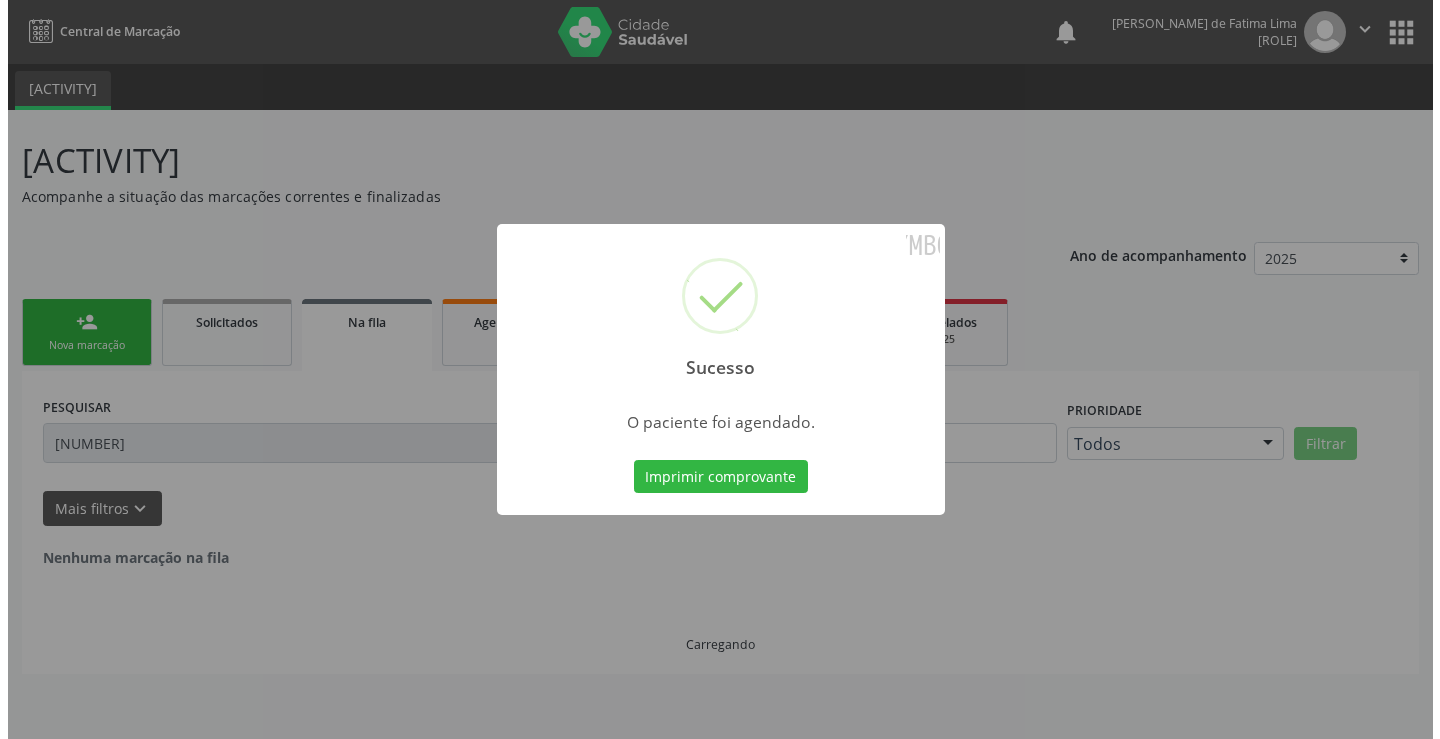 scroll, scrollTop: 0, scrollLeft: 0, axis: both 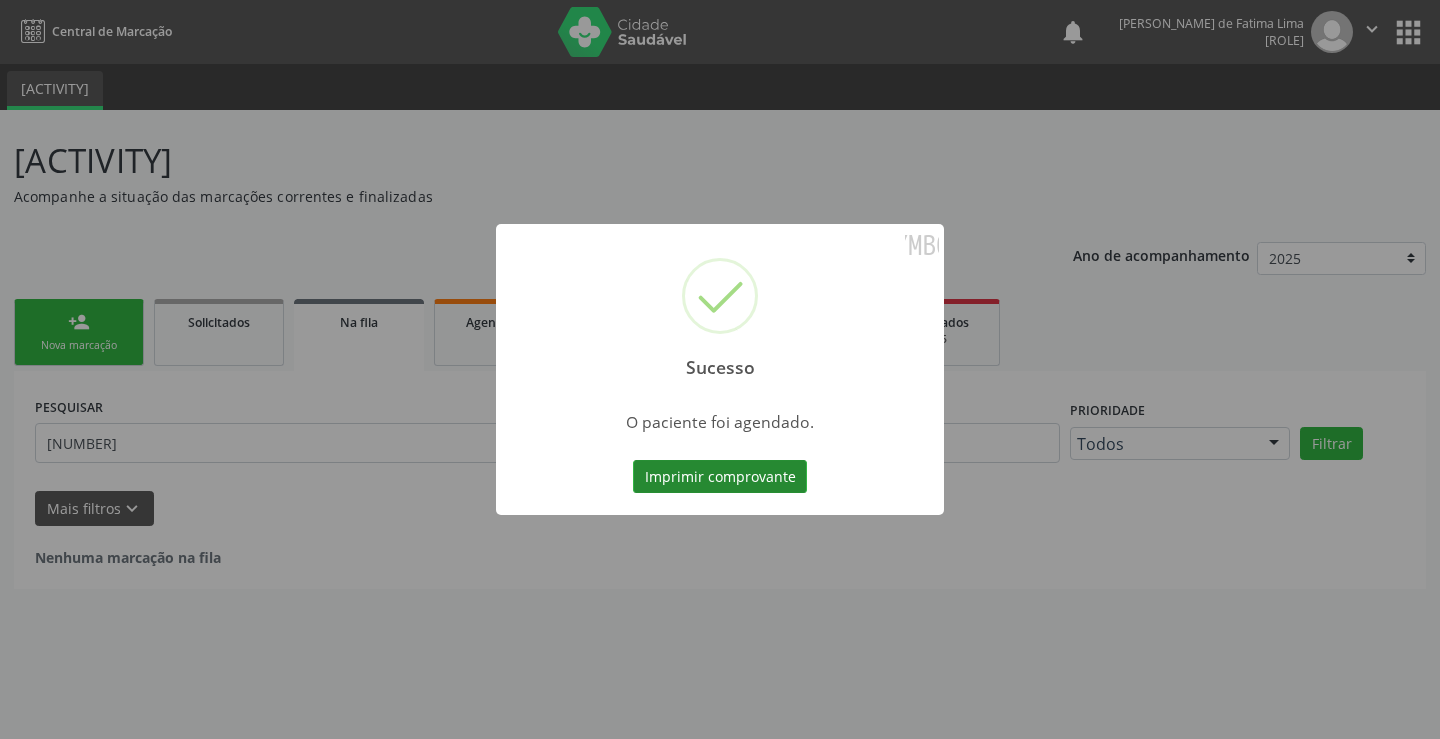 click on "Imprimir comprovante" at bounding box center (720, 477) 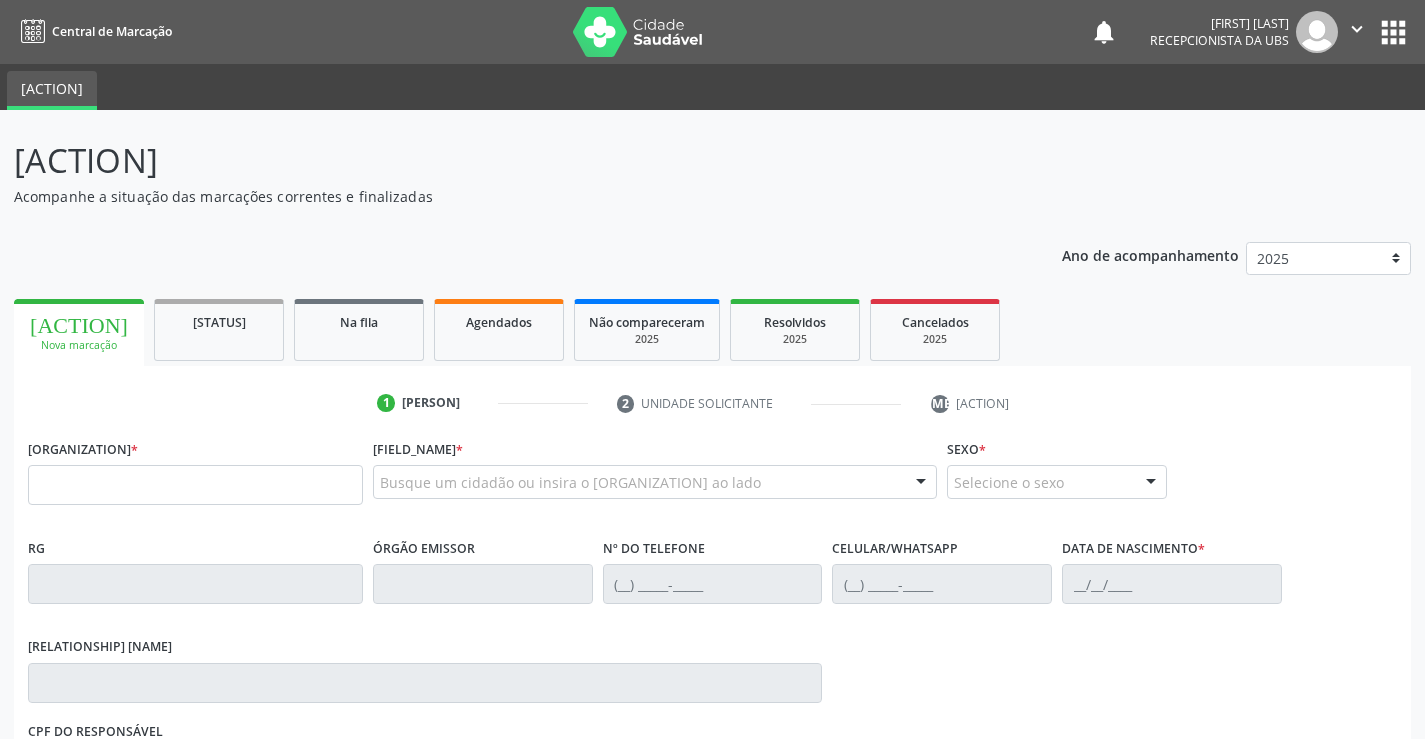 scroll, scrollTop: 0, scrollLeft: 0, axis: both 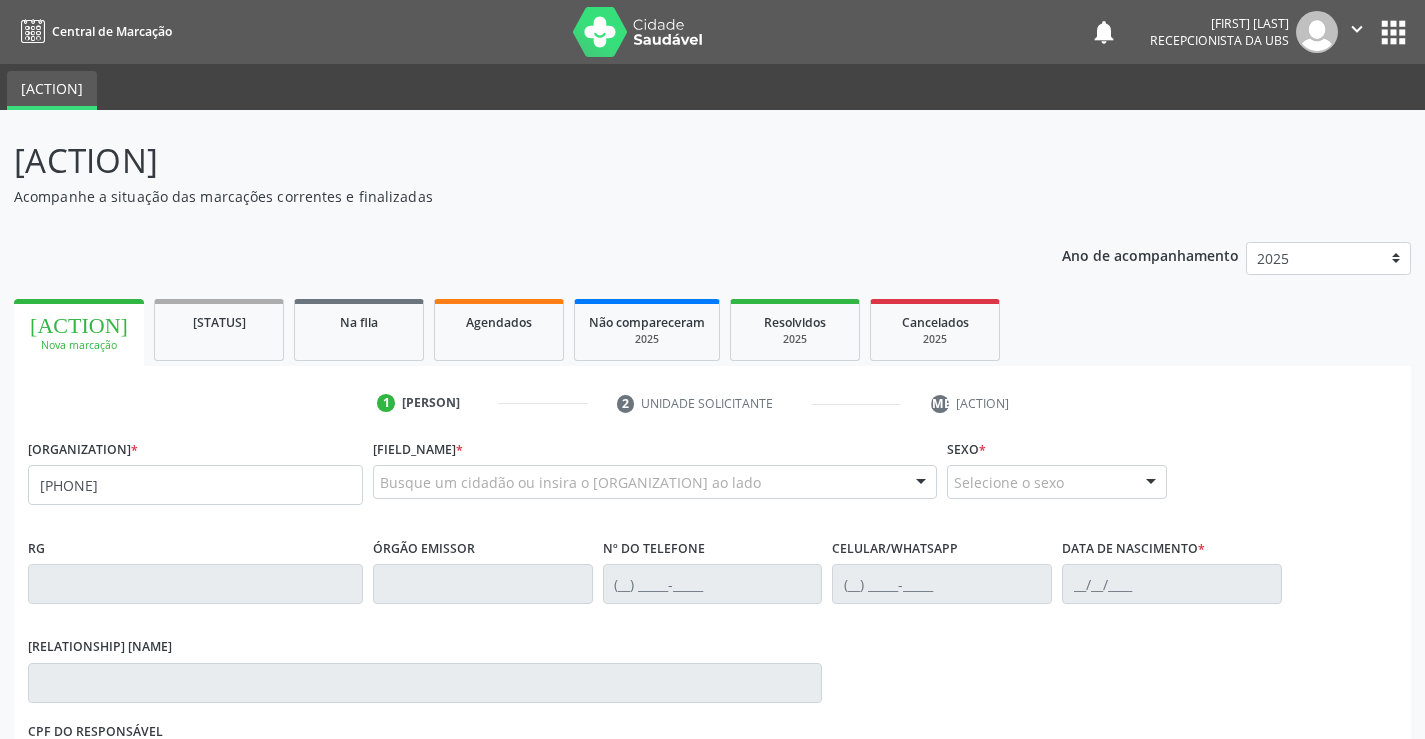 type on "[PHONE]" 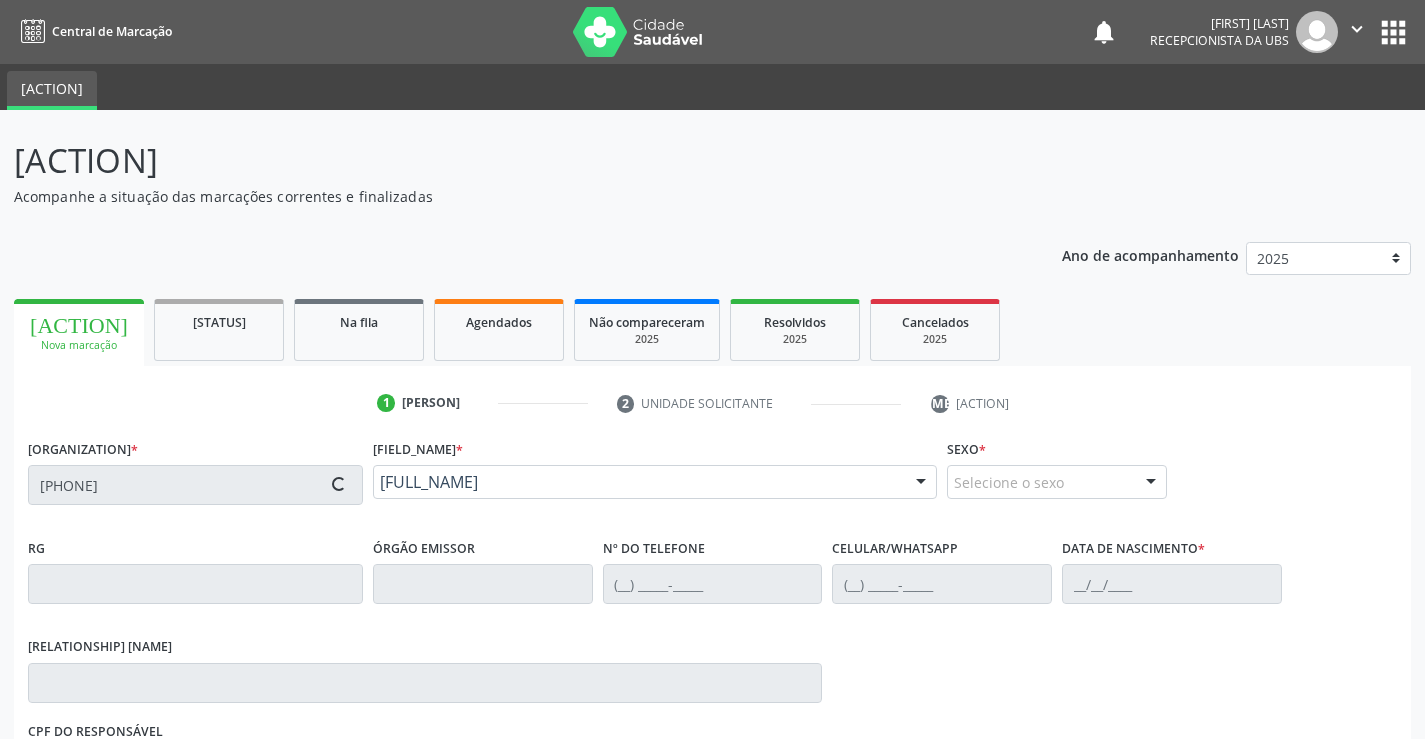 scroll, scrollTop: 100, scrollLeft: 0, axis: vertical 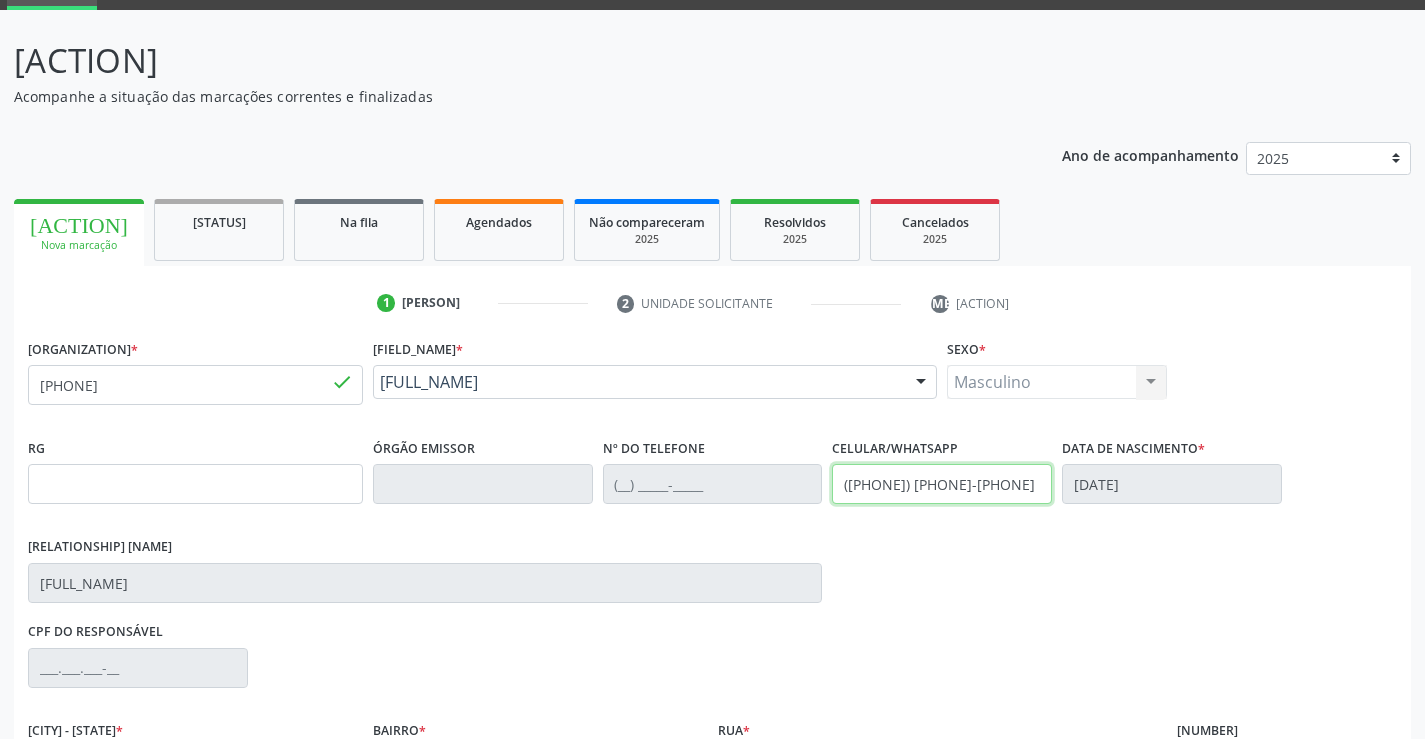 click on "([PHONE]) [PHONE]-[PHONE]" at bounding box center (942, 484) 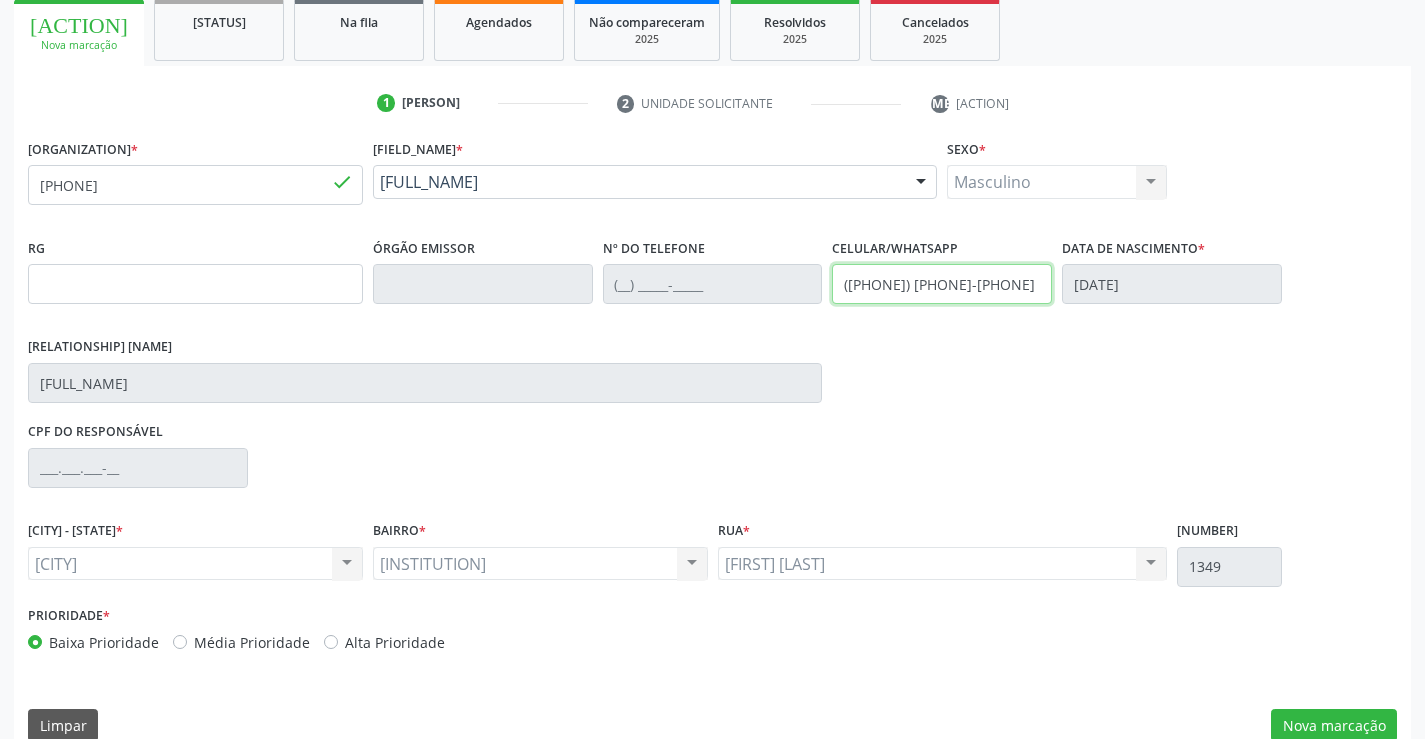 scroll, scrollTop: 331, scrollLeft: 0, axis: vertical 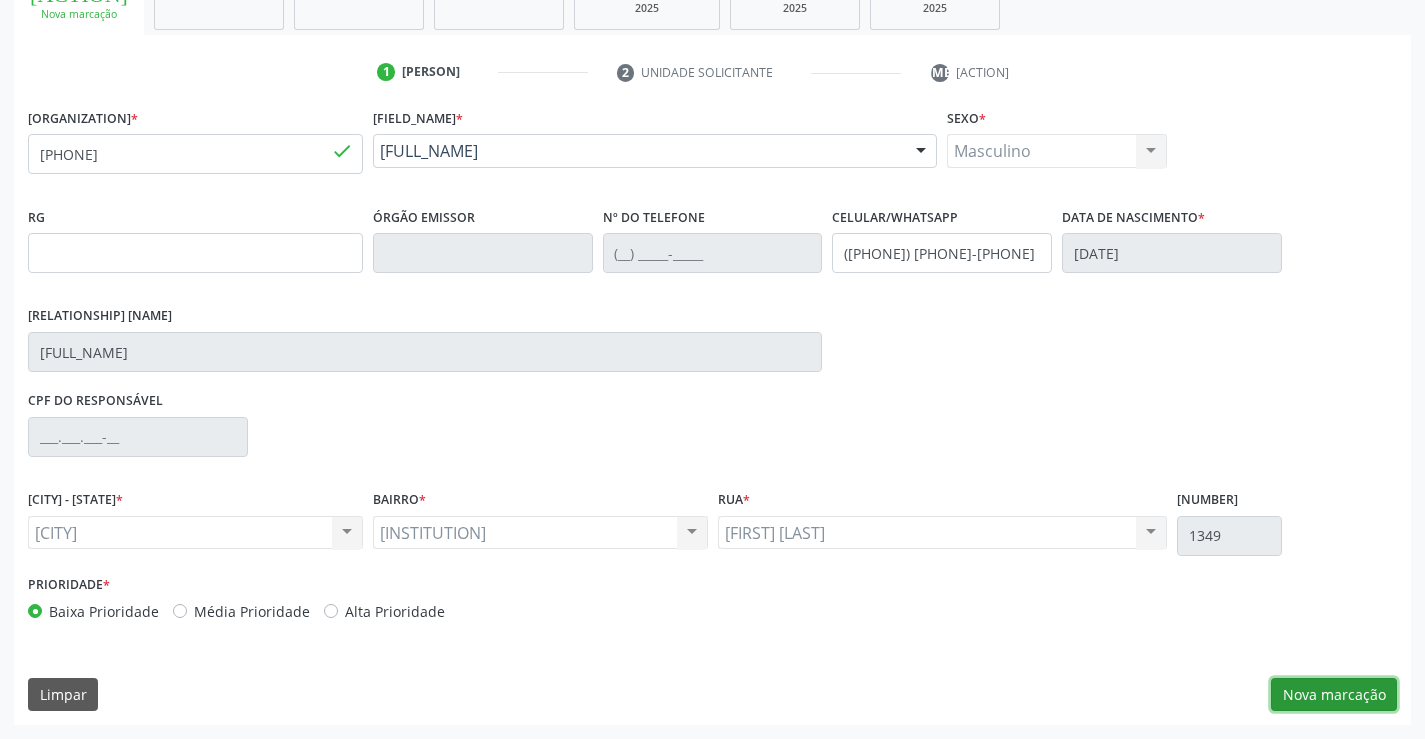click on "Nova marcação" at bounding box center [1334, 695] 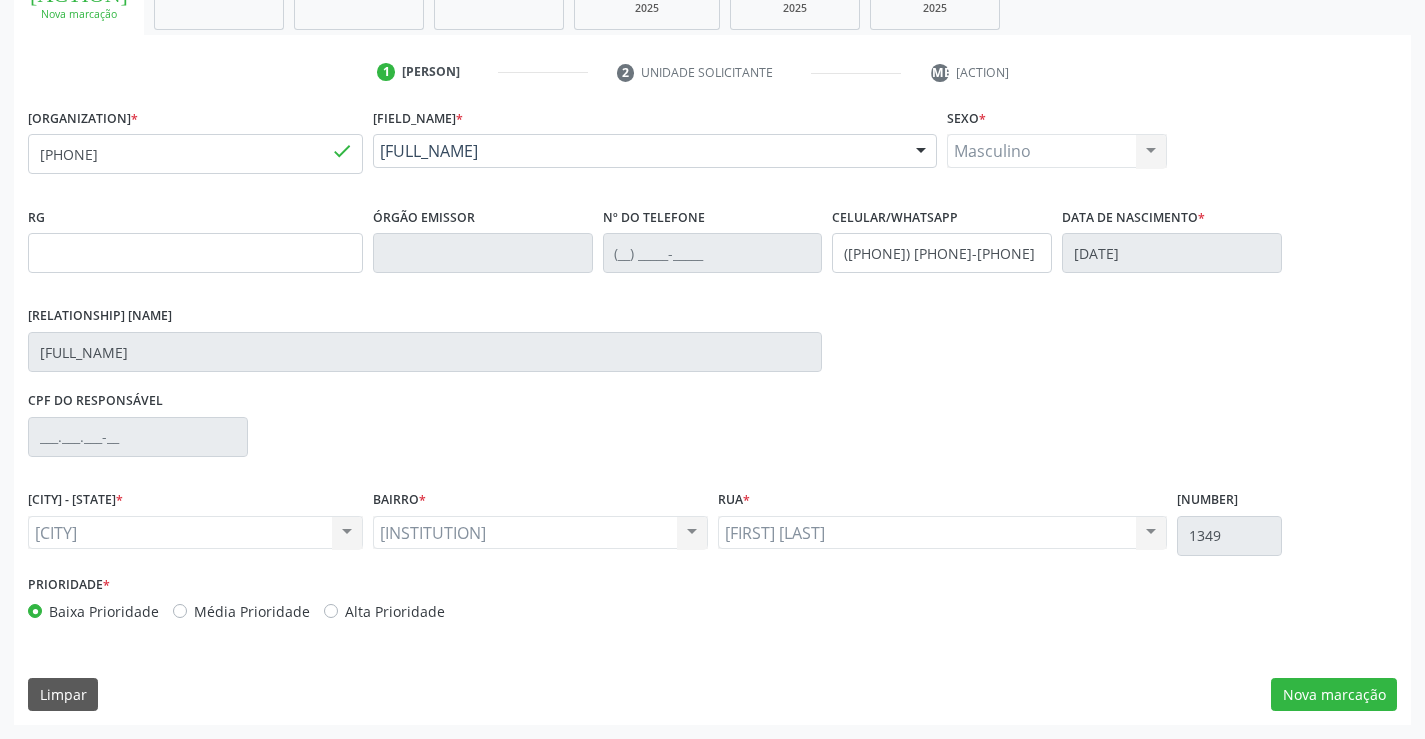 scroll, scrollTop: 167, scrollLeft: 0, axis: vertical 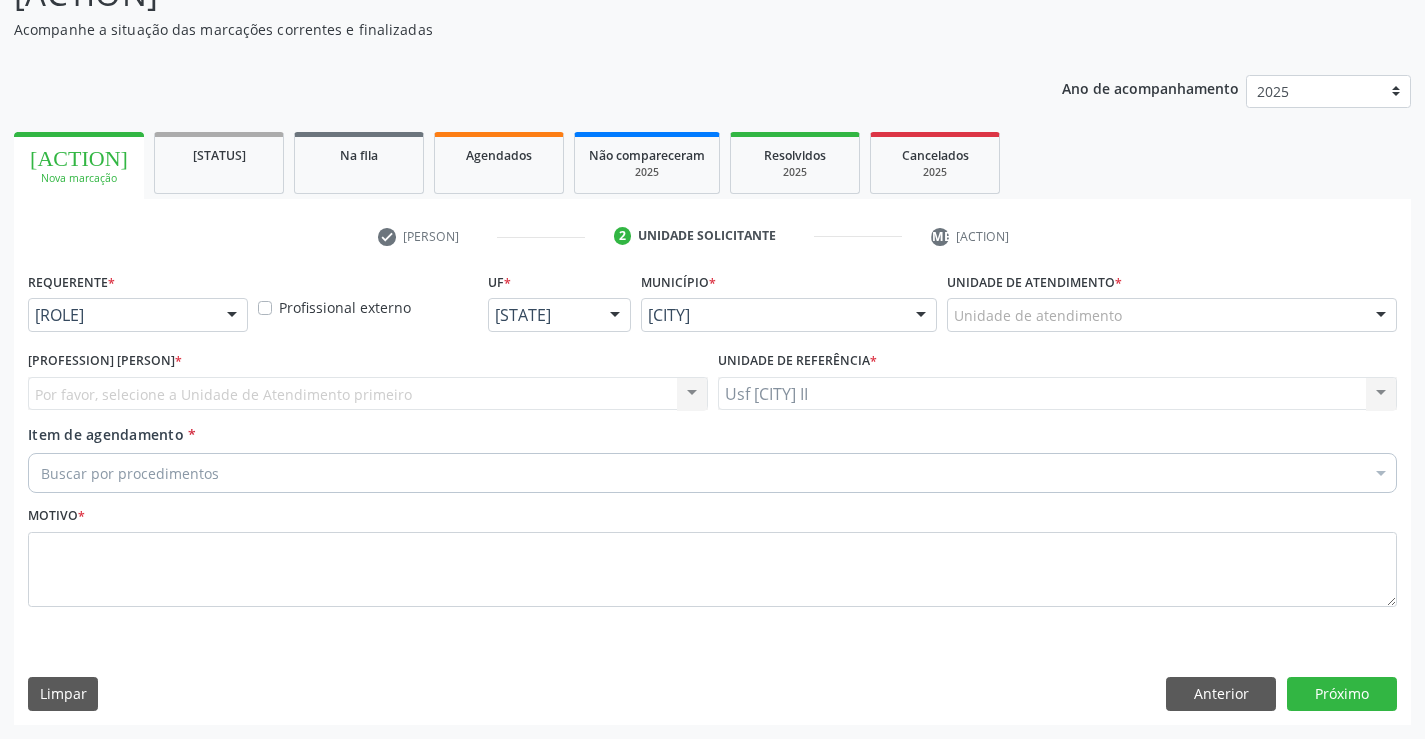click at bounding box center [232, 316] 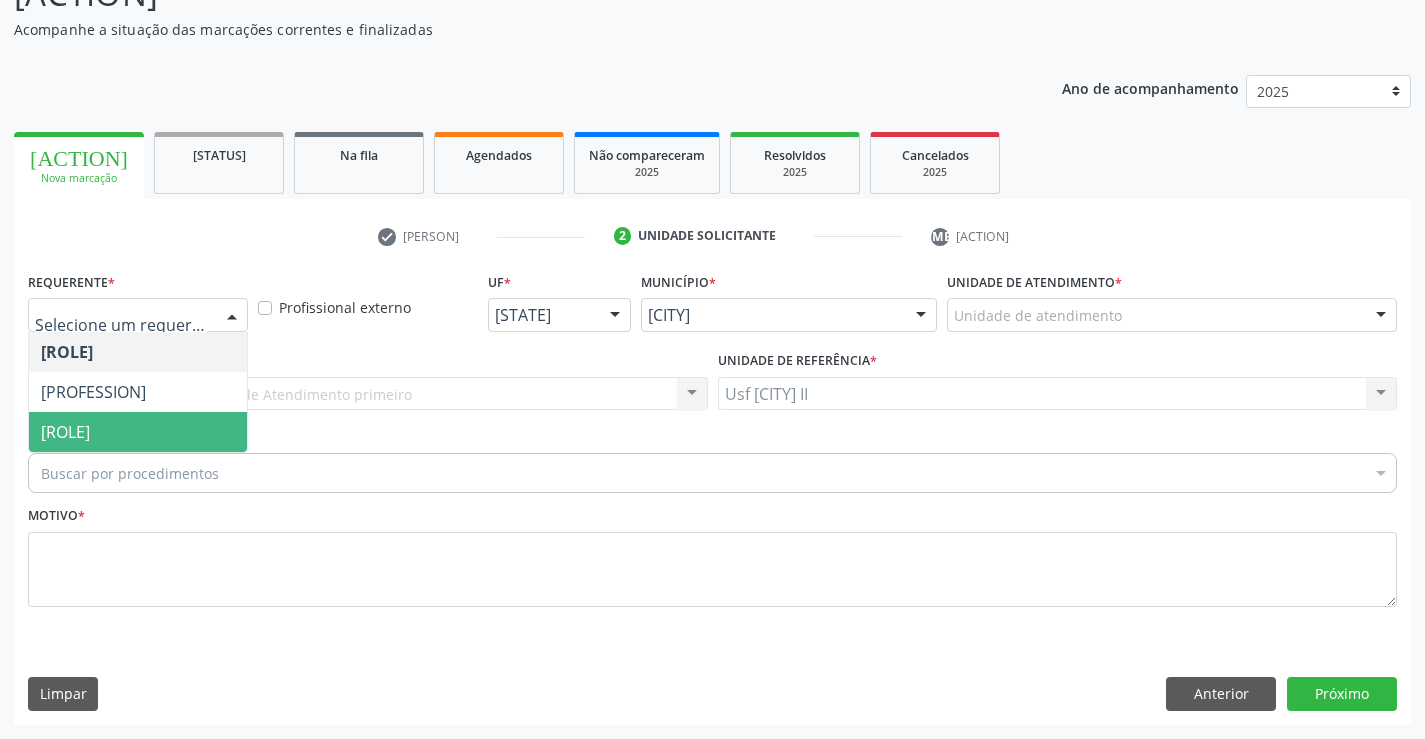 click on "[ROLE]" at bounding box center [138, 432] 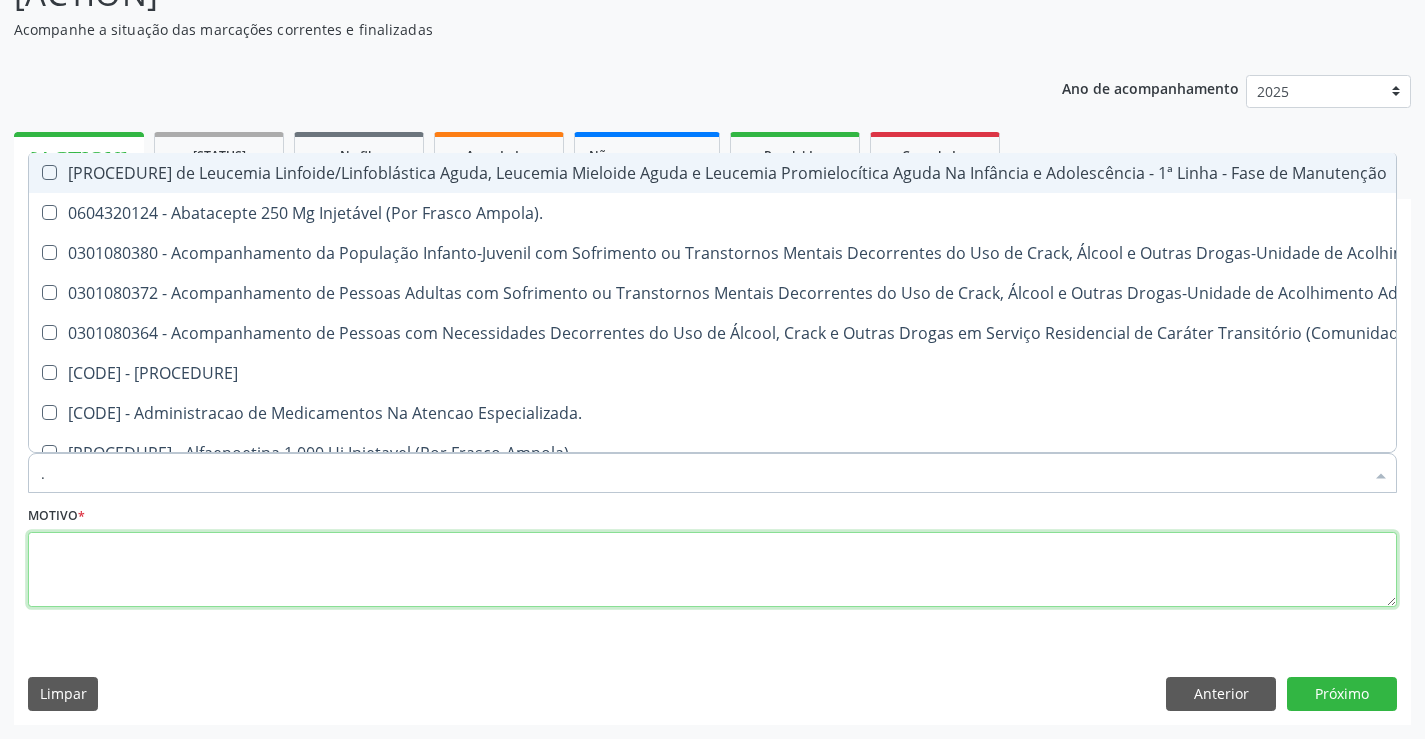 click at bounding box center [712, 570] 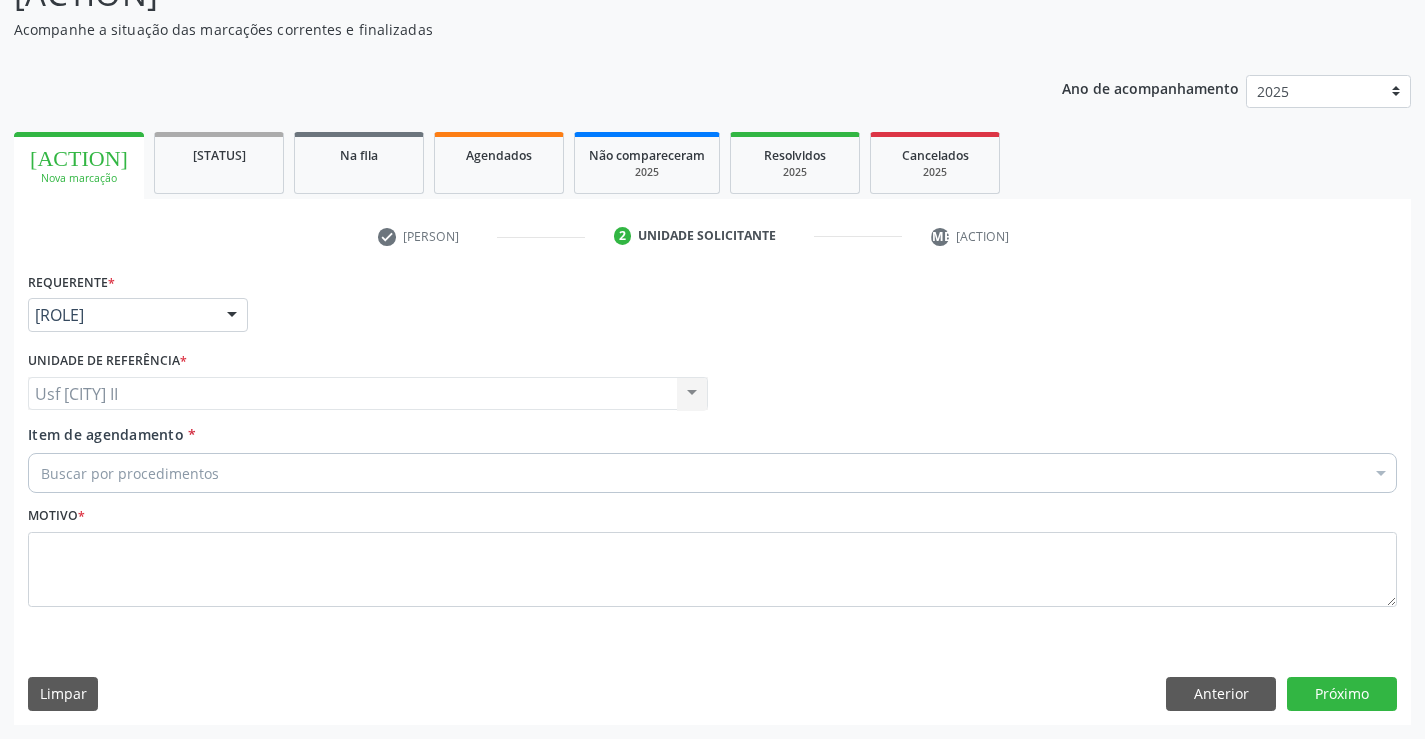 click on "Buscar por procedimentos" at bounding box center (712, 473) 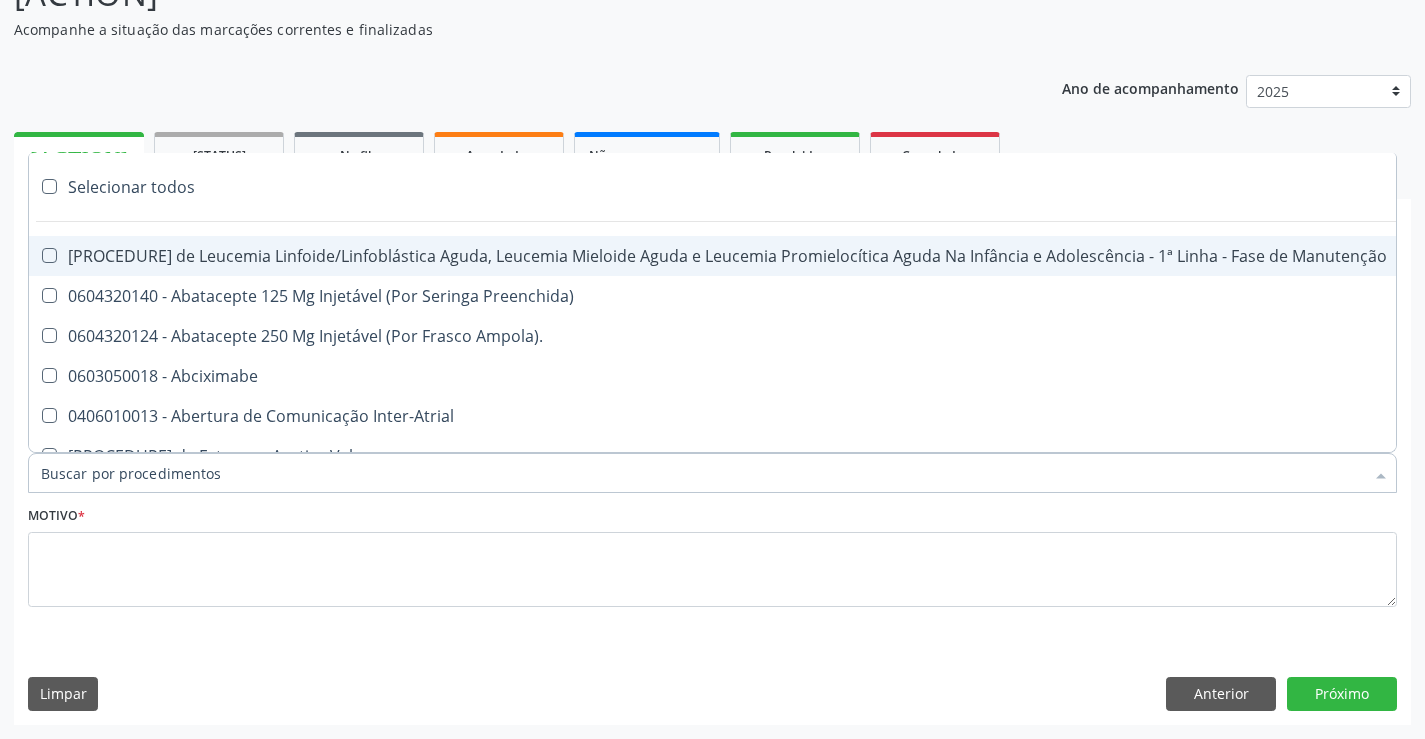 click on "Item de agendamento
*" at bounding box center [702, 473] 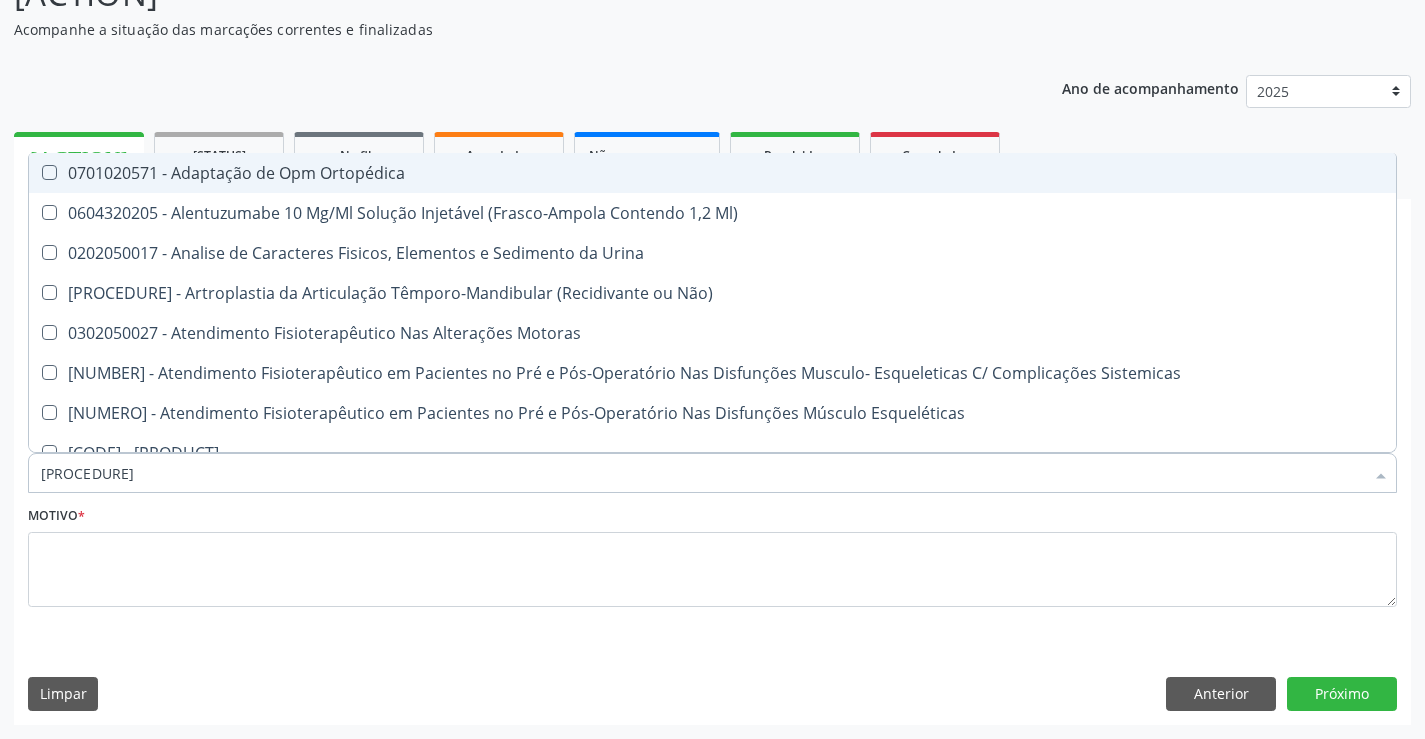 type on "[CODE]" 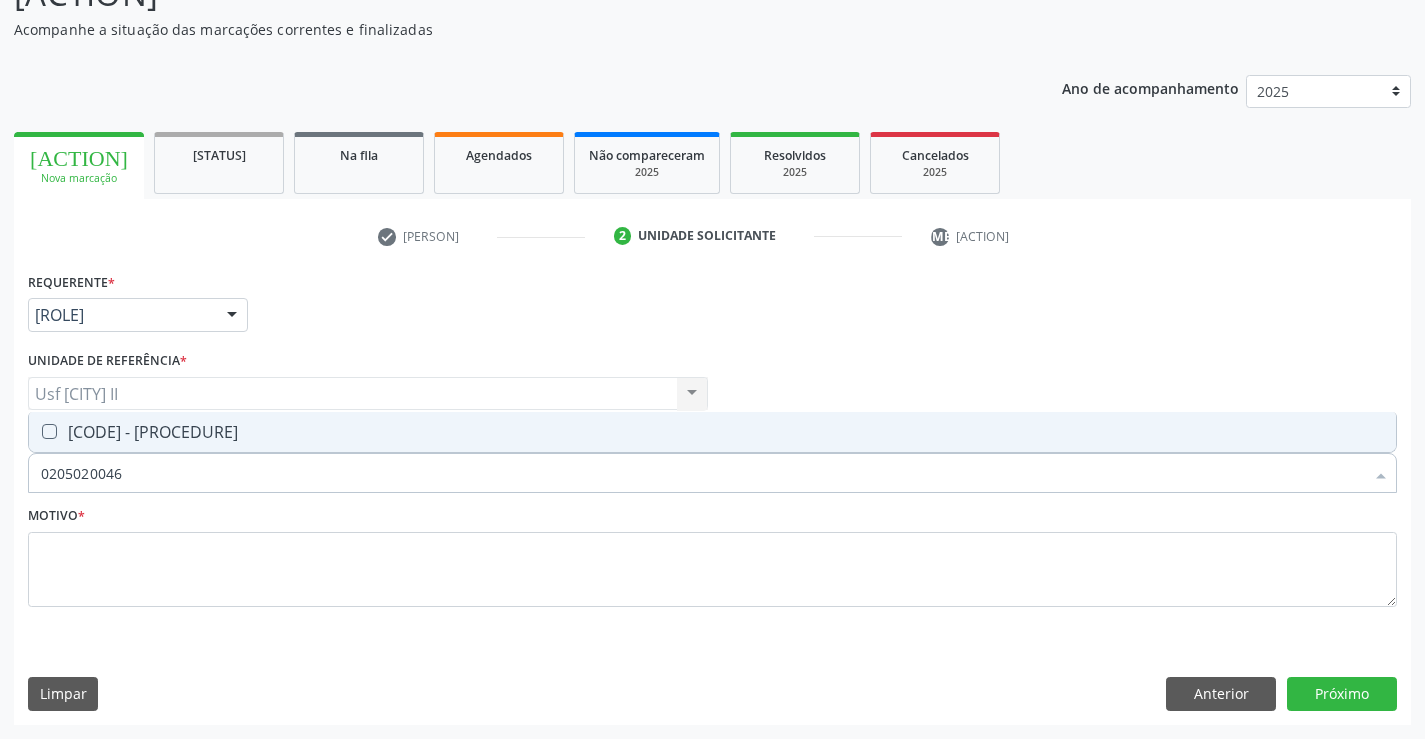 click on "[CODE] - [PROCEDURE]" at bounding box center [712, 432] 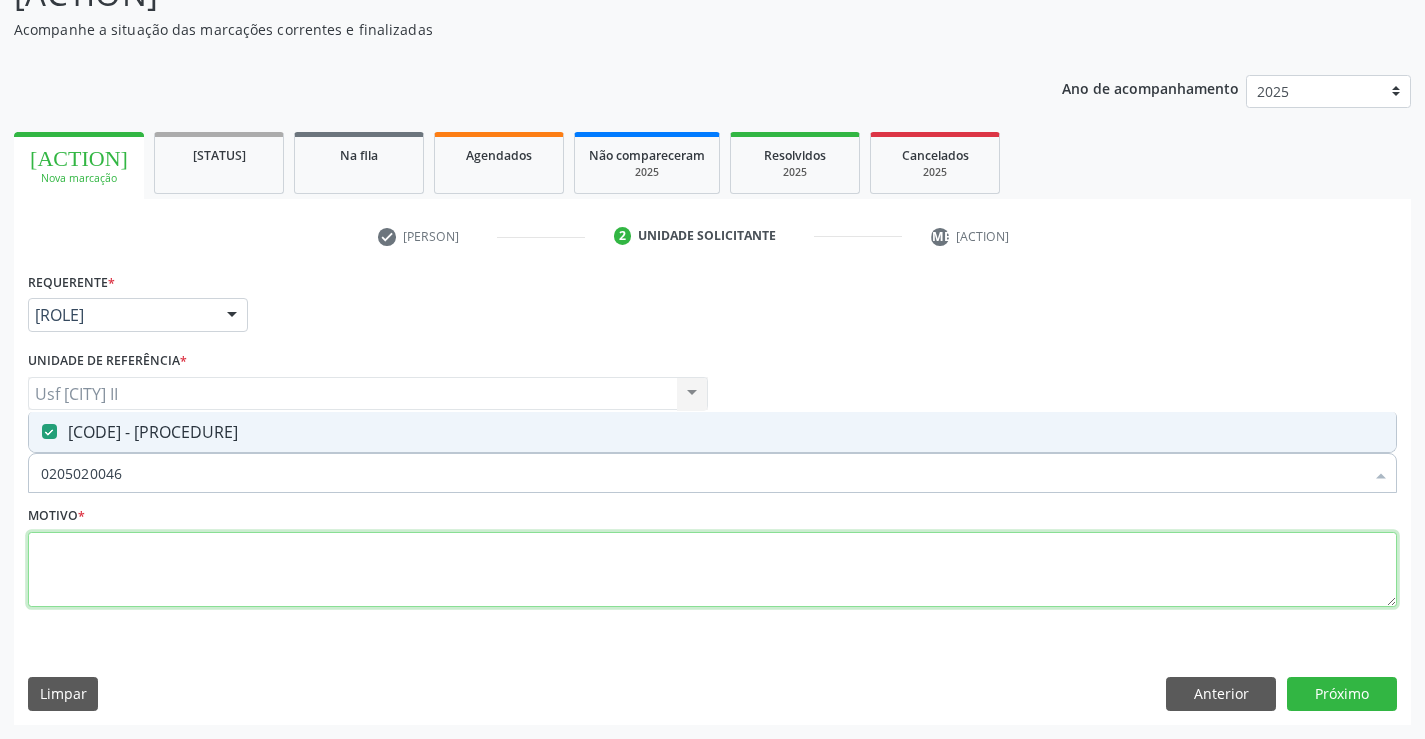 click at bounding box center (712, 570) 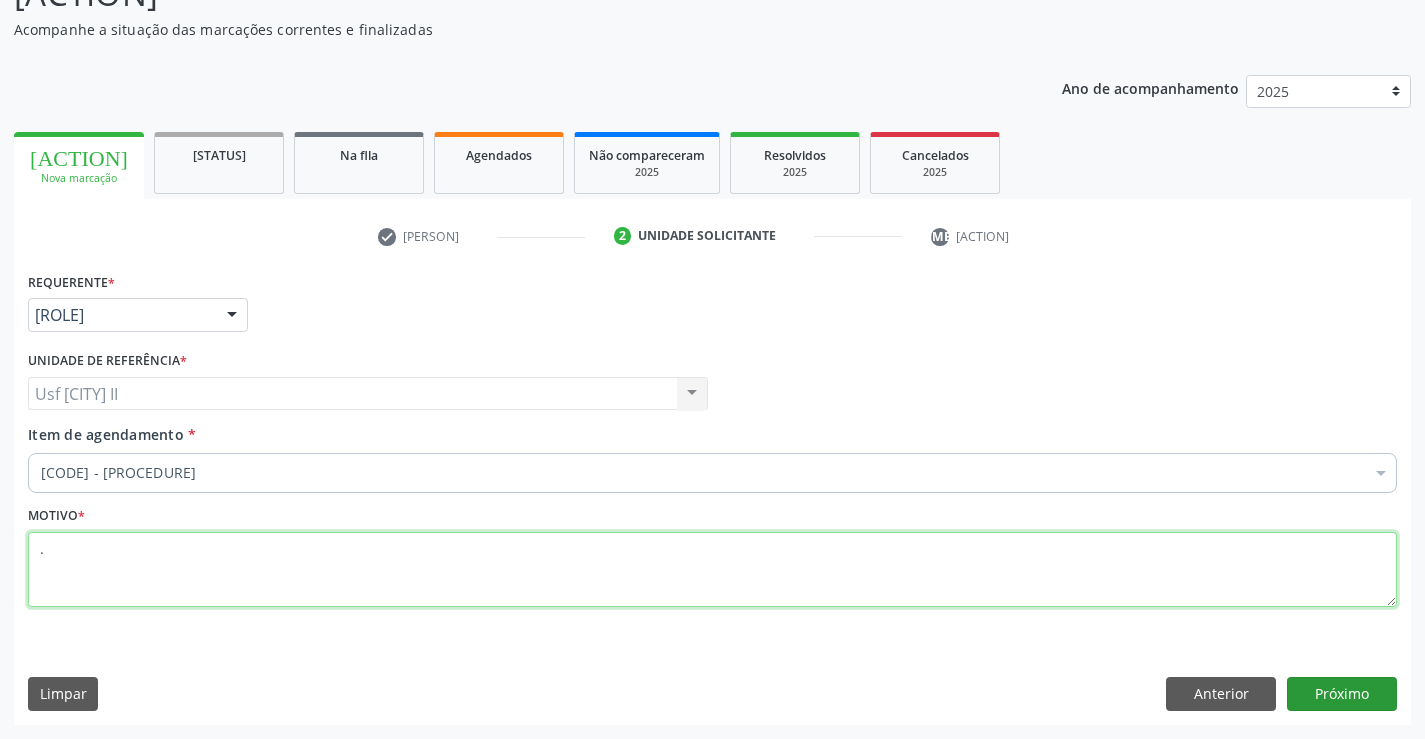 type on "." 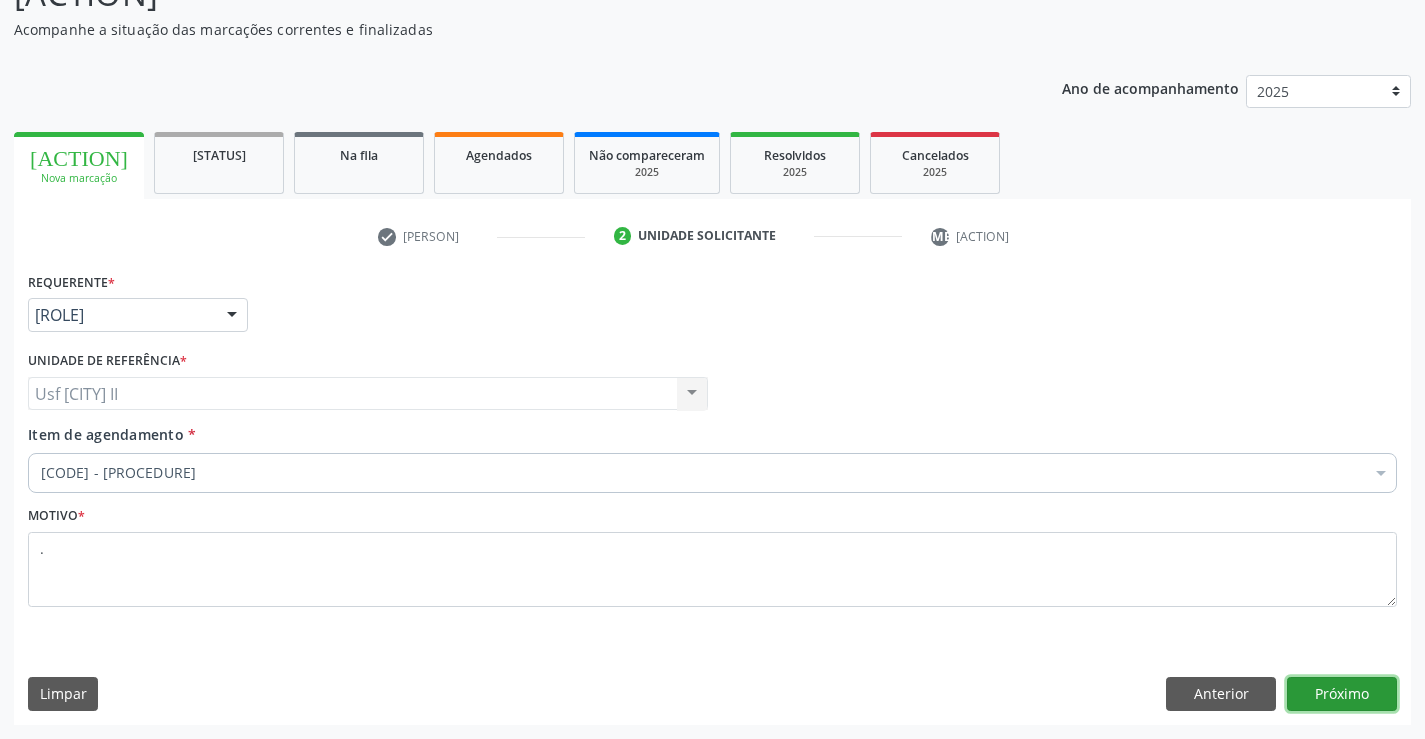 click on "Próximo" at bounding box center (1342, 694) 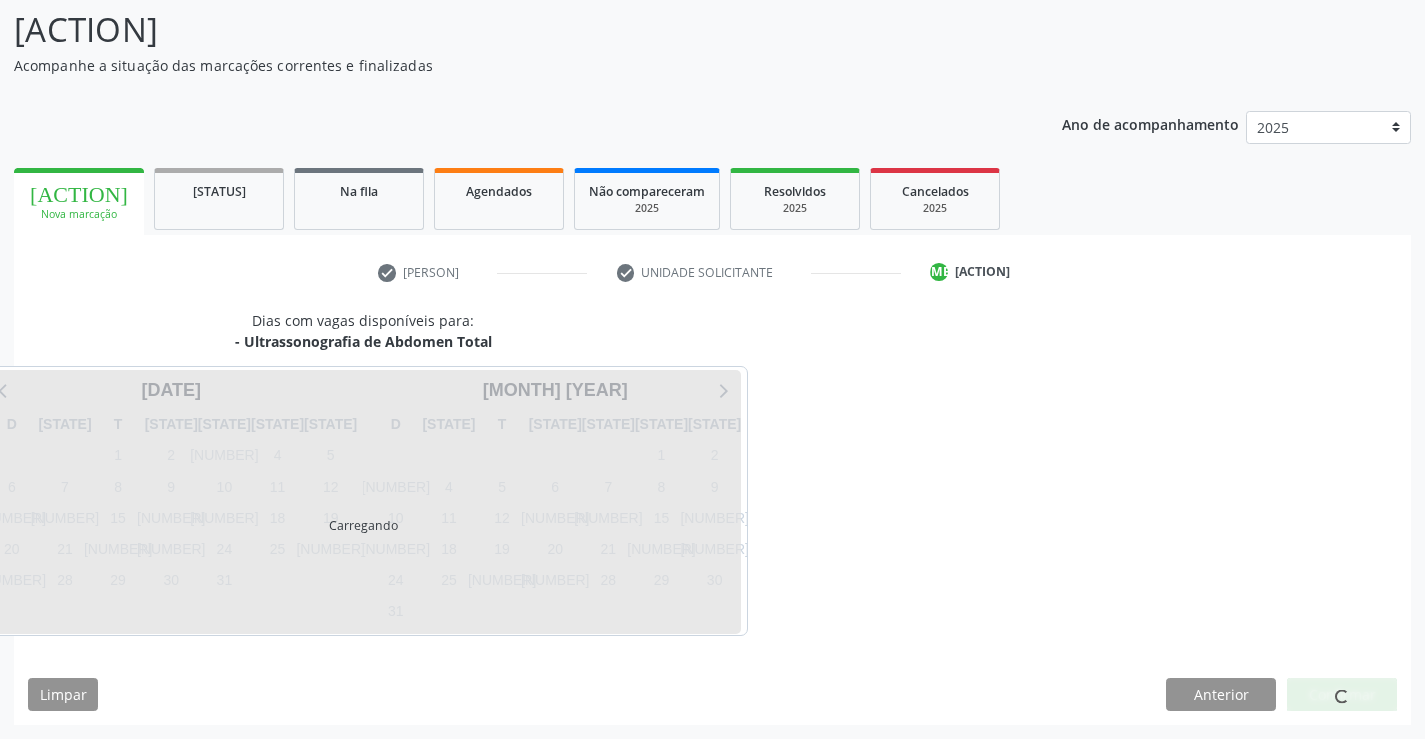 scroll, scrollTop: 131, scrollLeft: 0, axis: vertical 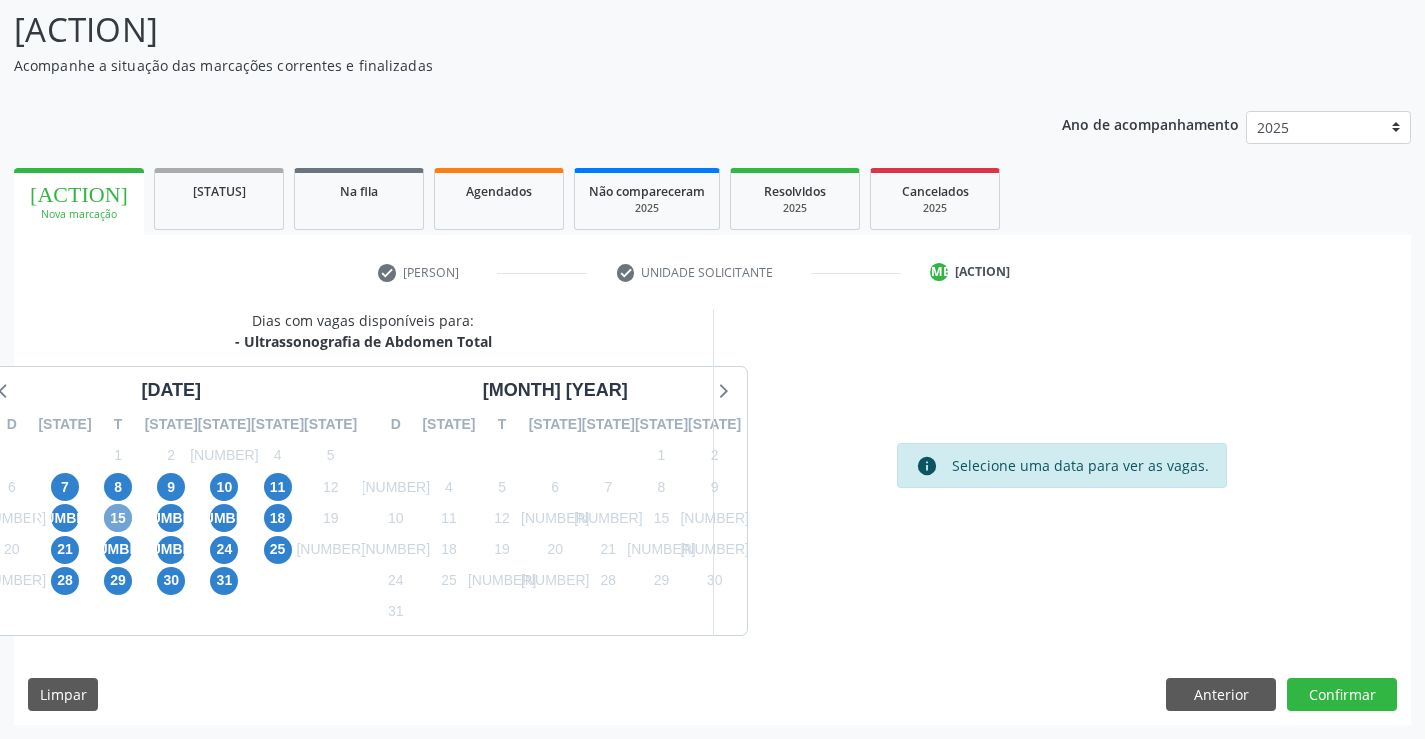 click on "15" at bounding box center (118, 518) 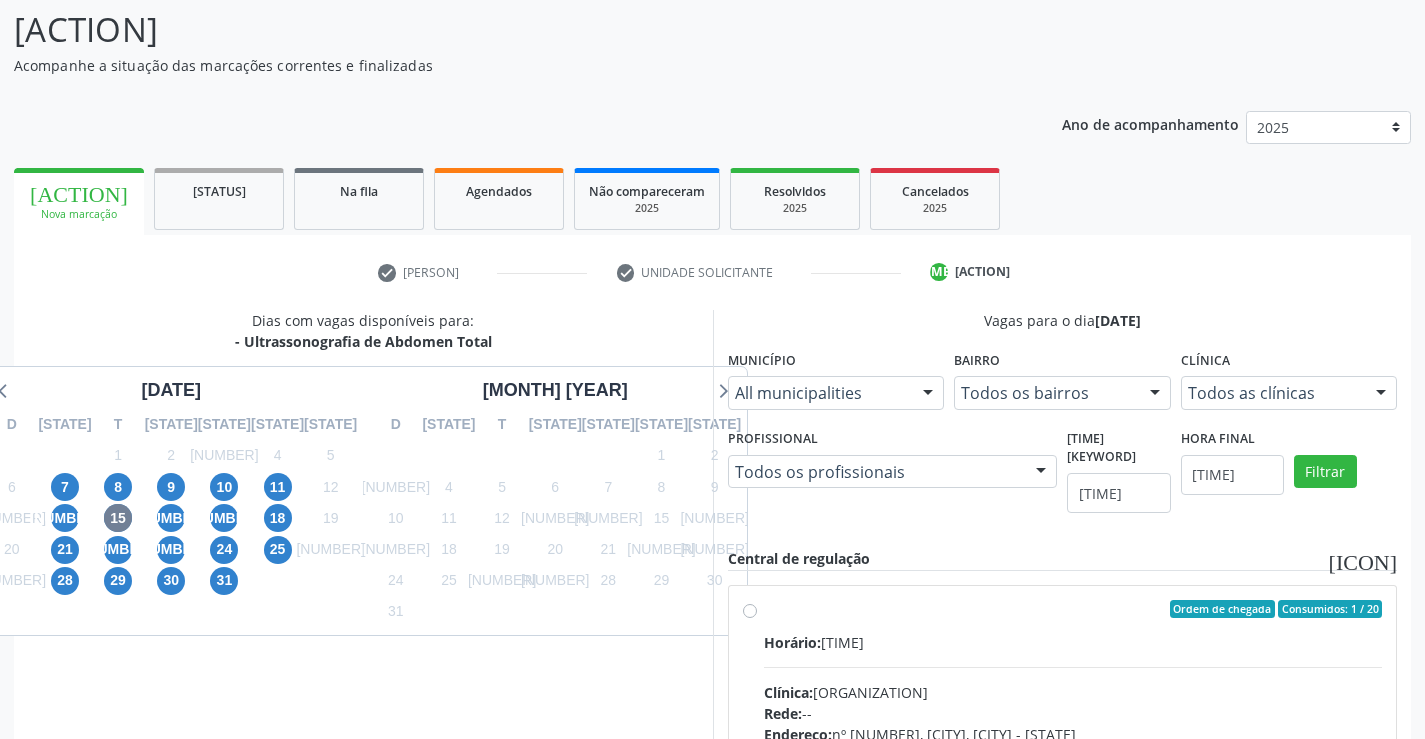 click on "Endereço: nº 384, Varzea, [CITY] - [STATE]
Telefone:   ([PHONE]) [PHONE]
Profissional:
[FIRST] [LAST]
Informações adicionais sobre o atendimento
Idade de atendimento:
de 0 a 120 anos
Gênero(s) atendido(s):
Masculino e Feminino
Informações adicionais:
--" at bounding box center [1073, 753] 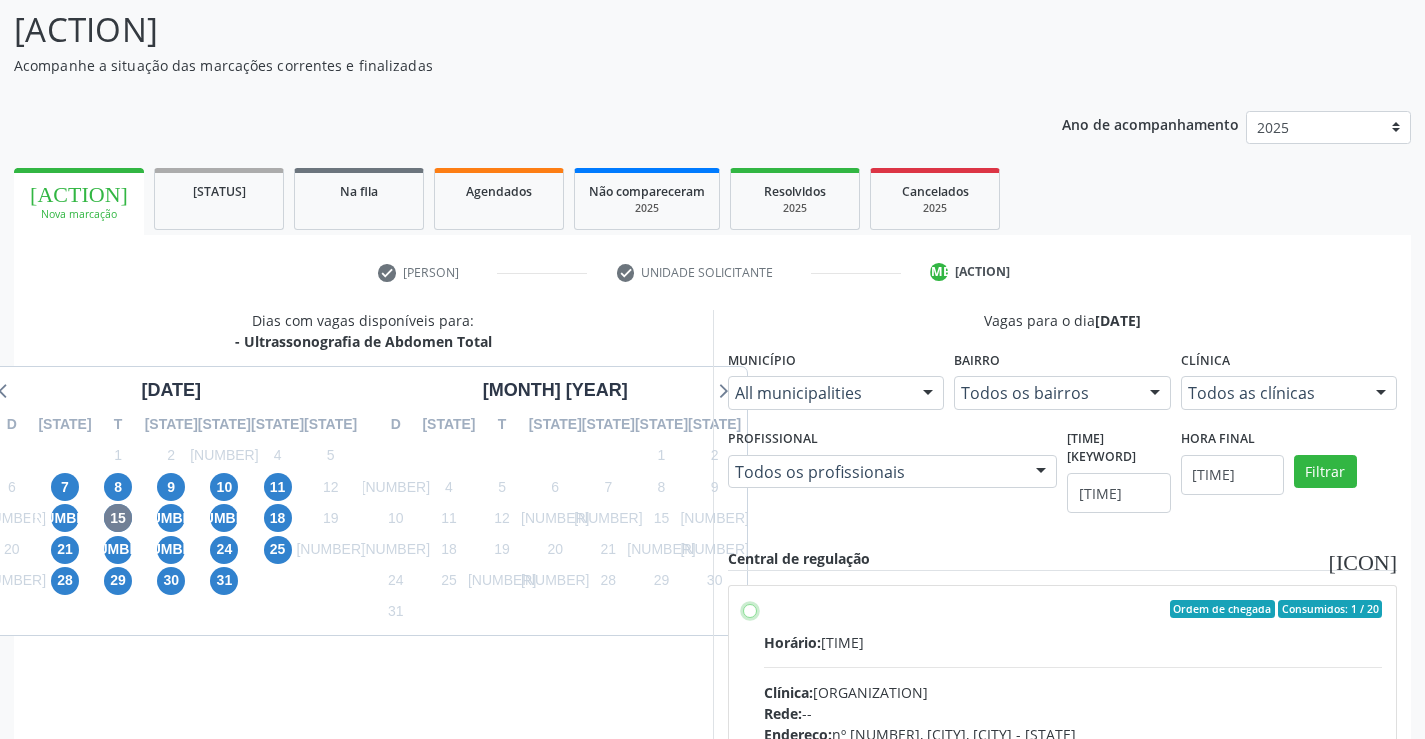 click on "Endereço: nº 384, Varzea, [CITY] - [STATE]
Telefone:   ([PHONE]) [PHONE]
Profissional:
[FIRST] [LAST]
Informações adicionais sobre o atendimento
Idade de atendimento:
de 0 a 120 anos
Gênero(s) atendido(s):
Masculino e Feminino
Informações adicionais:
--" at bounding box center [750, 609] 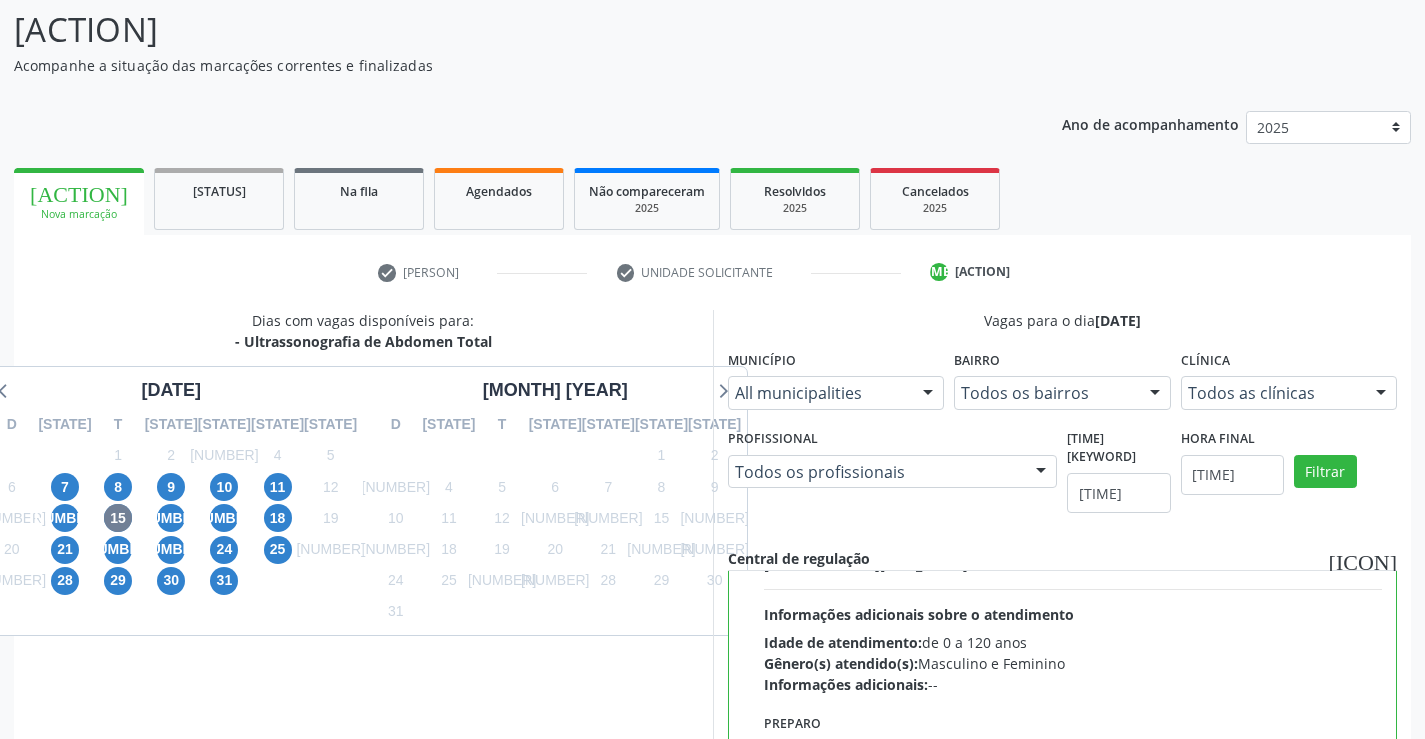 scroll, scrollTop: 100, scrollLeft: 0, axis: vertical 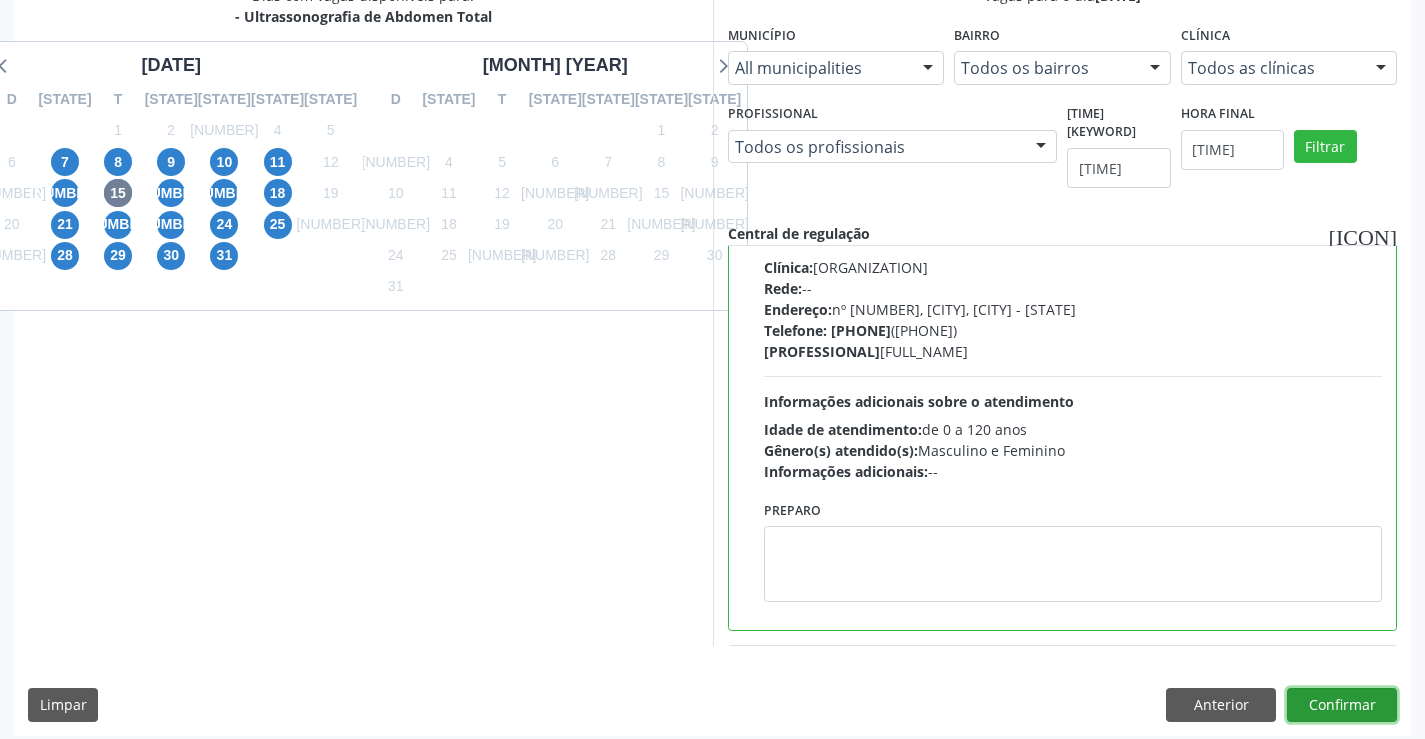 click on "Confirmar" at bounding box center [1342, 705] 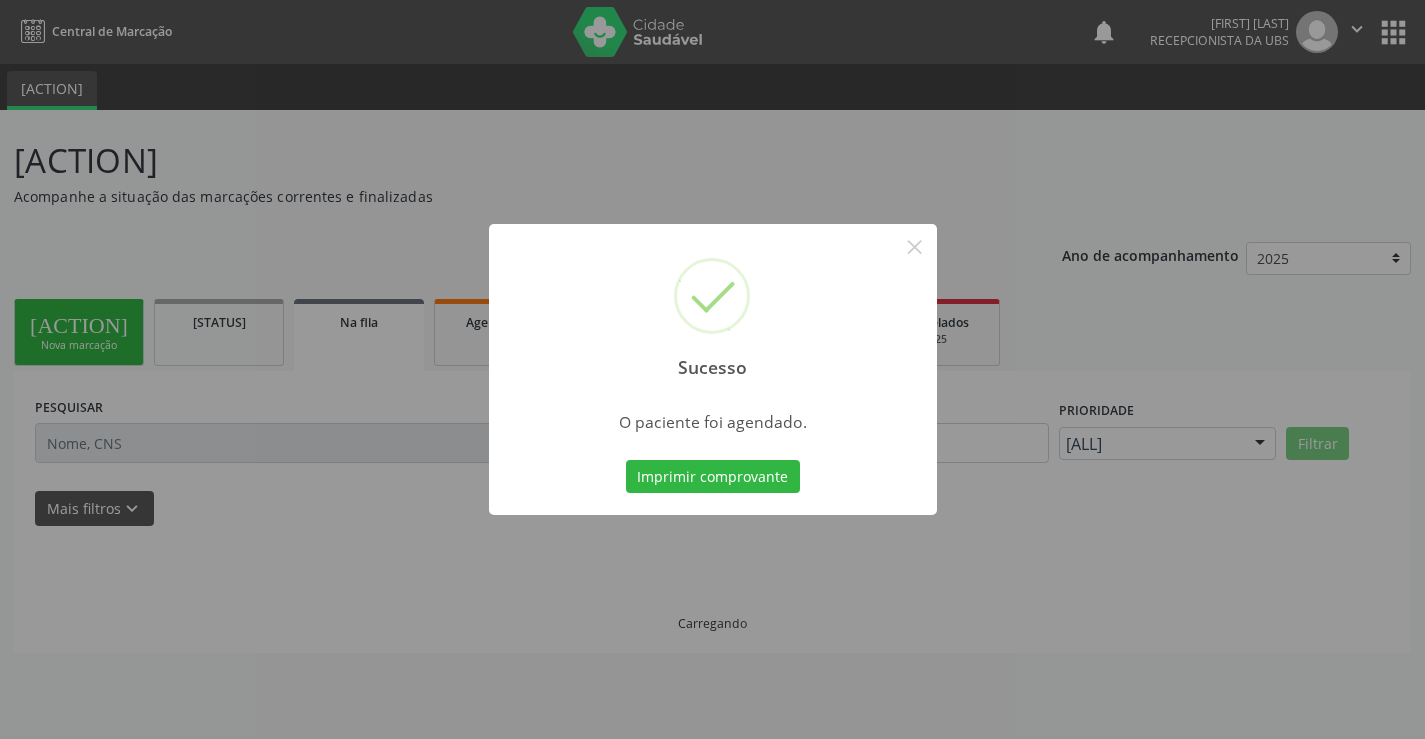 scroll, scrollTop: 0, scrollLeft: 0, axis: both 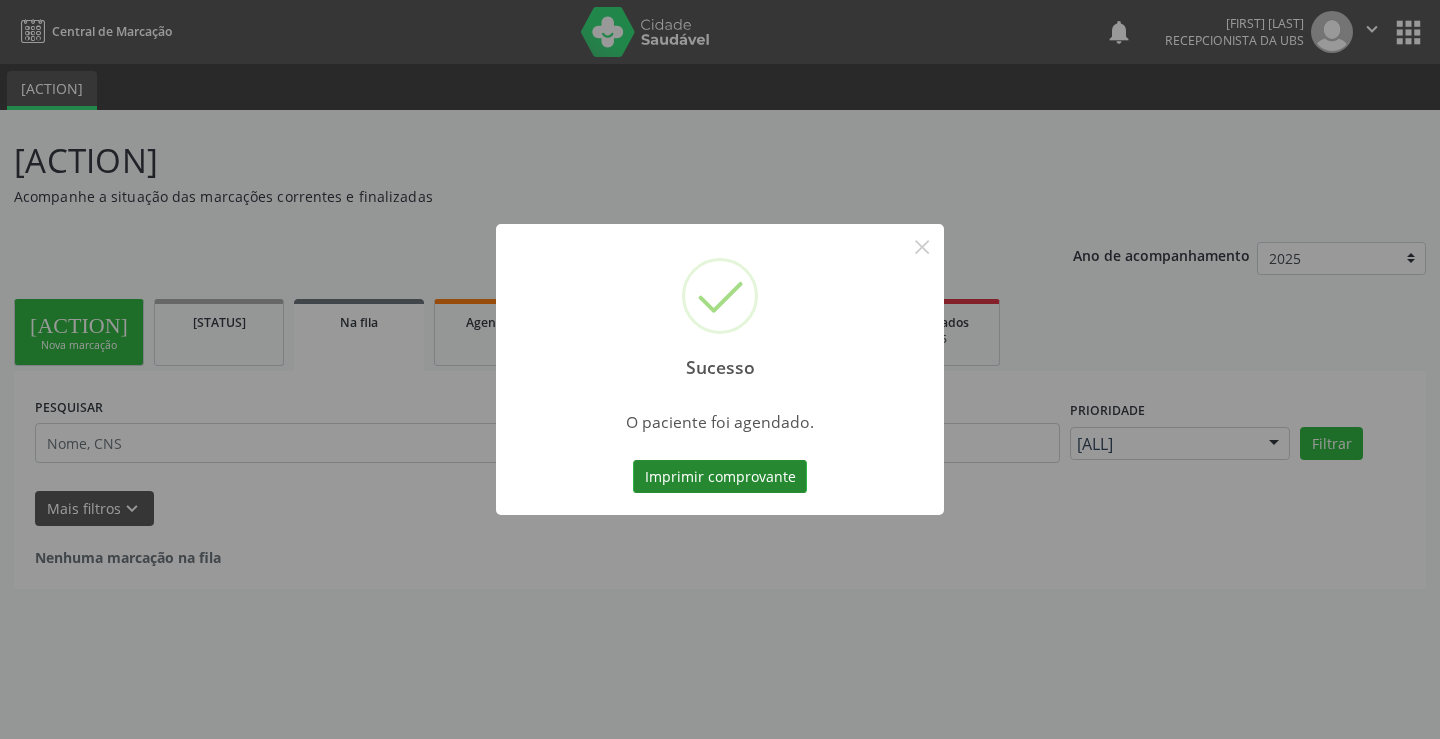 click on "Imprimir comprovante" at bounding box center (720, 477) 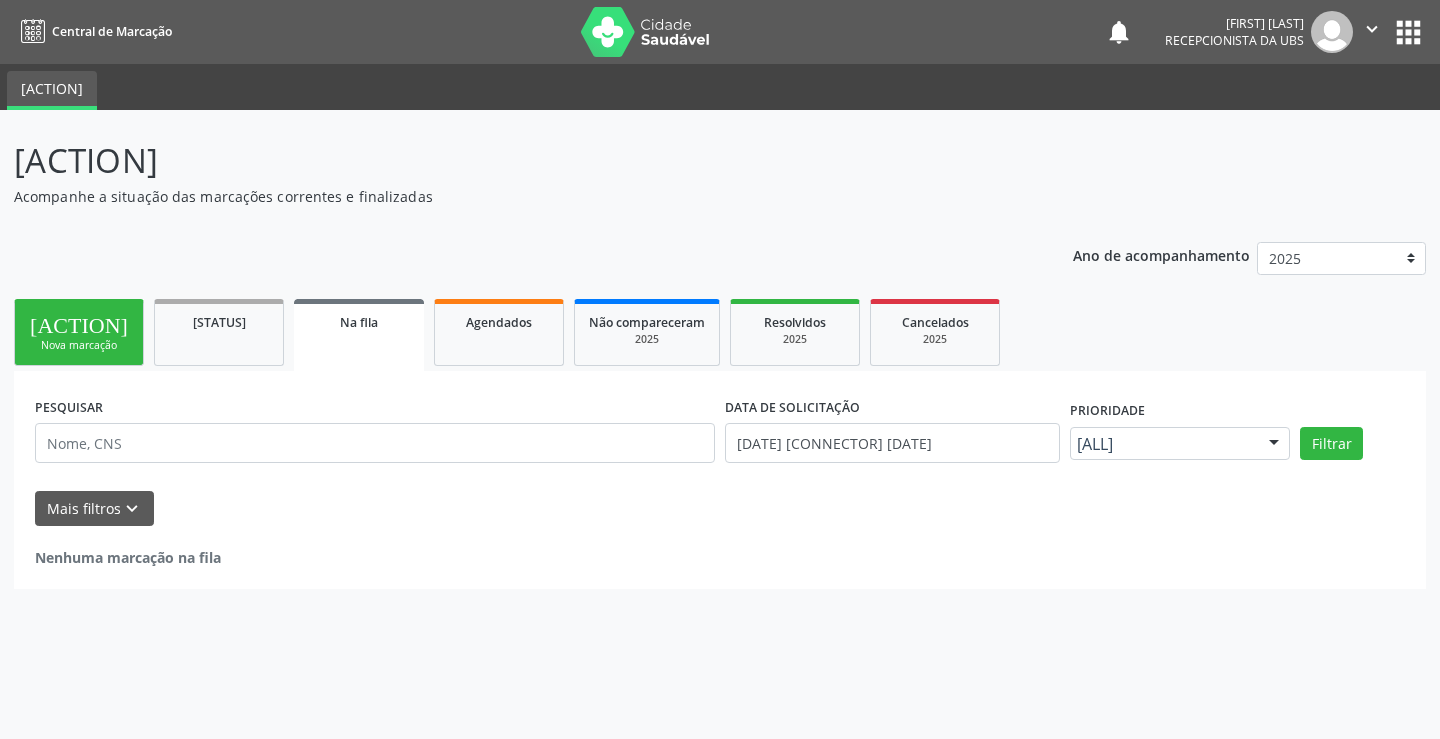 click on "person_add
Nova marcação" at bounding box center [79, 332] 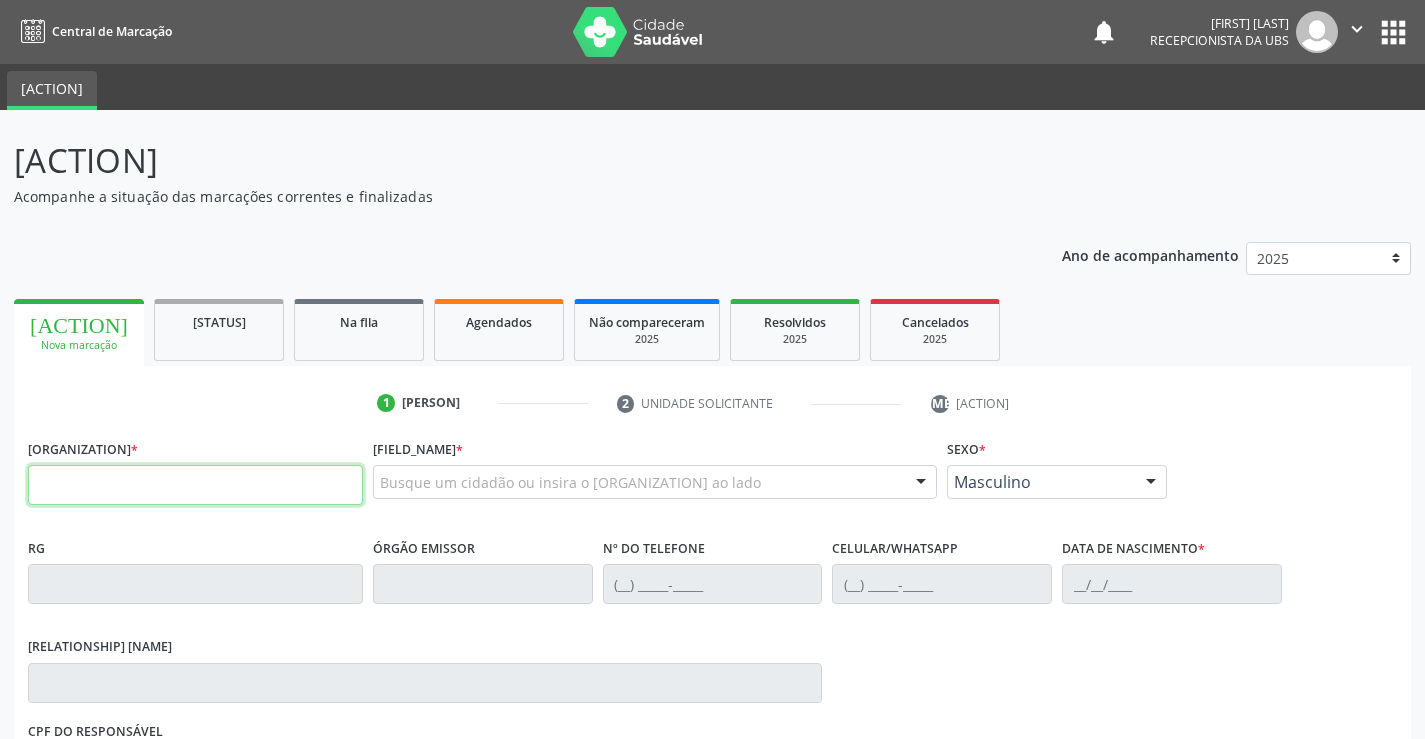 click at bounding box center (195, 485) 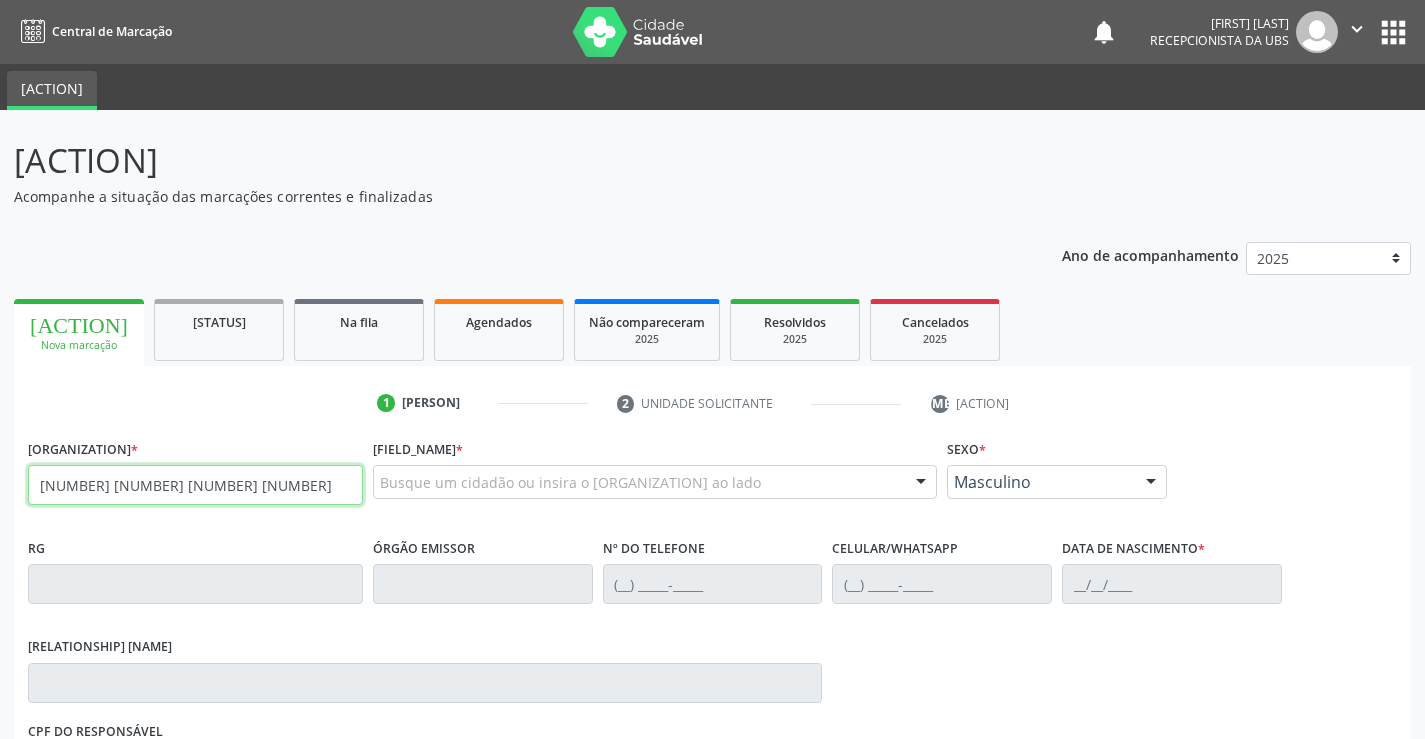 type on "[NUMBER] [NUMBER] [NUMBER] [NUMBER]" 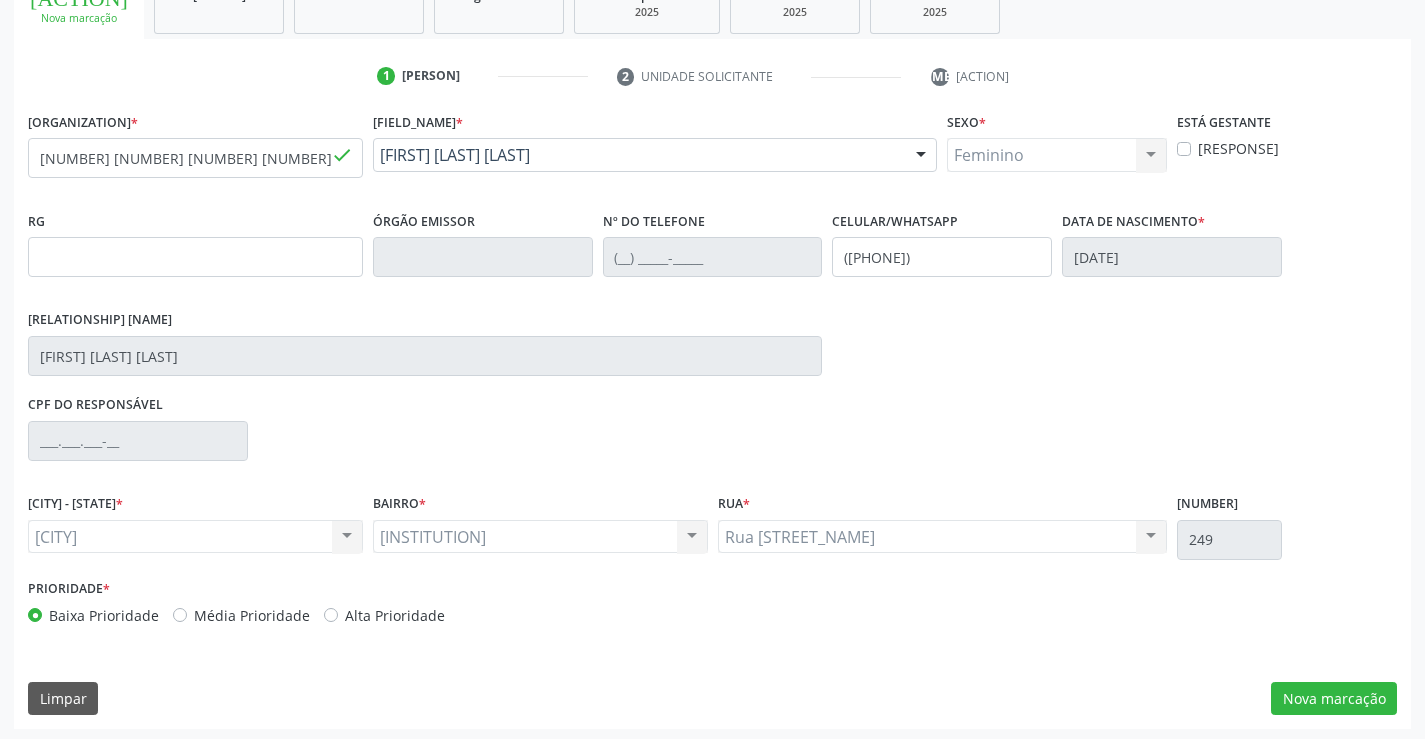 scroll, scrollTop: 331, scrollLeft: 0, axis: vertical 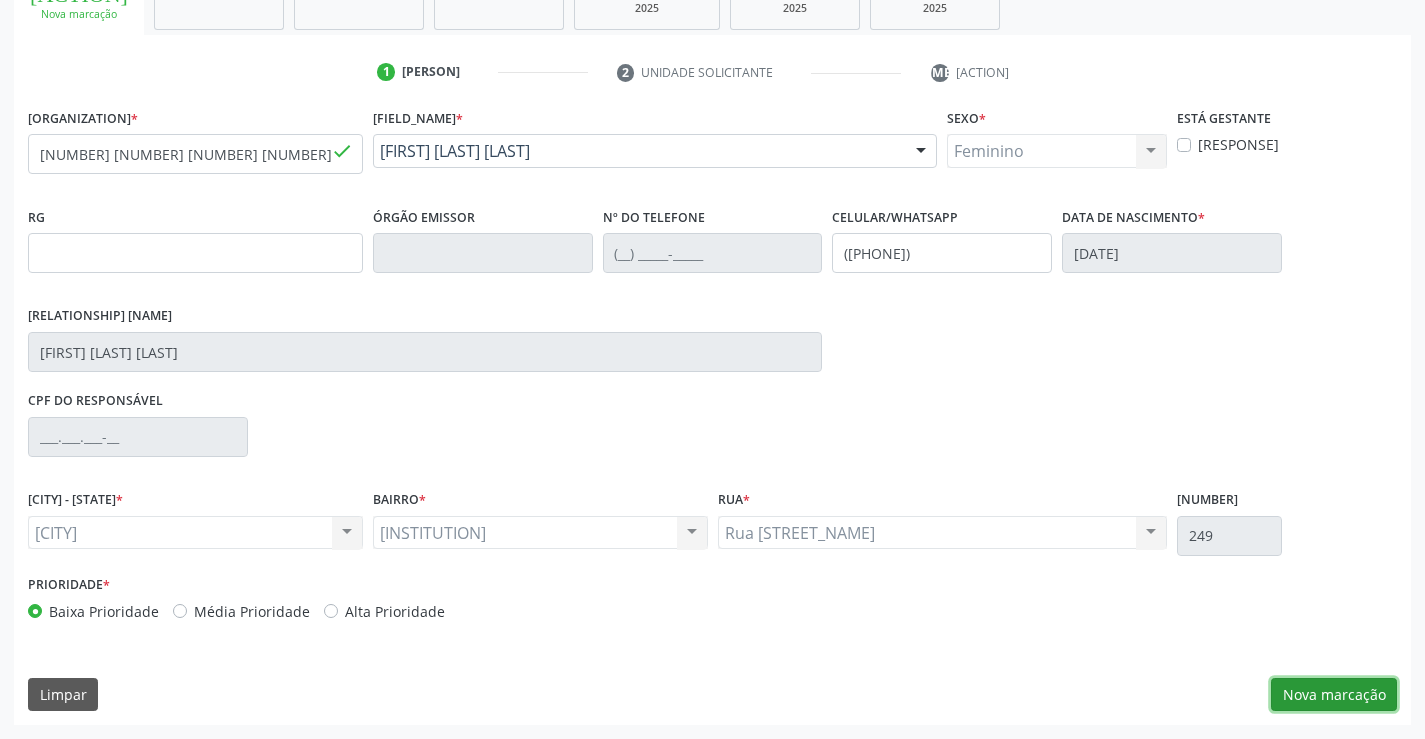 click on "Nova marcação" at bounding box center [1334, 695] 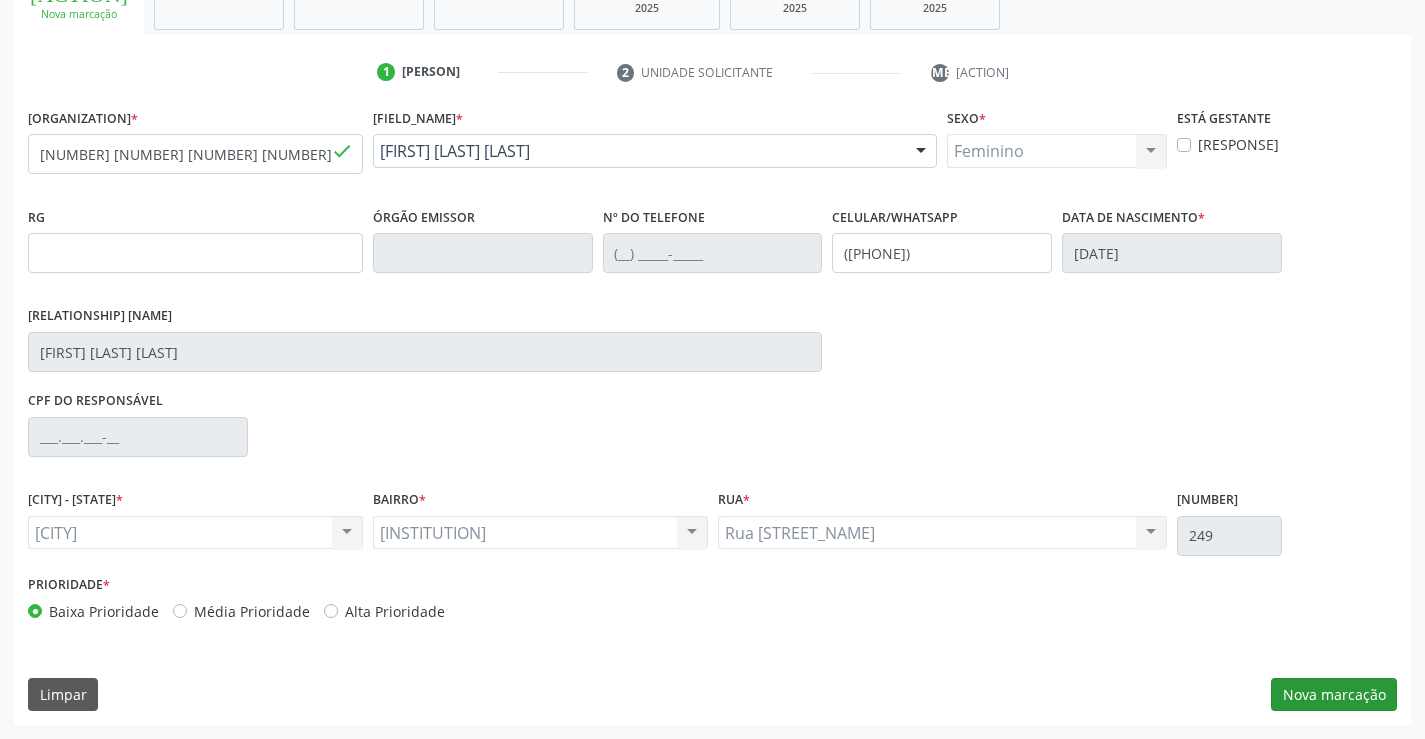 scroll, scrollTop: 167, scrollLeft: 0, axis: vertical 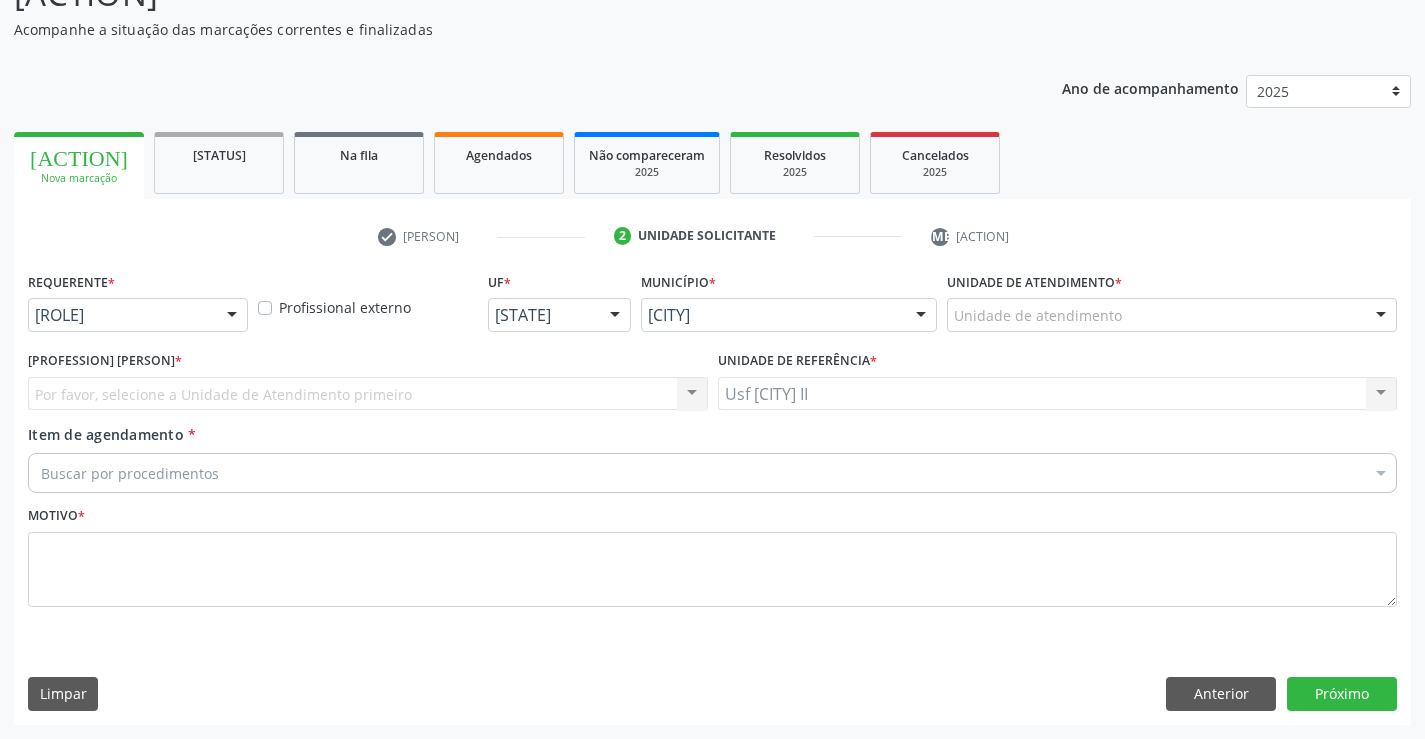 click at bounding box center (232, 316) 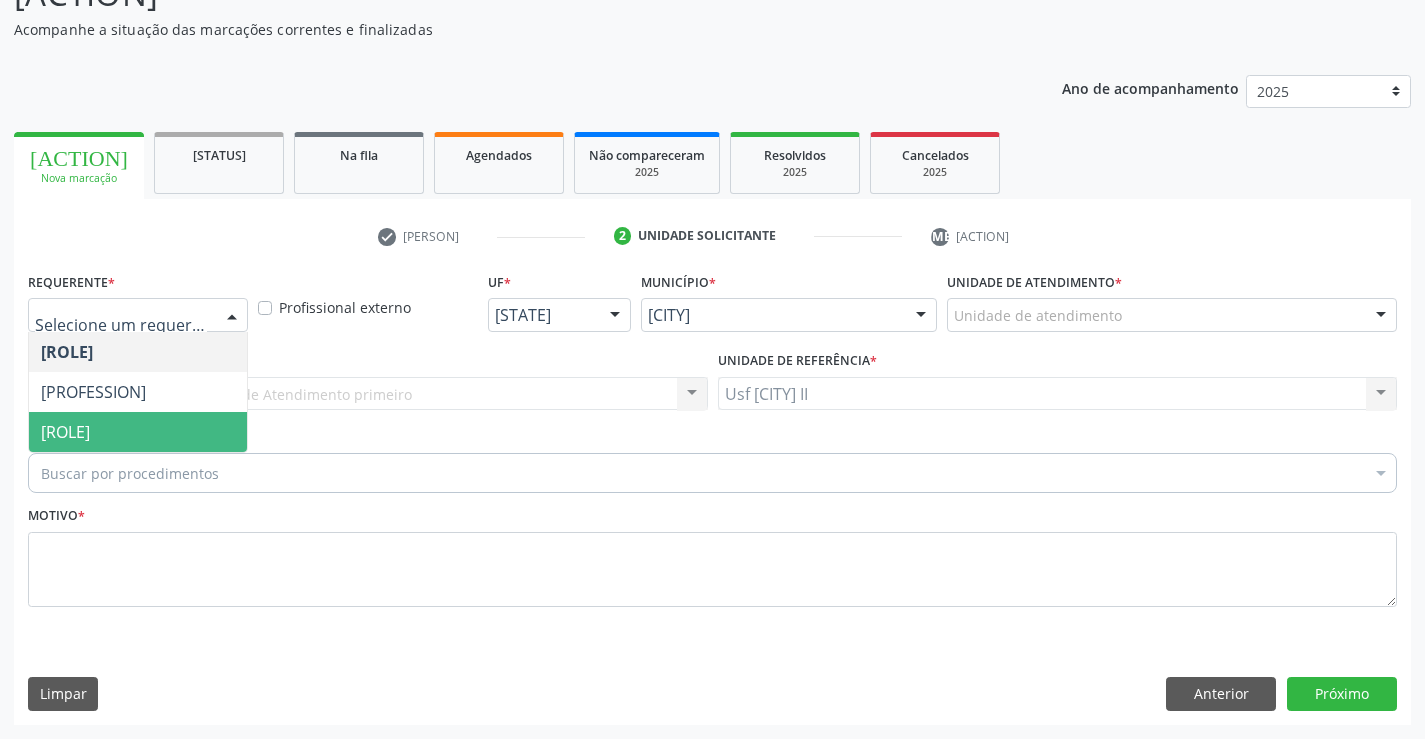 click on "[ROLE]" at bounding box center [65, 432] 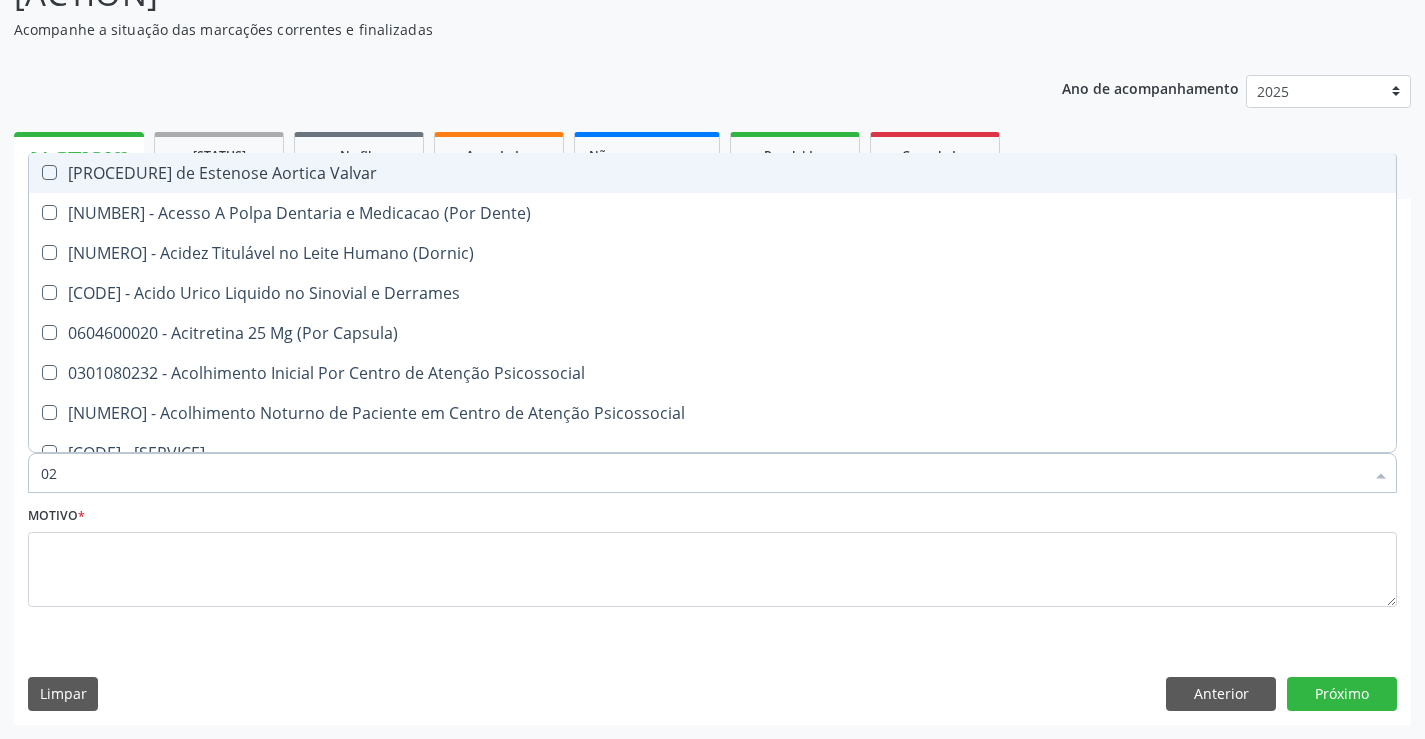 type on "020" 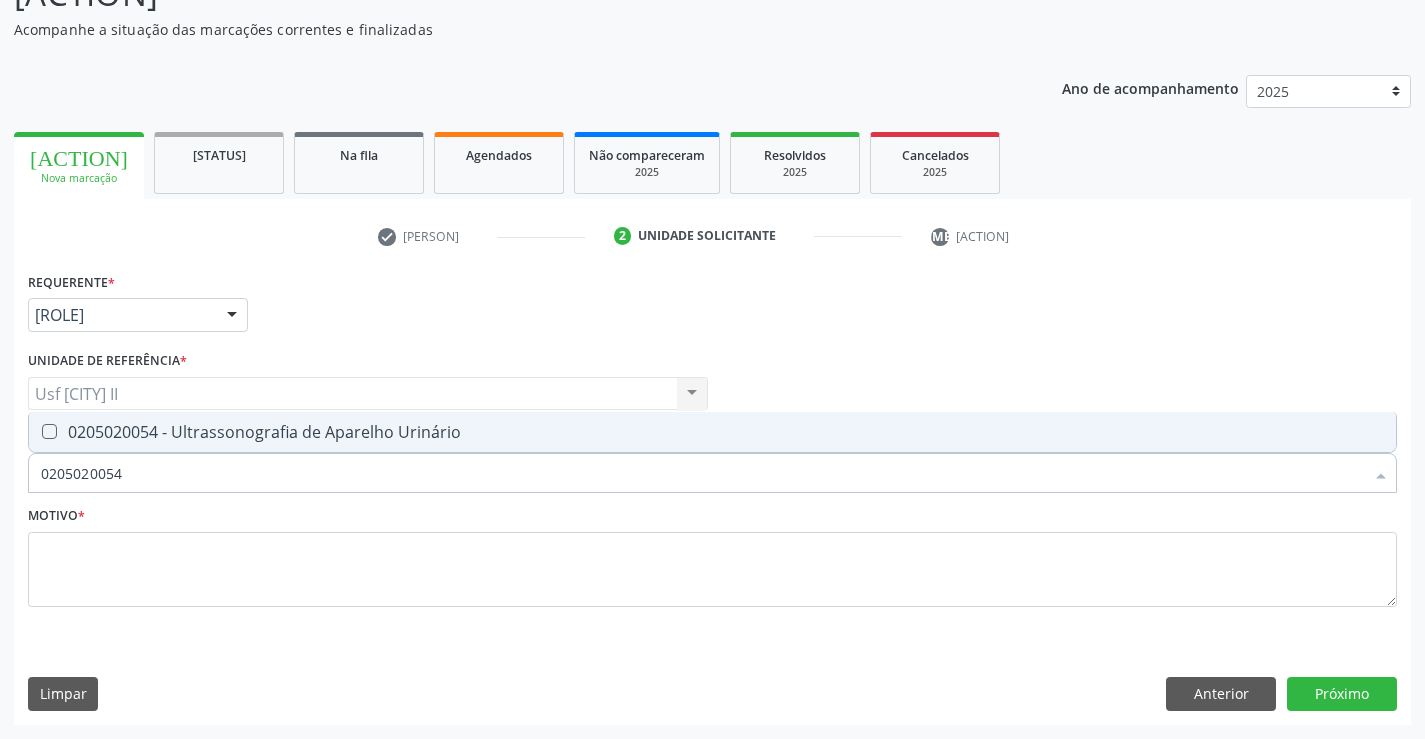 click on "0205020054 - Ultrassonografia de Aparelho Urinário" at bounding box center [712, 432] 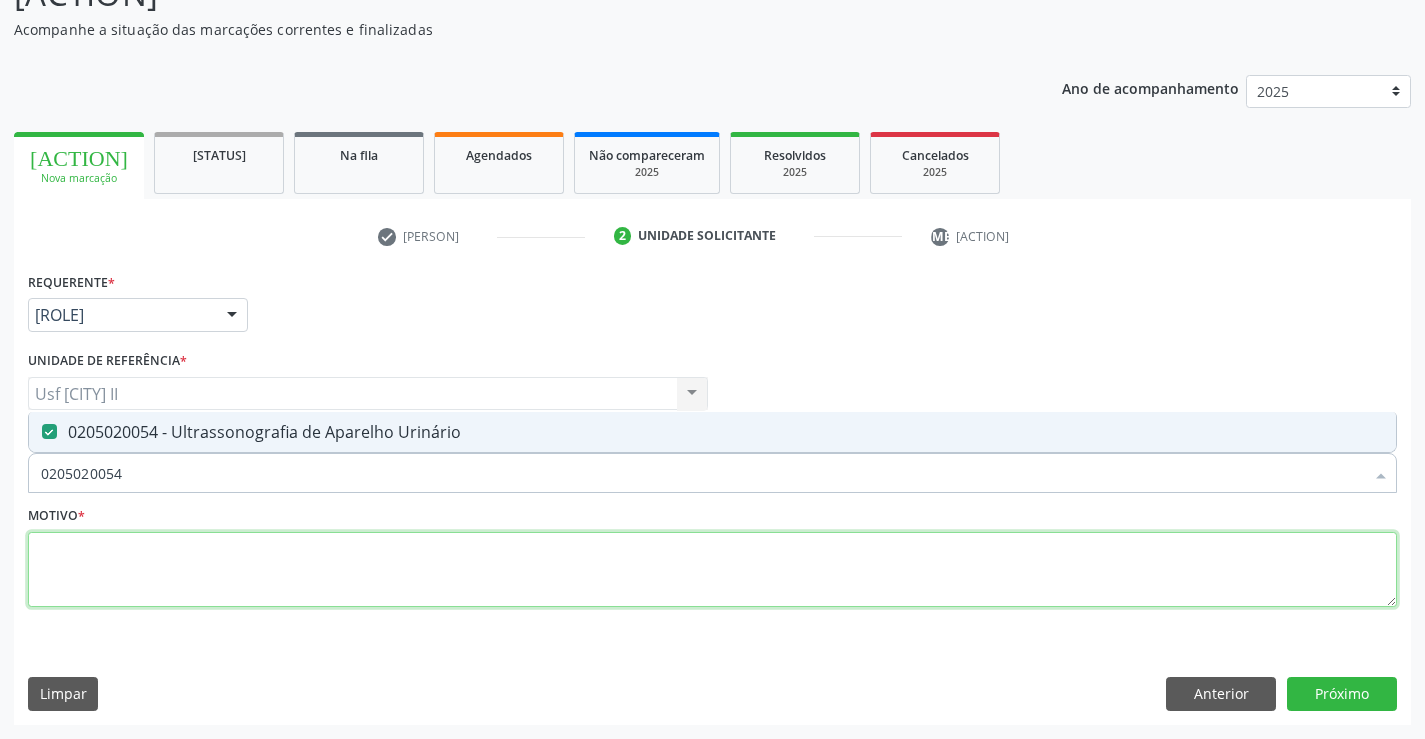 click at bounding box center [712, 570] 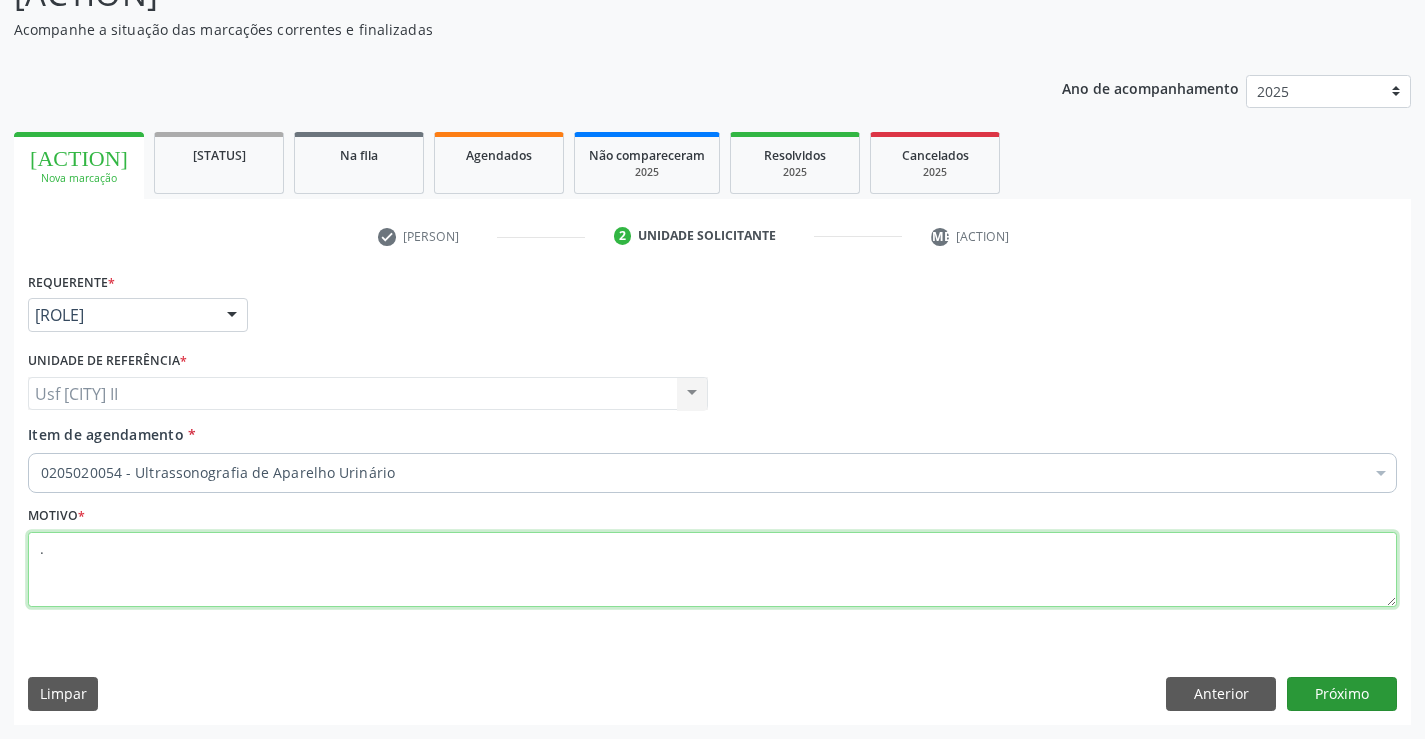 type on "." 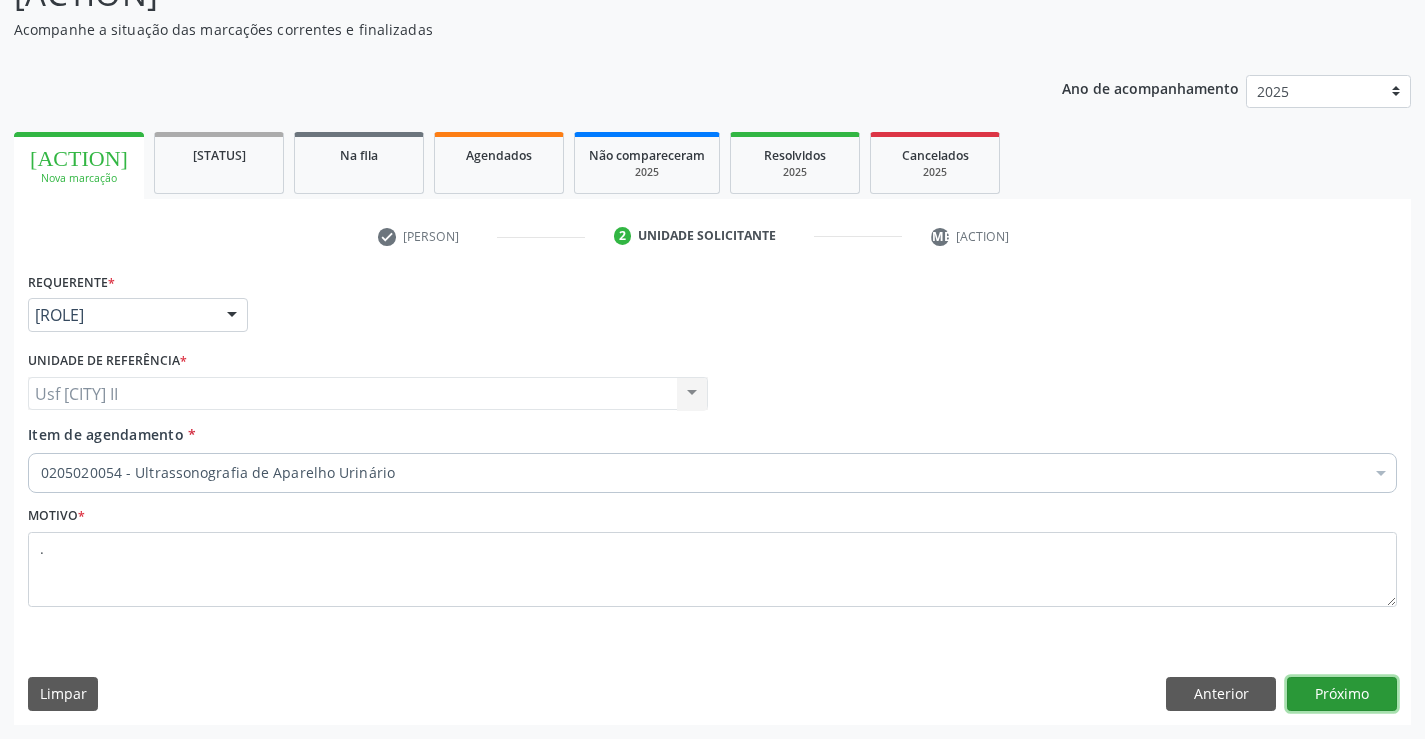 click on "Próximo" at bounding box center [1342, 694] 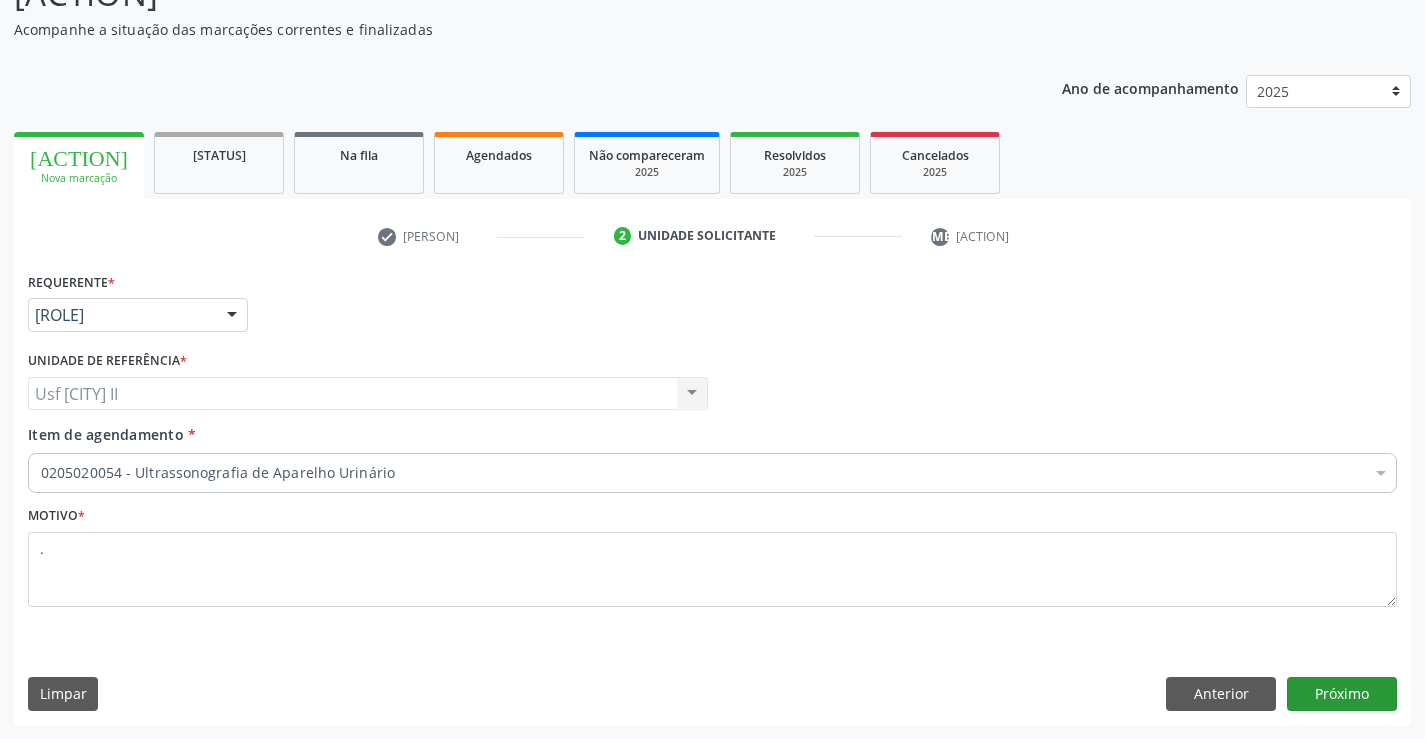 scroll, scrollTop: 131, scrollLeft: 0, axis: vertical 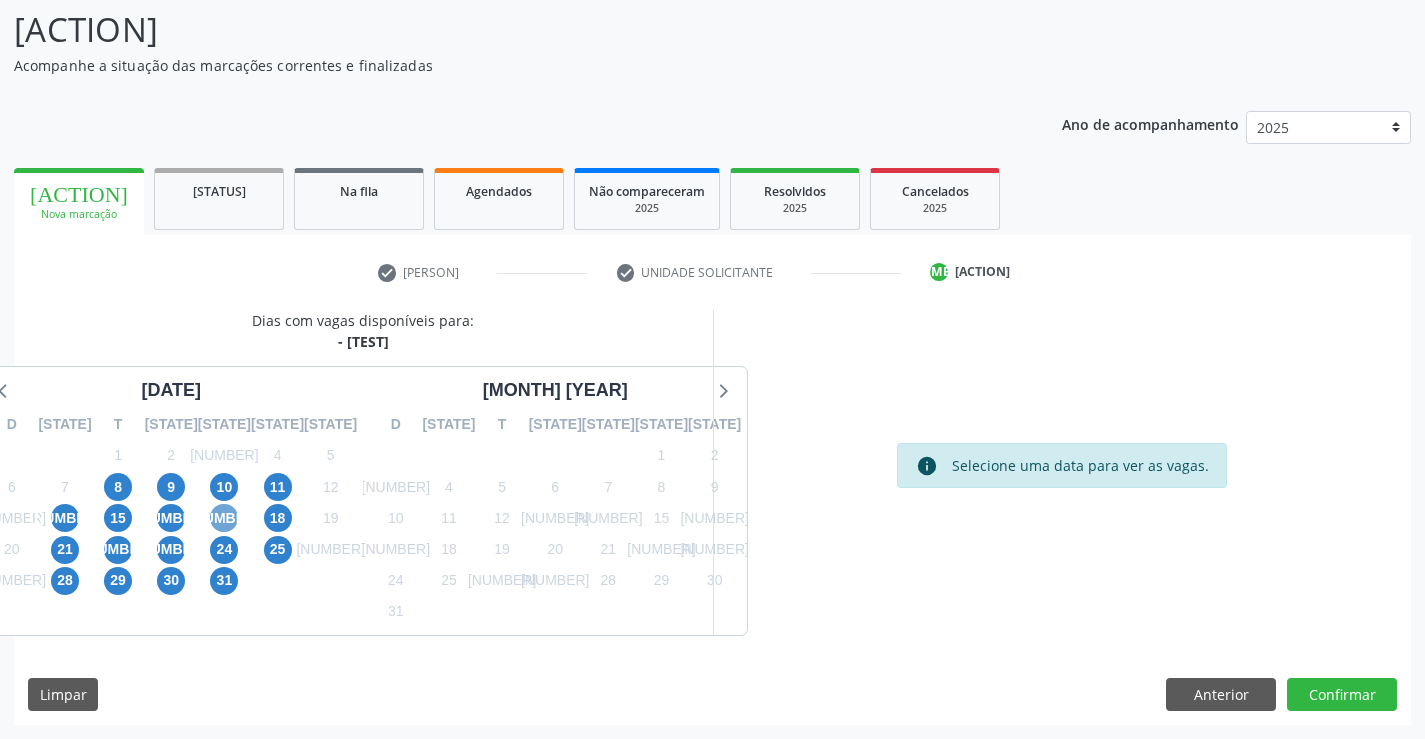 click on "[NUMBER]" at bounding box center [224, 518] 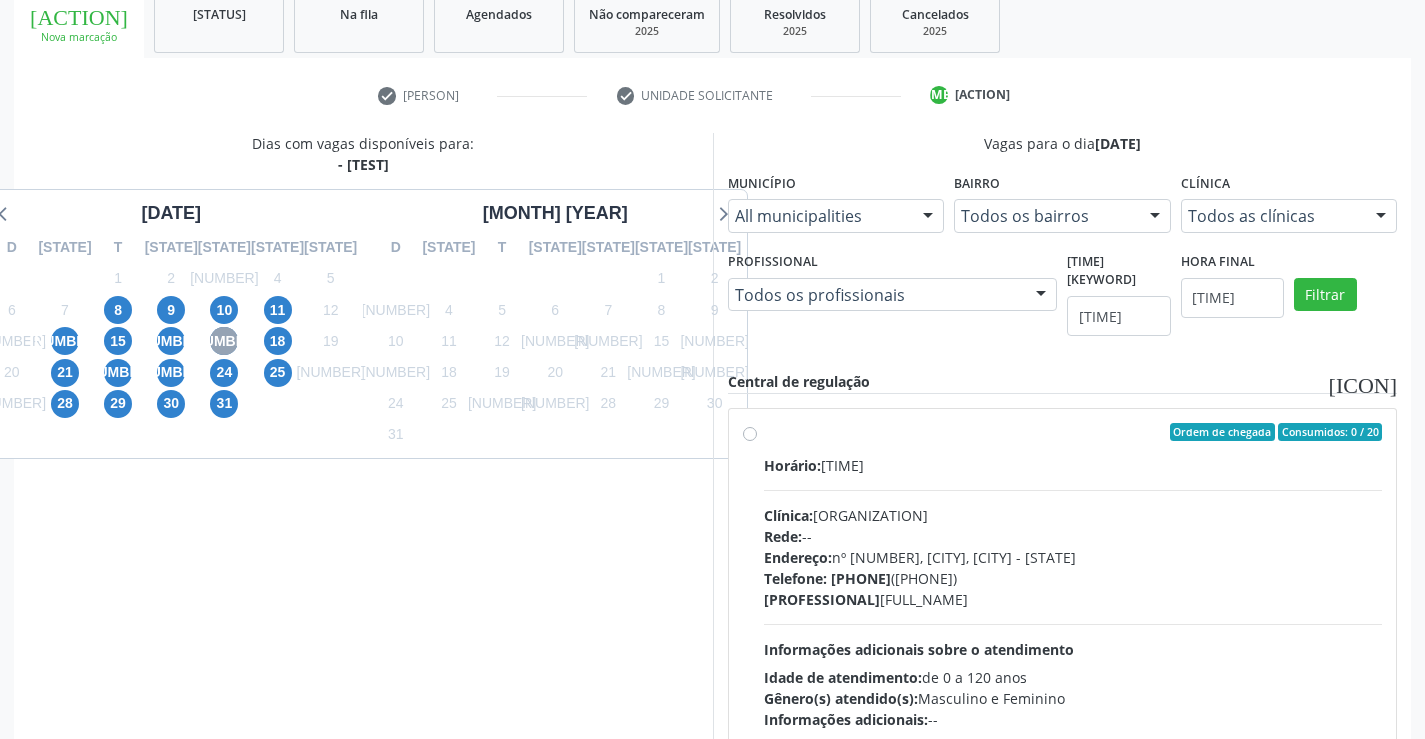 scroll, scrollTop: 331, scrollLeft: 0, axis: vertical 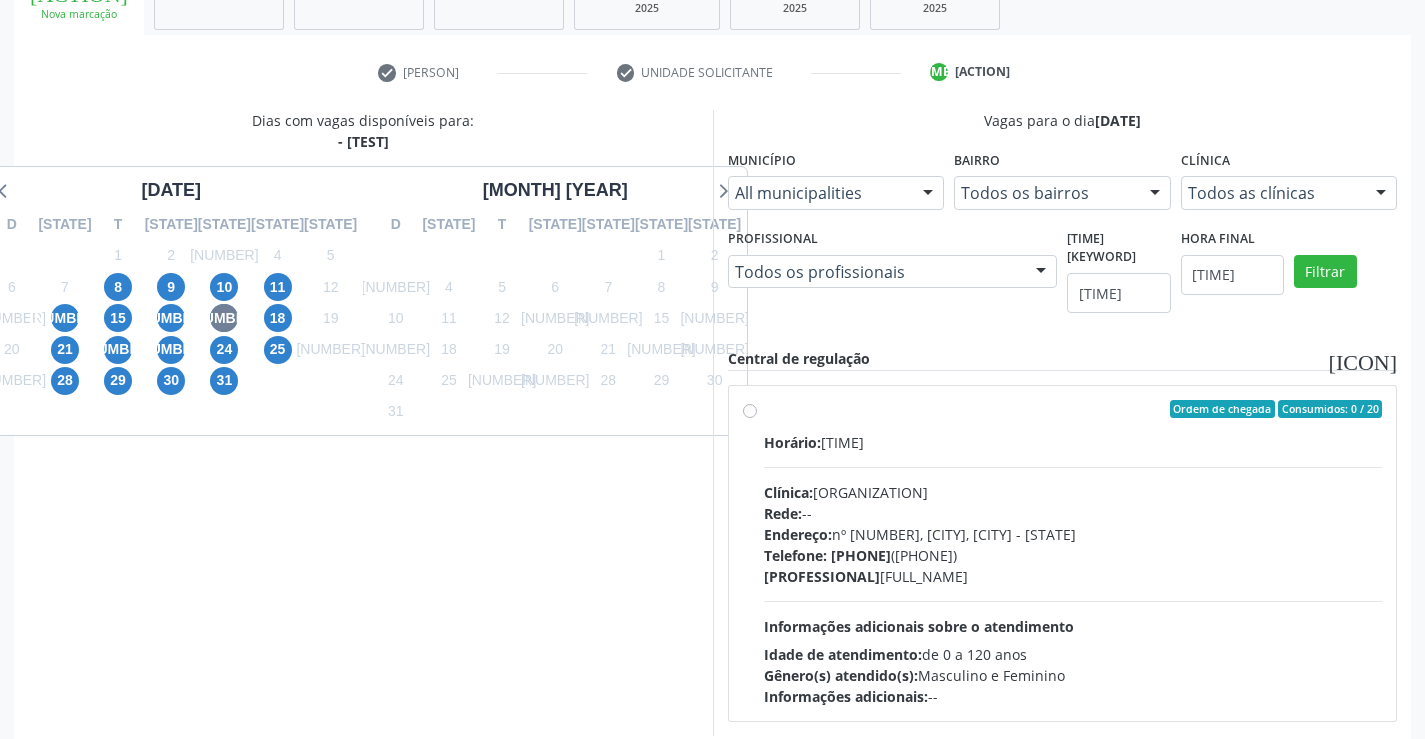 click on "Horário:   [TIME]
Clínica:  Hospital Sao Francisco
Rede:
--
Endereço:   nº [NUMBER], Varzea, [CITY] - [STATE]
Telefone:   [PHONE]
Profissional:
[FIRST] [LAST]
Informações adicionais sobre o atendimento
Idade de atendimento:
de 0 a 120 anos
Gênero(s) atendido(s):
Masculino e Feminino
Informações adicionais:
--" at bounding box center [1073, 553] 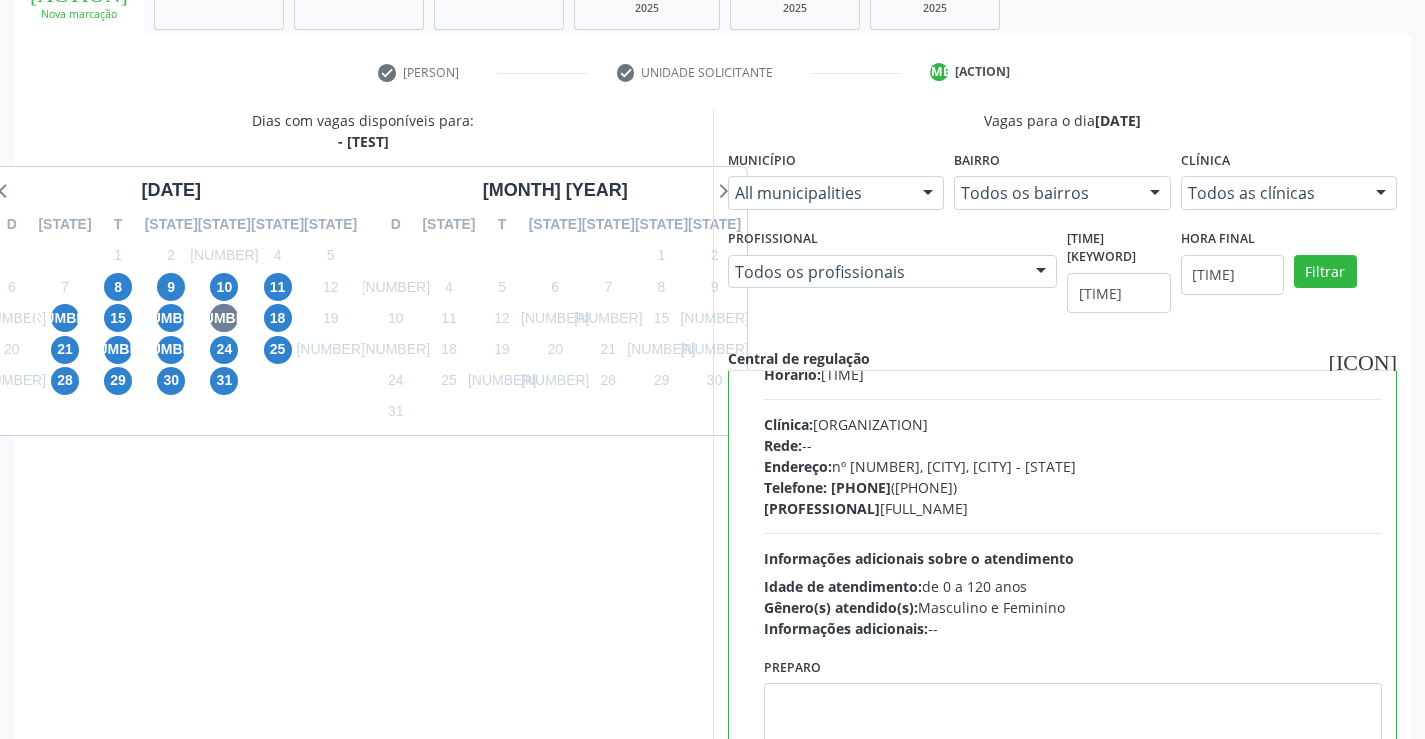 scroll, scrollTop: 99, scrollLeft: 0, axis: vertical 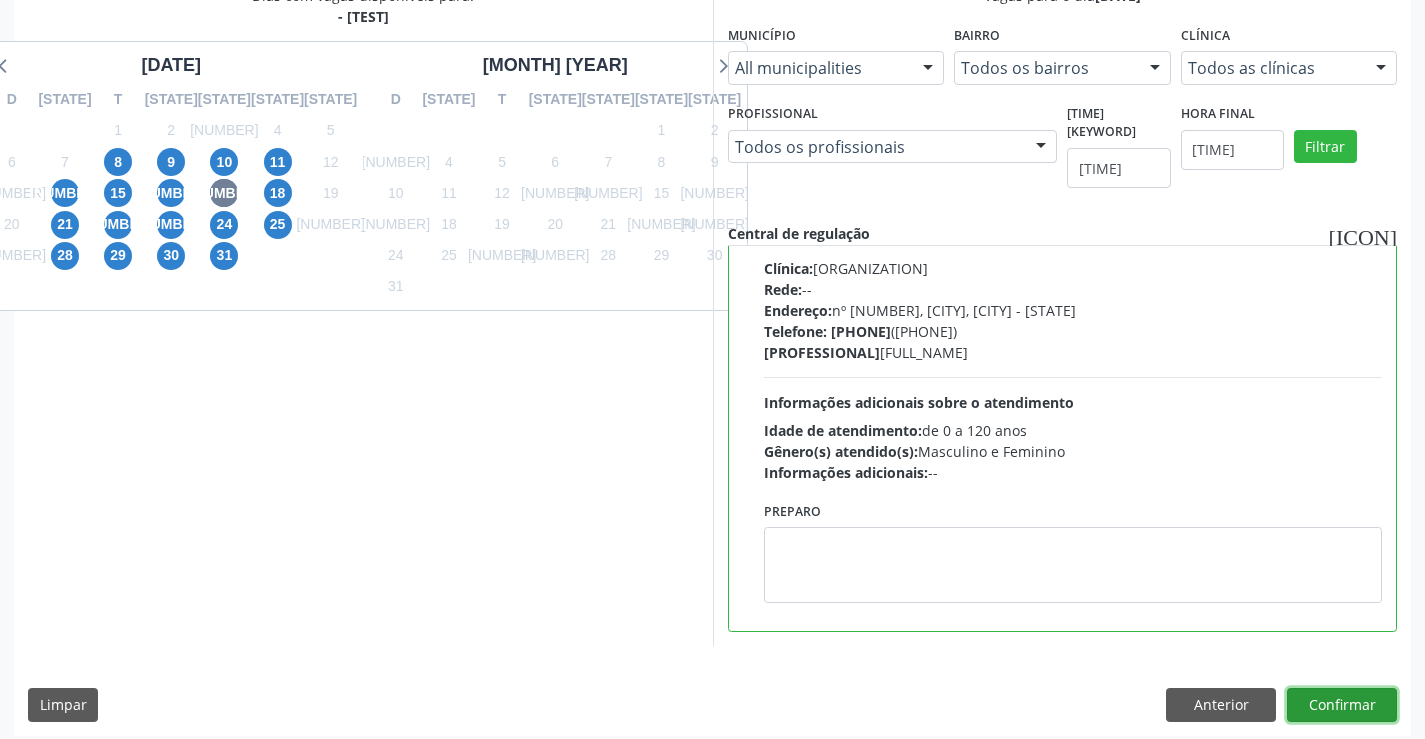 click on "Confirmar" at bounding box center [1342, 705] 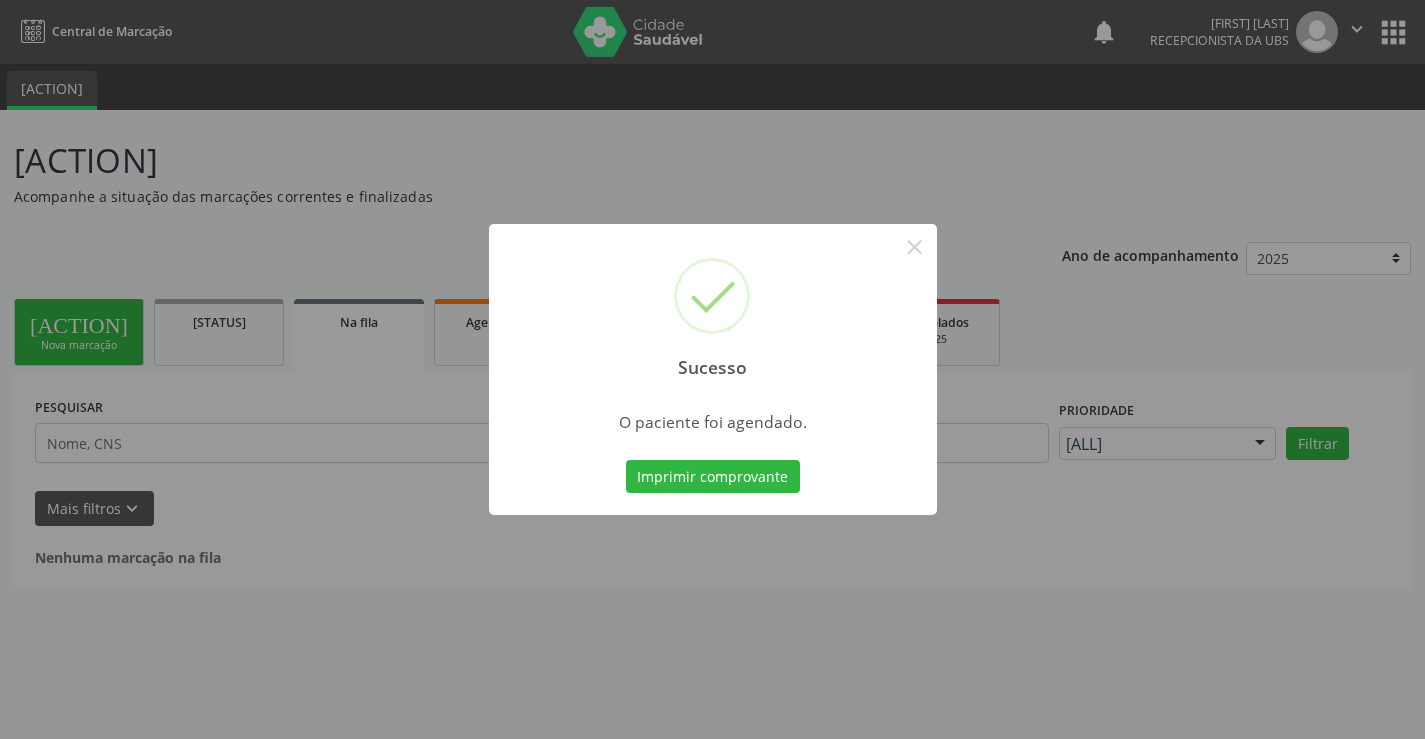 scroll, scrollTop: 0, scrollLeft: 0, axis: both 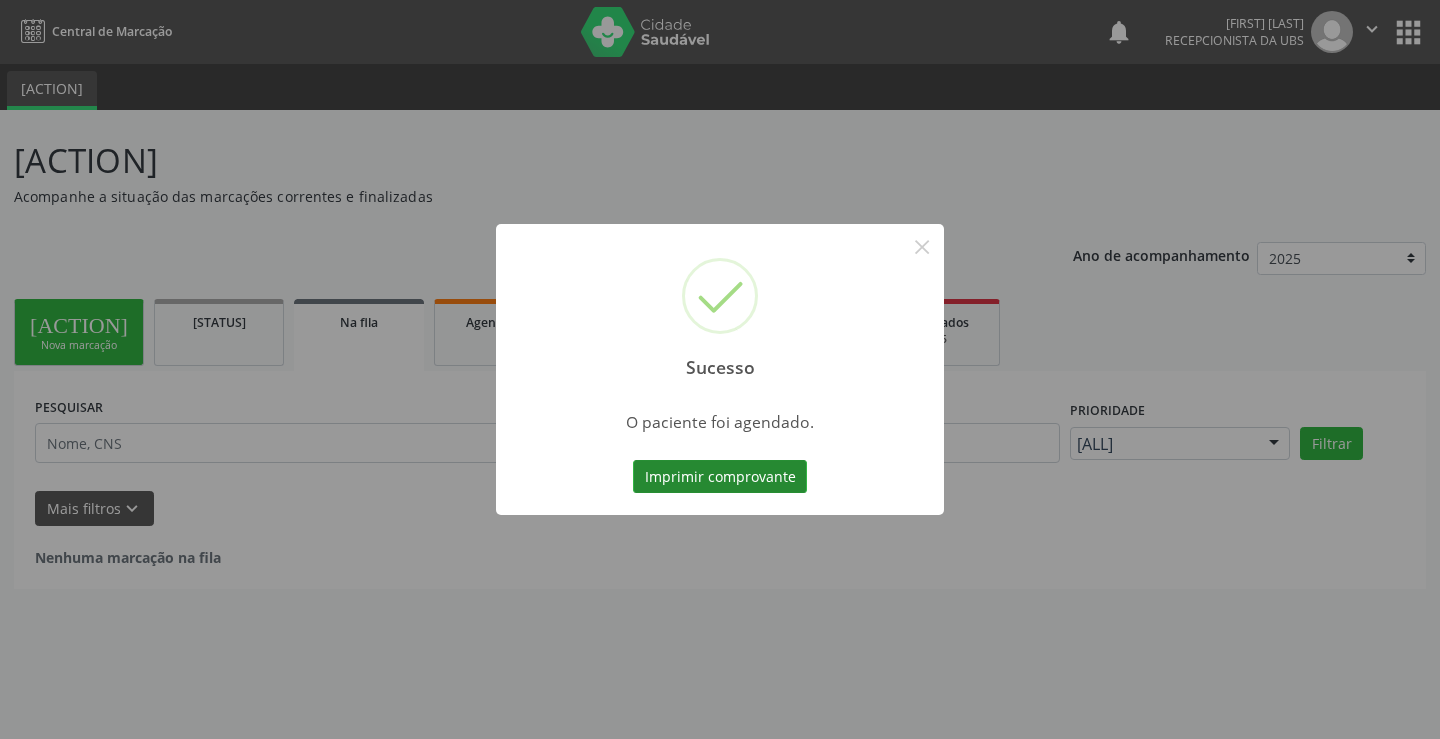 click on "Imprimir comprovante" at bounding box center (720, 477) 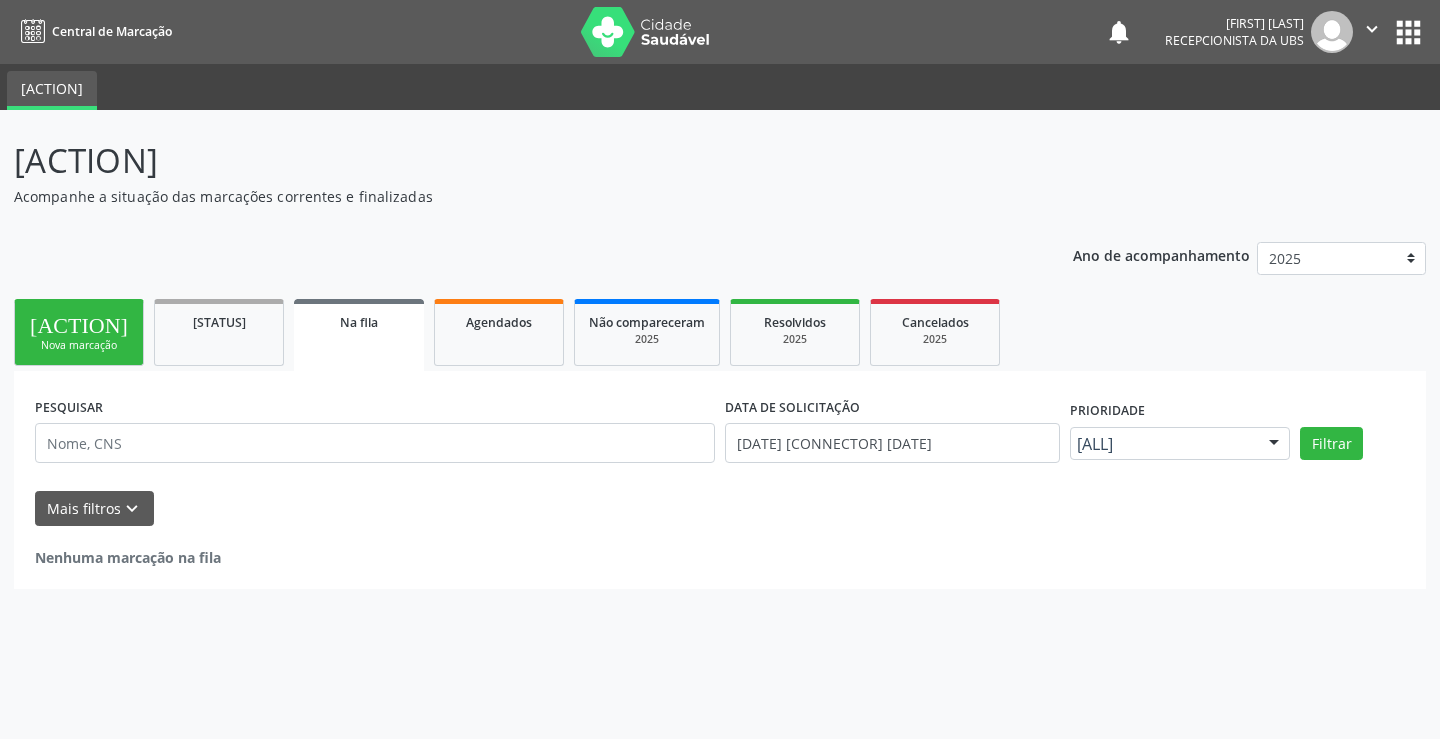 click on "person_add
Nova marcação" at bounding box center [79, 332] 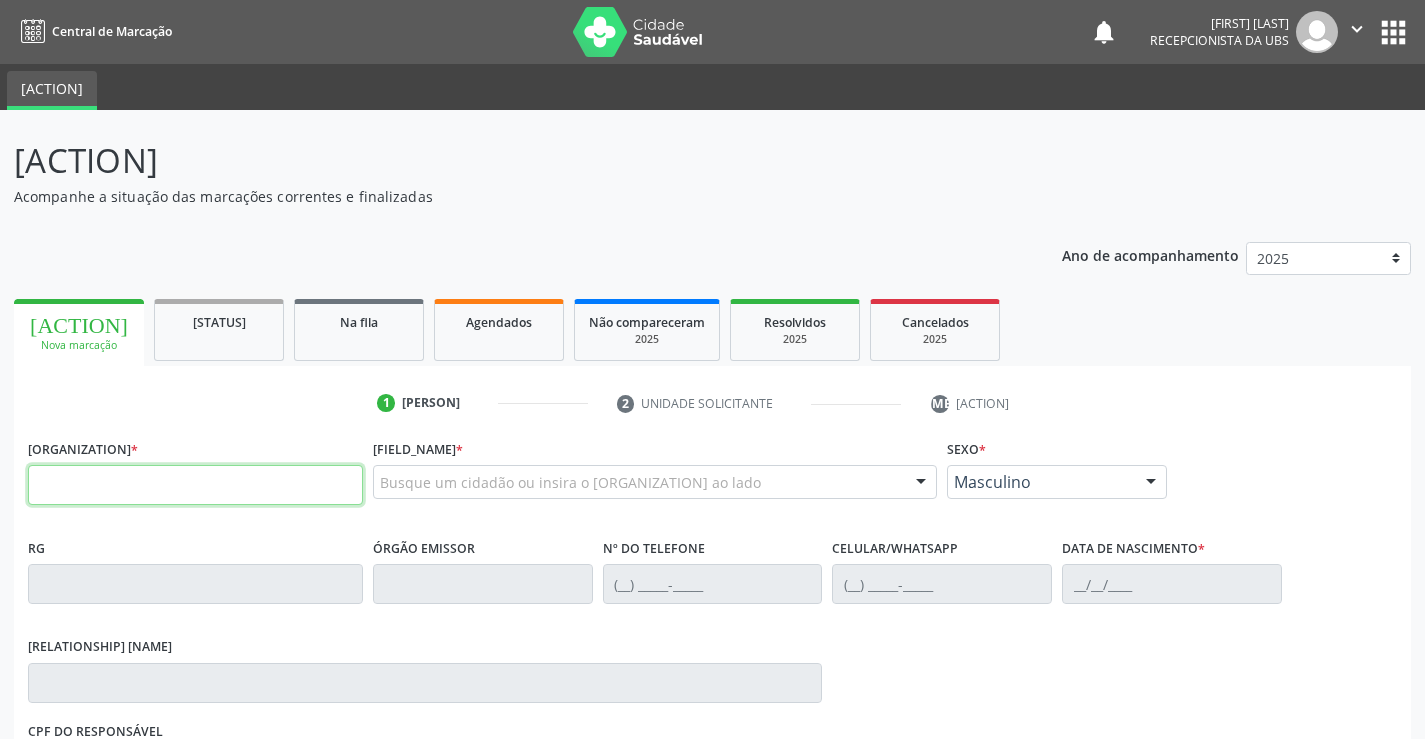 click at bounding box center [195, 485] 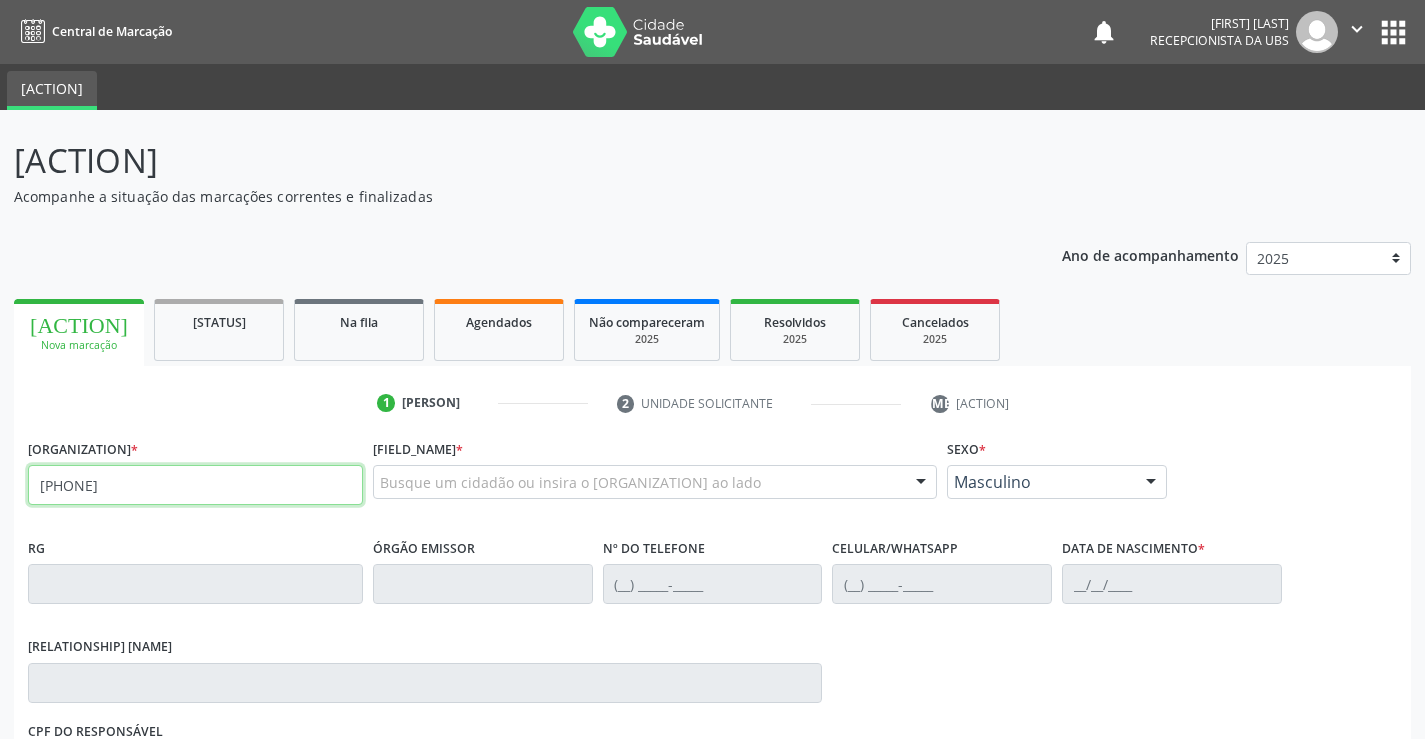 type on "[PHONE]" 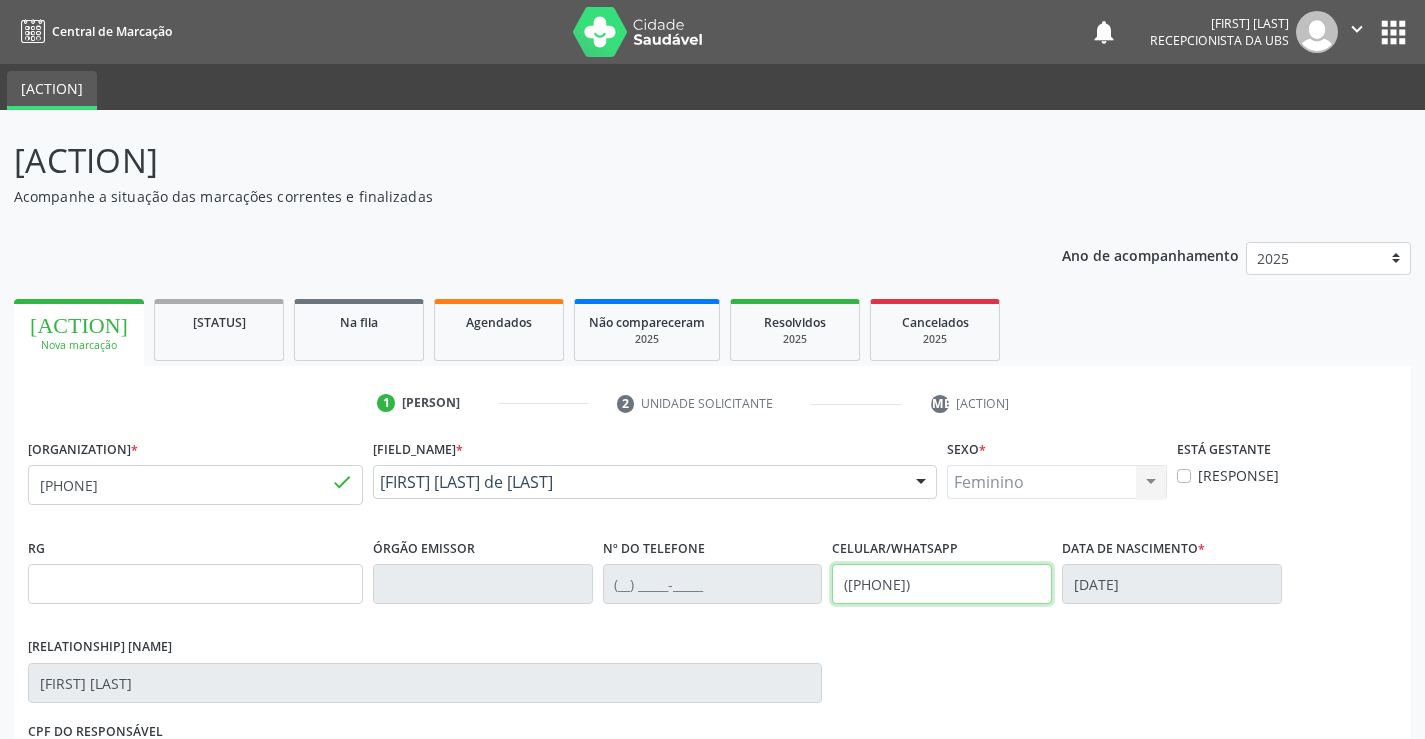 click on "([PHONE])" at bounding box center [942, 584] 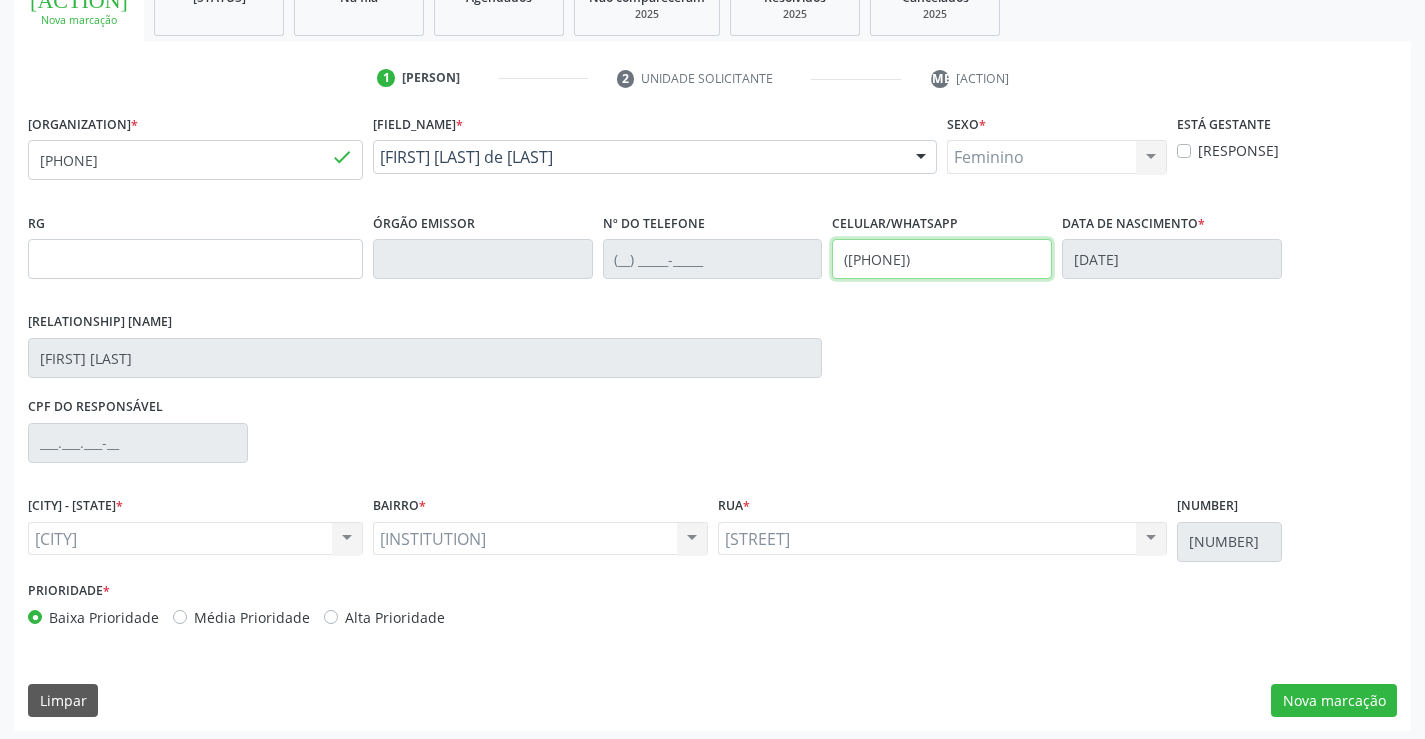 scroll, scrollTop: 331, scrollLeft: 0, axis: vertical 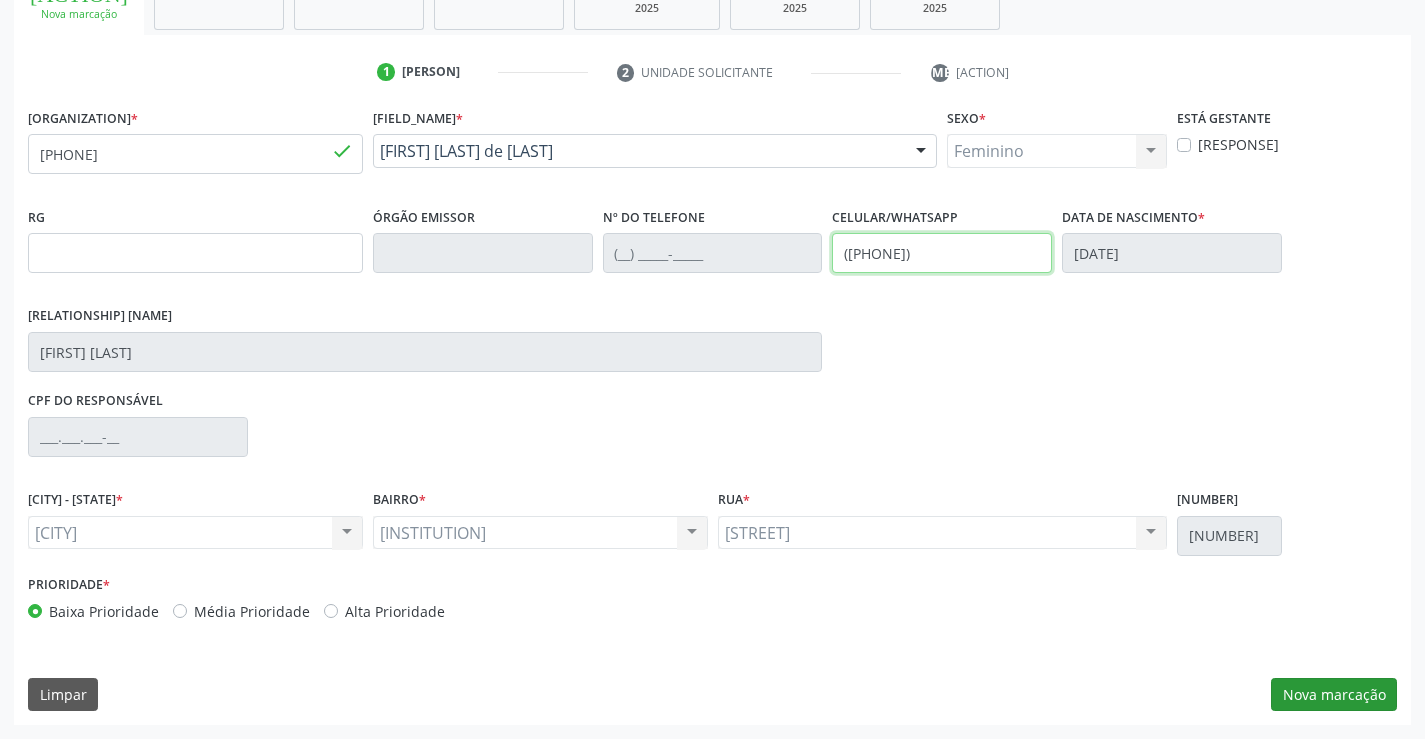 type on "([PHONE])" 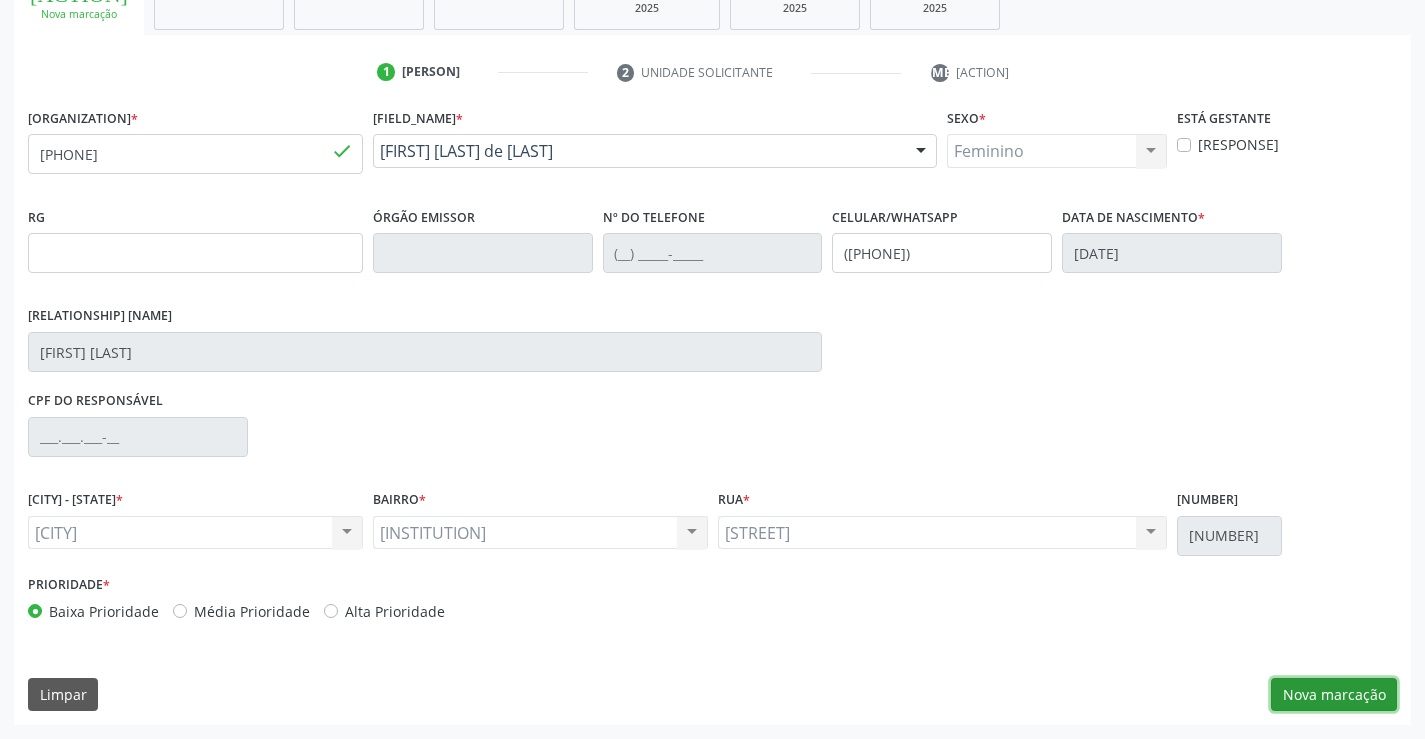 click on "Nova marcação" at bounding box center (1334, 695) 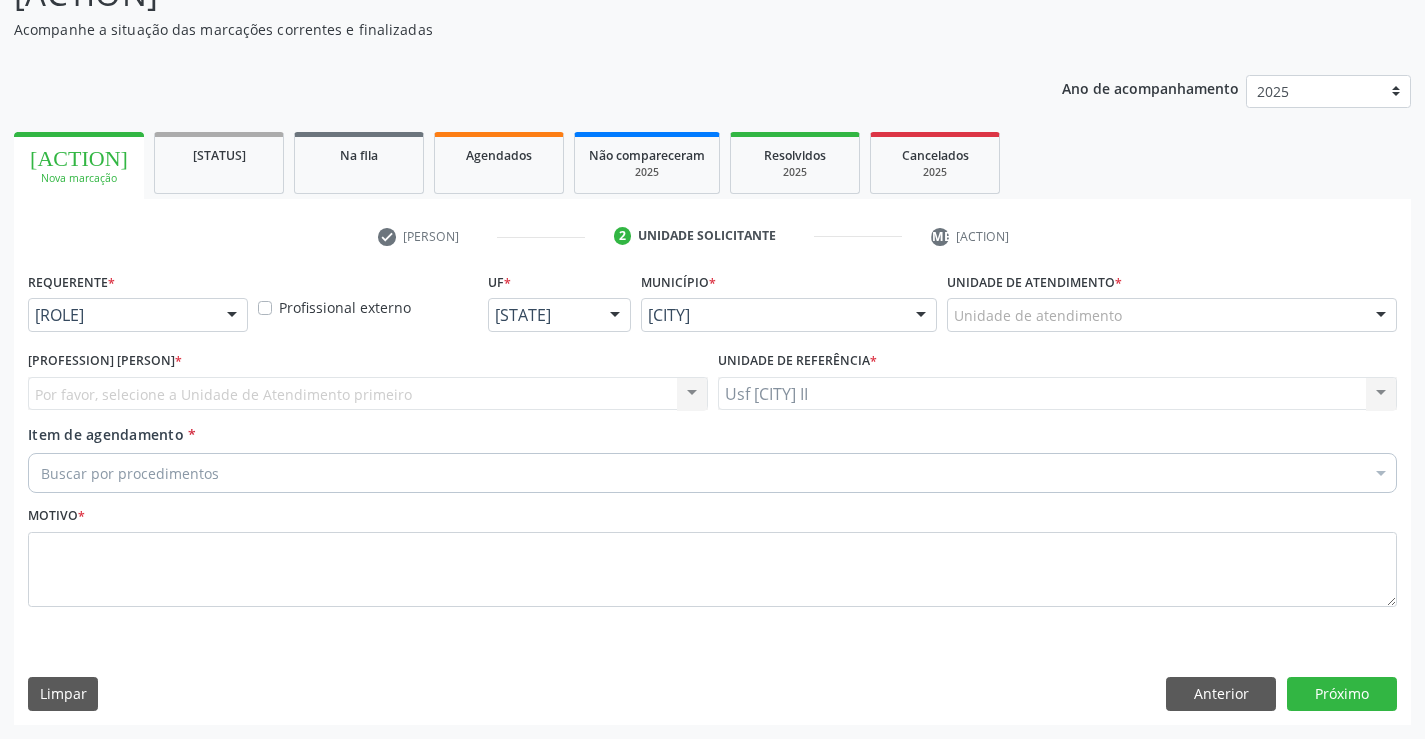 scroll, scrollTop: 167, scrollLeft: 0, axis: vertical 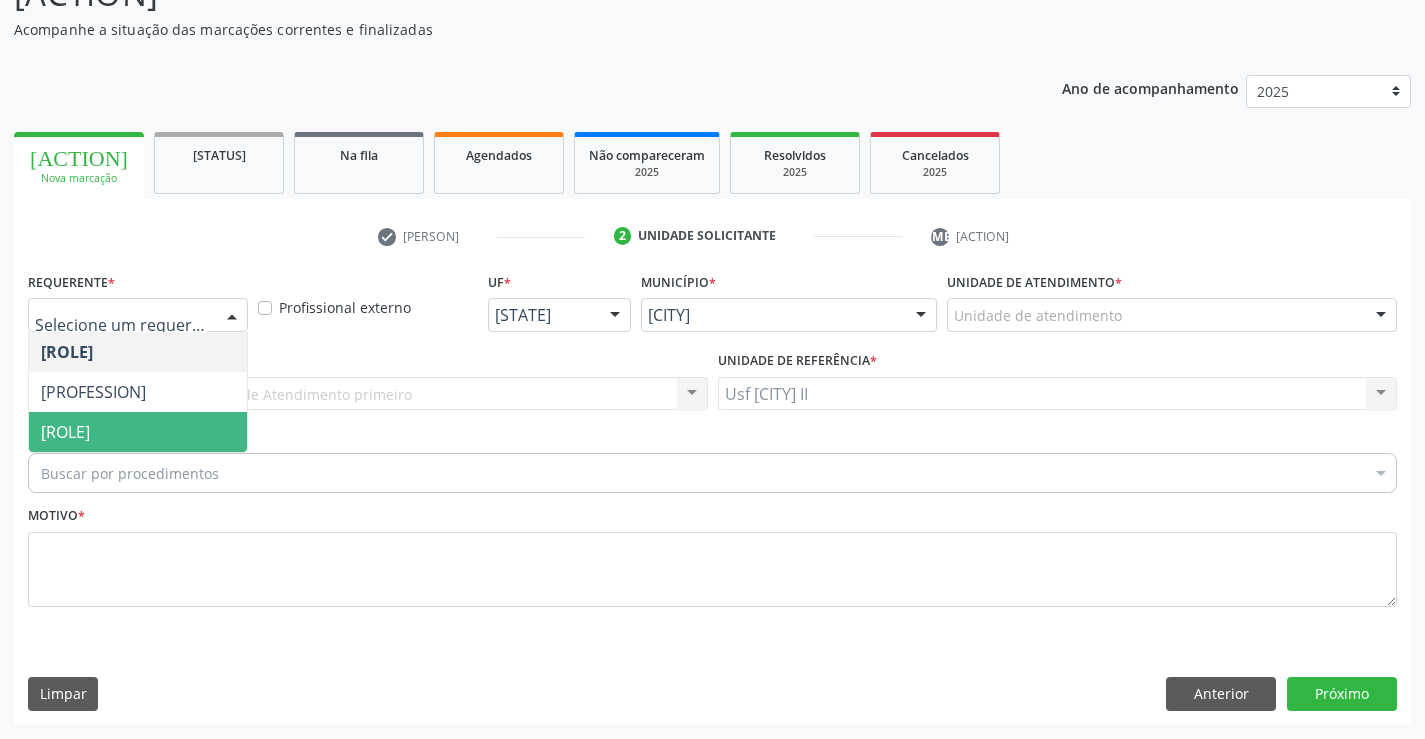 click on "[ROLE]" at bounding box center [65, 432] 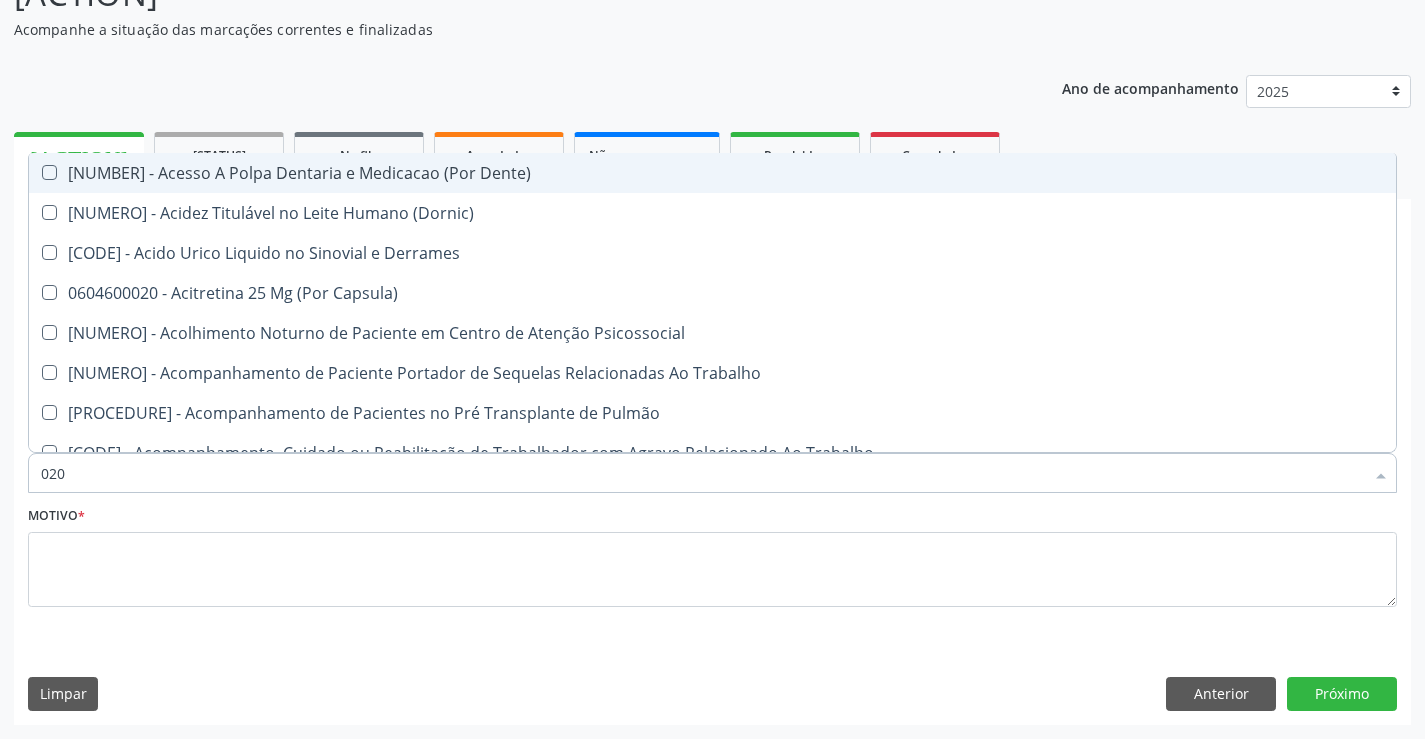 type on "[PROCEDURE]" 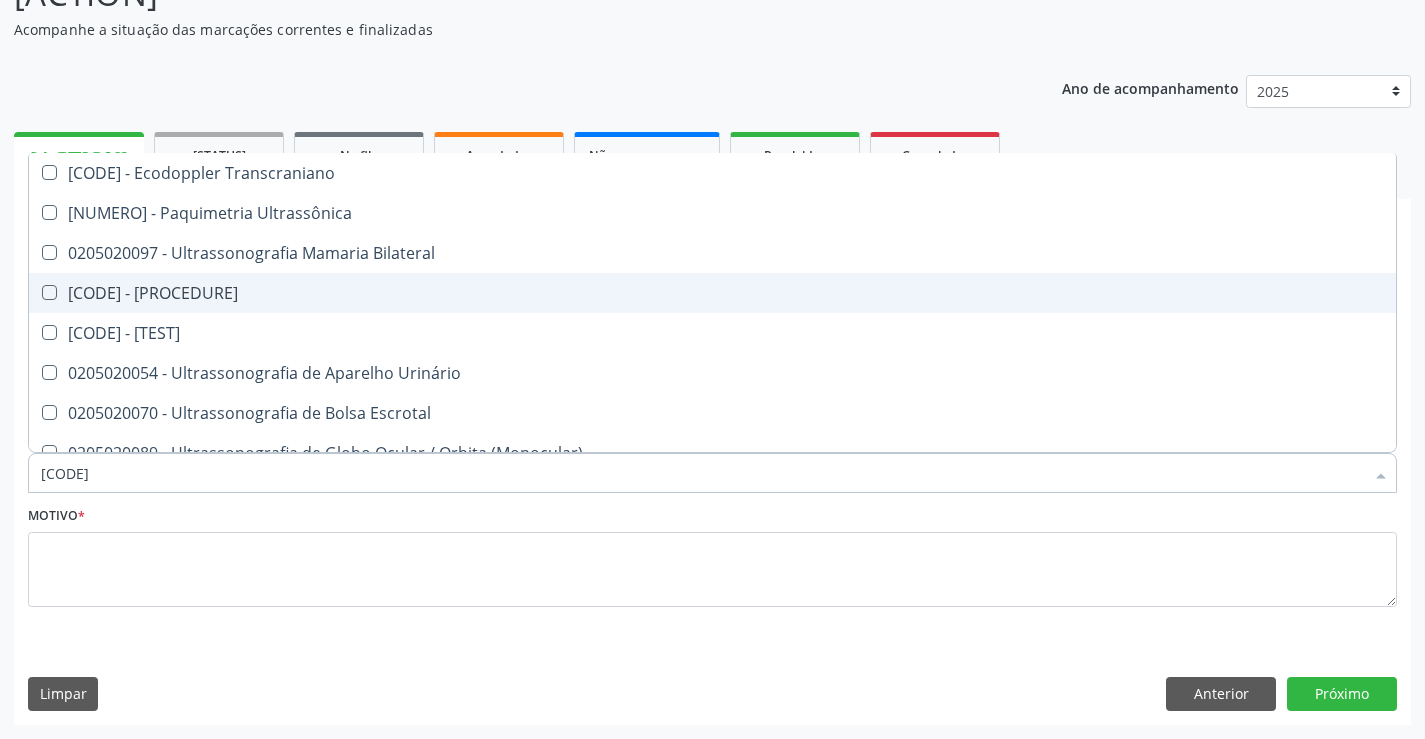 click on "[CODE] - [PROCEDURE]" at bounding box center [712, 293] 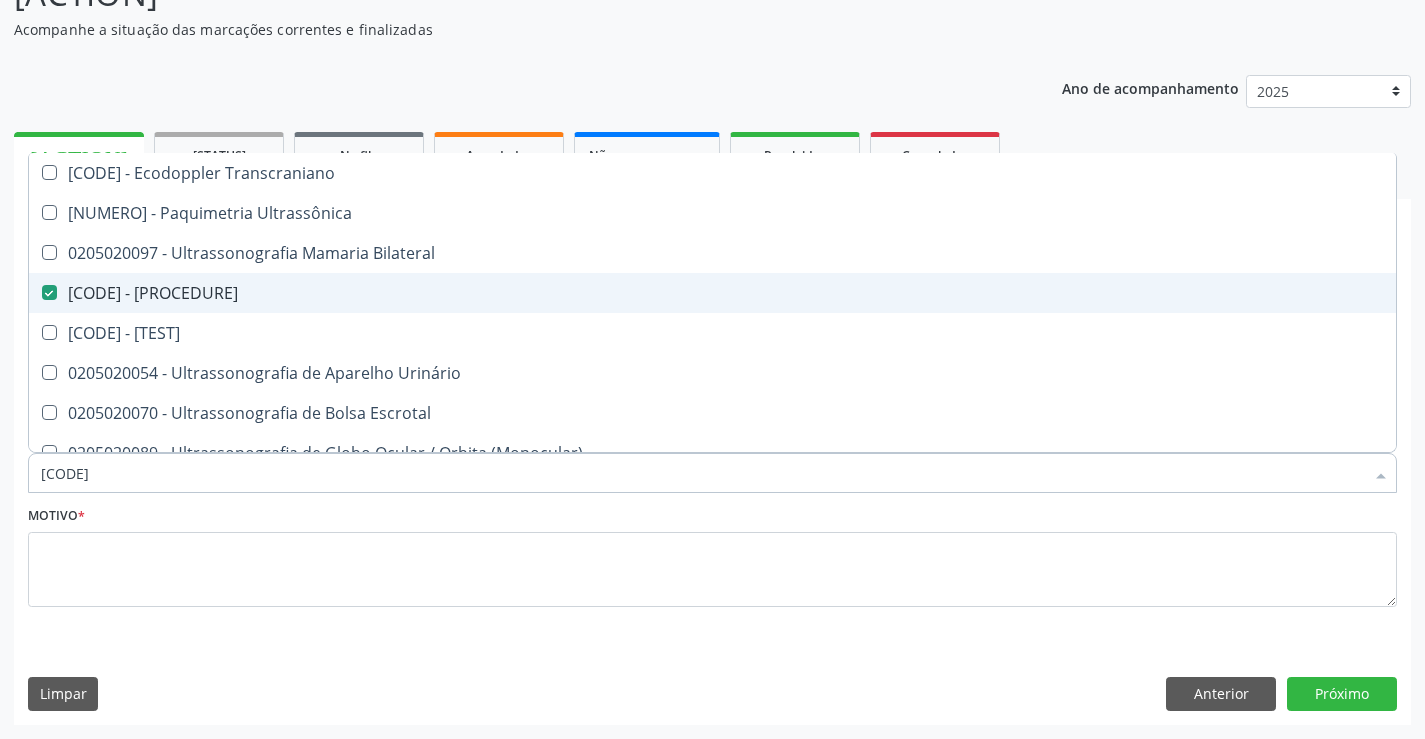 click on "[CODE] - [PROCEDURE]" at bounding box center [712, 293] 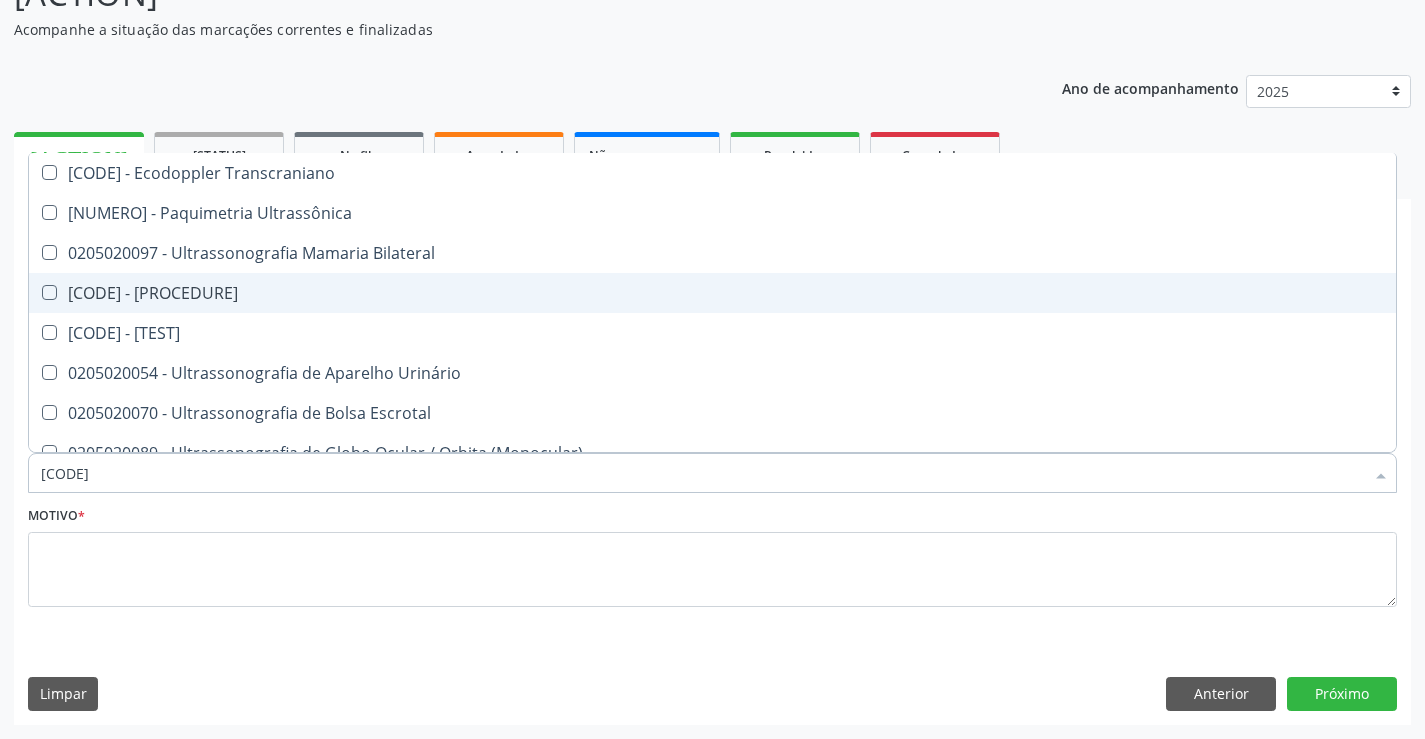 click on "[CODE] - [PROCEDURE]" at bounding box center [712, 293] 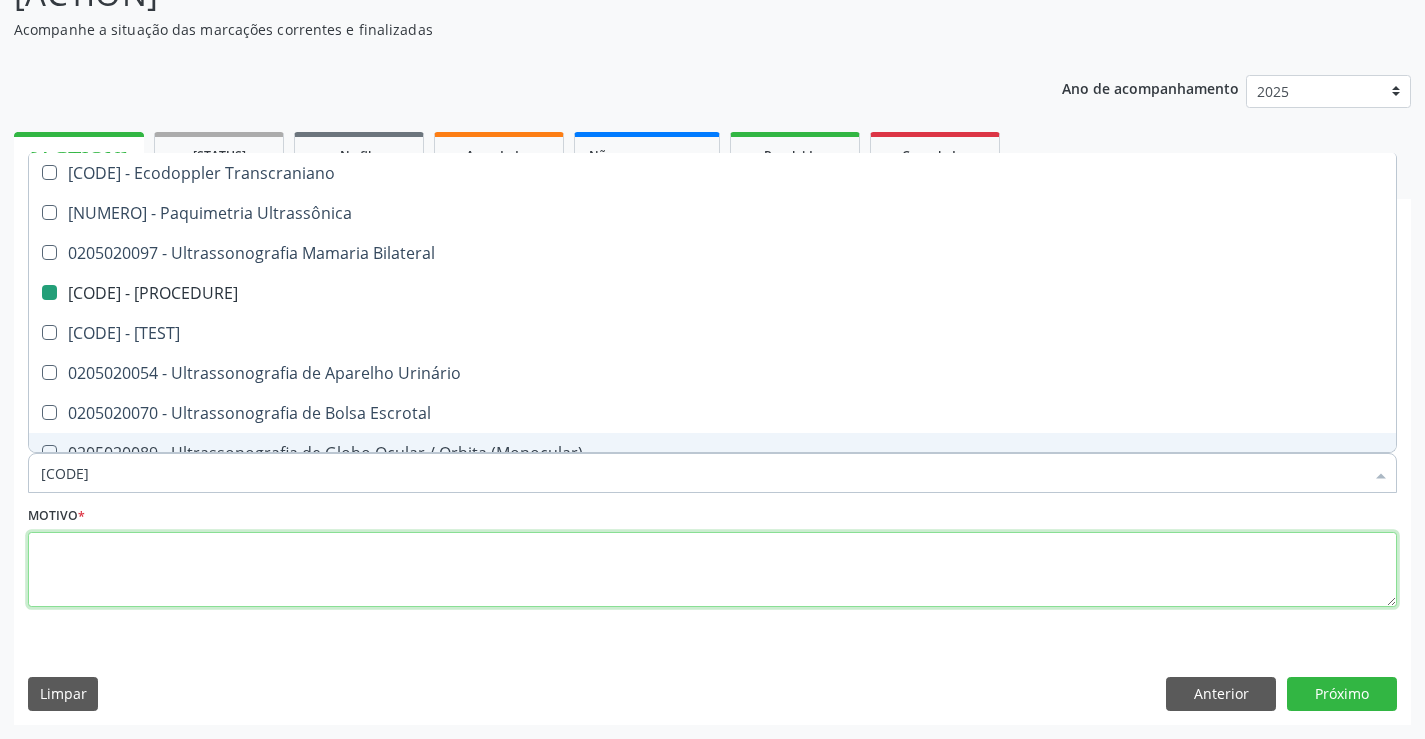 click at bounding box center (712, 570) 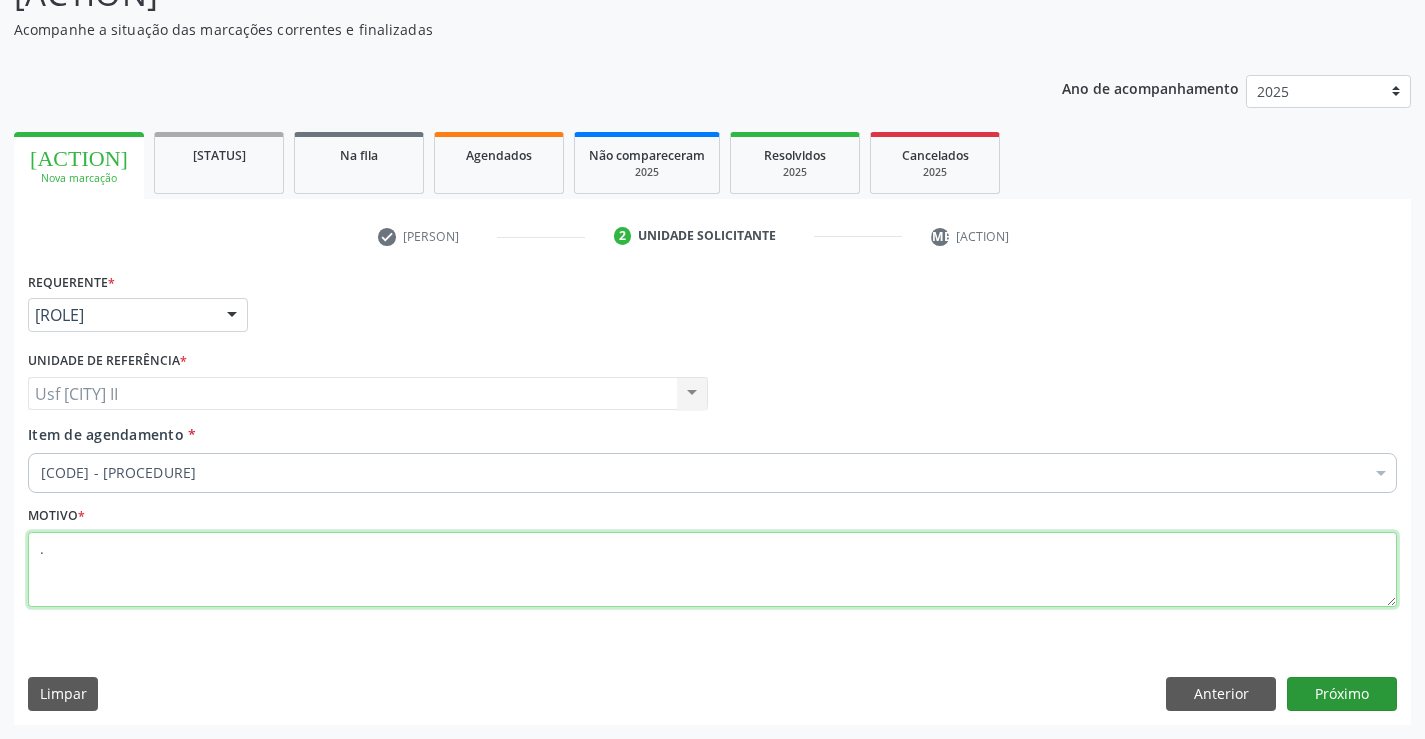 type on "." 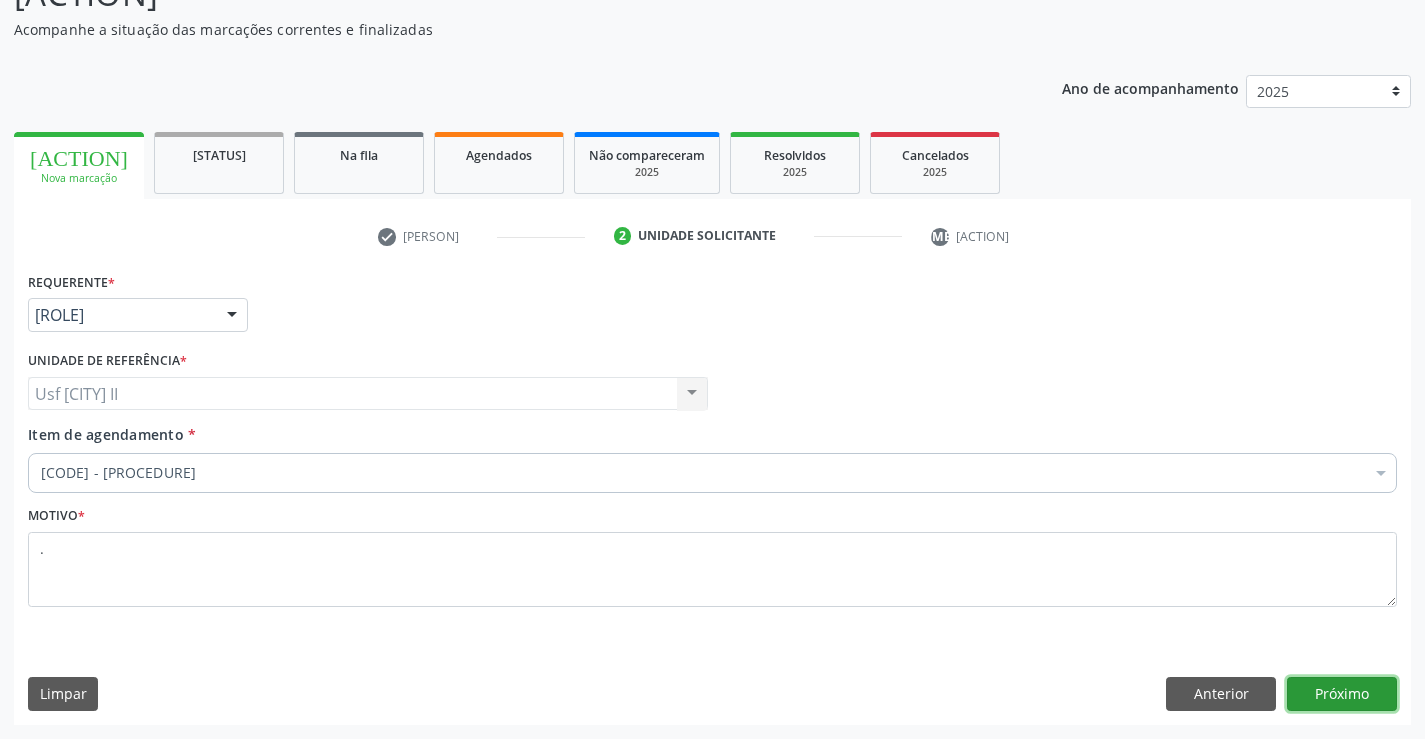 click on "Próximo" at bounding box center [1342, 694] 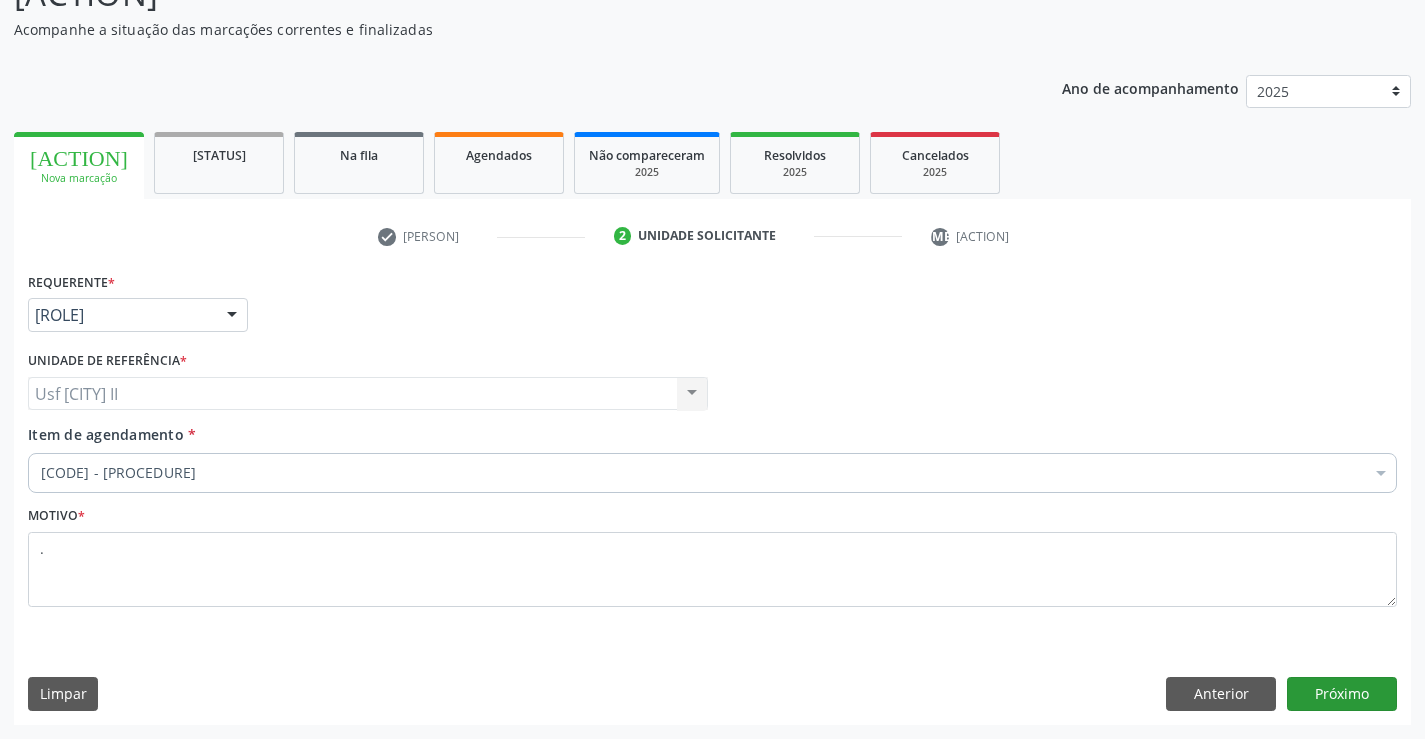 scroll, scrollTop: 131, scrollLeft: 0, axis: vertical 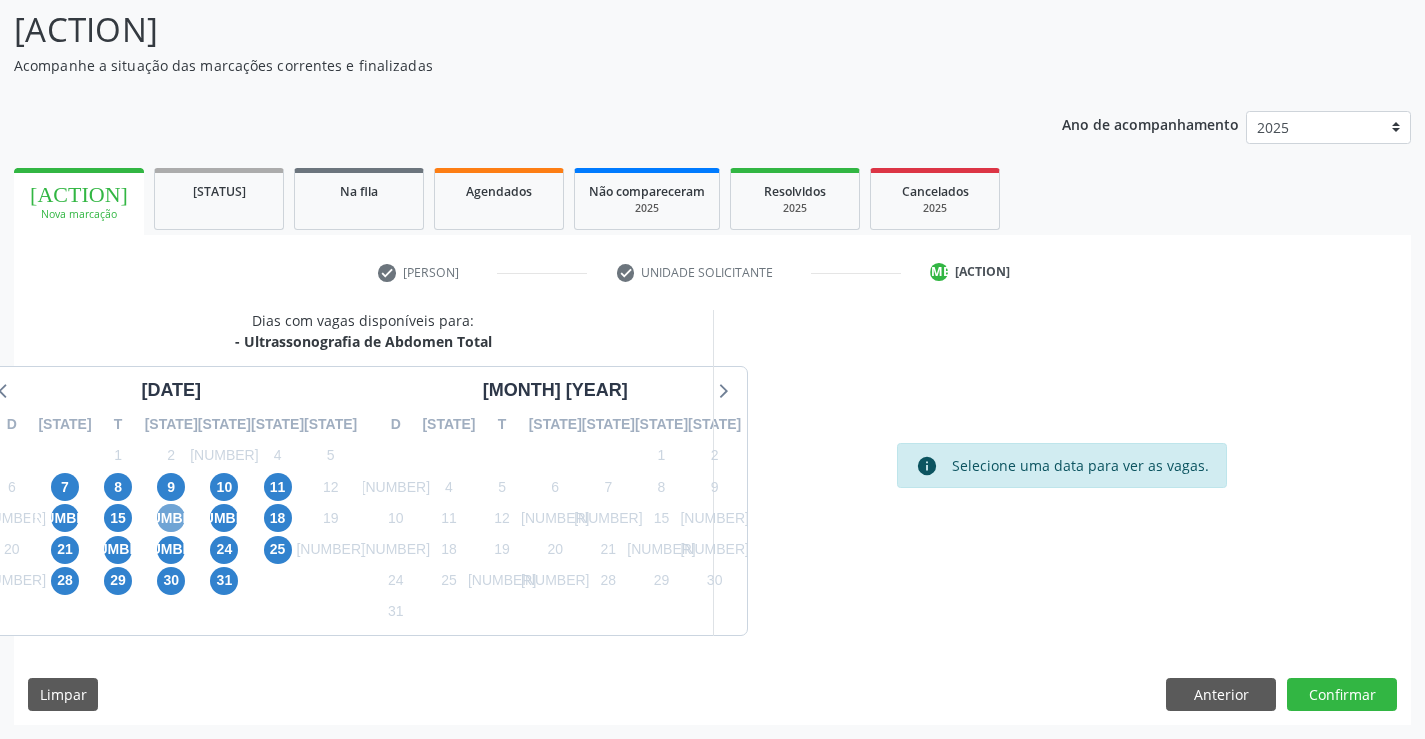 click on "[NUMBER]" at bounding box center [171, 518] 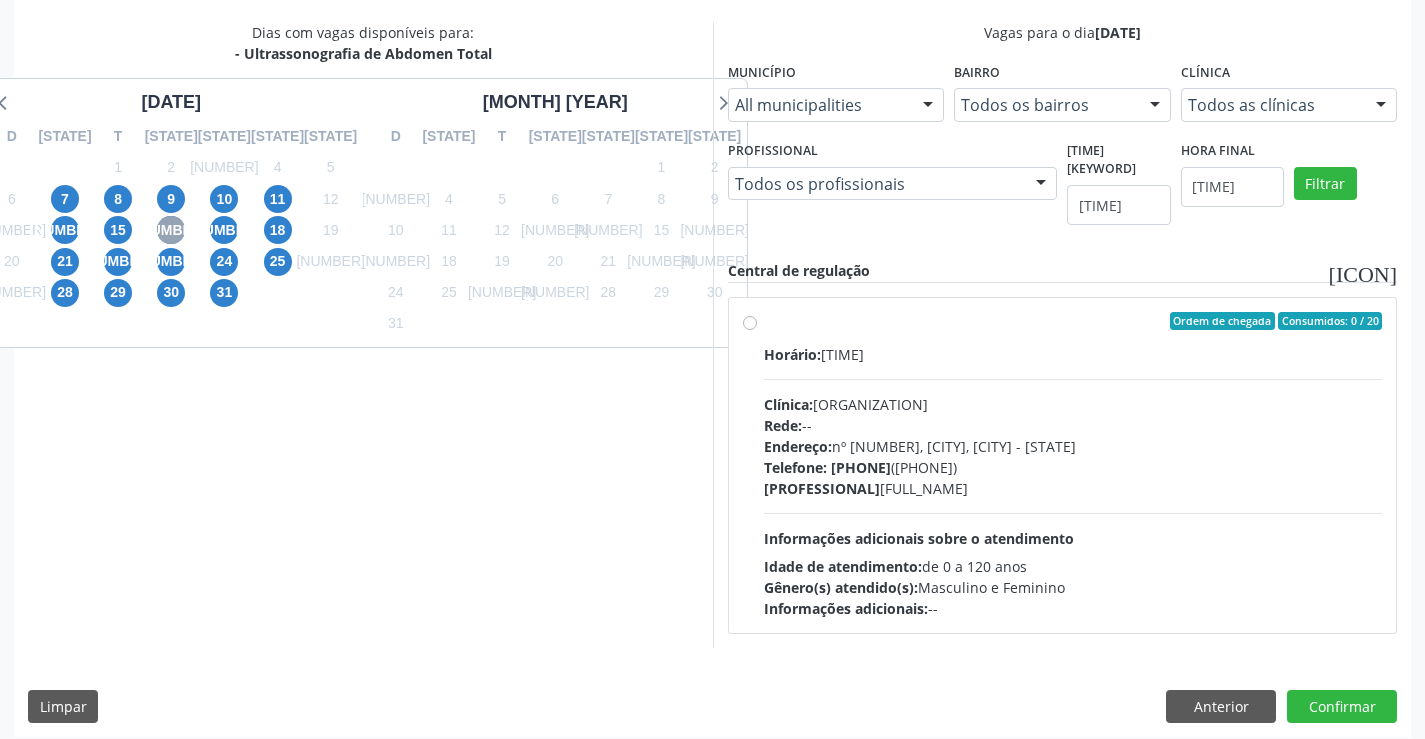 scroll, scrollTop: 420, scrollLeft: 0, axis: vertical 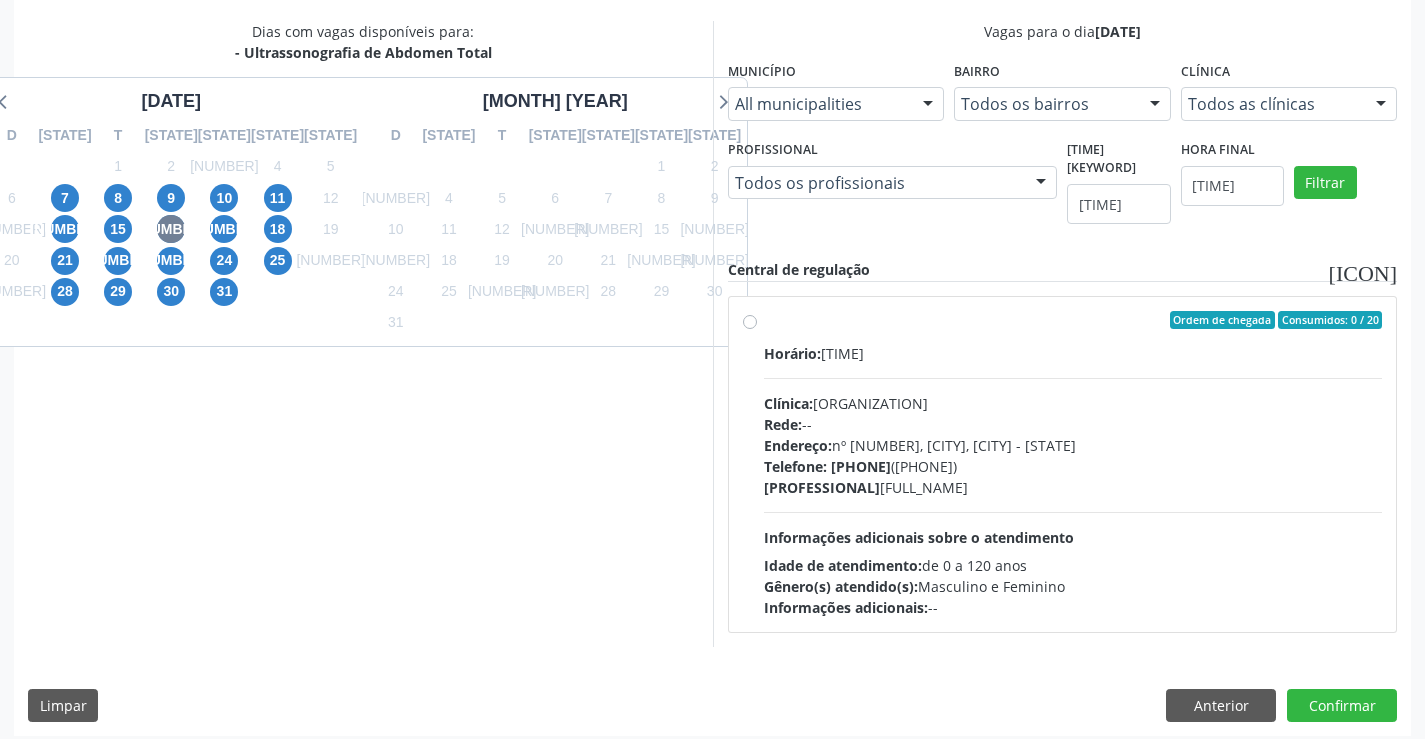 click on "Horário:   [TIME]
Clínica:  Hospital Sao Francisco
Rede:
--
Endereço:   nº [NUMBER], Varzea, [CITY] - [STATE]
Telefone:   [PHONE]
Profissional:
[FIRST] [LAST]
Informações adicionais sobre o atendimento
Idade de atendimento:
de 0 a 120 anos
Gênero(s) atendido(s):
Masculino e Feminino
Informações adicionais:
--" at bounding box center (1073, 464) 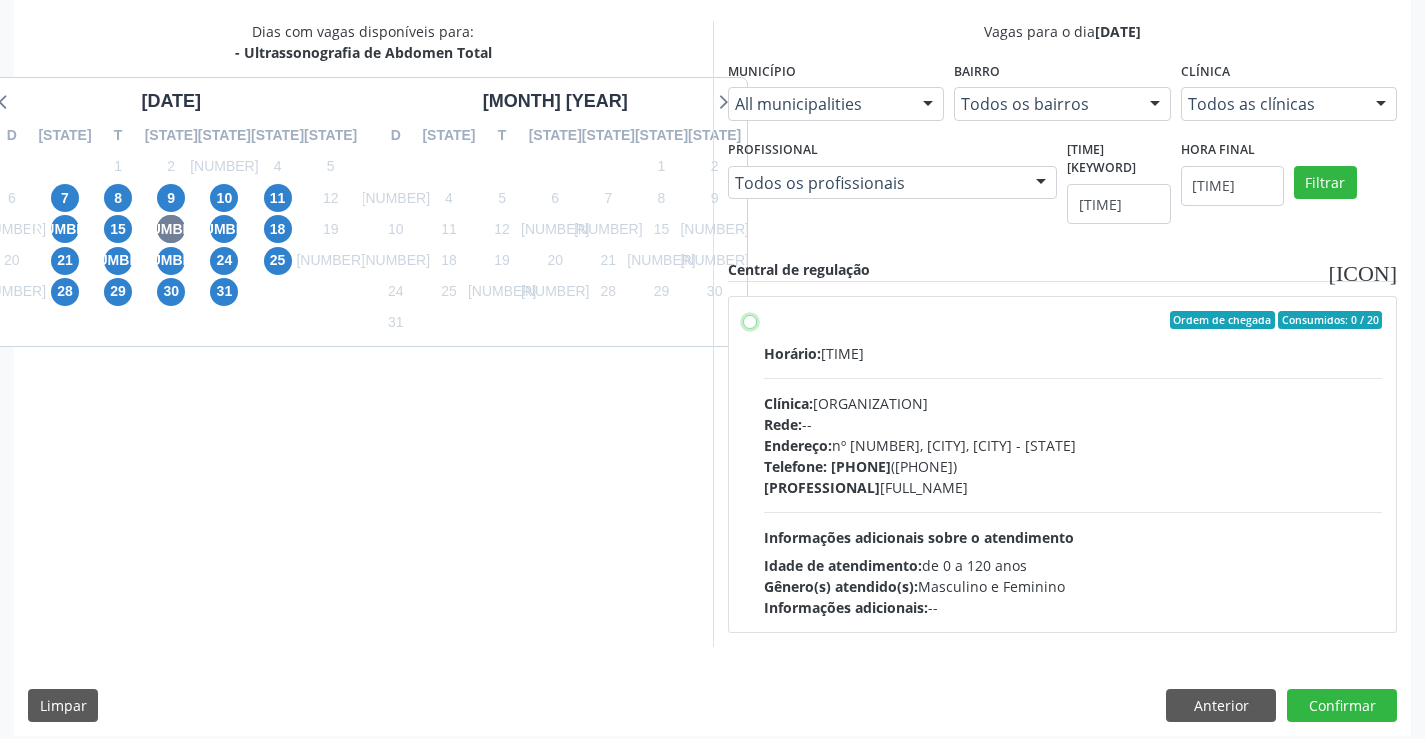 click on "Horário:   [TIME]
Clínica:  Hospital Sao Francisco
Rede:
--
Endereço:   nº [NUMBER], Varzea, [CITY] - [STATE]
Telefone:   [PHONE]
Profissional:
[FIRST] [LAST]
Informações adicionais sobre o atendimento
Idade de atendimento:
de 0 a 120 anos
Gênero(s) atendido(s):
Masculino e Feminino
Informações adicionais:
--" at bounding box center (750, 320) 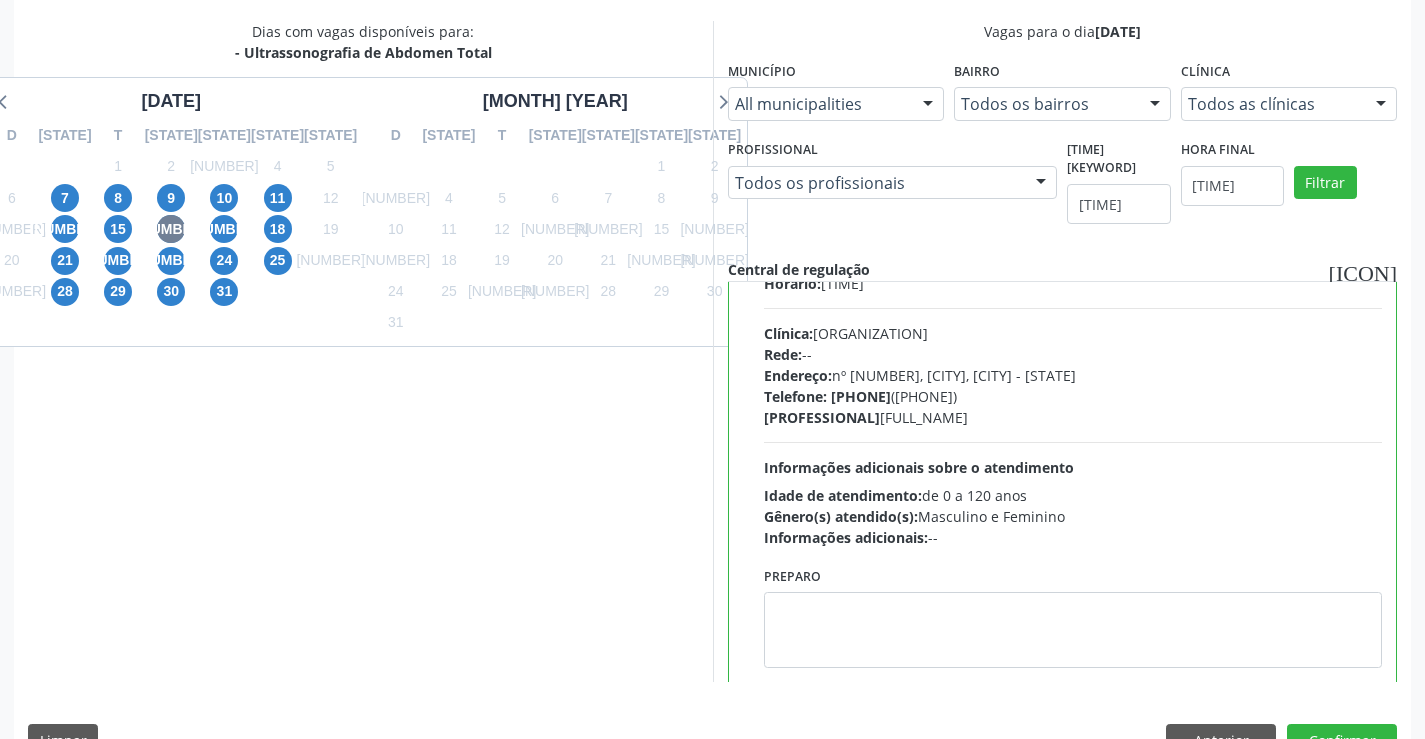 scroll, scrollTop: 99, scrollLeft: 0, axis: vertical 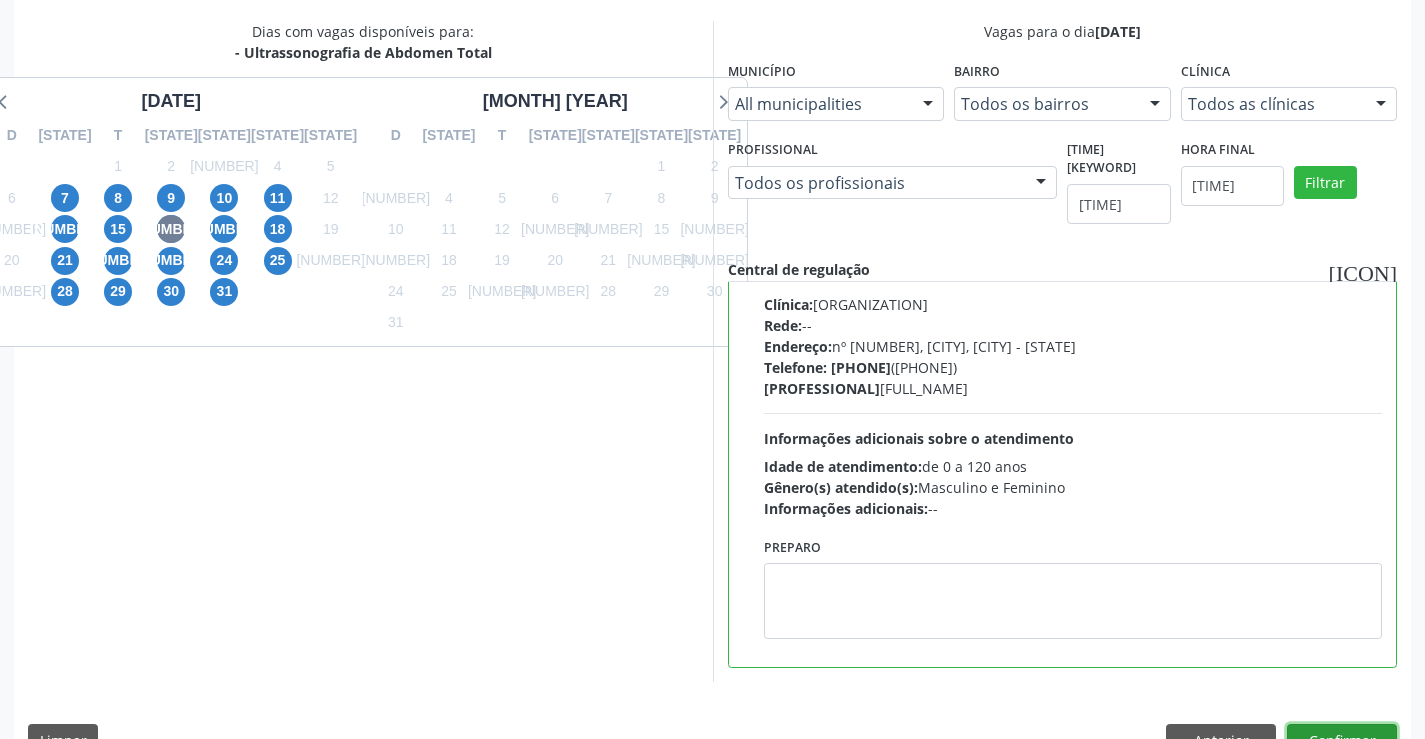 click on "Confirmar" at bounding box center (1342, 741) 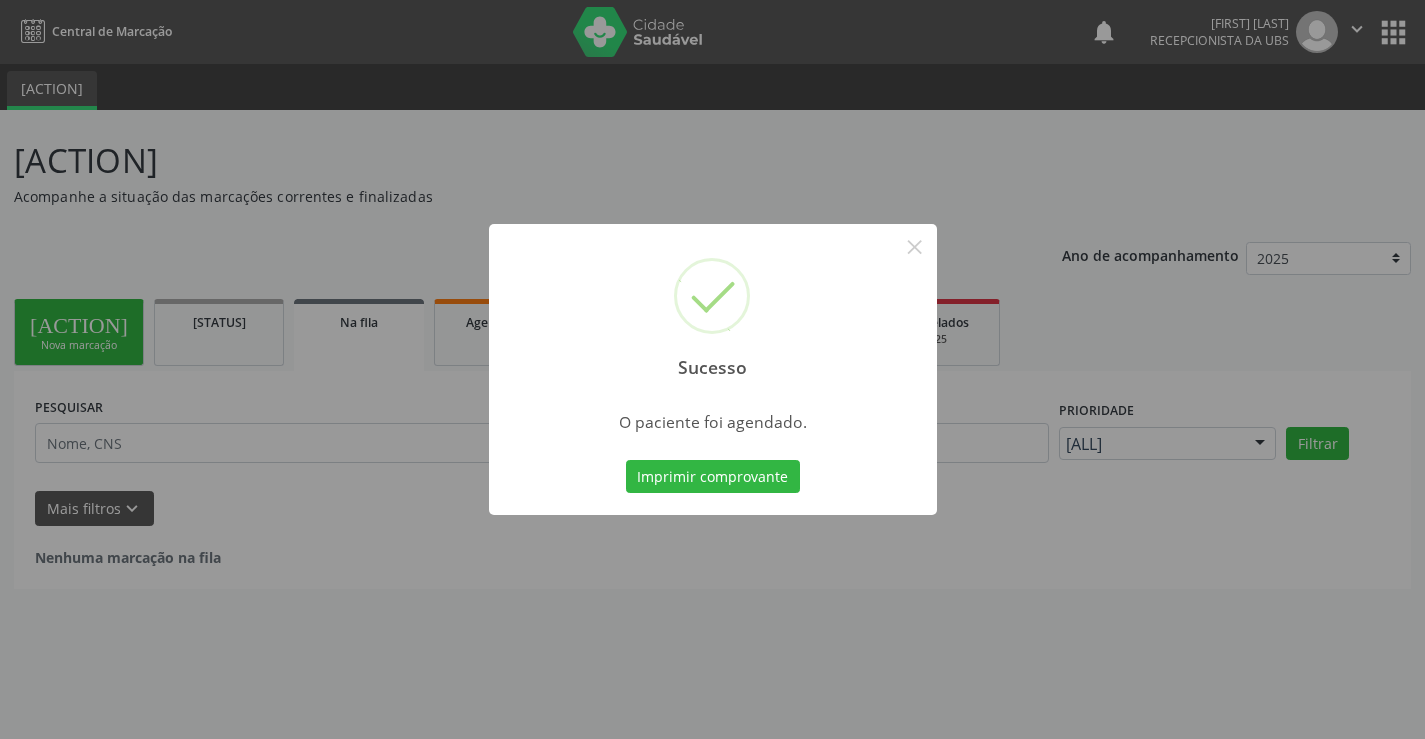 scroll, scrollTop: 0, scrollLeft: 0, axis: both 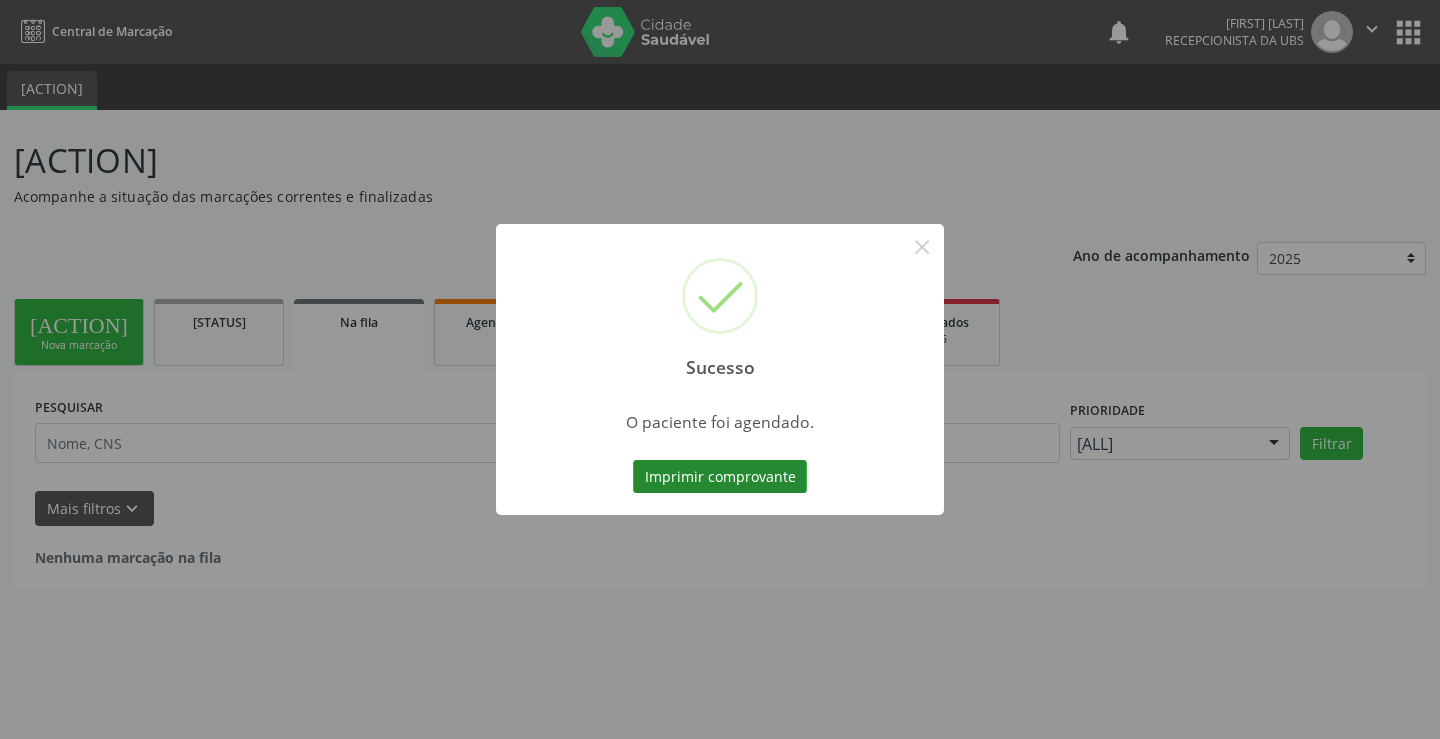 click on "Imprimir comprovante" at bounding box center [720, 477] 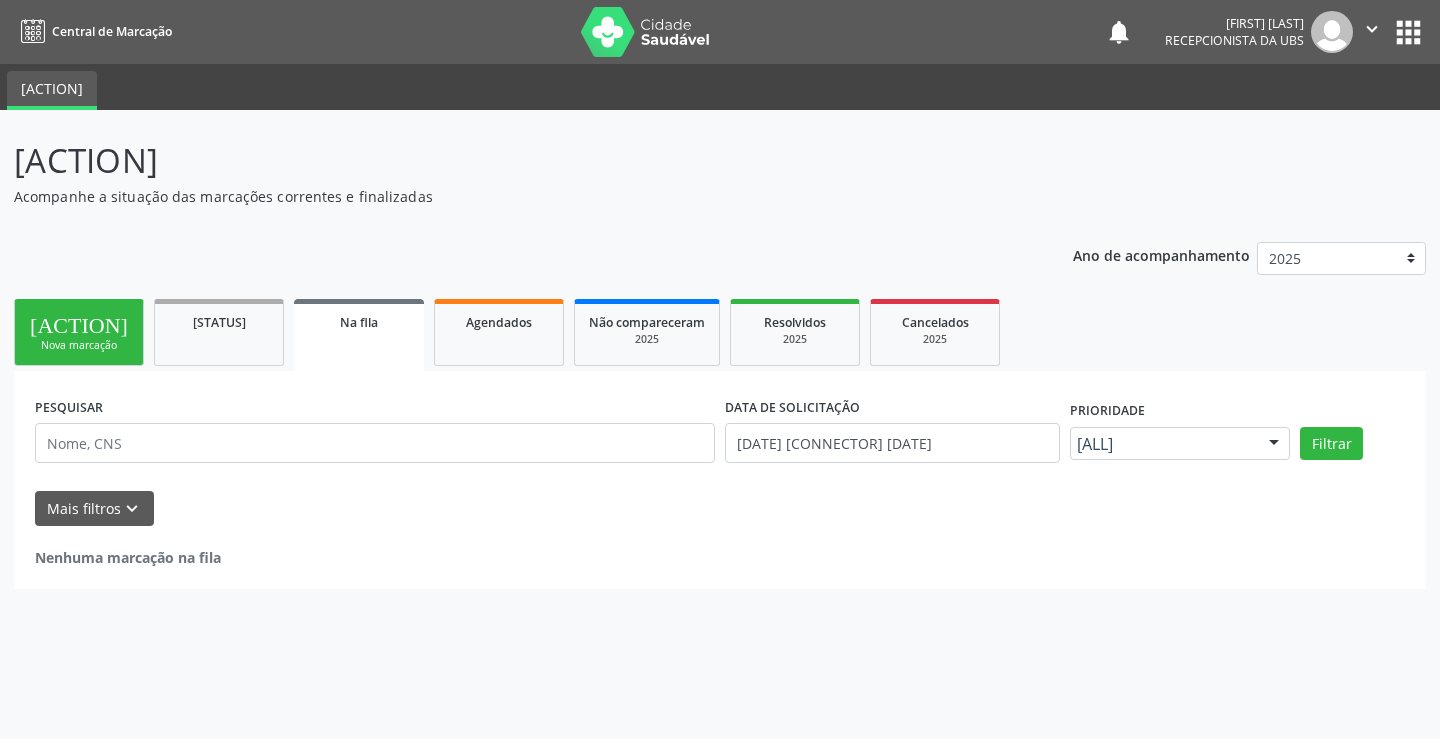 click on "Nova marcação" at bounding box center [79, 345] 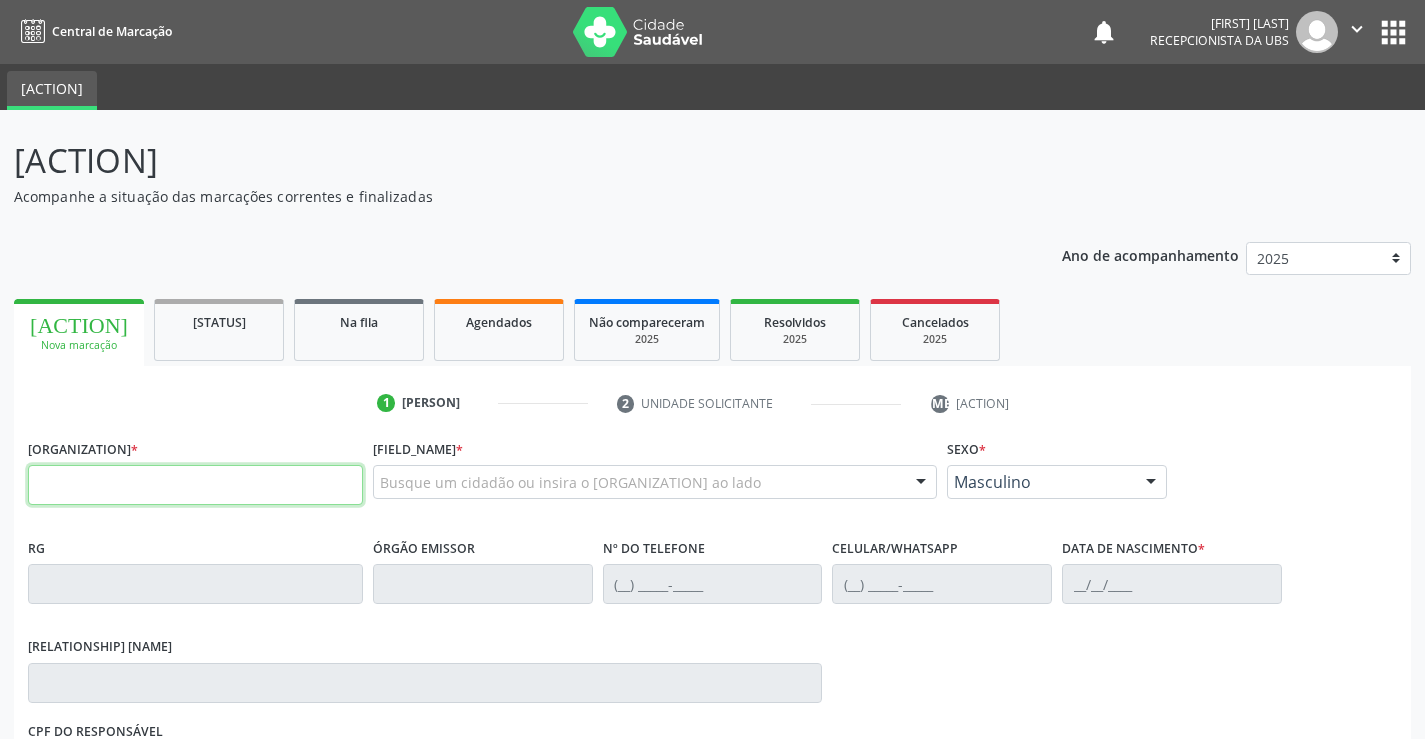 click at bounding box center [195, 485] 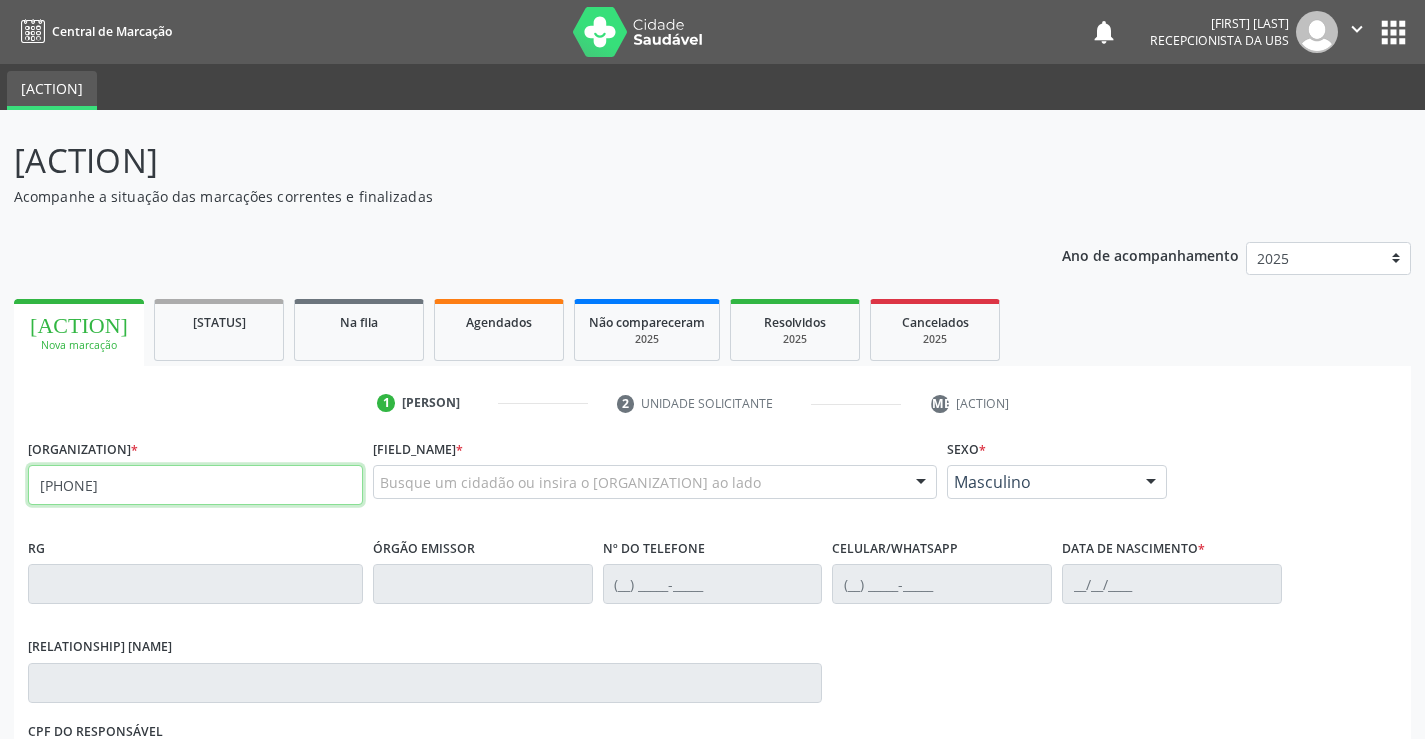 type on "[PHONE]" 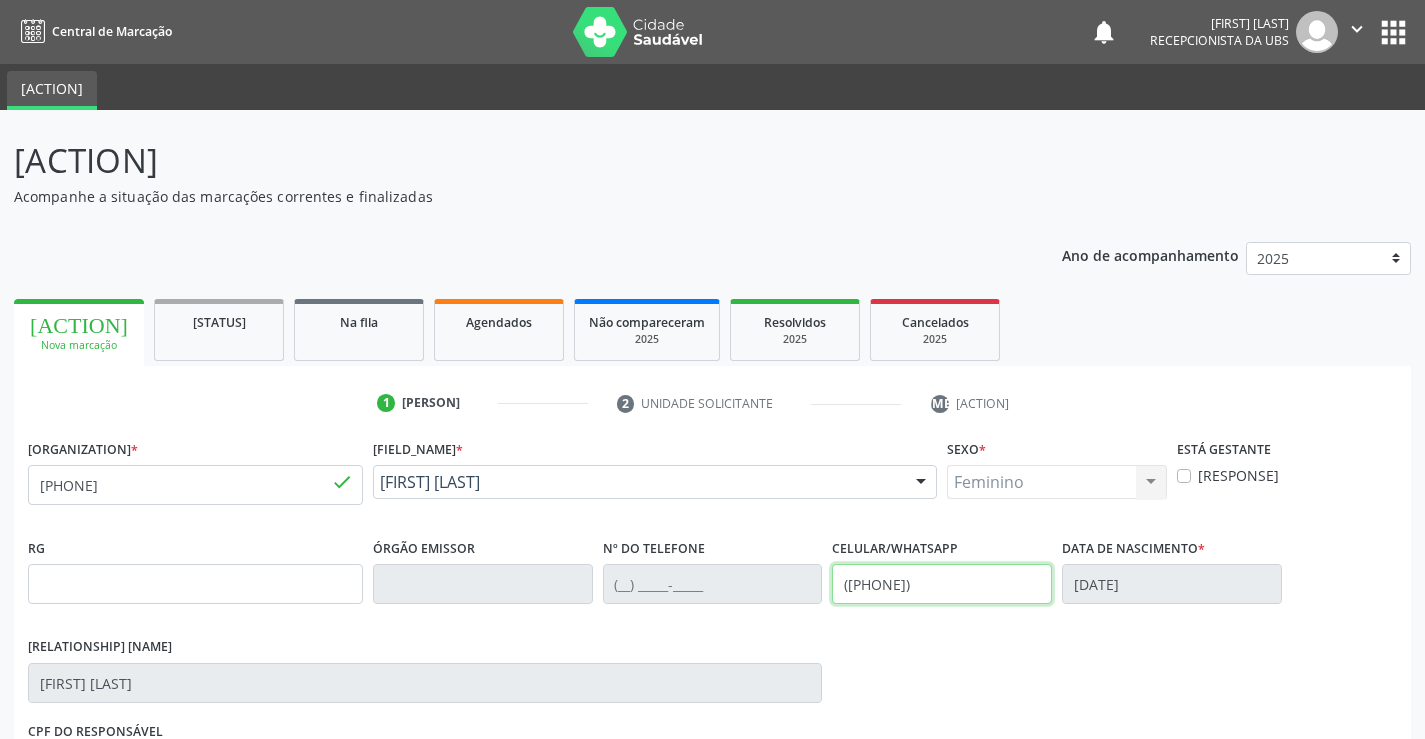 click on "([PHONE])" at bounding box center [942, 584] 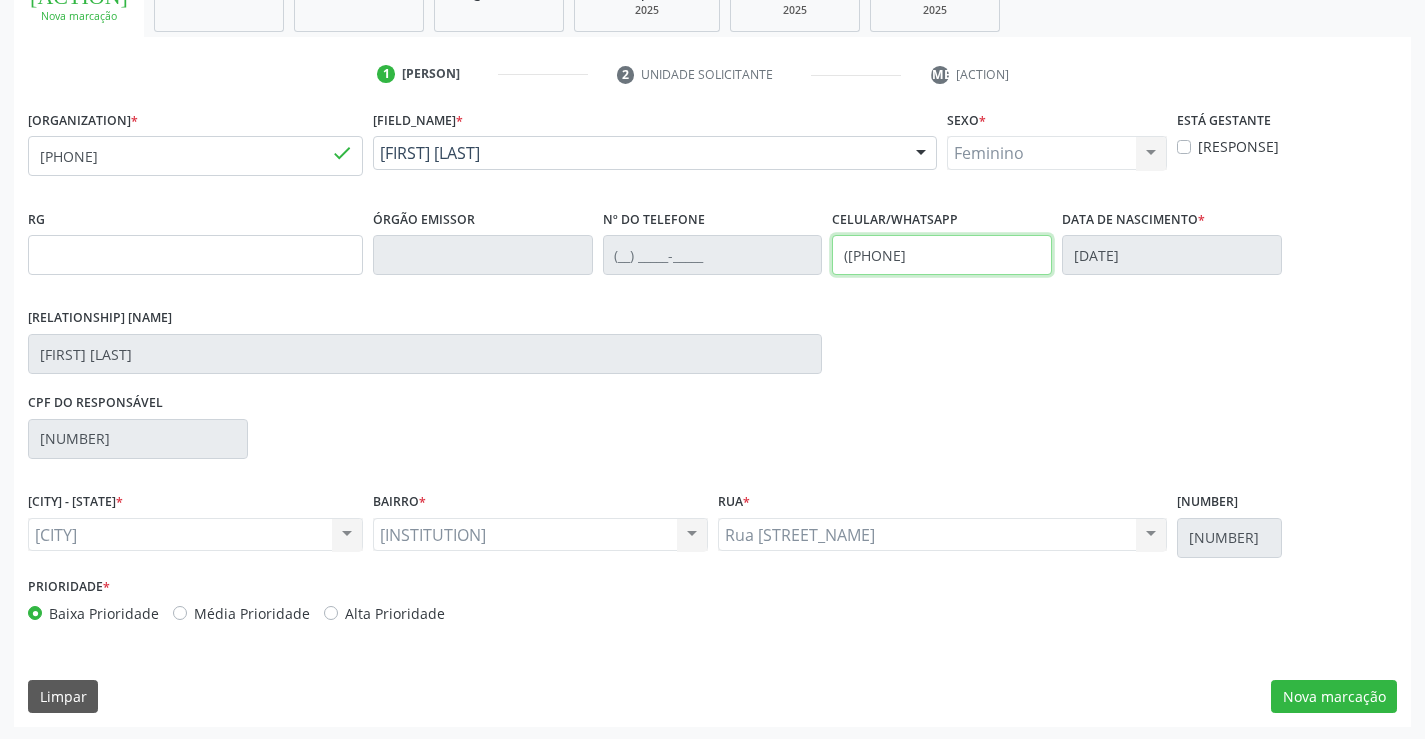 scroll, scrollTop: 331, scrollLeft: 0, axis: vertical 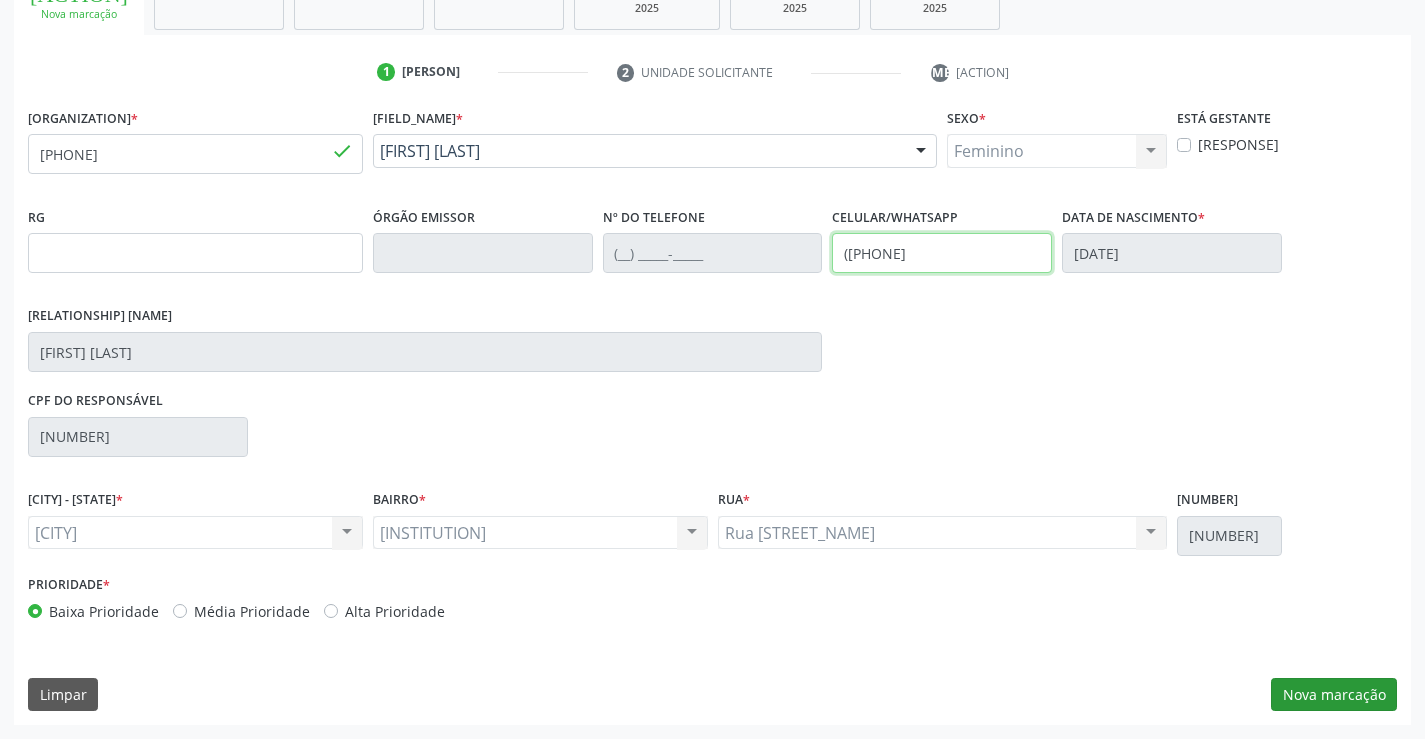 type on "([PHONE]" 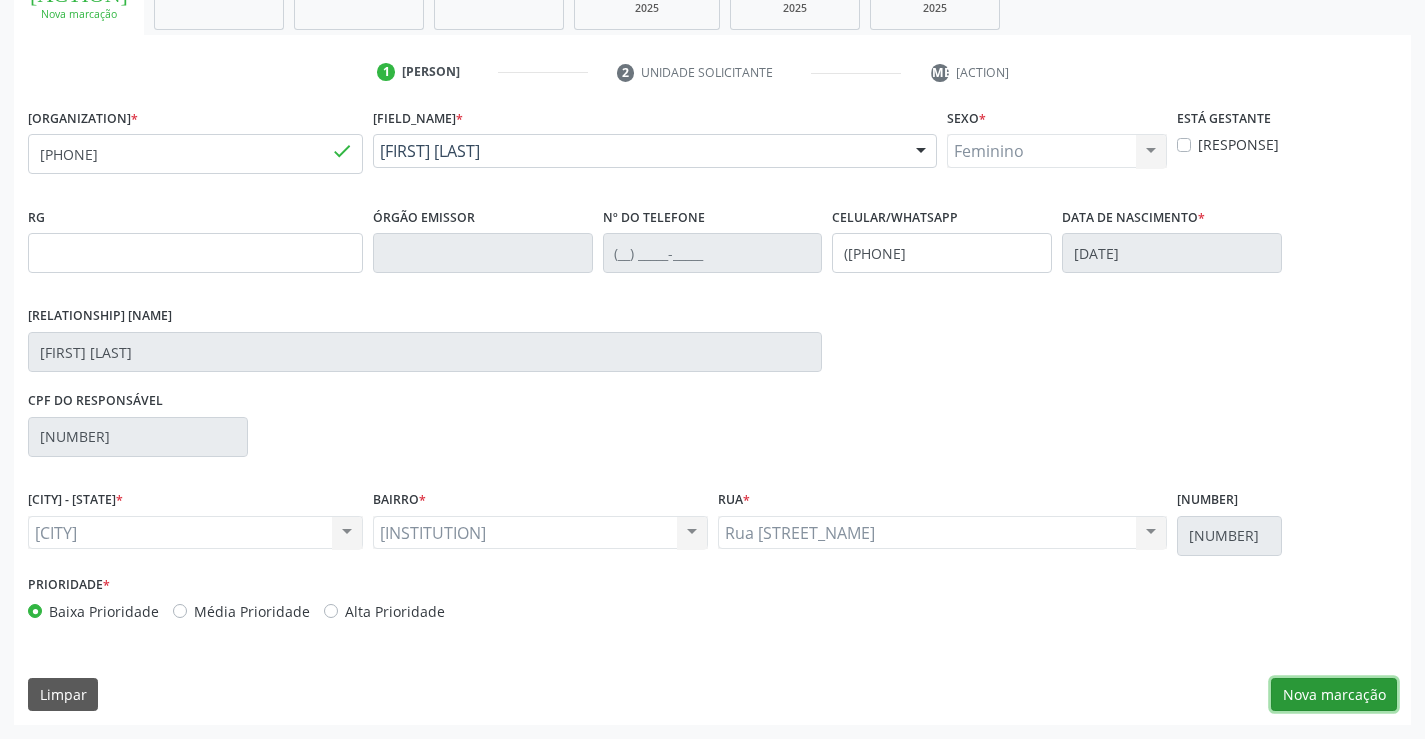 click on "Nova marcação" at bounding box center (1334, 695) 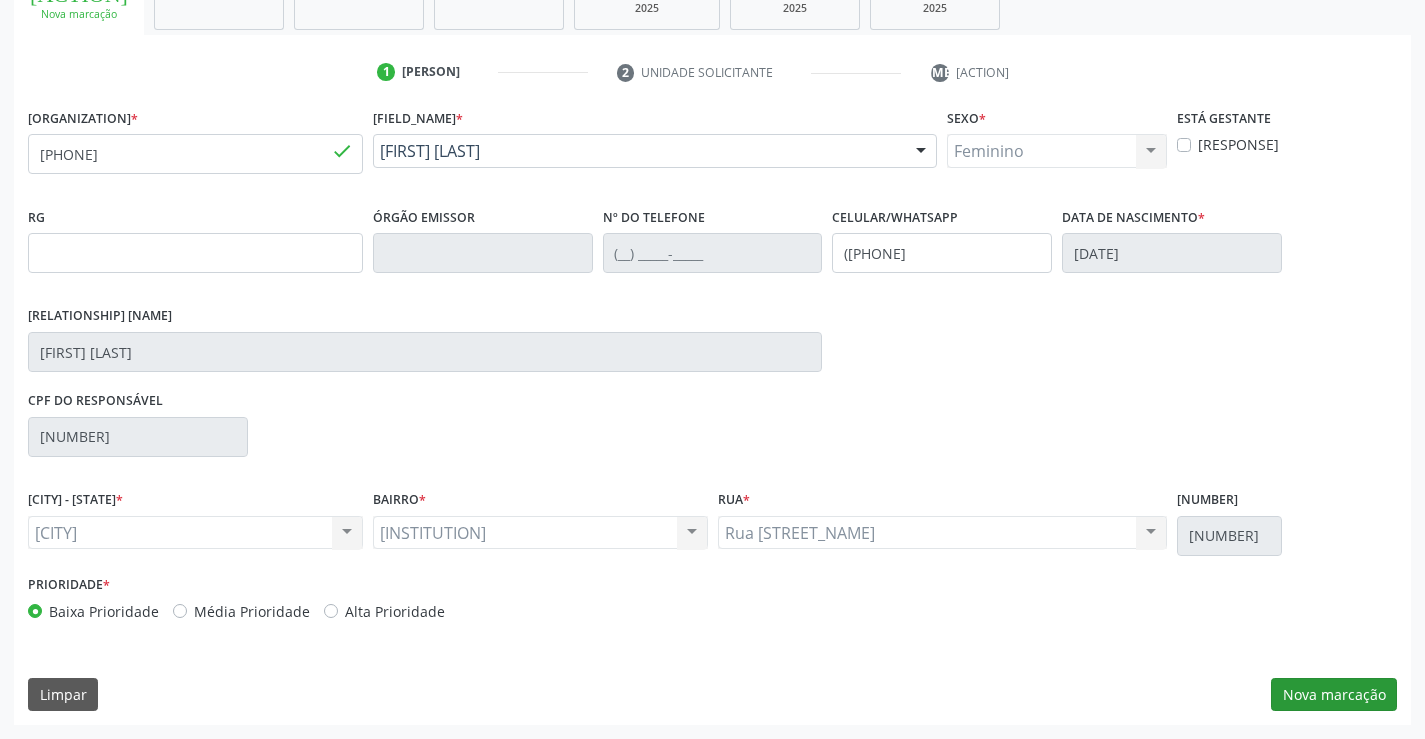 scroll, scrollTop: 167, scrollLeft: 0, axis: vertical 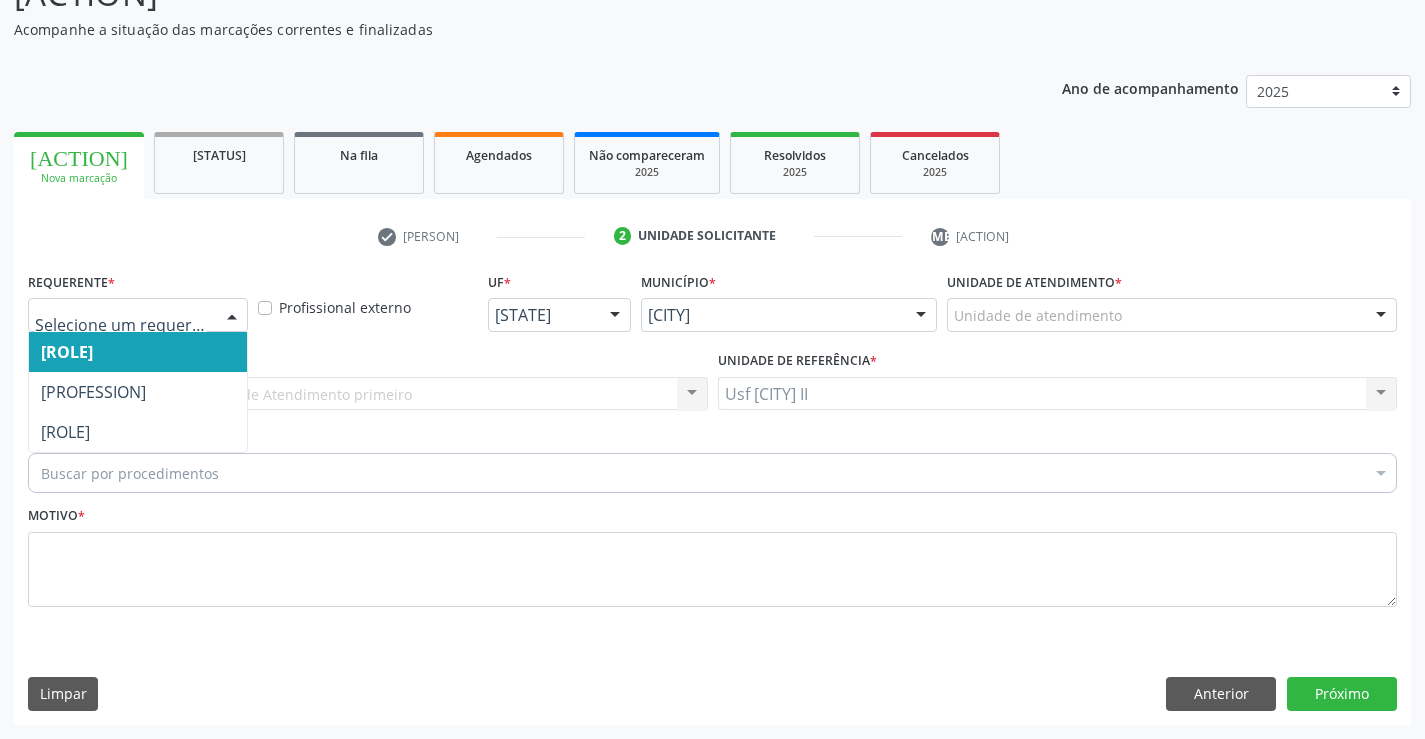 click at bounding box center (232, 316) 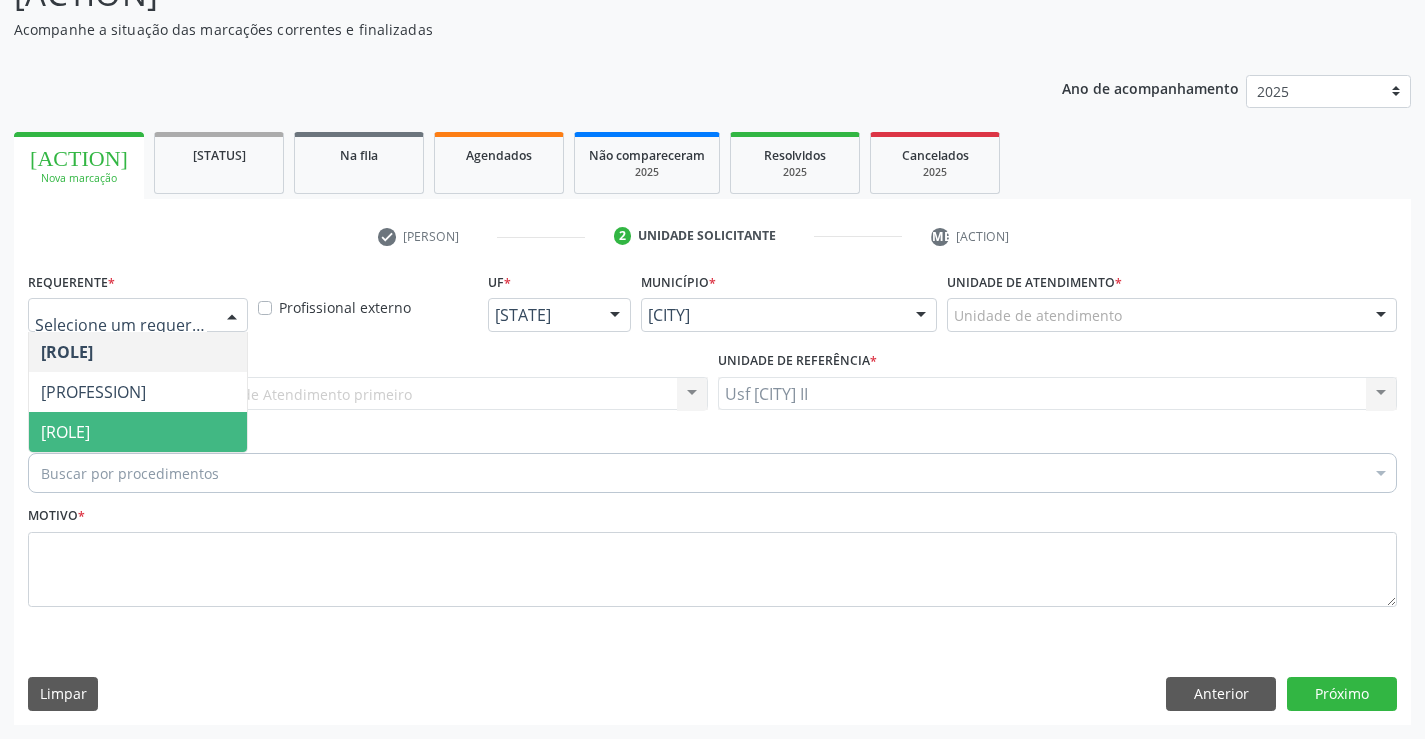 click on "[ROLE]" at bounding box center [138, 432] 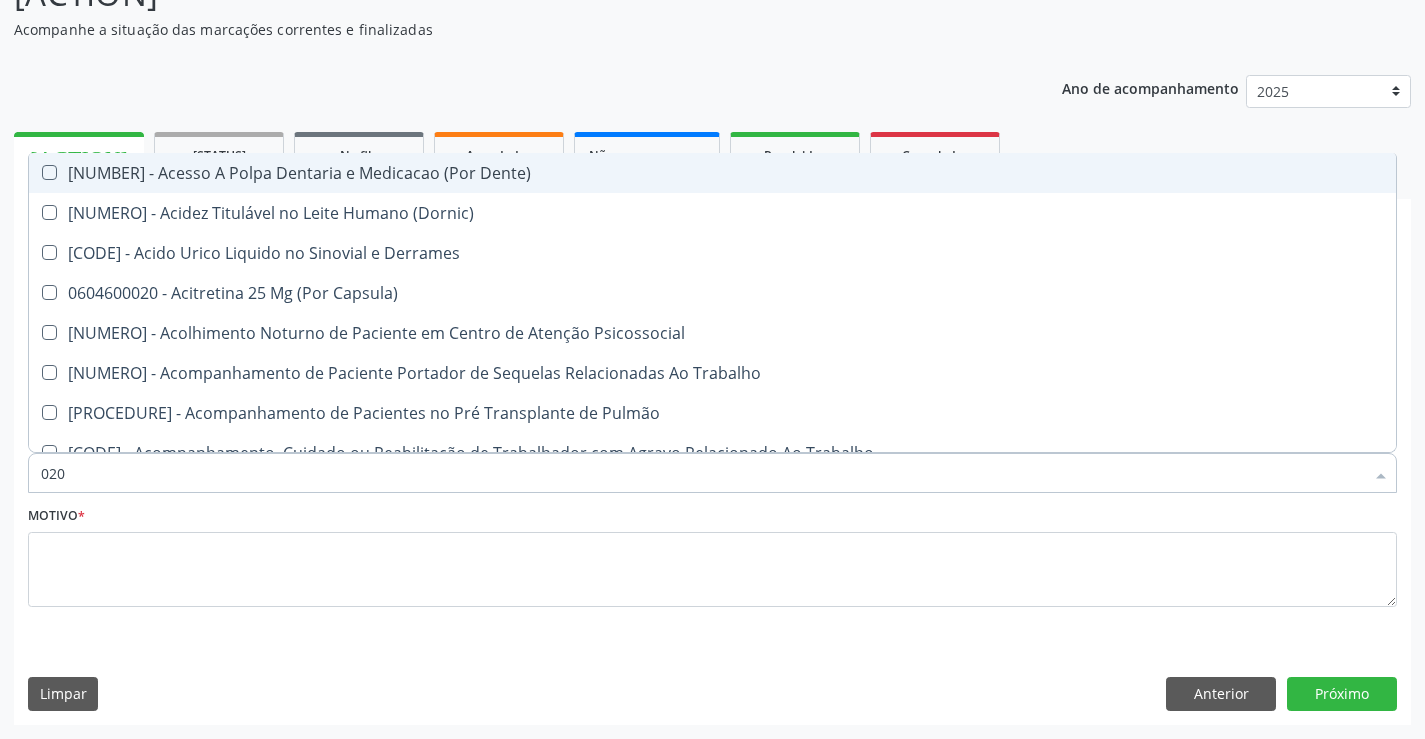 type on "[PROCEDURE]" 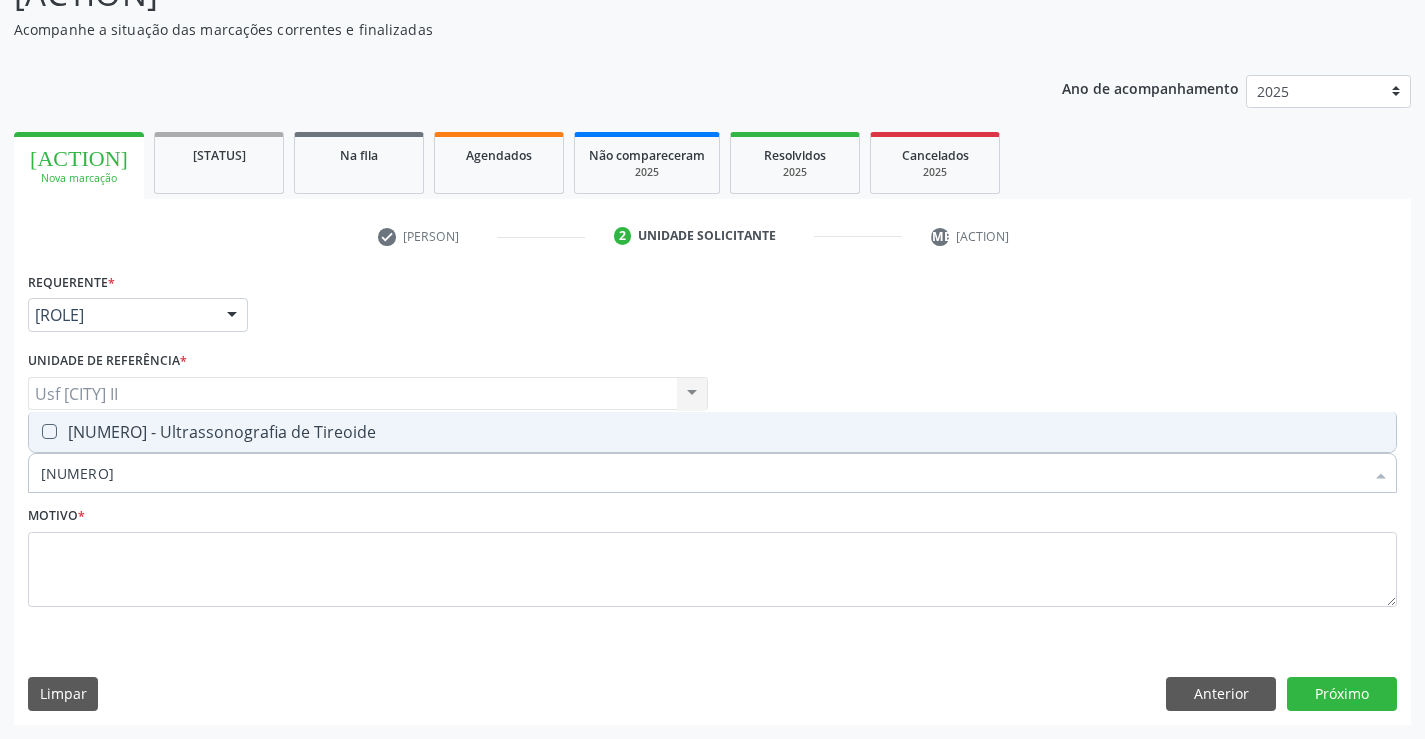click on "[NUMERO] - Ultrassonografia de Tireoide" at bounding box center [712, 432] 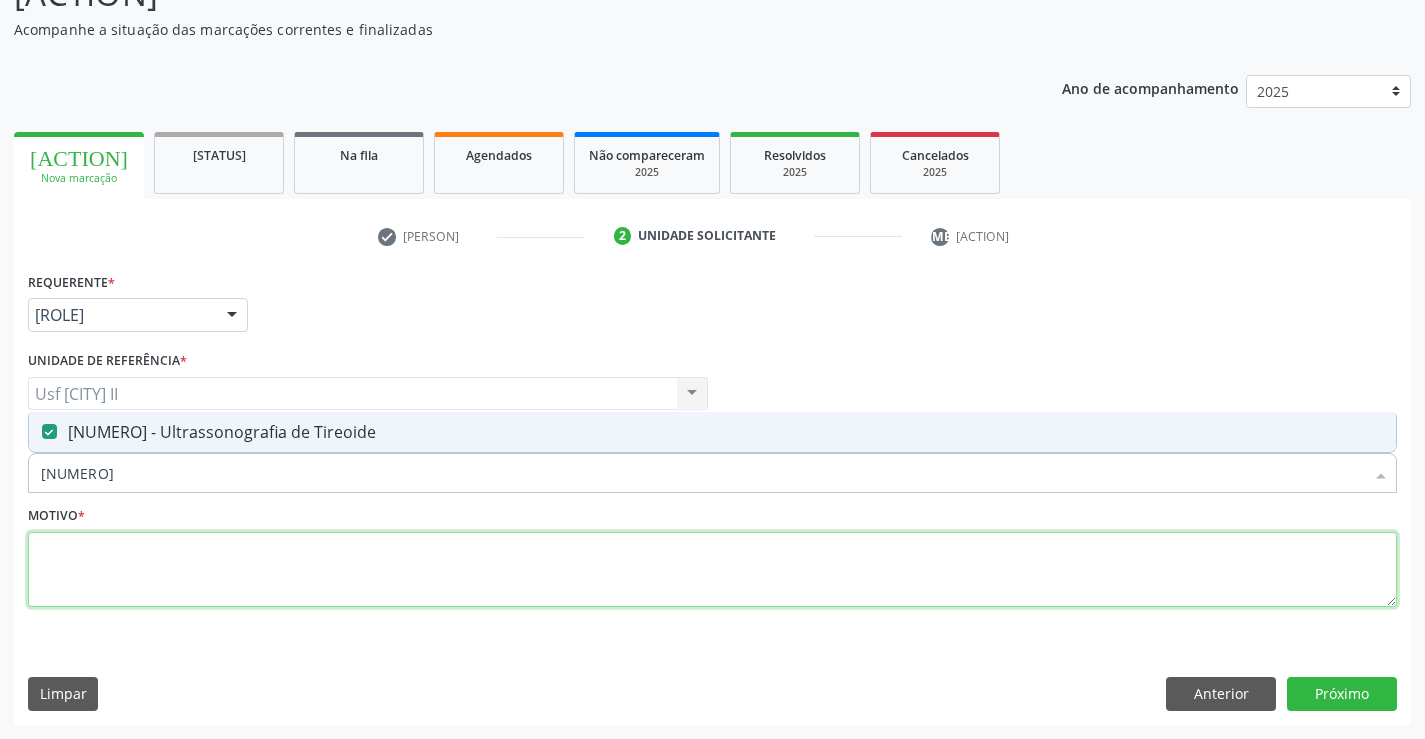 click at bounding box center (712, 570) 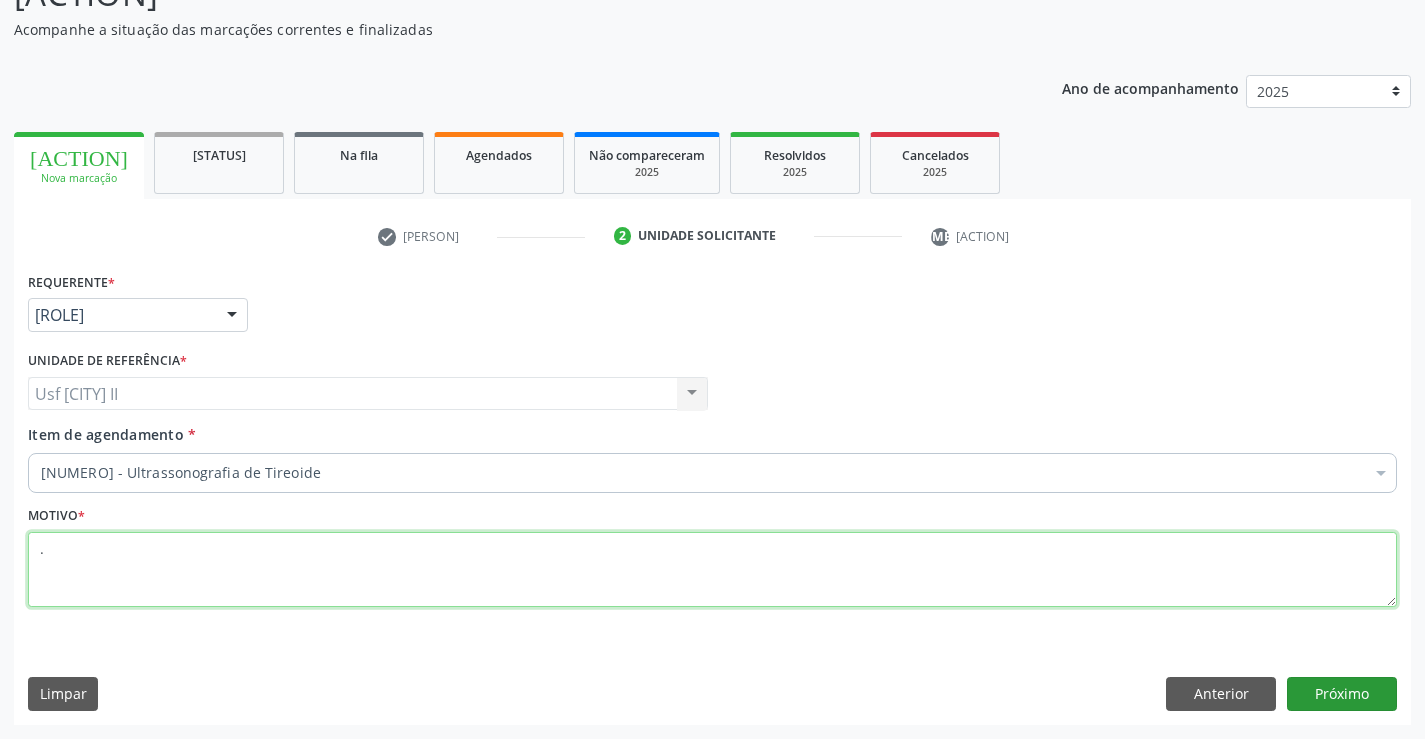 type on "." 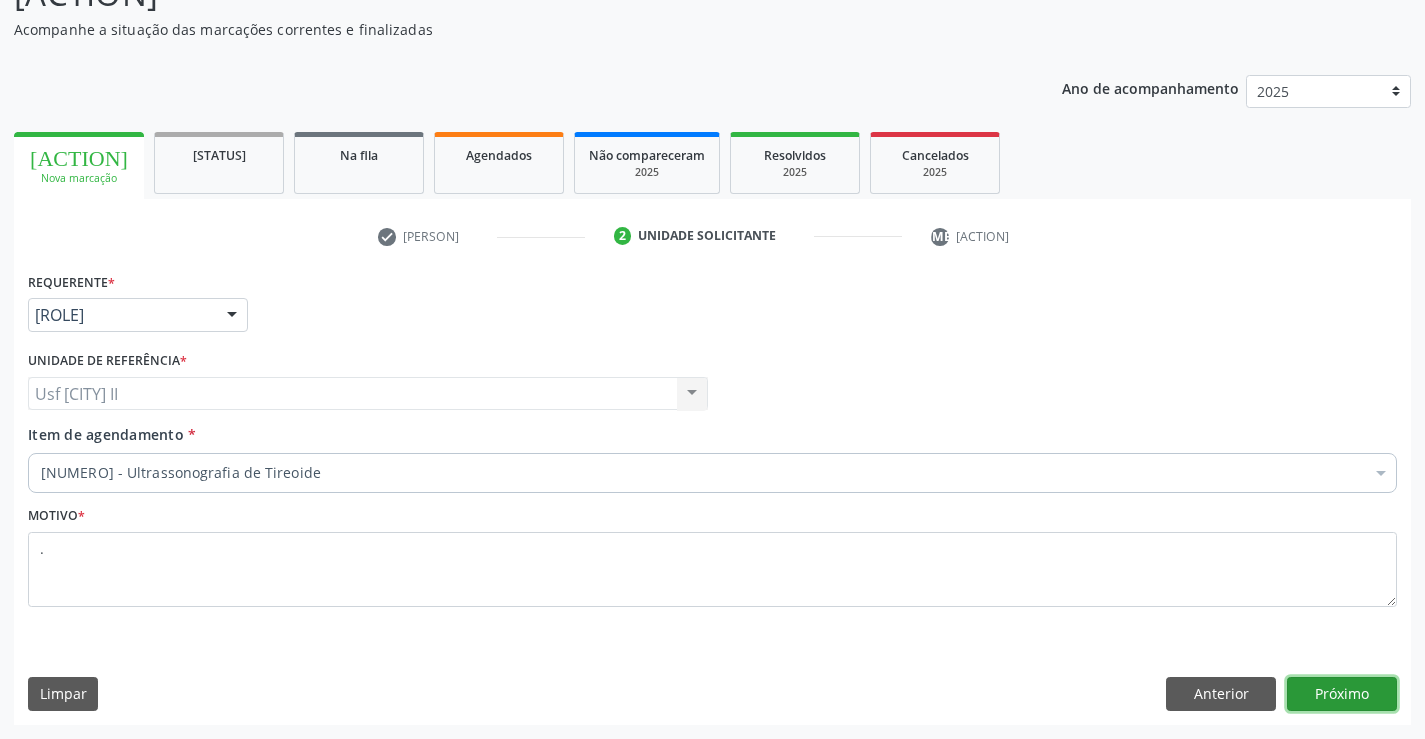 click on "Próximo" at bounding box center (1342, 694) 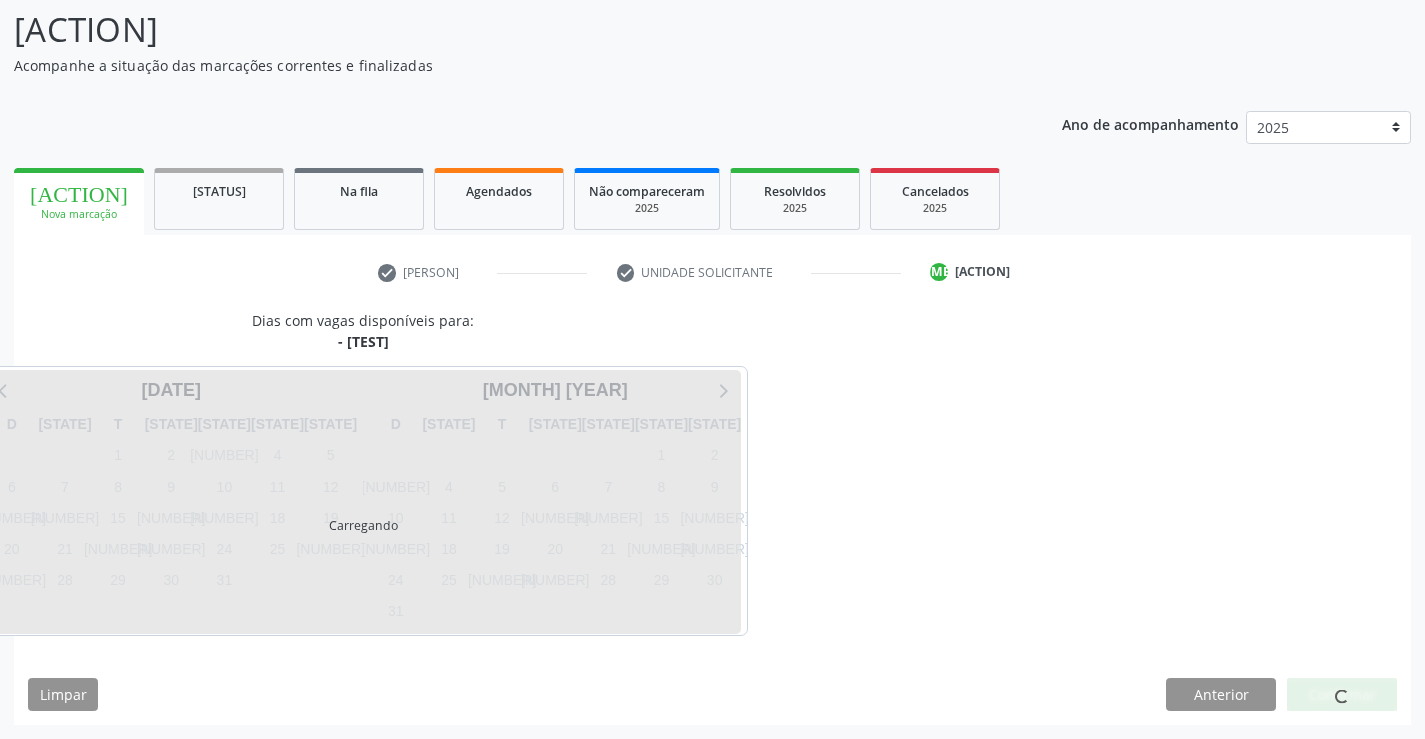 scroll, scrollTop: 131, scrollLeft: 0, axis: vertical 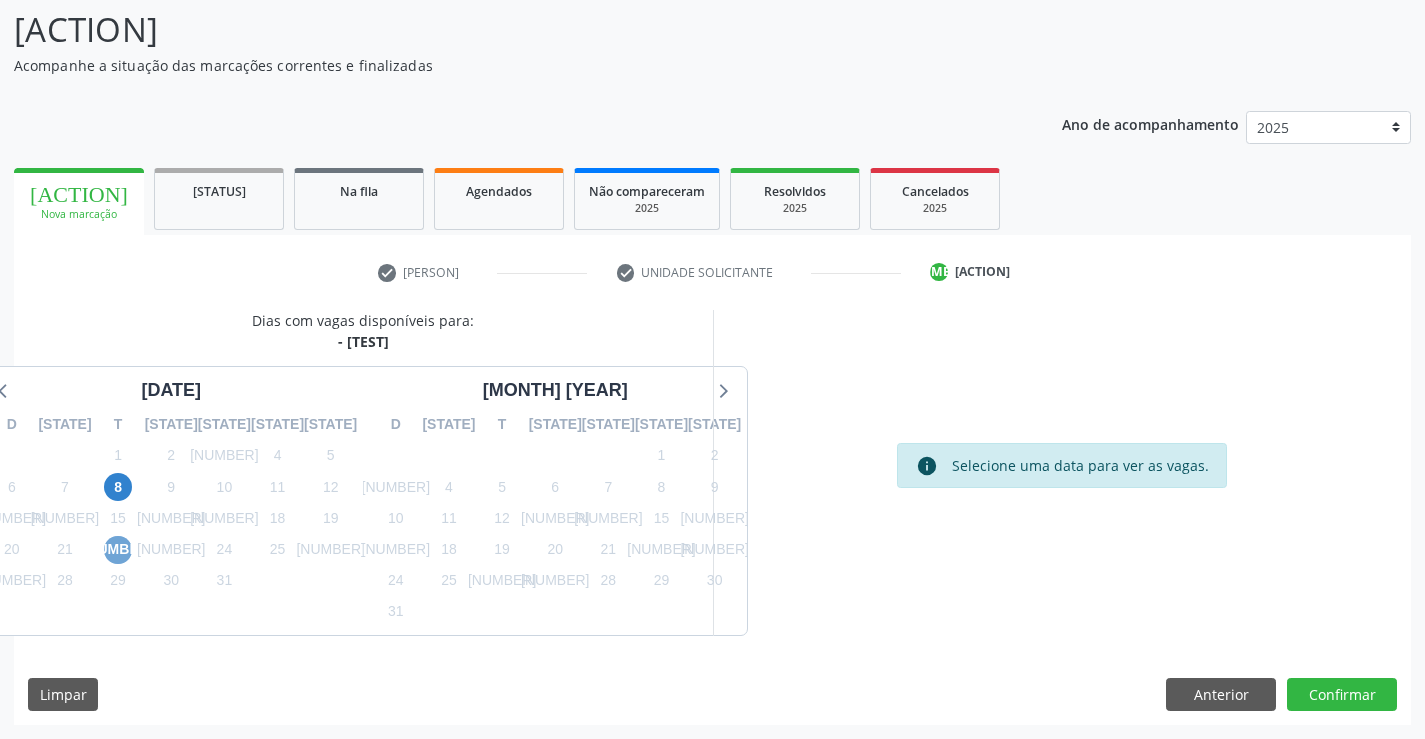 click on "[NUMBER]" at bounding box center [118, 550] 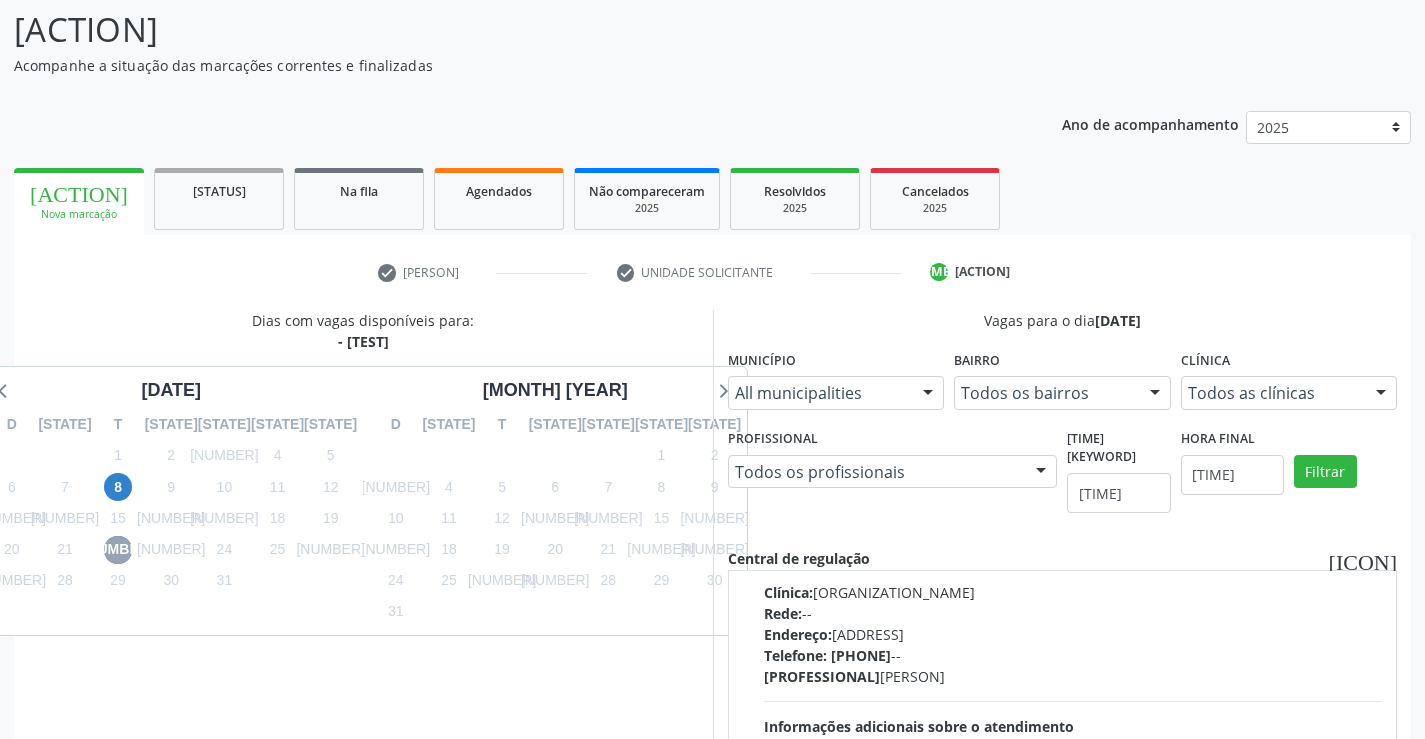 scroll, scrollTop: 0, scrollLeft: 0, axis: both 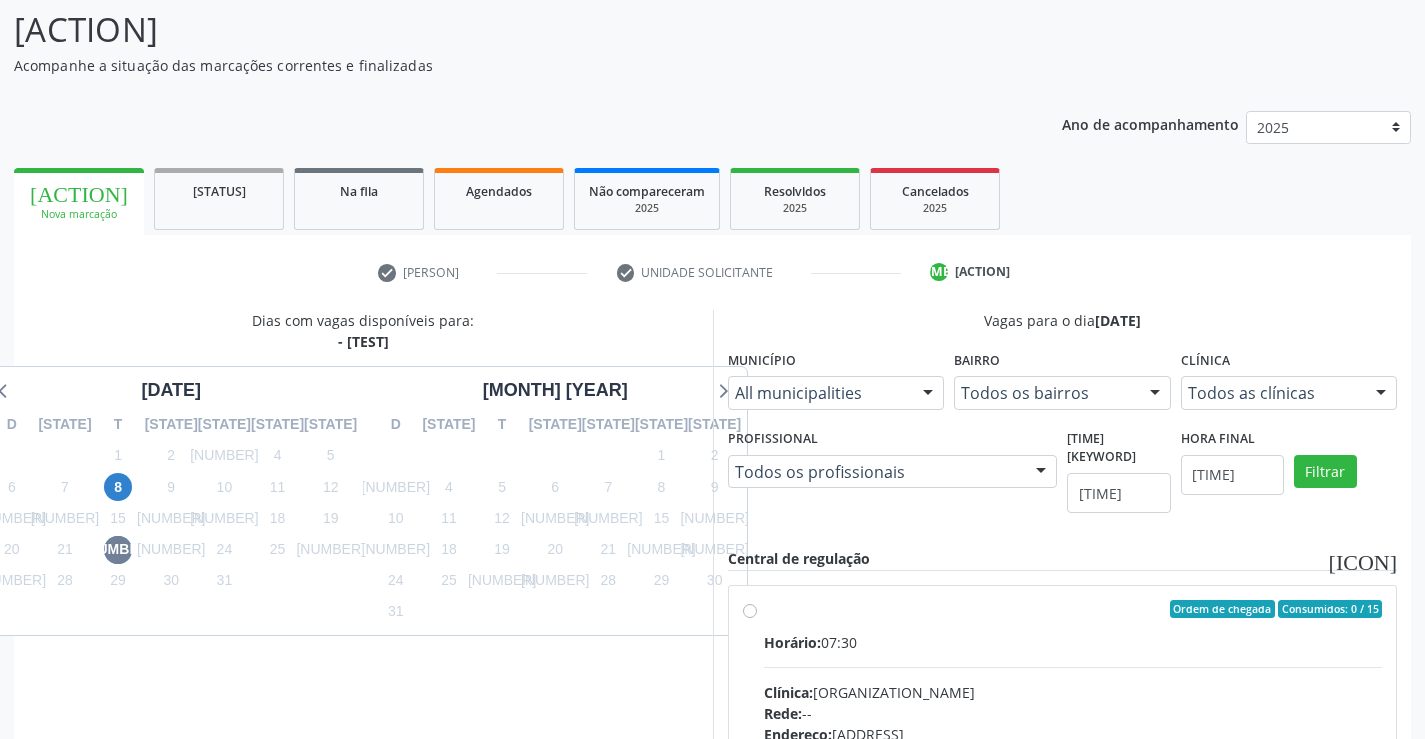 click on "Ordem de chegada
Consumidos: 0 / 15
Horário:   07:30
Clínica:  Policlinica Municipal
Rede:
--
Endereço:   Predio, nº S/N, Ipsep, Serra Talhada - [STATE]
Telefone:   --
Profissional:
[FIRST] [LAST] [LAST]
Informações adicionais sobre o atendimento
Idade de atendimento:
de 0 a 120 anos
Gênero(s) atendido(s):
Masculino e Feminino
Informações adicionais:
--" at bounding box center (1063, 753) 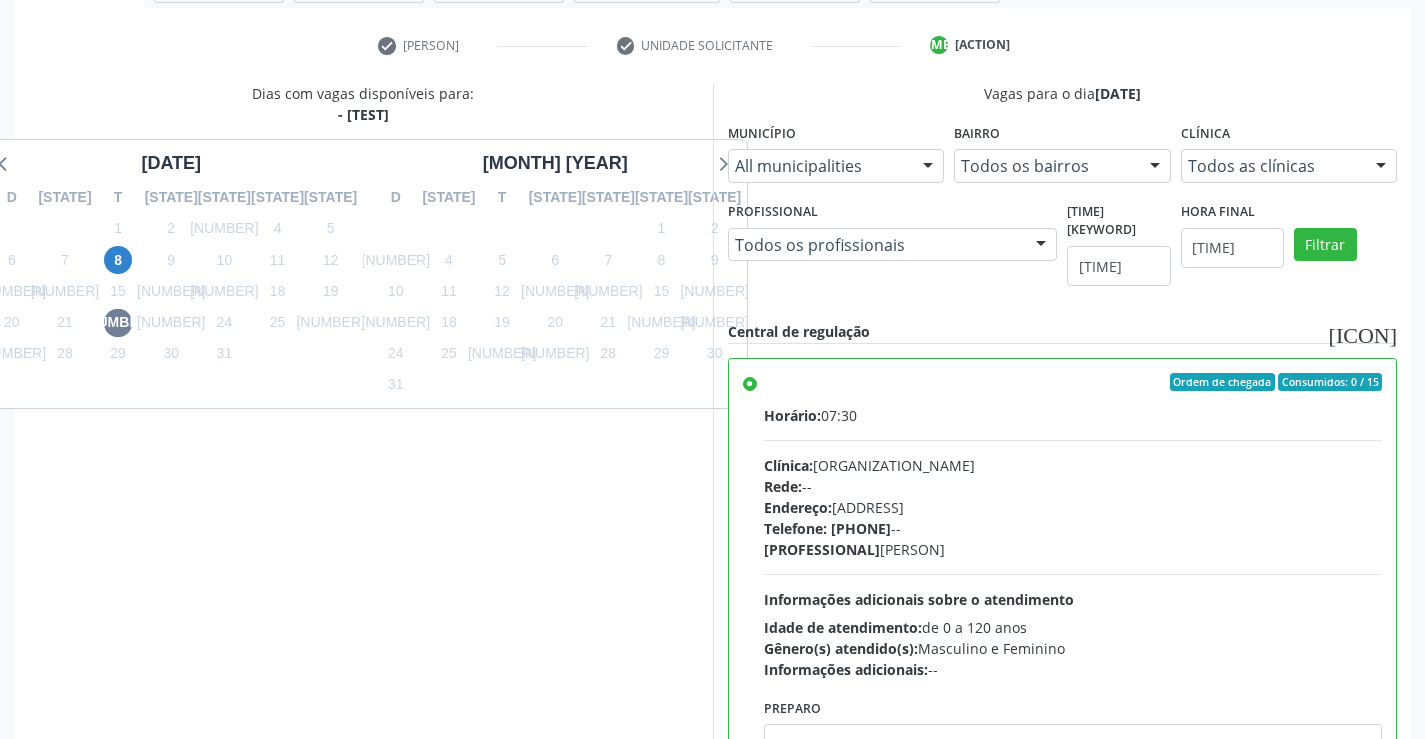 scroll, scrollTop: 371, scrollLeft: 0, axis: vertical 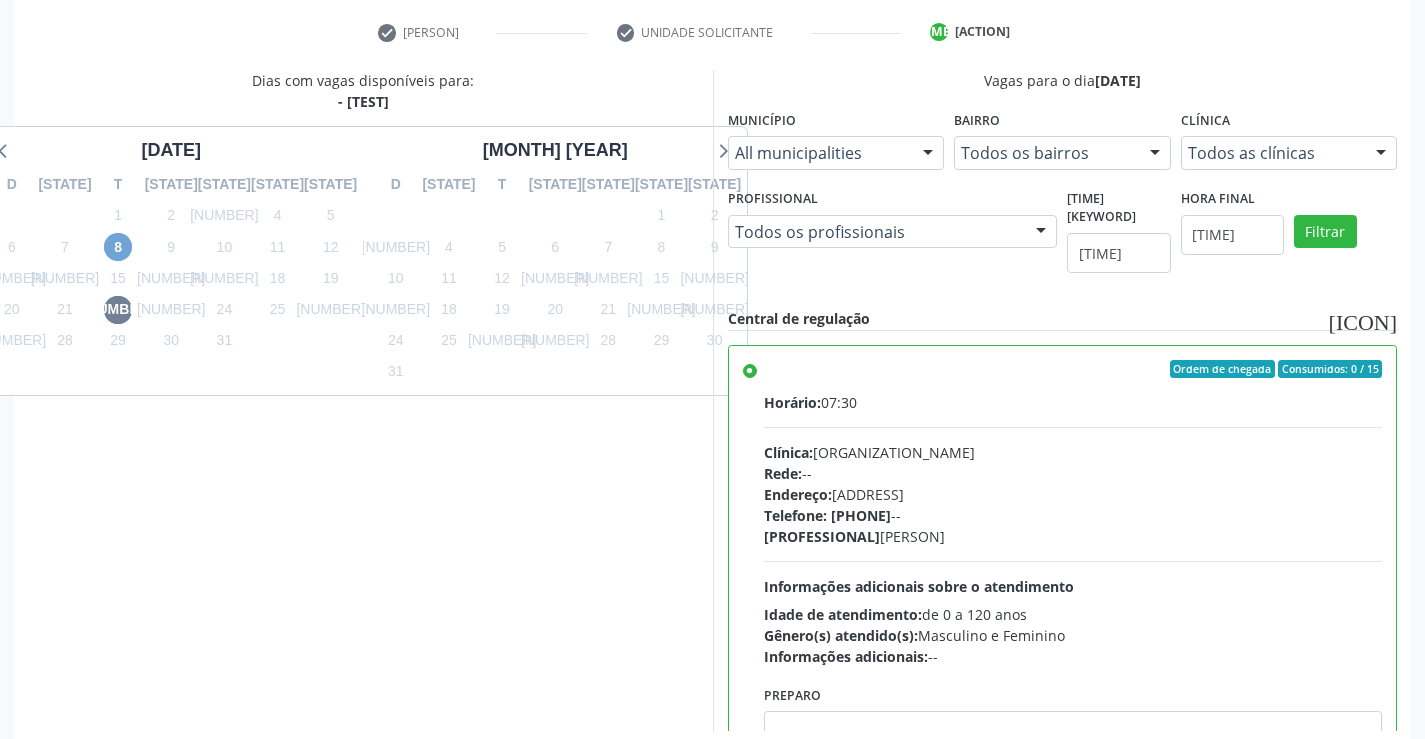click on "8" at bounding box center [118, 247] 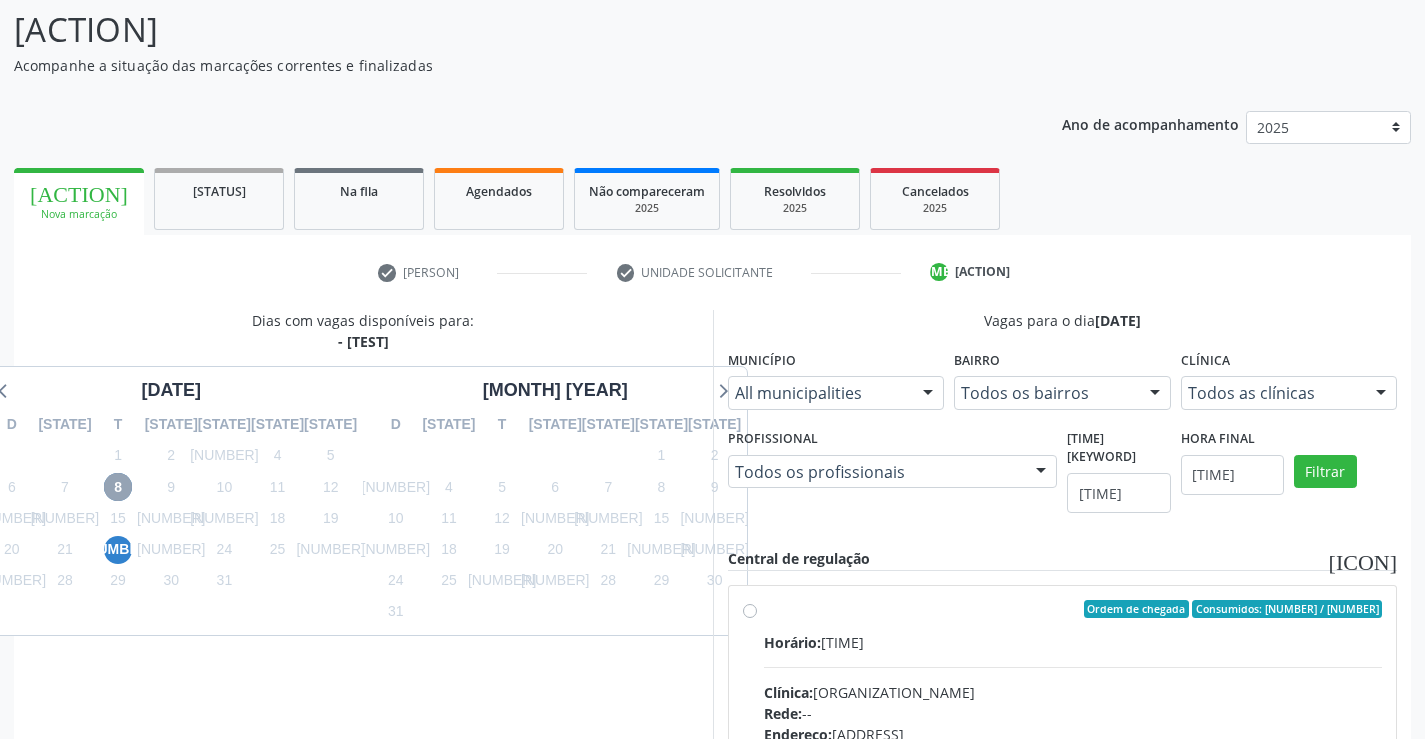 scroll, scrollTop: 371, scrollLeft: 0, axis: vertical 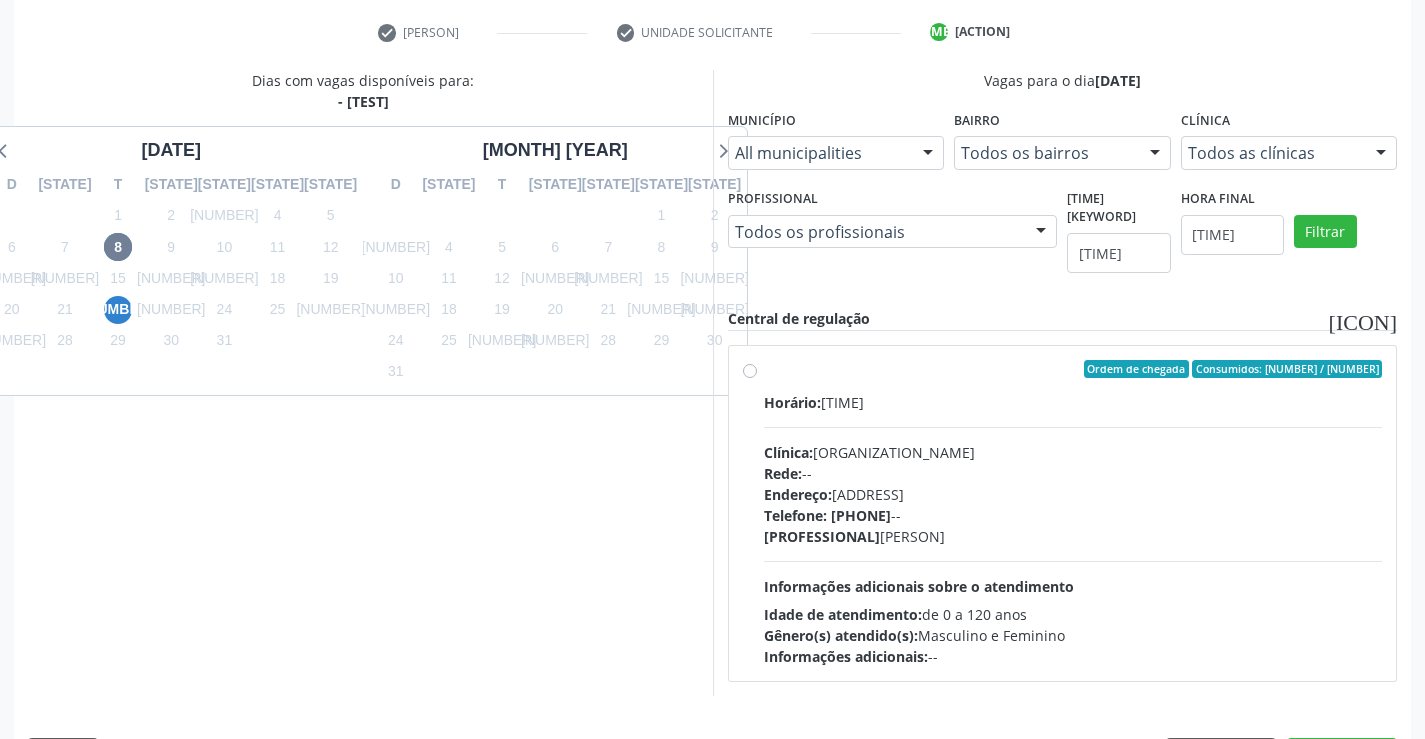 click on "Ordem de chegada
Consumidos: 2 / 15
Horário:   08:30
Clínica:  Policlinica Municipal
Rede:
--
Endereço:   Predio, nº S/N, Ipsep, Serra Talhada - [STATE]
Telefone:   --
Profissional:
[FIRST] [LAST] [LAST]
Informações adicionais sobre o atendimento
Idade de atendimento:
de 0 a 120 anos
Gênero(s) atendido(s):
Masculino e Feminino
Informações adicionais:
--" at bounding box center [1073, 513] 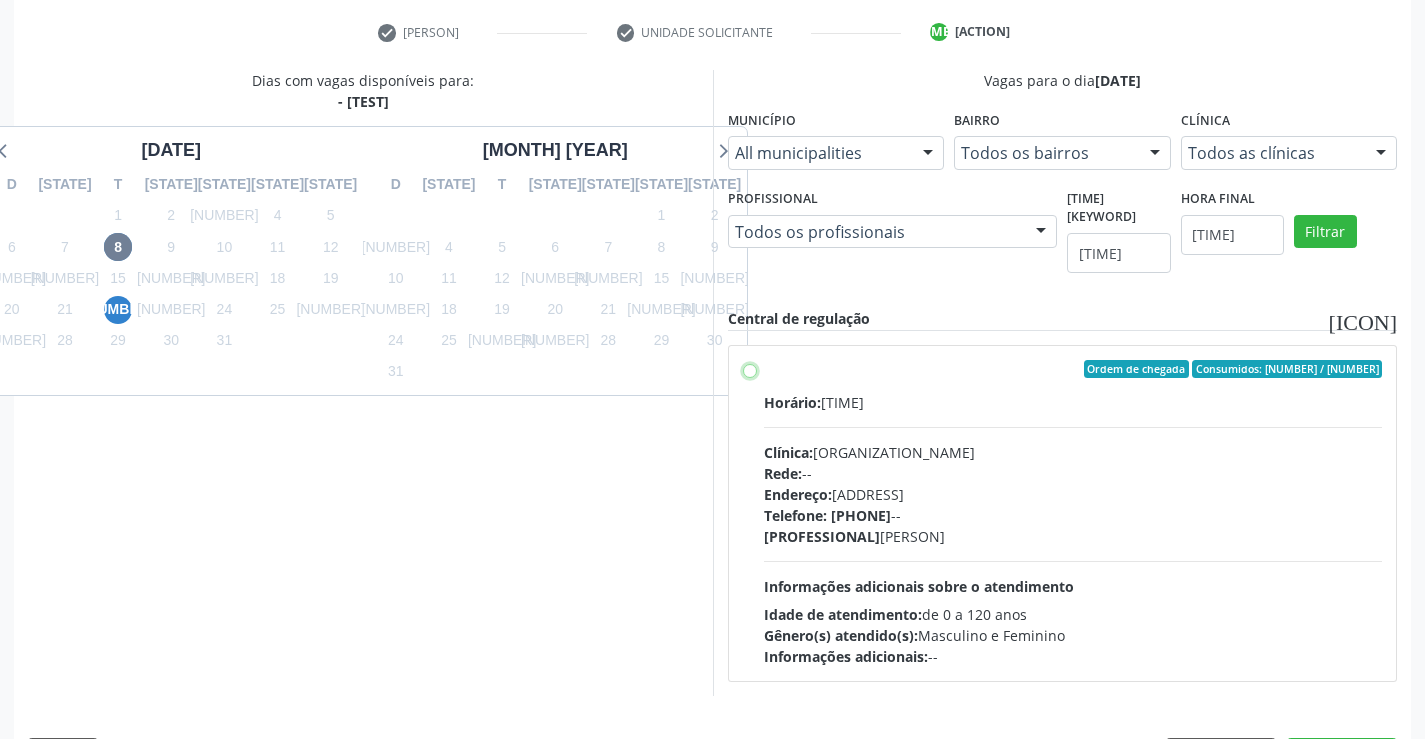 click on "Ordem de chegada
Consumidos: 2 / 15
Horário:   08:30
Clínica:  Policlinica Municipal
Rede:
--
Endereço:   Predio, nº S/N, Ipsep, Serra Talhada - [STATE]
Telefone:   --
Profissional:
[FIRST] [LAST] [LAST]
Informações adicionais sobre o atendimento
Idade de atendimento:
de 0 a 120 anos
Gênero(s) atendido(s):
Masculino e Feminino
Informações adicionais:
--" at bounding box center [750, 369] 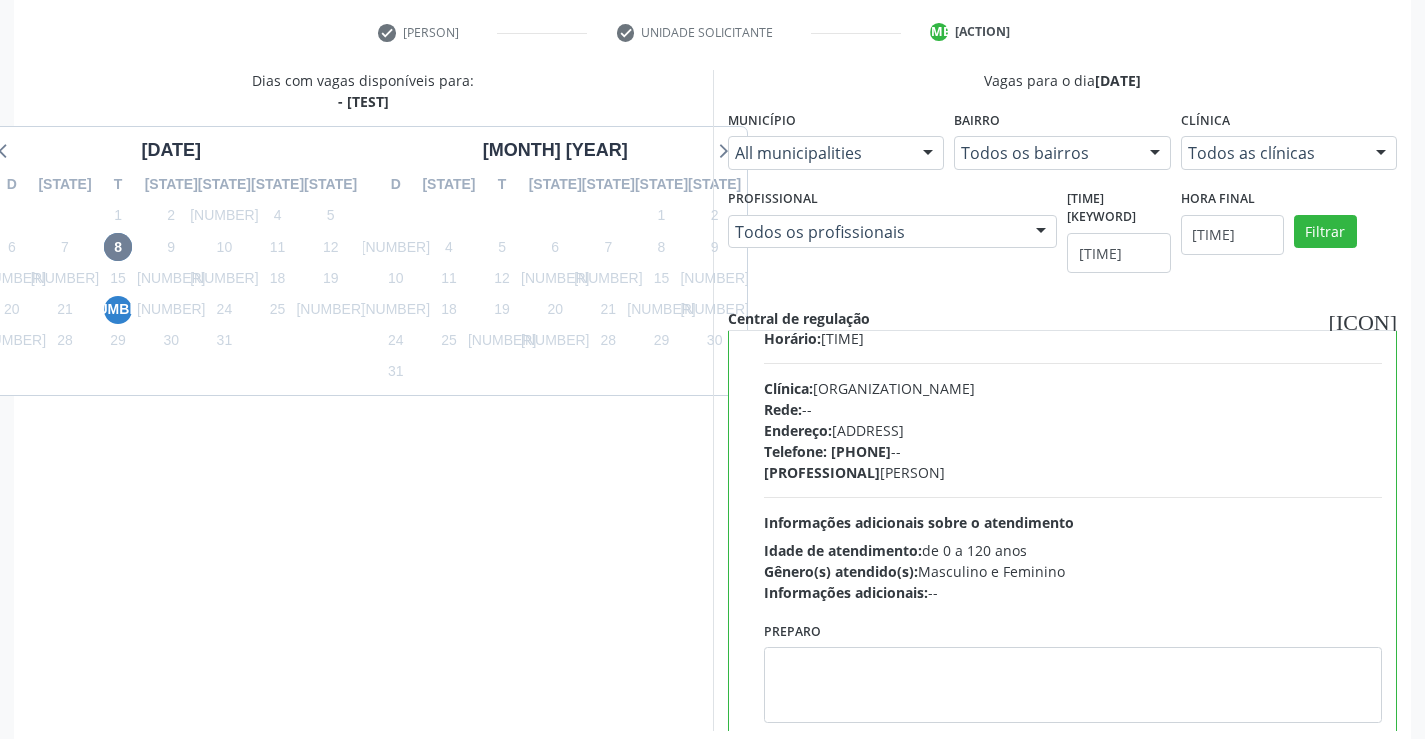 scroll, scrollTop: 99, scrollLeft: 0, axis: vertical 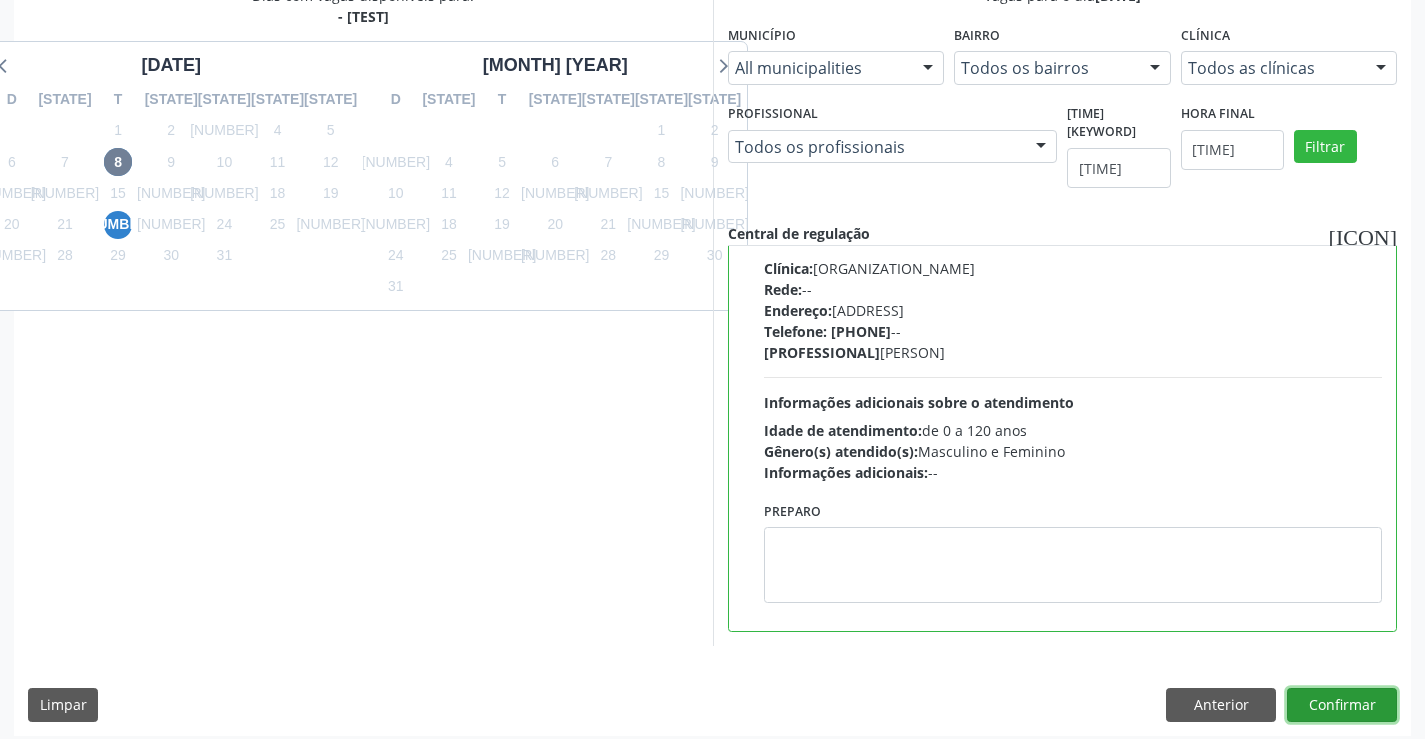 click on "Confirmar" at bounding box center [1342, 705] 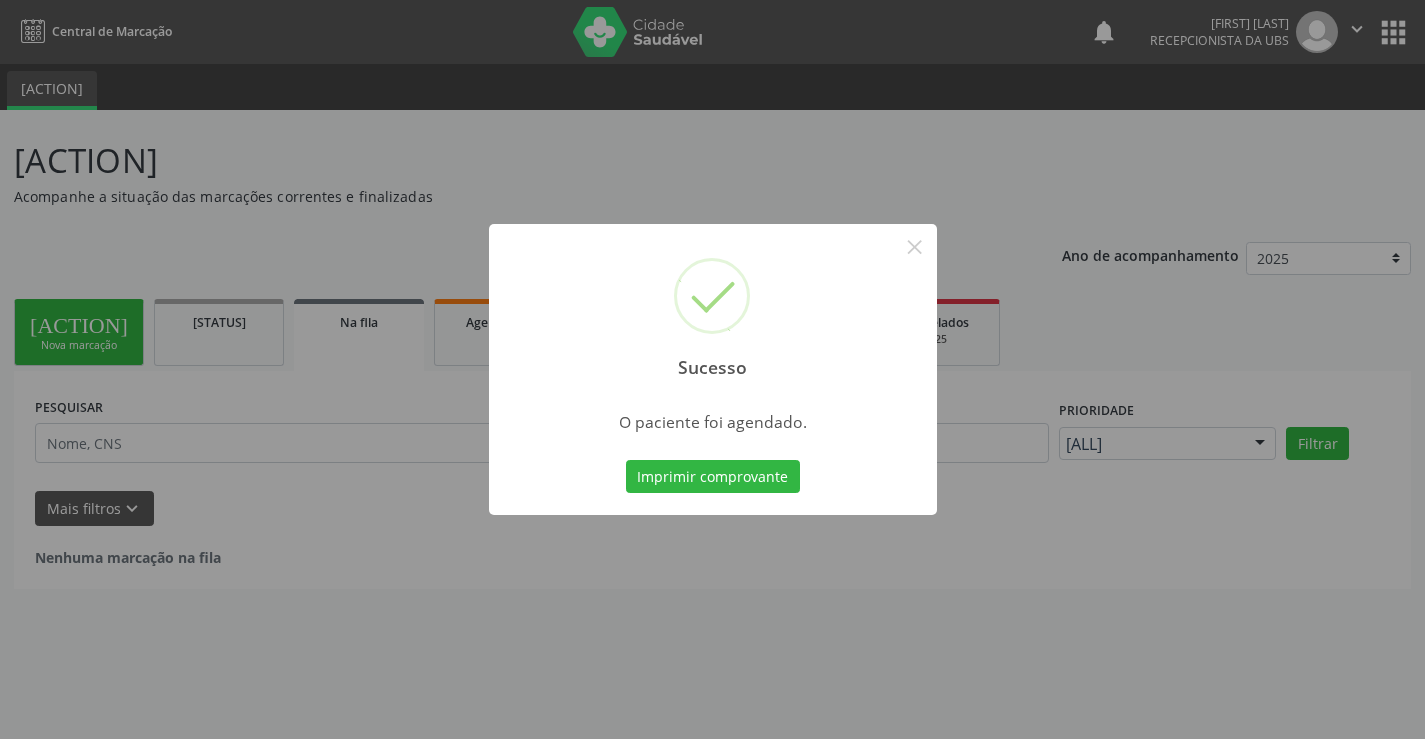 scroll, scrollTop: 0, scrollLeft: 0, axis: both 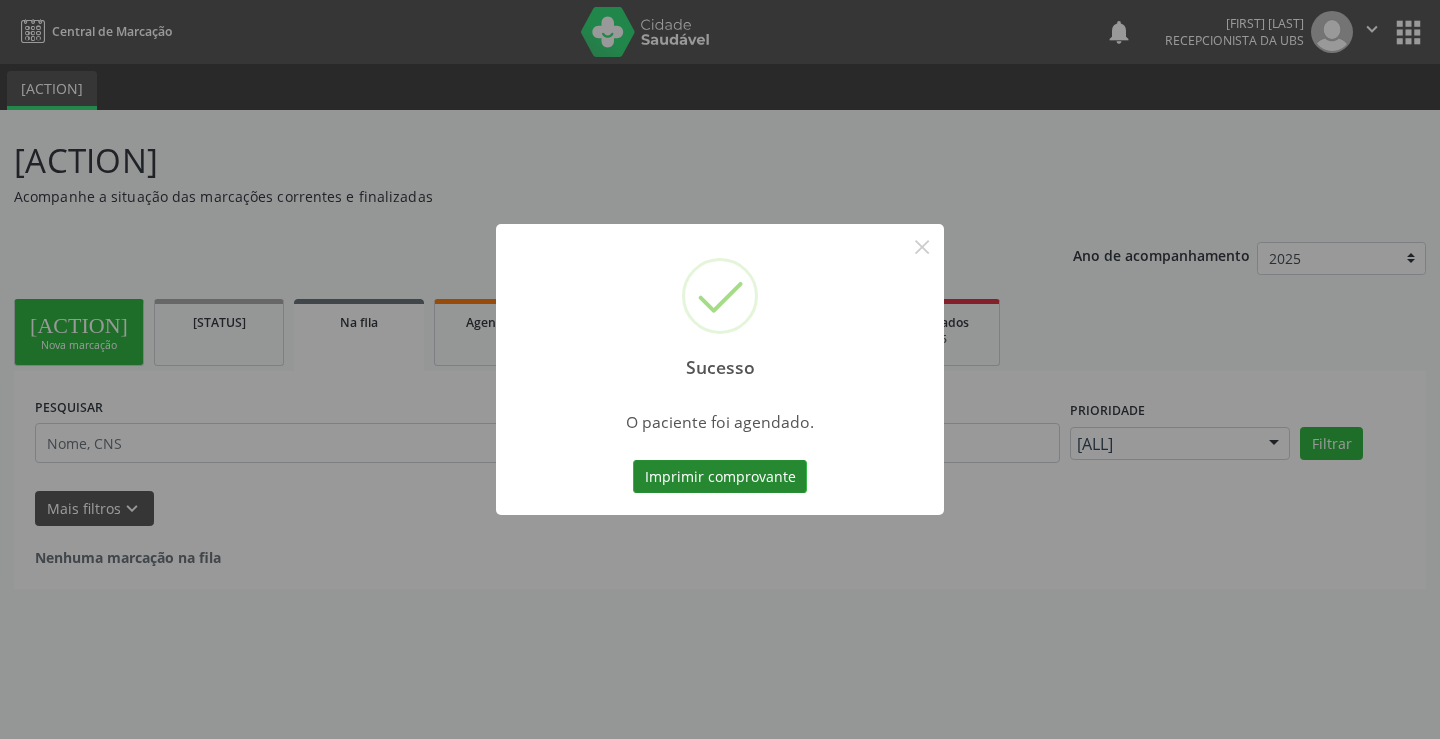 click on "Imprimir comprovante" at bounding box center [720, 477] 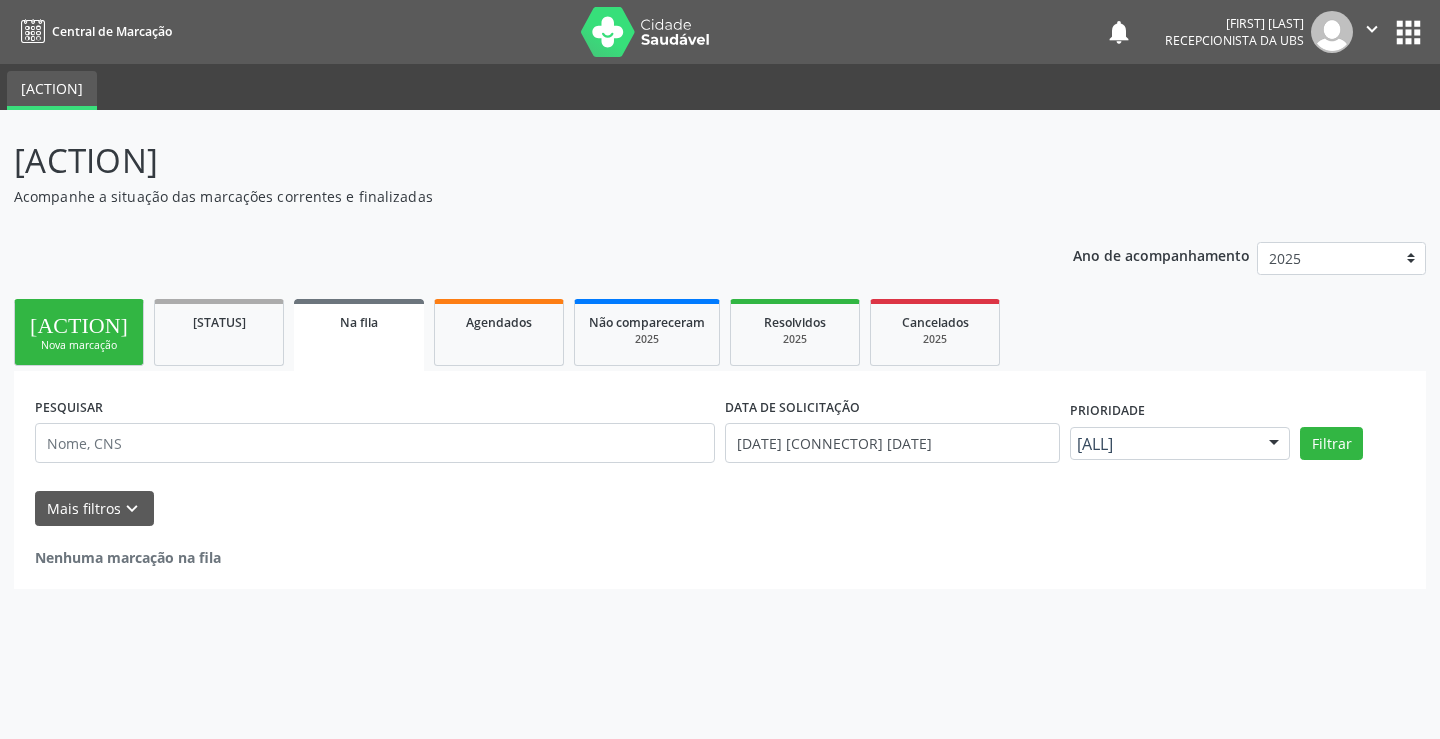 click on "Nova marcação" at bounding box center [79, 345] 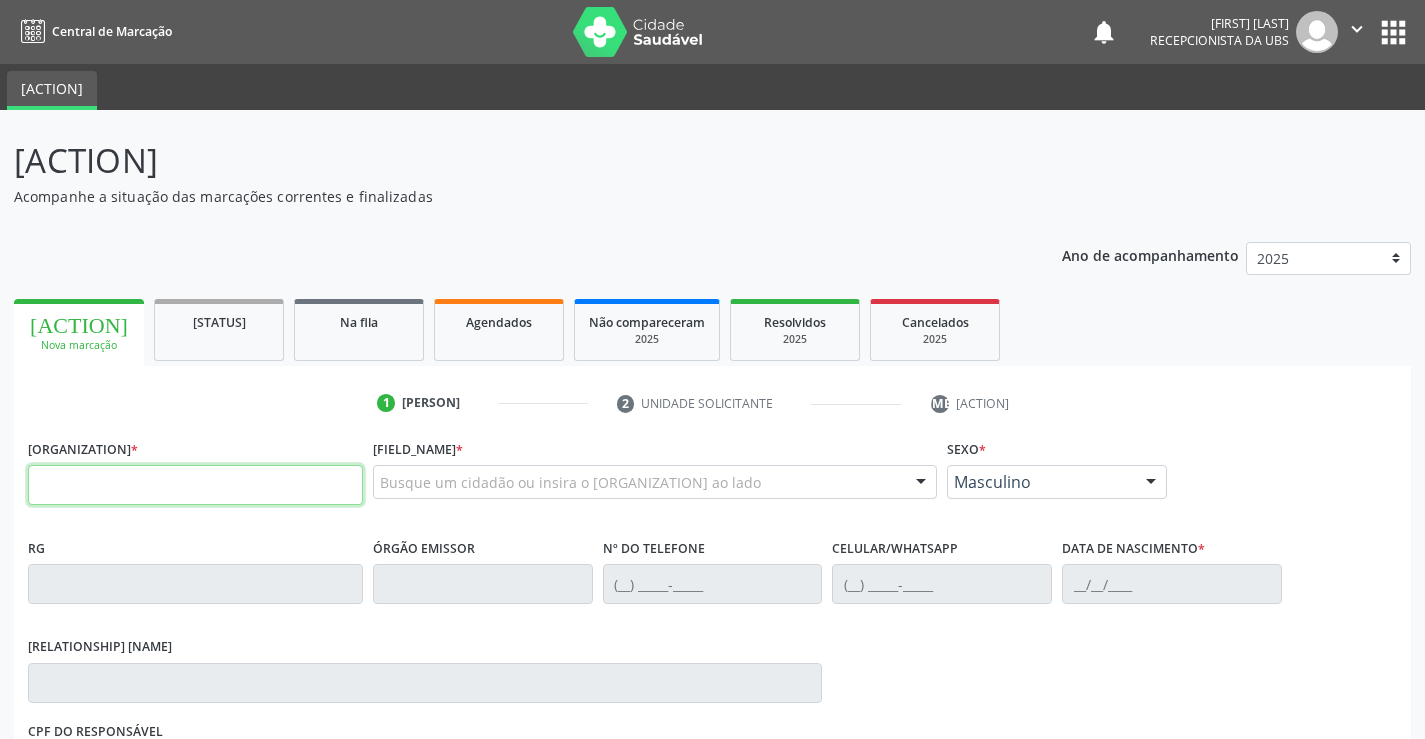 click at bounding box center (195, 485) 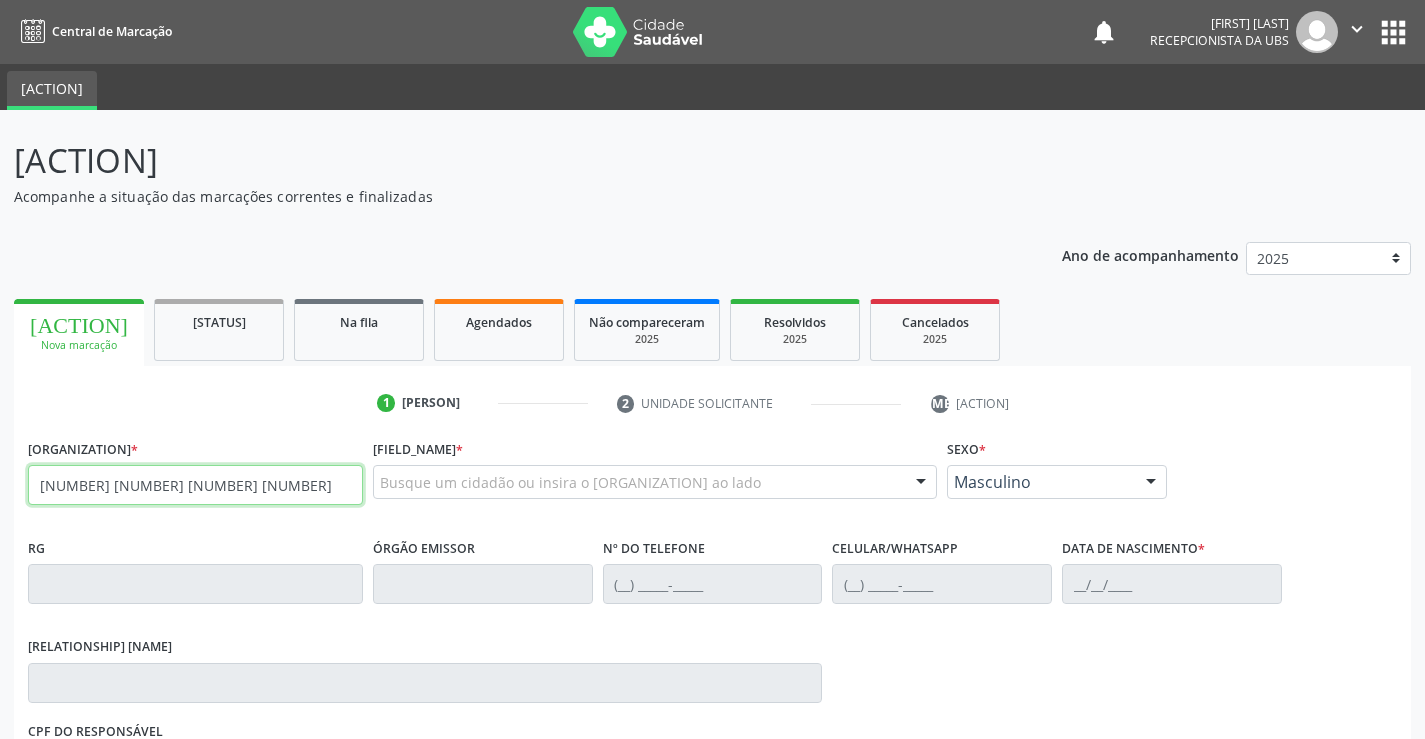 type on "[NUMBER] [NUMBER] [NUMBER] [NUMBER]" 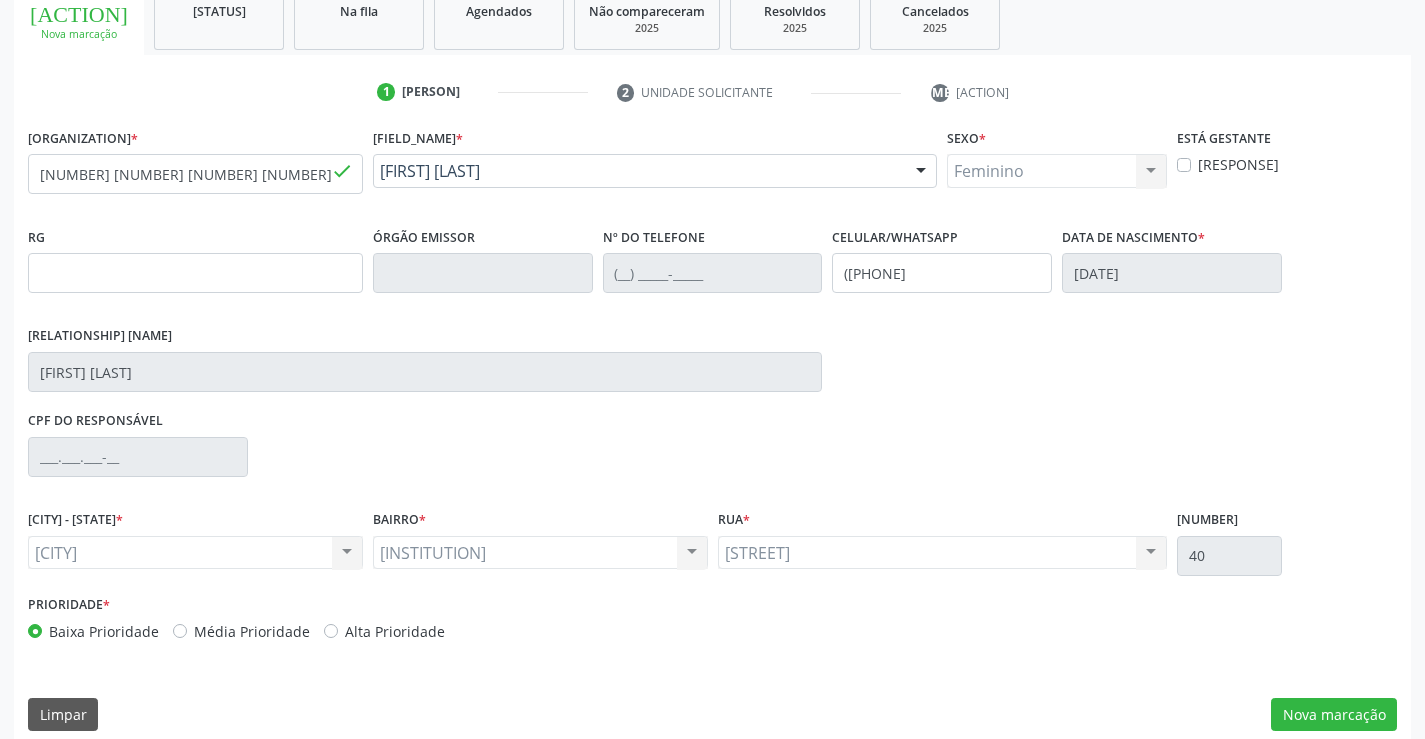 scroll, scrollTop: 331, scrollLeft: 0, axis: vertical 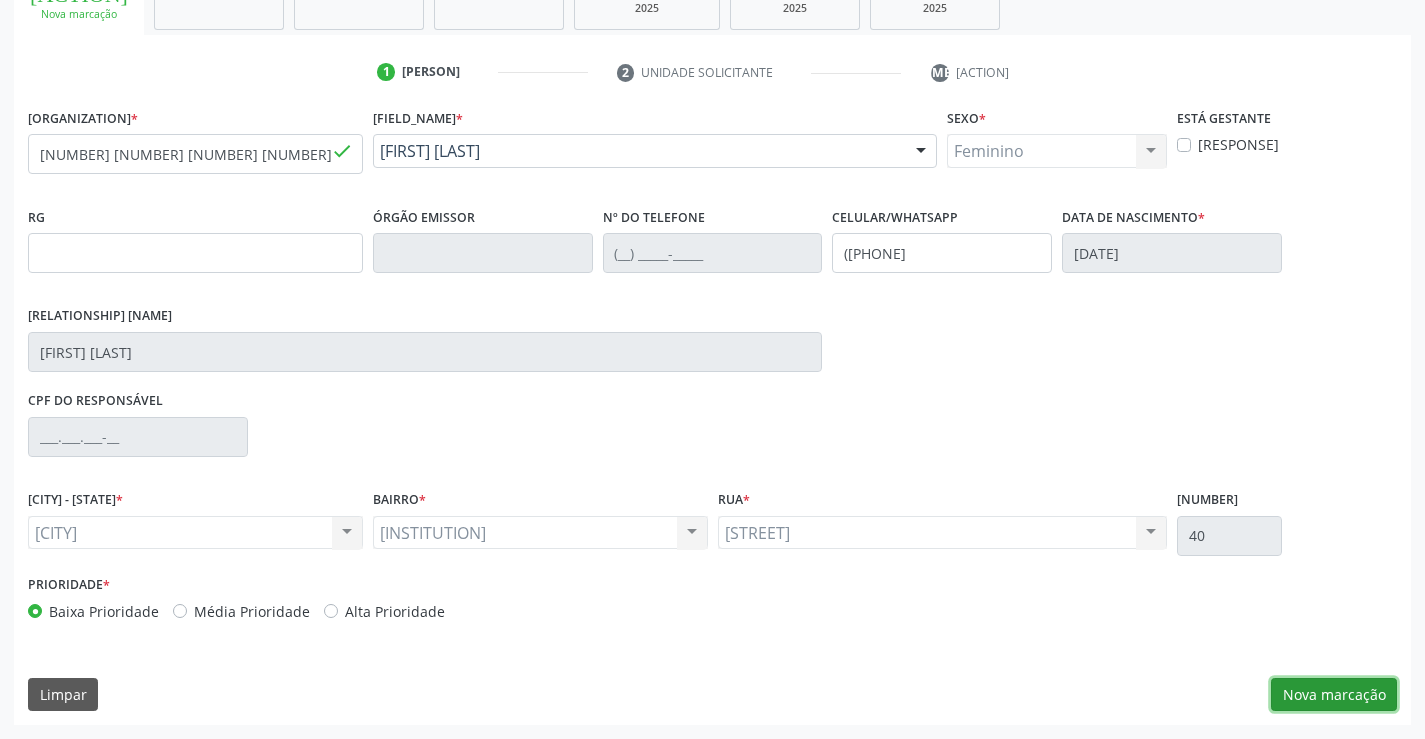 click on "Nova marcação" at bounding box center [1334, 695] 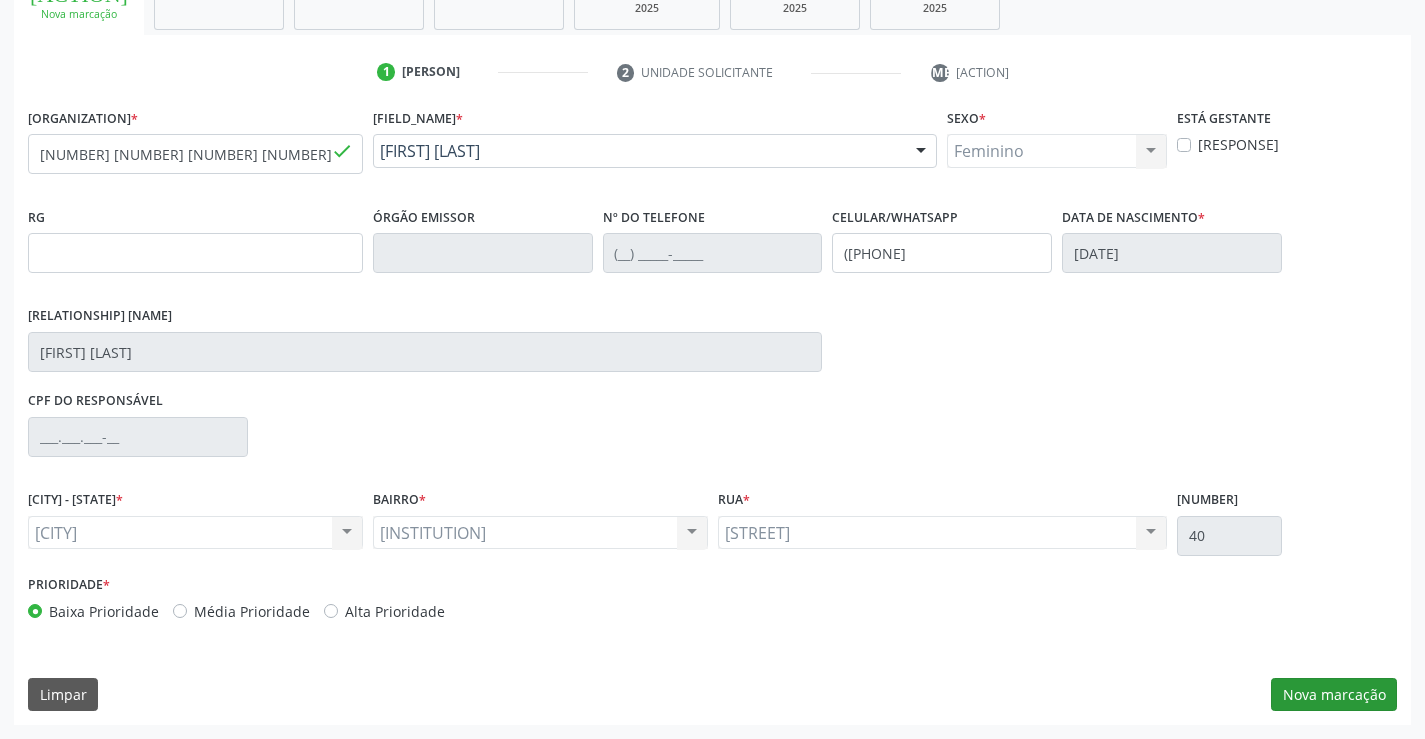 scroll, scrollTop: 167, scrollLeft: 0, axis: vertical 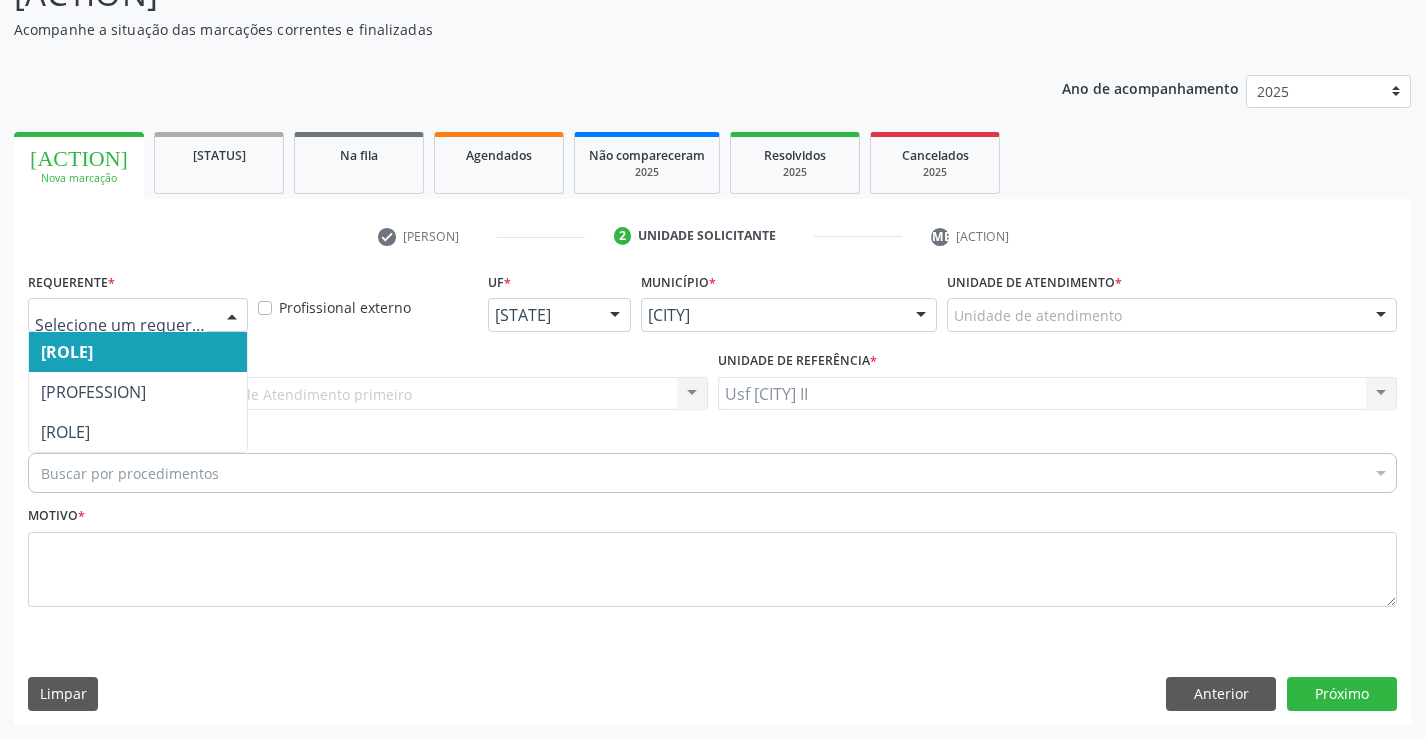 click at bounding box center (232, 316) 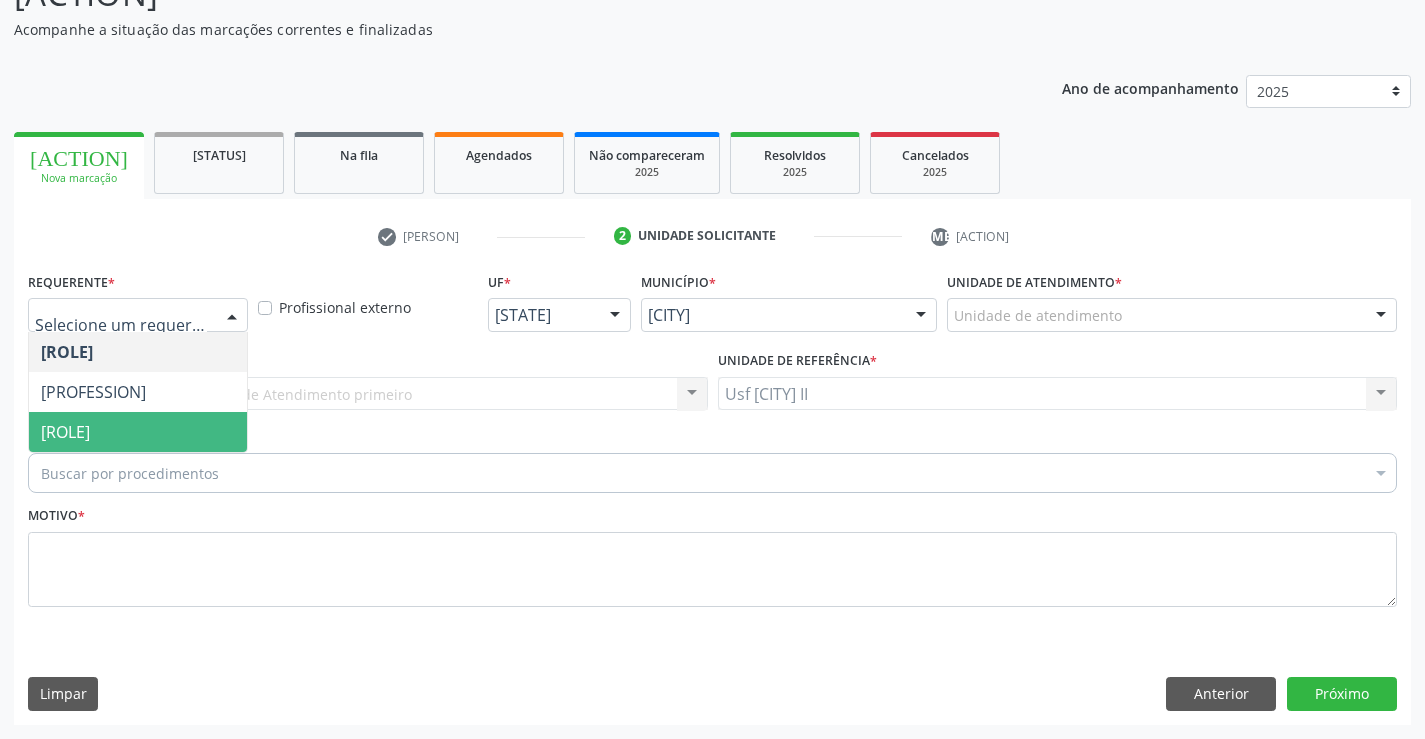 click on "[ROLE]" at bounding box center [138, 432] 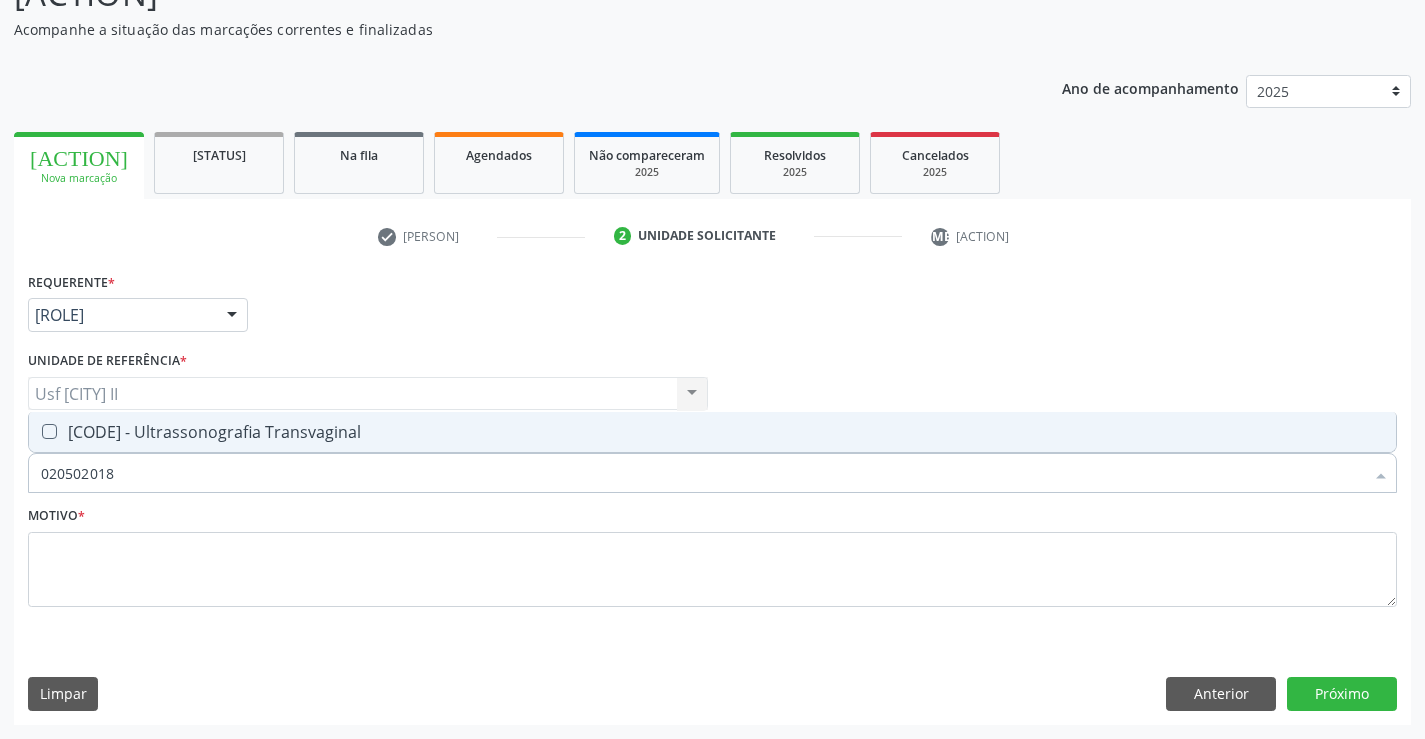 type on "0205020186" 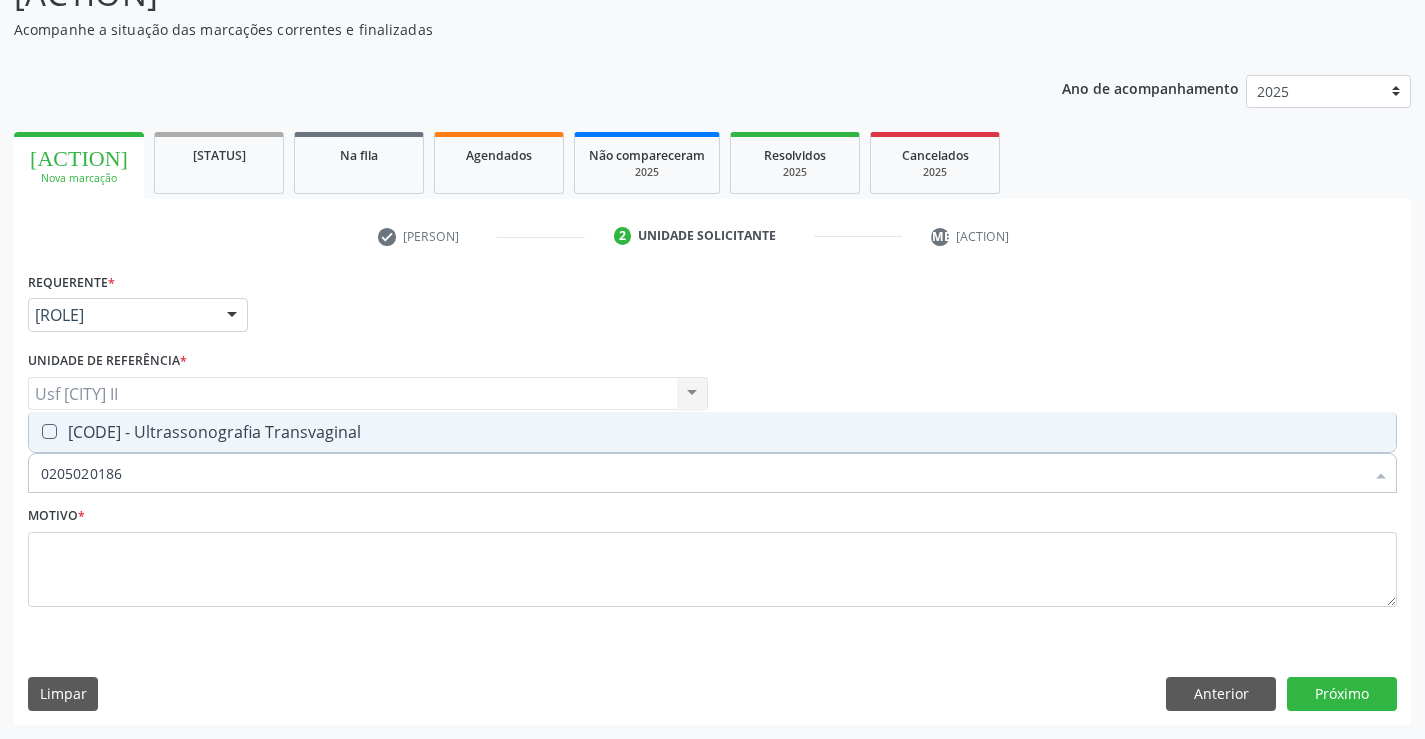 click on "[CODE] - Ultrassonografia Transvaginal" at bounding box center (712, 432) 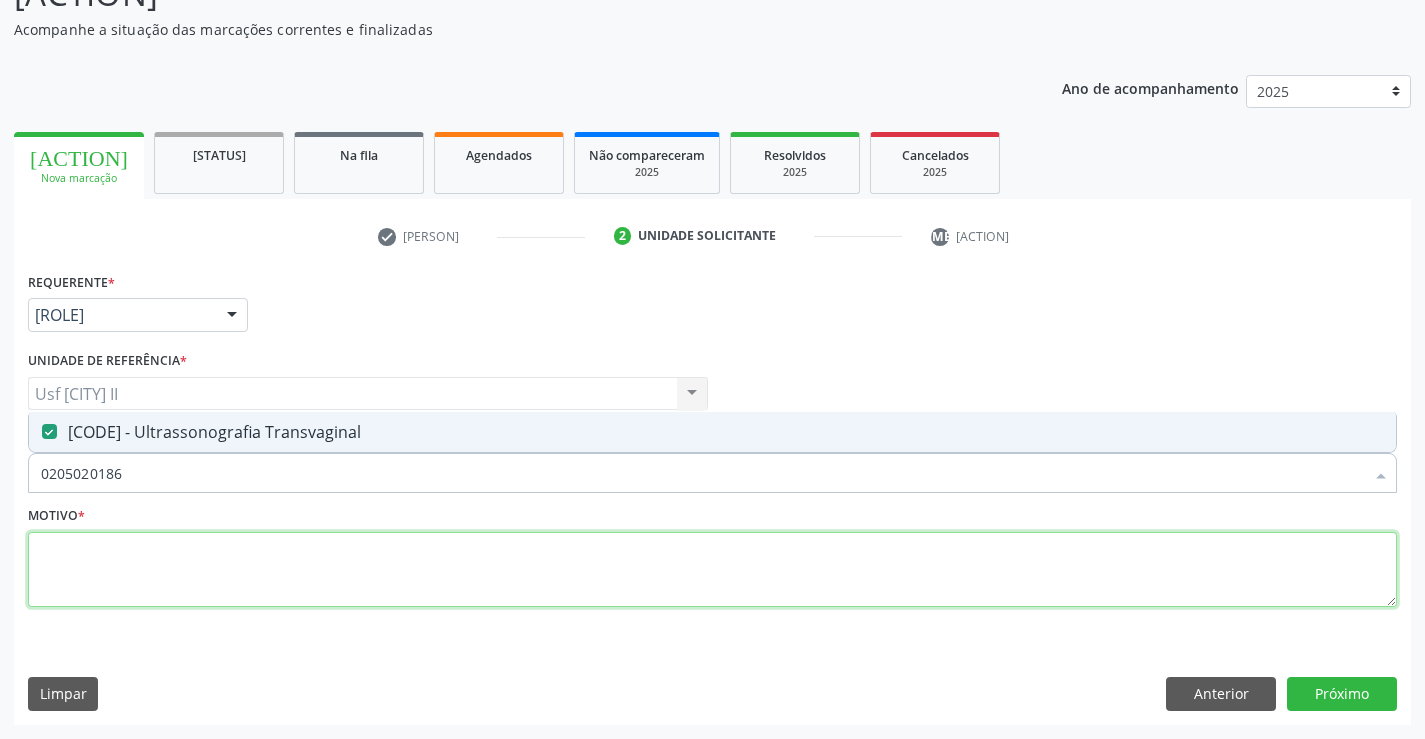 click at bounding box center [712, 570] 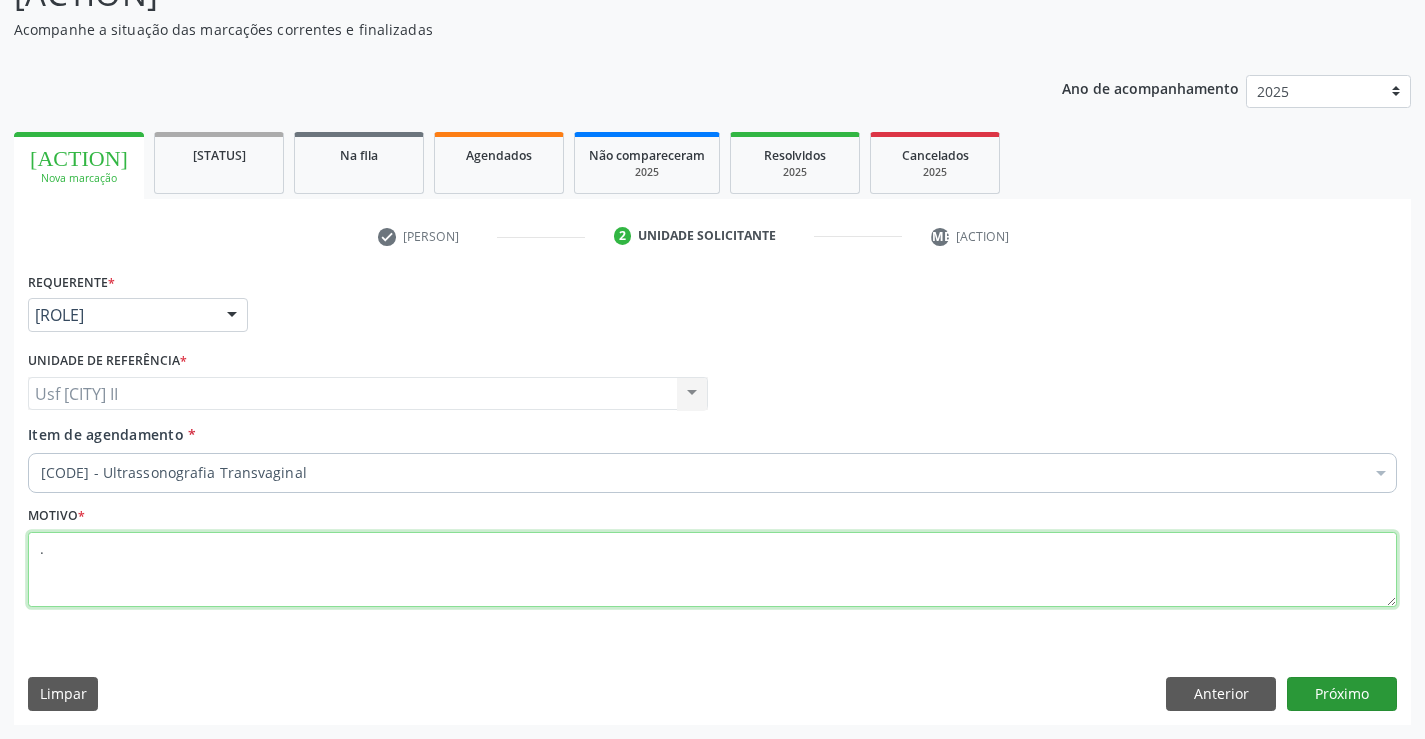 type on "." 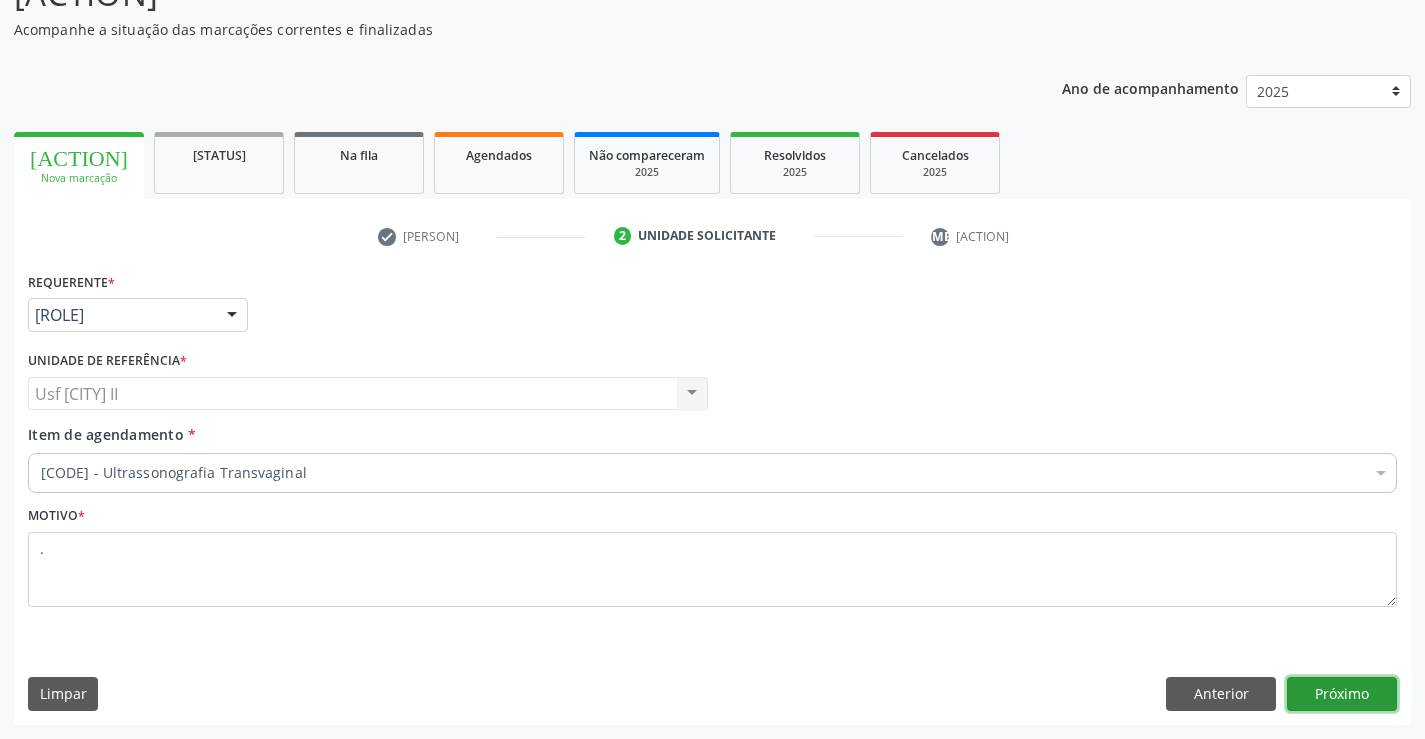 click on "Próximo" at bounding box center (1342, 694) 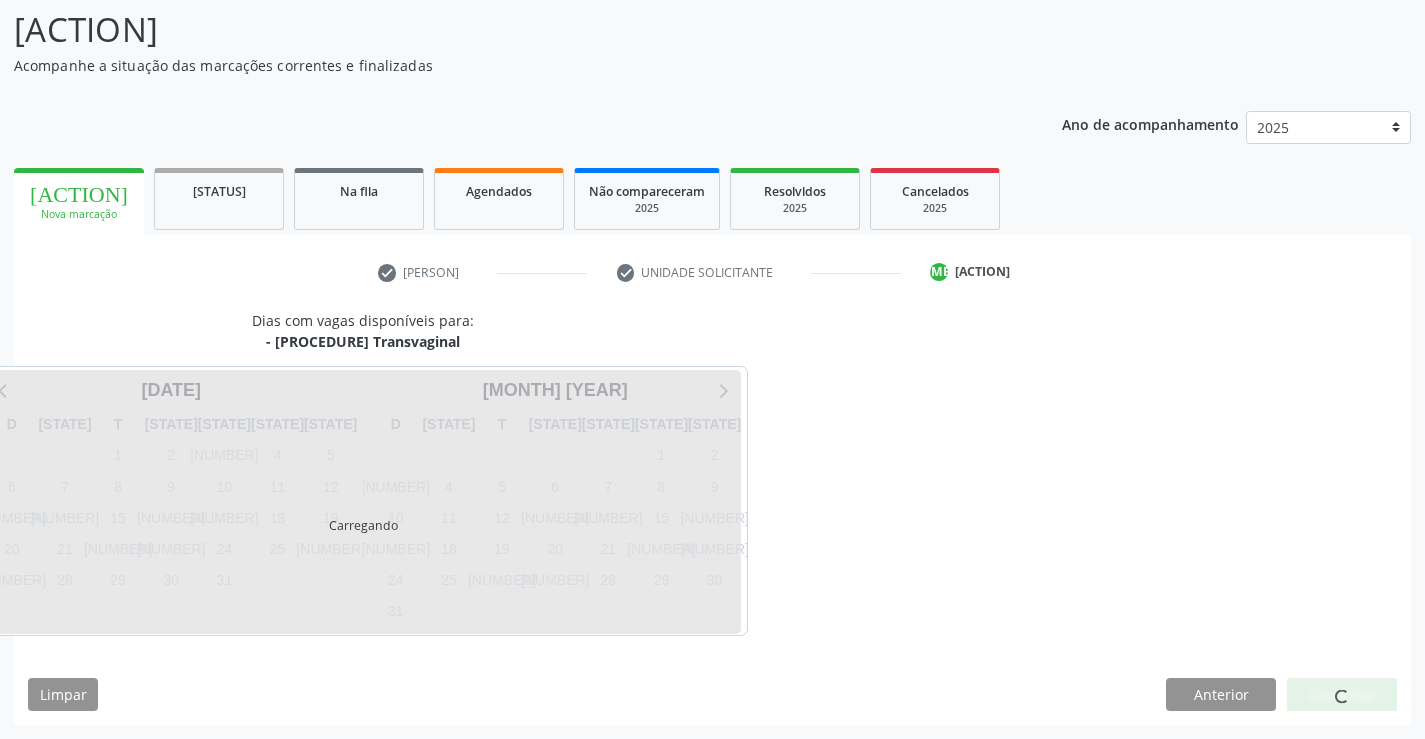 scroll, scrollTop: 131, scrollLeft: 0, axis: vertical 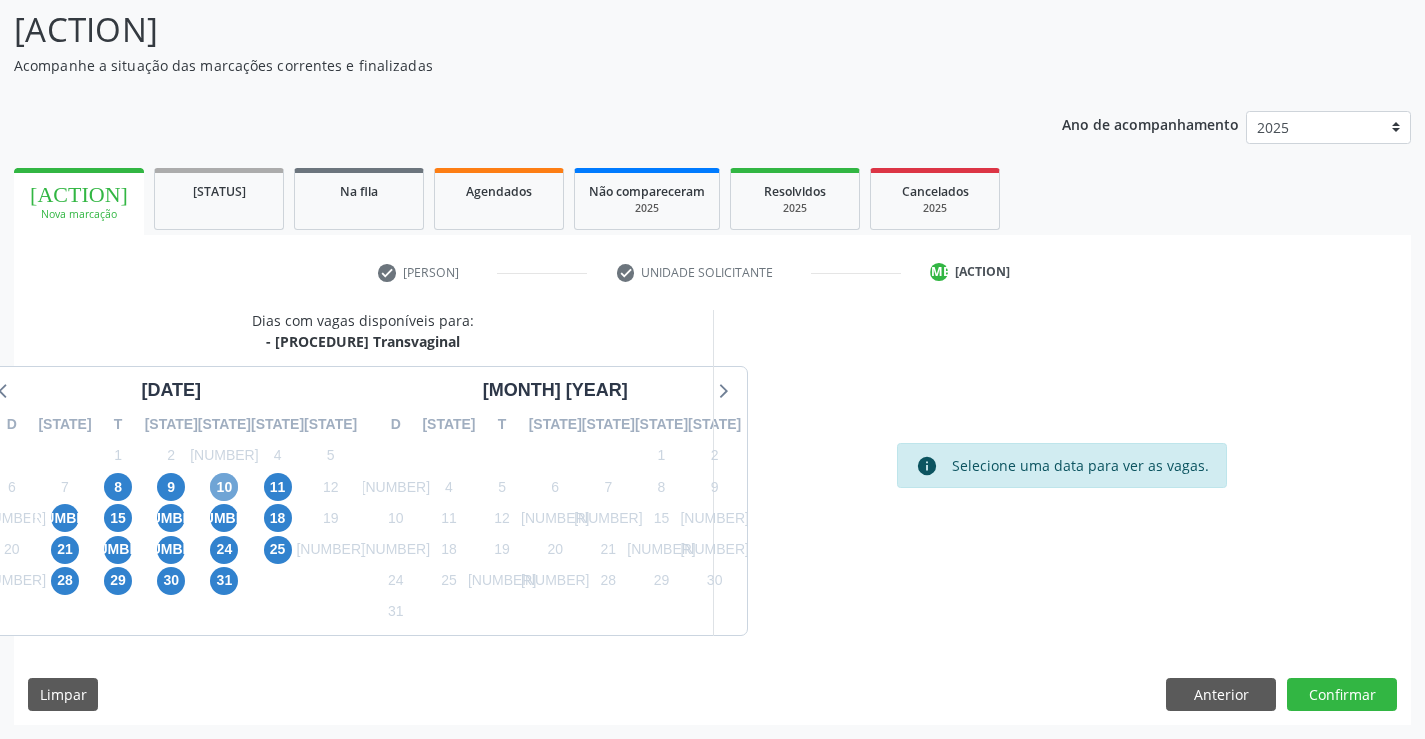 click on "10" at bounding box center (224, 487) 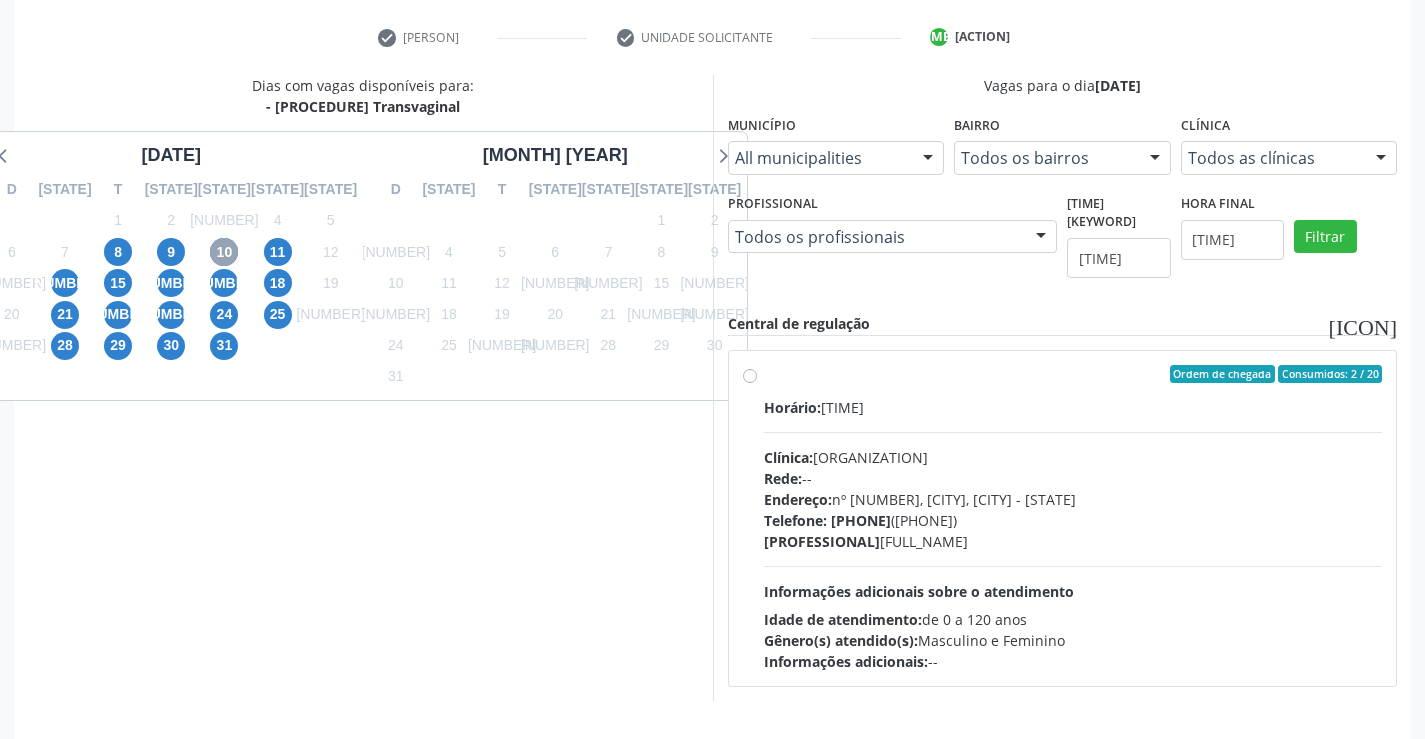 scroll, scrollTop: 420, scrollLeft: 0, axis: vertical 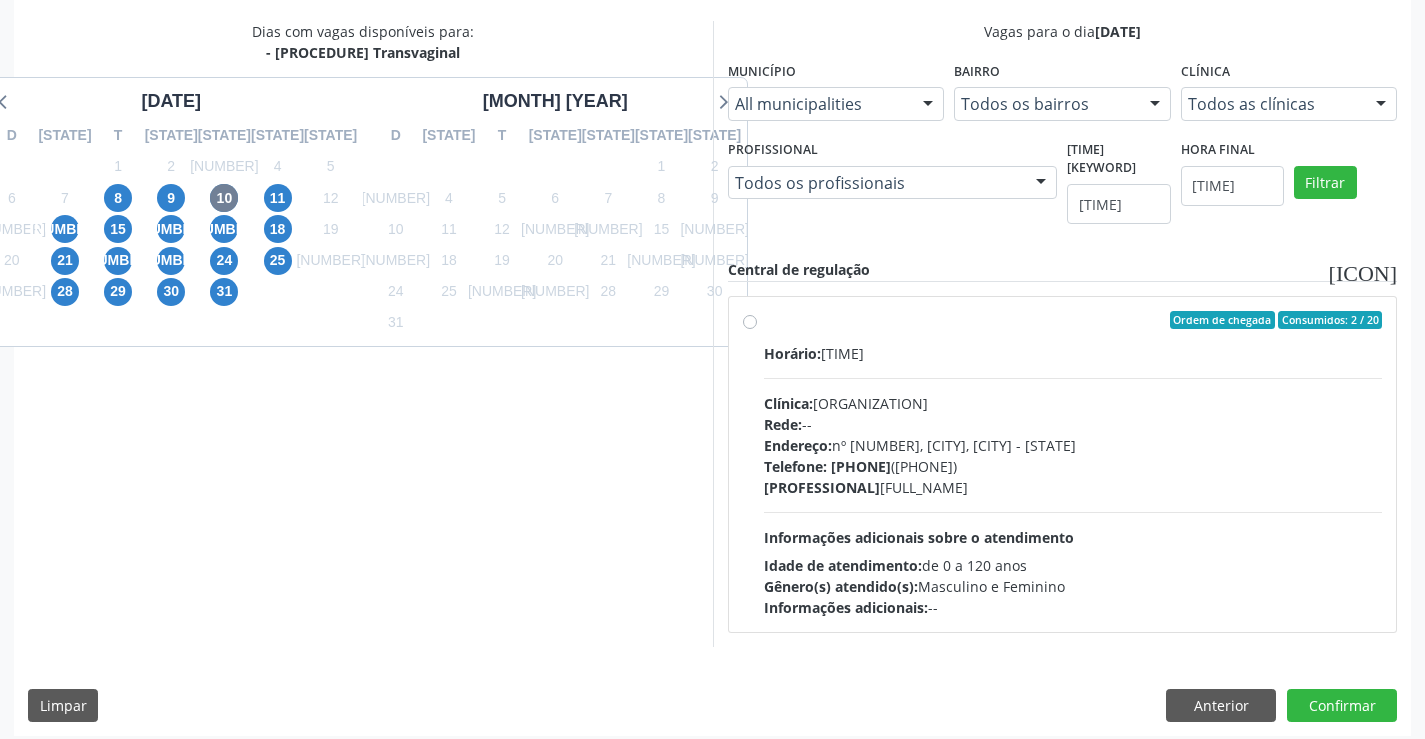click on "Ordem de chegada
Consumidos: 2 / 20
Horário:   07:00
Clínica:  [BRAND]
Rede:
--
Endereço:   nº 384, Varzea, [CITY] - [STATE]
Telefone:   [PHONE]
Profissional:
[FIRST] [LAST]
Informações adicionais sobre o atendimento
Idade de atendimento:
de 0 a 120 anos
Gênero(s) atendido(s):
Masculino e Feminino
Informações adicionais:
--" at bounding box center (1073, 464) 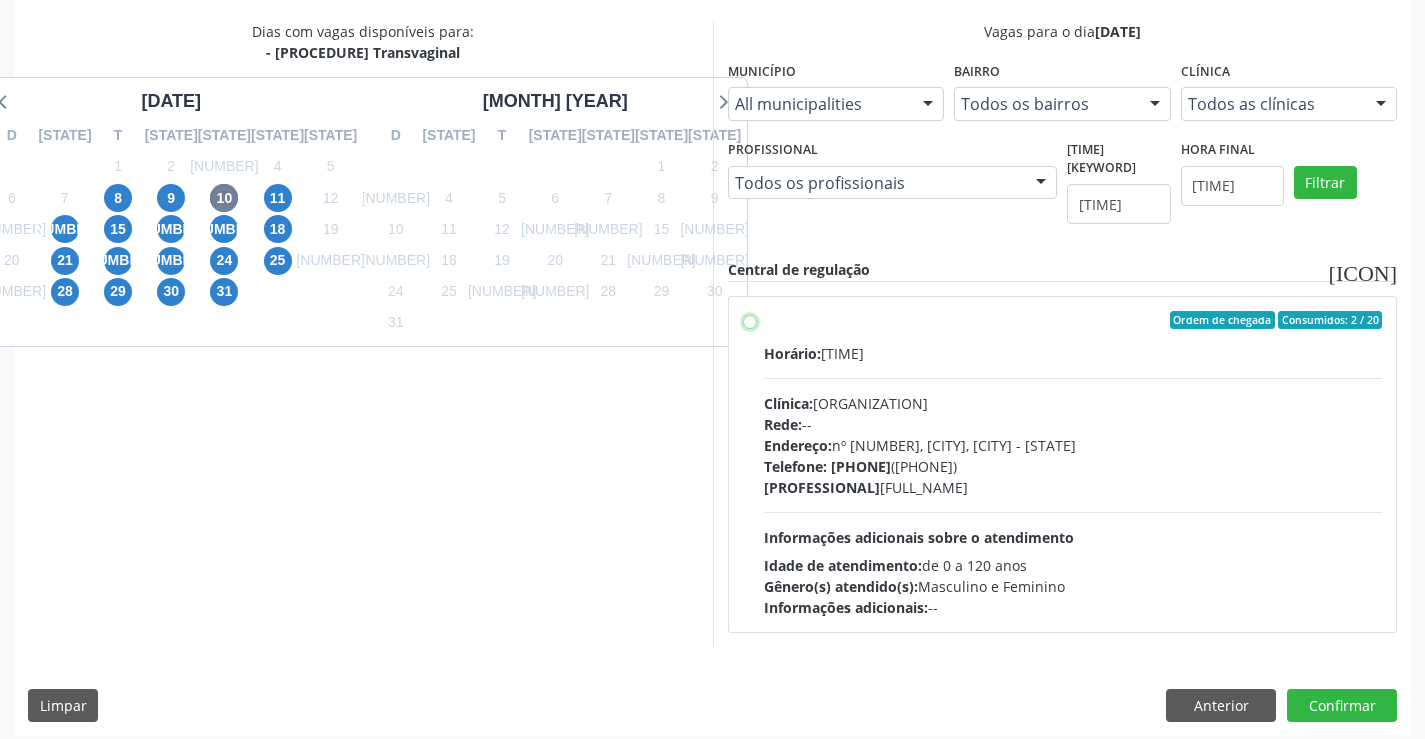 click on "Ordem de chegada
Consumidos: 2 / 20
Horário:   07:00
Clínica:  [BRAND]
Rede:
--
Endereço:   nº 384, Varzea, [CITY] - [STATE]
Telefone:   [PHONE]
Profissional:
[FIRST] [LAST]
Informações adicionais sobre o atendimento
Idade de atendimento:
de 0 a 120 anos
Gênero(s) atendido(s):
Masculino e Feminino
Informações adicionais:
--" at bounding box center (750, 320) 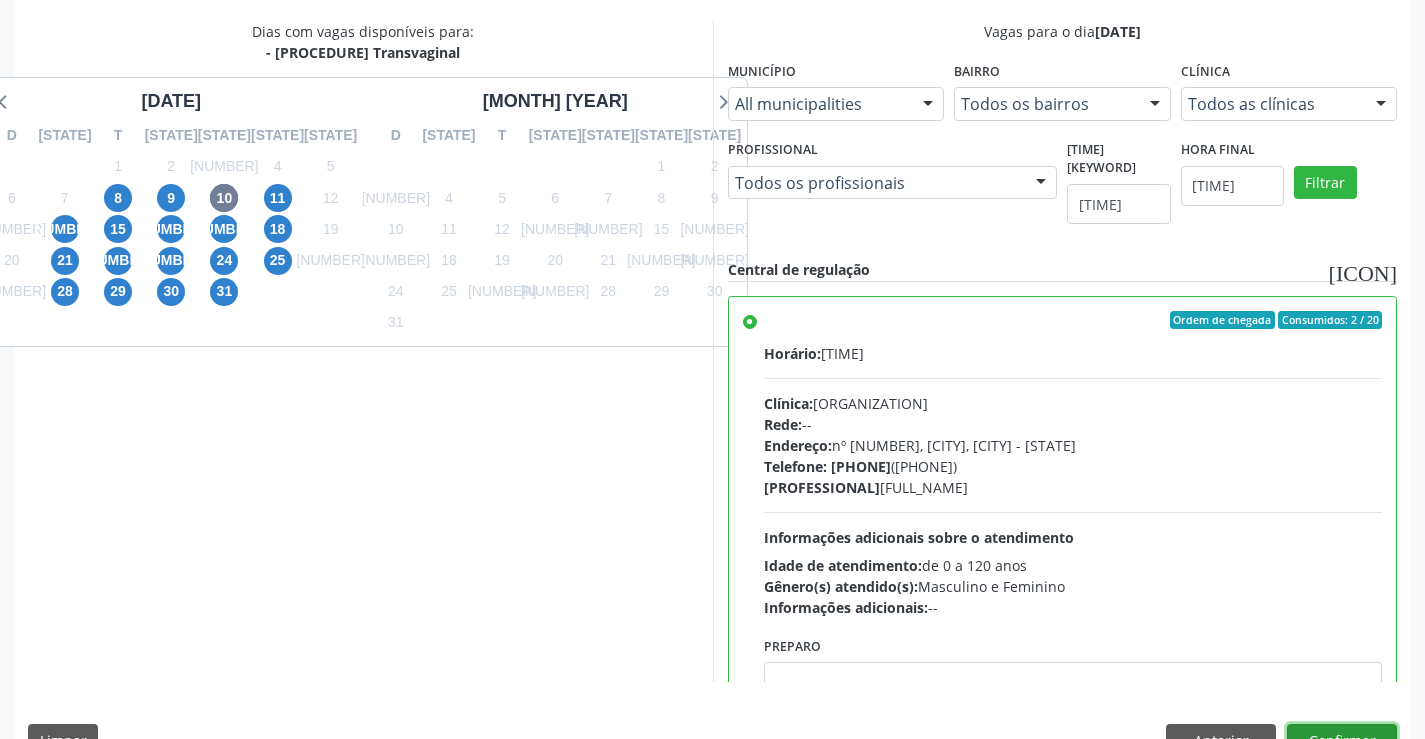 click on "Confirmar" at bounding box center (1342, 741) 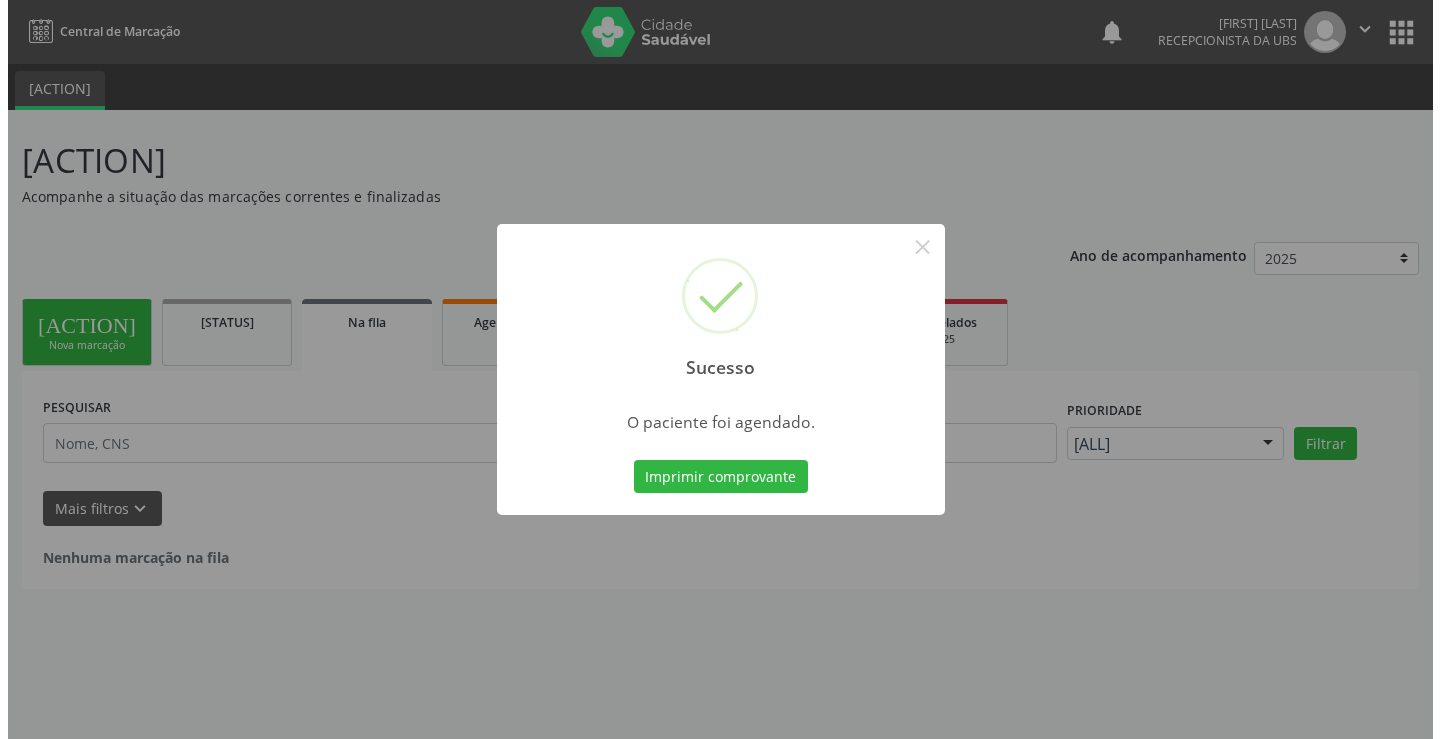 scroll, scrollTop: 0, scrollLeft: 0, axis: both 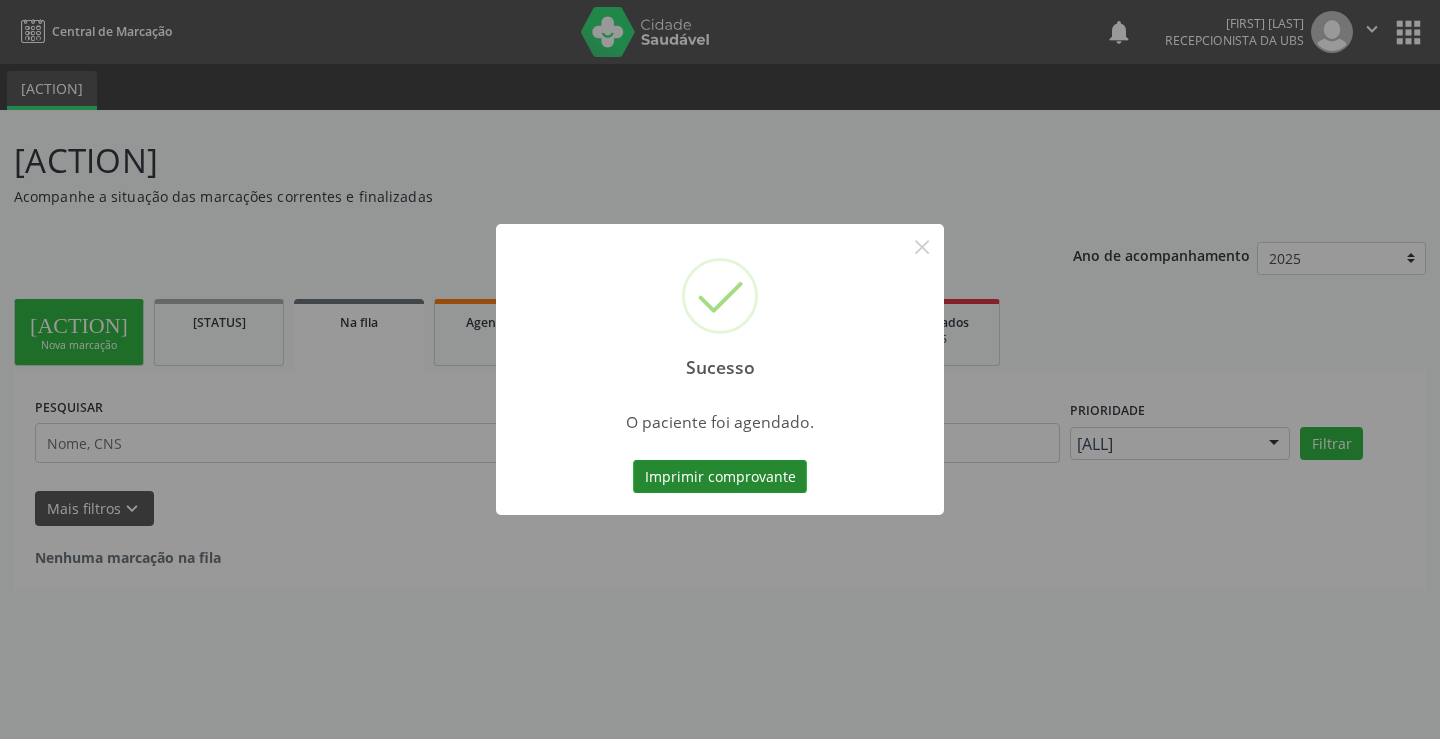 click on "Imprimir comprovante" at bounding box center [720, 477] 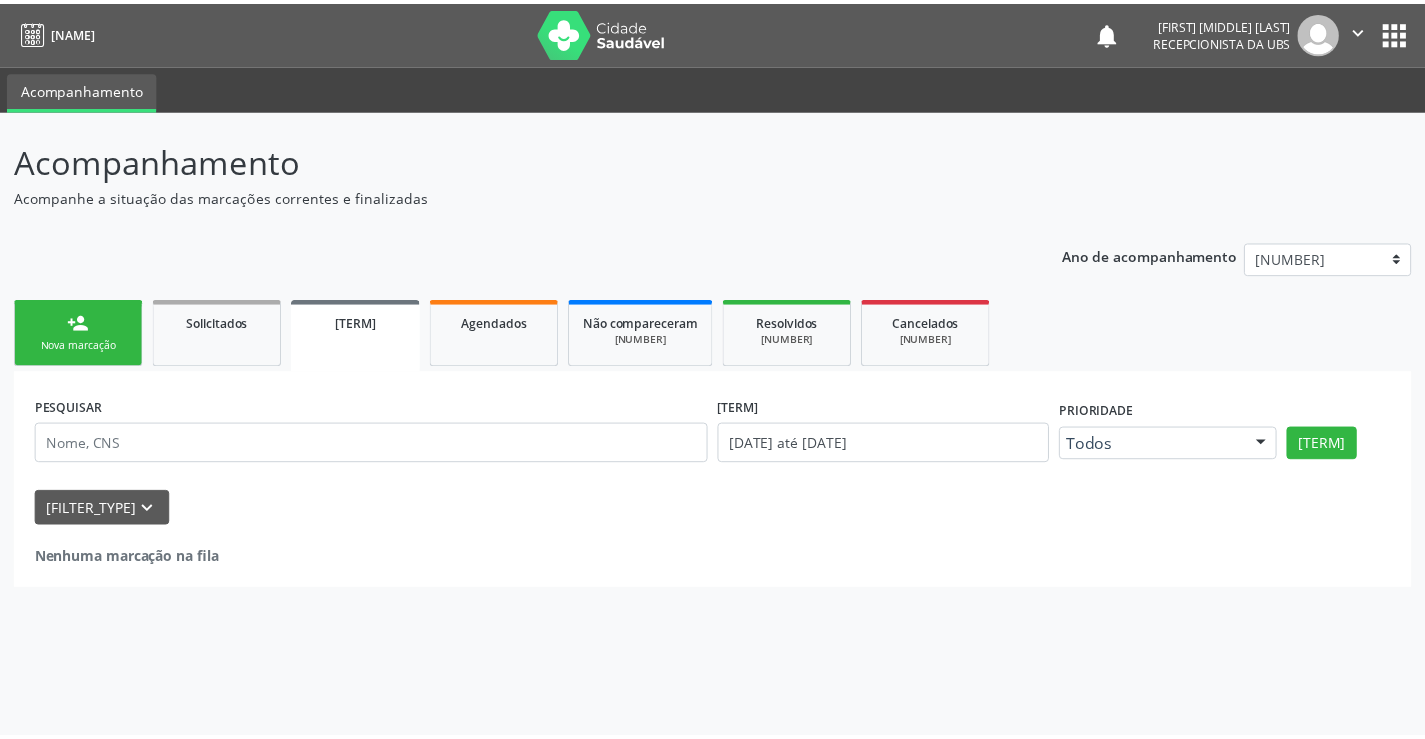 scroll, scrollTop: 0, scrollLeft: 0, axis: both 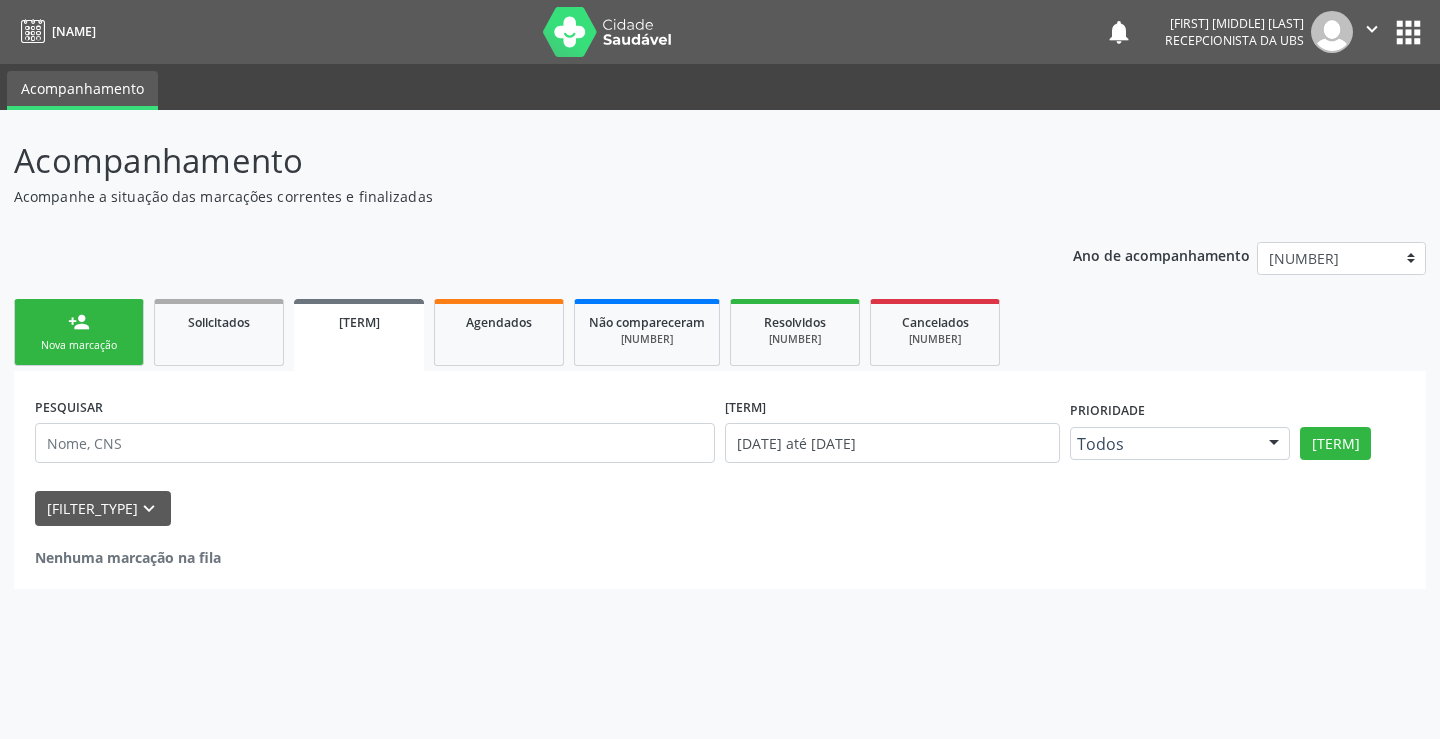 click on "[ACTION]" at bounding box center [79, 322] 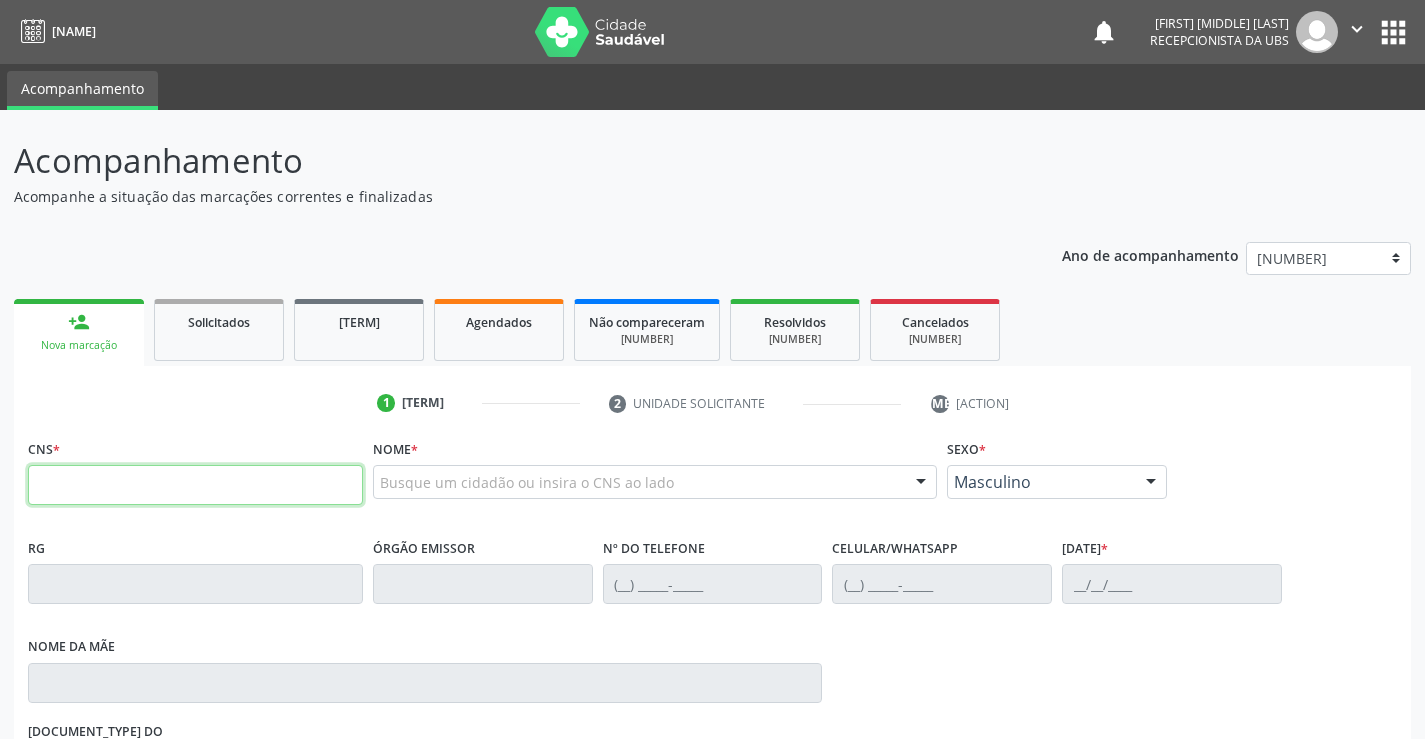 click at bounding box center [195, 485] 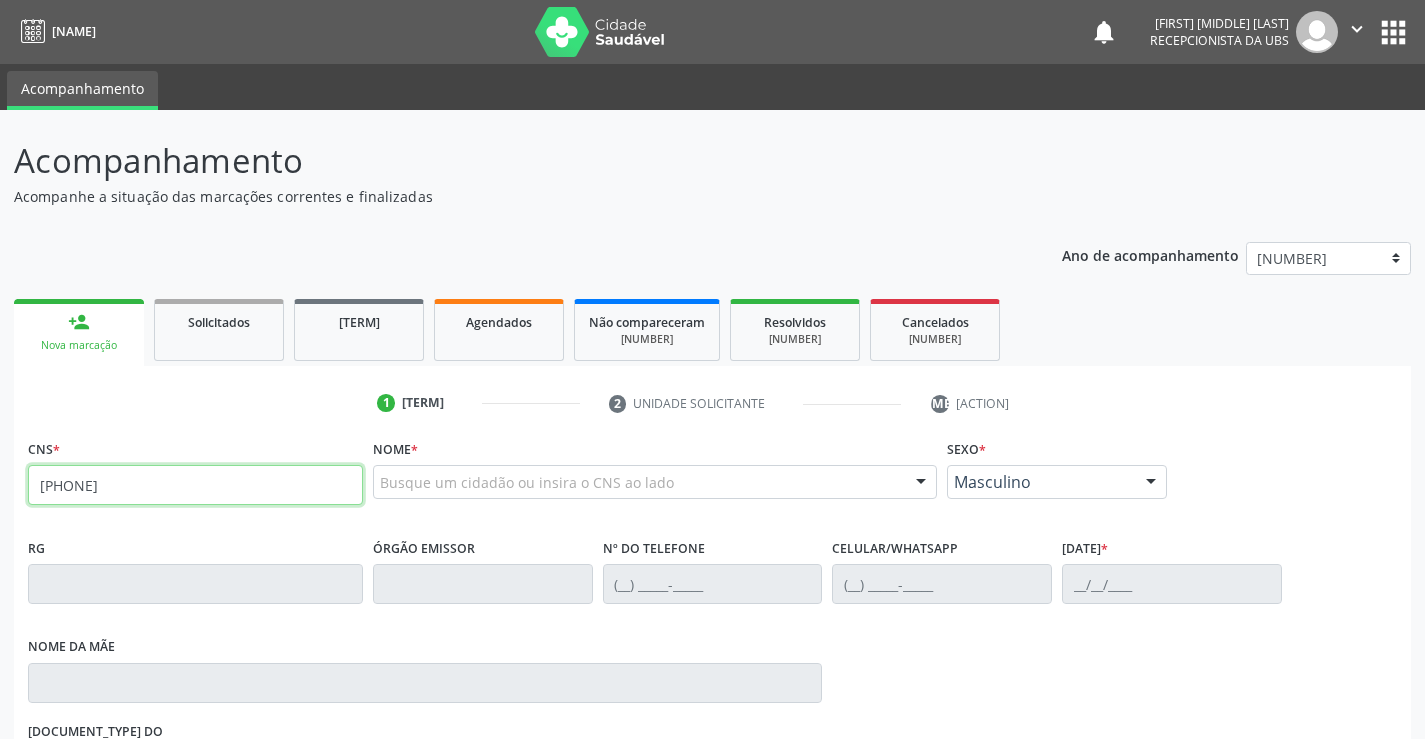 type on "708 6045 5086 5487" 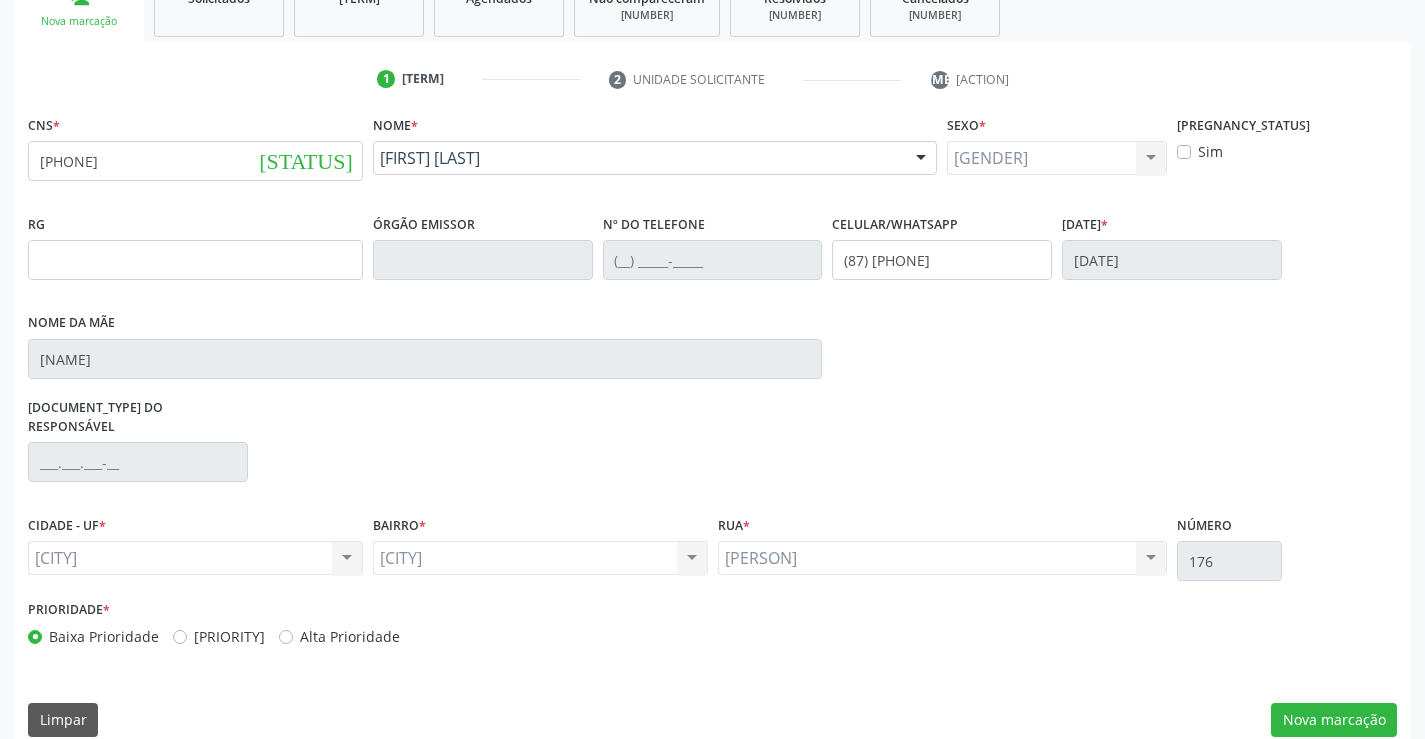 scroll, scrollTop: 331, scrollLeft: 0, axis: vertical 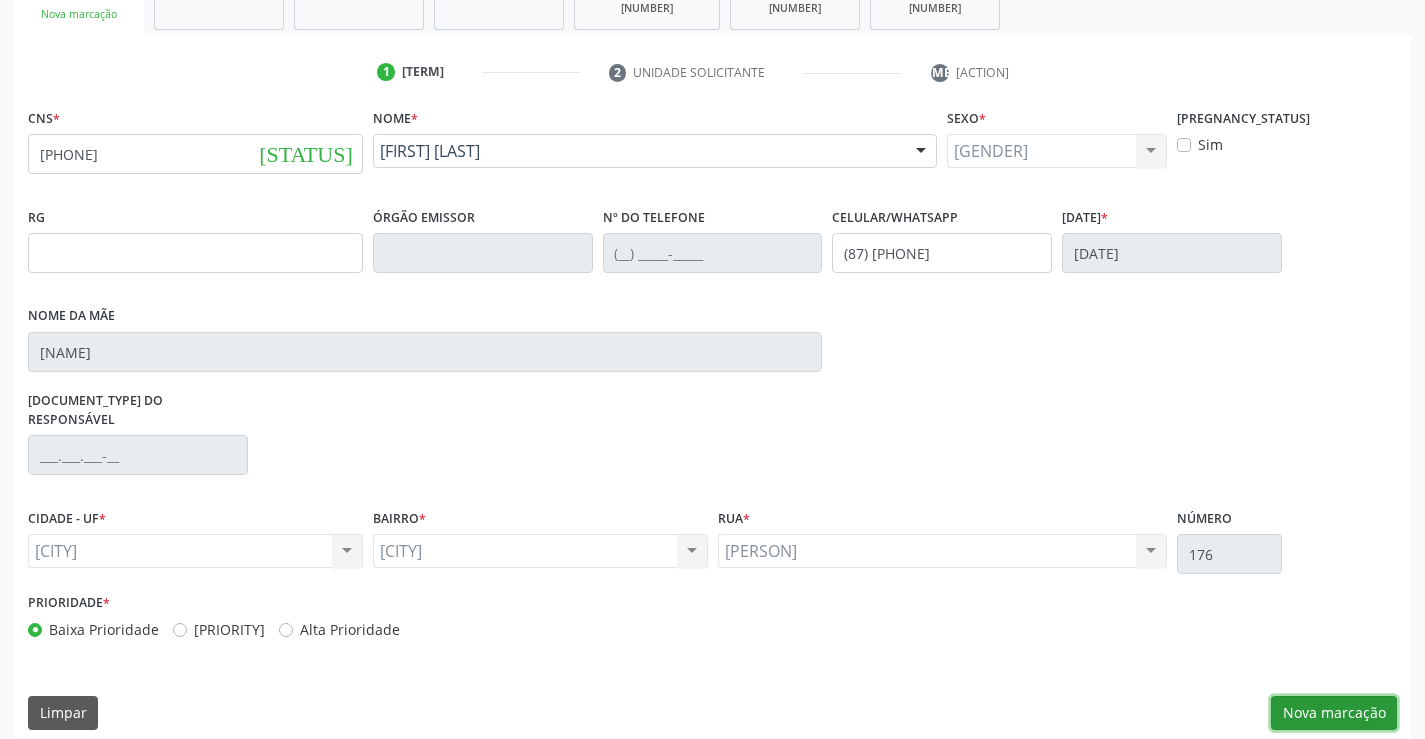 click on "Nova marcação" at bounding box center [1334, 713] 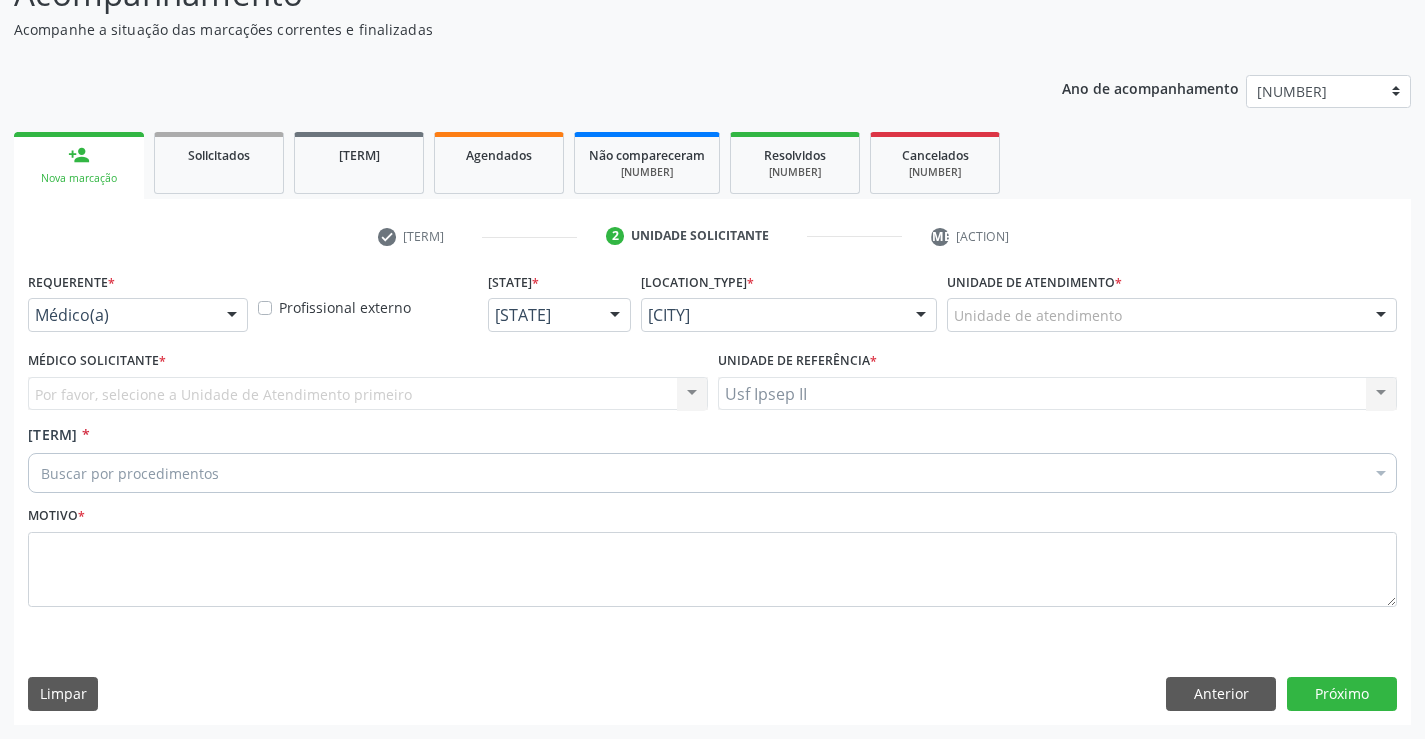 click at bounding box center (232, 316) 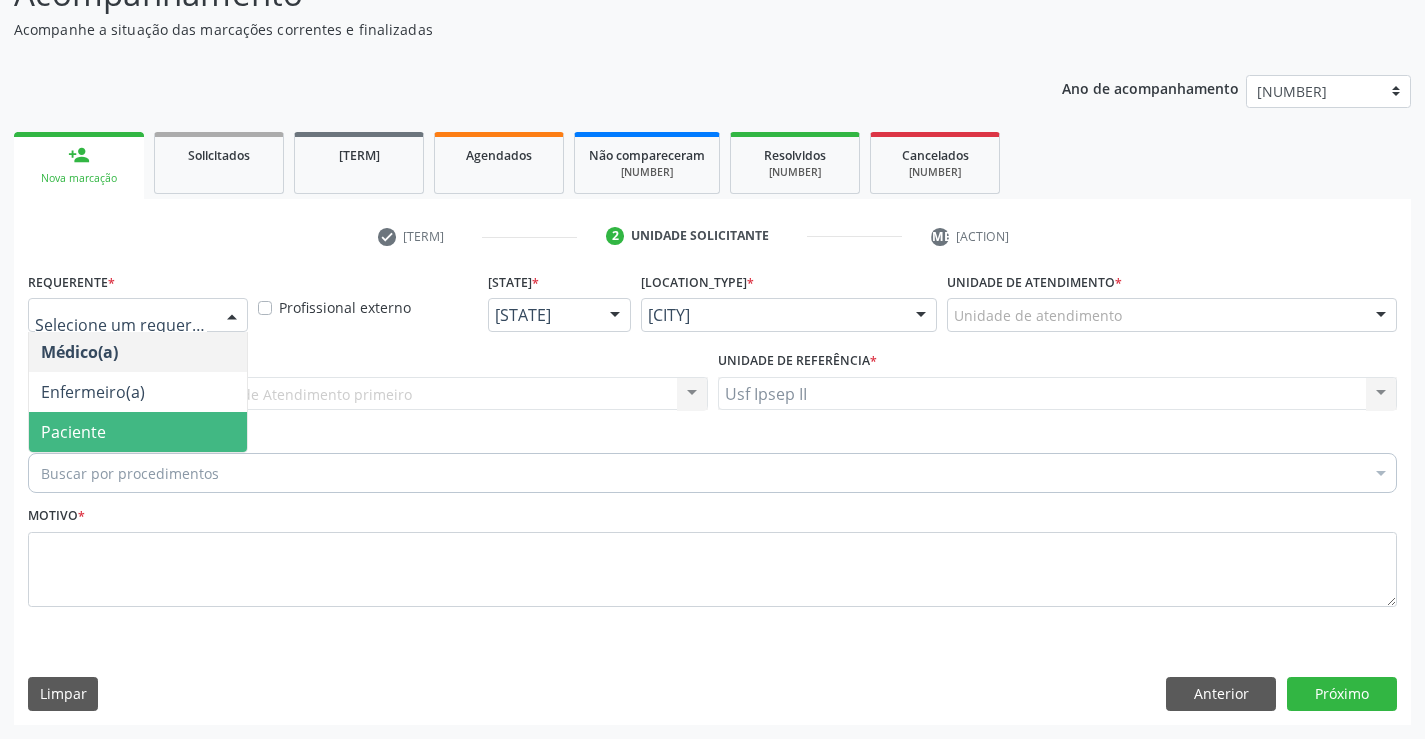 click on "[ROLE]" at bounding box center (73, 432) 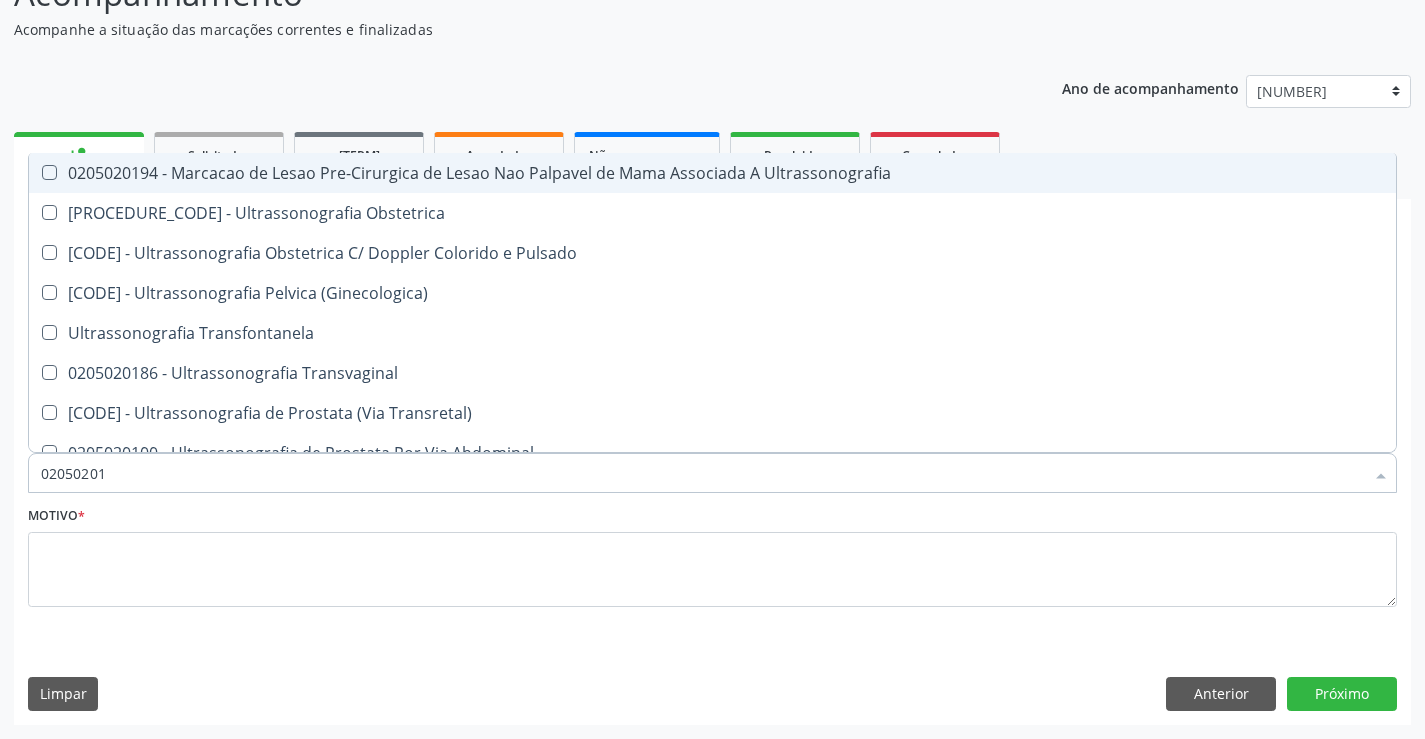 type on "020502018" 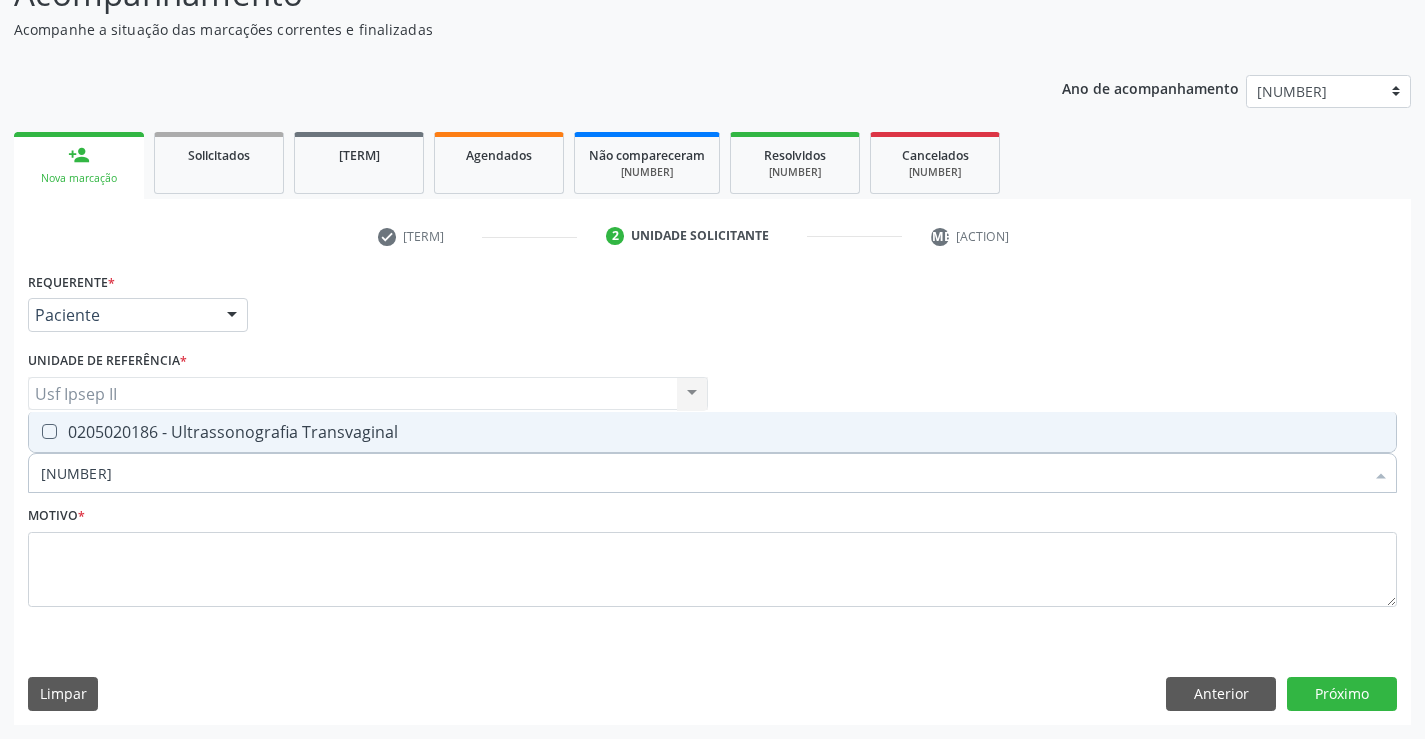click on "[CODE] - Ultrassonografia Transvaginal" at bounding box center [712, 432] 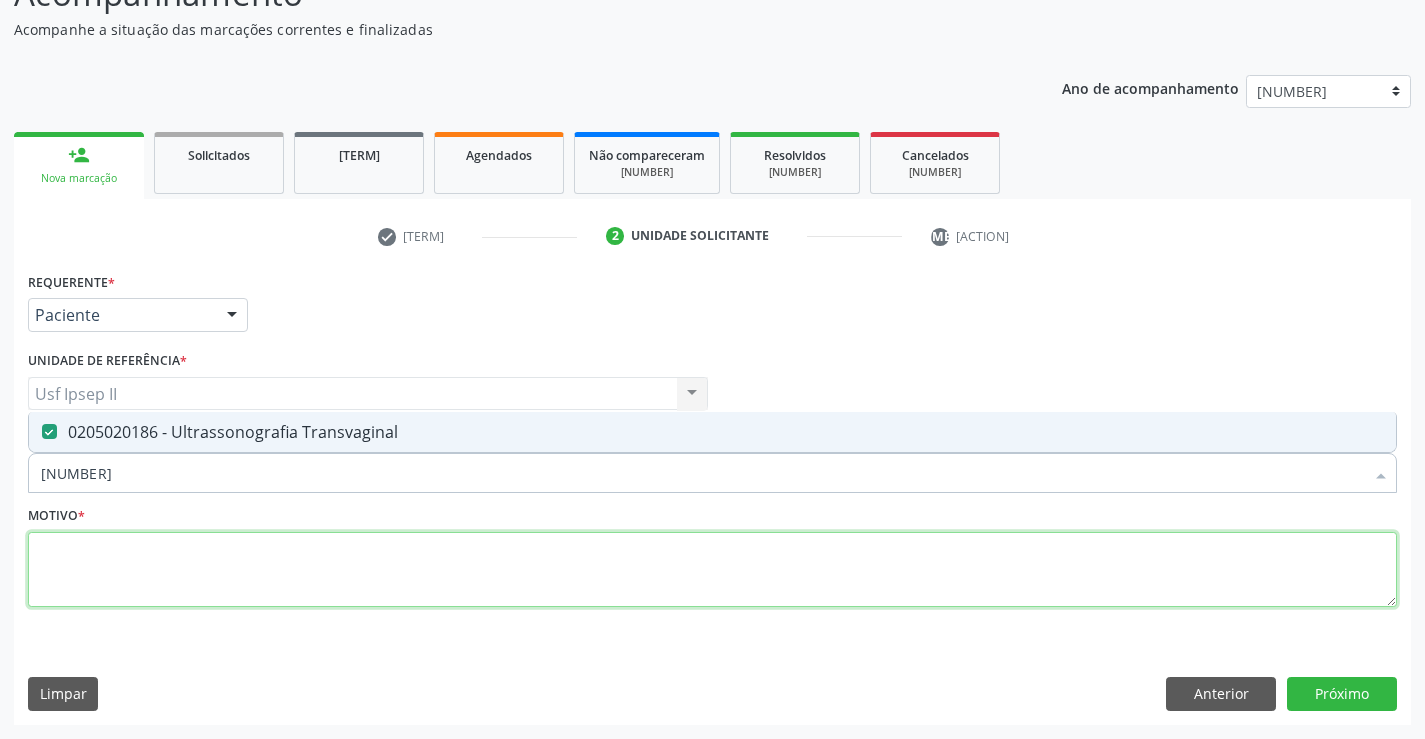 click at bounding box center (712, 570) 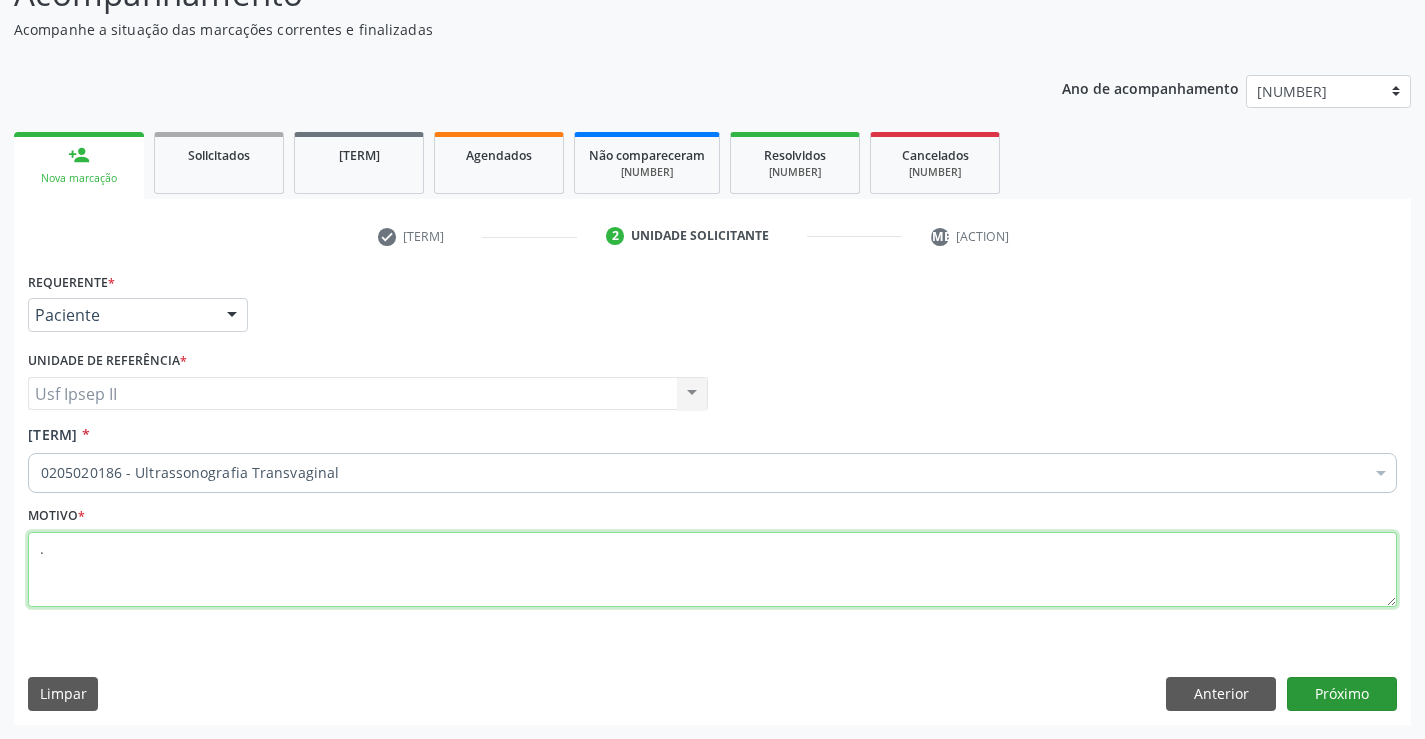 type on "." 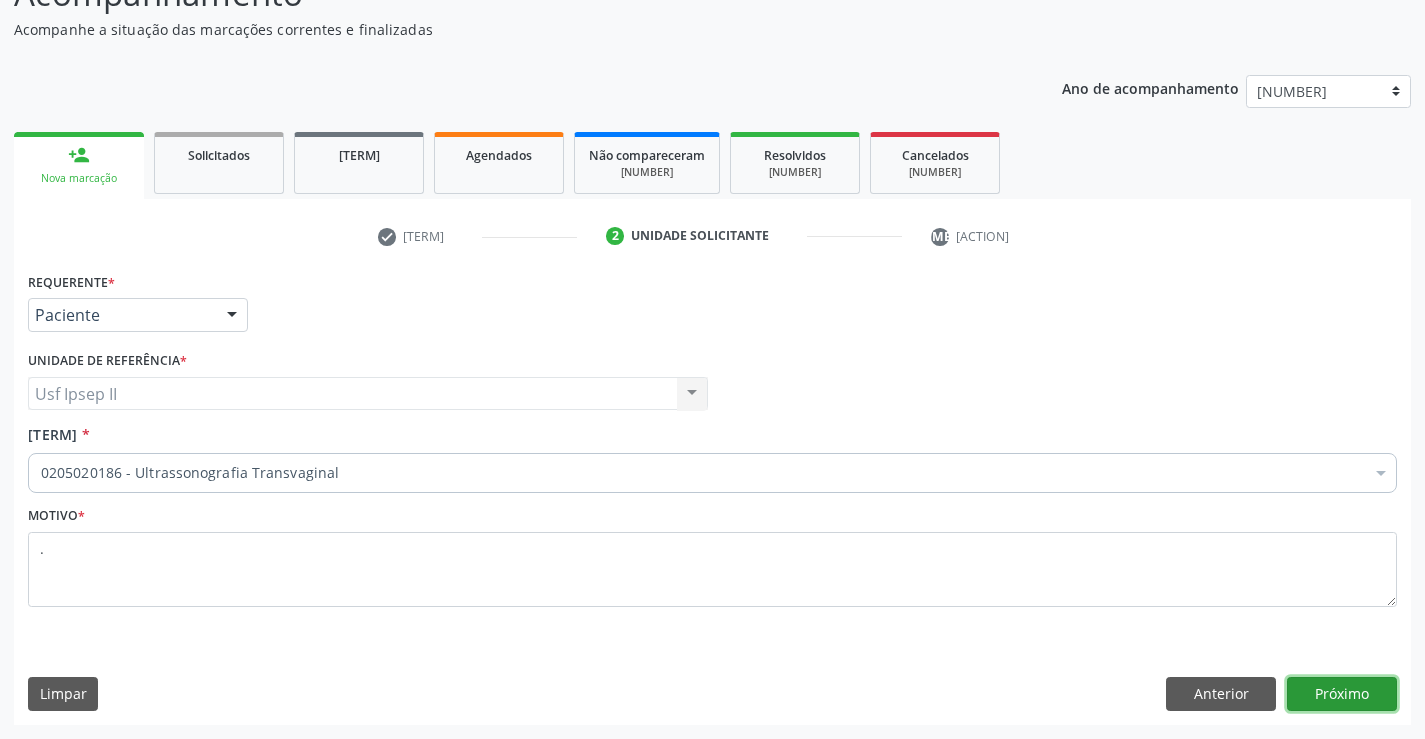 click on "Próximo" at bounding box center [1342, 694] 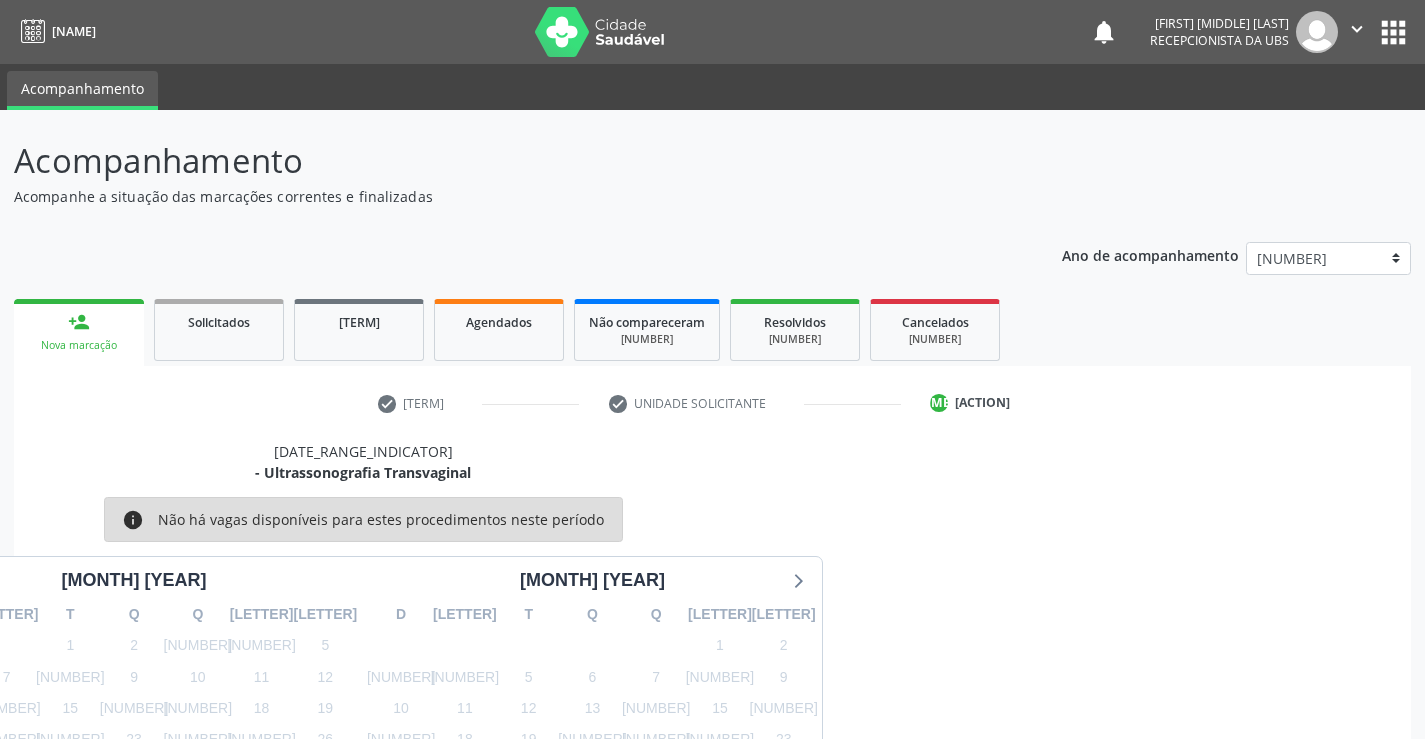 scroll, scrollTop: 190, scrollLeft: 0, axis: vertical 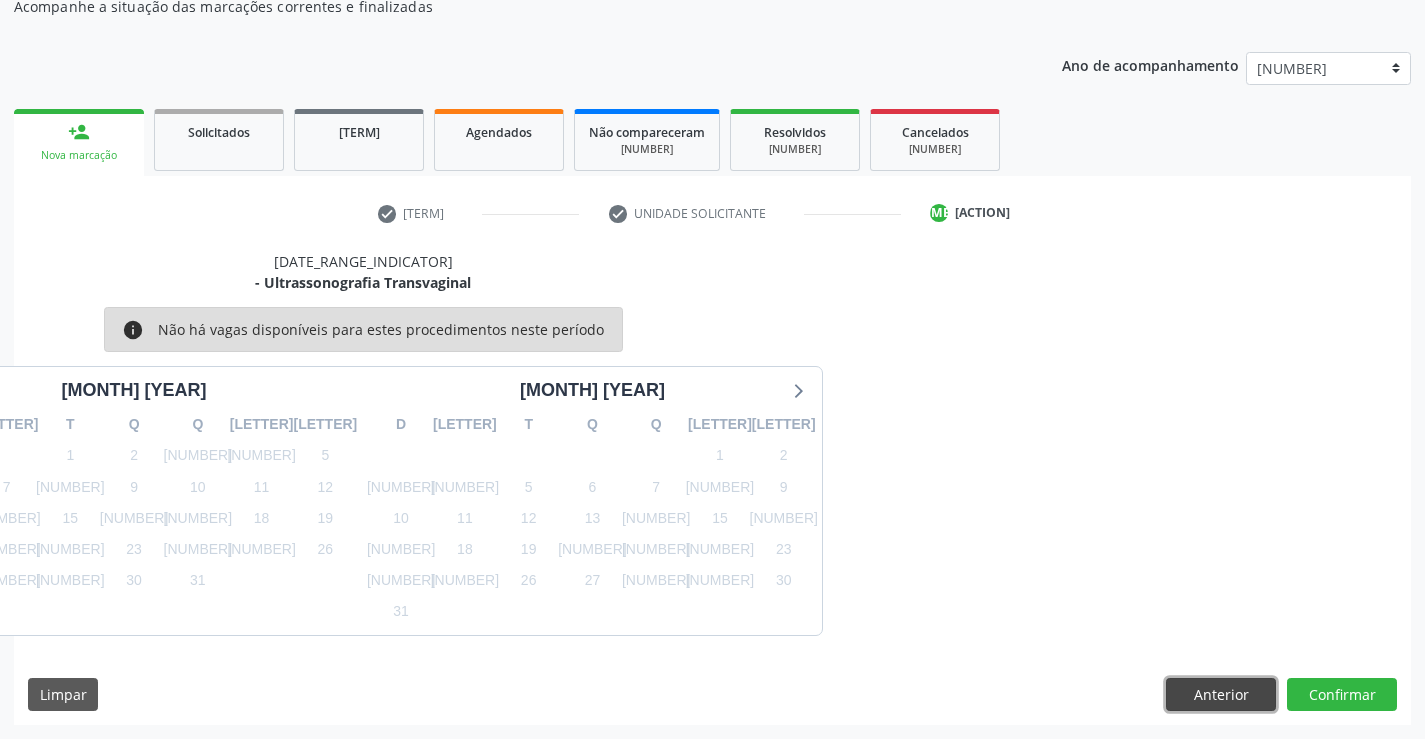 click on "Anterior" at bounding box center [1221, 695] 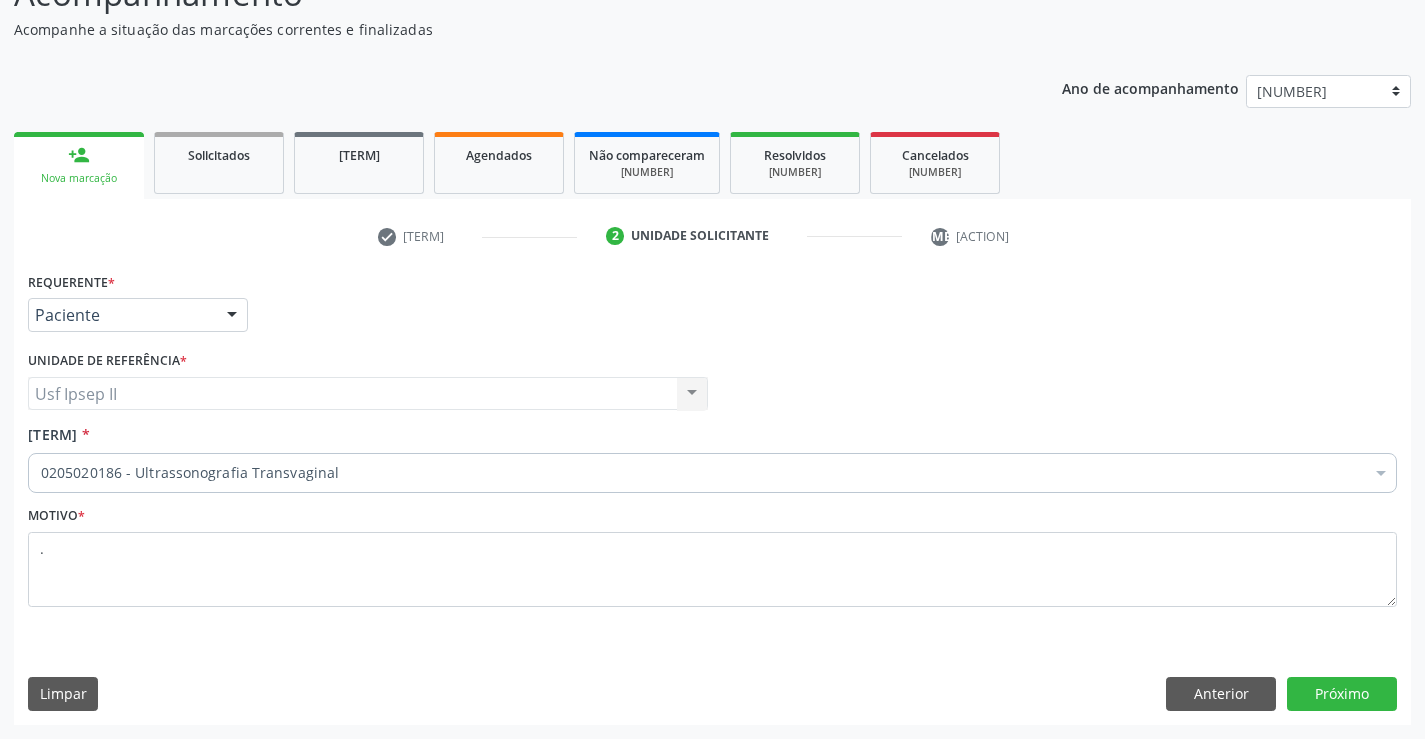 scroll, scrollTop: 167, scrollLeft: 0, axis: vertical 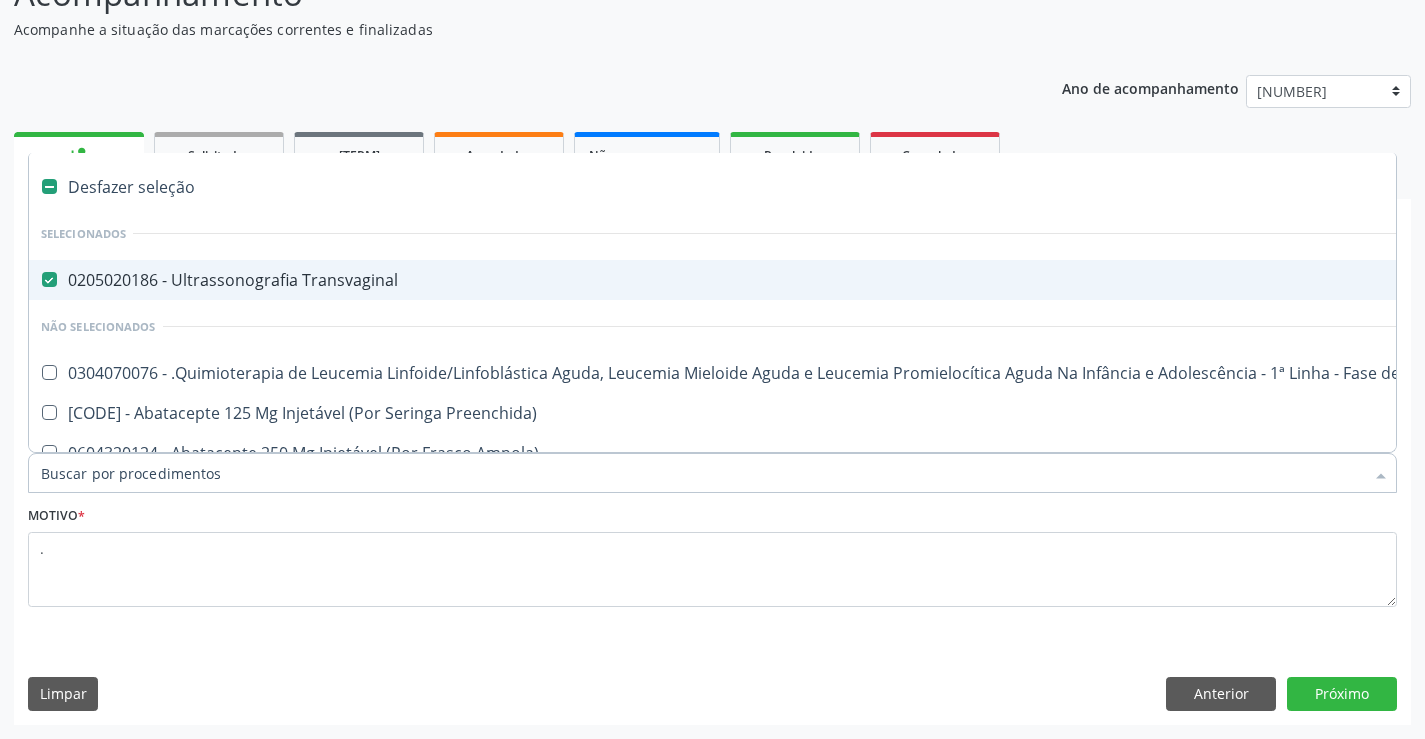 click on "[CODE] - Ultrassonografia Transvaginal" at bounding box center [801, 280] 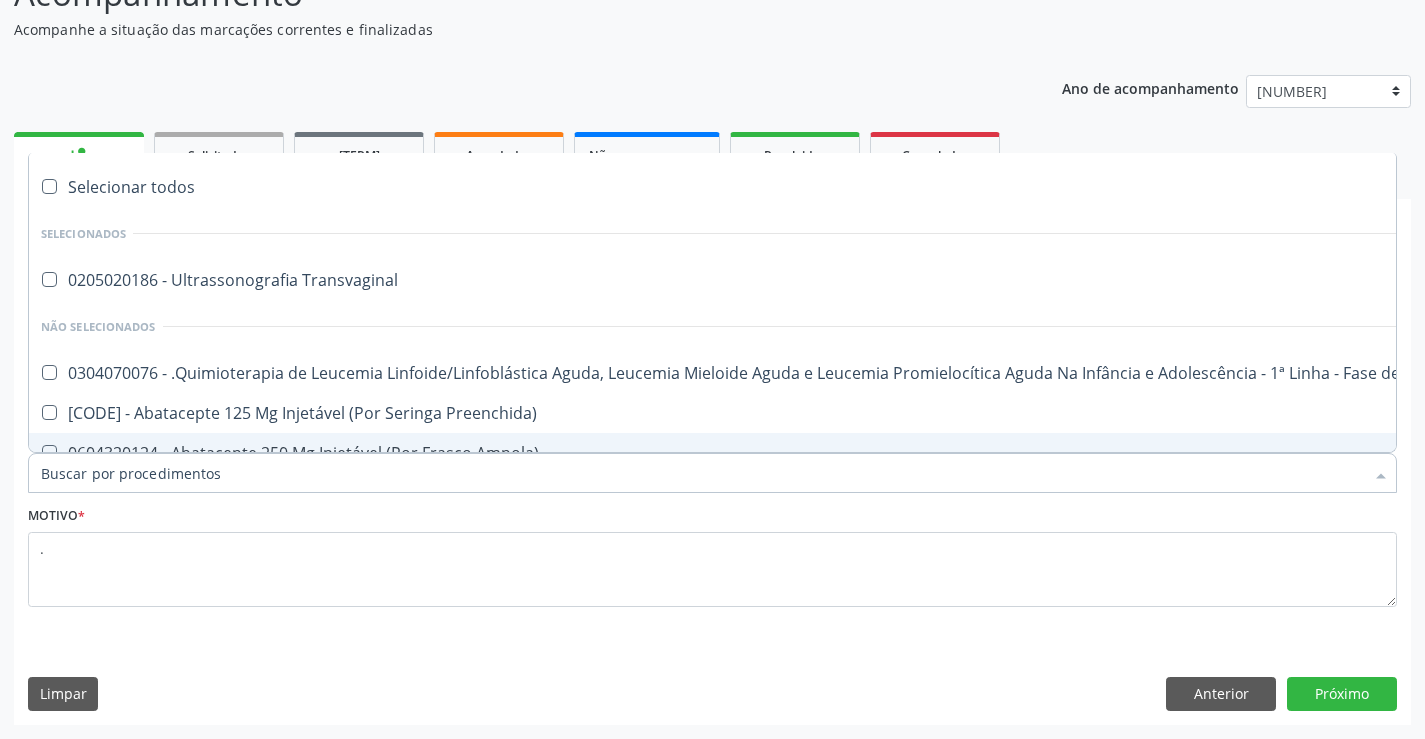 click on "Item de agendamento
*" at bounding box center (702, 473) 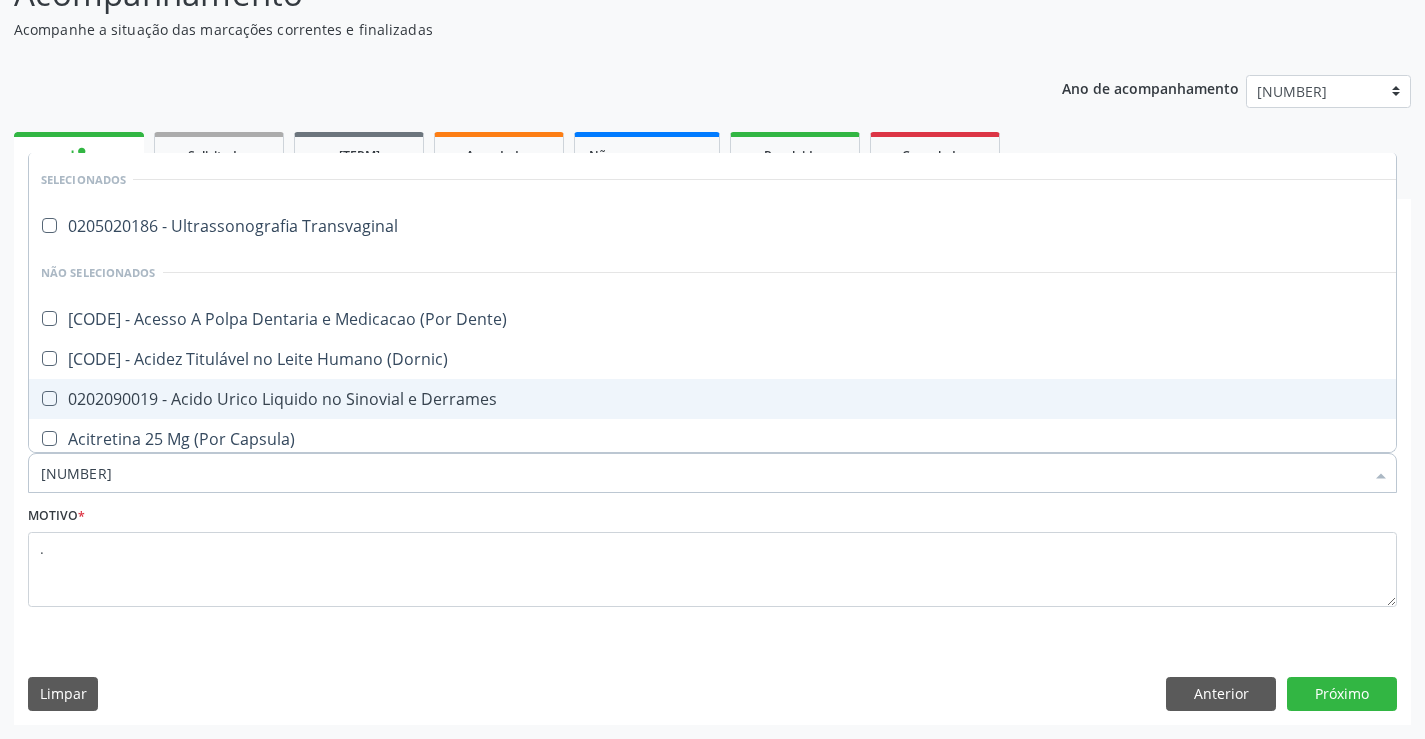 type on "[PROCEDURE]" 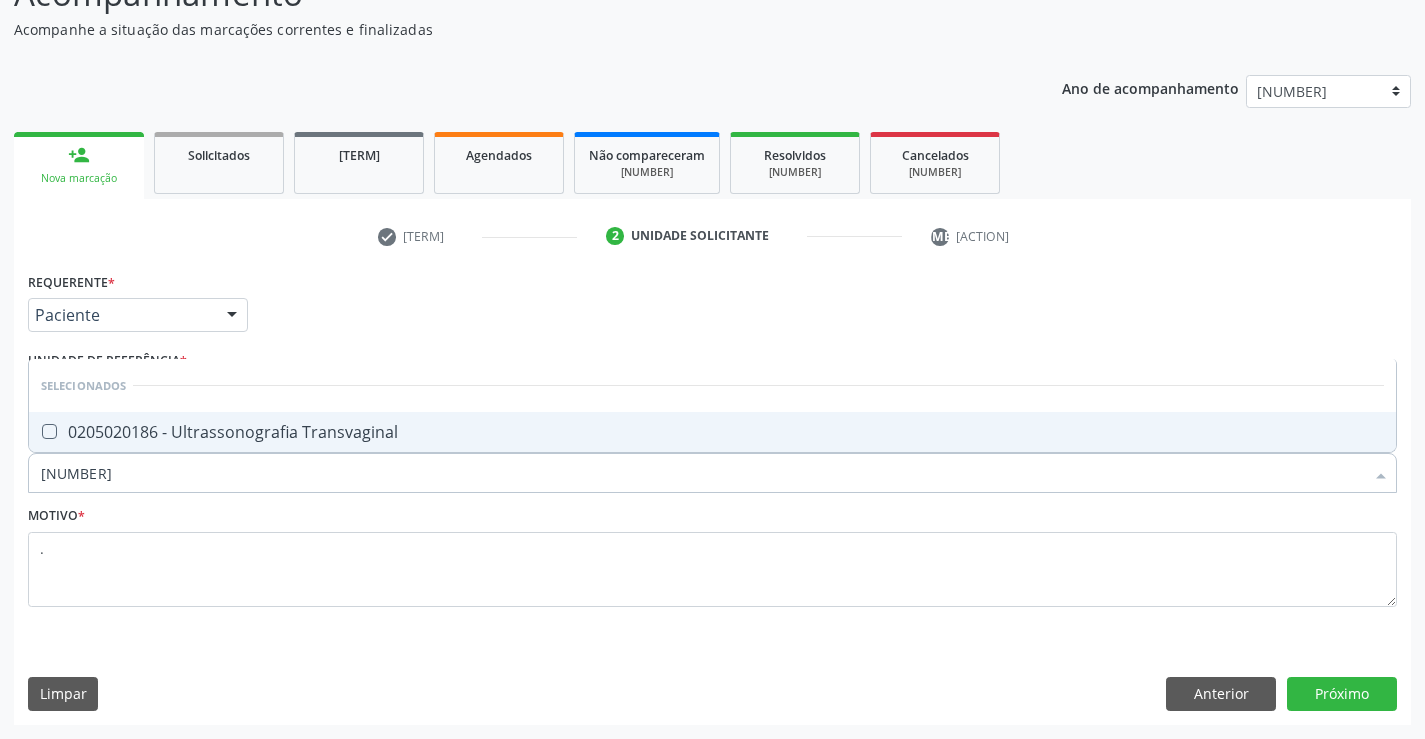 click on "[CODE] - Ultrassonografia Transvaginal" at bounding box center (712, 432) 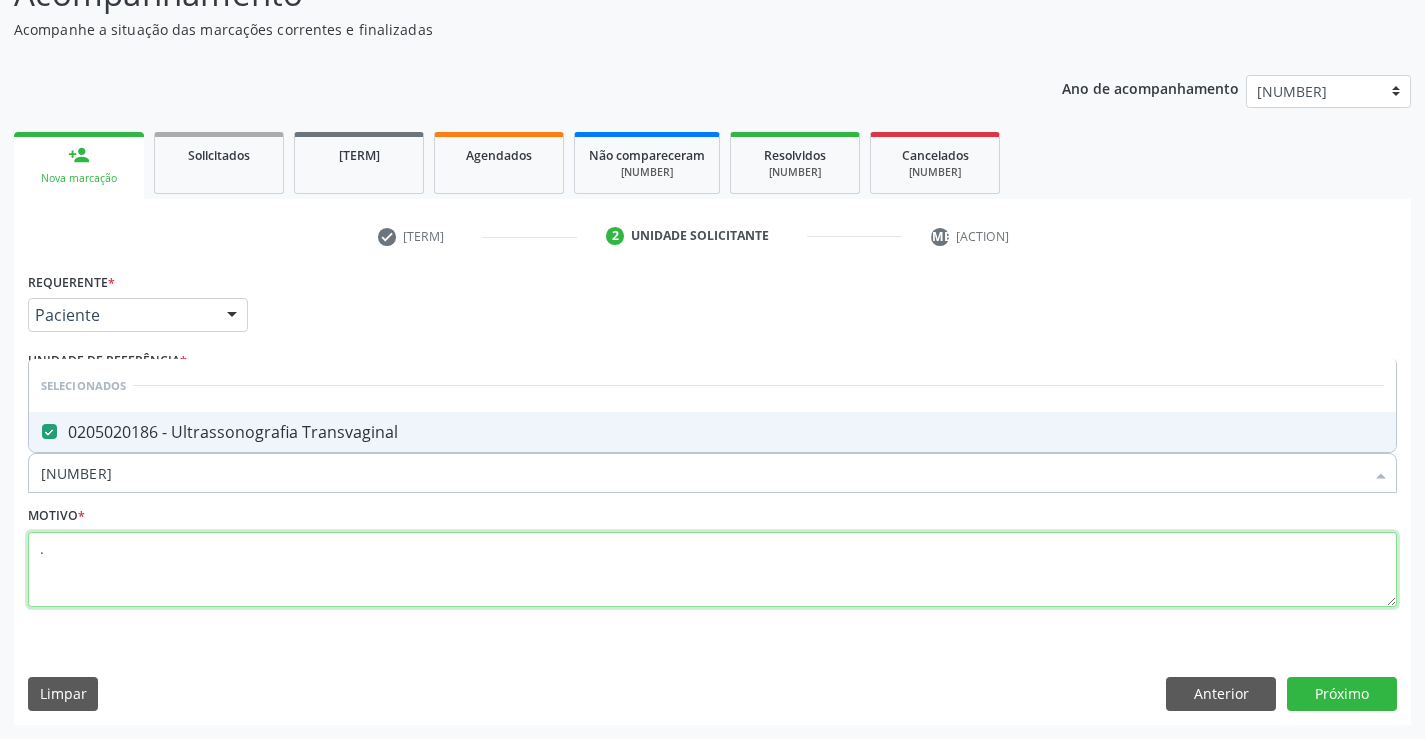 click on "." at bounding box center [712, 570] 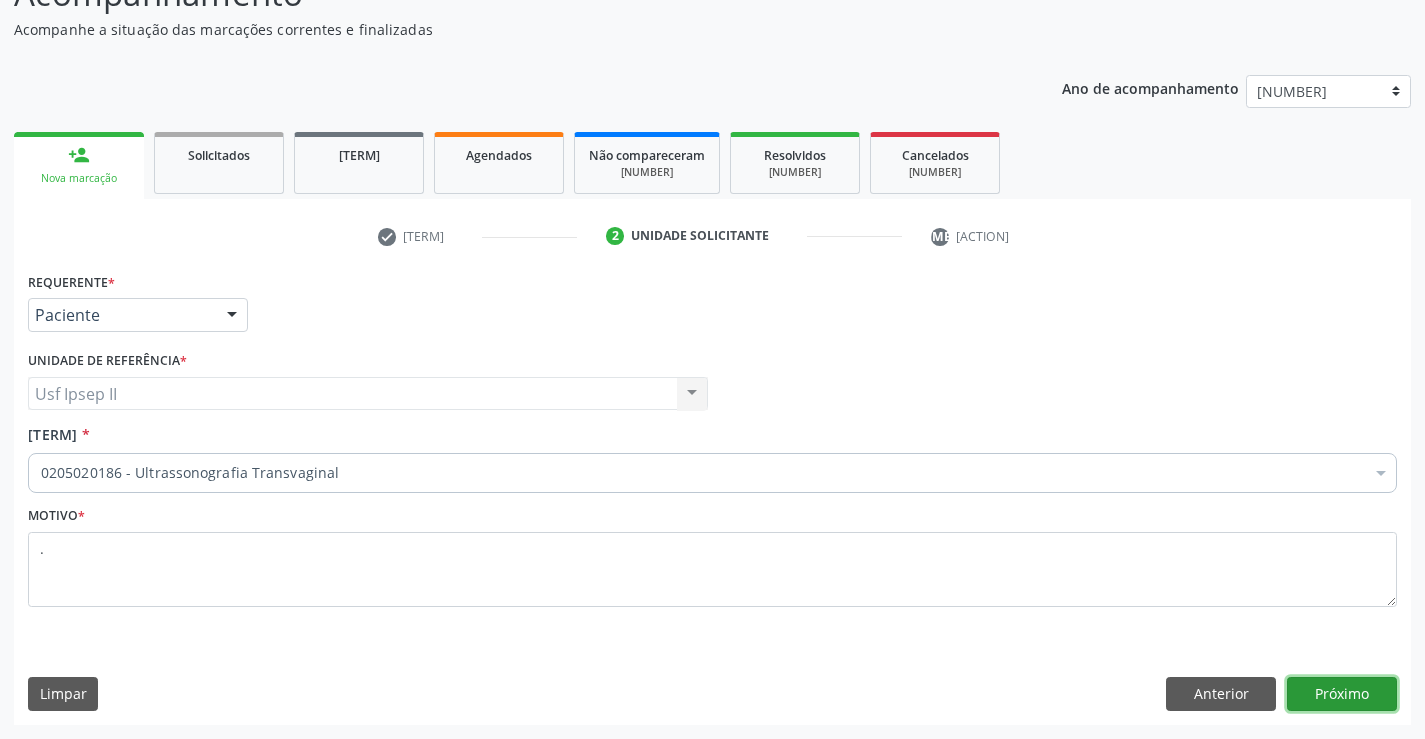 click on "Próximo" at bounding box center [1342, 694] 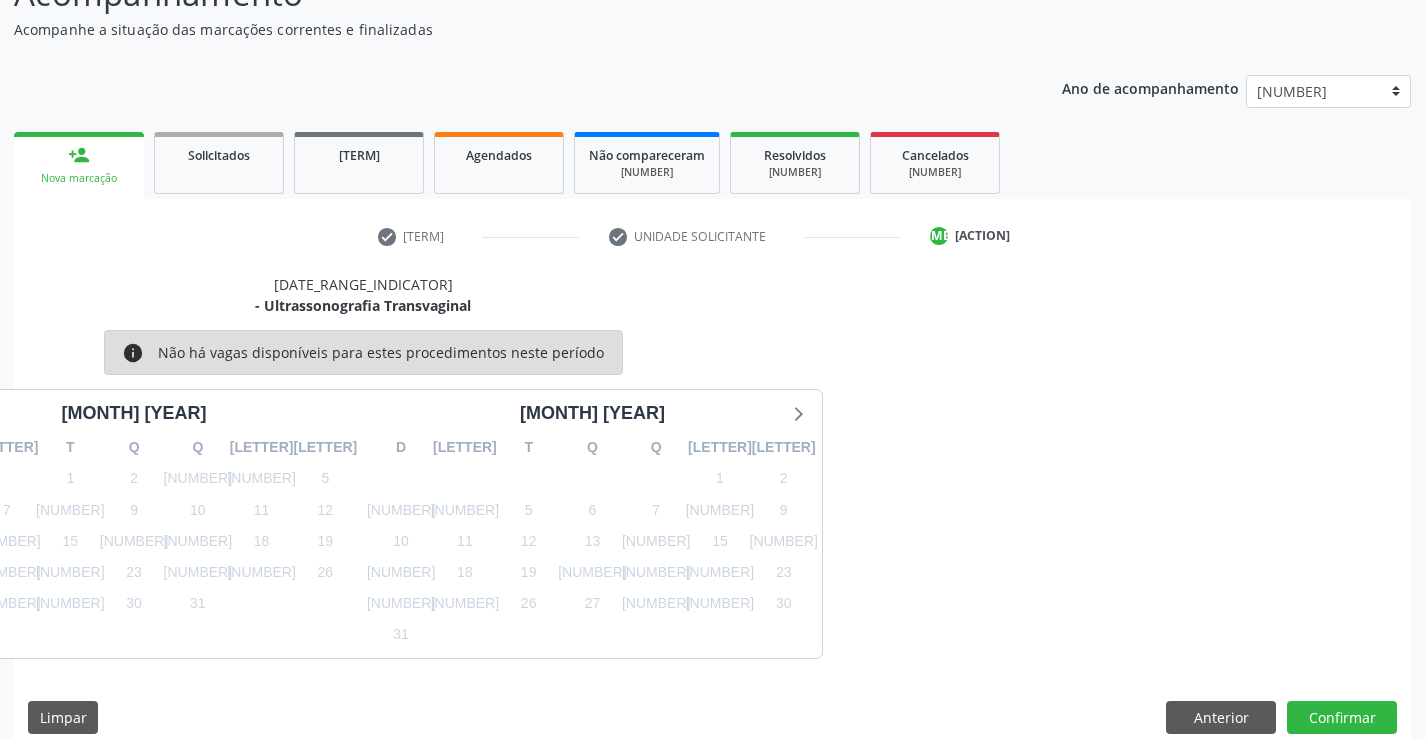 scroll, scrollTop: 190, scrollLeft: 0, axis: vertical 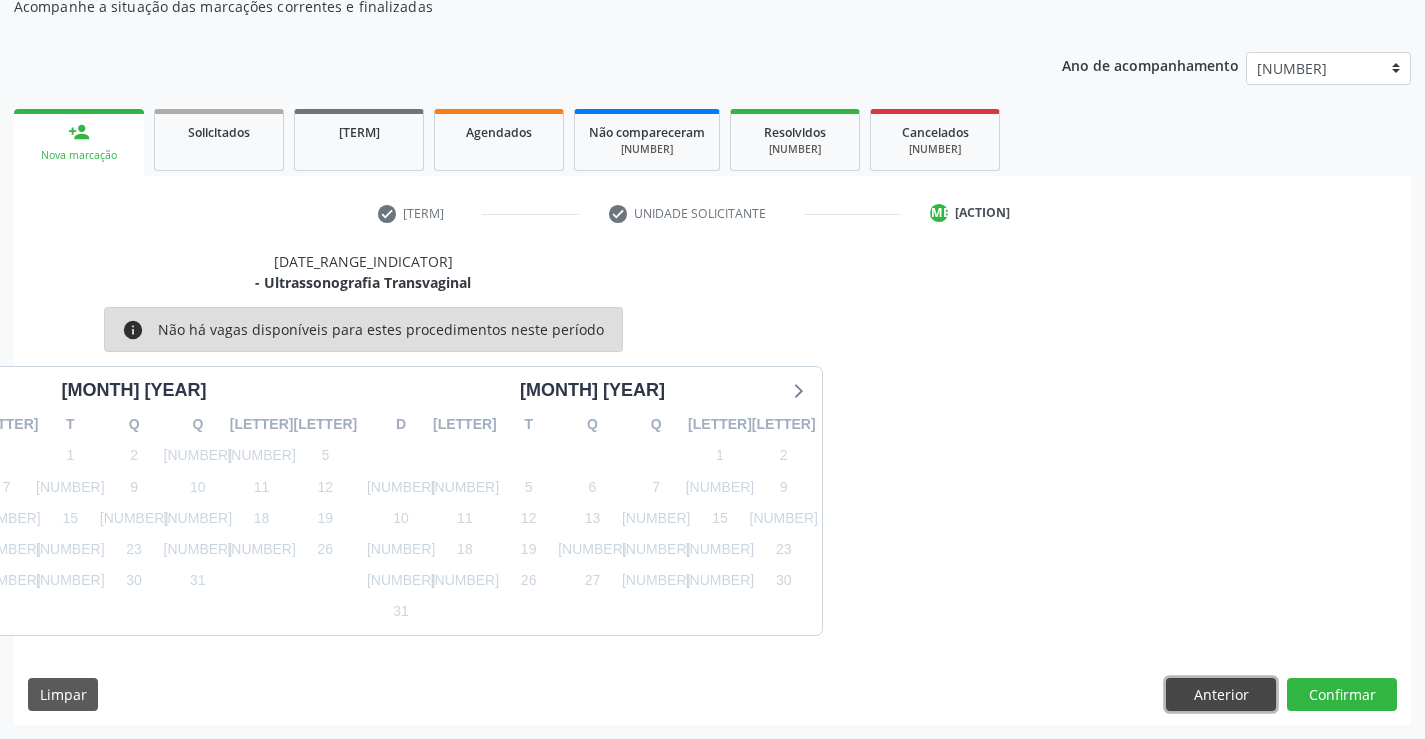 click on "Anterior" at bounding box center [1221, 695] 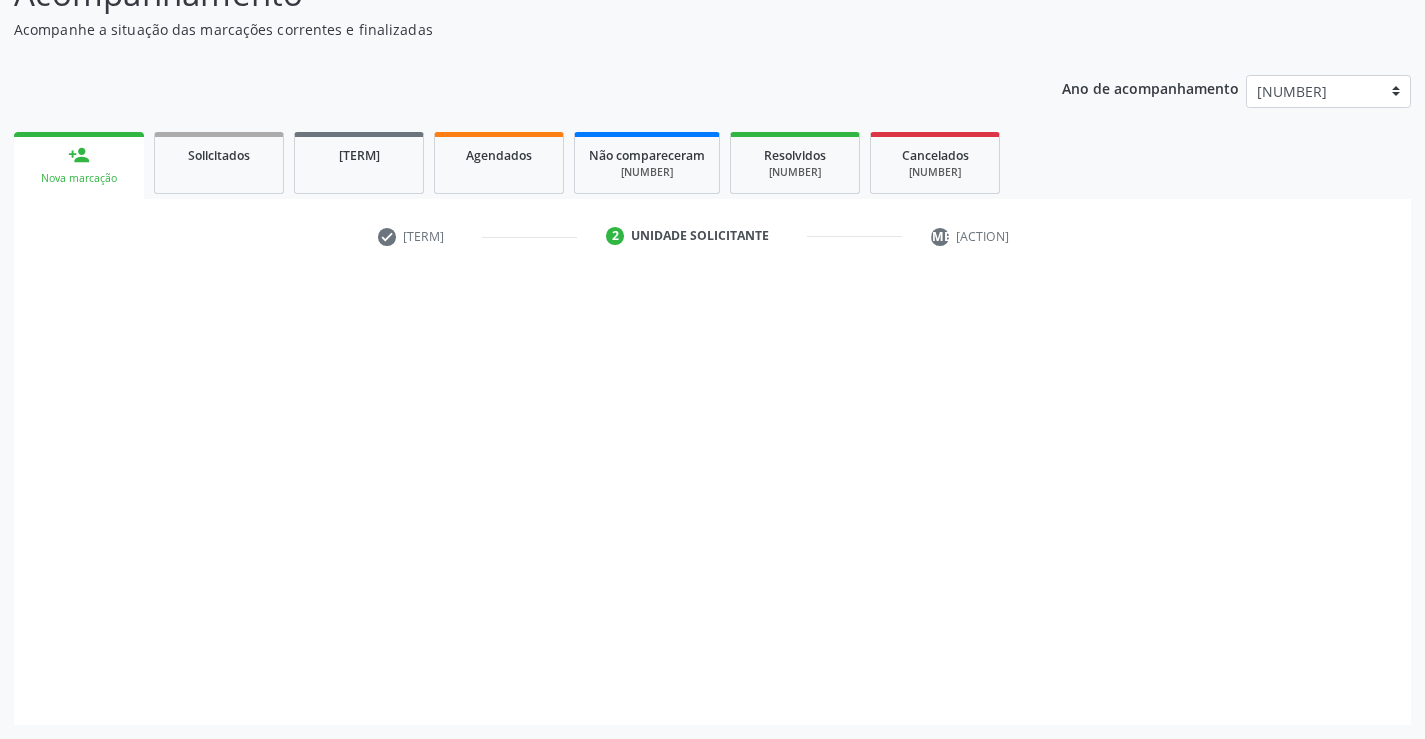 scroll, scrollTop: 167, scrollLeft: 0, axis: vertical 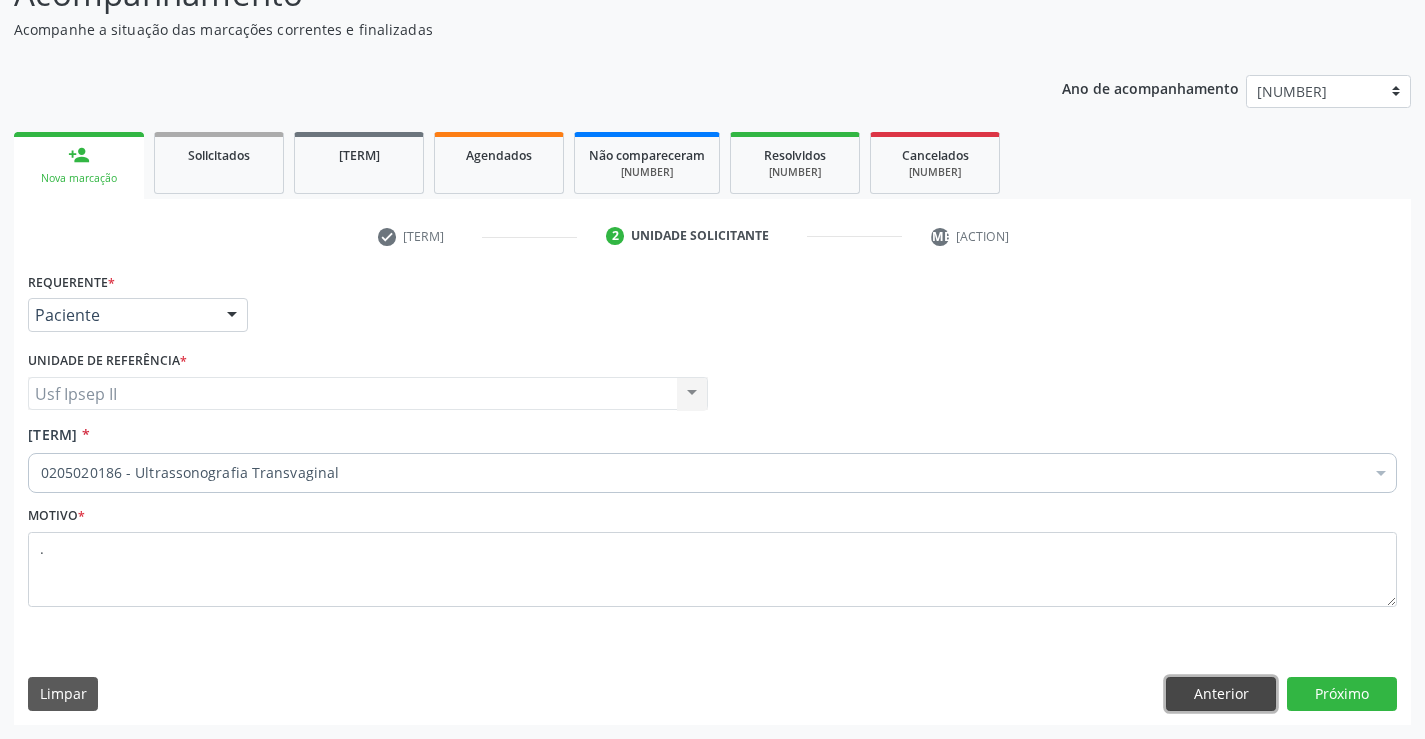 click on "Anterior" at bounding box center [1221, 694] 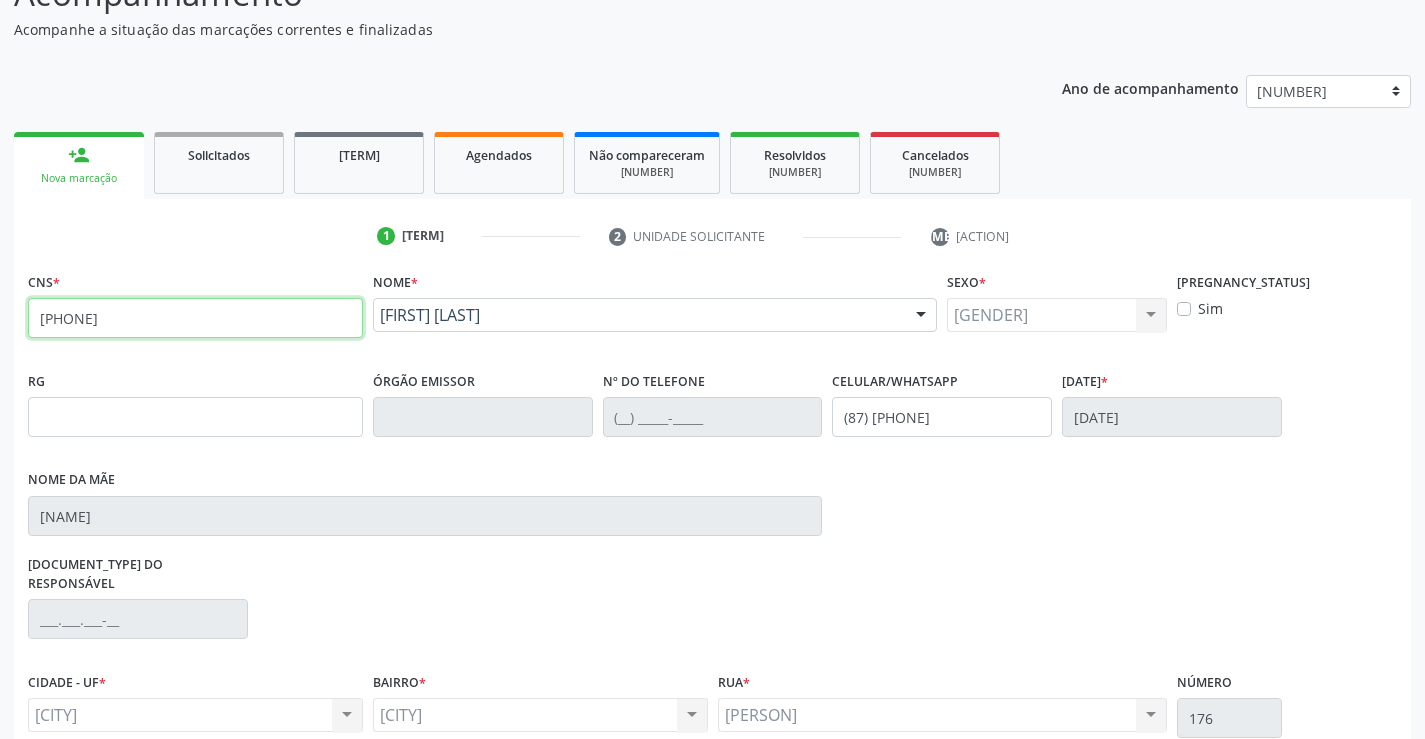 click on "708 6045 5086 5487" at bounding box center (195, 318) 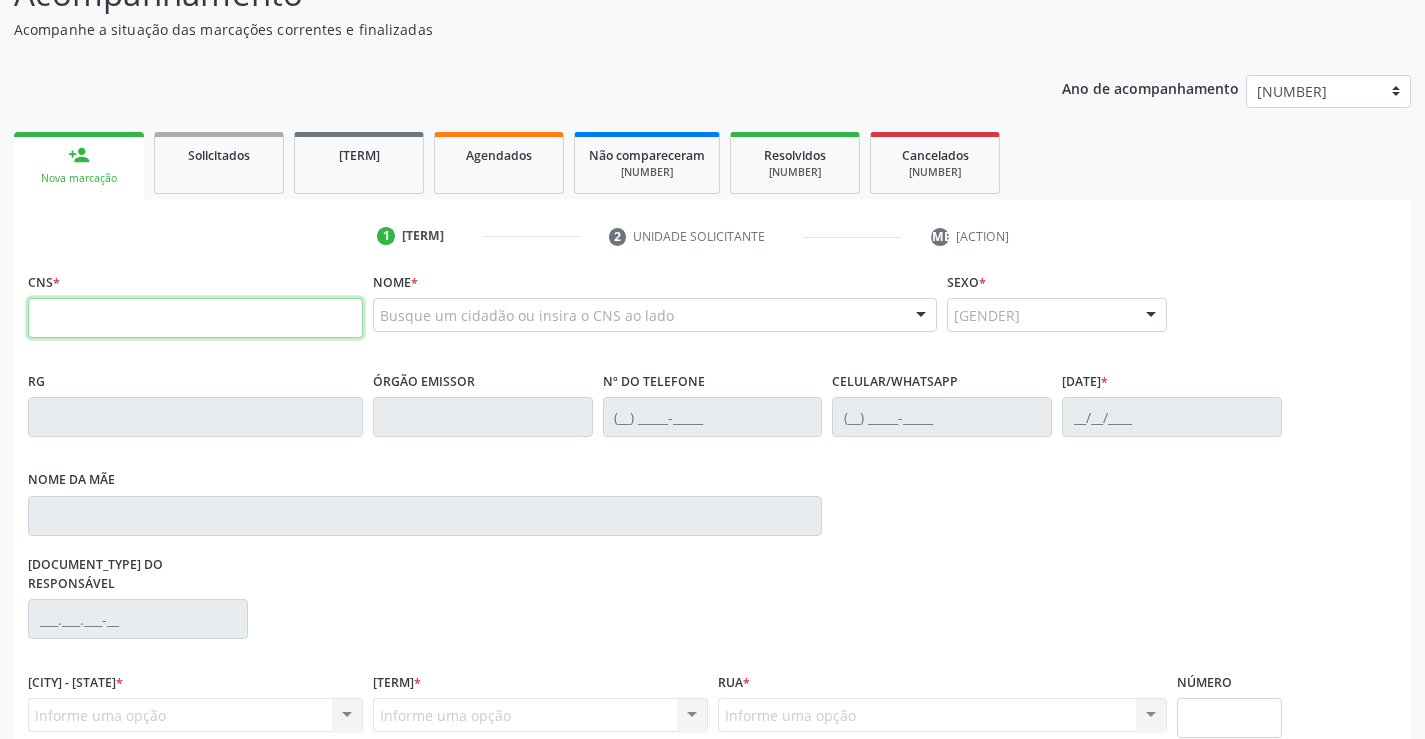 click at bounding box center (195, 318) 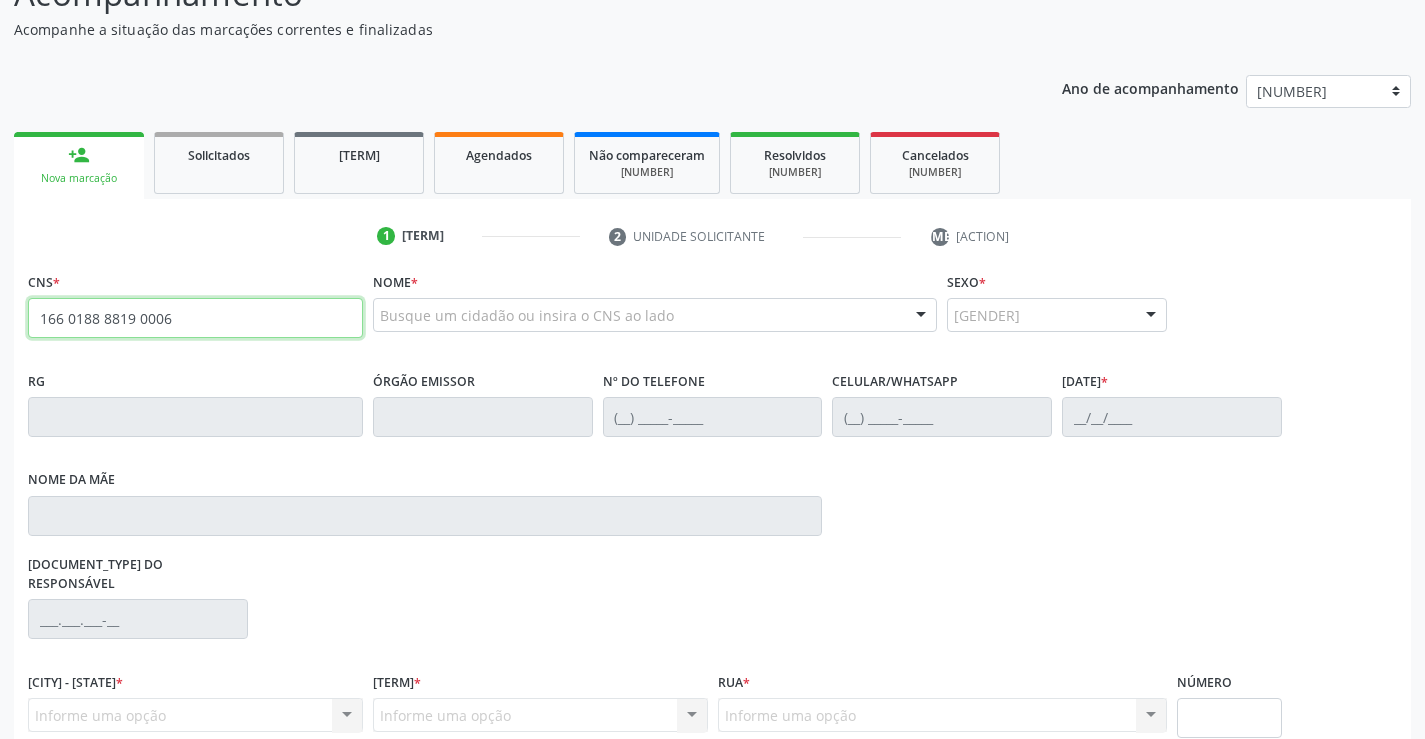 type on "166 0188 8819 0006" 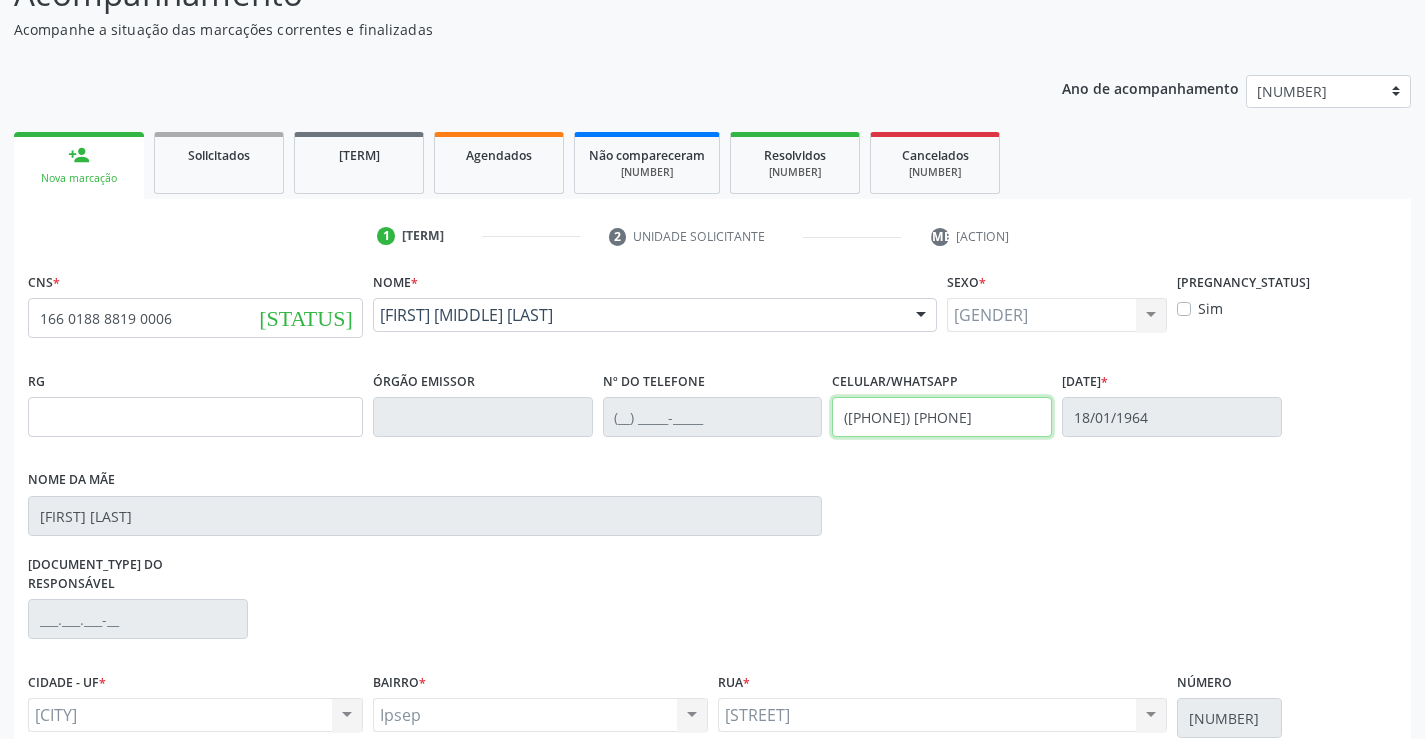 click on "([PHONE])" at bounding box center (942, 417) 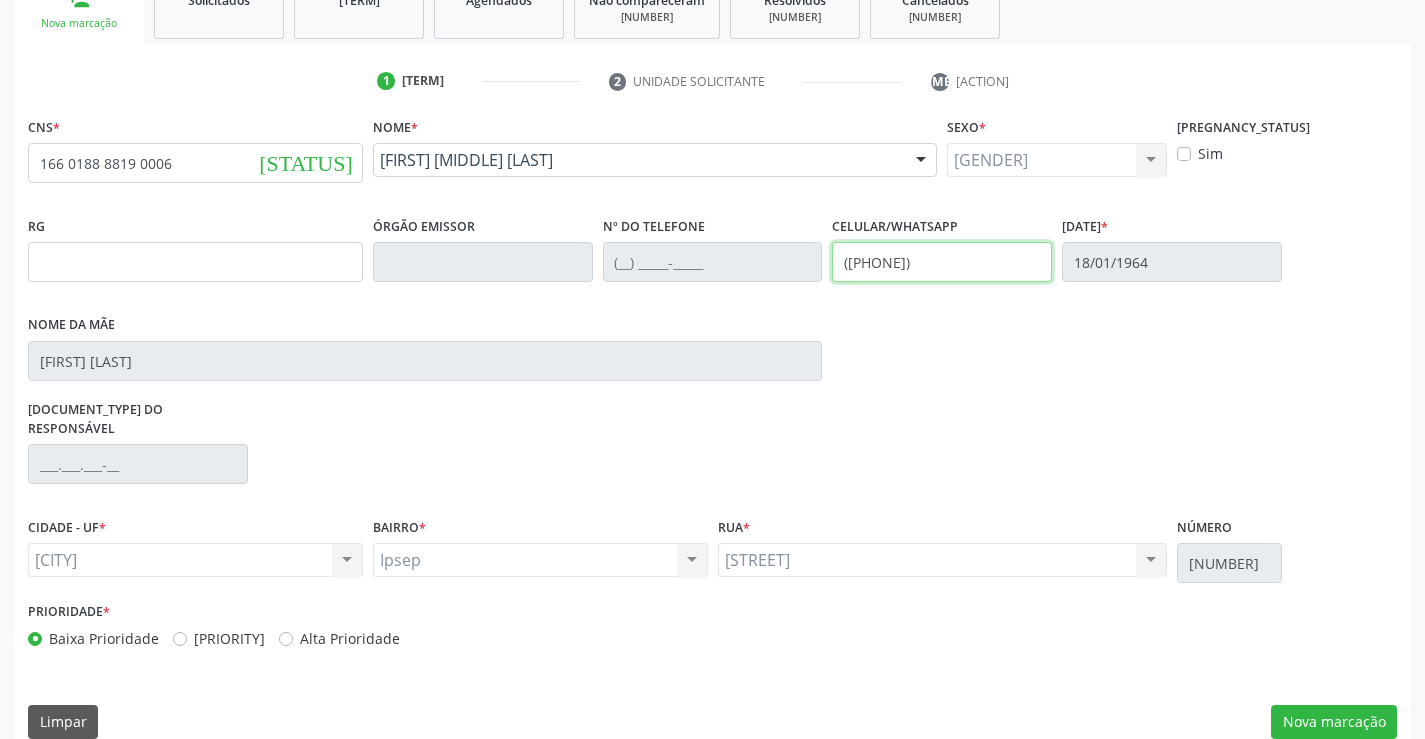 scroll, scrollTop: 331, scrollLeft: 0, axis: vertical 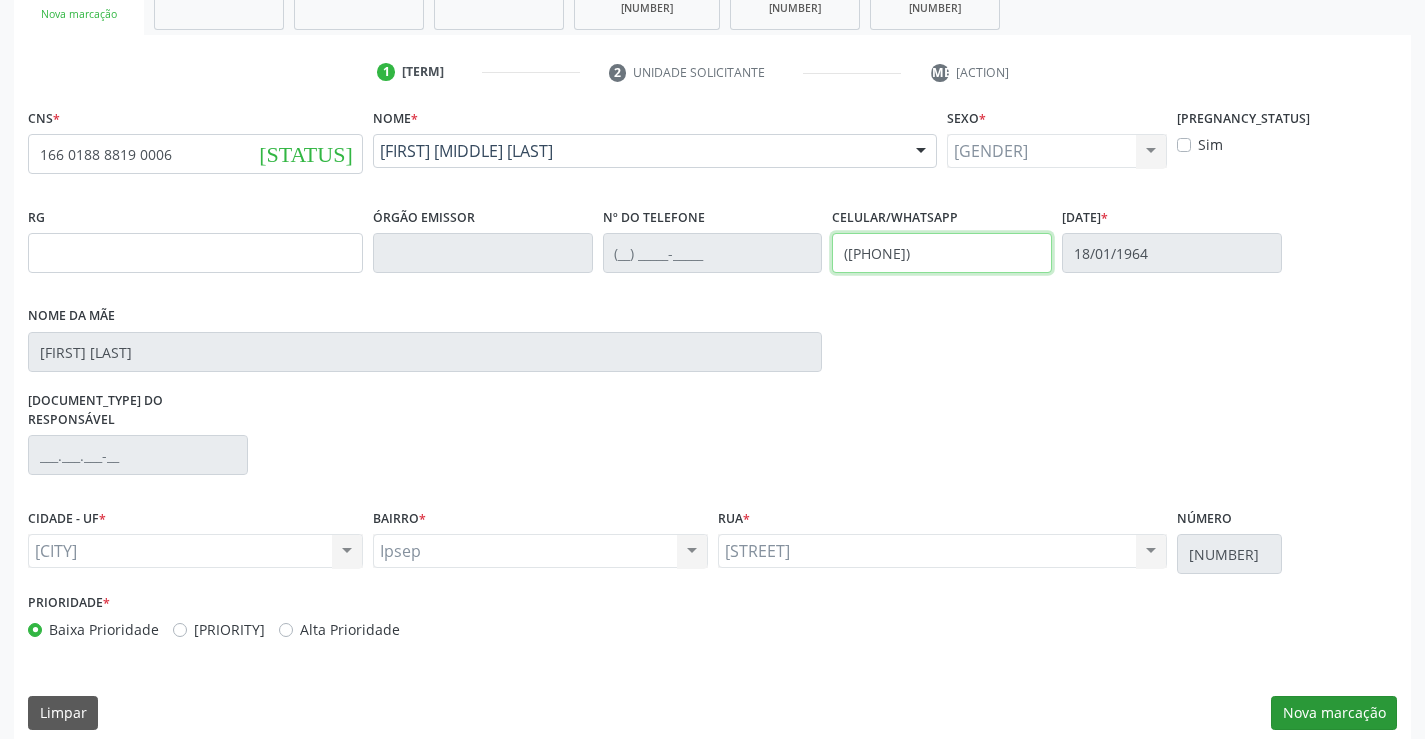 type on "(87) 9976-6001" 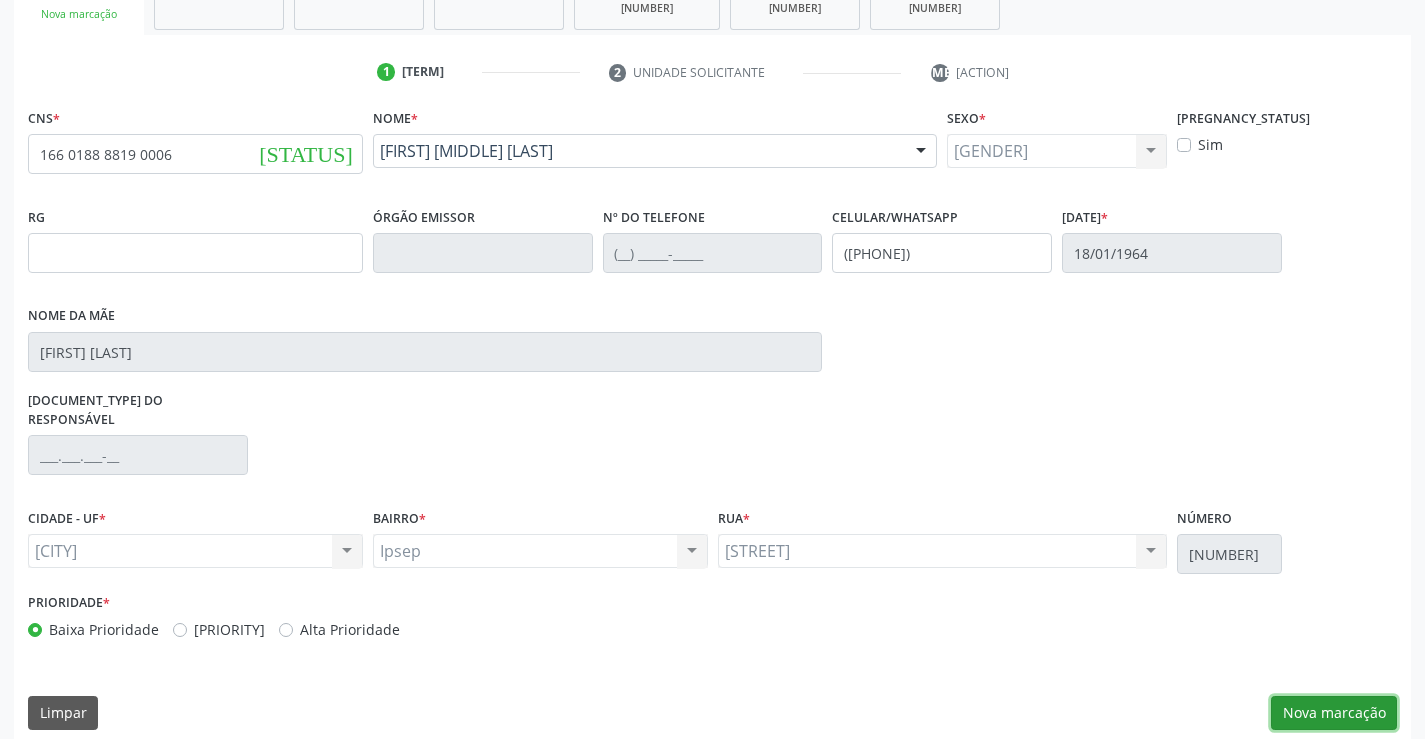 click on "Nova marcação" at bounding box center [1334, 713] 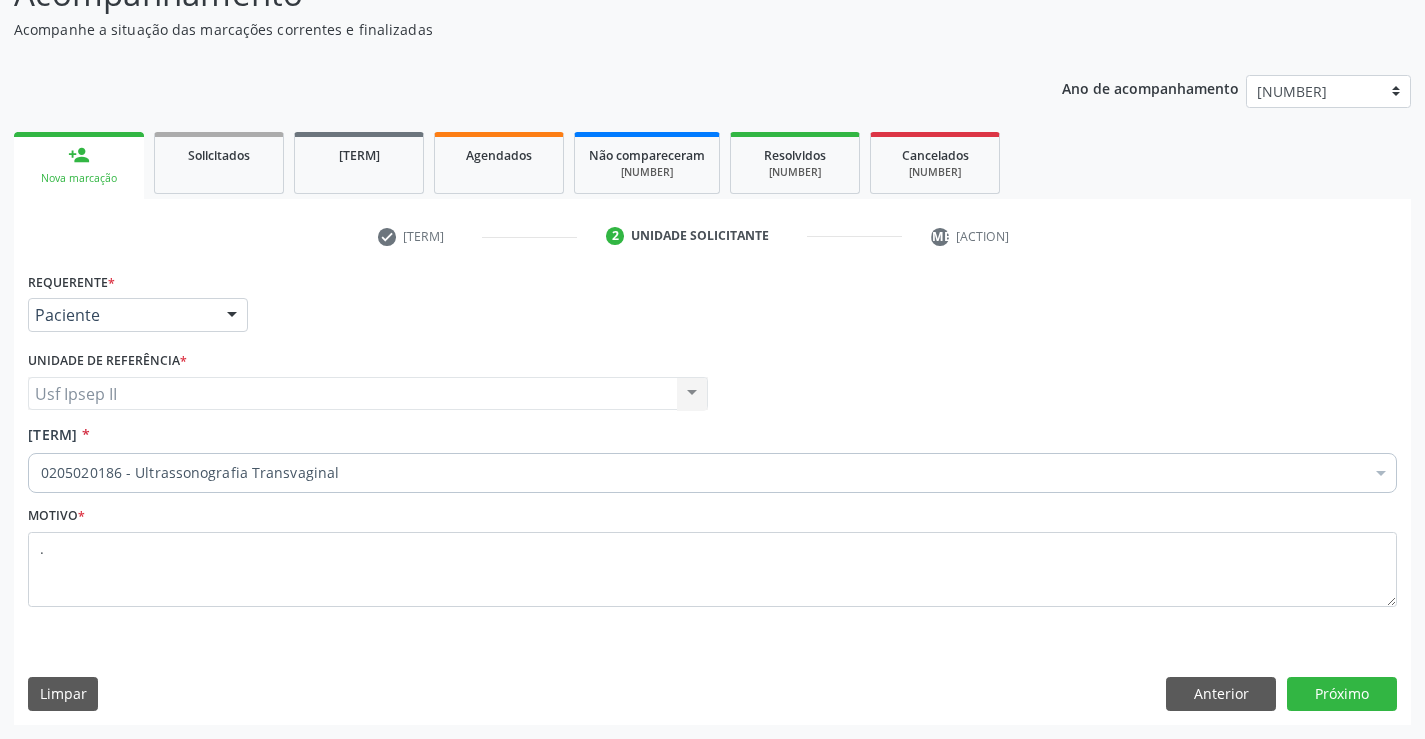 scroll, scrollTop: 167, scrollLeft: 0, axis: vertical 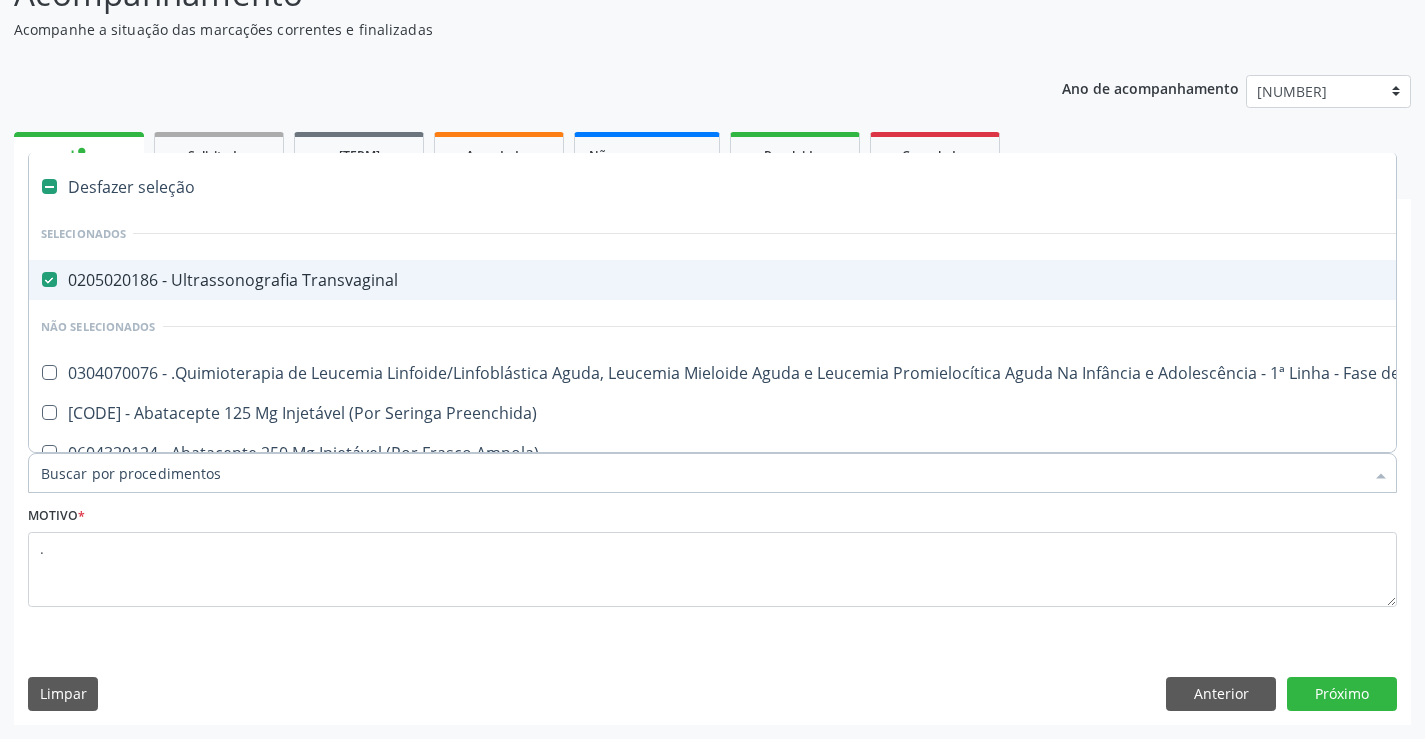 click on "[CODE] - Ultrassonografia Transvaginal" at bounding box center [801, 280] 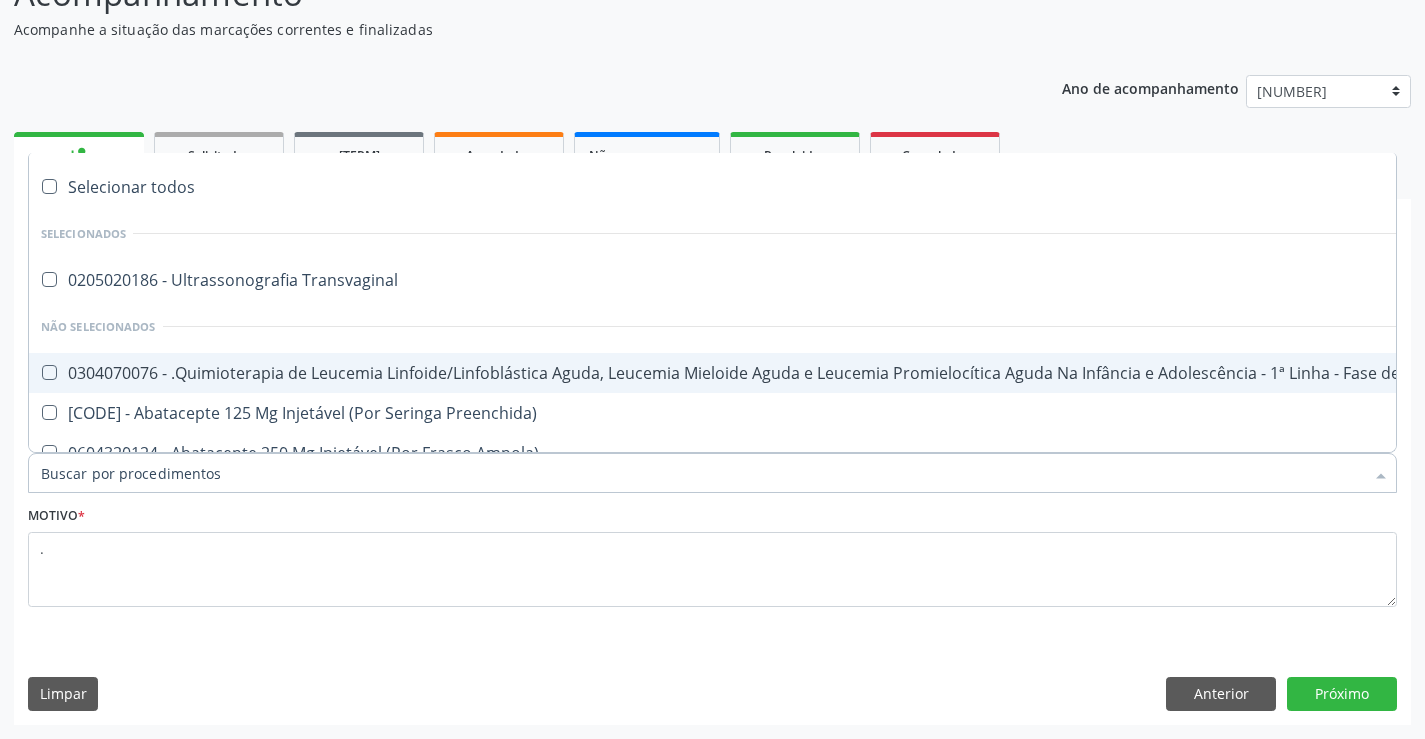 click on "Item de agendamento
*" at bounding box center [702, 473] 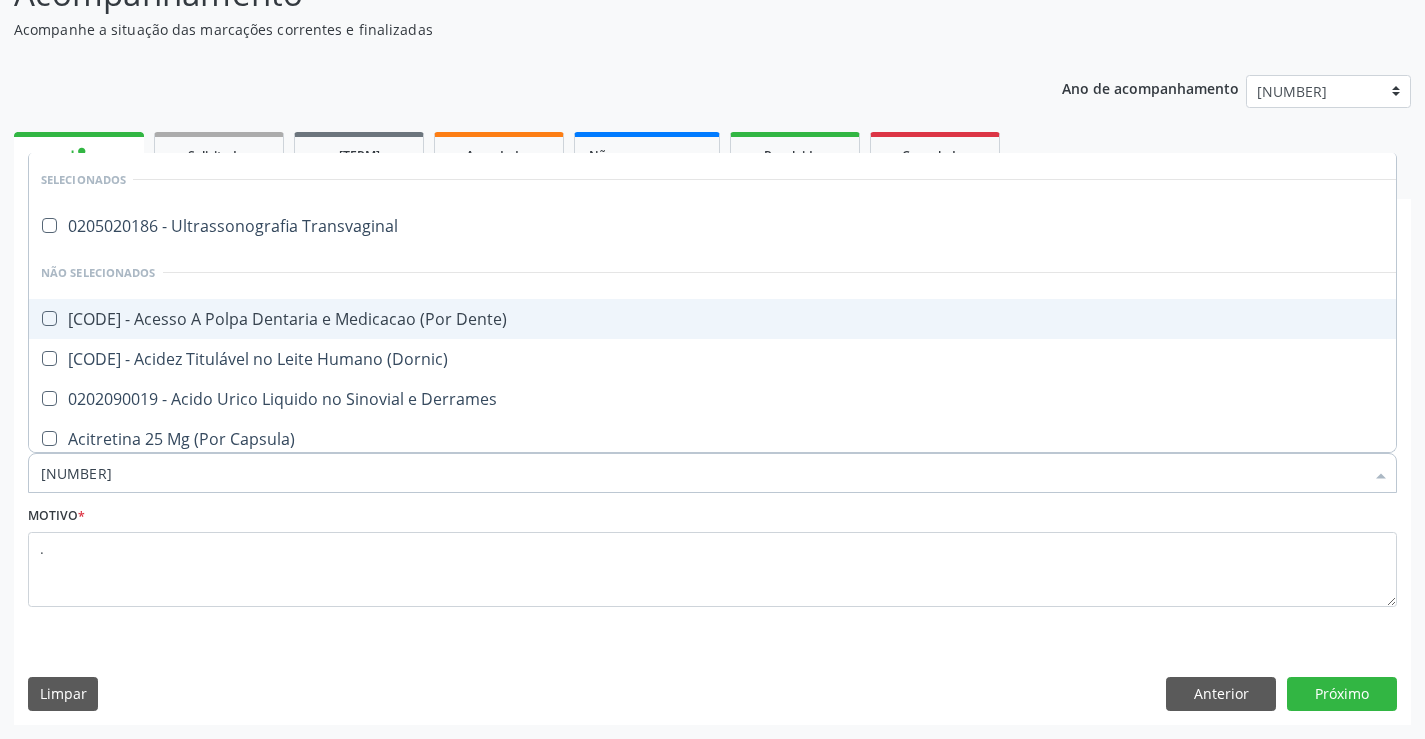 type on "[PROCEDURE]" 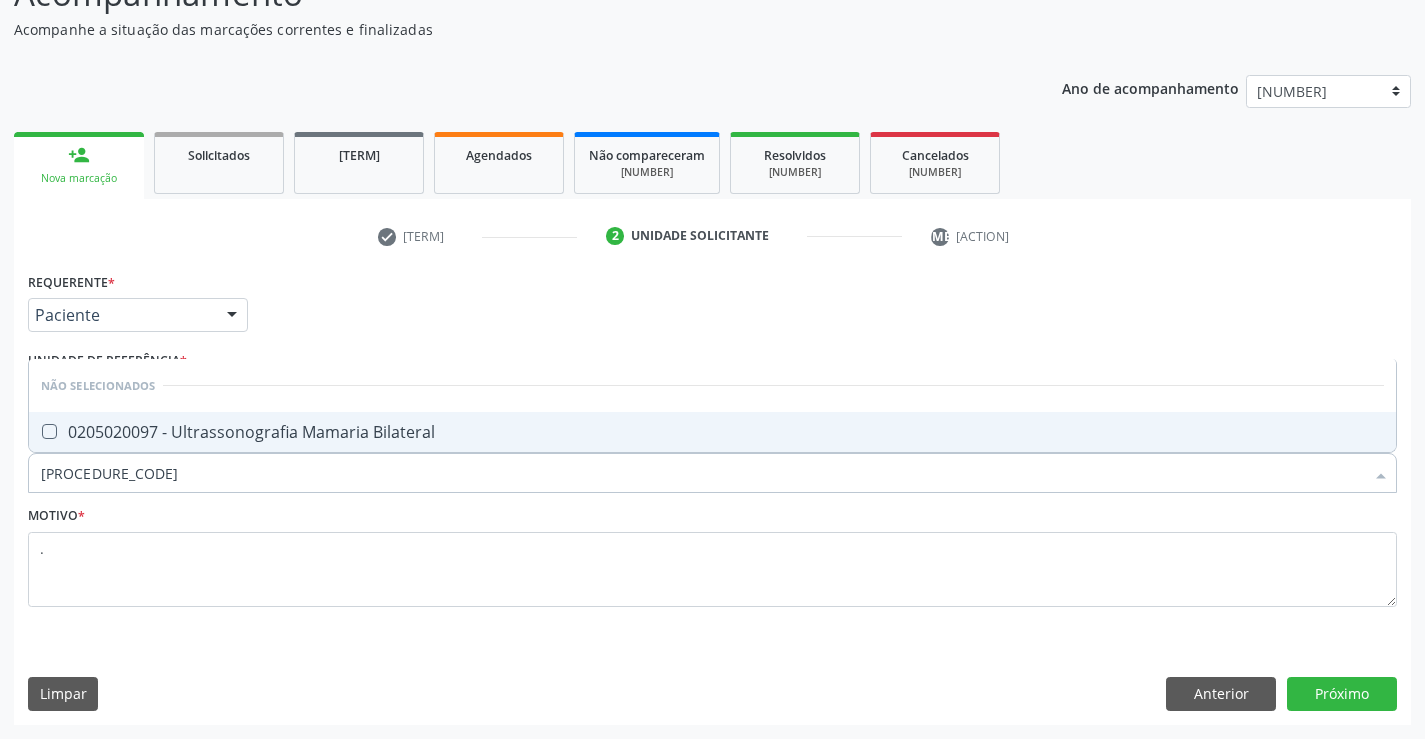 click on "0205020097 - Ultrassonografia Mamaria Bilateral" at bounding box center (712, 432) 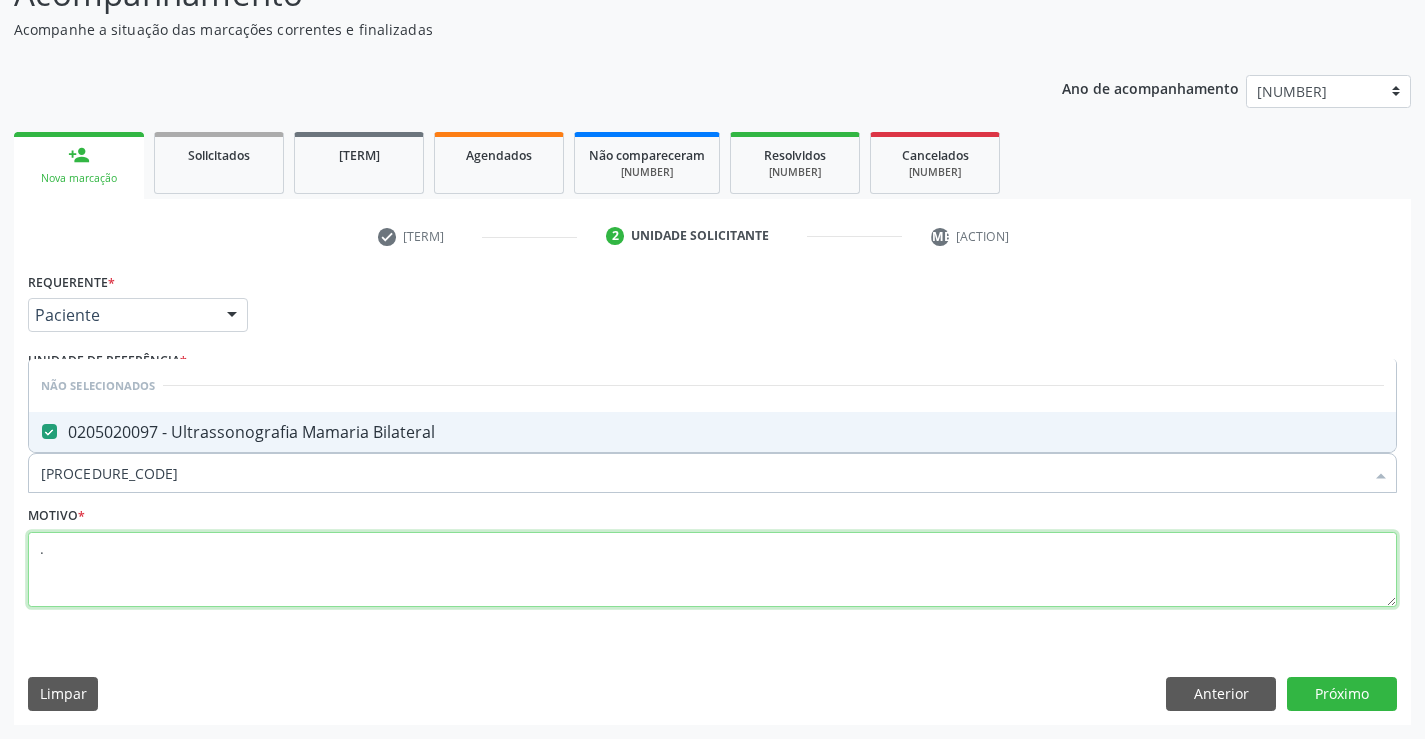 click on "." at bounding box center [712, 570] 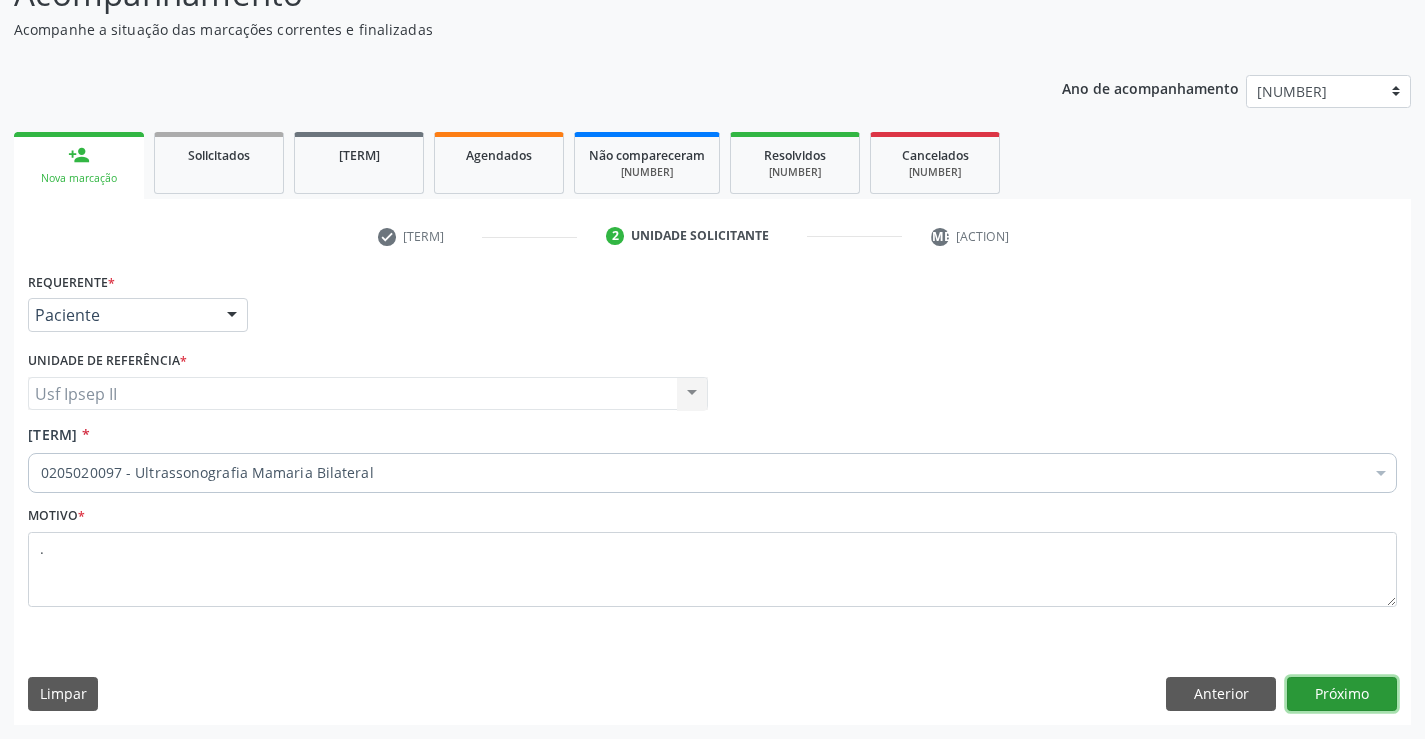 click on "Próximo" at bounding box center (1342, 694) 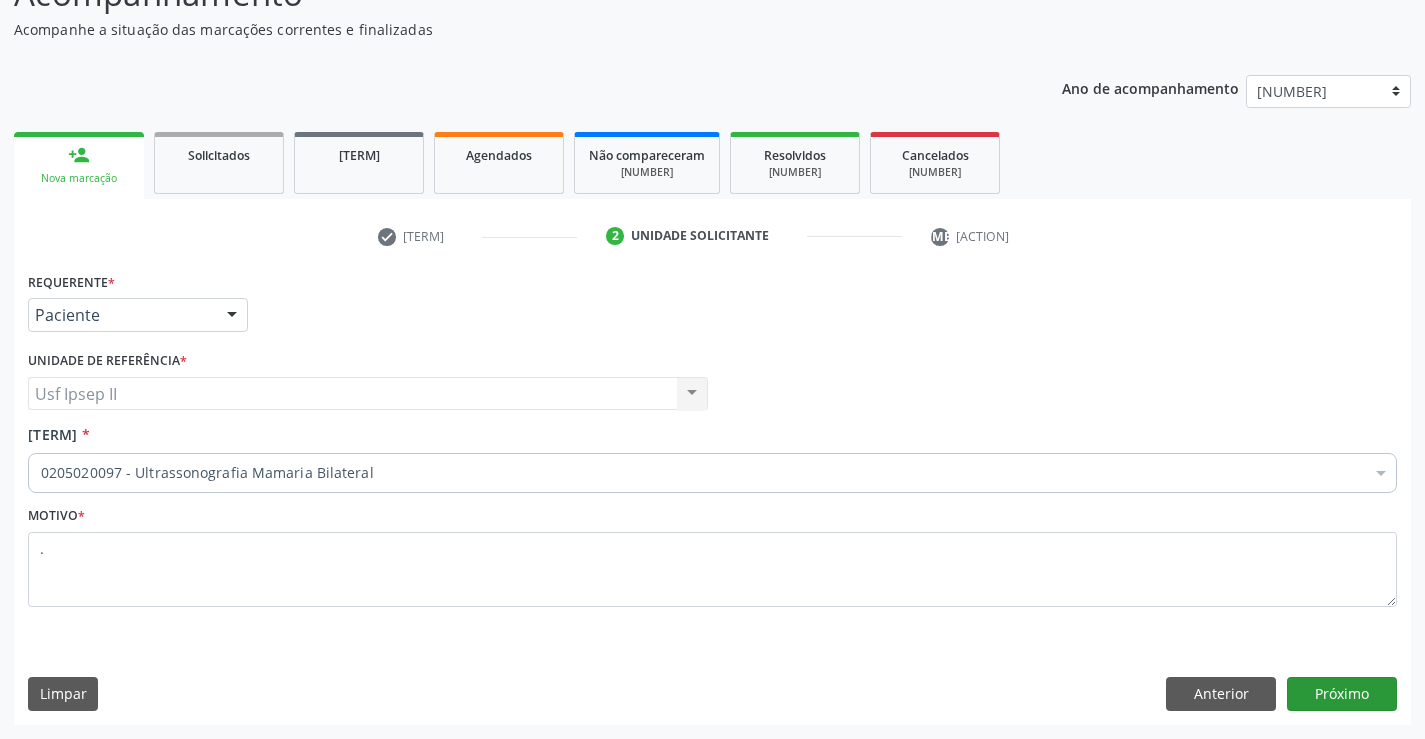 scroll, scrollTop: 131, scrollLeft: 0, axis: vertical 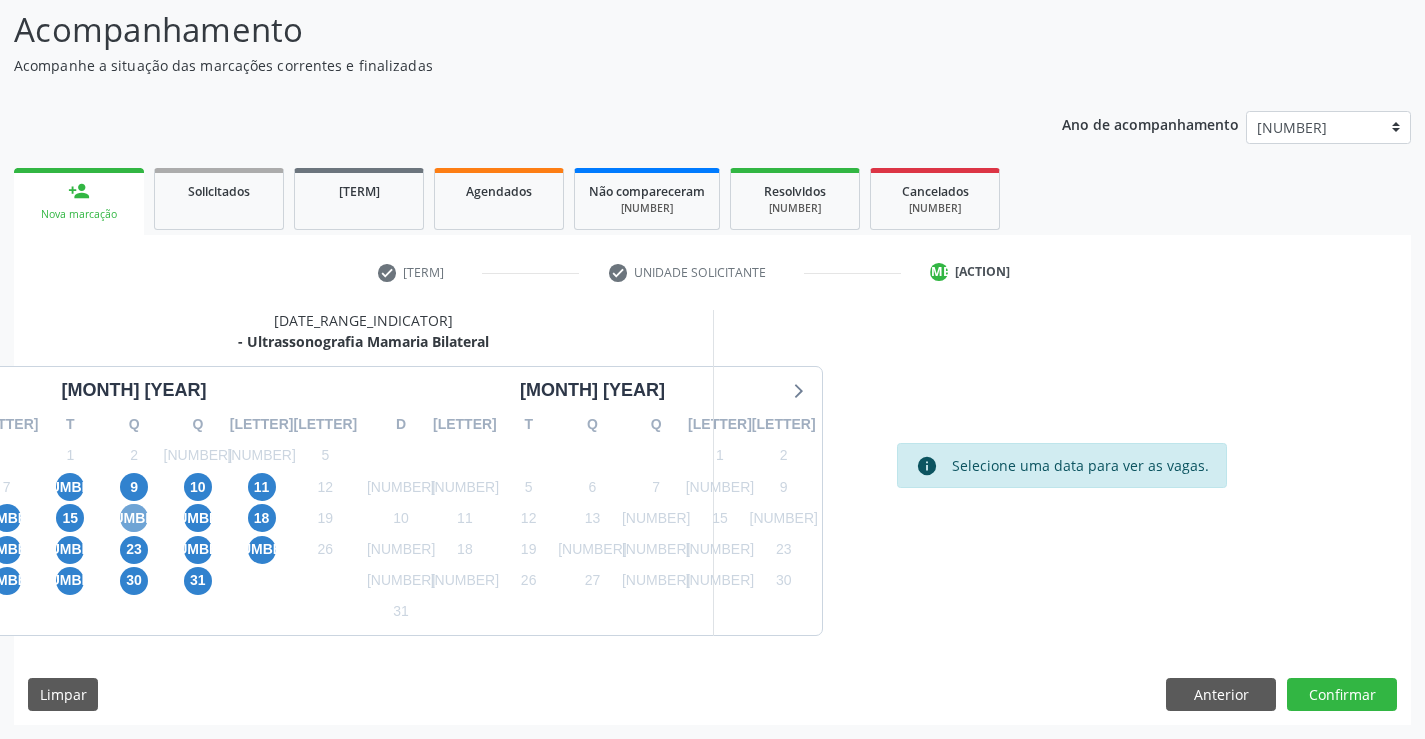 click on "[NUMBER]" at bounding box center (134, 518) 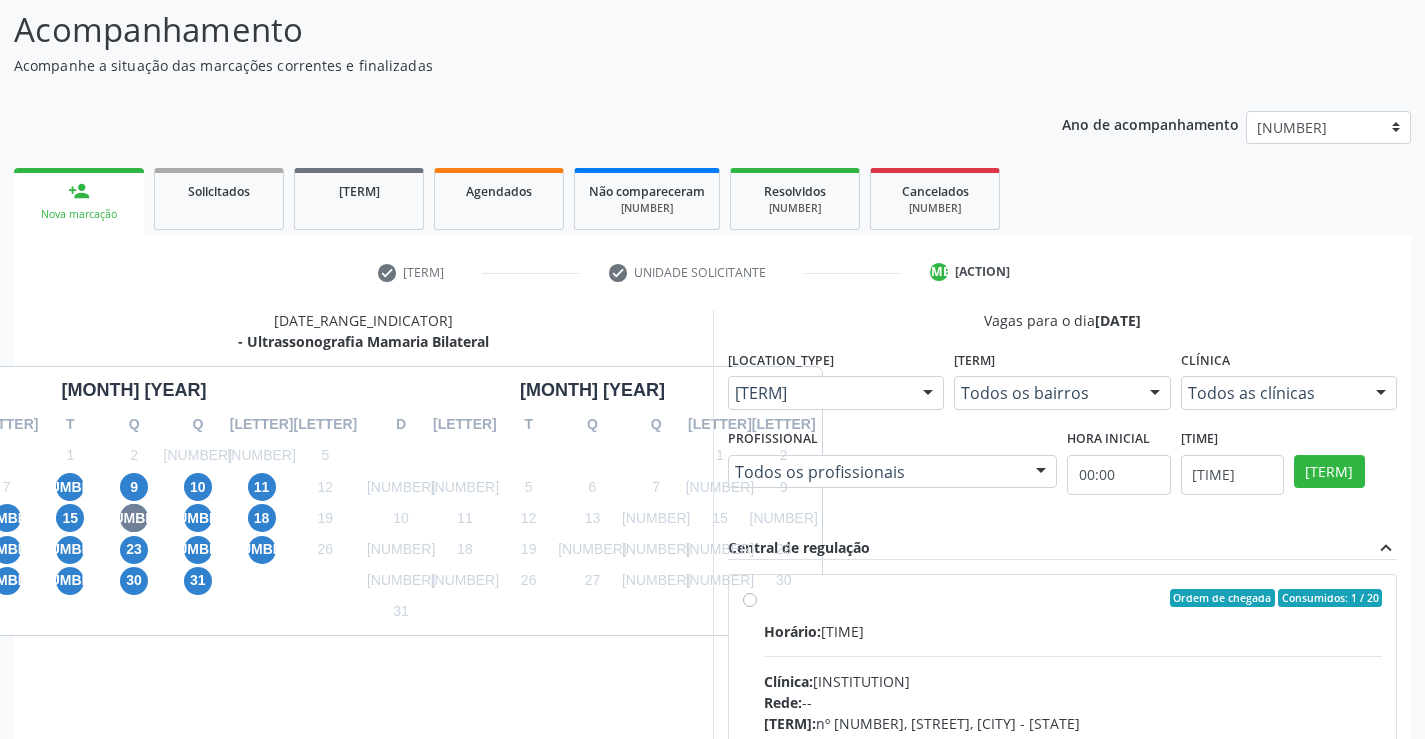 click on "Endereço: nº 384, Varzea, [CITY] - [STATE]
Telefone:   ([PHONE]) [PHONE]
Profissional:
[FIRST] [LAST]
Informações adicionais sobre o atendimento
Idade de atendimento:
de 0 a 120 anos
Gênero(s) atendido(s):
Masculino e Feminino
Informações adicionais:
--" at bounding box center (1073, 742) 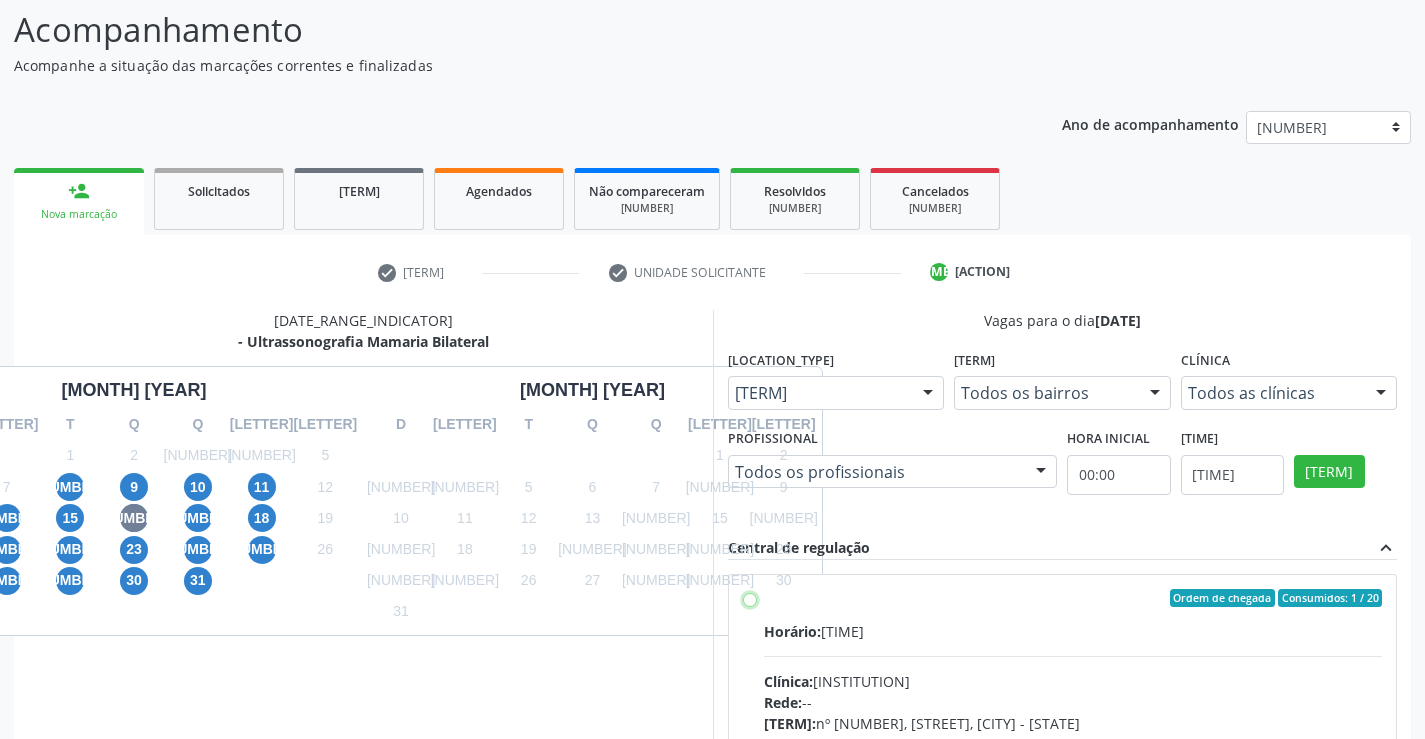 click on "Endereço: nº 384, Varzea, [CITY] - [STATE]
Telefone:   ([PHONE]) [PHONE]
Profissional:
[FIRST] [LAST]
Informações adicionais sobre o atendimento
Idade de atendimento:
de 0 a 120 anos
Gênero(s) atendido(s):
Masculino e Feminino
Informações adicionais:
--" at bounding box center (750, 598) 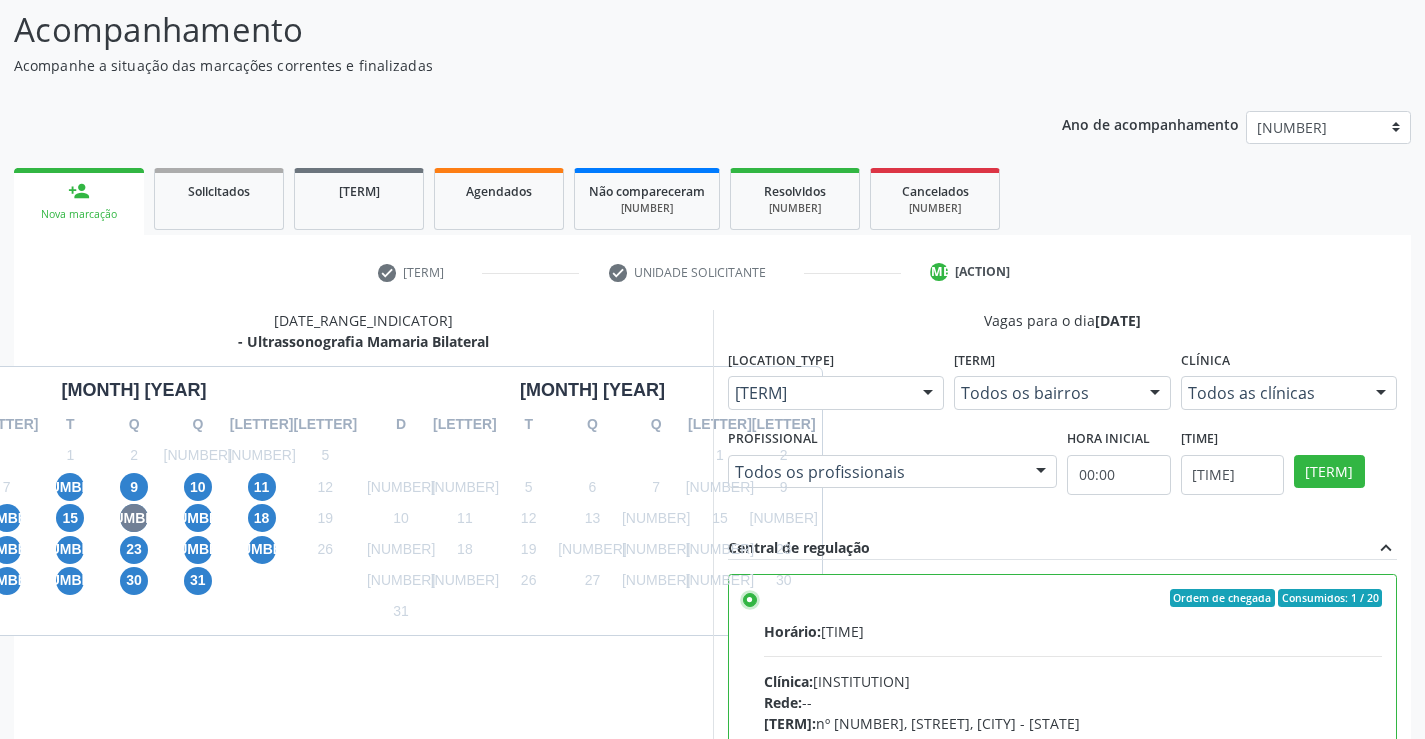 scroll, scrollTop: 99, scrollLeft: 0, axis: vertical 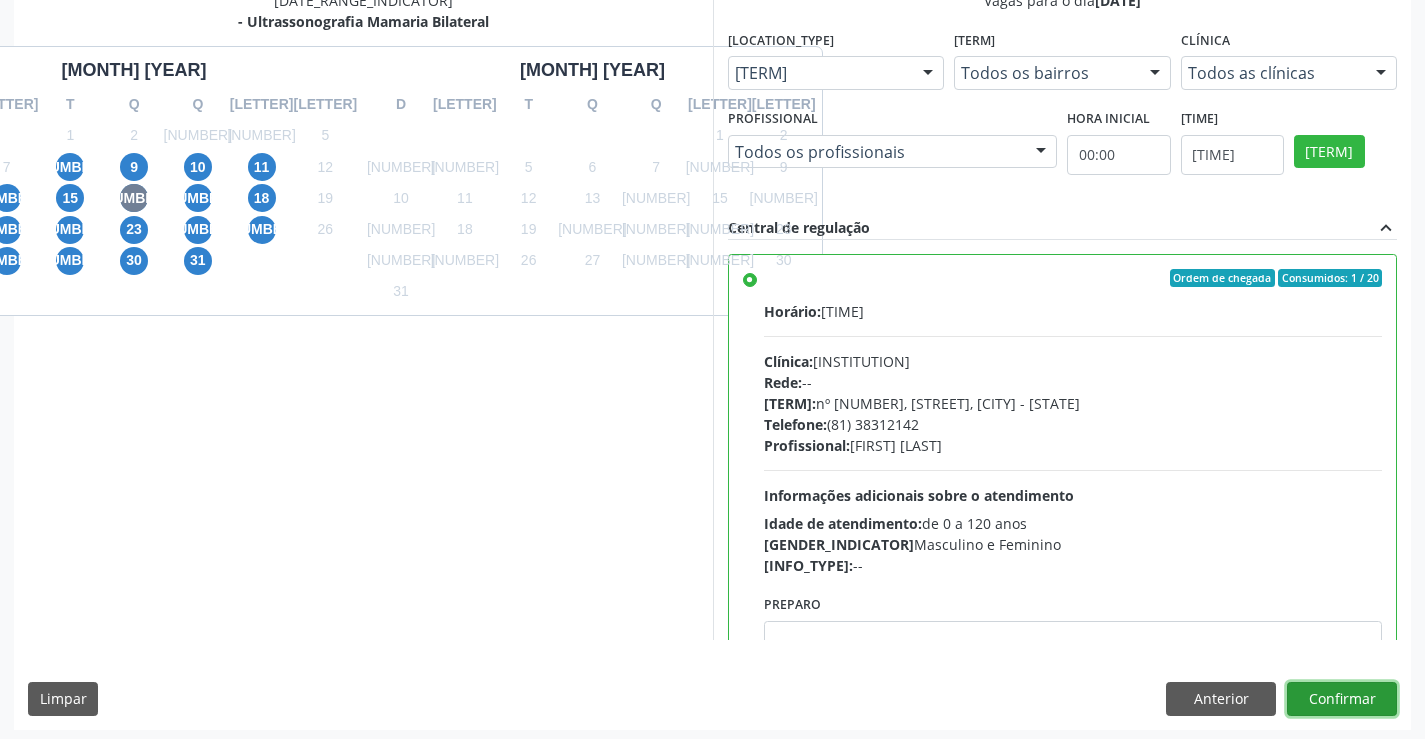 click on "Confirmar" at bounding box center [1342, 699] 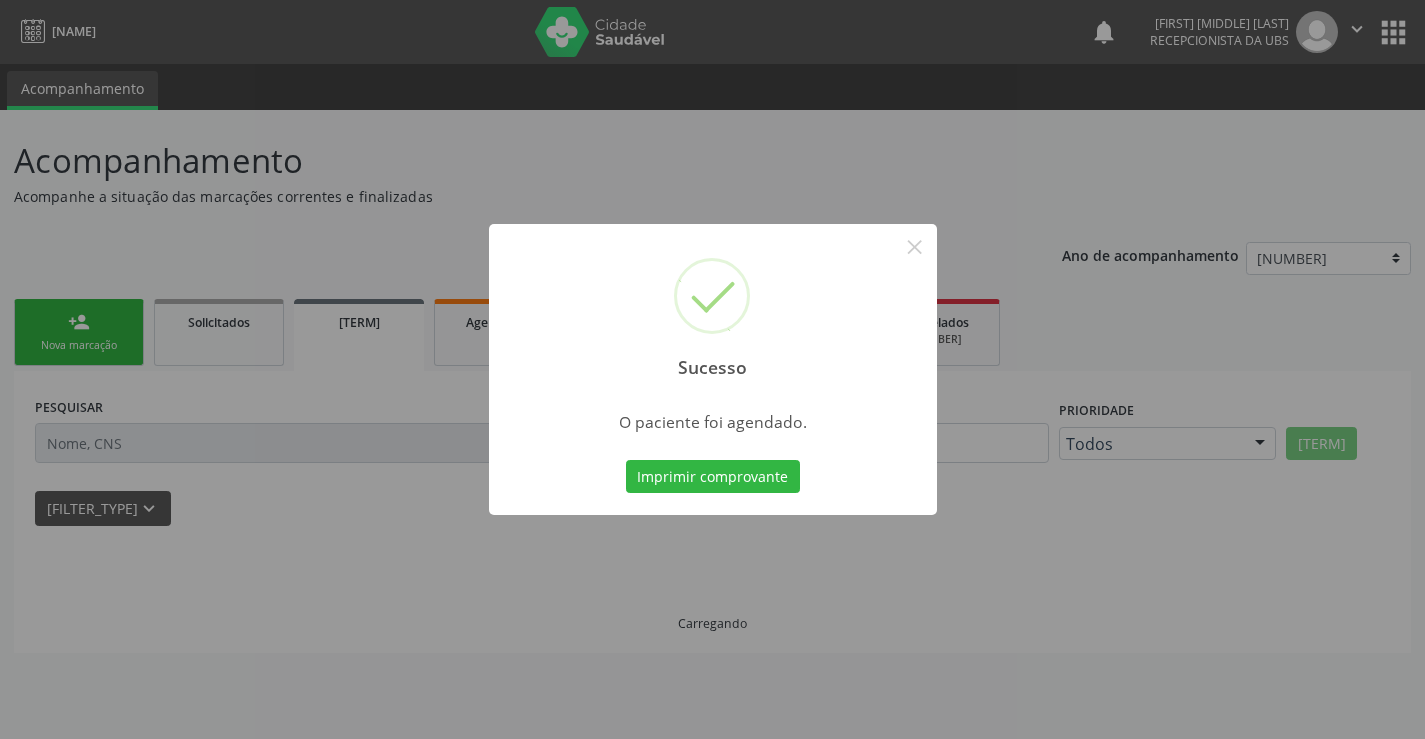scroll, scrollTop: 0, scrollLeft: 0, axis: both 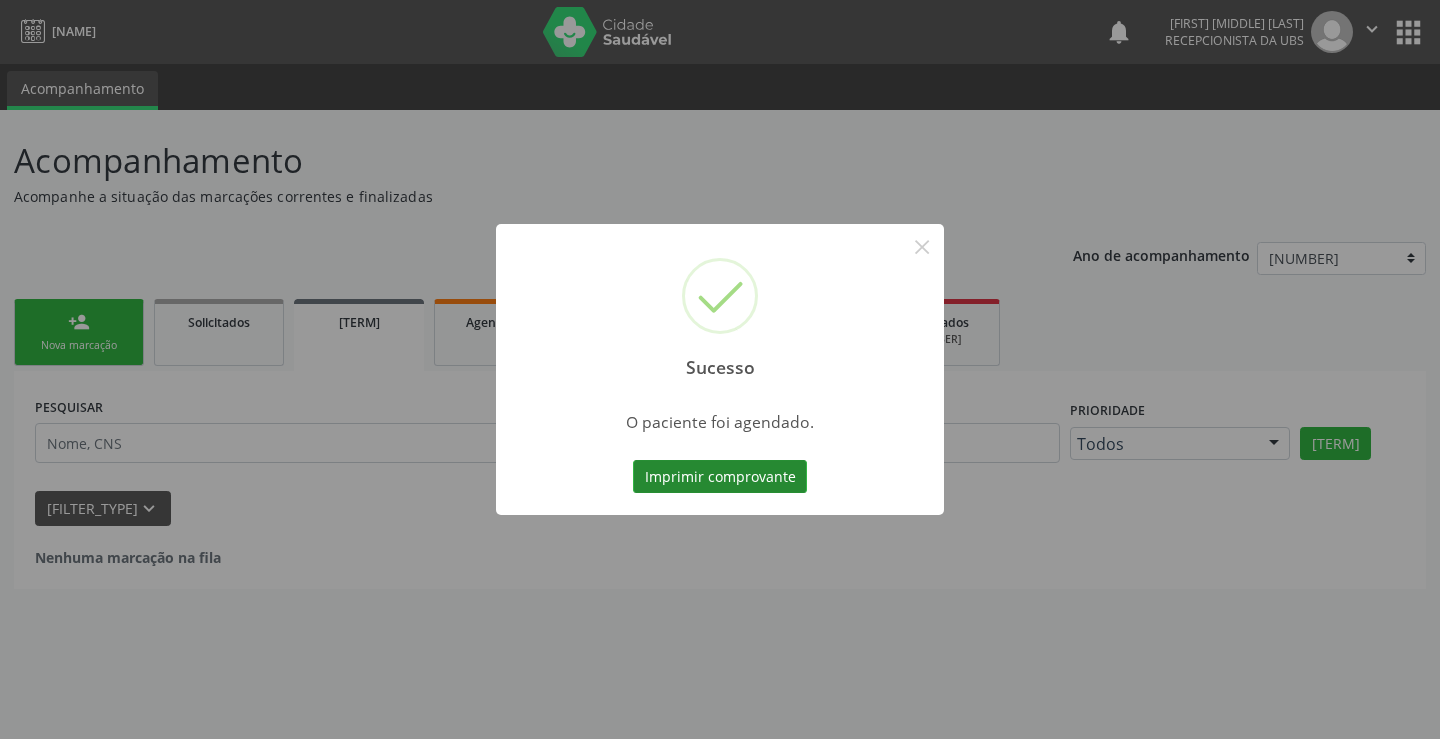 click on "Imprimir comprovante" at bounding box center [720, 477] 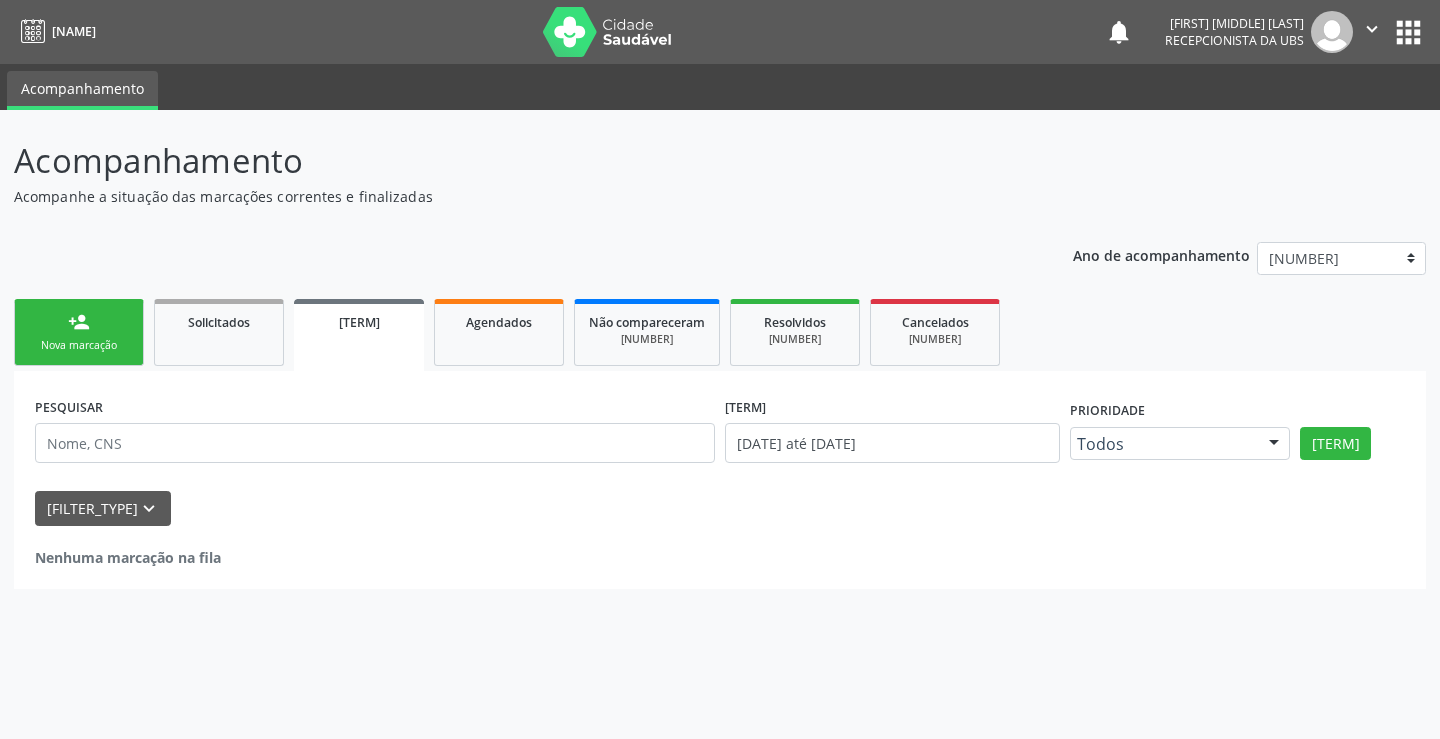 click on "Nova marcação" at bounding box center (79, 345) 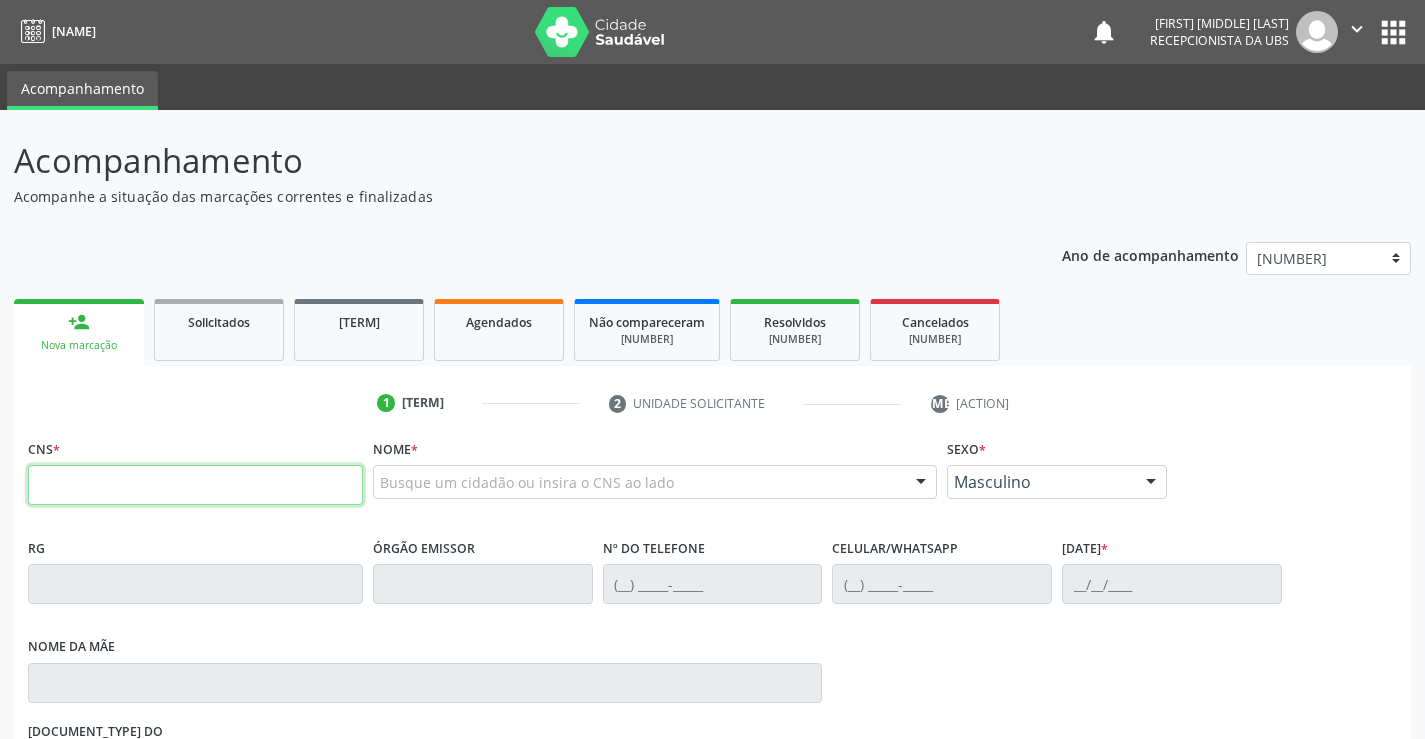 click at bounding box center [195, 485] 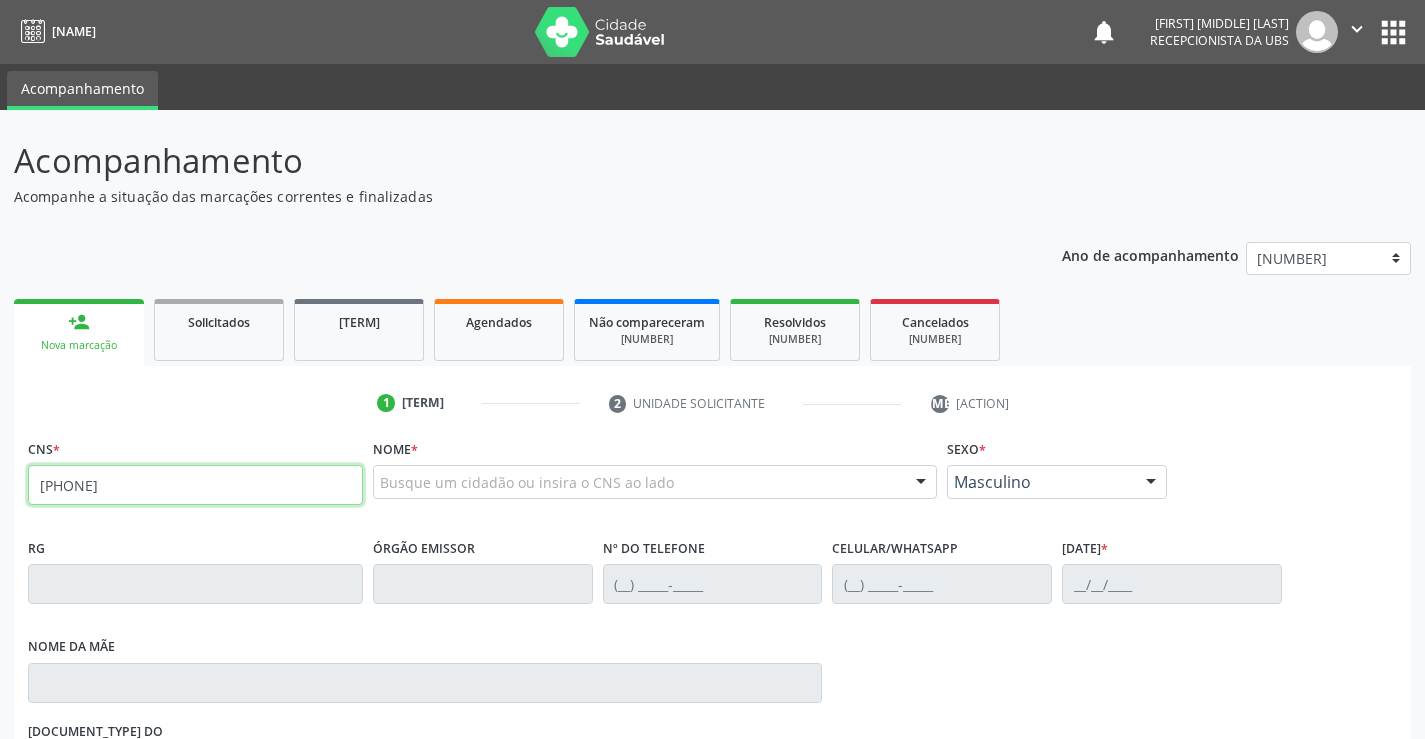 type on "706 0033 3692 0640" 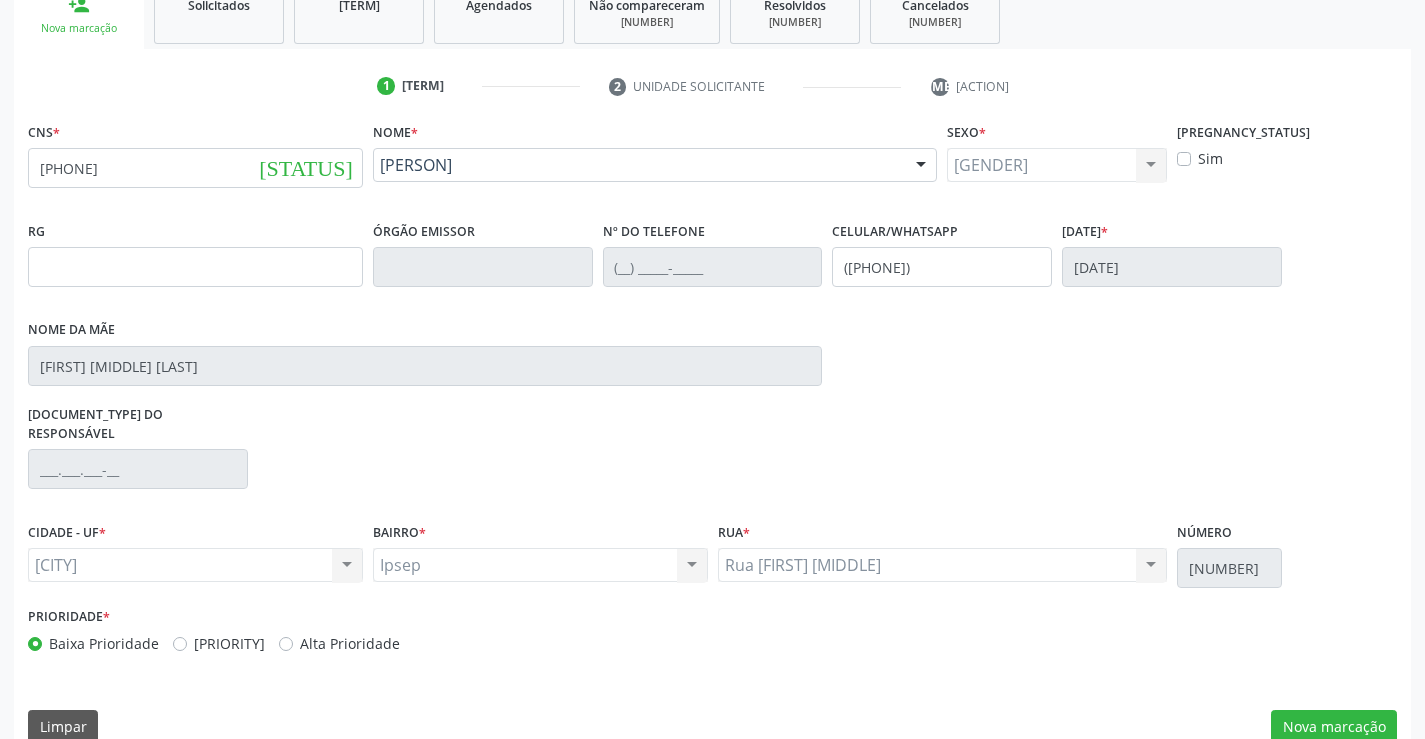 scroll, scrollTop: 331, scrollLeft: 0, axis: vertical 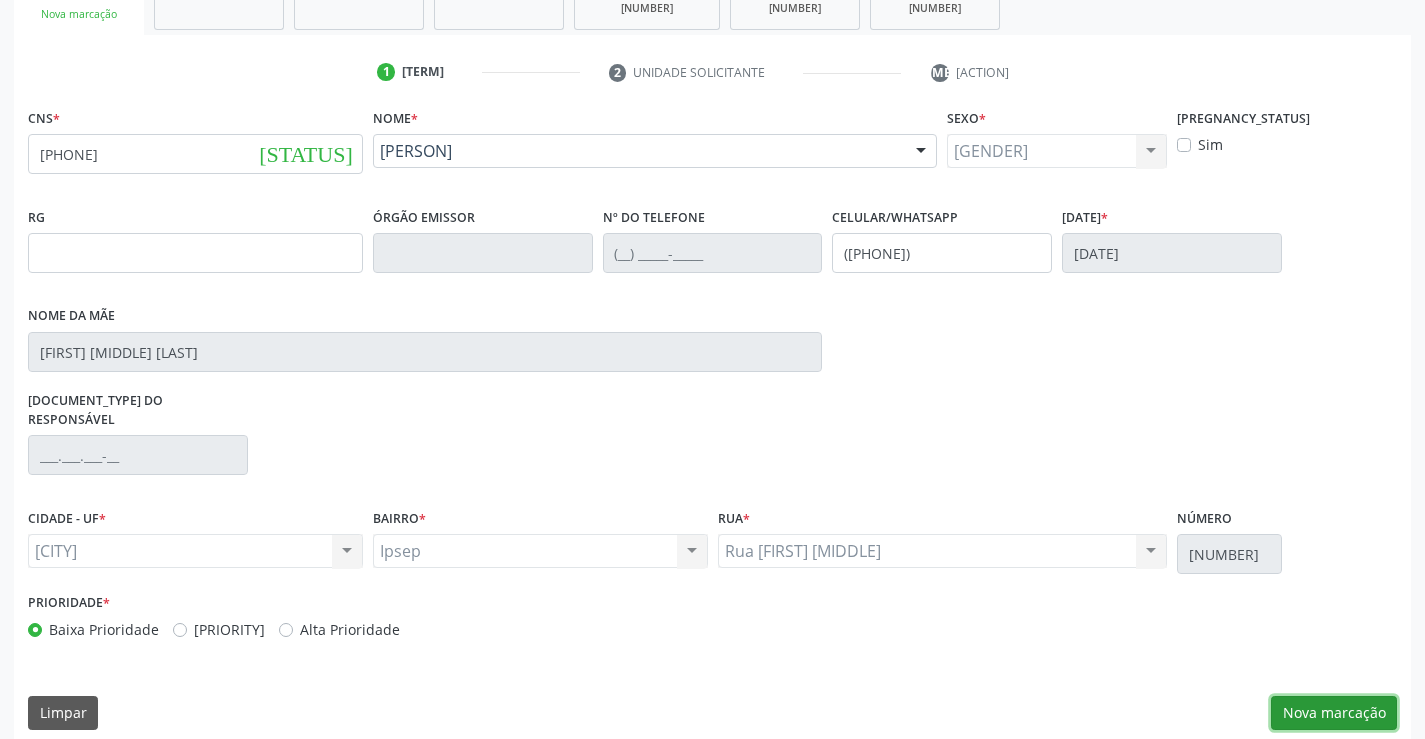 click on "Nova marcação" at bounding box center [1334, 713] 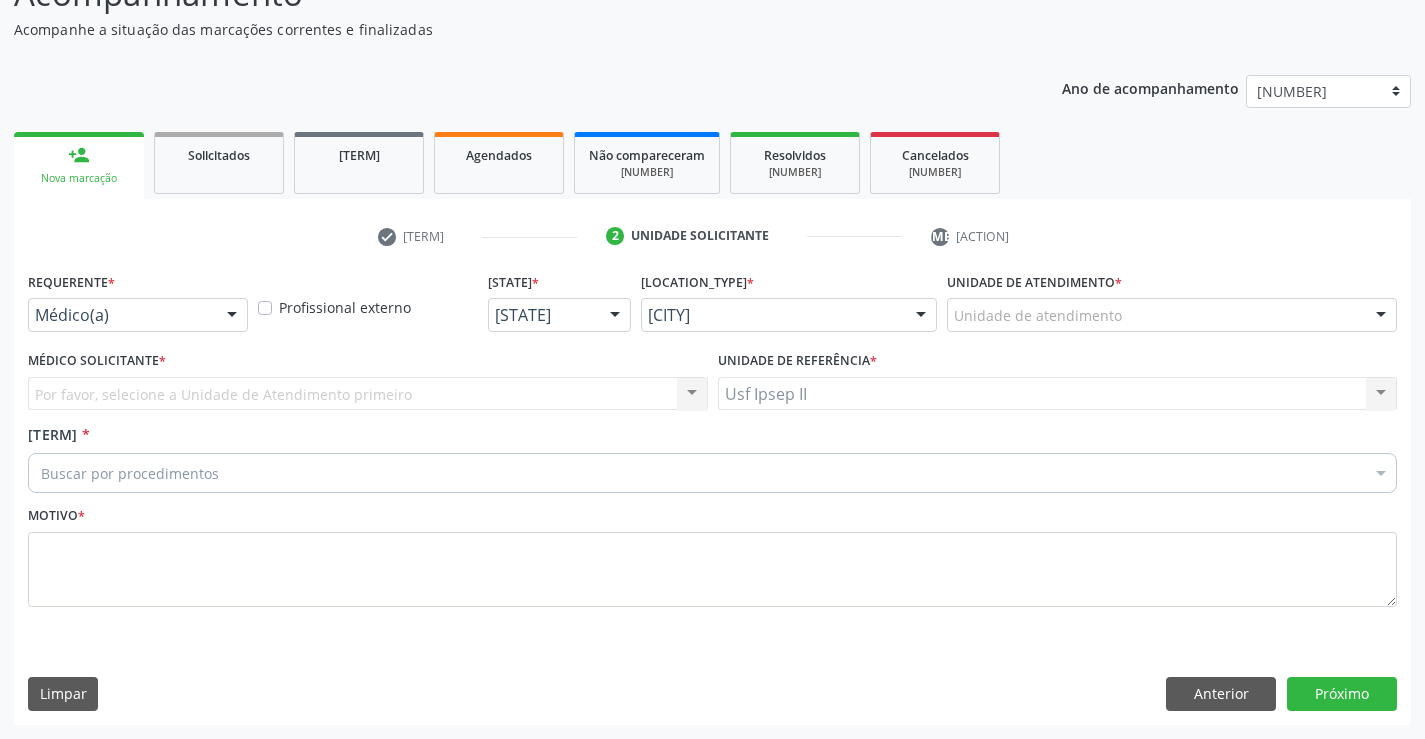 scroll, scrollTop: 167, scrollLeft: 0, axis: vertical 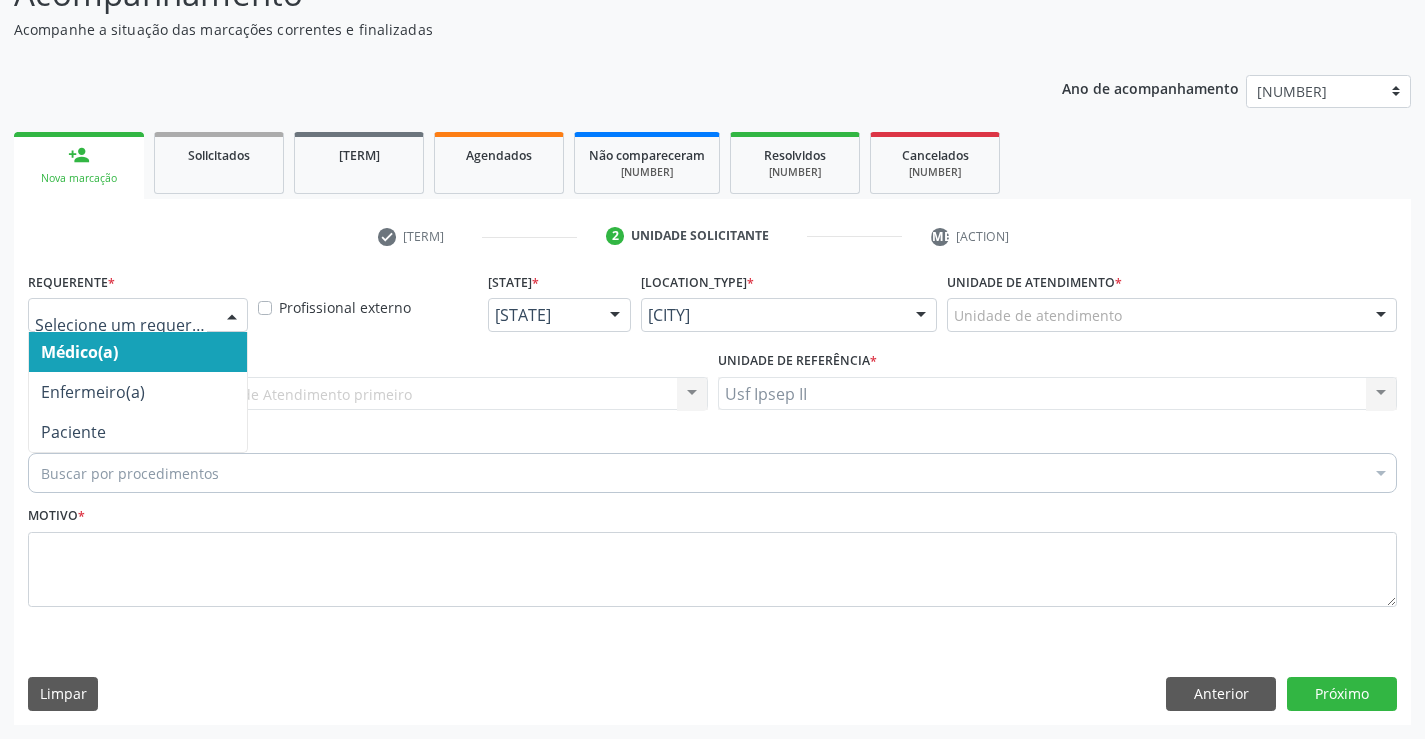 click at bounding box center (232, 316) 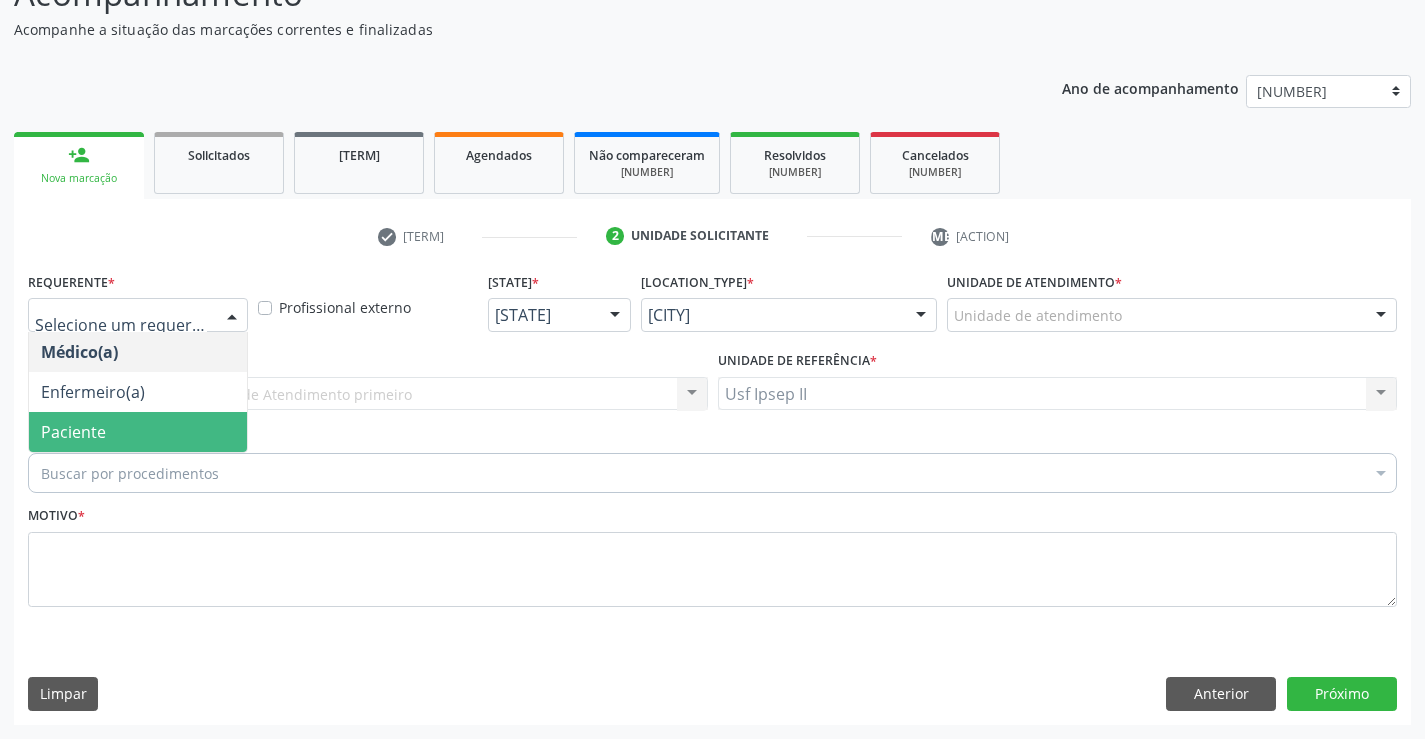 click on "[ROLE]" at bounding box center [138, 432] 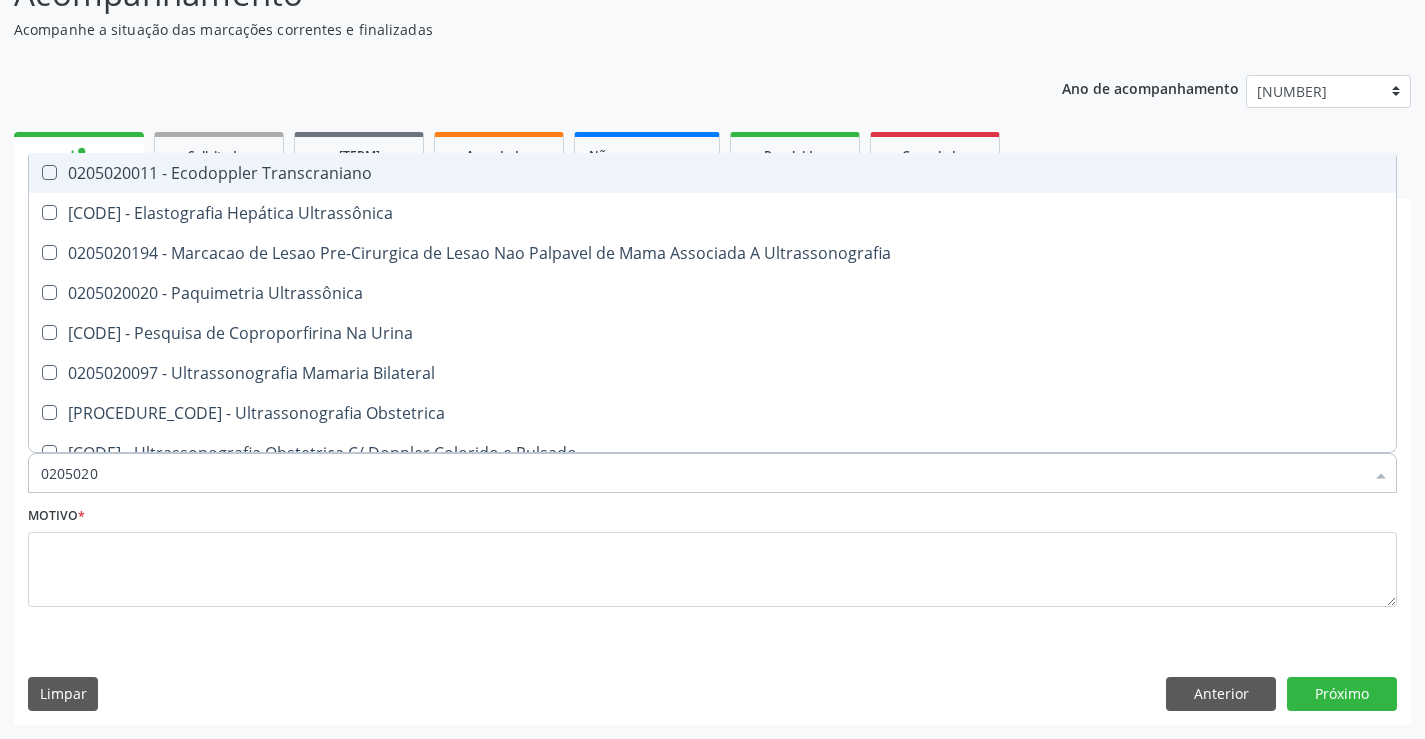 type on "[CODE]" 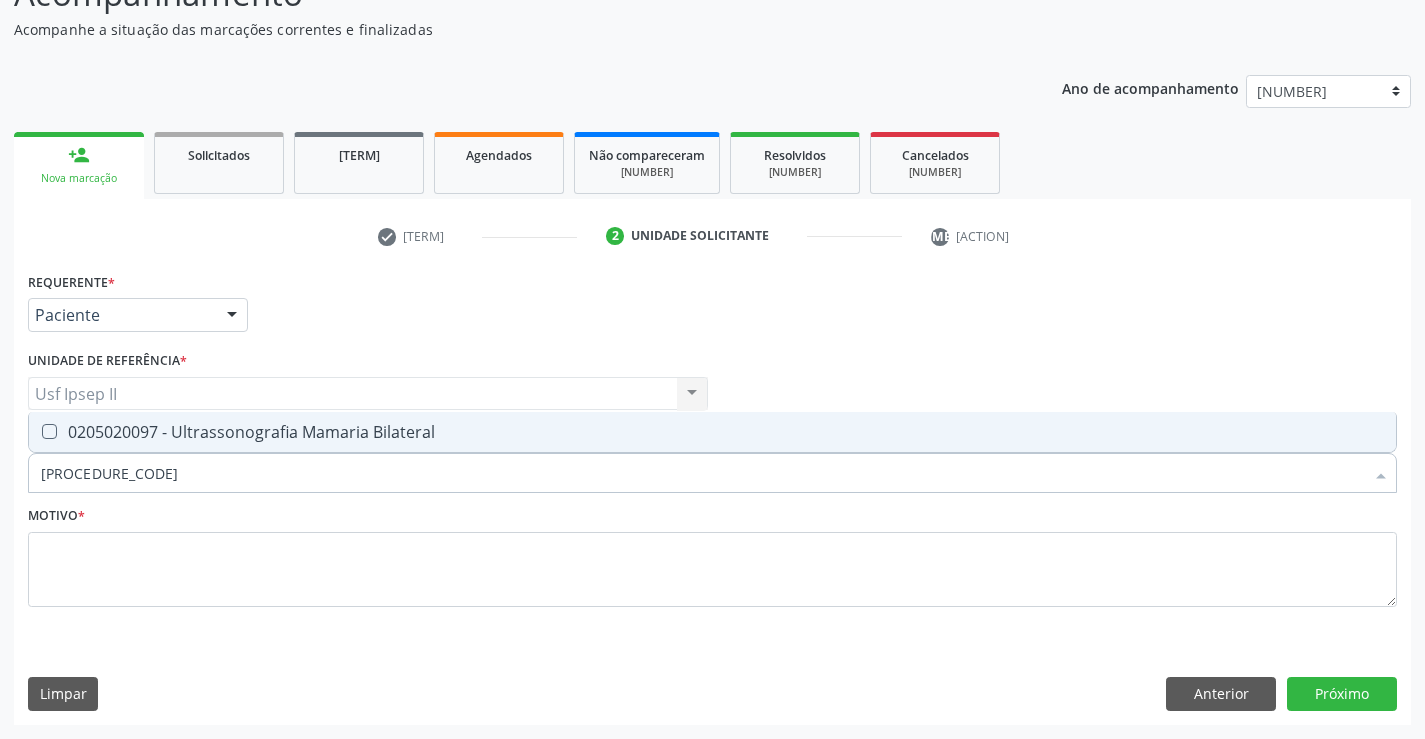 click on "0205020097 - Ultrassonografia Mamaria Bilateral" at bounding box center [712, 432] 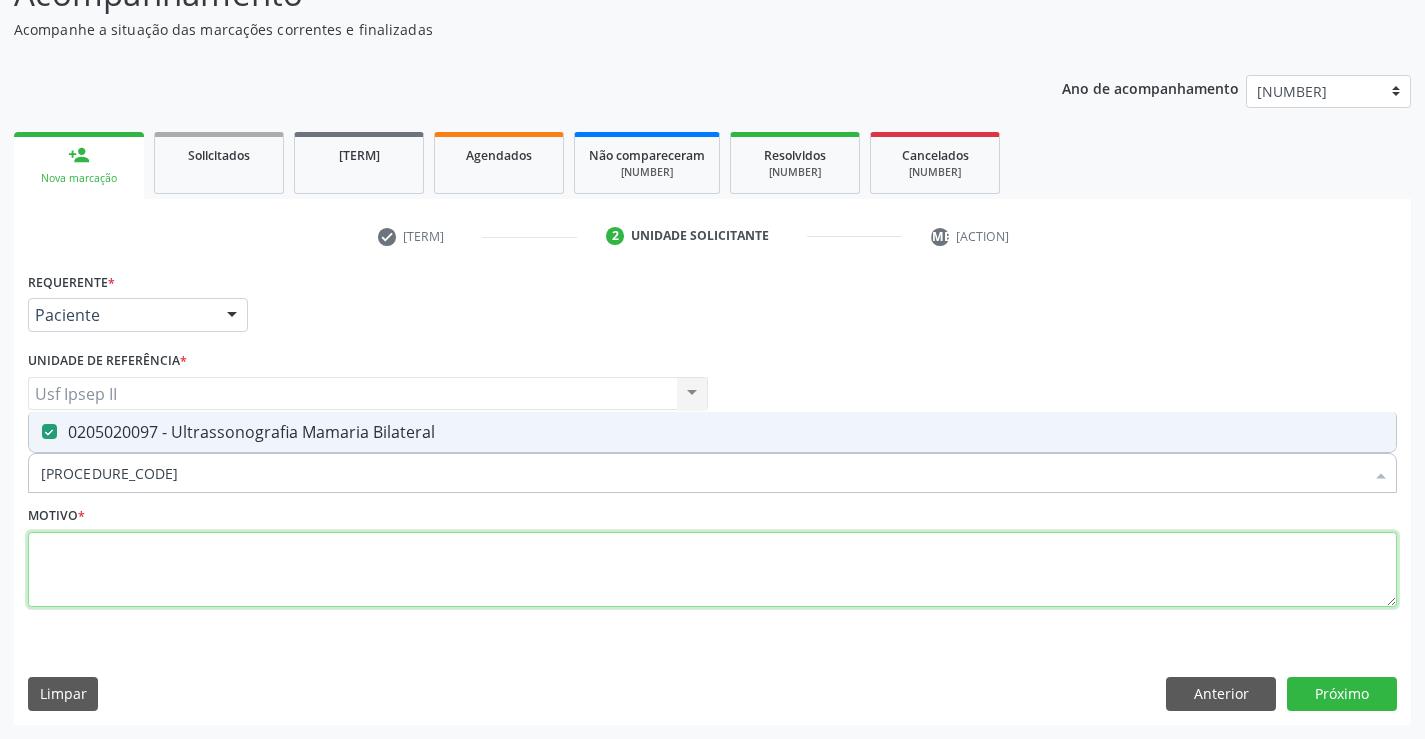 click at bounding box center (712, 570) 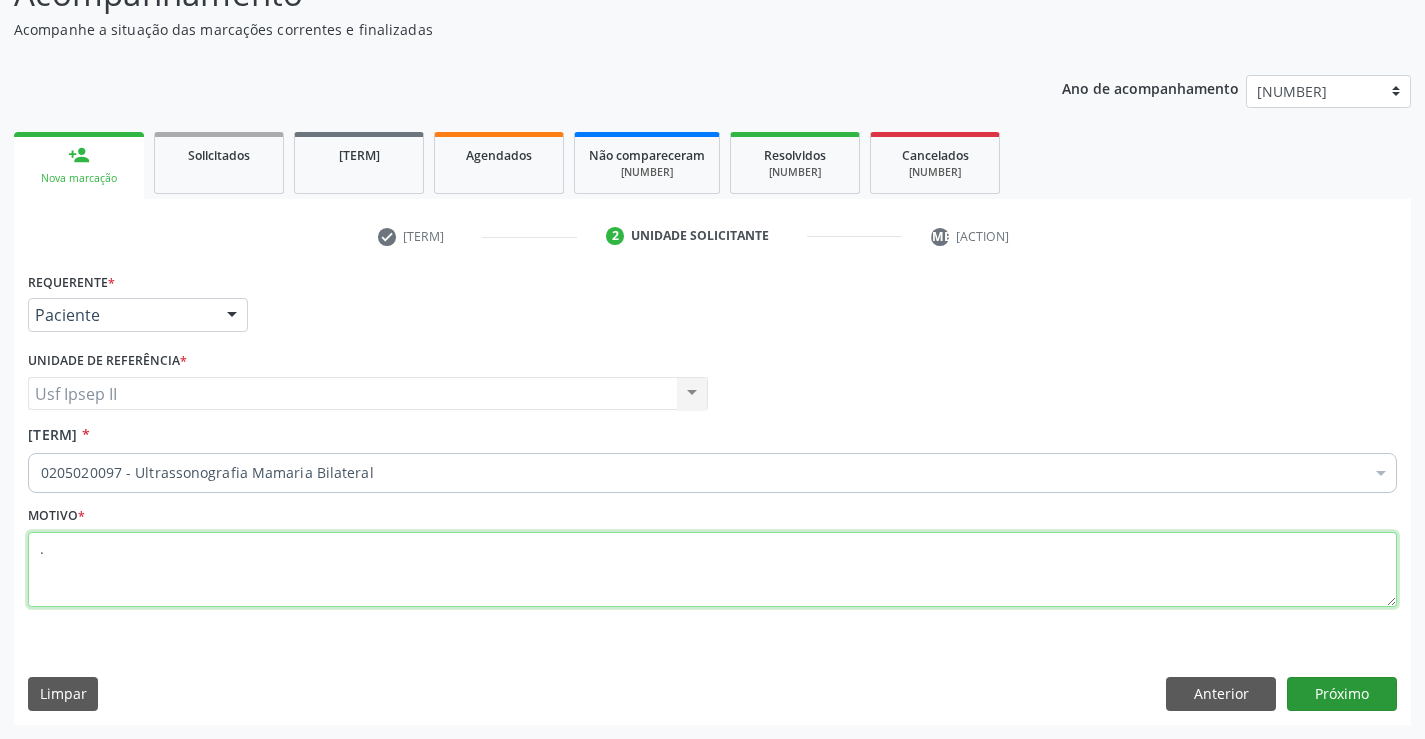 type on "." 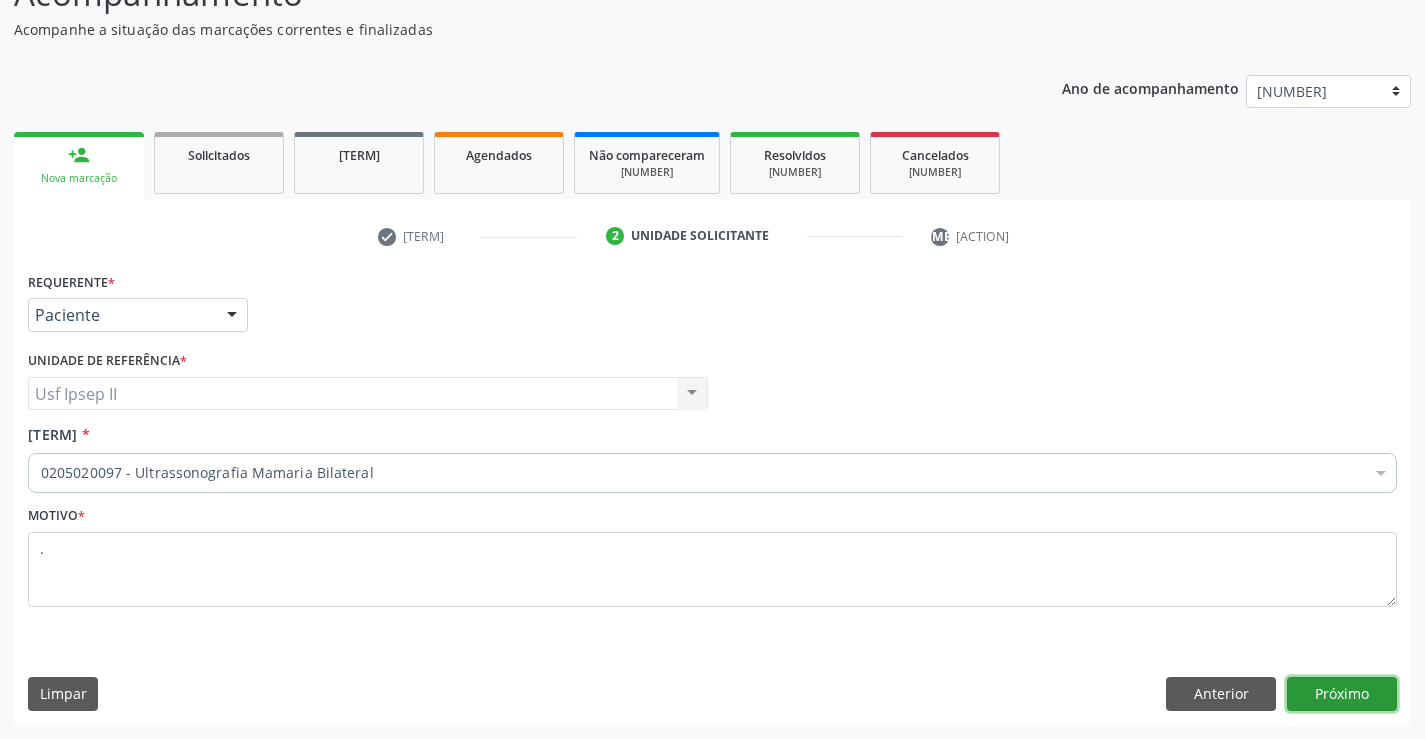click on "Próximo" at bounding box center (1342, 694) 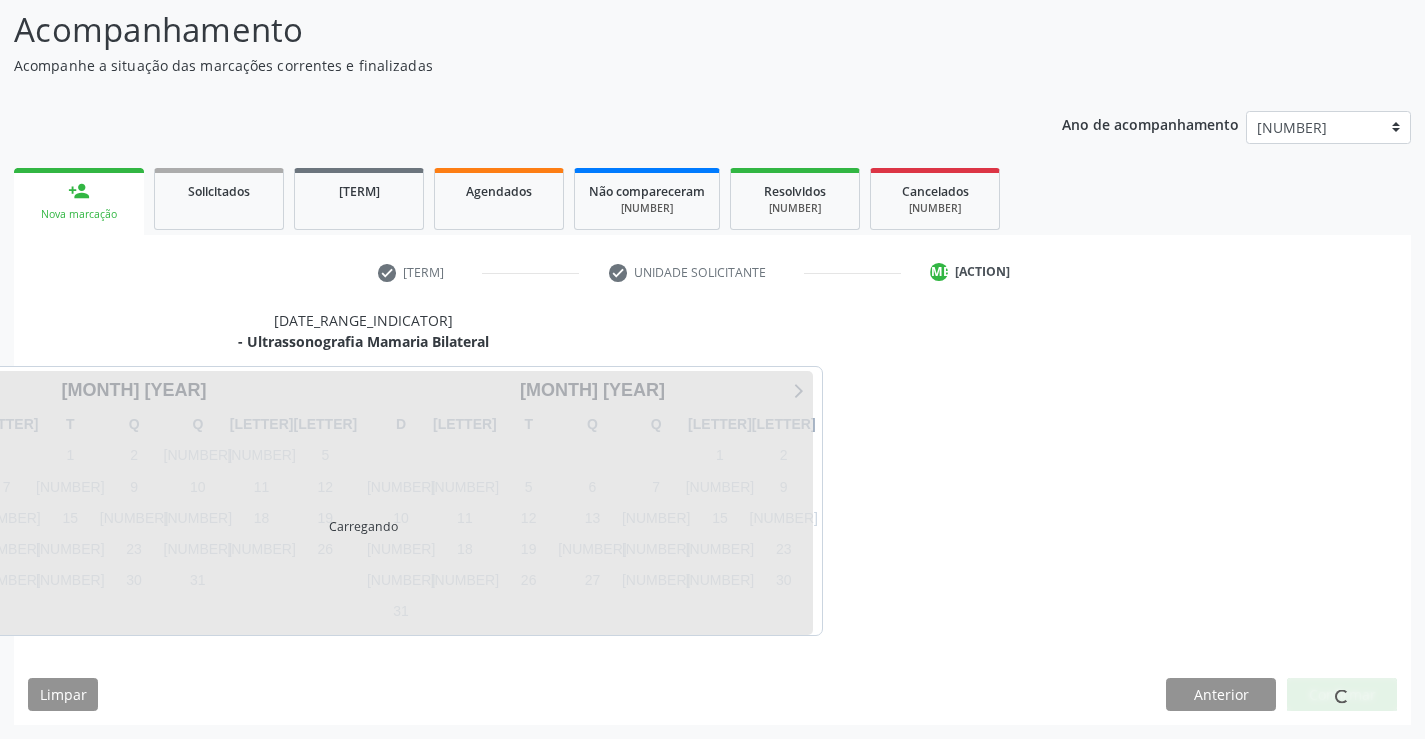 scroll, scrollTop: 131, scrollLeft: 0, axis: vertical 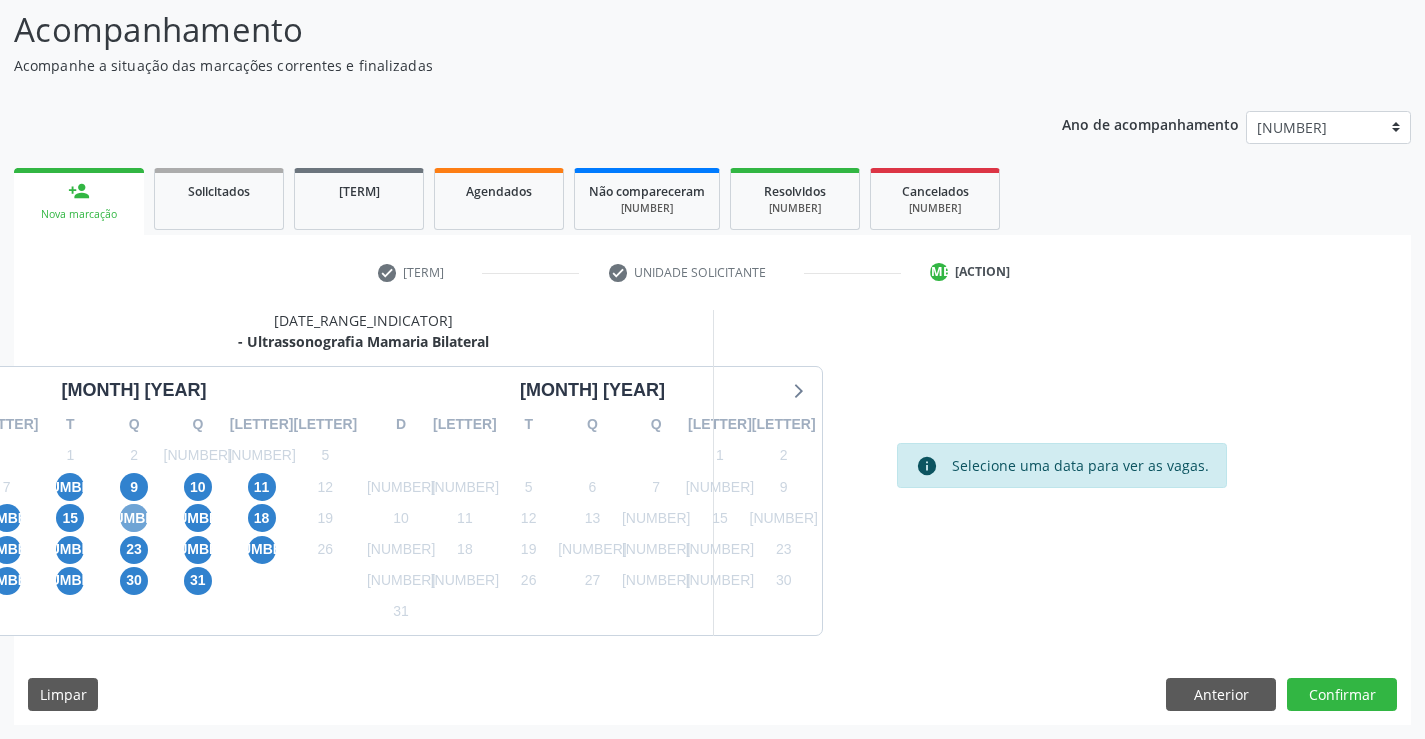click on "[NUMBER]" at bounding box center (134, 518) 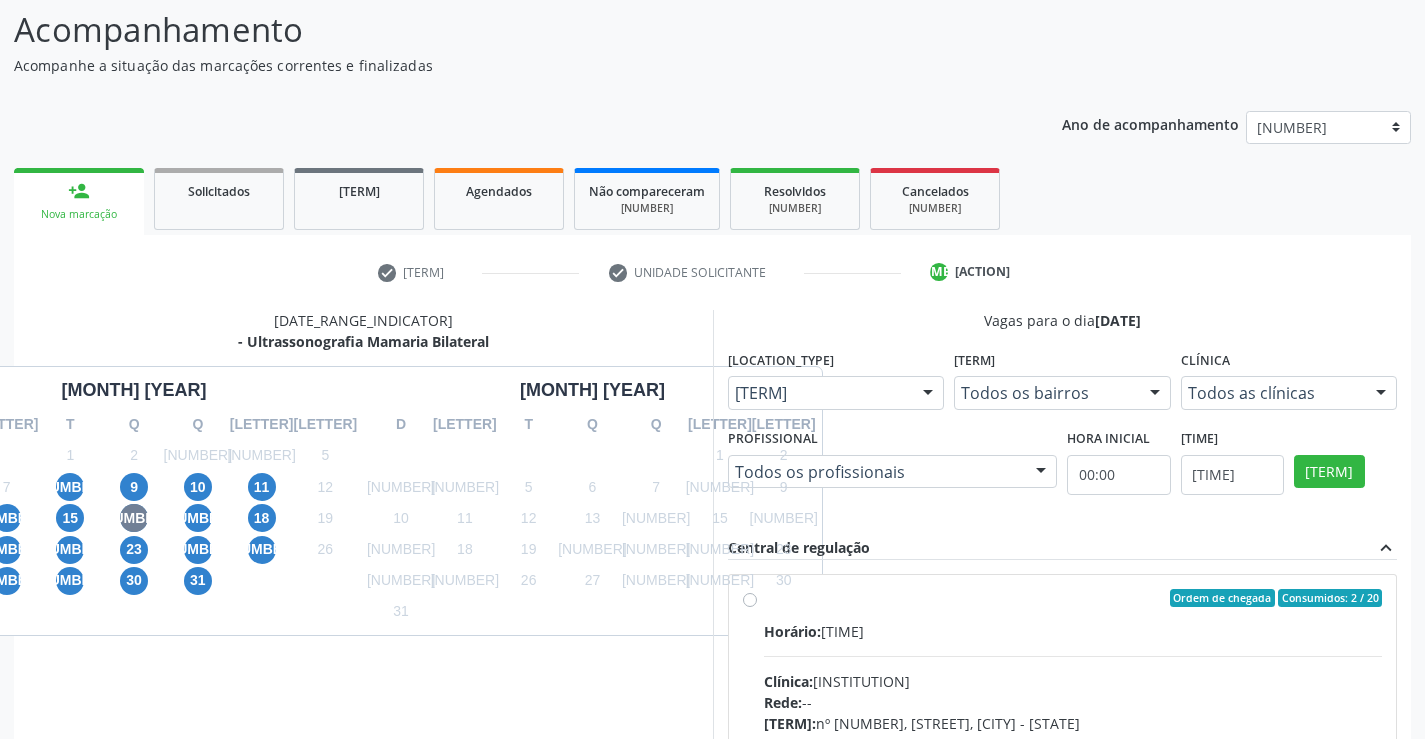 click on "Ordem de chegada
Consumidos: 2 / 20
Horário:   07:00
Clínica:  [BRAND]
Rede:
--
Endereço:   nº 384, Varzea, [CITY] - [STATE]
Telefone:   [PHONE]
Profissional:
[FIRST] [LAST]
Informações adicionais sobre o atendimento
Idade de atendimento:
de 0 a 120 anos
Gênero(s) atendido(s):
Masculino e Feminino
Informações adicionais:
--" at bounding box center (1073, 742) 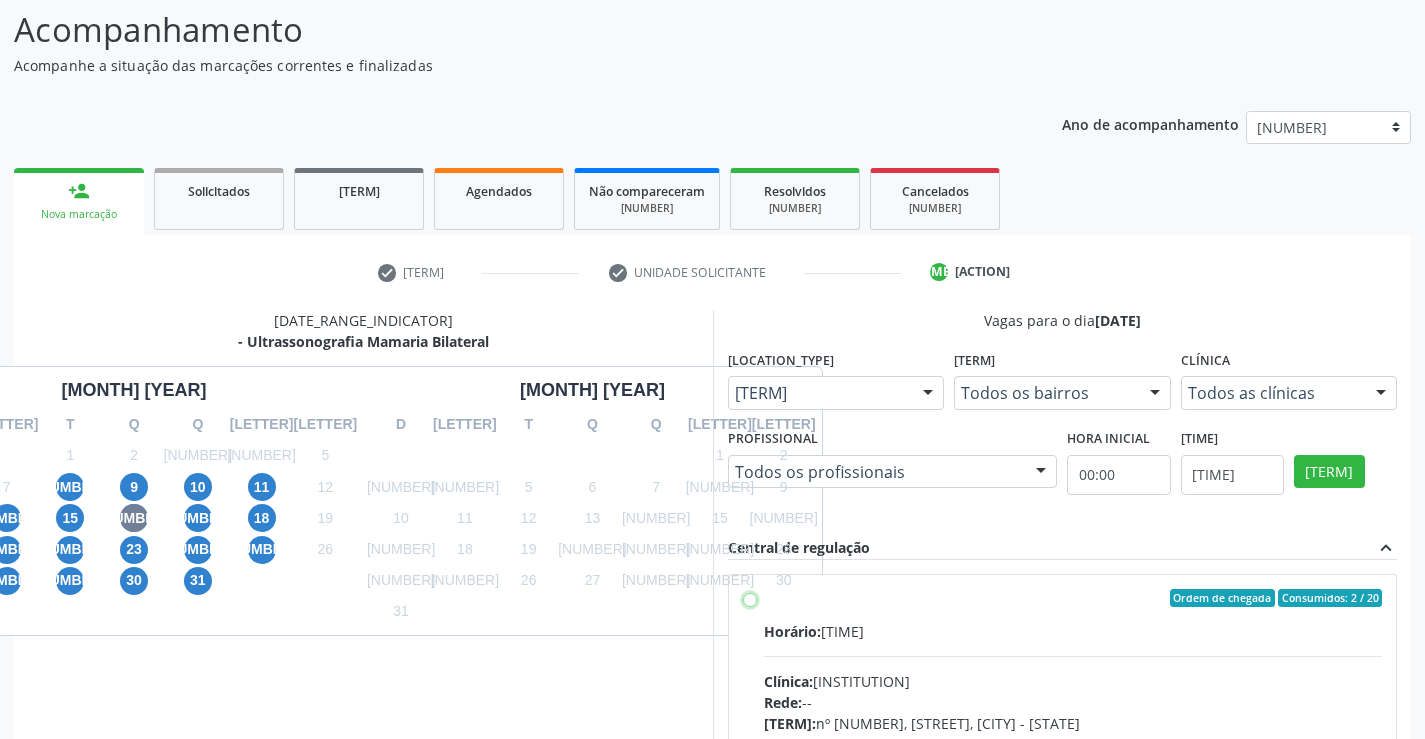 click on "Ordem de chegada
Consumidos: 2 / 20
Horário:   07:00
Clínica:  [BRAND]
Rede:
--
Endereço:   nº 384, Varzea, [CITY] - [STATE]
Telefone:   [PHONE]
Profissional:
[FIRST] [LAST]
Informações adicionais sobre o atendimento
Idade de atendimento:
de 0 a 120 anos
Gênero(s) atendido(s):
Masculino e Feminino
Informações adicionais:
--" at bounding box center (750, 598) 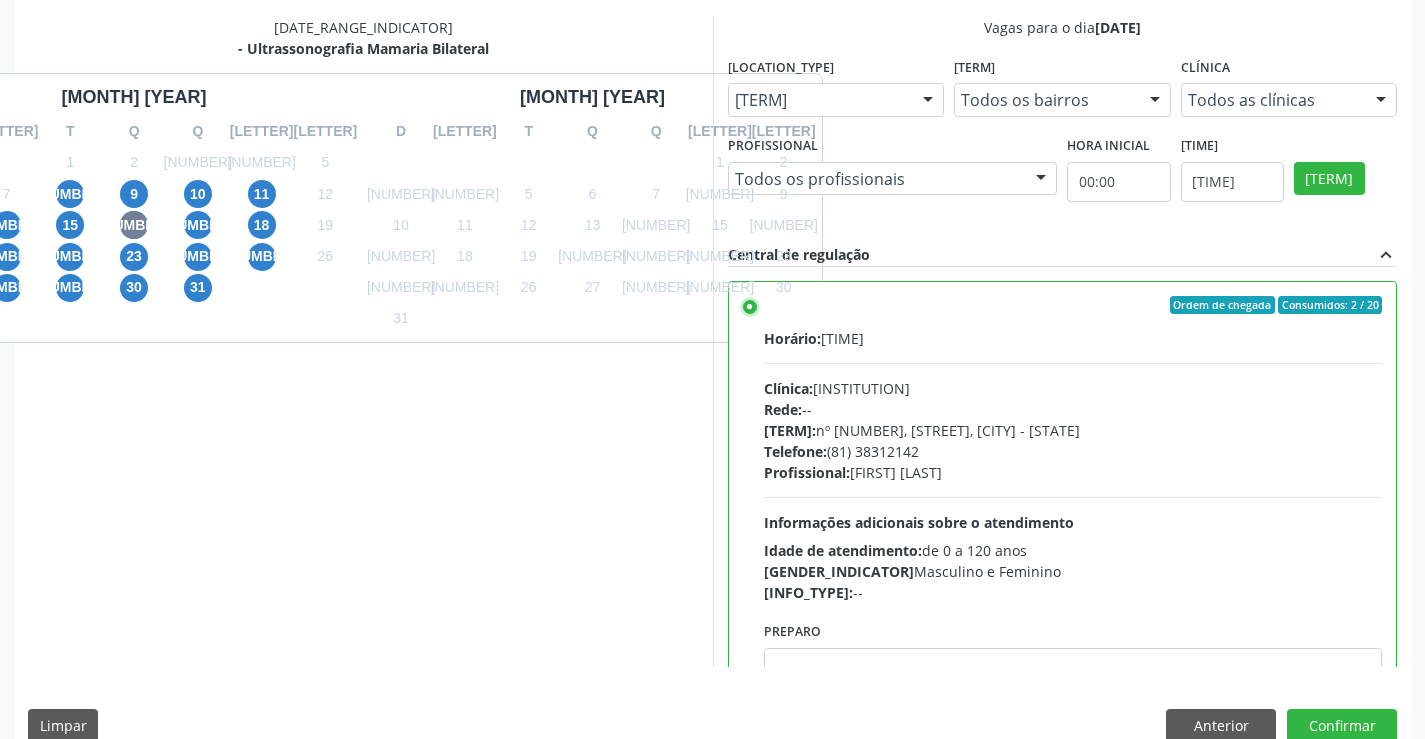 scroll, scrollTop: 456, scrollLeft: 0, axis: vertical 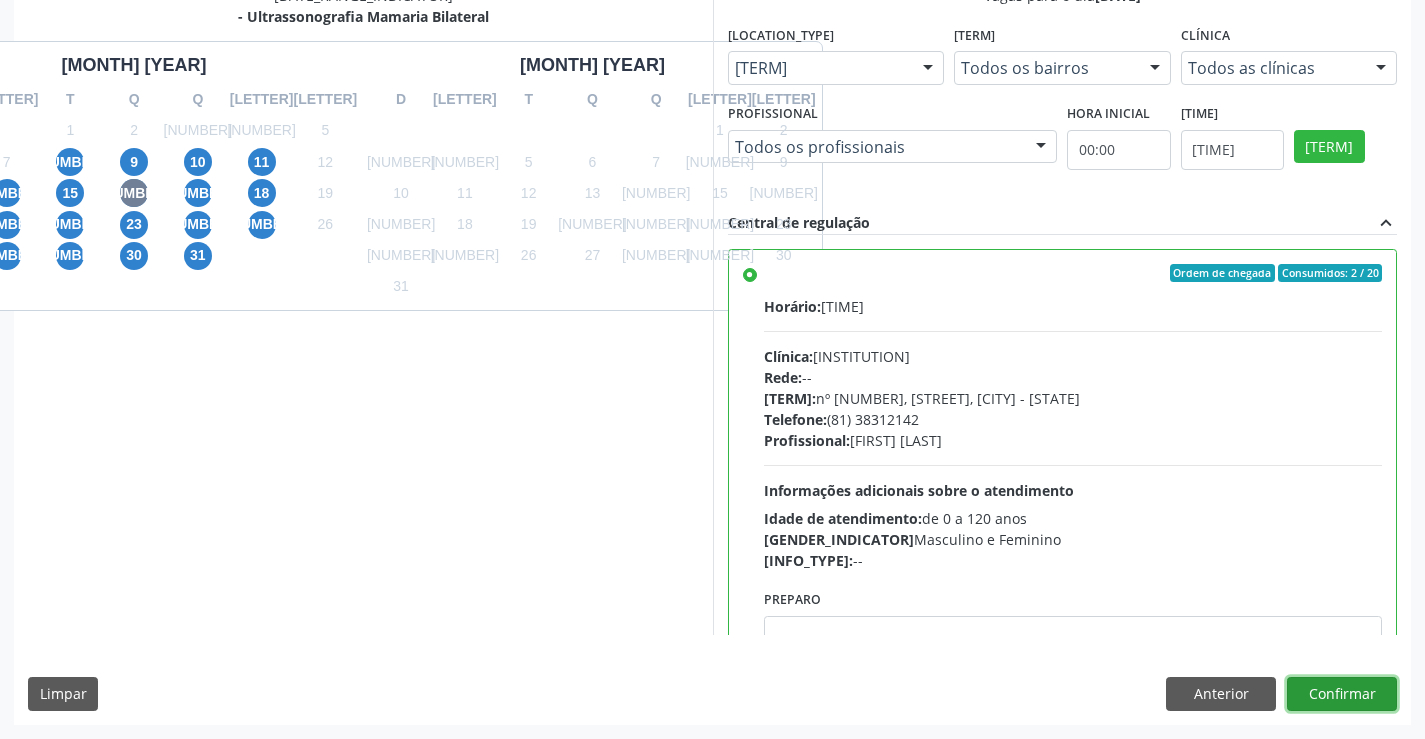 click on "Confirmar" at bounding box center (1342, 694) 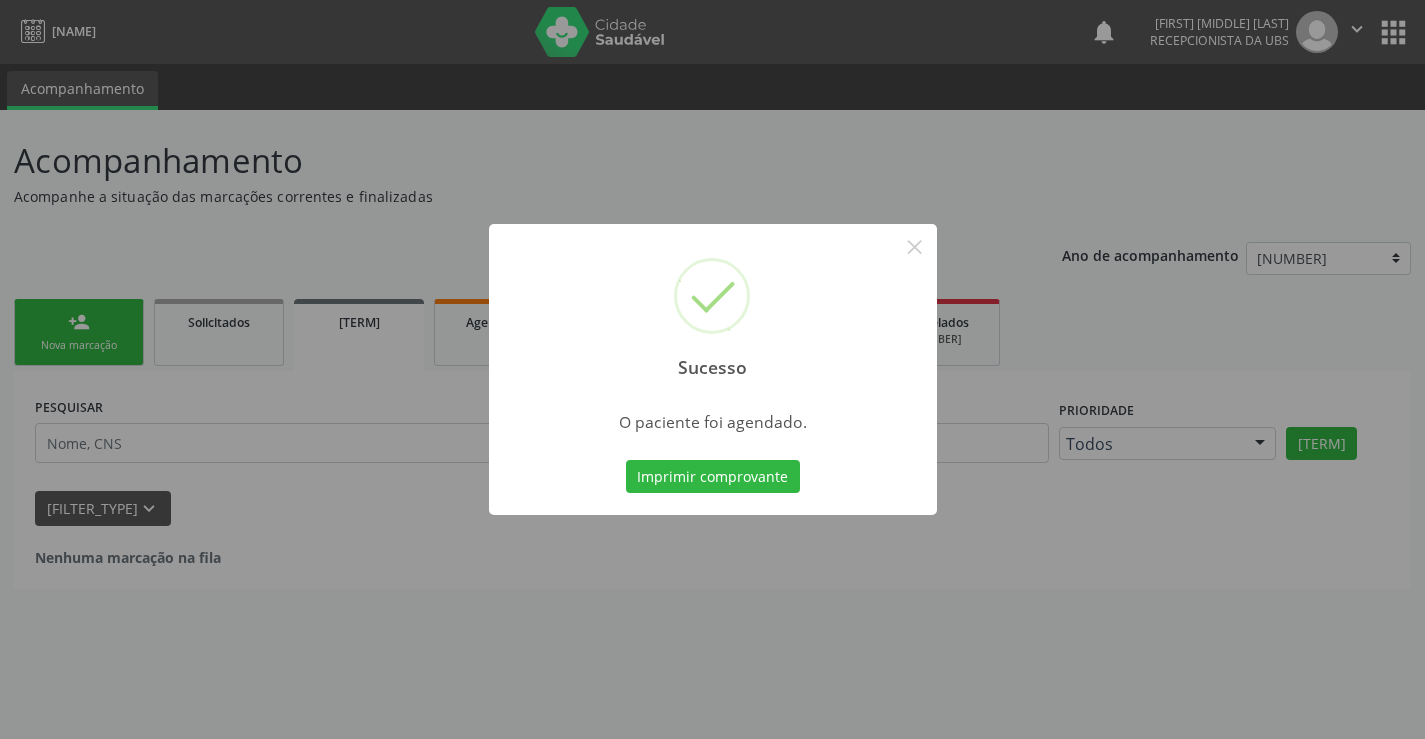 scroll, scrollTop: 0, scrollLeft: 0, axis: both 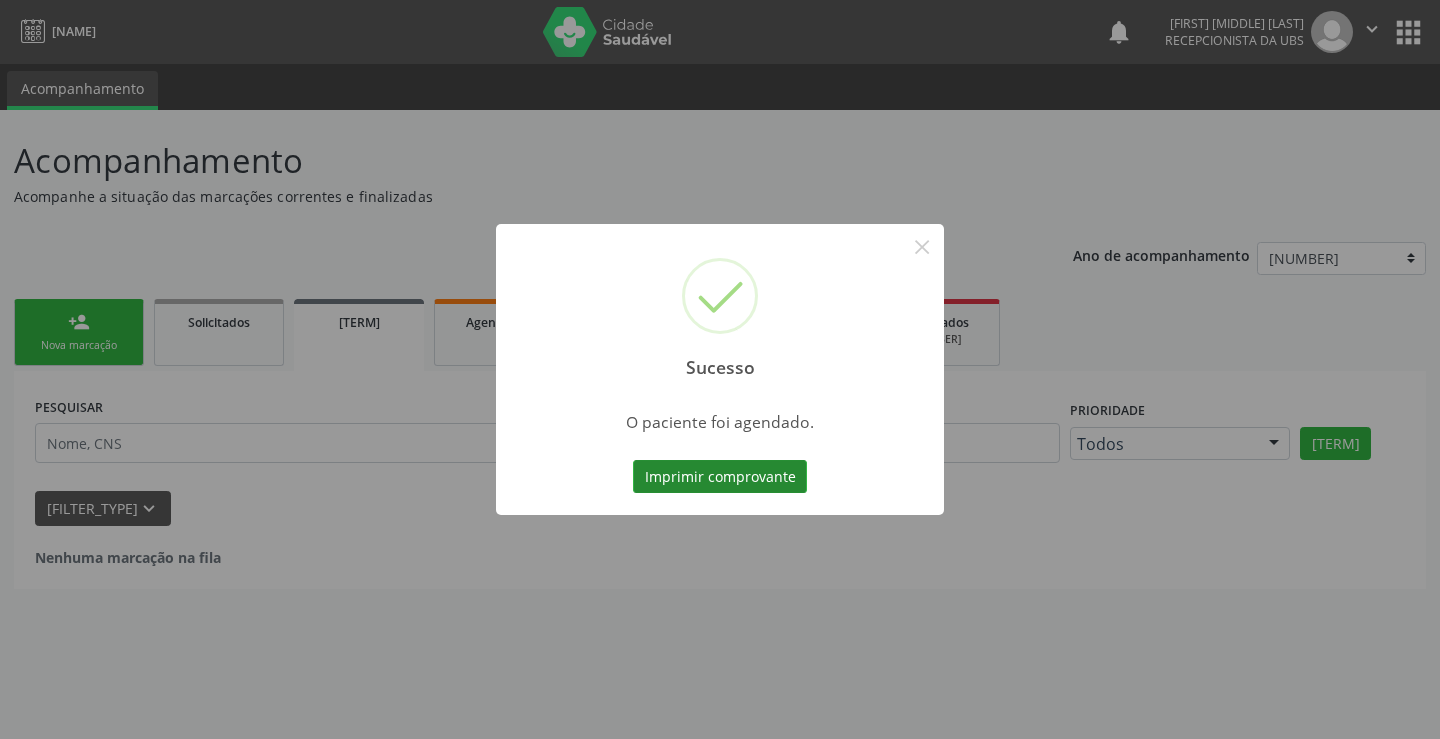 click on "Imprimir comprovante" at bounding box center (720, 477) 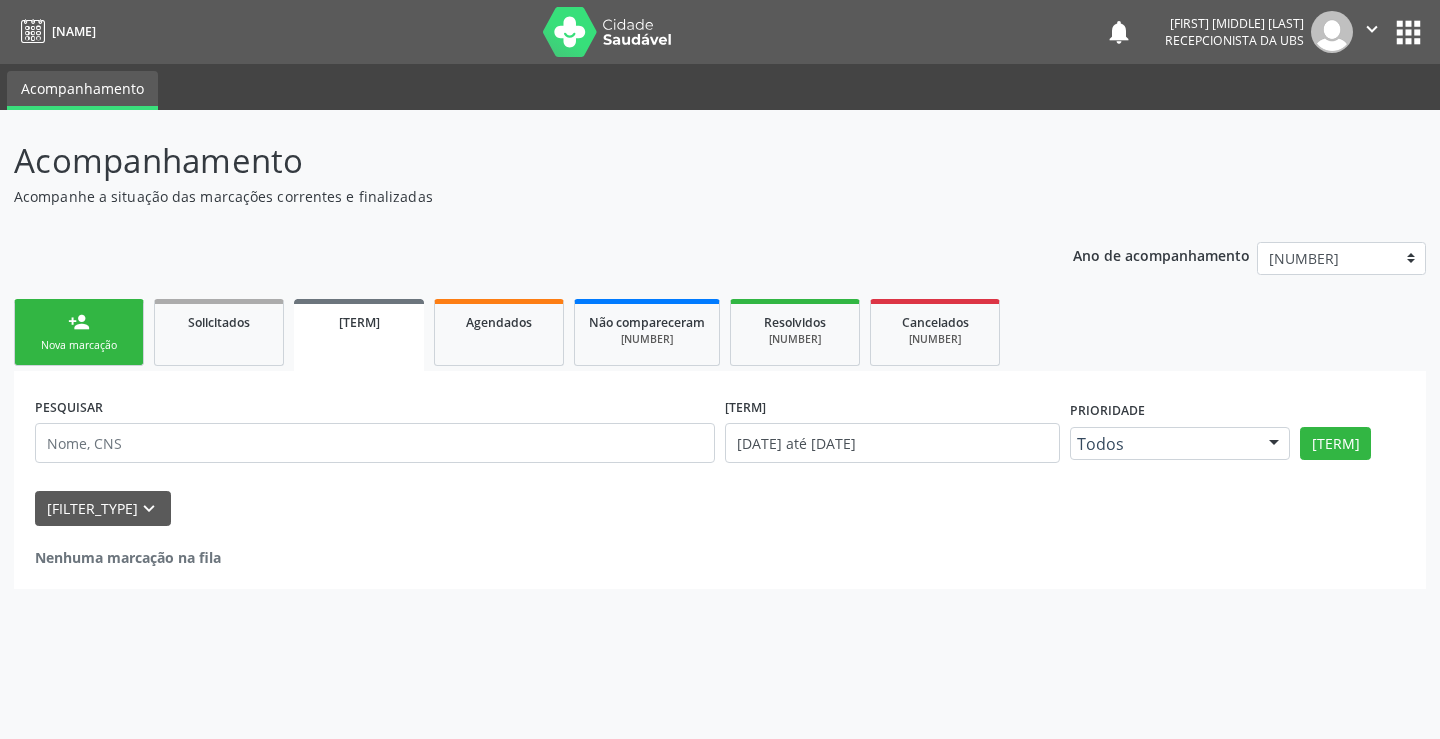 click on "person_add
Nova marcação" at bounding box center (79, 332) 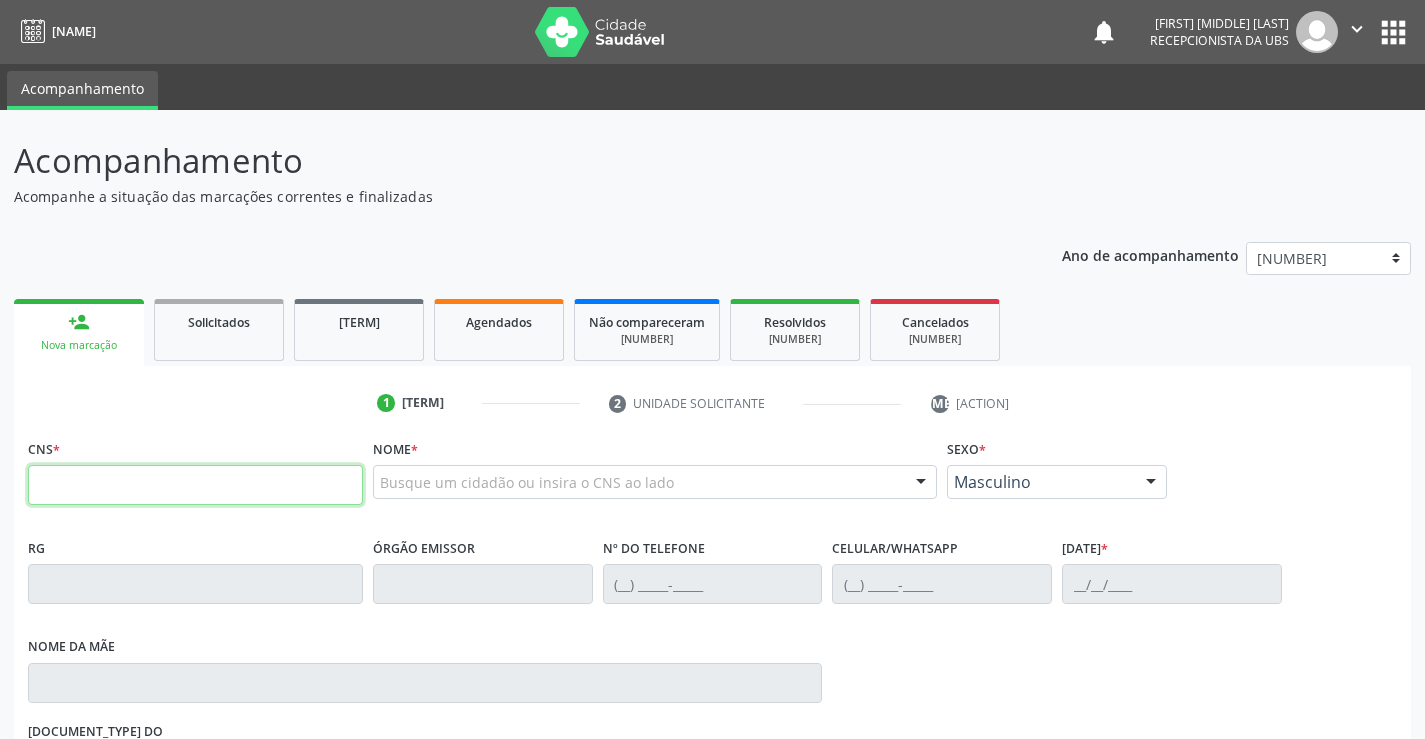 click at bounding box center (195, 485) 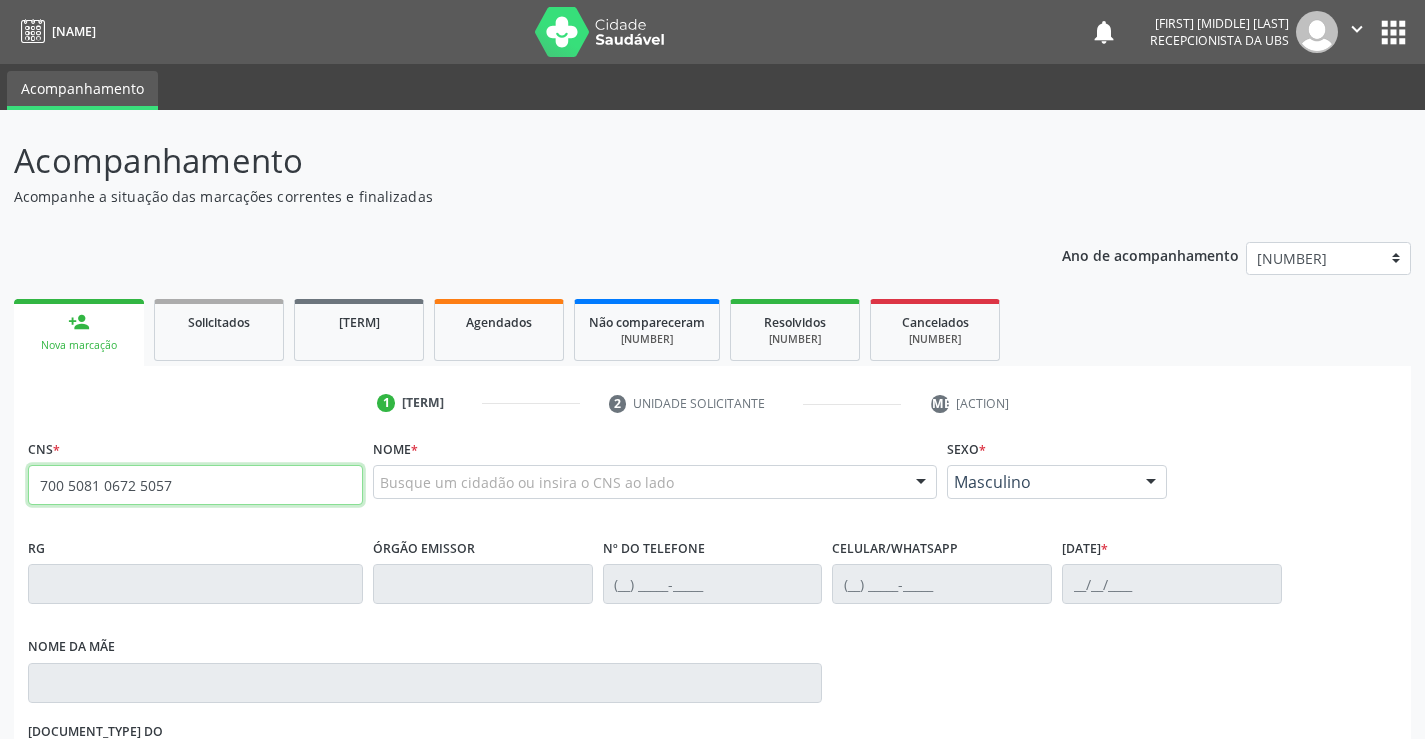 type on "700 5081 0672 5057" 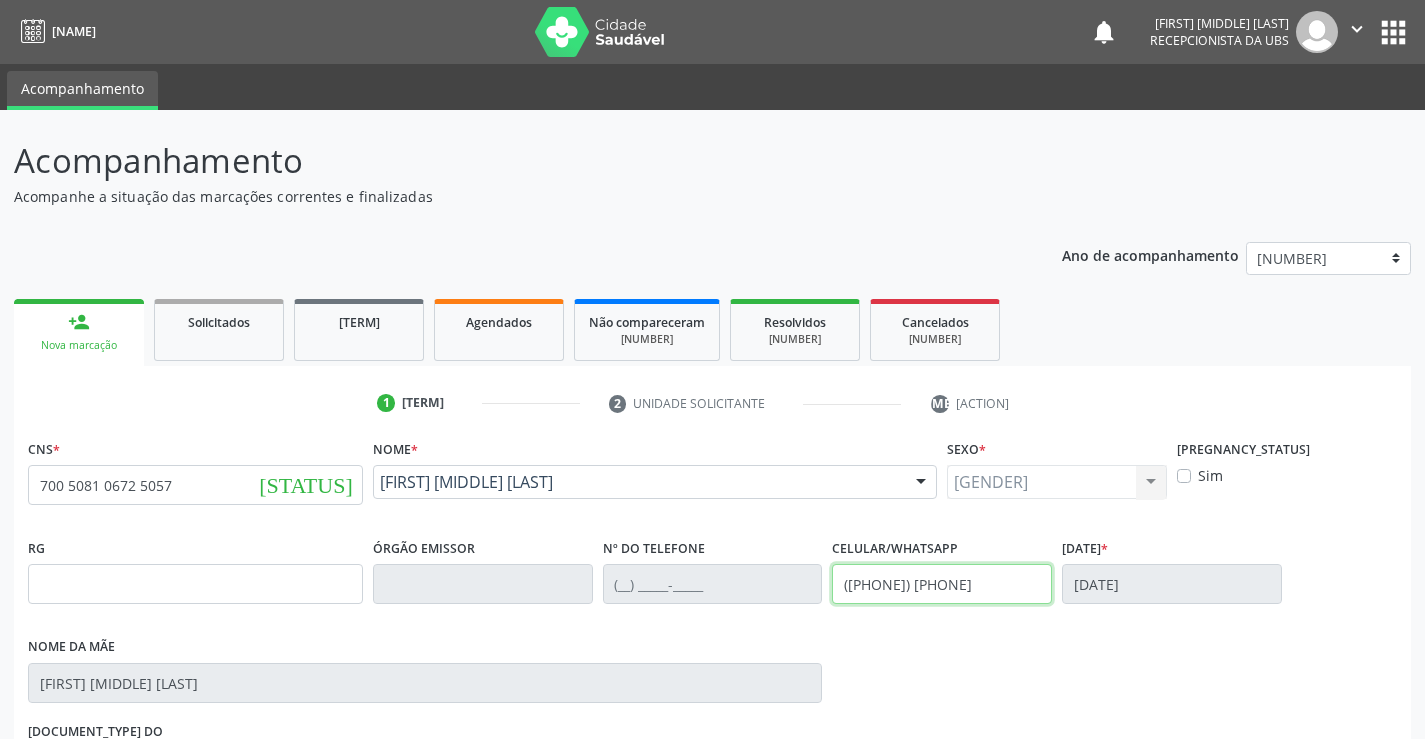 click on "([PHONE])" at bounding box center (942, 584) 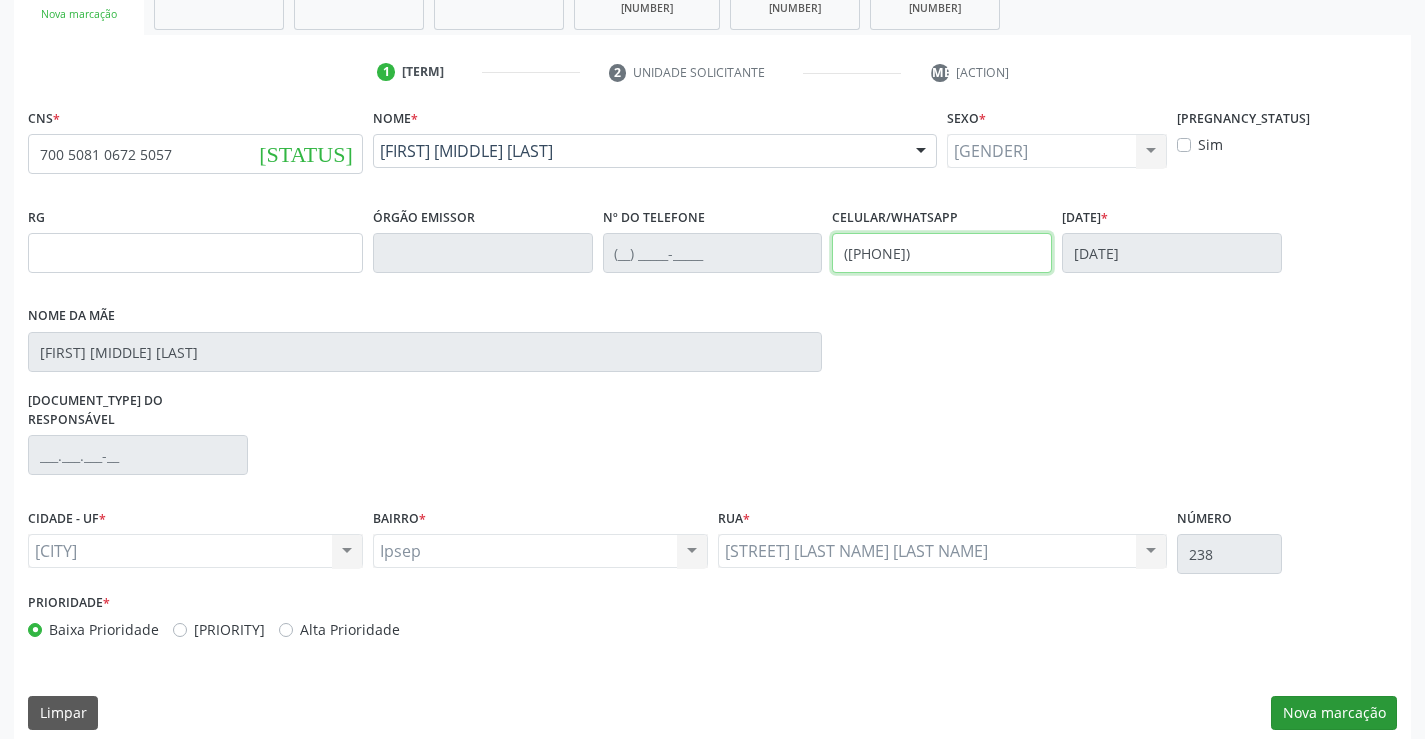 type on "(87) 99141-8038" 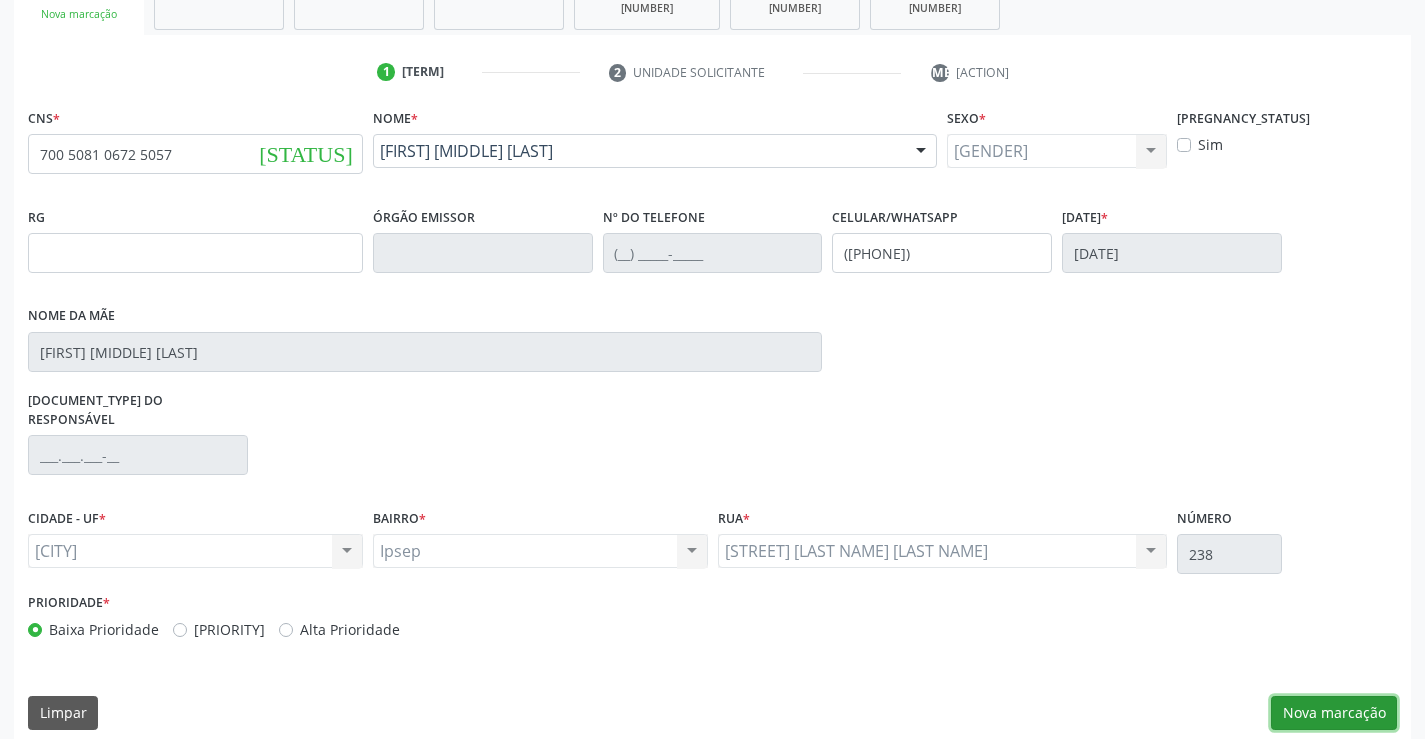 click on "Nova marcação" at bounding box center [1334, 713] 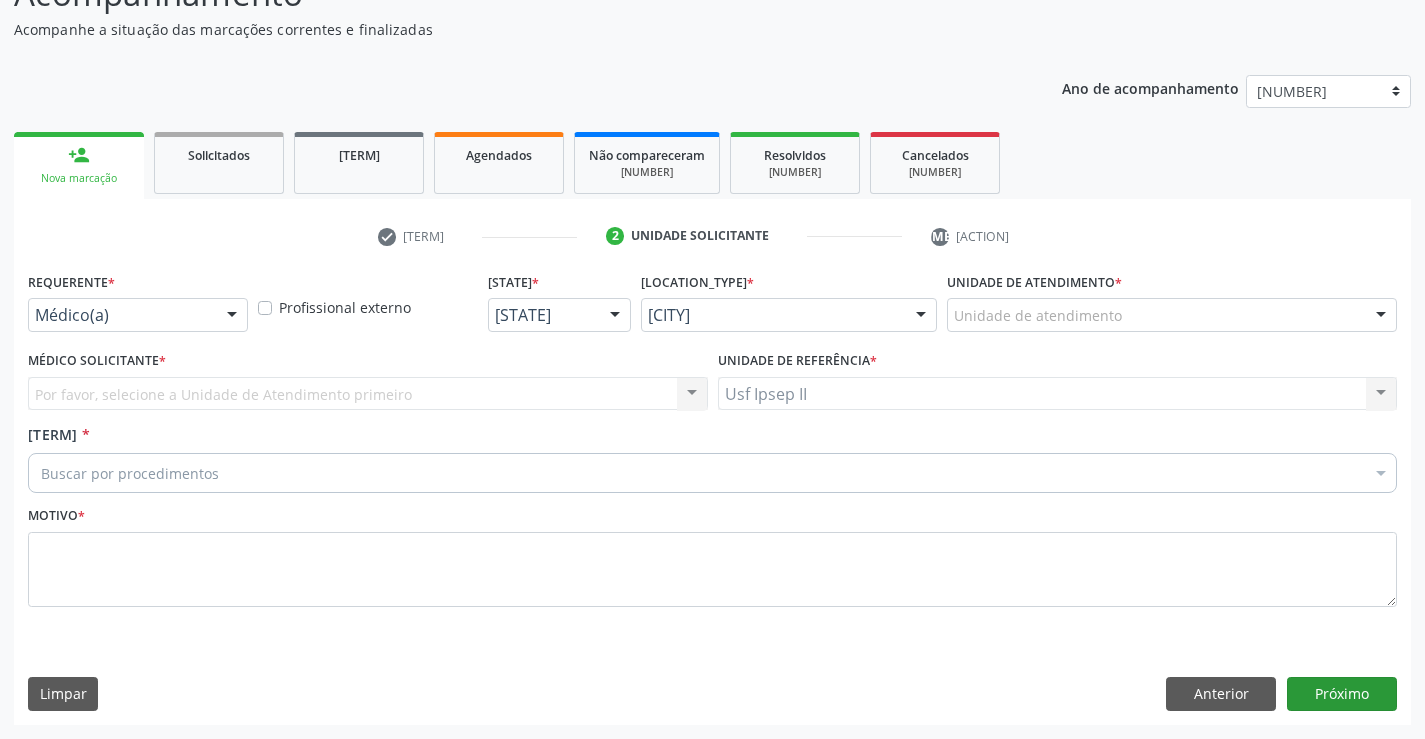 scroll, scrollTop: 167, scrollLeft: 0, axis: vertical 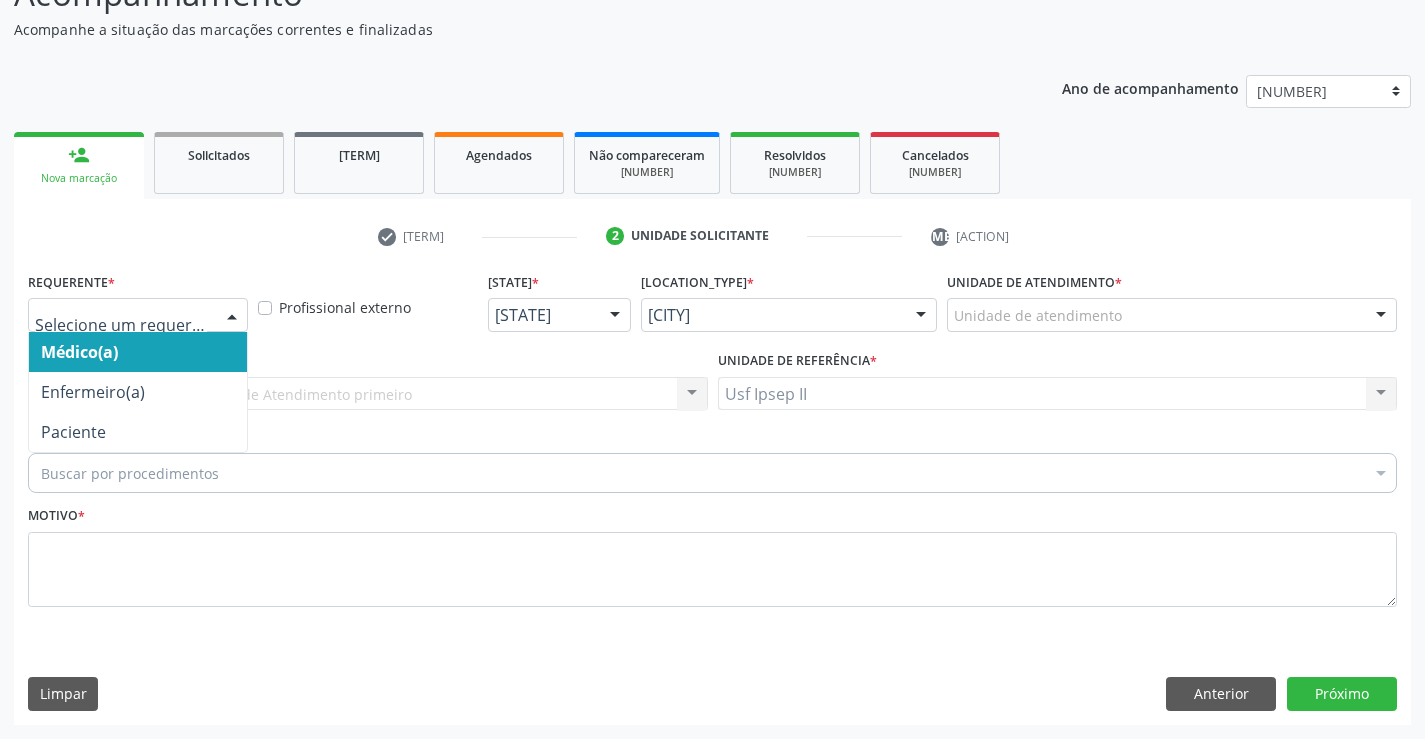 click at bounding box center [232, 316] 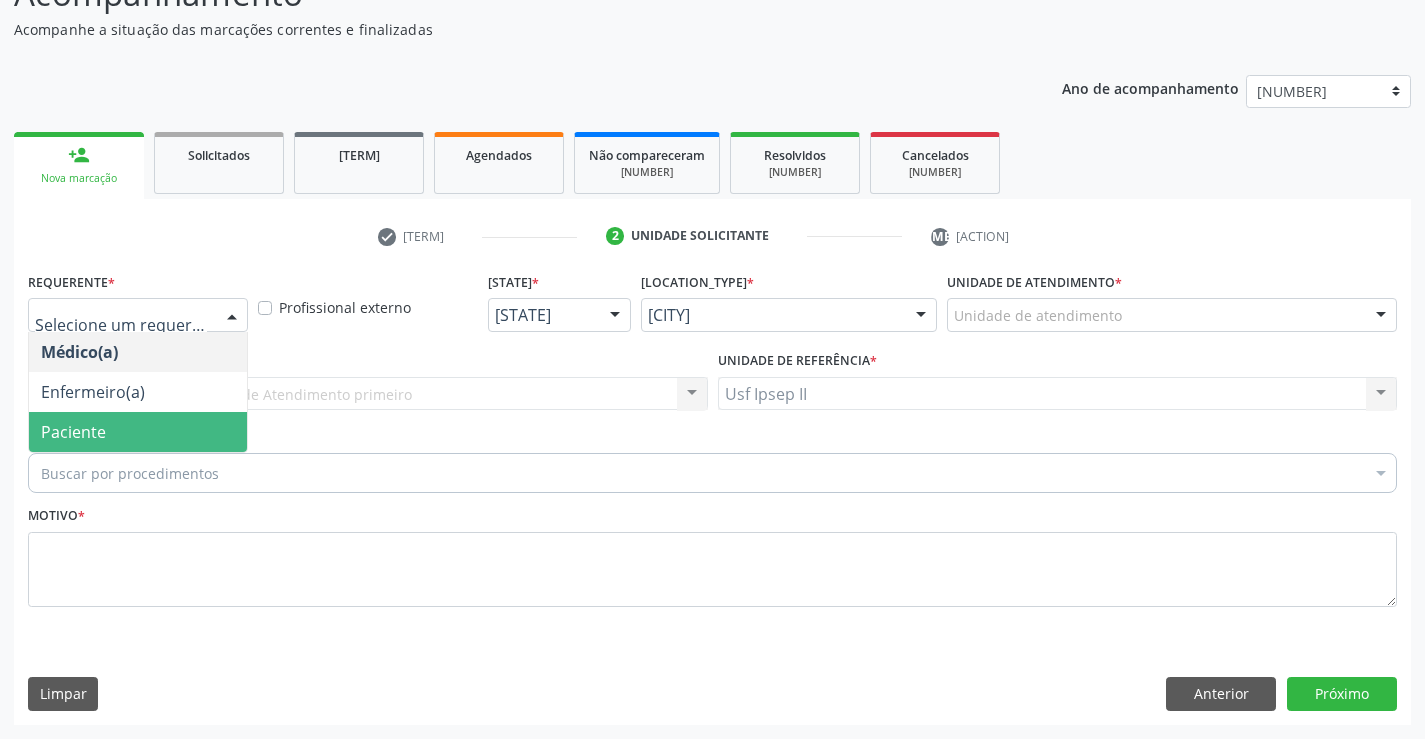 click on "[ROLE]" at bounding box center (73, 432) 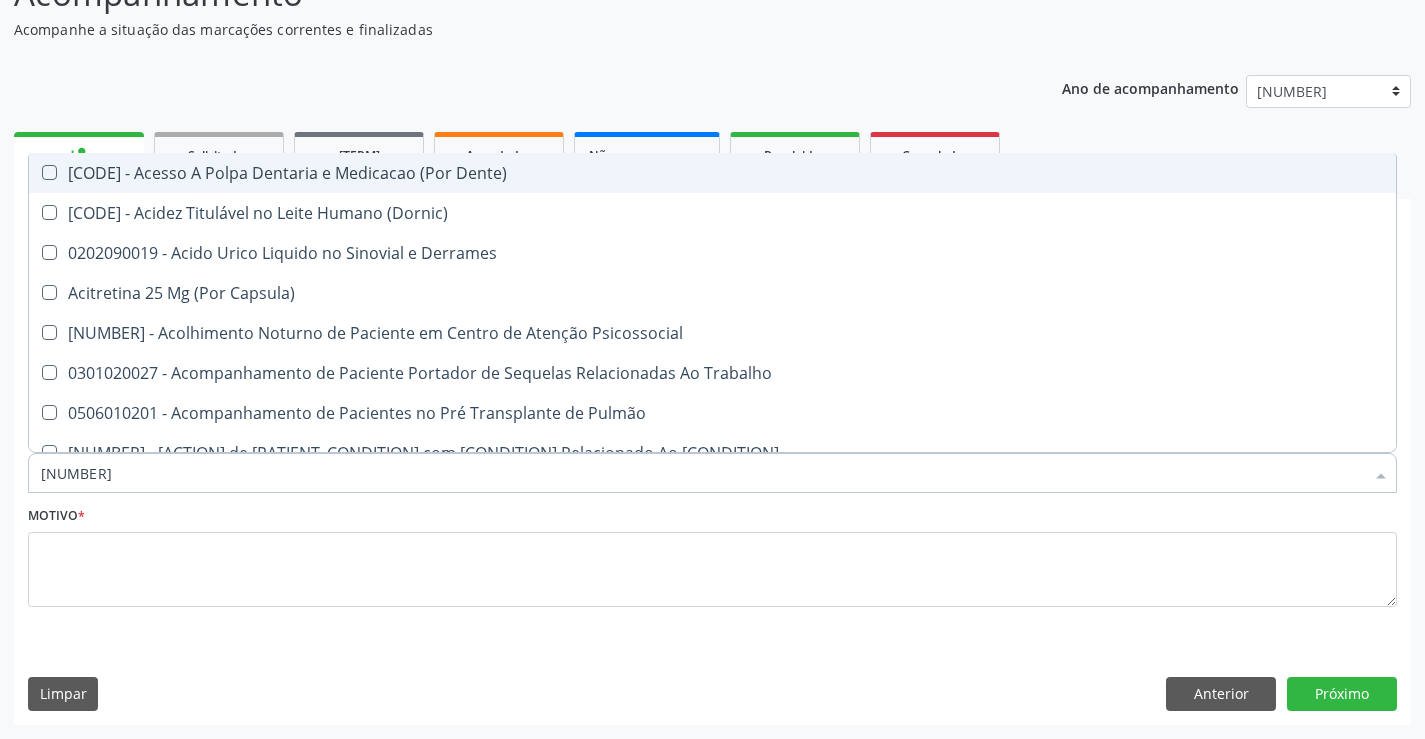 type on "[PROCEDURE]" 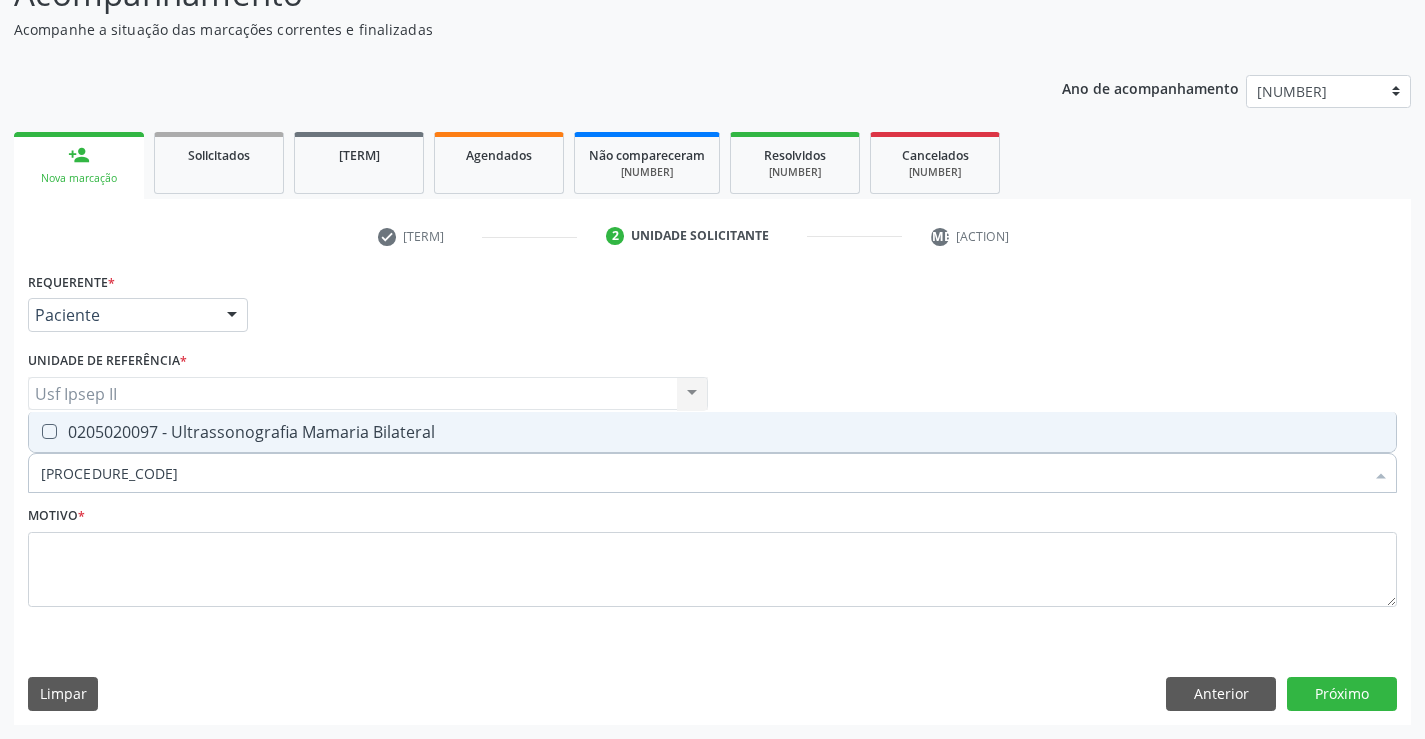 click on "0205020097 - Ultrassonografia Mamaria Bilateral" at bounding box center [712, 432] 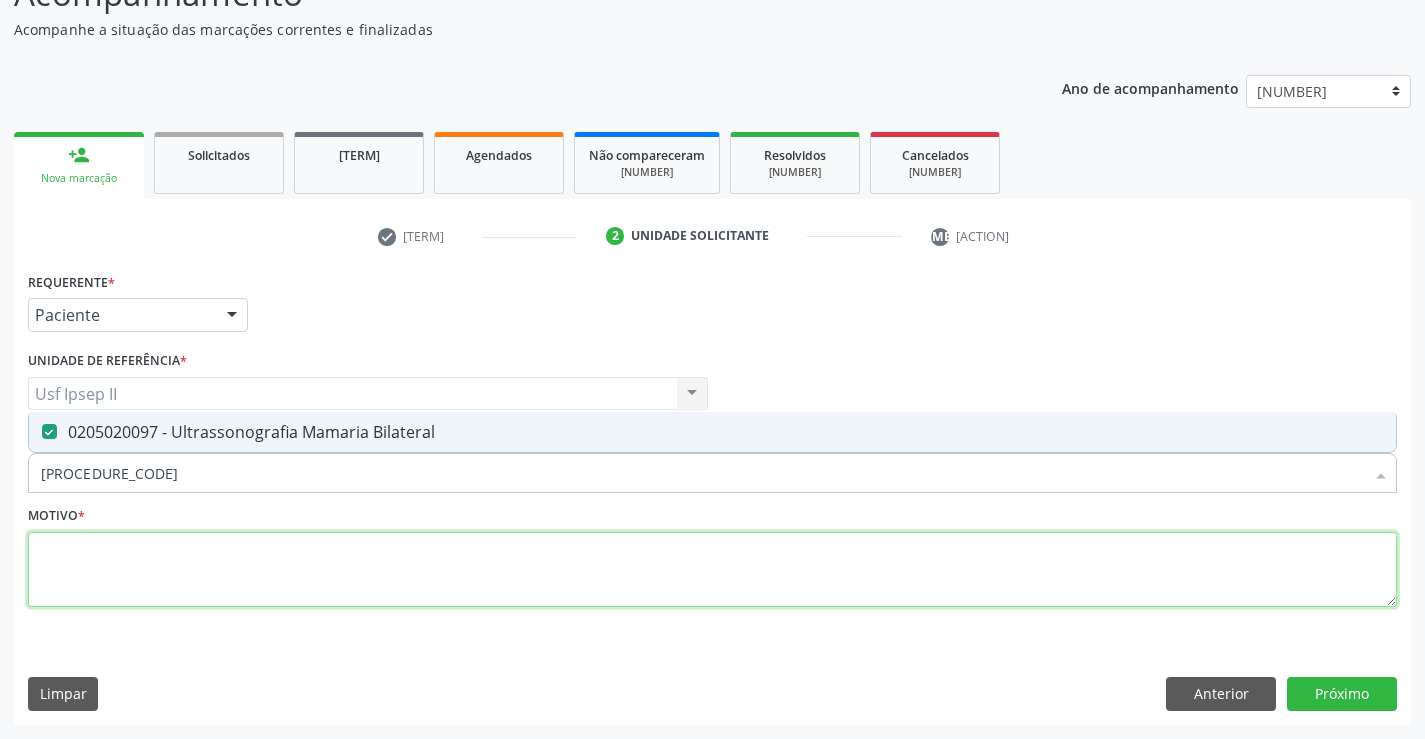 click at bounding box center (712, 570) 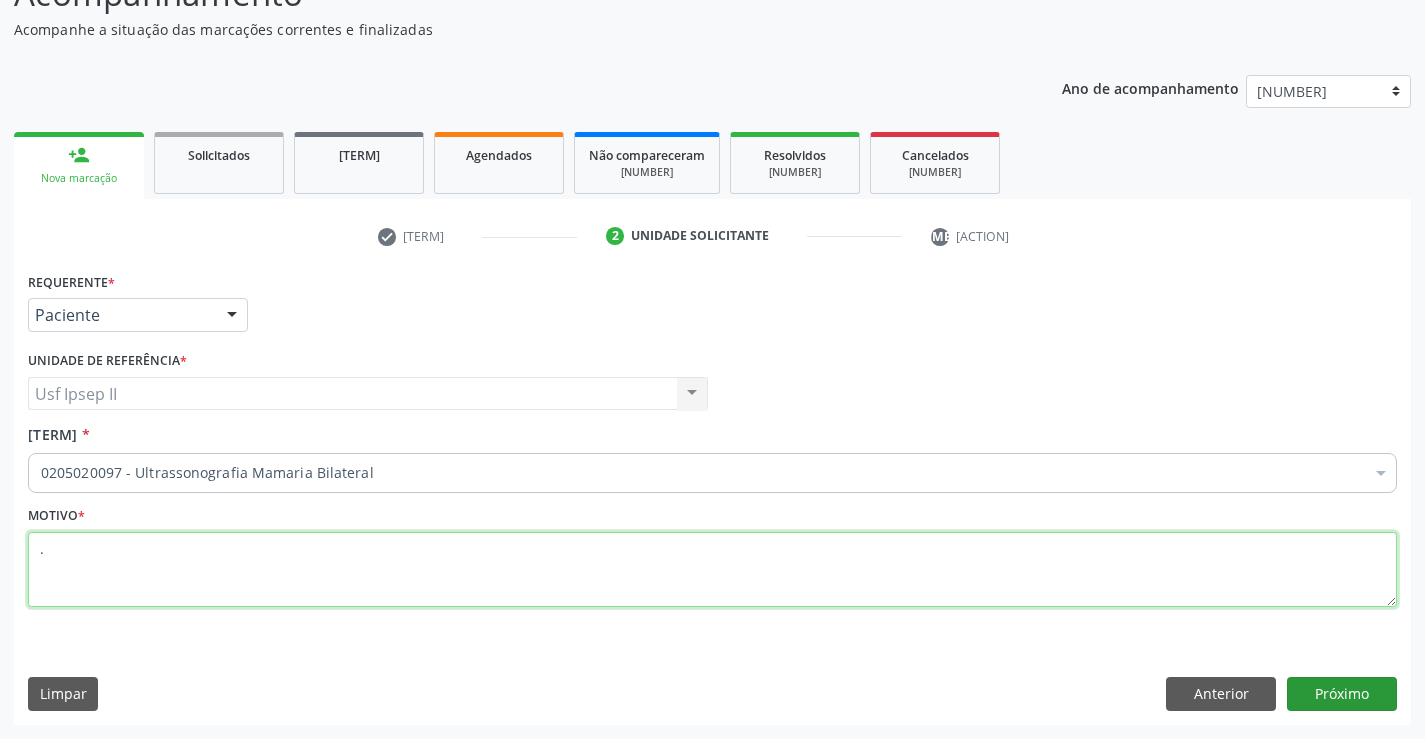 type on "." 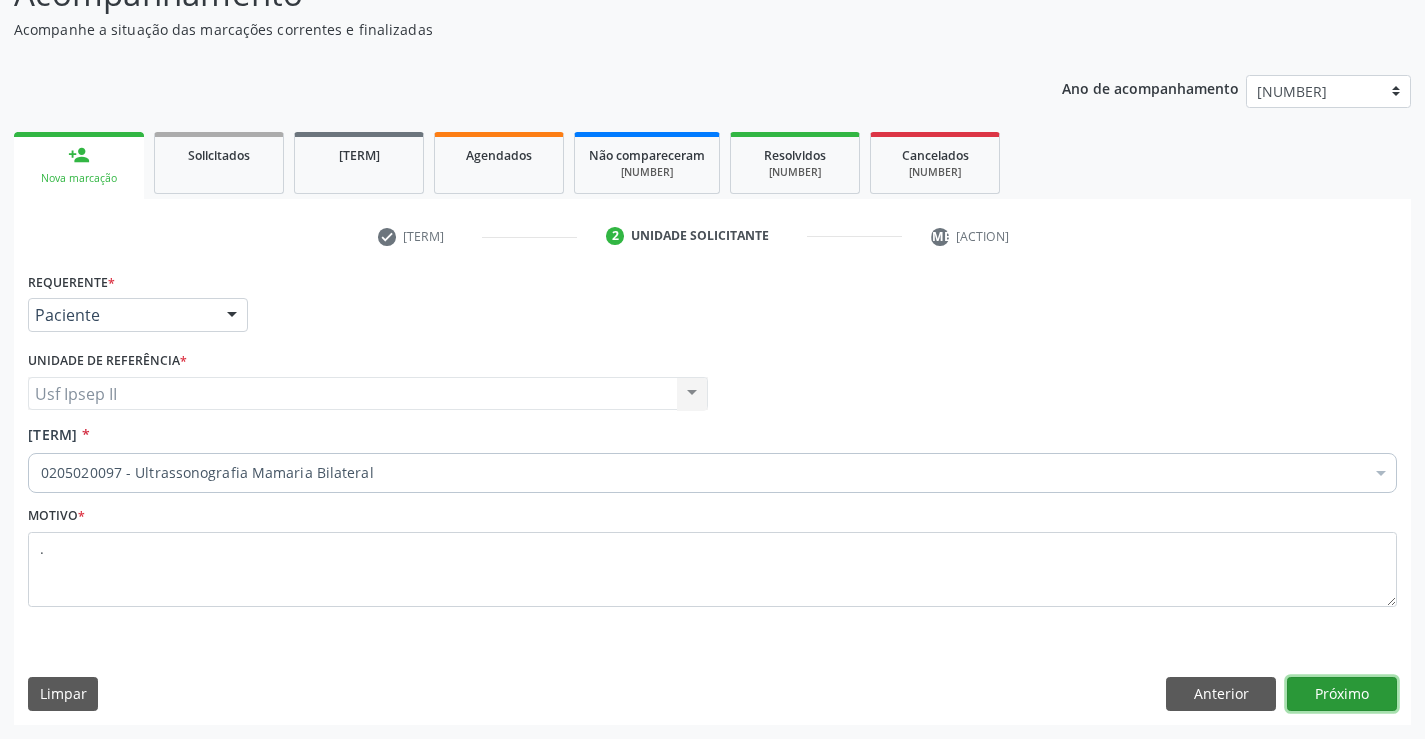 click on "Próximo" at bounding box center (1342, 694) 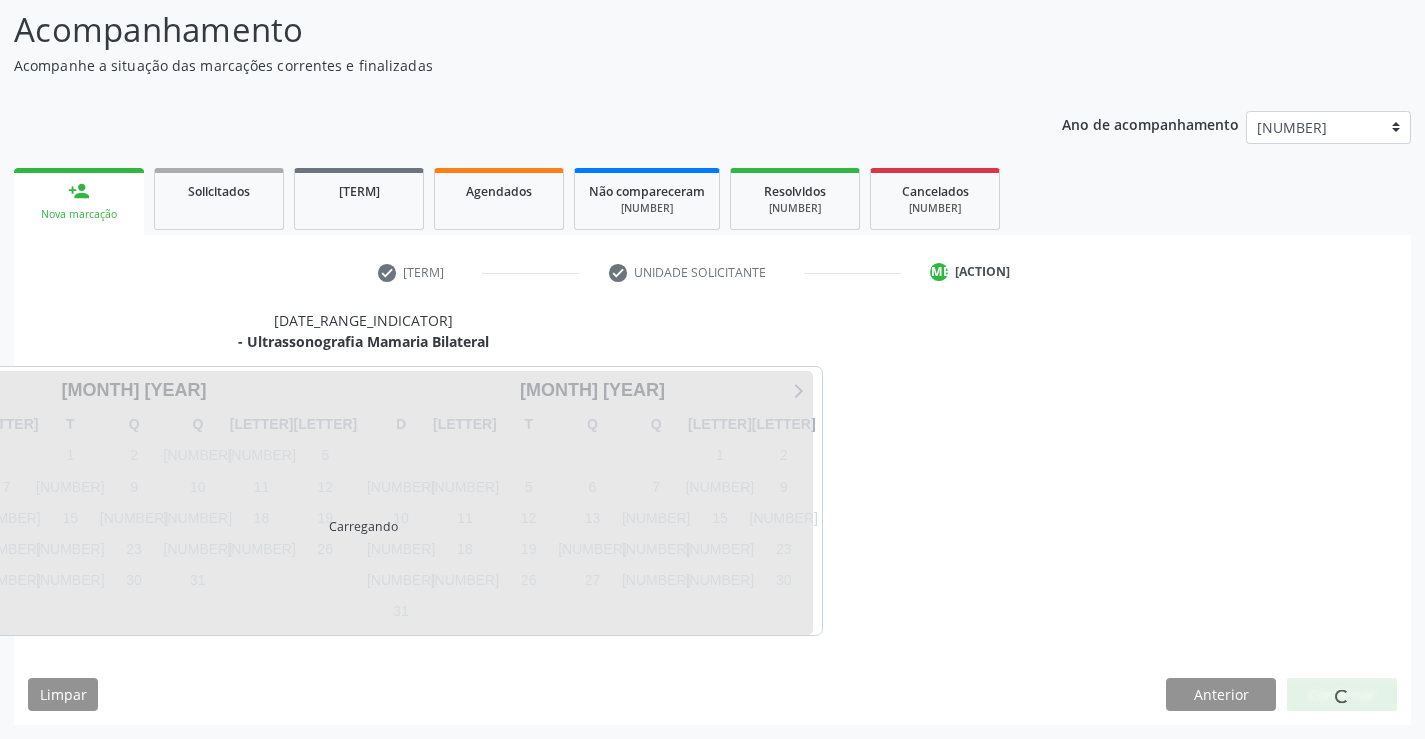 scroll, scrollTop: 131, scrollLeft: 0, axis: vertical 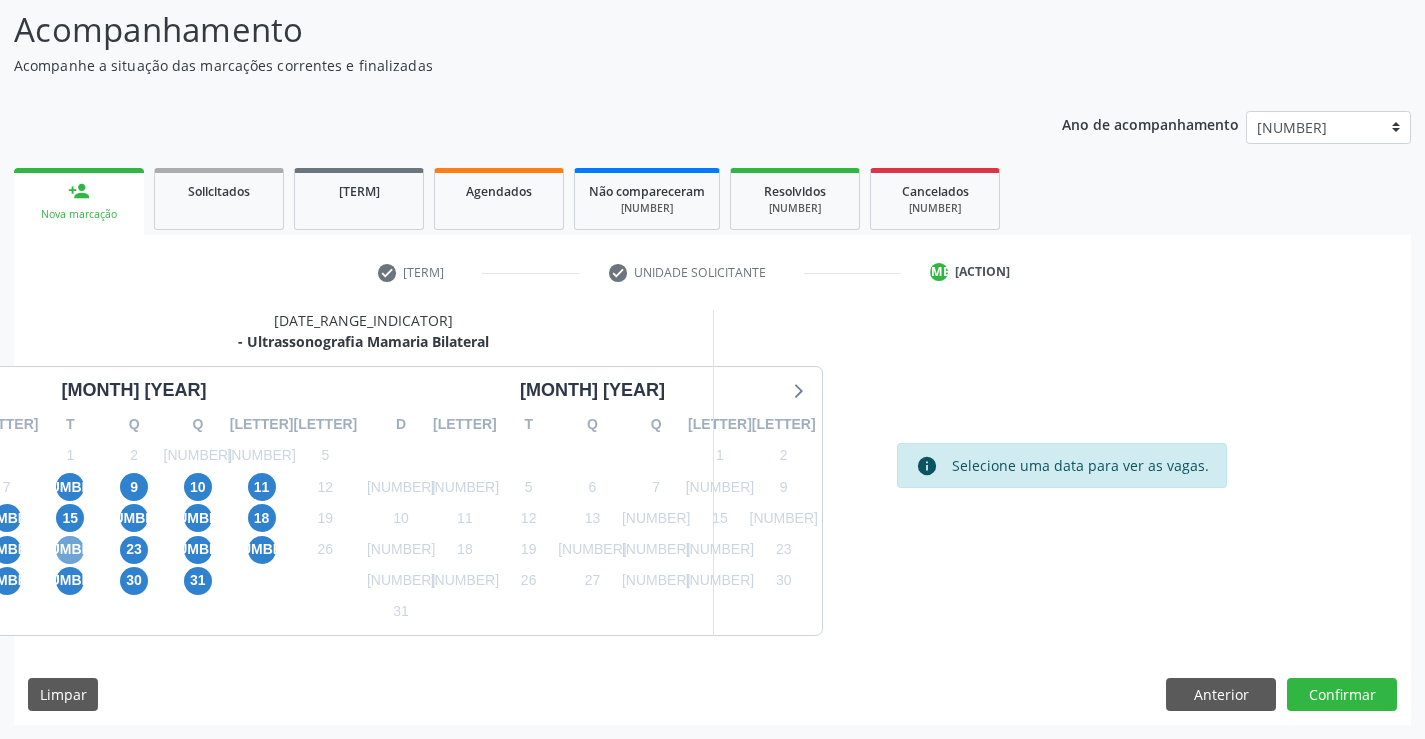click on "[NUMBER]" at bounding box center (70, 550) 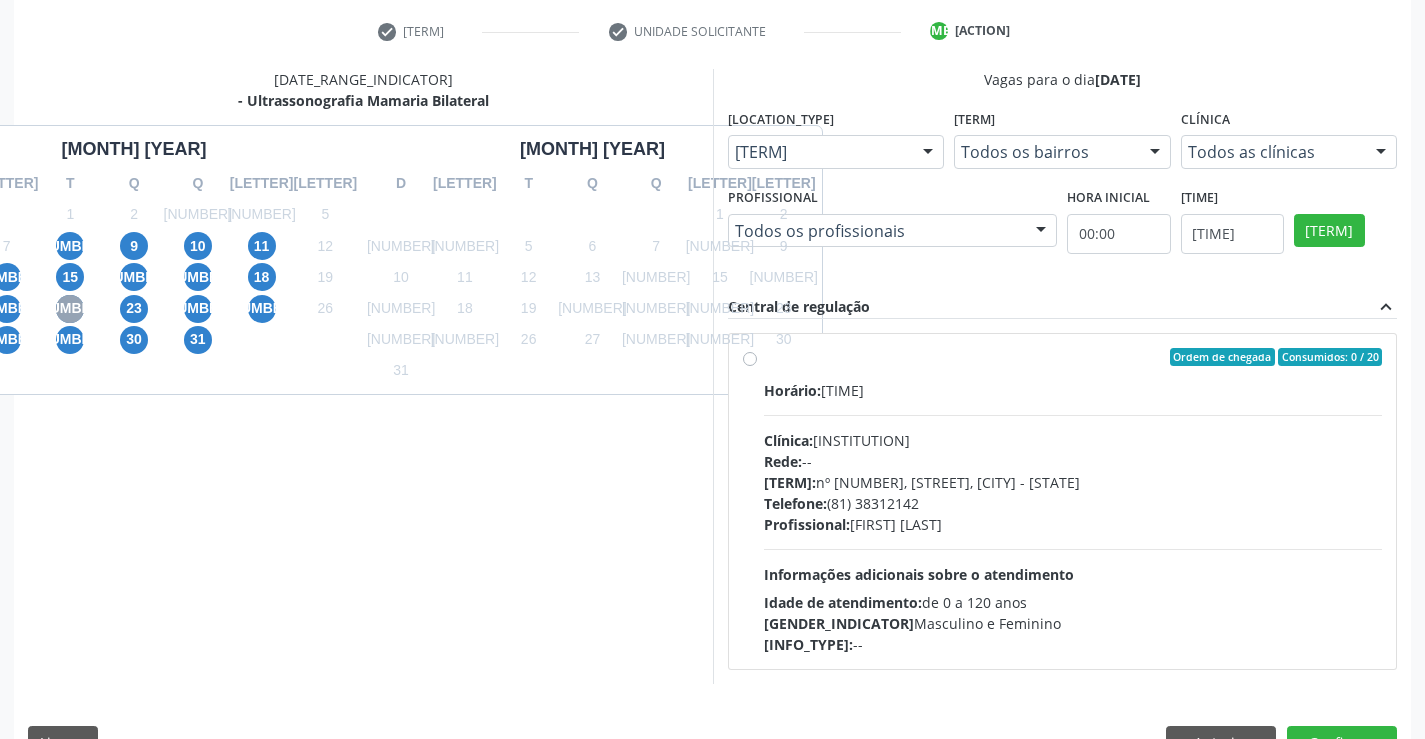 scroll, scrollTop: 420, scrollLeft: 0, axis: vertical 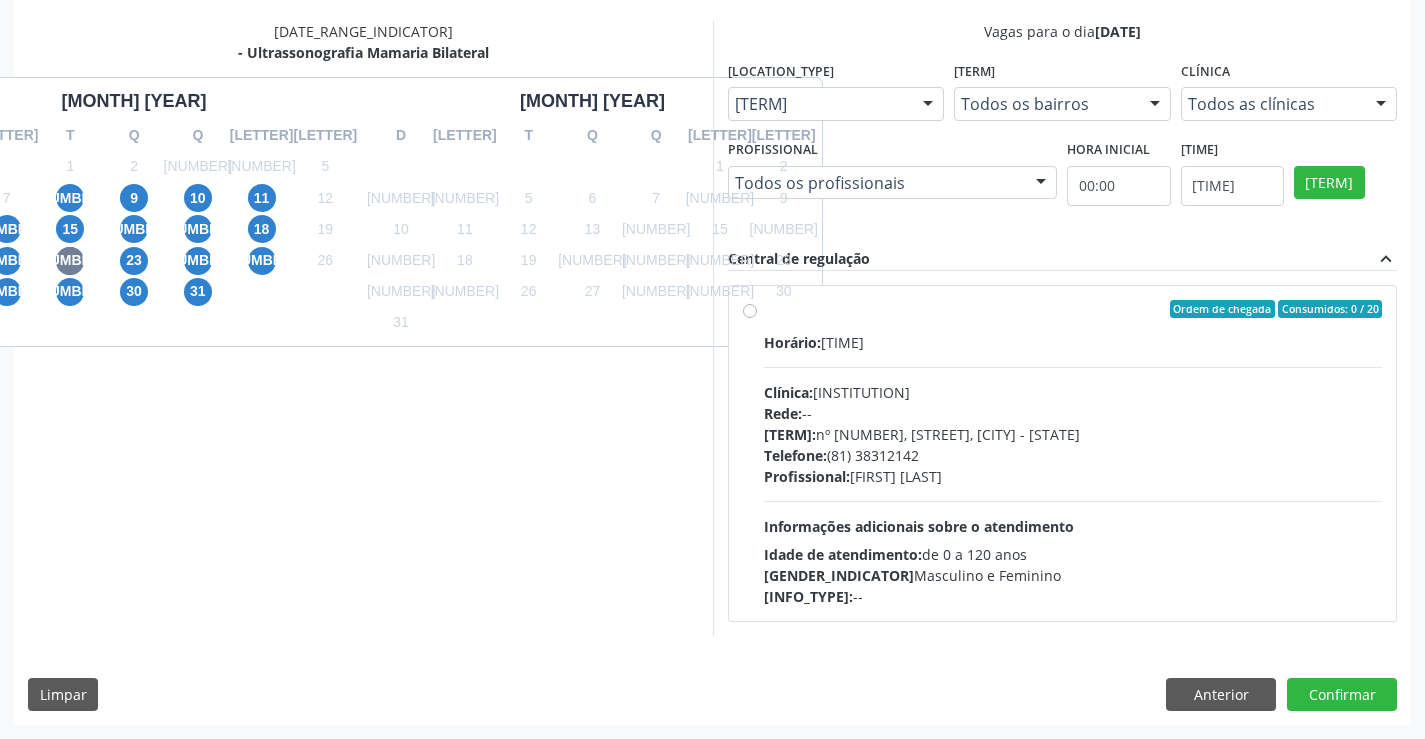 click on "Horário:   [TIME]
Clínica:  Hospital Sao Francisco
Rede:
--
Endereço:   nº [NUMBER], Varzea, [CITY] - [STATE]
Telefone:   [PHONE]
Profissional:
[FIRST] [LAST]
Informações adicionais sobre o atendimento
Idade de atendimento:
de 0 a 120 anos
Gênero(s) atendido(s):
Masculino e Feminino
Informações adicionais:
--" at bounding box center [1073, 453] 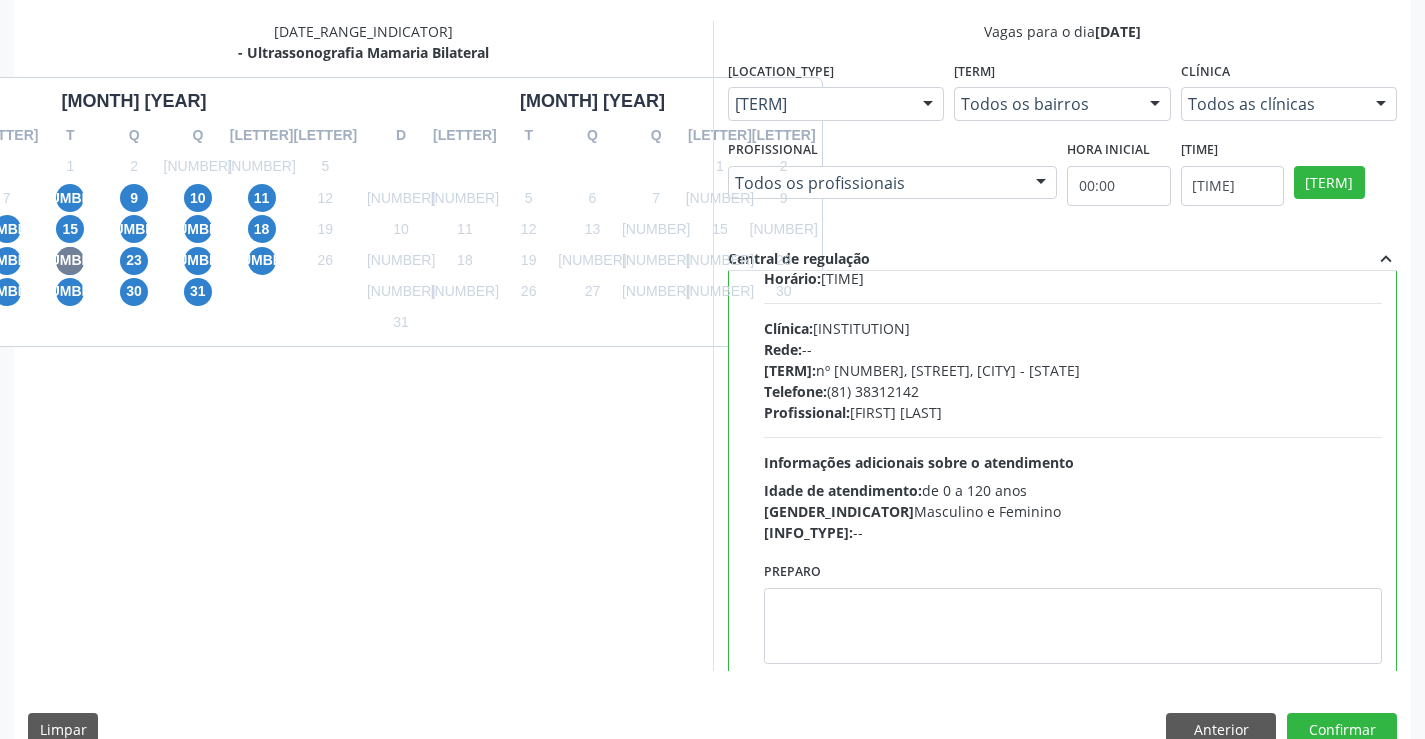 scroll, scrollTop: 99, scrollLeft: 0, axis: vertical 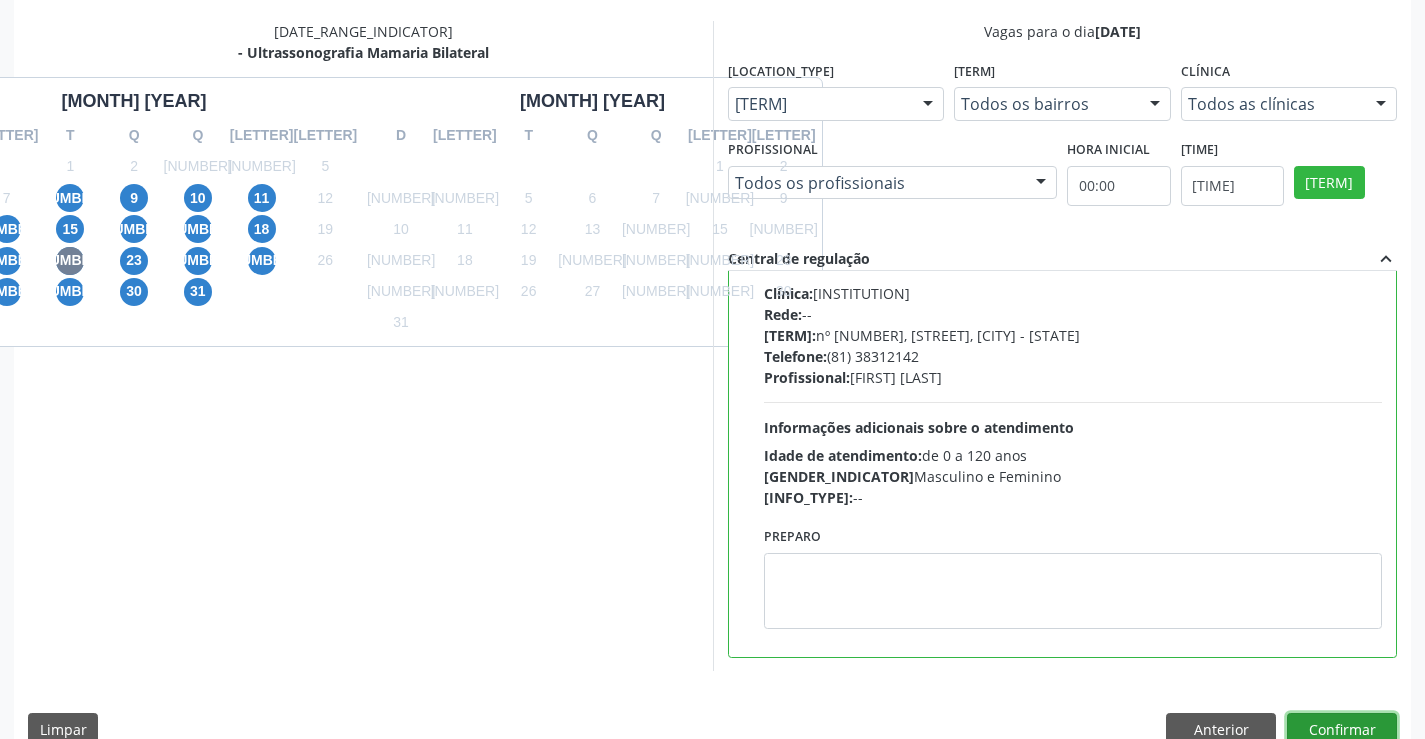 click on "Confirmar" at bounding box center (1342, 730) 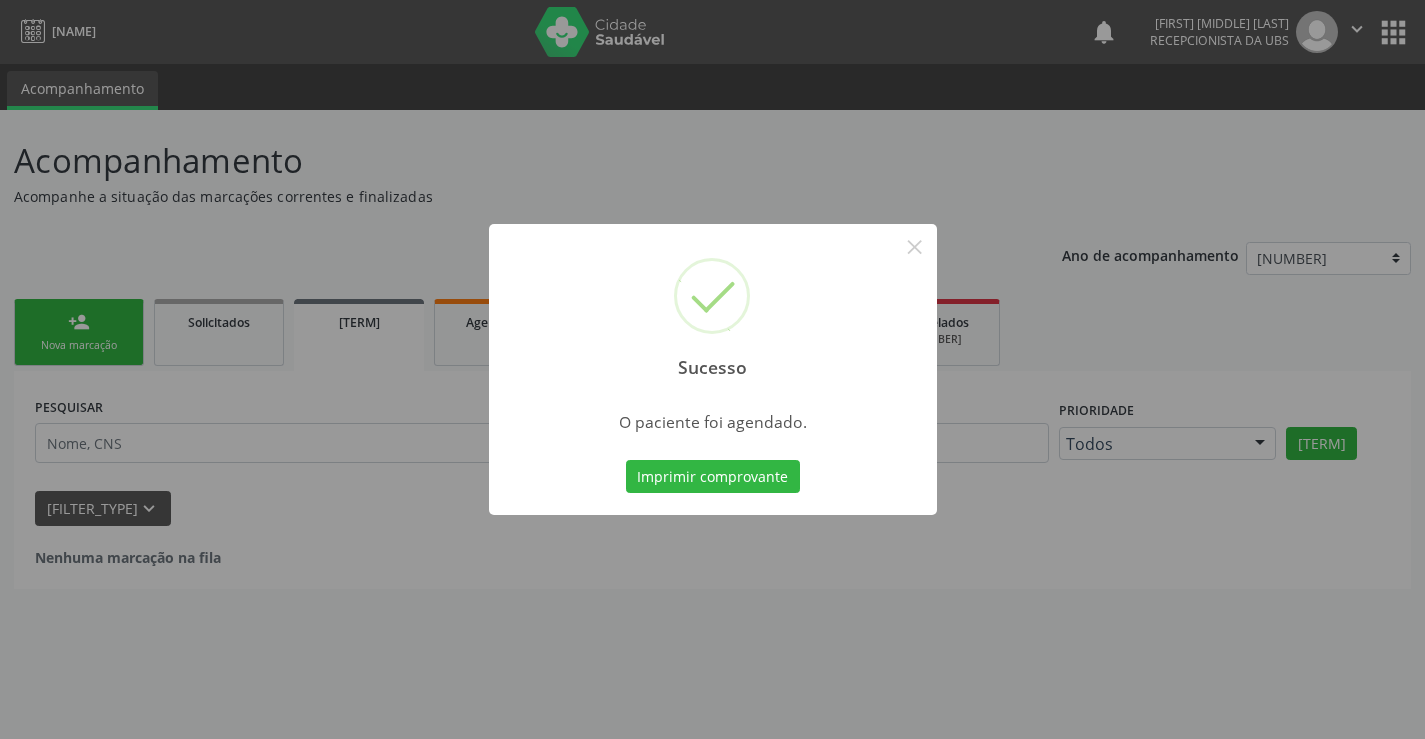 scroll, scrollTop: 0, scrollLeft: 0, axis: both 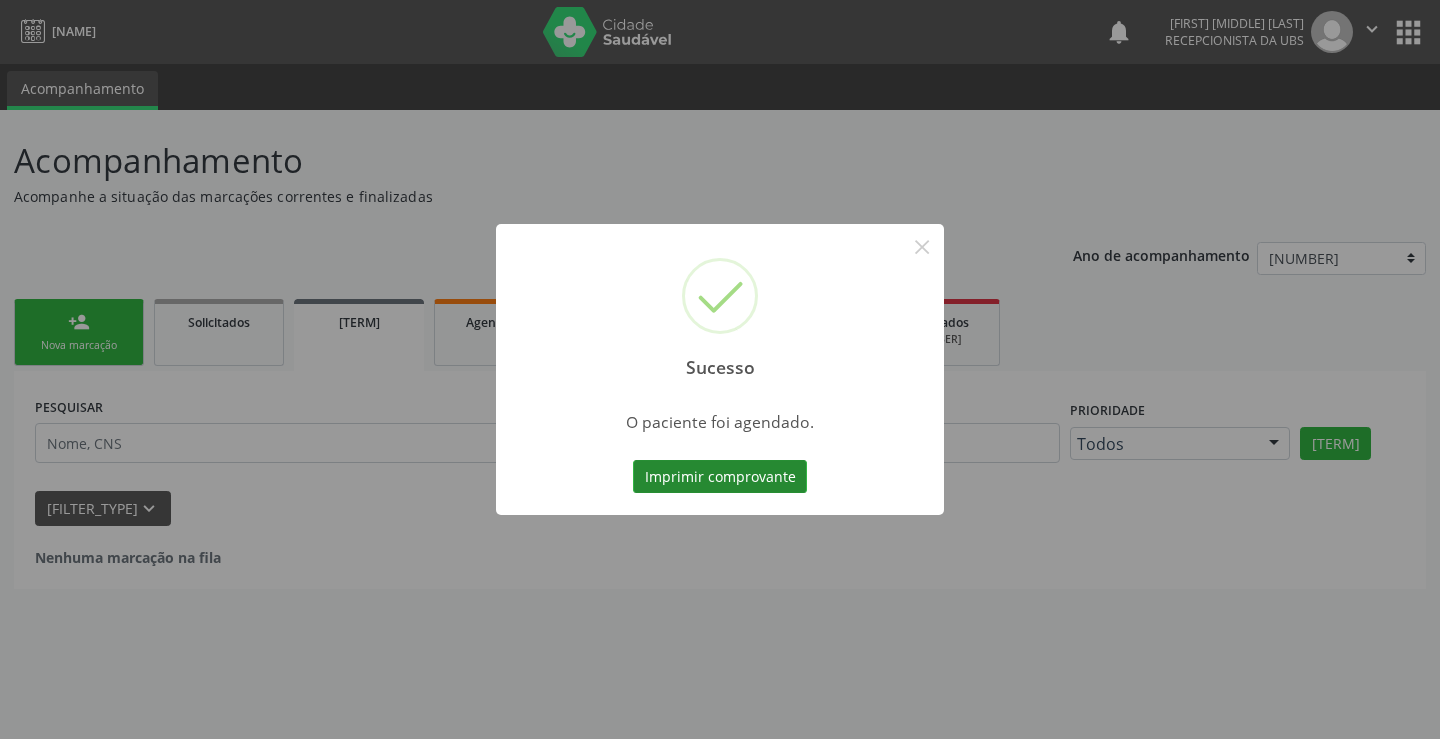 click on "Imprimir comprovante" at bounding box center (720, 477) 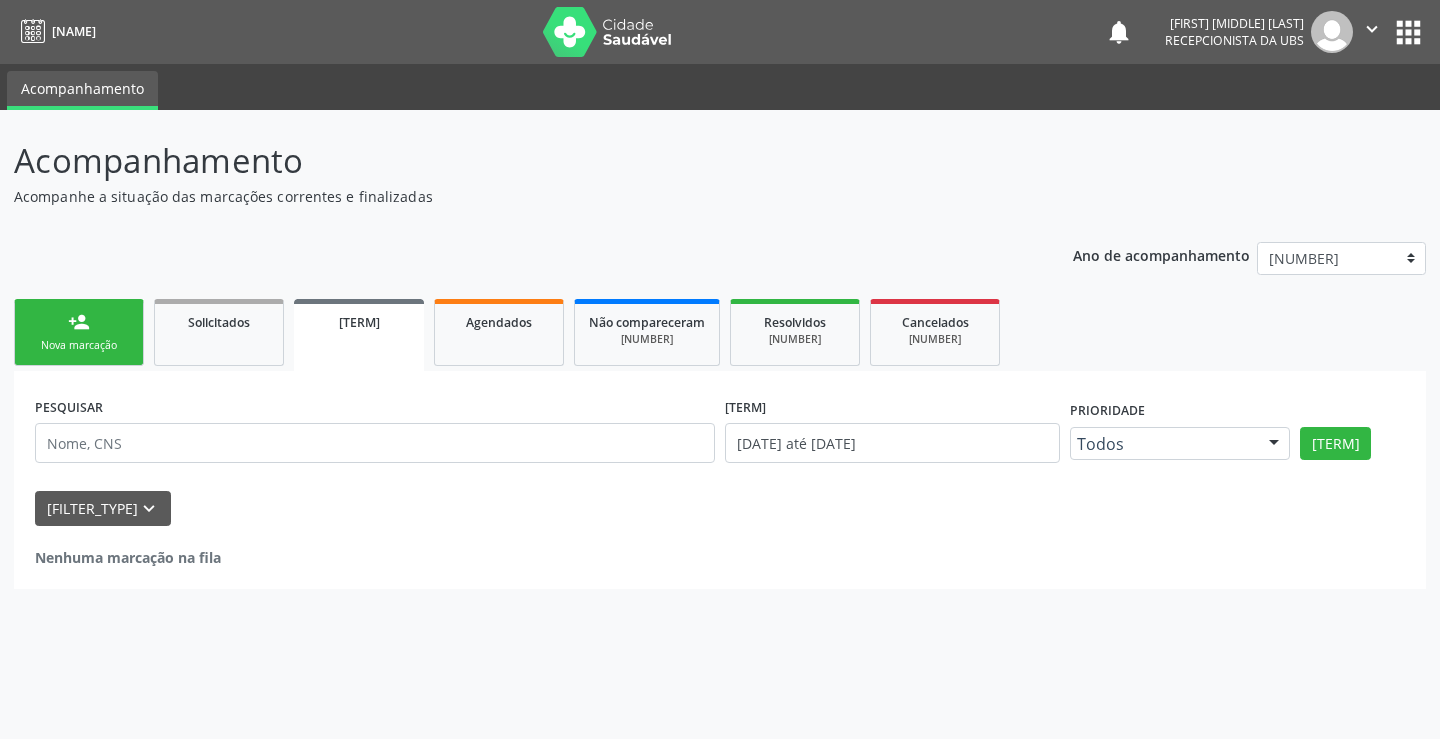 click on "Nova marcação" at bounding box center (79, 345) 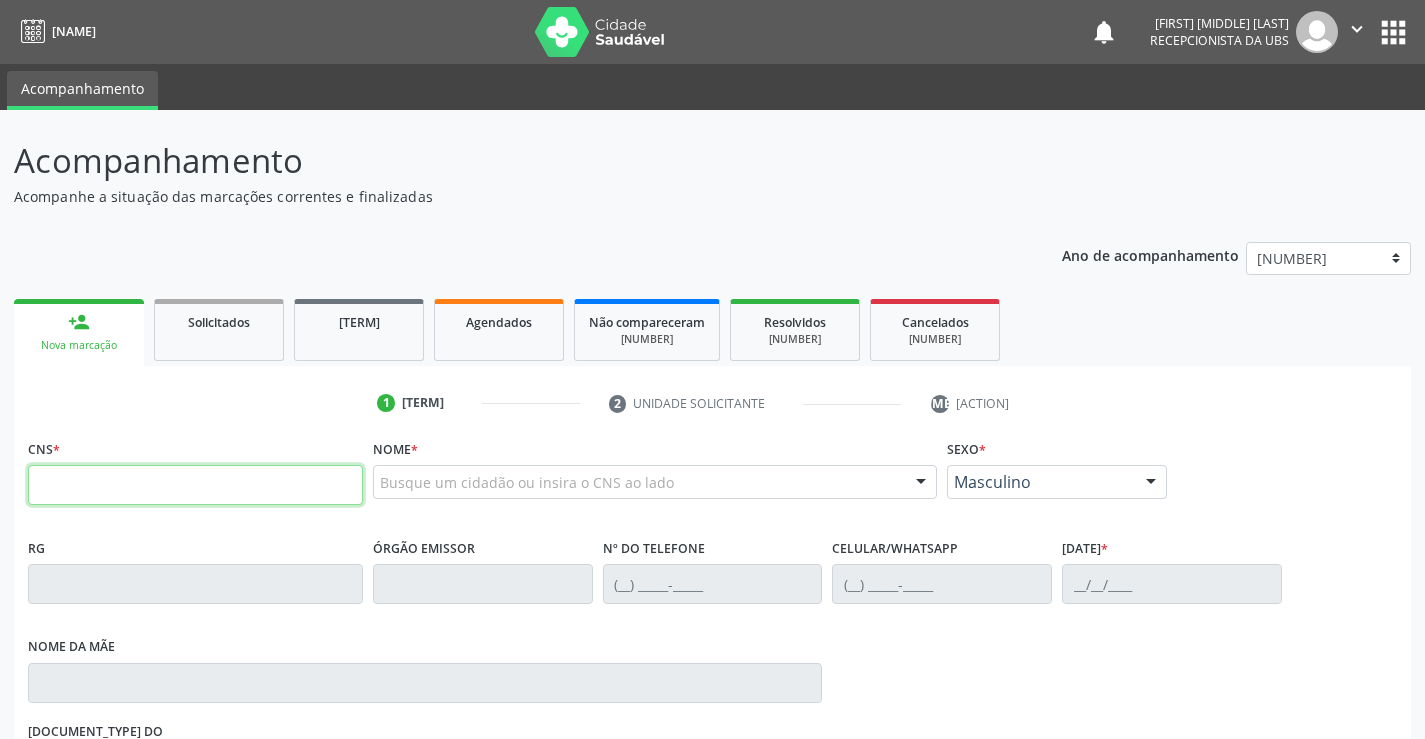 click at bounding box center [195, 485] 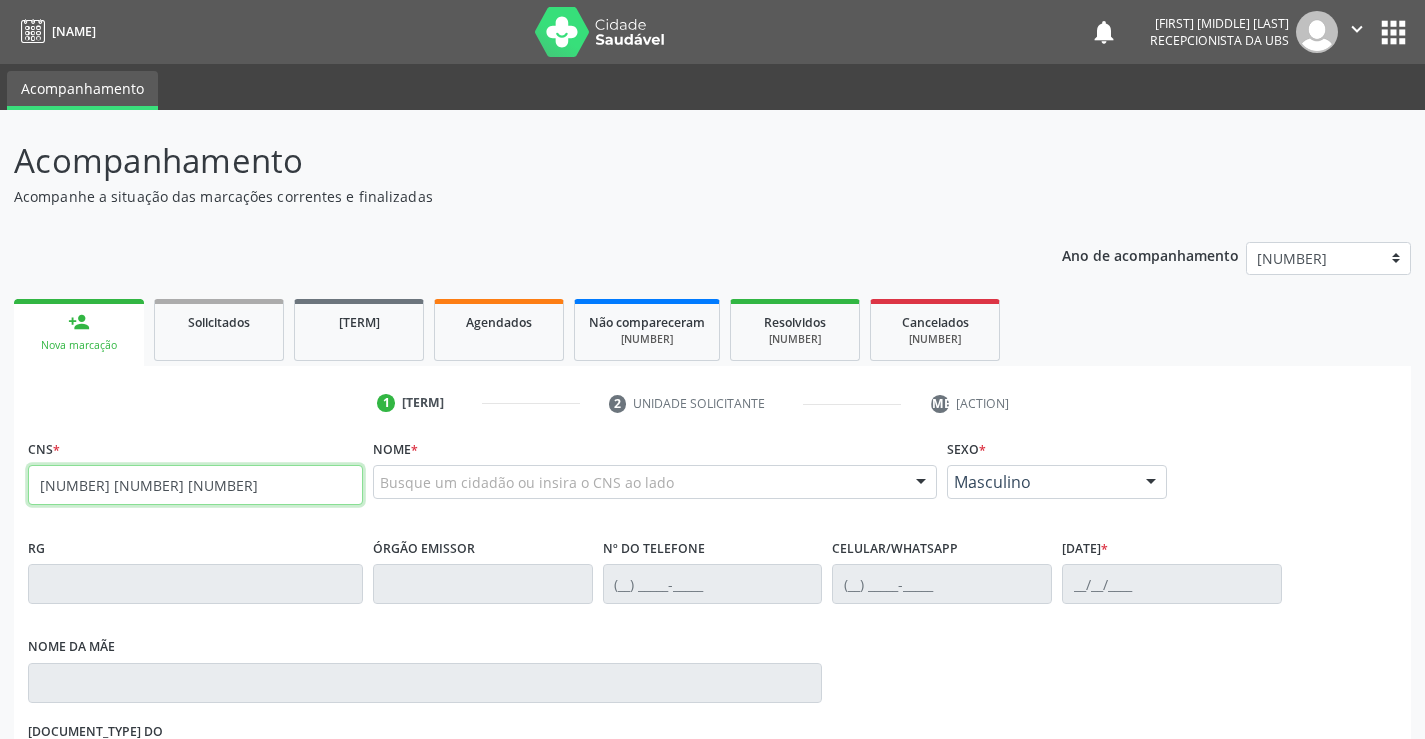 click on "145 5417 9478" at bounding box center (195, 485) 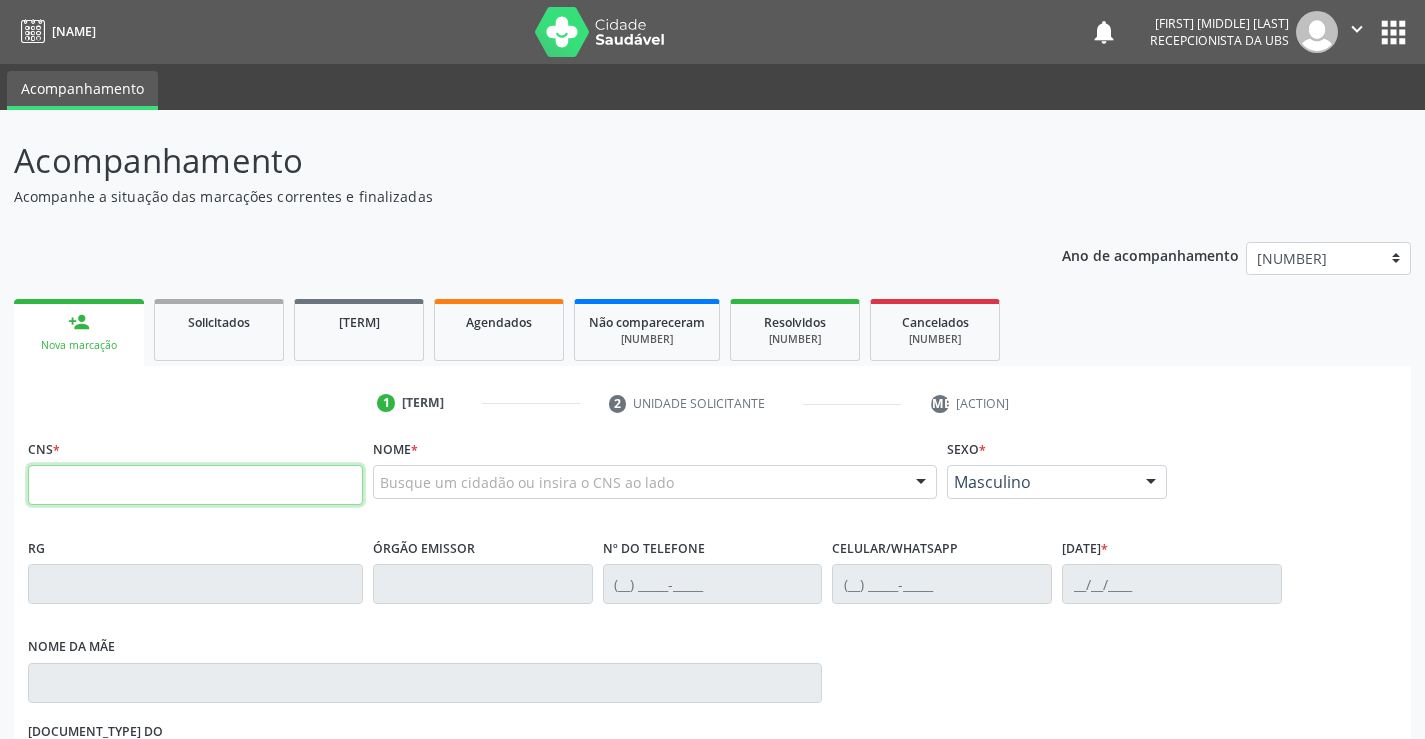 click at bounding box center (195, 485) 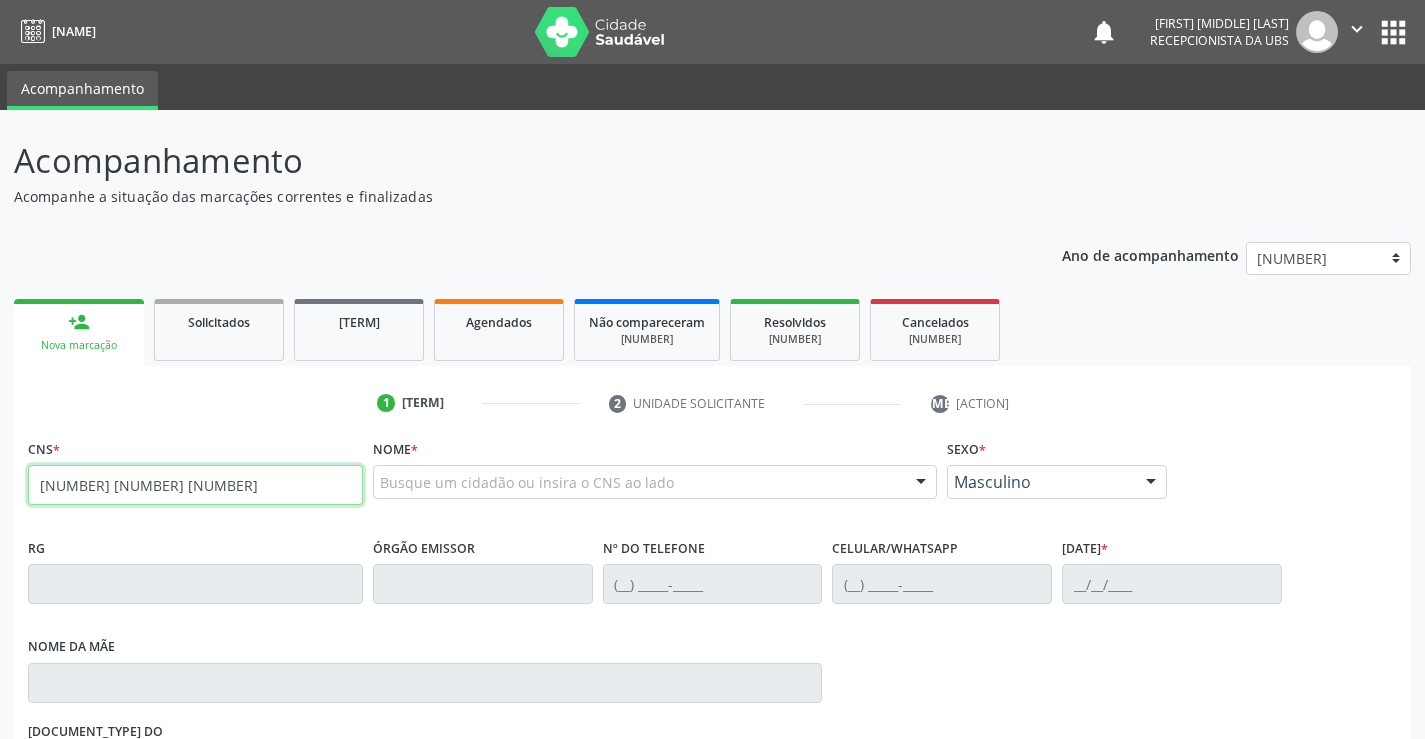 type on "702 6052 7410 4849" 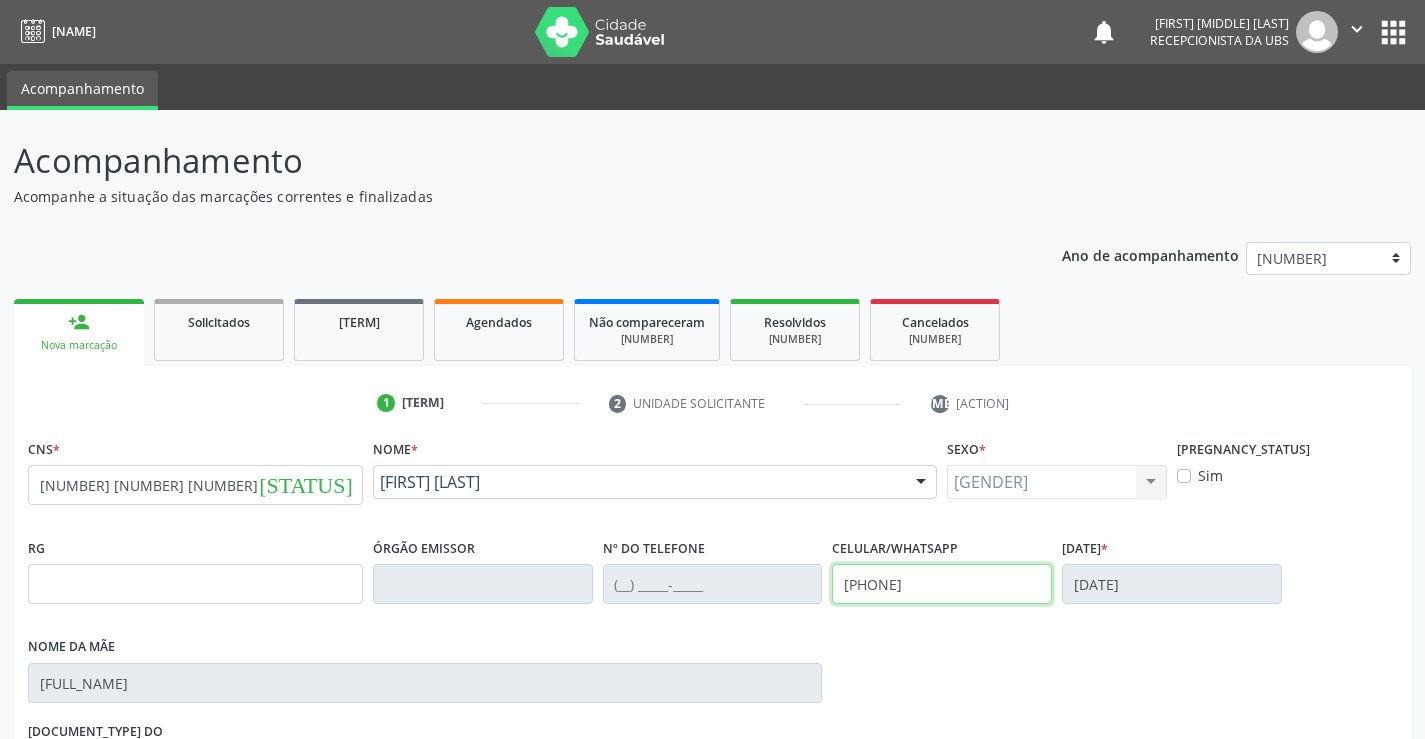 click on "(99) 99999-9999" at bounding box center (942, 584) 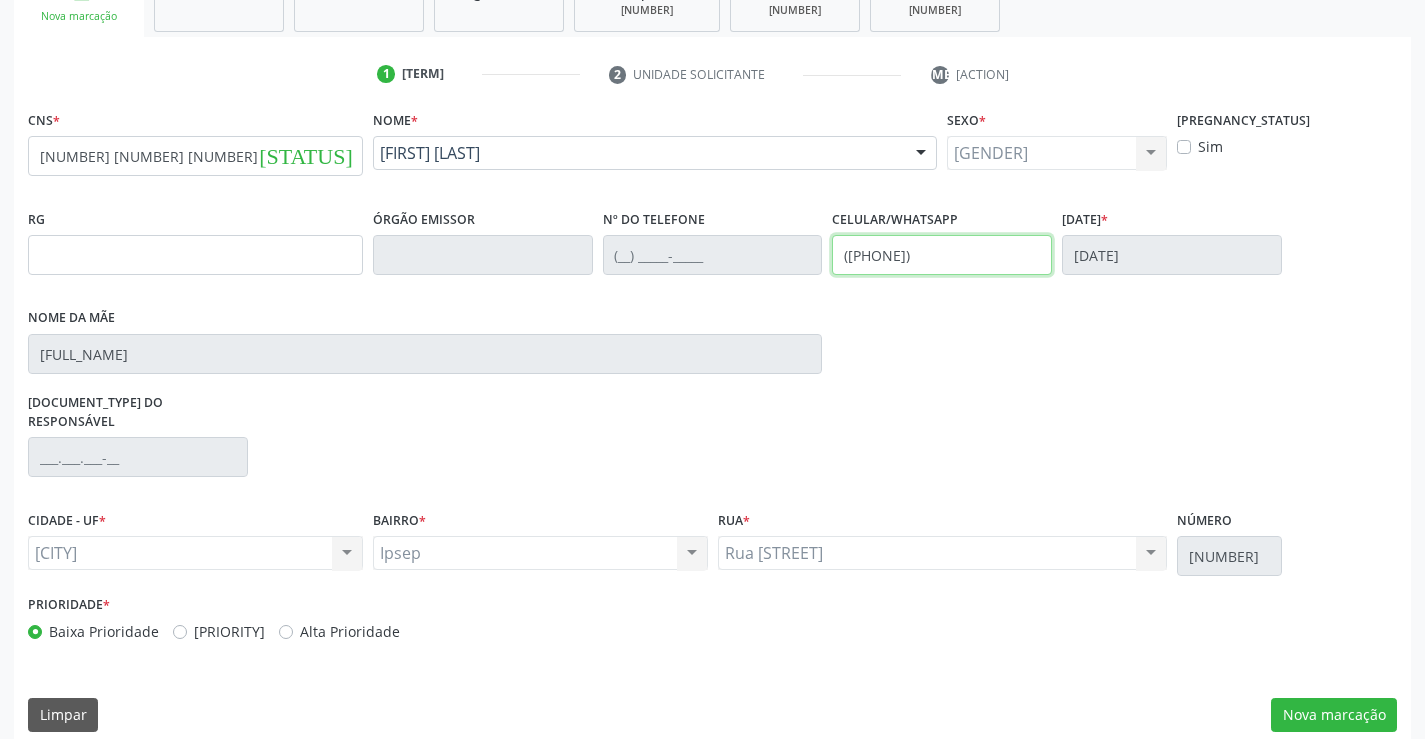 scroll, scrollTop: 331, scrollLeft: 0, axis: vertical 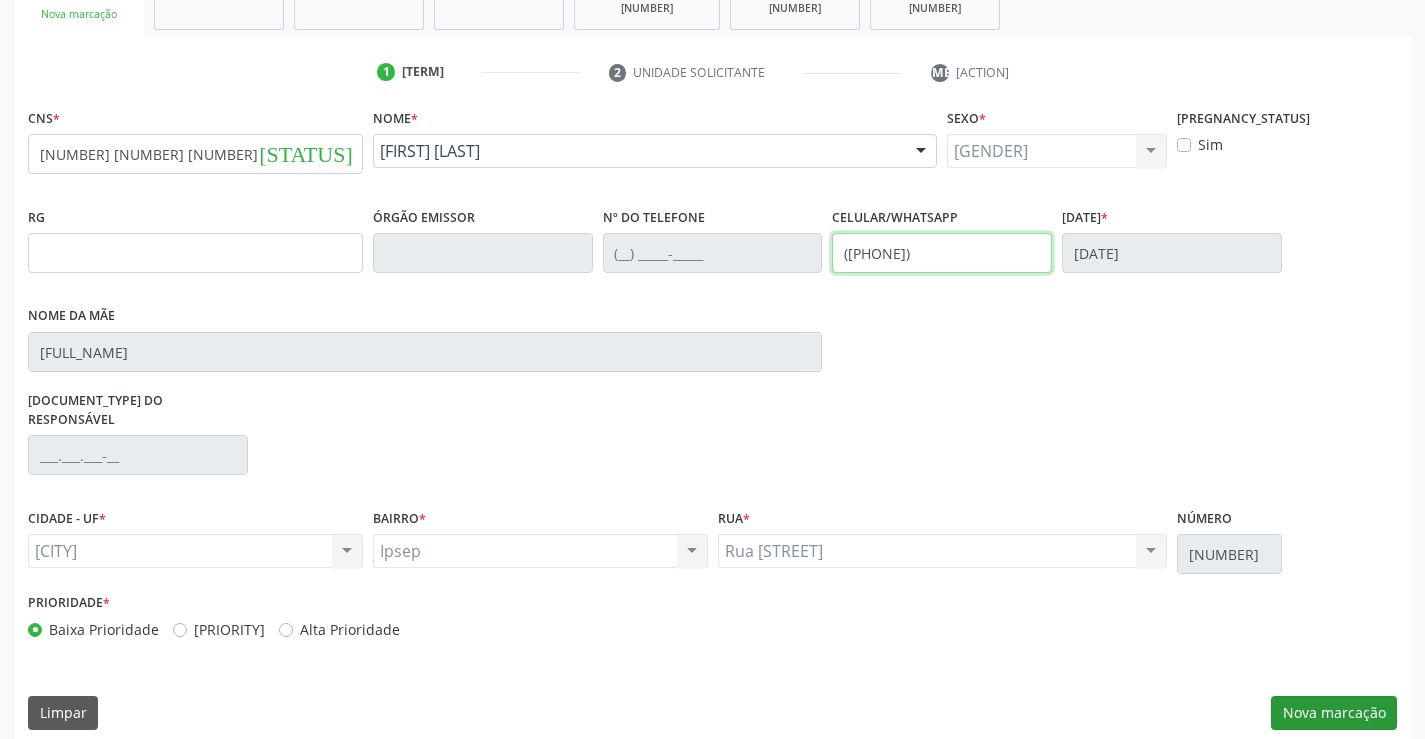 type on "(87) 99911-7689" 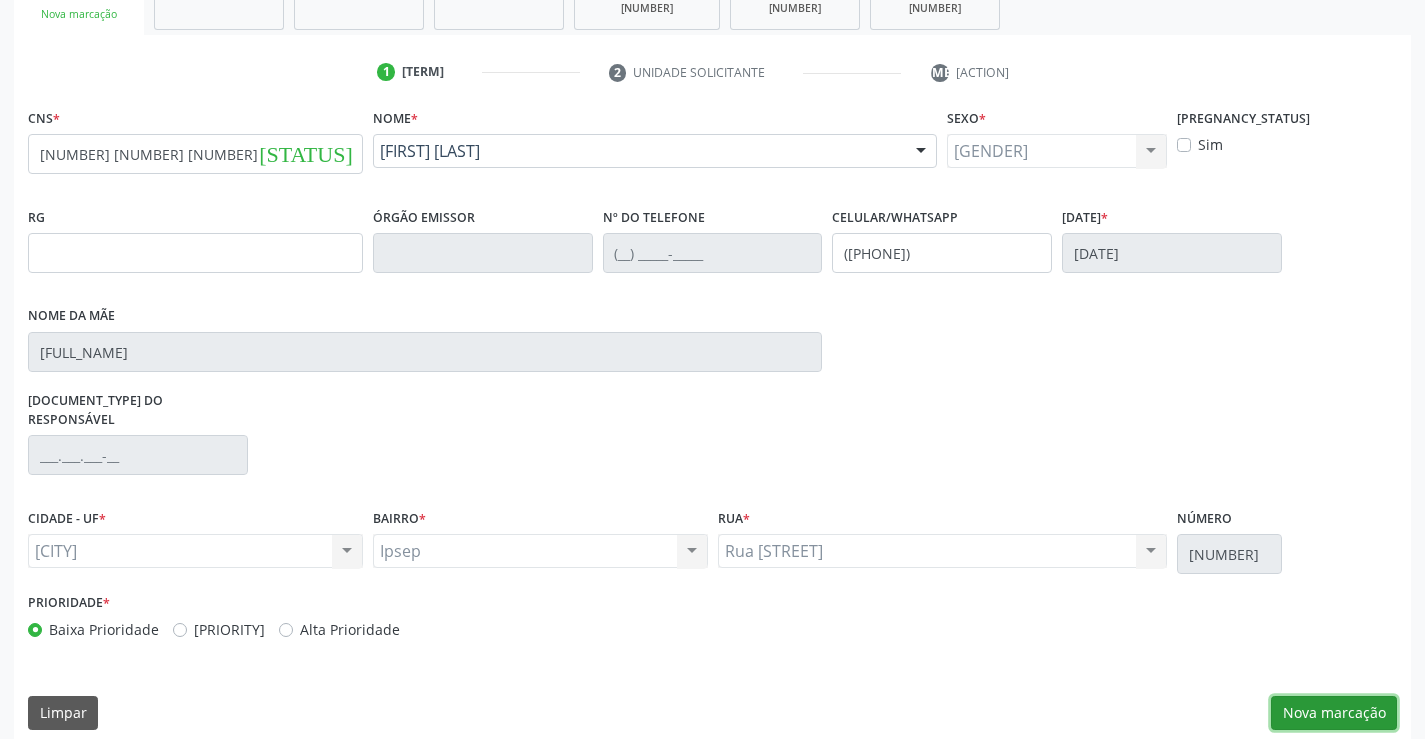 click on "Nova marcação" at bounding box center [1334, 713] 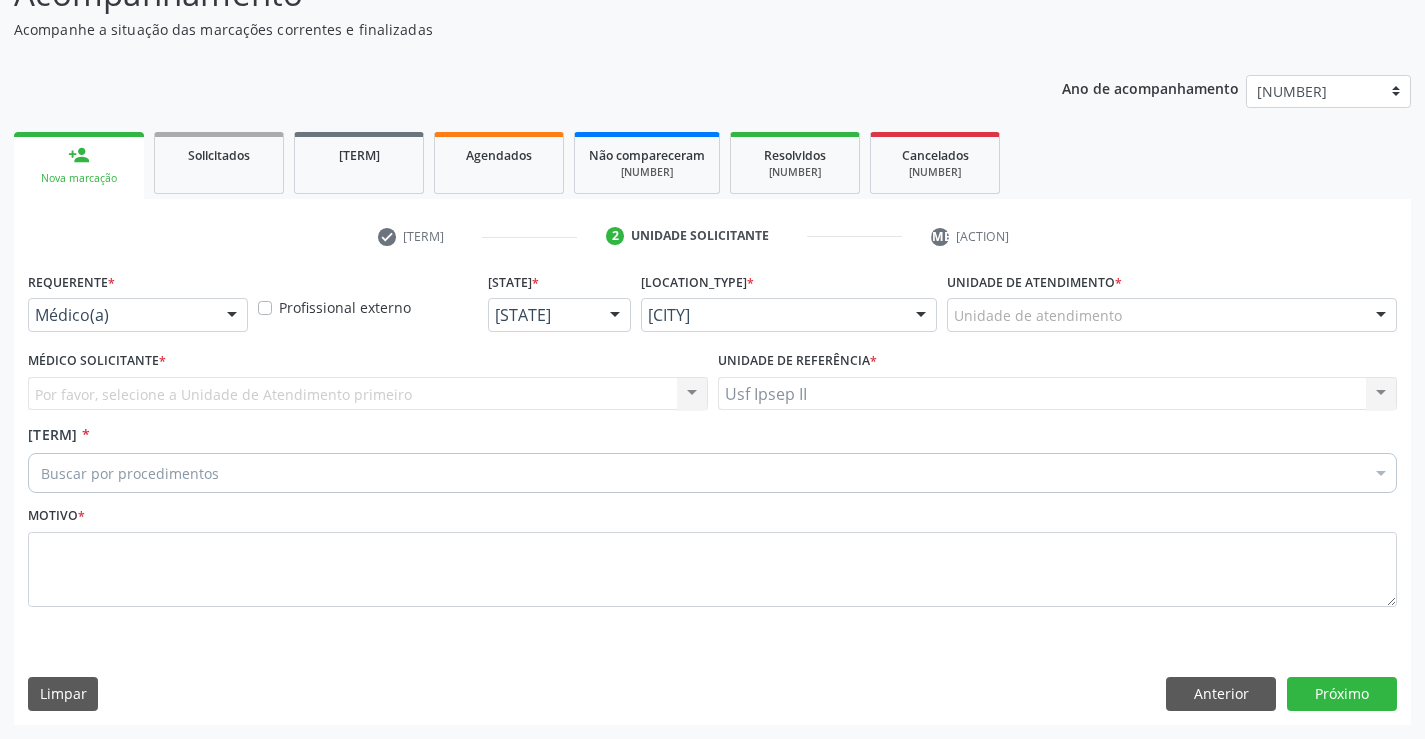 scroll, scrollTop: 167, scrollLeft: 0, axis: vertical 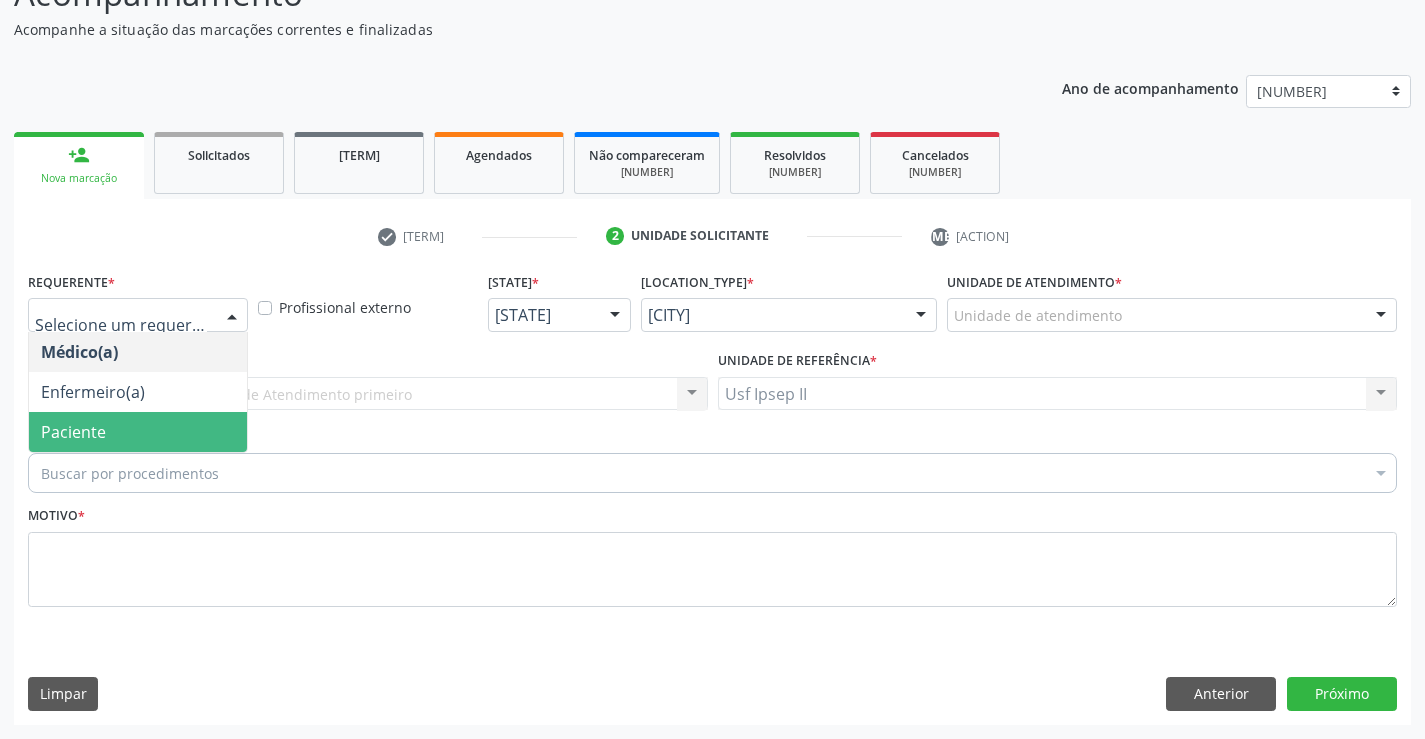 click on "[ROLE]" at bounding box center (73, 432) 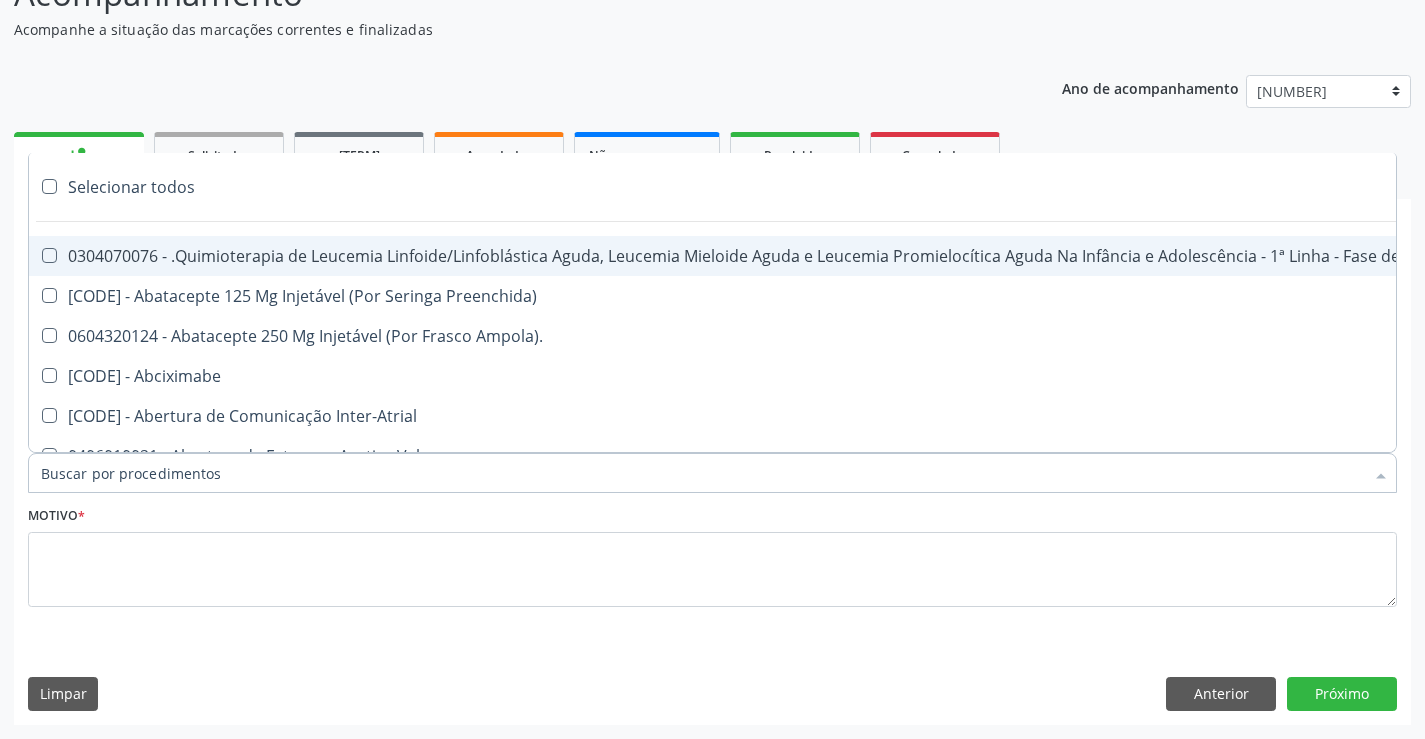 type on "2" 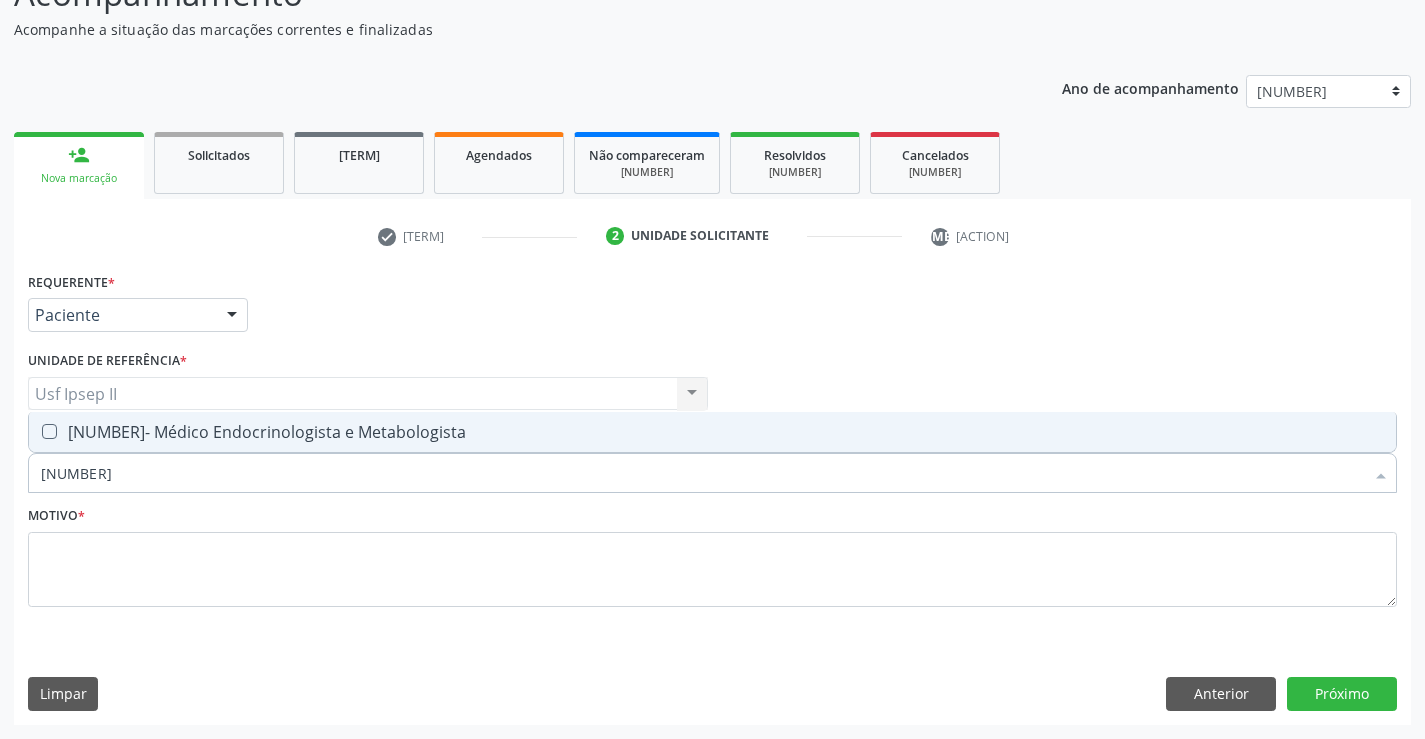 click on "0301010072-225155 - Médico Endocrinologista e Metabologista" at bounding box center (712, 432) 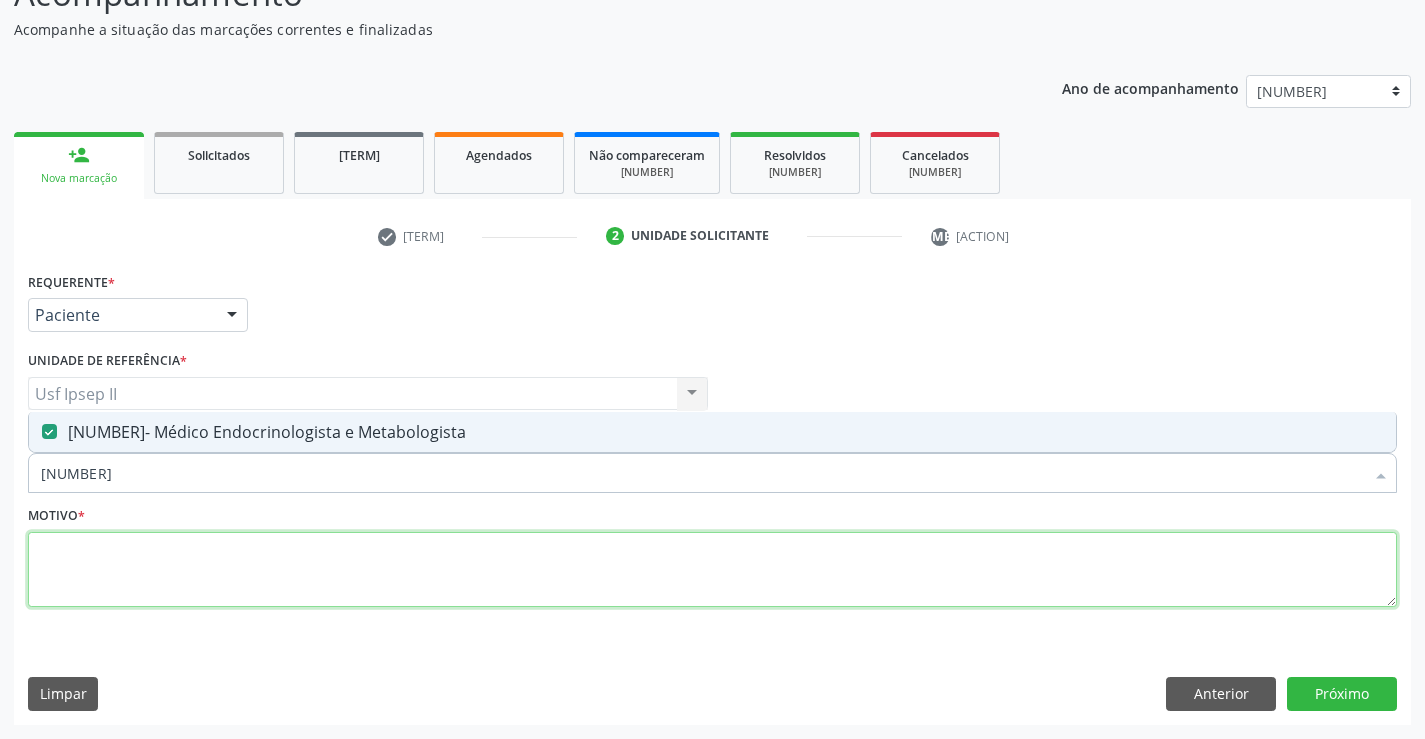 click at bounding box center [712, 570] 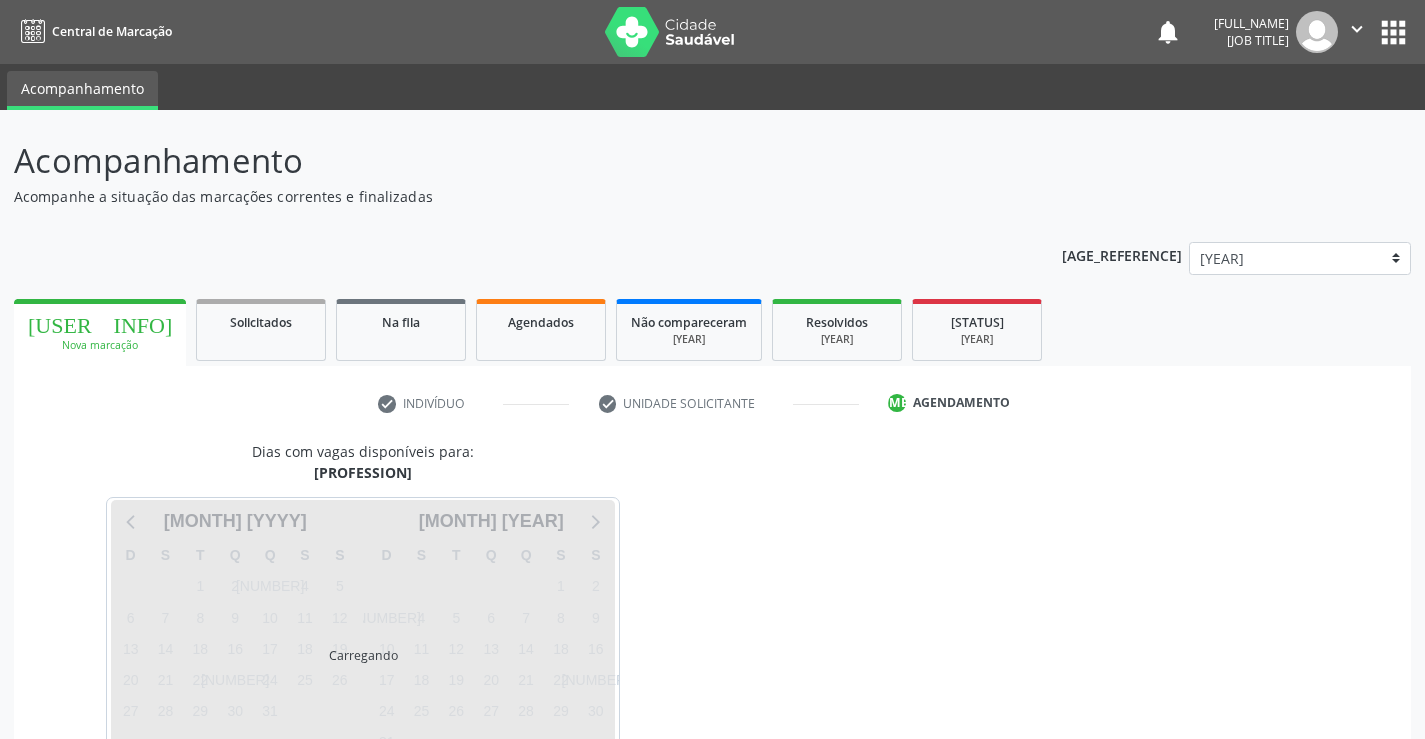 scroll, scrollTop: 131, scrollLeft: 0, axis: vertical 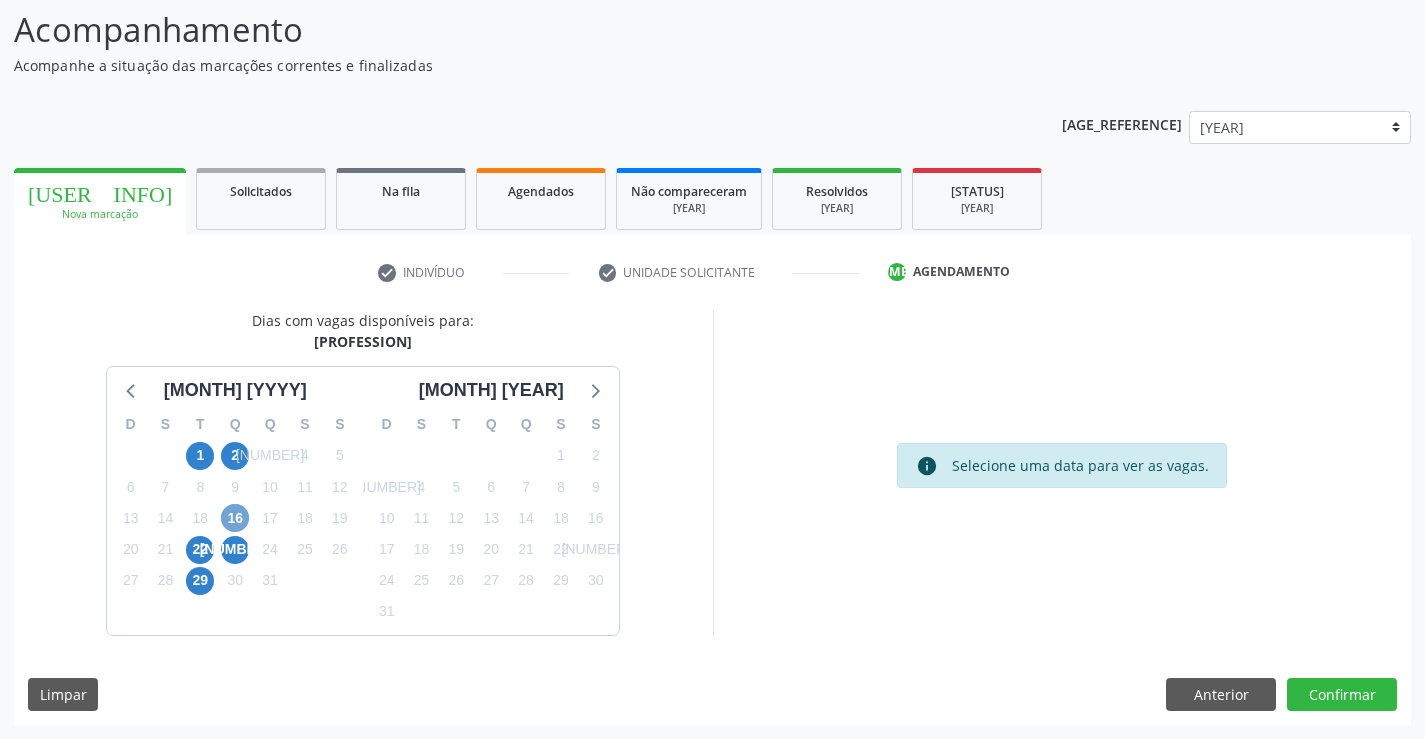 click on "[NUMBER]" at bounding box center (235, 518) 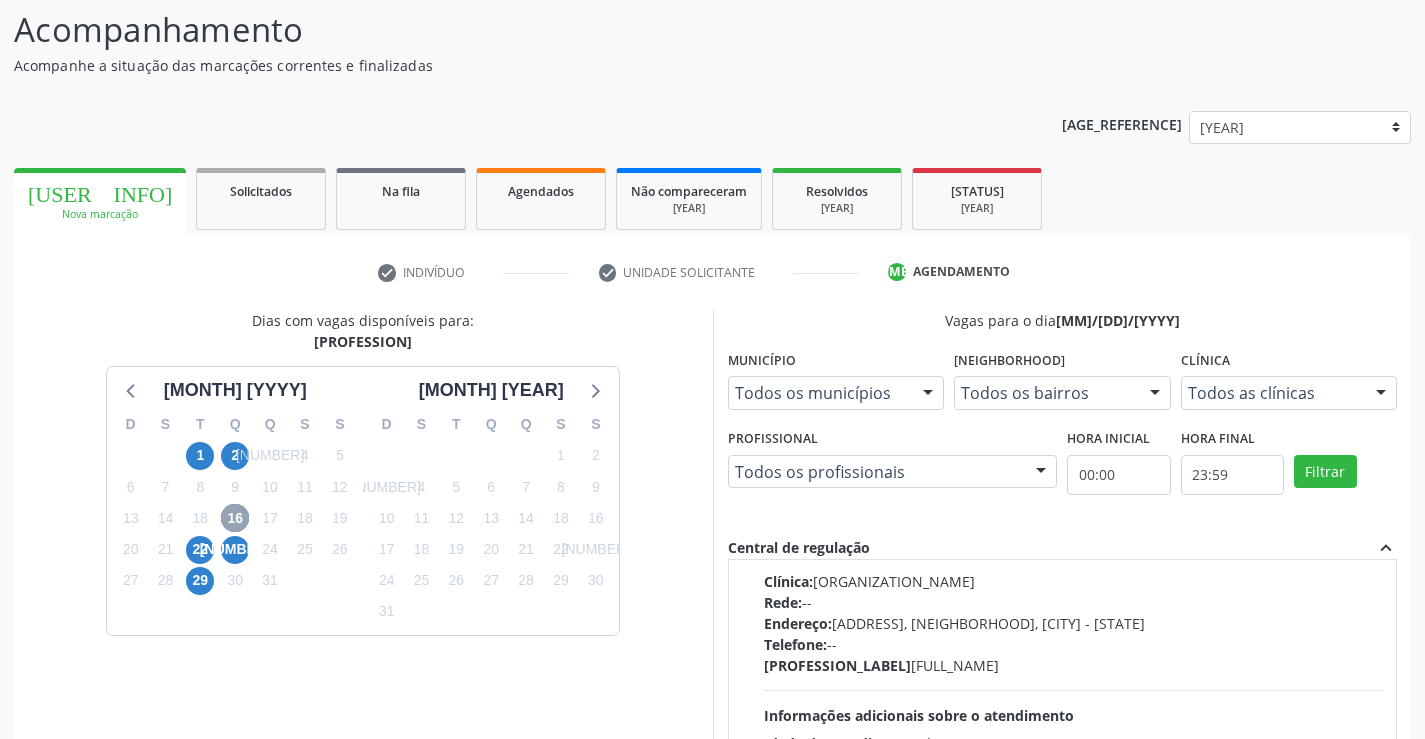 scroll, scrollTop: 0, scrollLeft: 0, axis: both 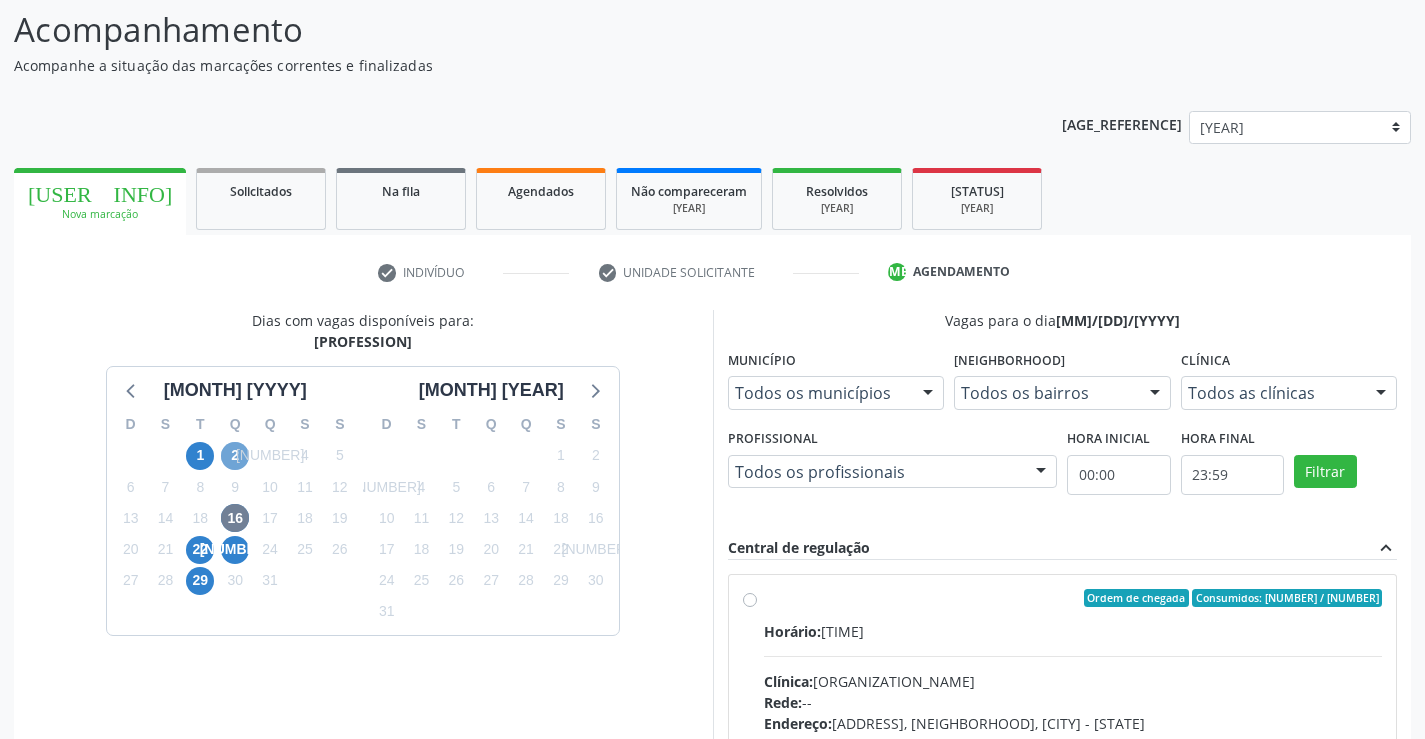 click on "2" at bounding box center (235, 456) 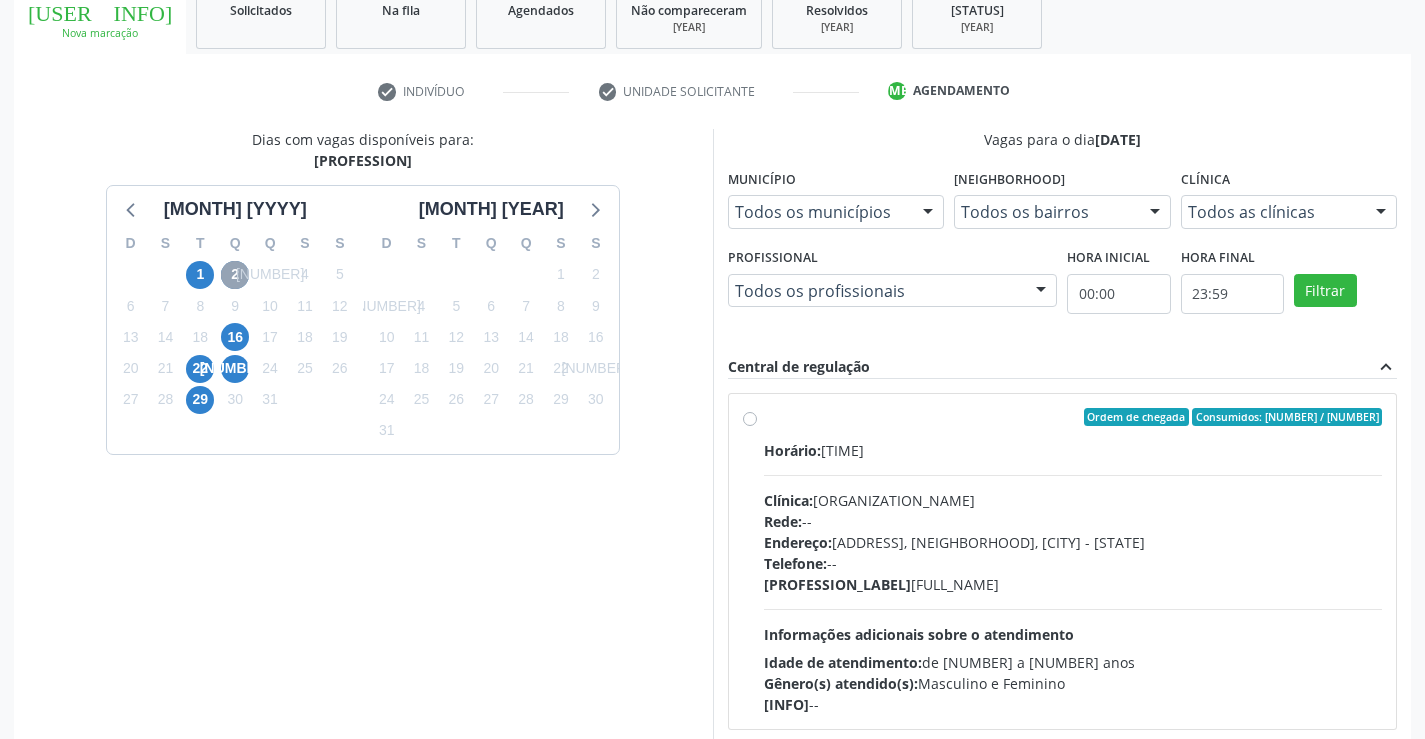 scroll, scrollTop: 331, scrollLeft: 0, axis: vertical 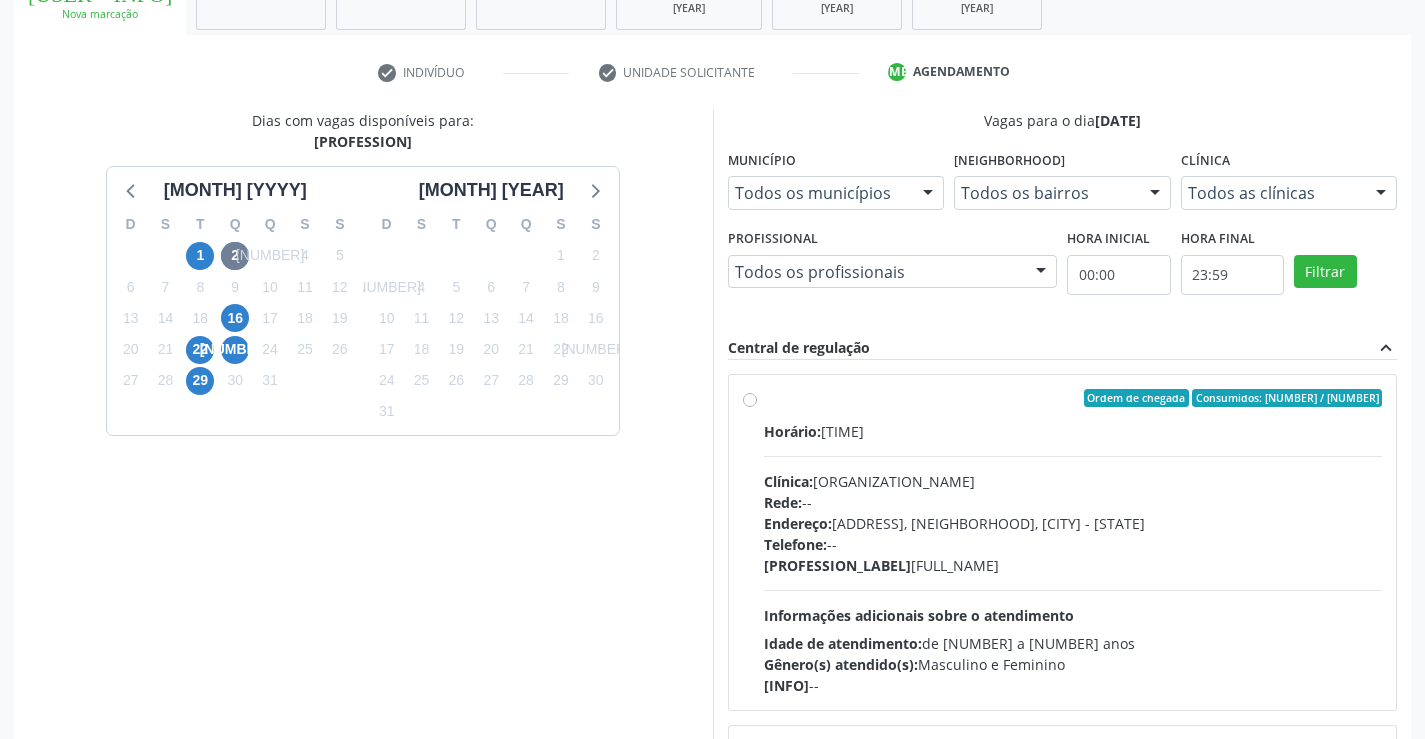 click on "Ordem de chegada
Consumidos: 10 / 15
Horário:   13:00
Clínica:  Policlinica Municipal
Rede:
--
Endereço:   Predio, nº S/N, Ipsep, Serra Talhada - PE
Telefone:   --
Profissional:
Antonio Carlos Brito Pereira de Meneses
Informações adicionais sobre o atendimento
Idade de atendimento:
de 0 a 120 anos
Gênero(s) atendido(s):
Masculino e Feminino
Informações adicionais:
--" at bounding box center (1073, 542) 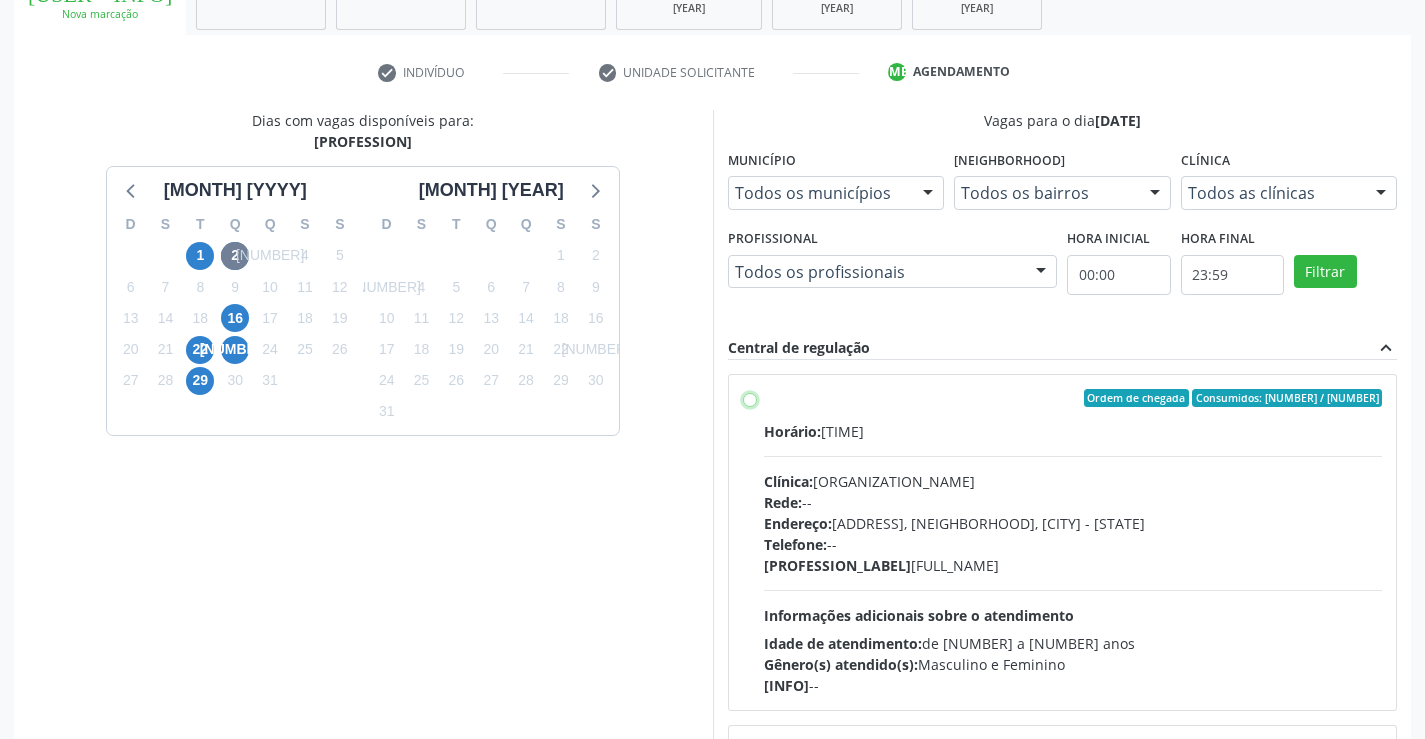 click on "Ordem de chegada
Consumidos: 10 / 15
Horário:   13:00
Clínica:  Policlinica Municipal
Rede:
--
Endereço:   Predio, nº S/N, Ipsep, Serra Talhada - PE
Telefone:   --
Profissional:
Antonio Carlos Brito Pereira de Meneses
Informações adicionais sobre o atendimento
Idade de atendimento:
de 0 a 120 anos
Gênero(s) atendido(s):
Masculino e Feminino
Informações adicionais:
--" at bounding box center [750, 398] 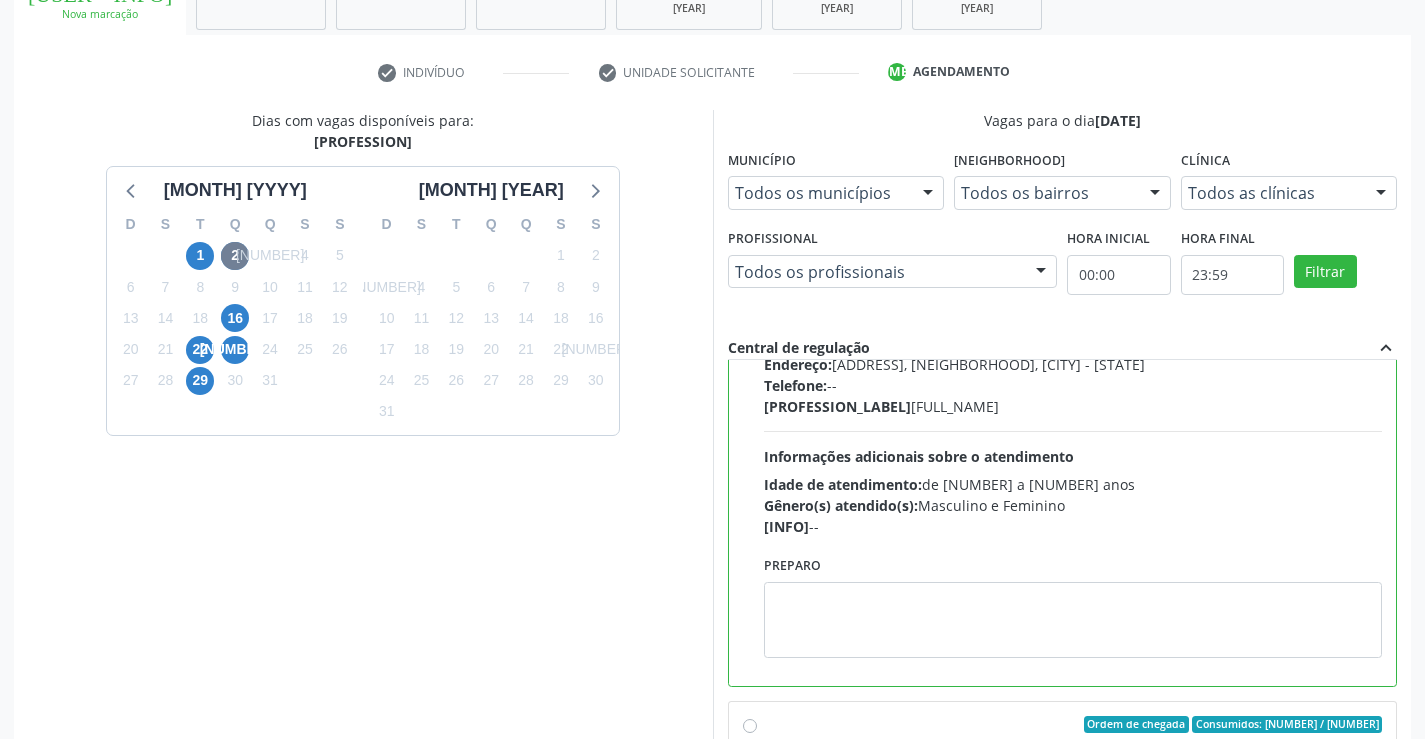 scroll, scrollTop: 200, scrollLeft: 0, axis: vertical 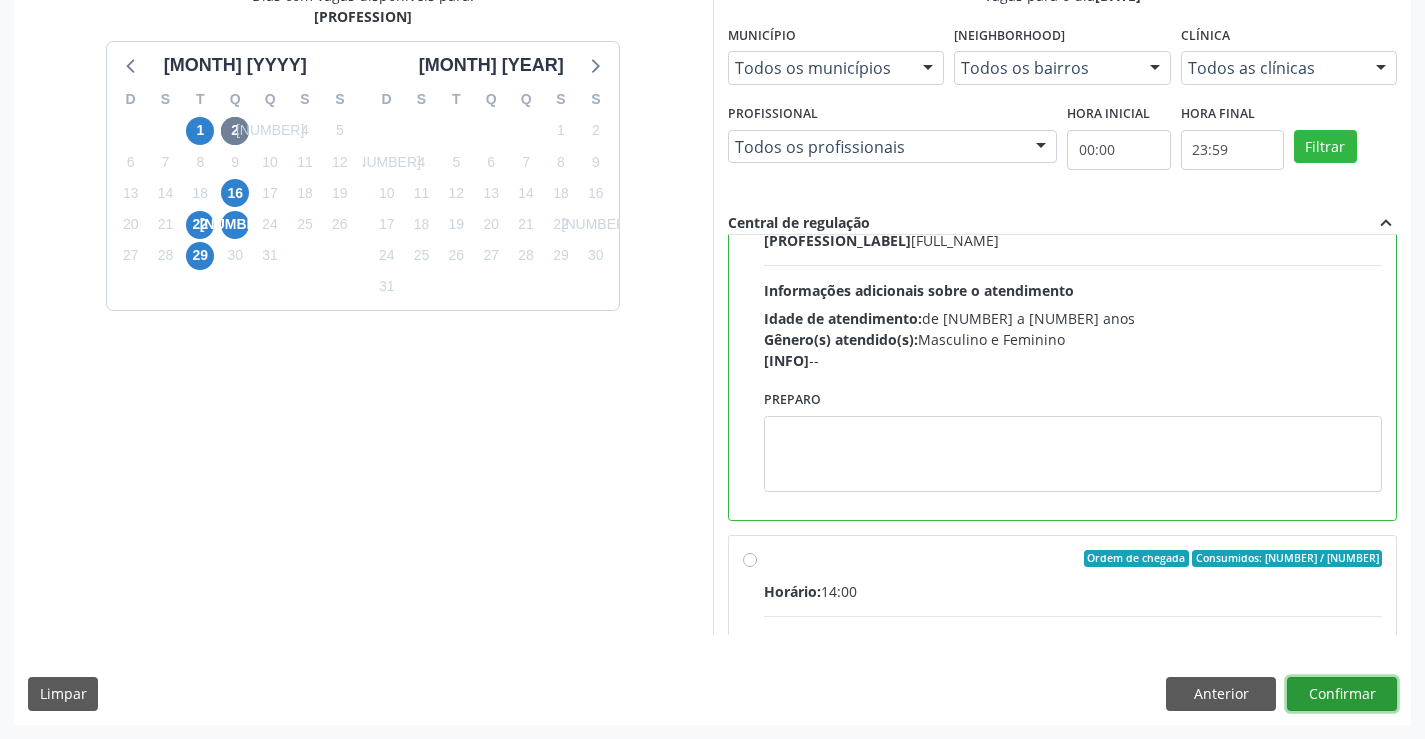 click on "Confirmar" at bounding box center [1342, 694] 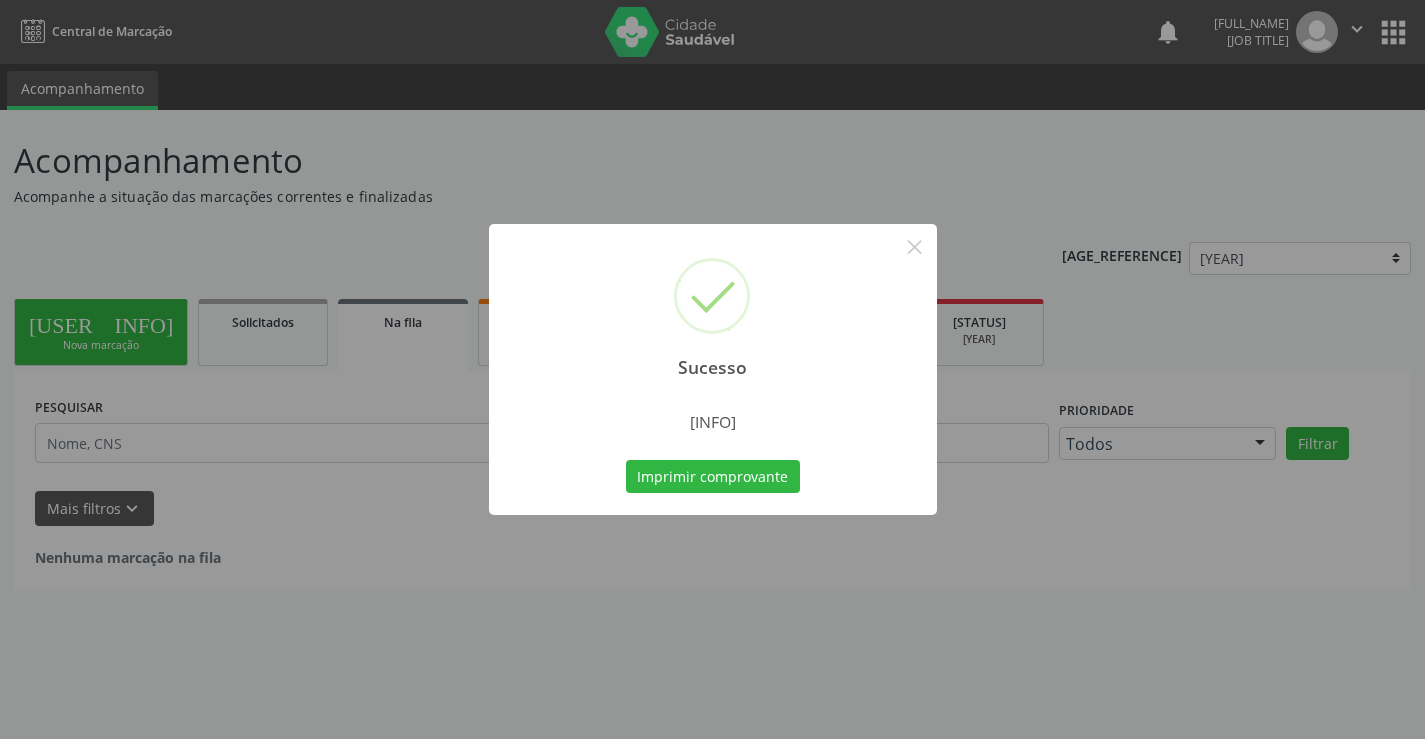 scroll, scrollTop: 0, scrollLeft: 0, axis: both 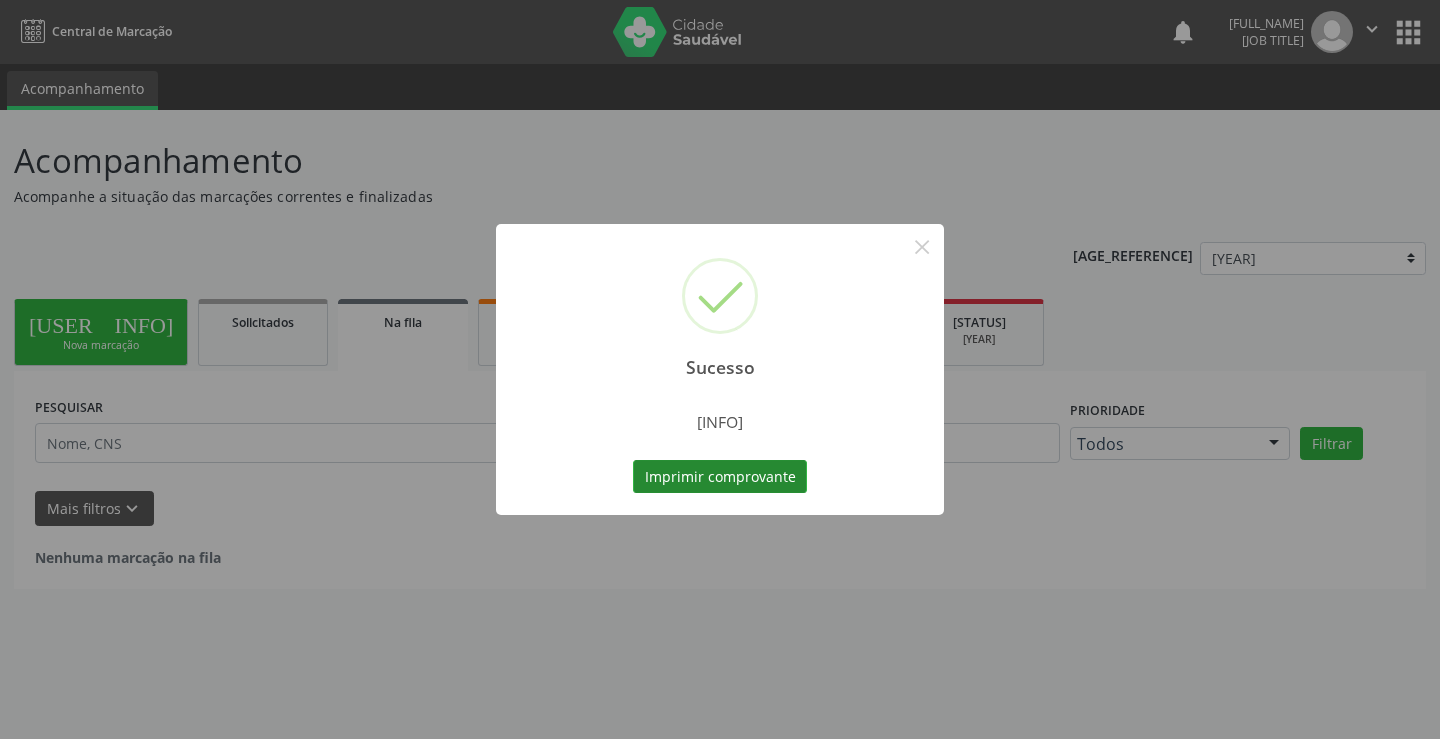 click on "Imprimir comprovante" at bounding box center (720, 477) 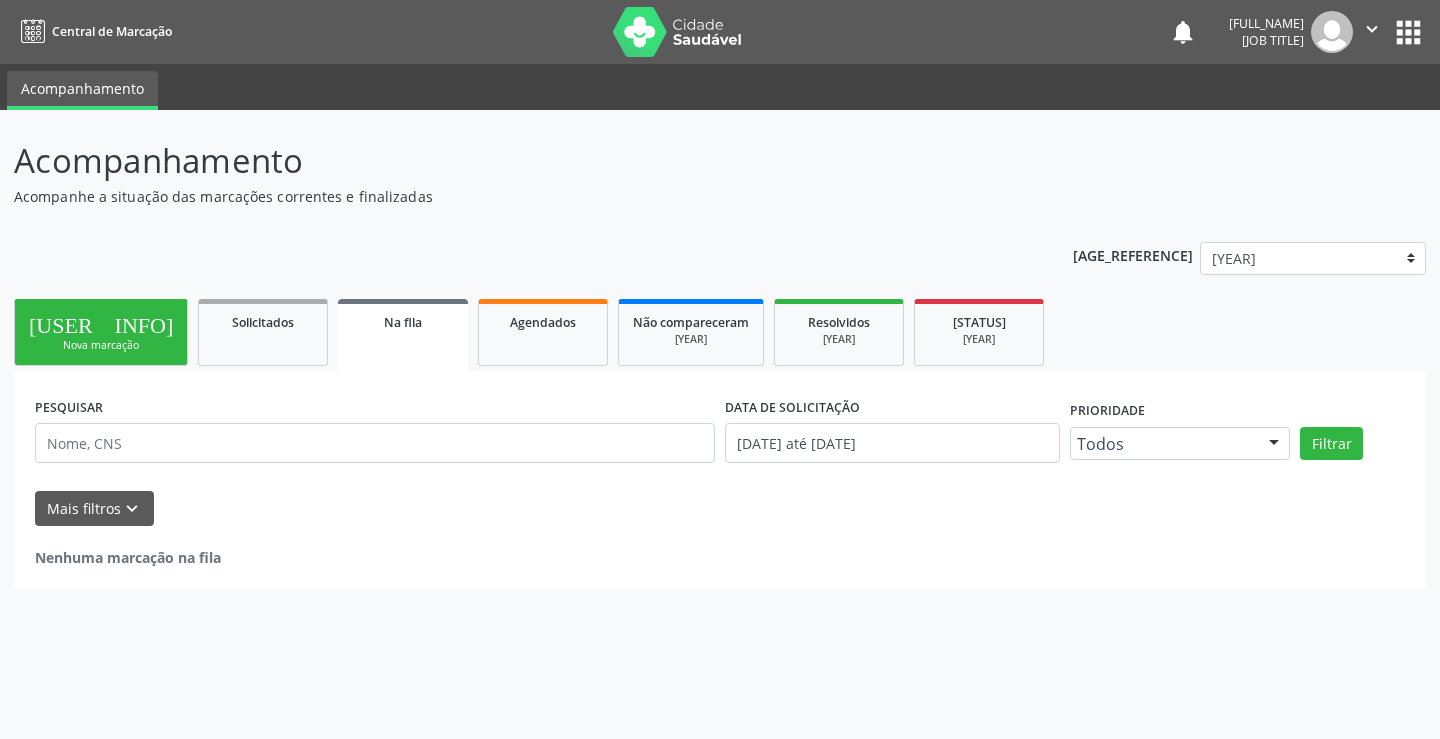 click on "[ACTION]" at bounding box center (101, 322) 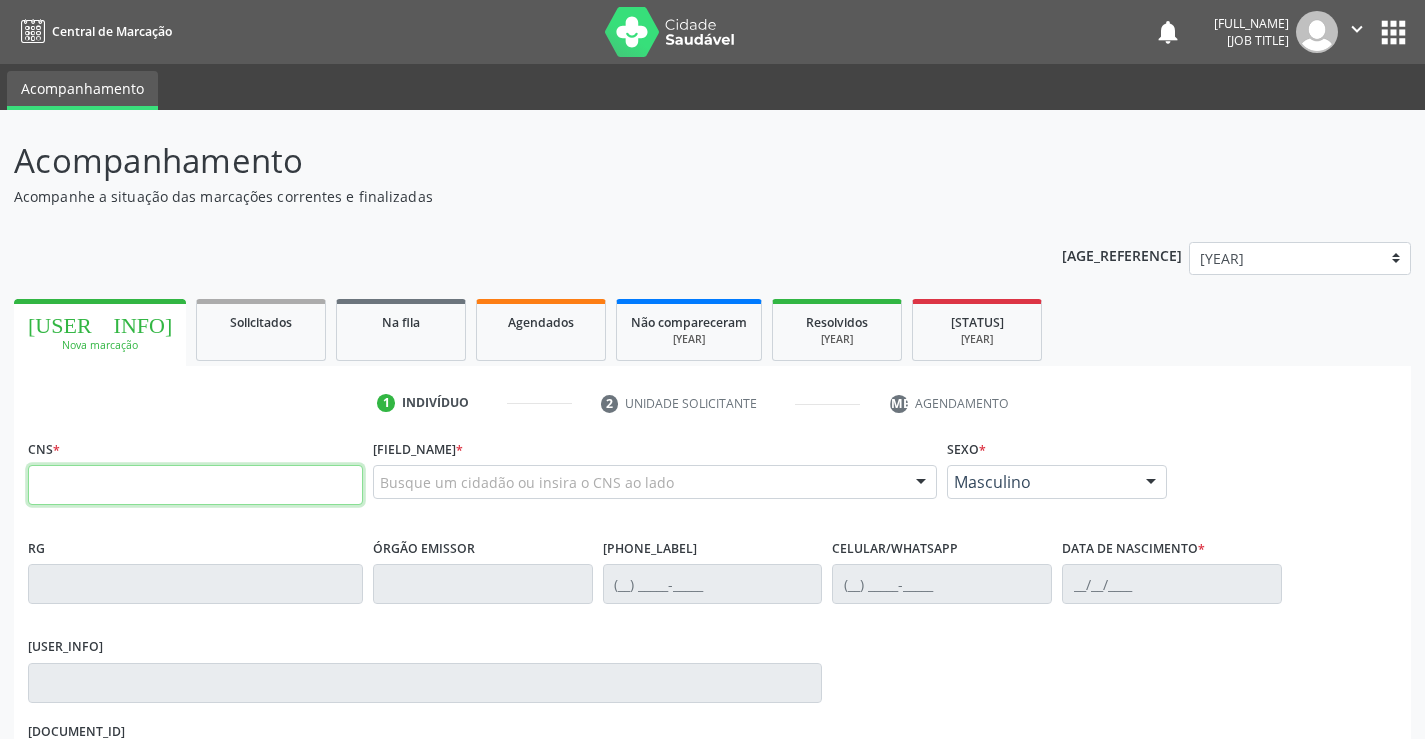 click at bounding box center (195, 485) 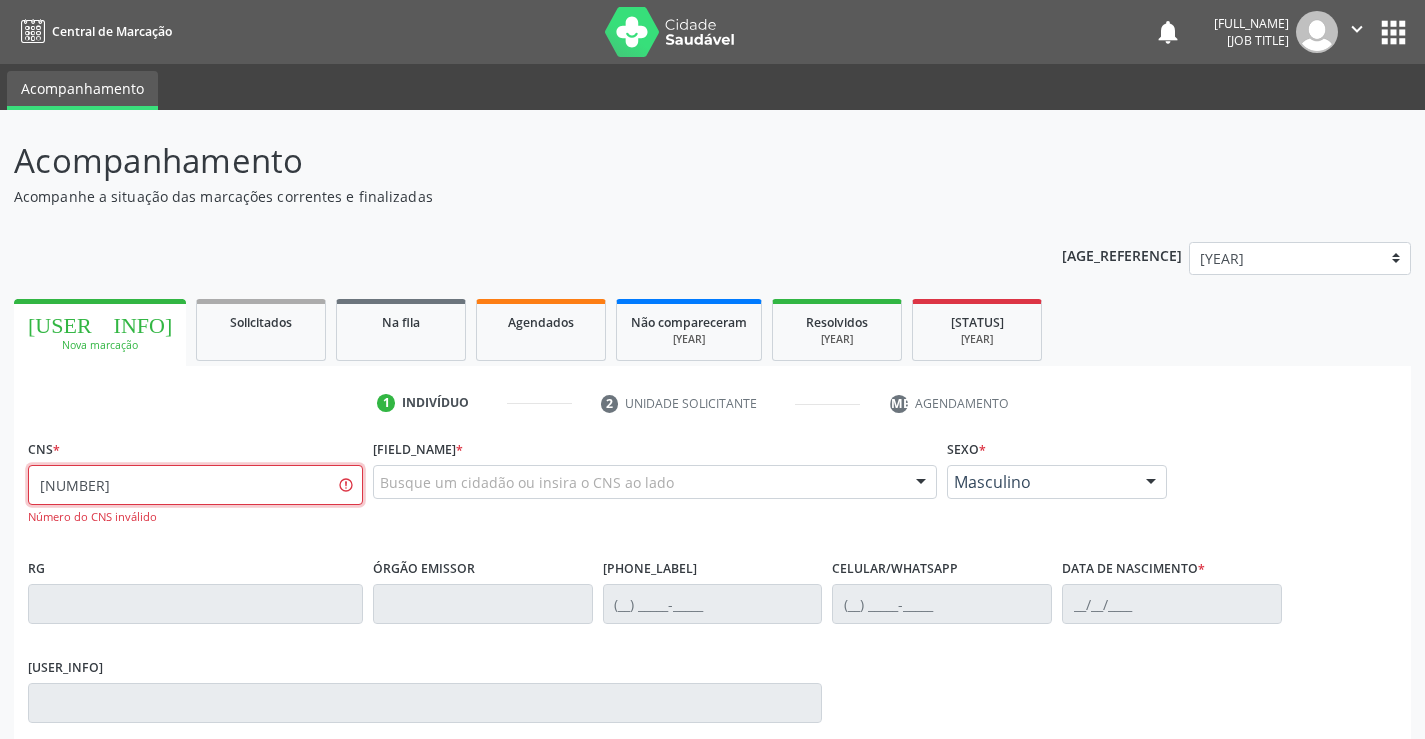 click on "706 4022 1178 9186" at bounding box center (195, 485) 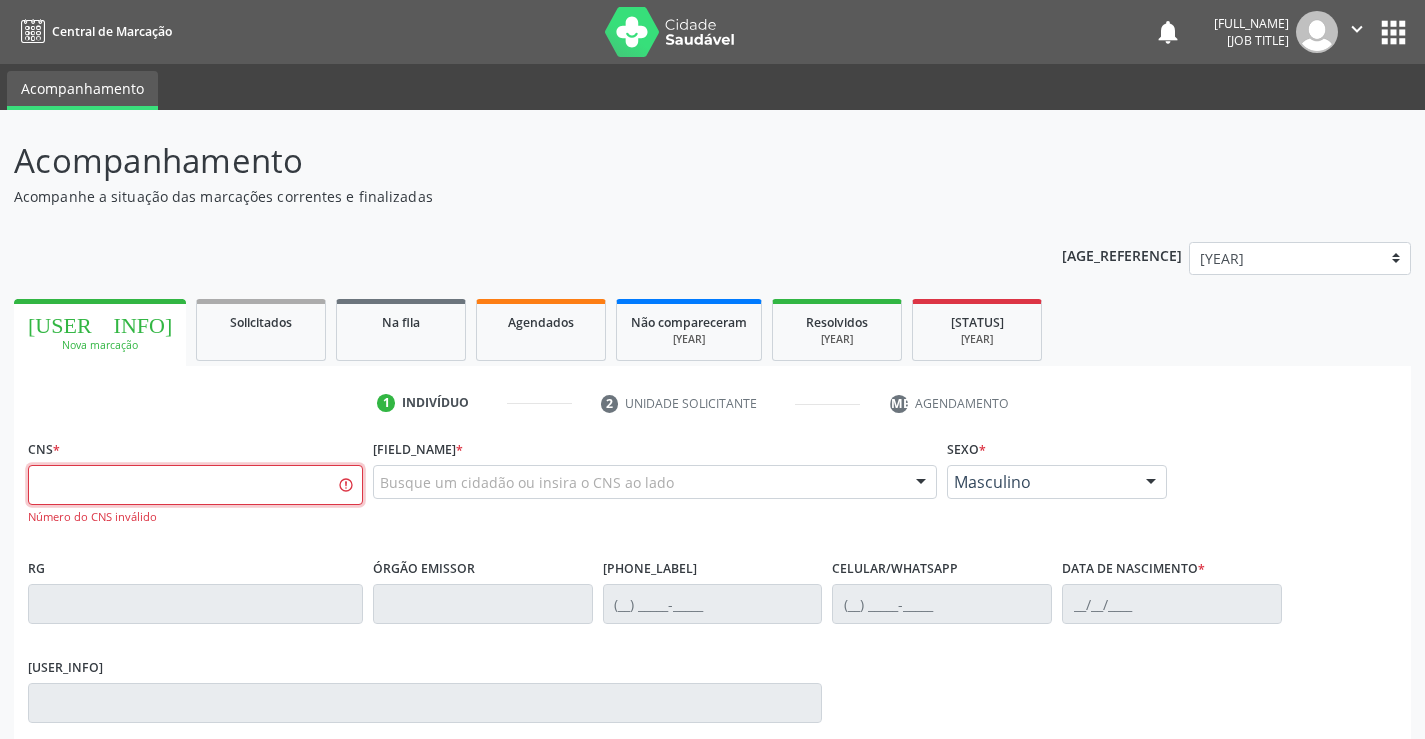 paste on "706 4021 1178 9186" 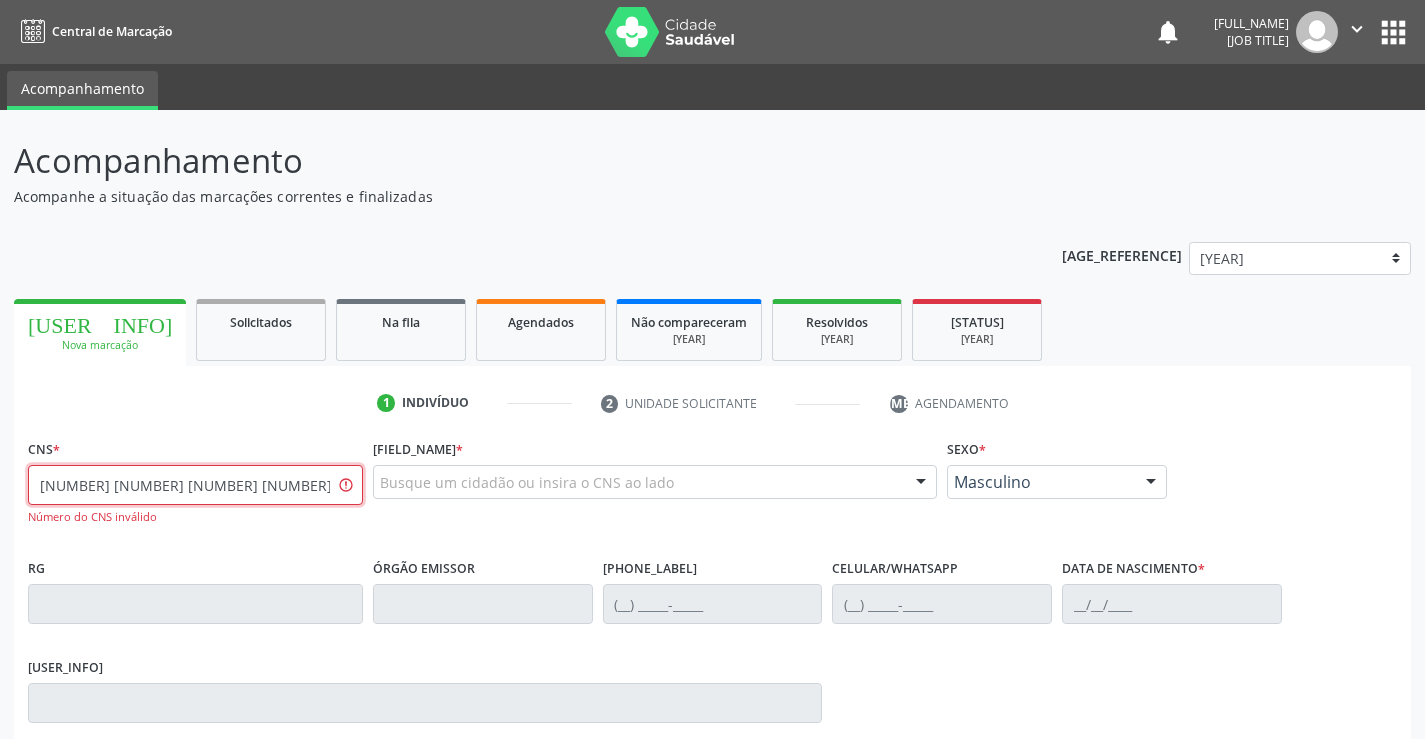 type on "706 4021 1178 9186" 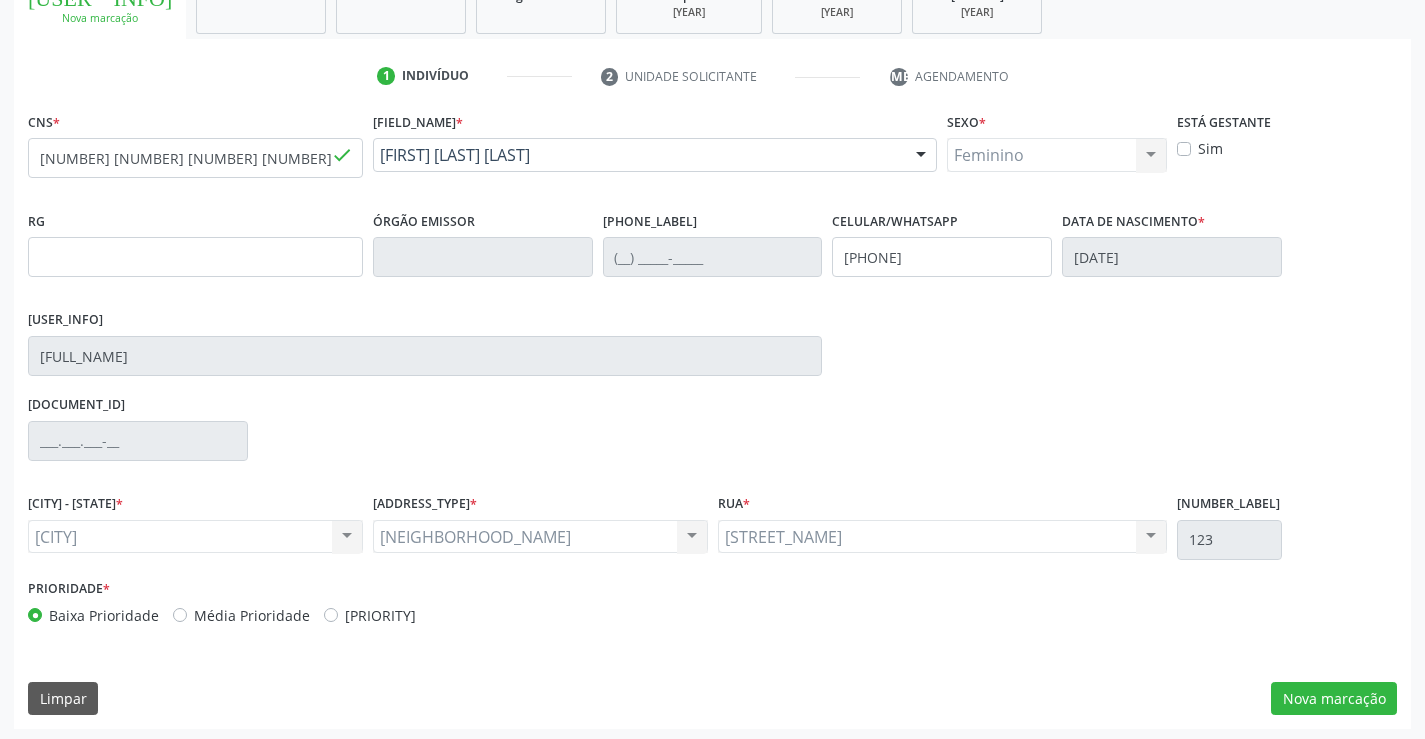 scroll, scrollTop: 331, scrollLeft: 0, axis: vertical 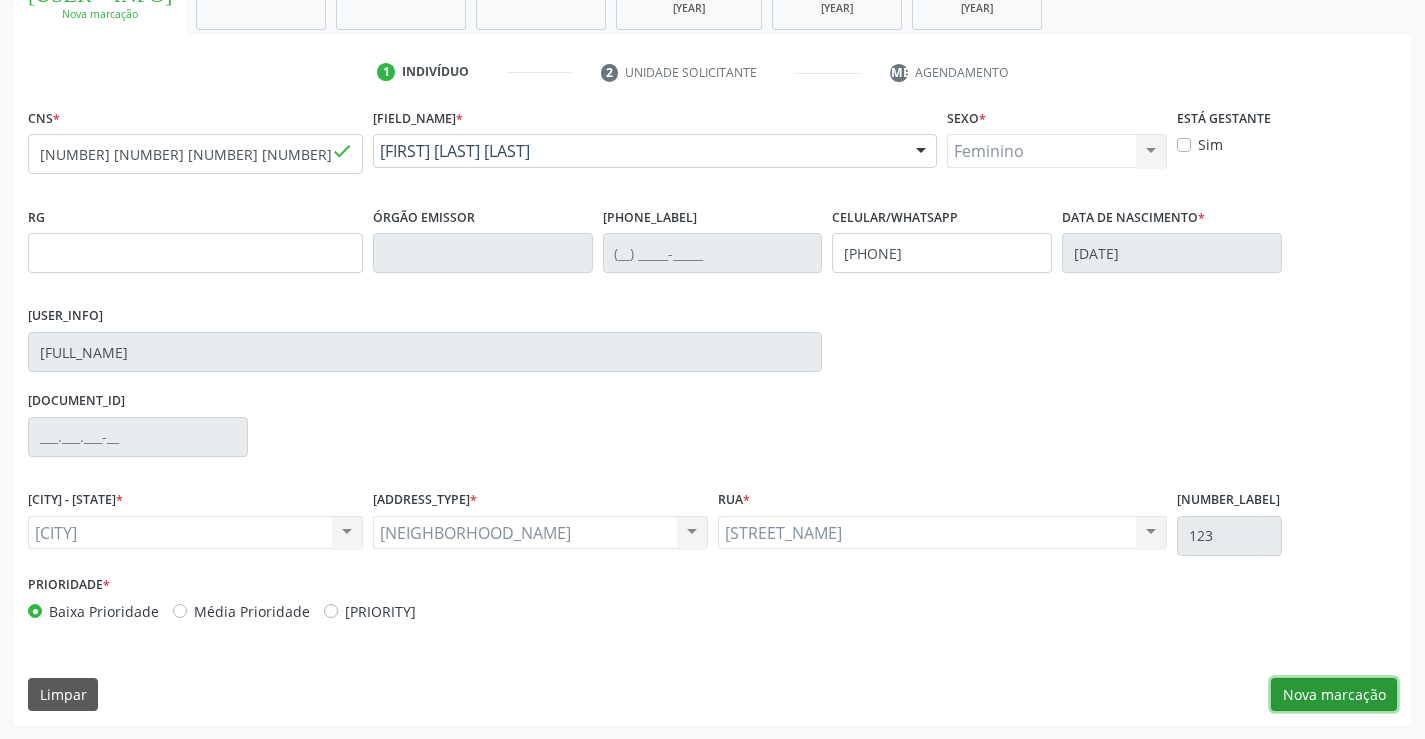 click on "Nova marcação" at bounding box center (1334, 695) 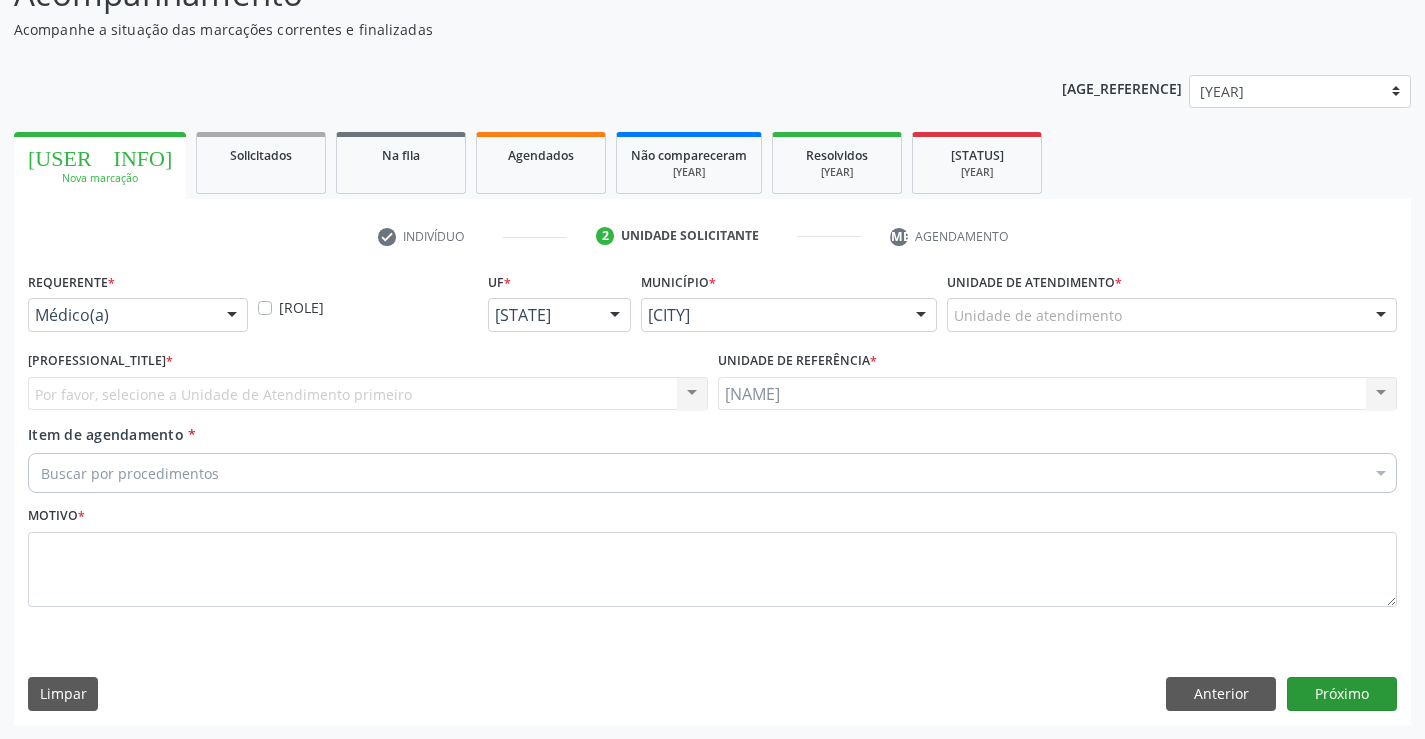 scroll, scrollTop: 167, scrollLeft: 0, axis: vertical 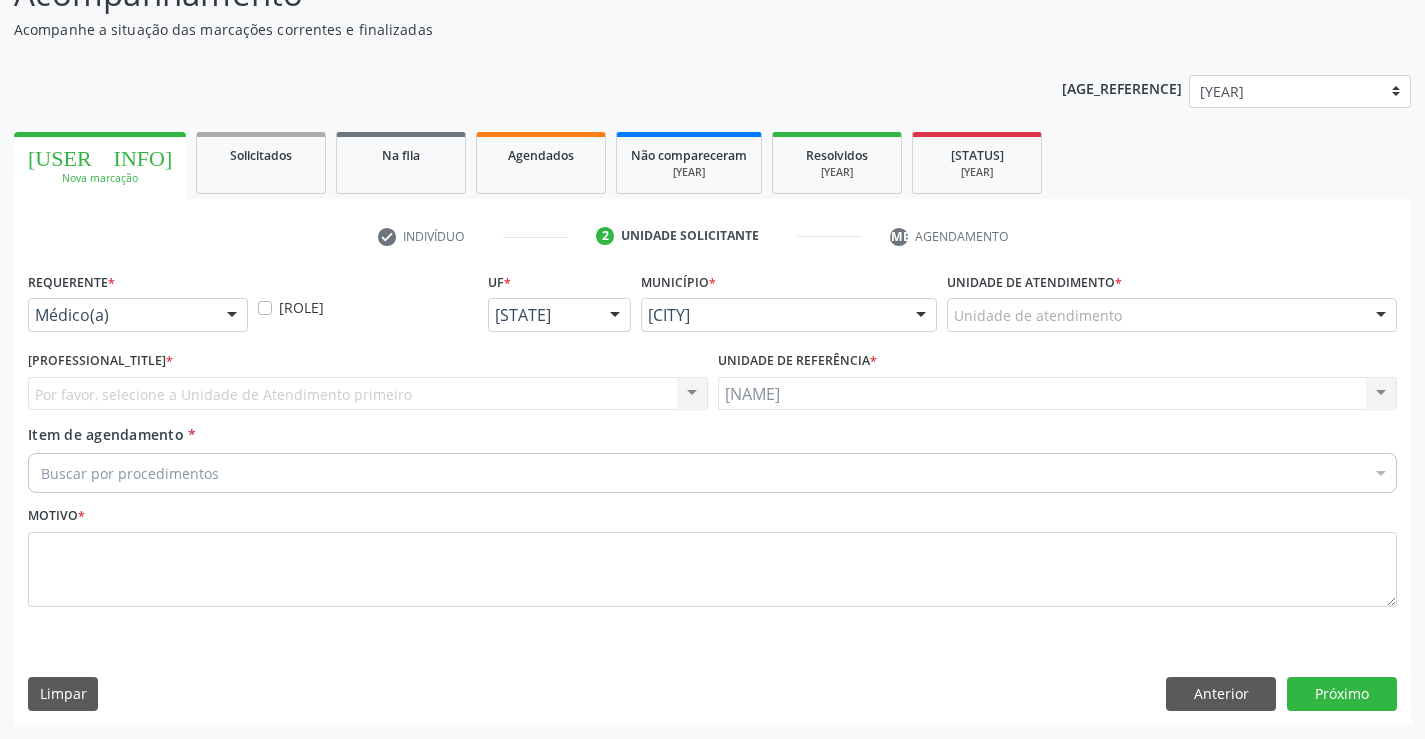 click at bounding box center (232, 316) 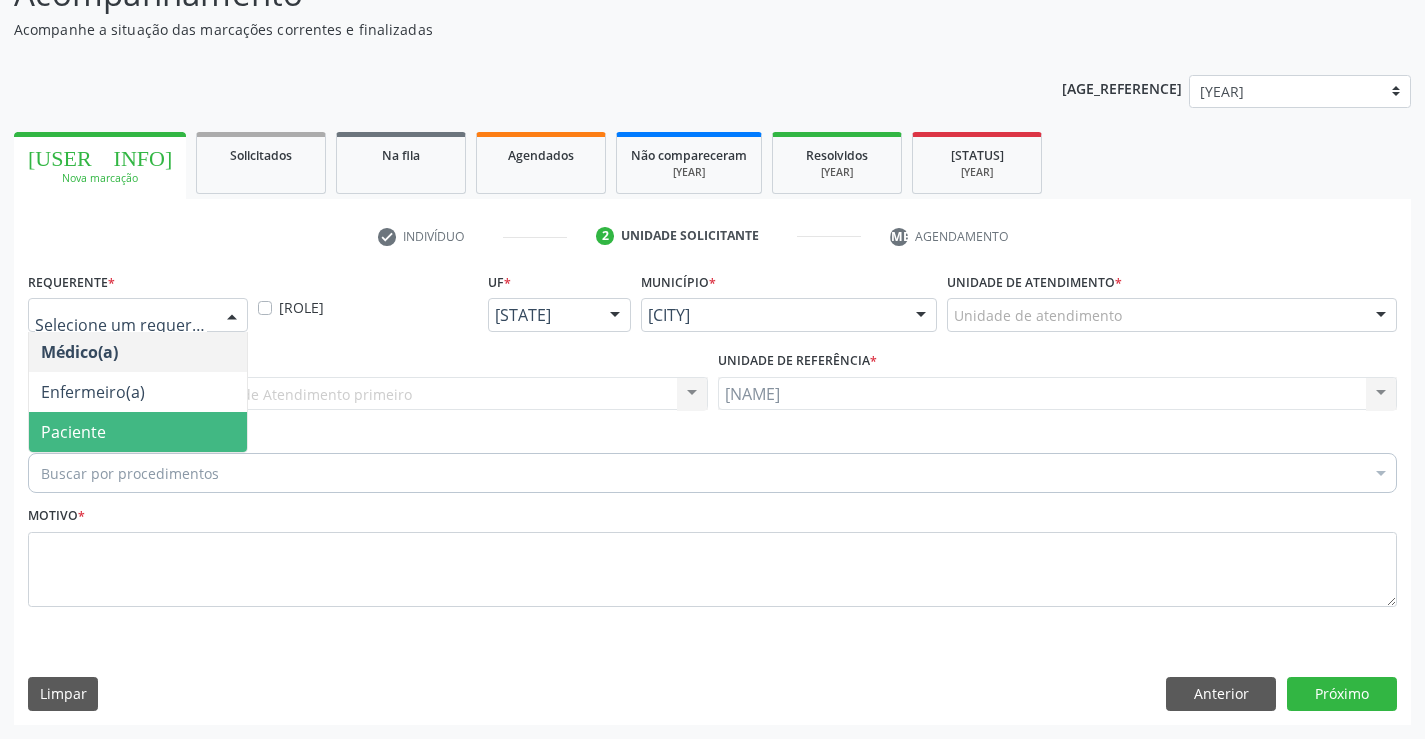 click on "[ROLE]" at bounding box center [138, 432] 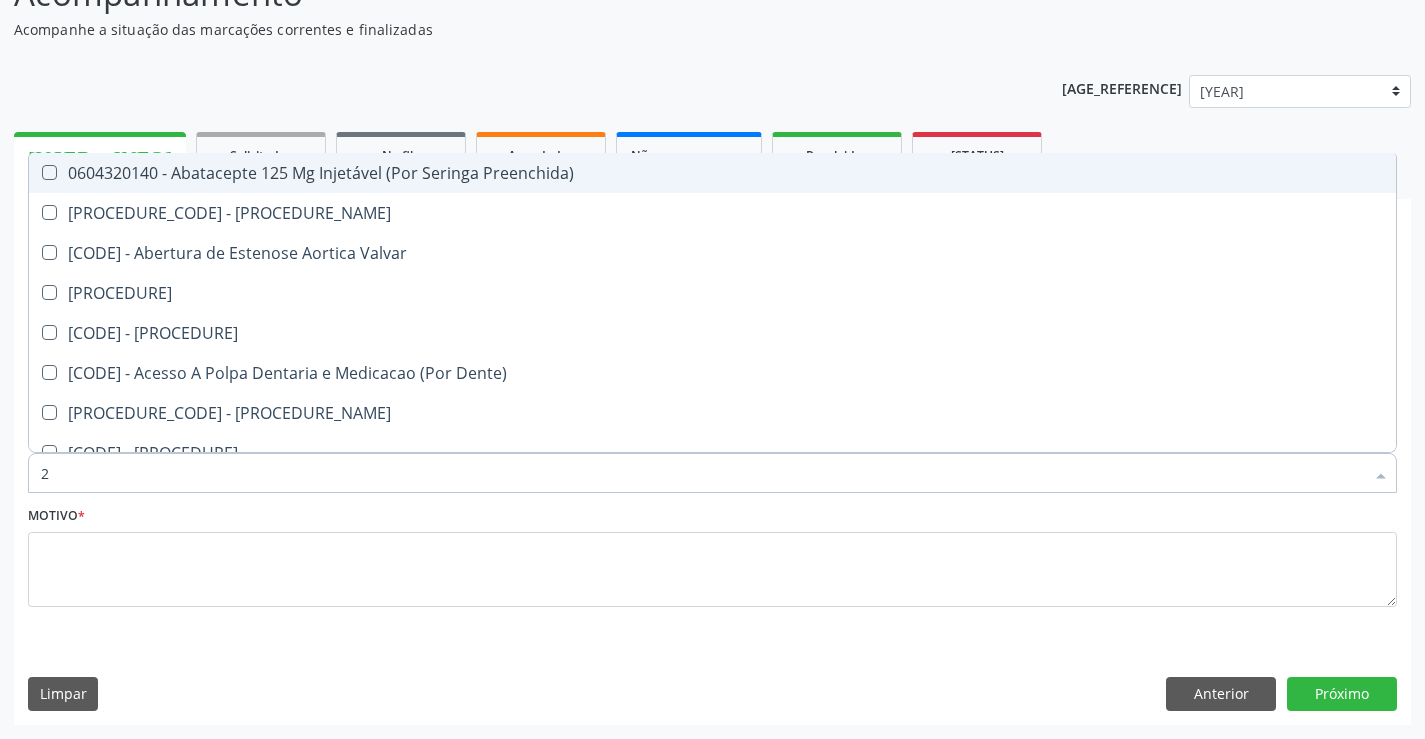 type on "[NUMBER]" 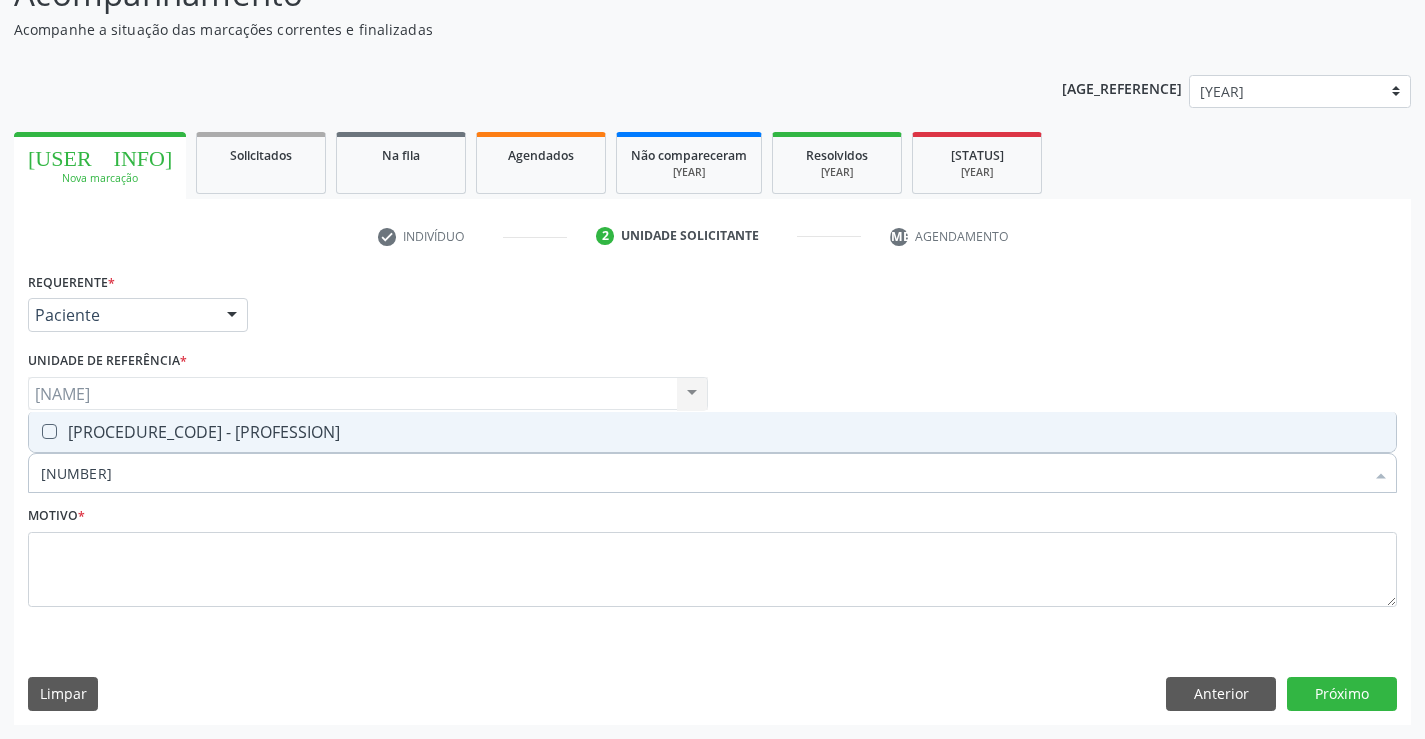 click on "0301010072-225120 - Médico Cardiologista" at bounding box center [712, 432] 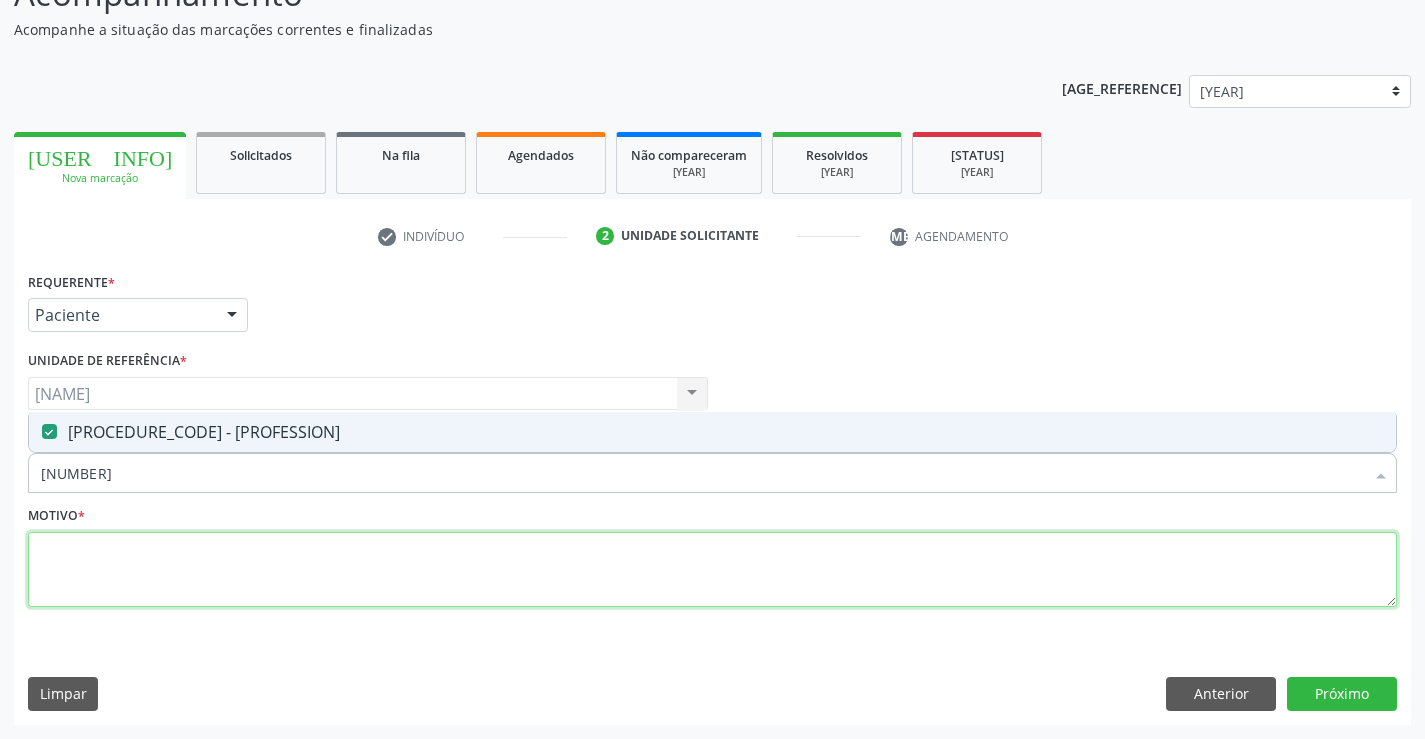 click at bounding box center (712, 570) 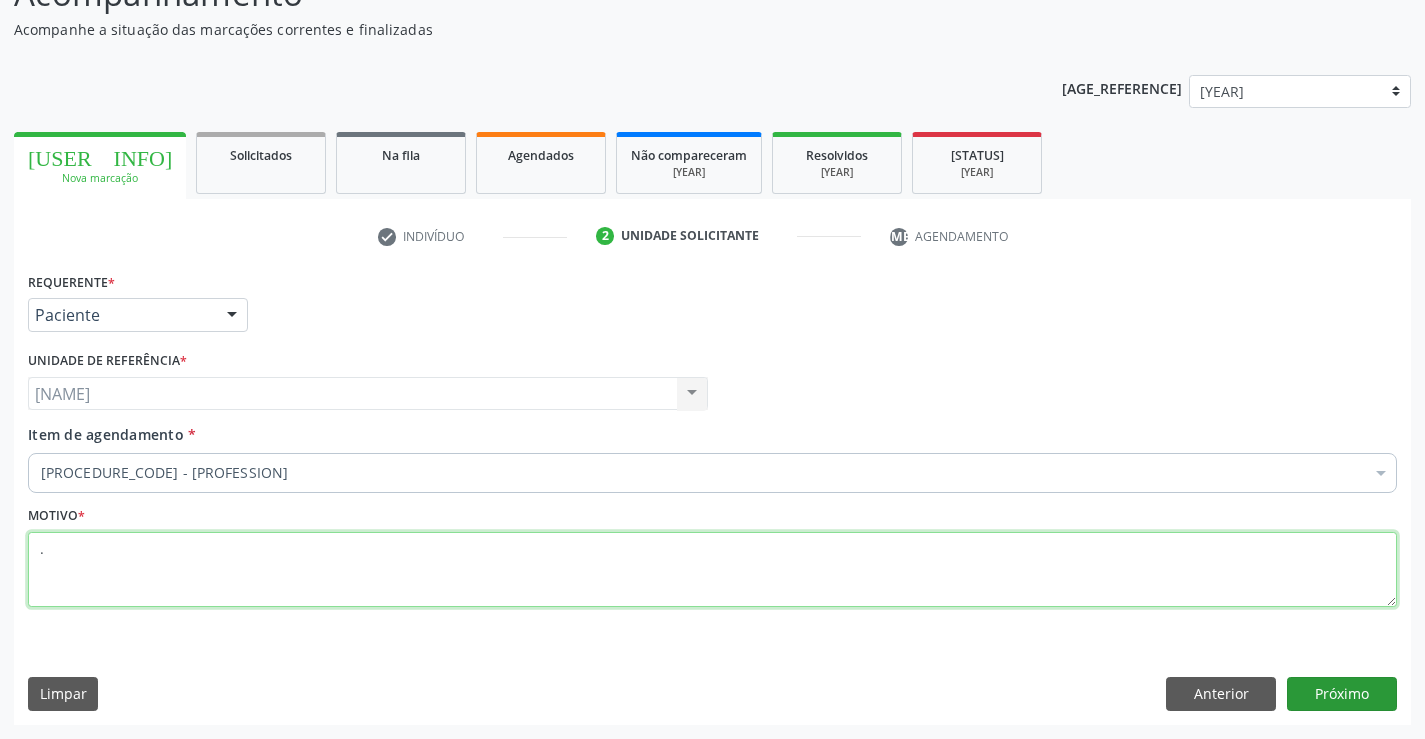 type on "." 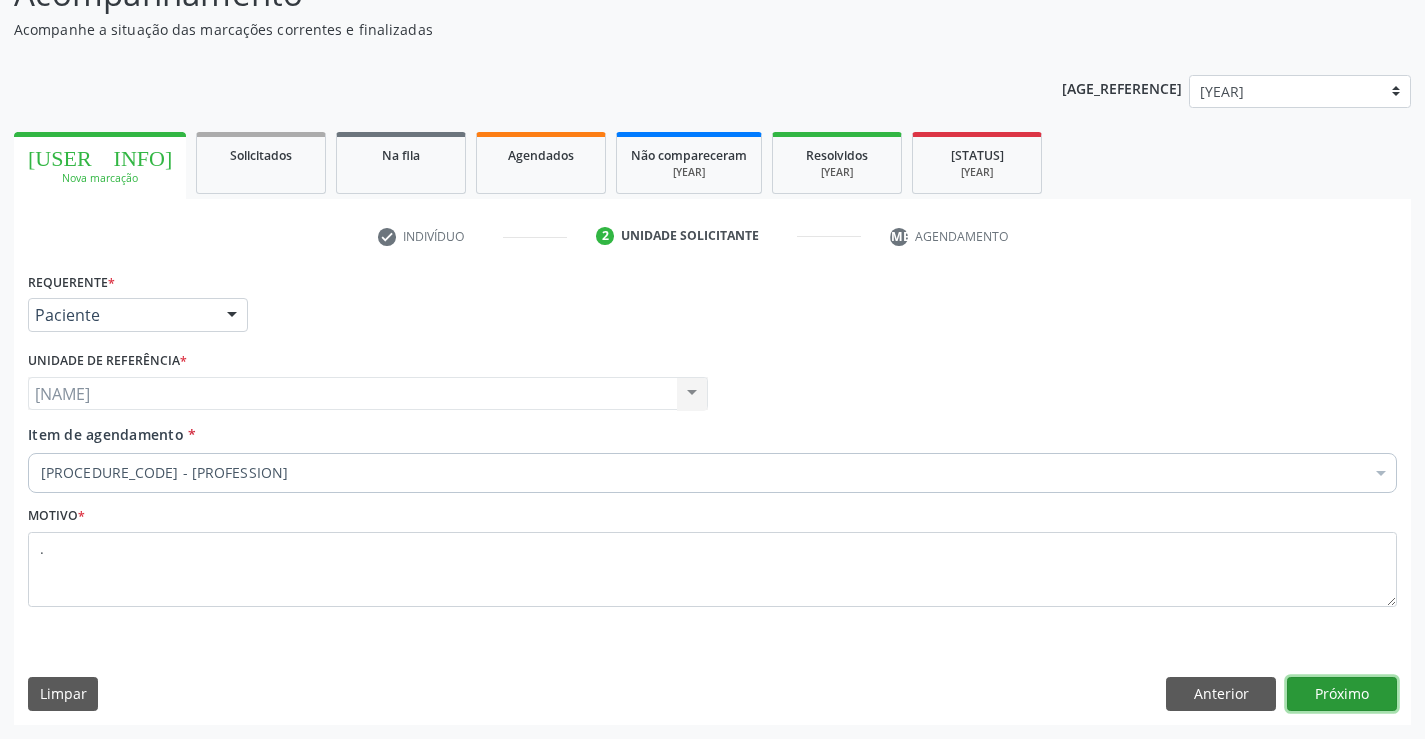 click on "Próximo" at bounding box center (1342, 694) 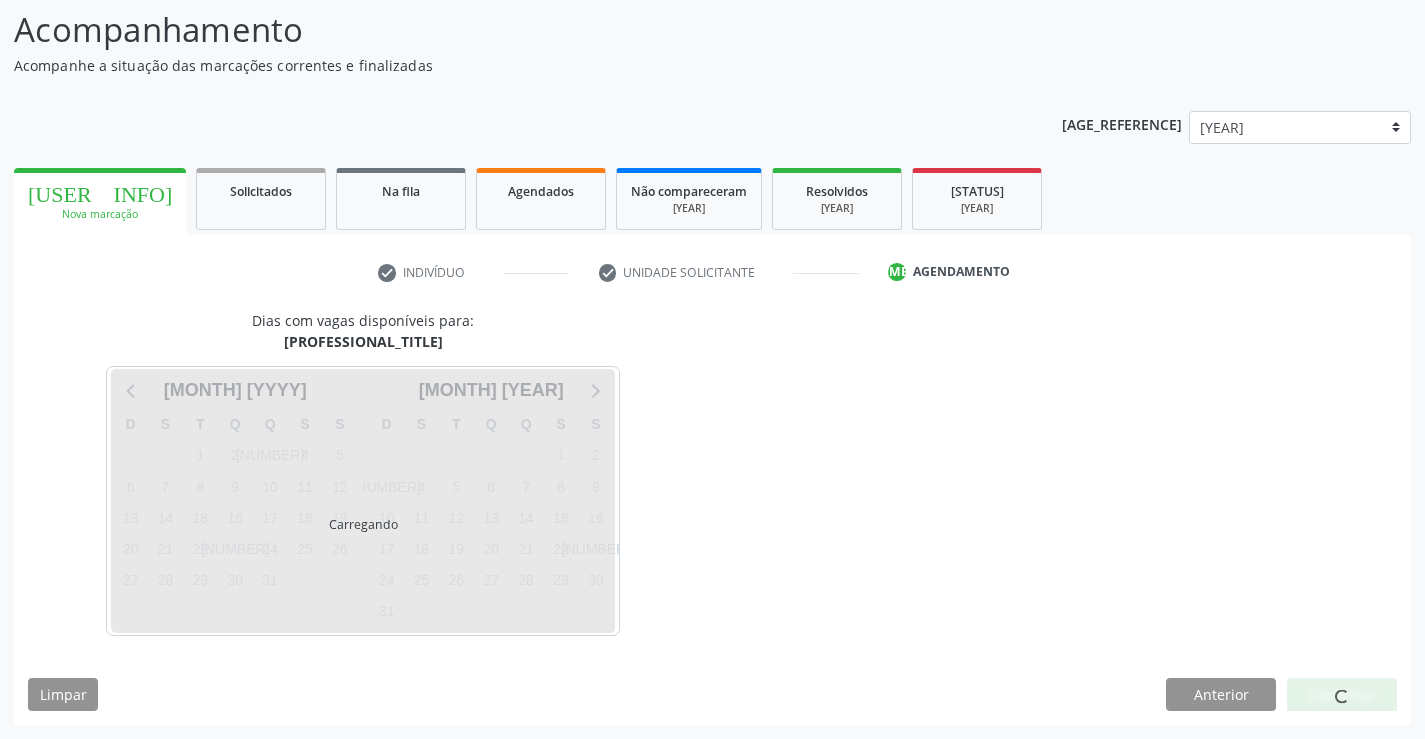 scroll, scrollTop: 131, scrollLeft: 0, axis: vertical 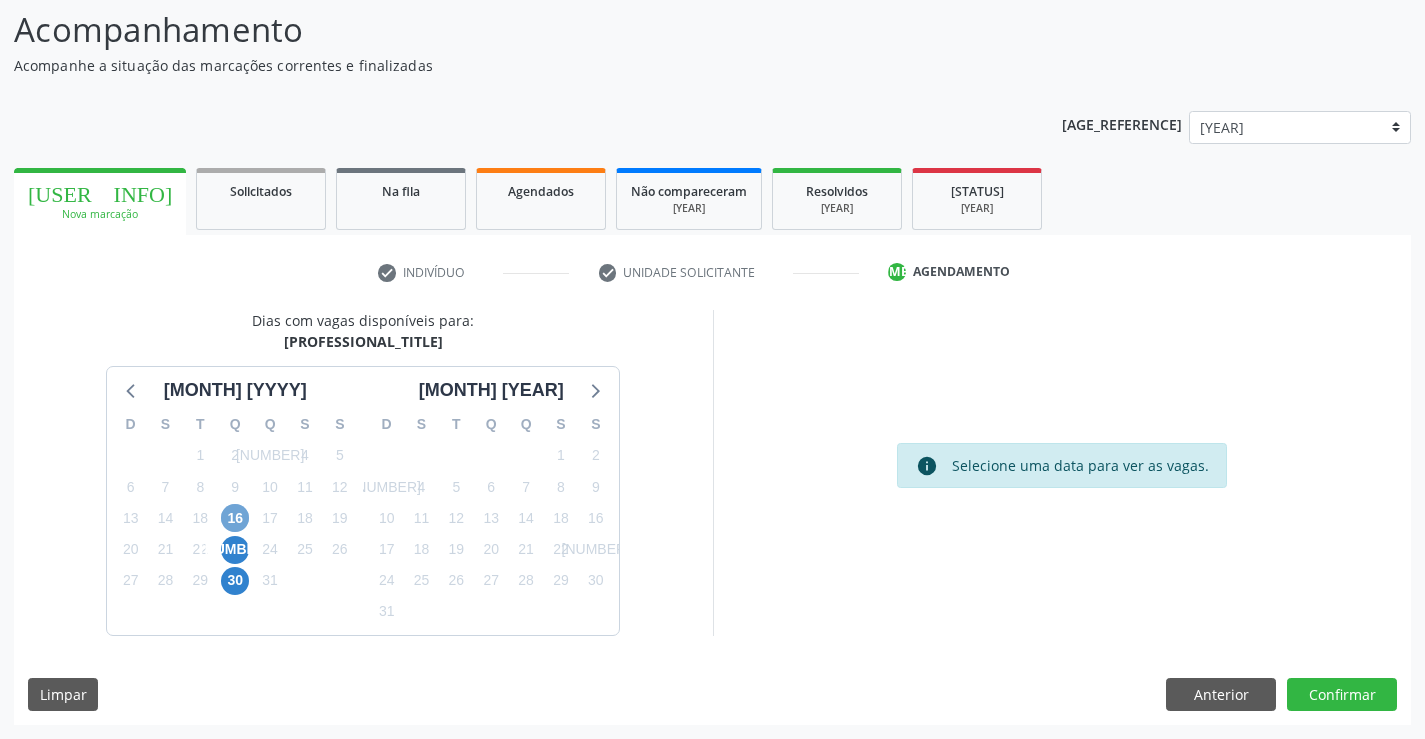click on "[NUMBER]" at bounding box center [235, 518] 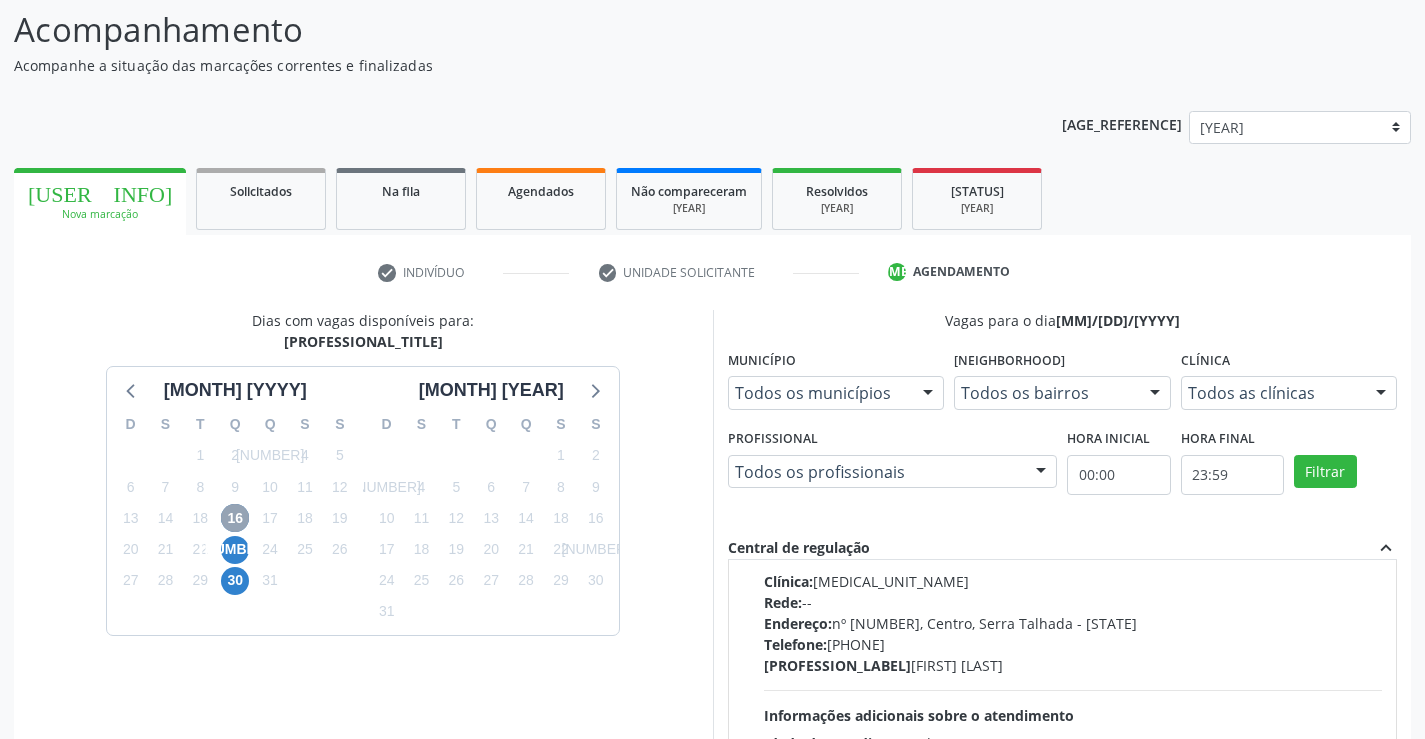scroll, scrollTop: 0, scrollLeft: 0, axis: both 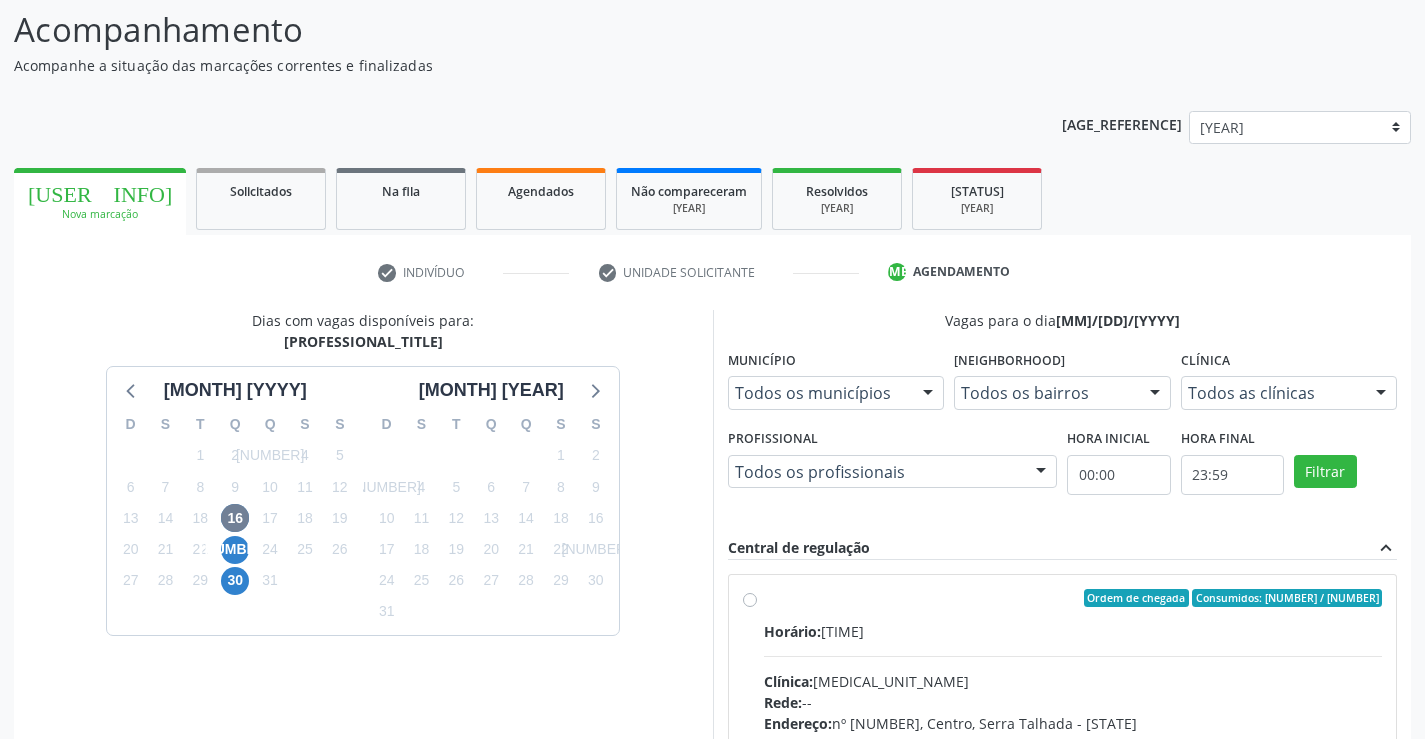 click on "Ordem de chegada
Consumidos: 11 / 15
Horário:   13:00
Clínica:  Centro de Reabilitacao
Rede:
--
Endereço:   nº 1083, Centro, Serra Talhada - PE
Telefone:   (81) 38313112
Profissional:
Antonio Eduardo de Melo Filho
Informações adicionais sobre o atendimento
Idade de atendimento:
de 0 a 120 anos
Gênero(s) atendido(s):
Masculino e Feminino
Informações adicionais:
--" at bounding box center [1073, 742] 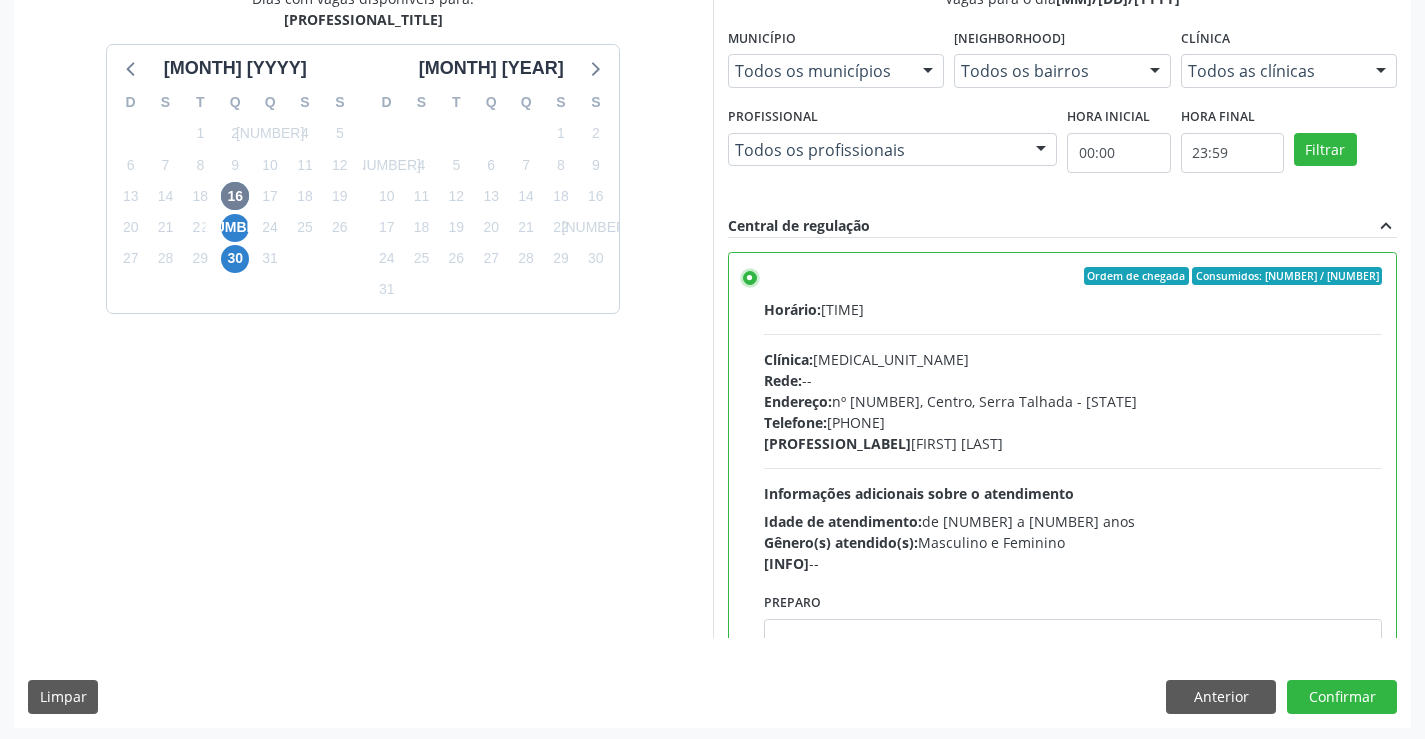 scroll, scrollTop: 456, scrollLeft: 0, axis: vertical 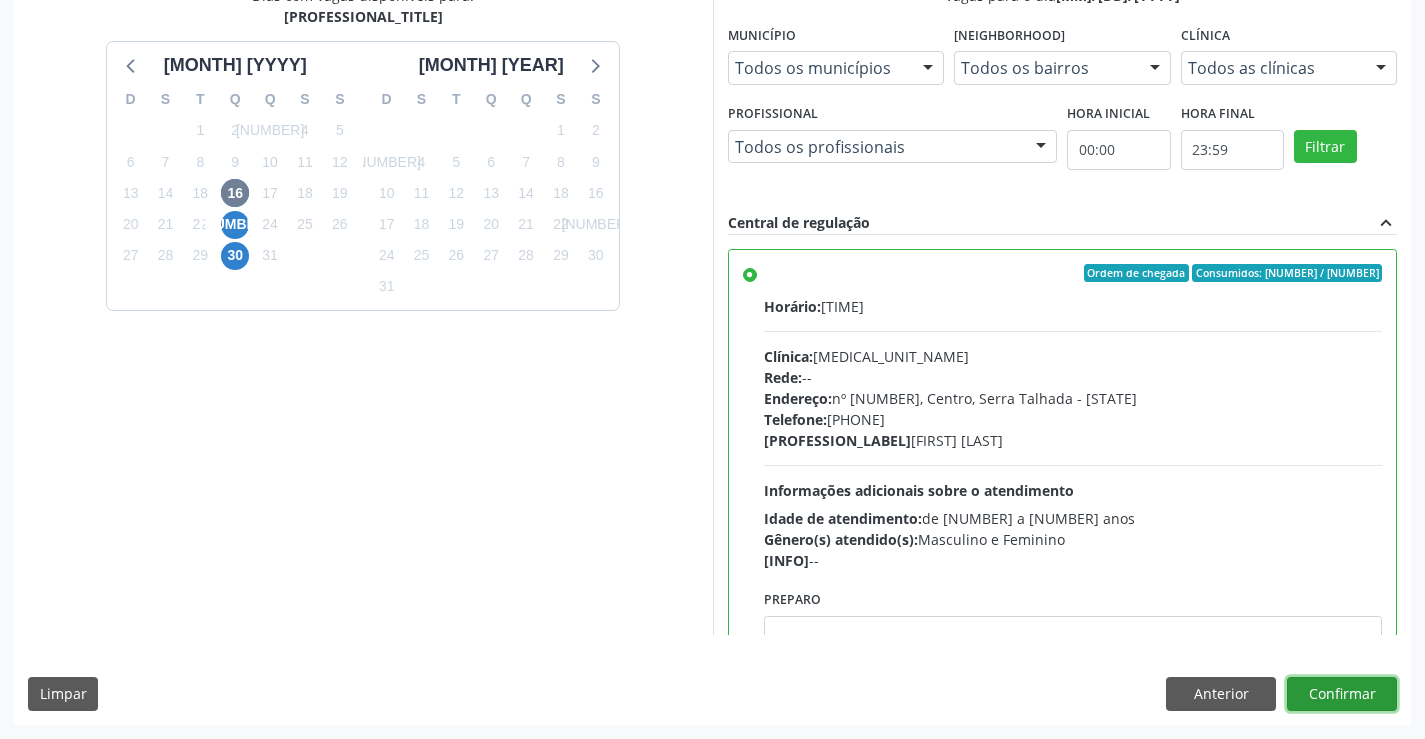 click on "Confirmar" at bounding box center (1342, 694) 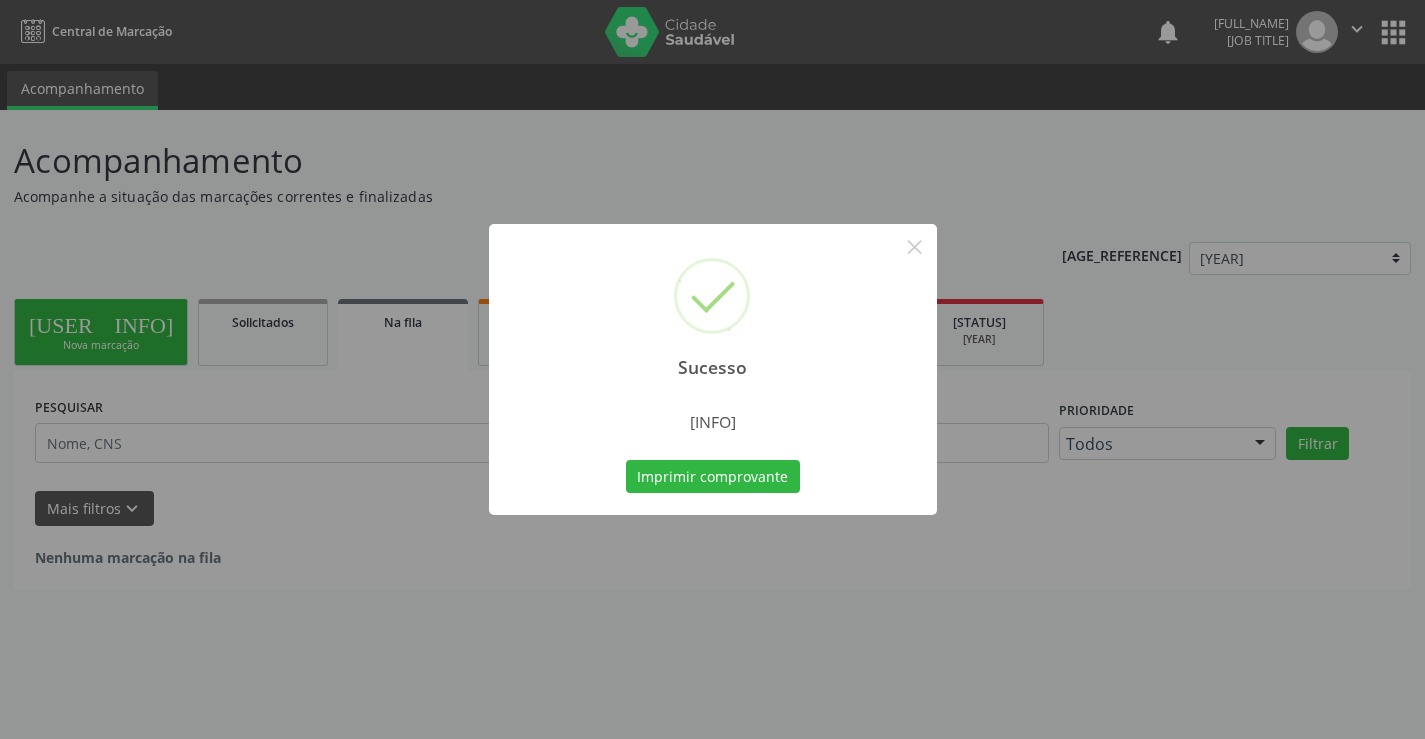 scroll, scrollTop: 0, scrollLeft: 0, axis: both 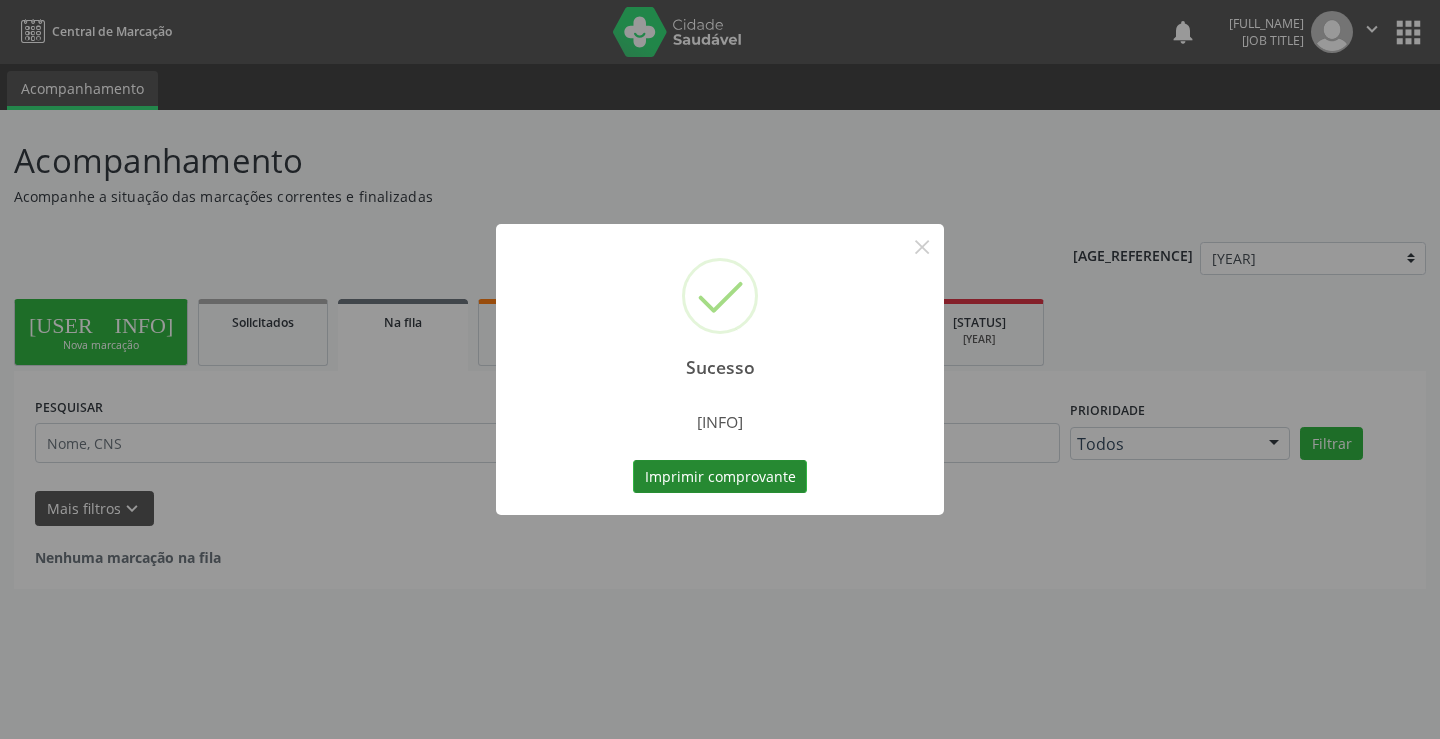click on "Imprimir comprovante" at bounding box center [720, 477] 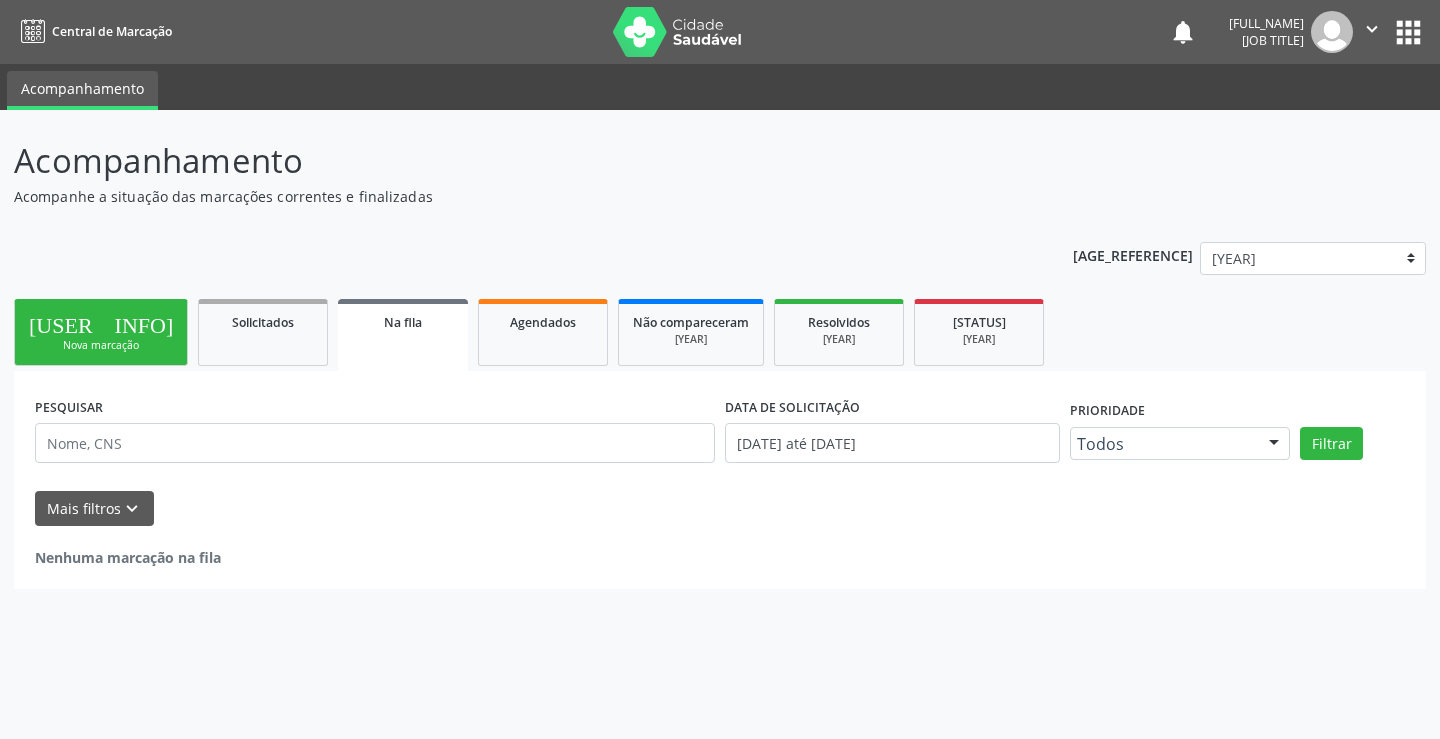 click on "Nova marcação" at bounding box center (101, 345) 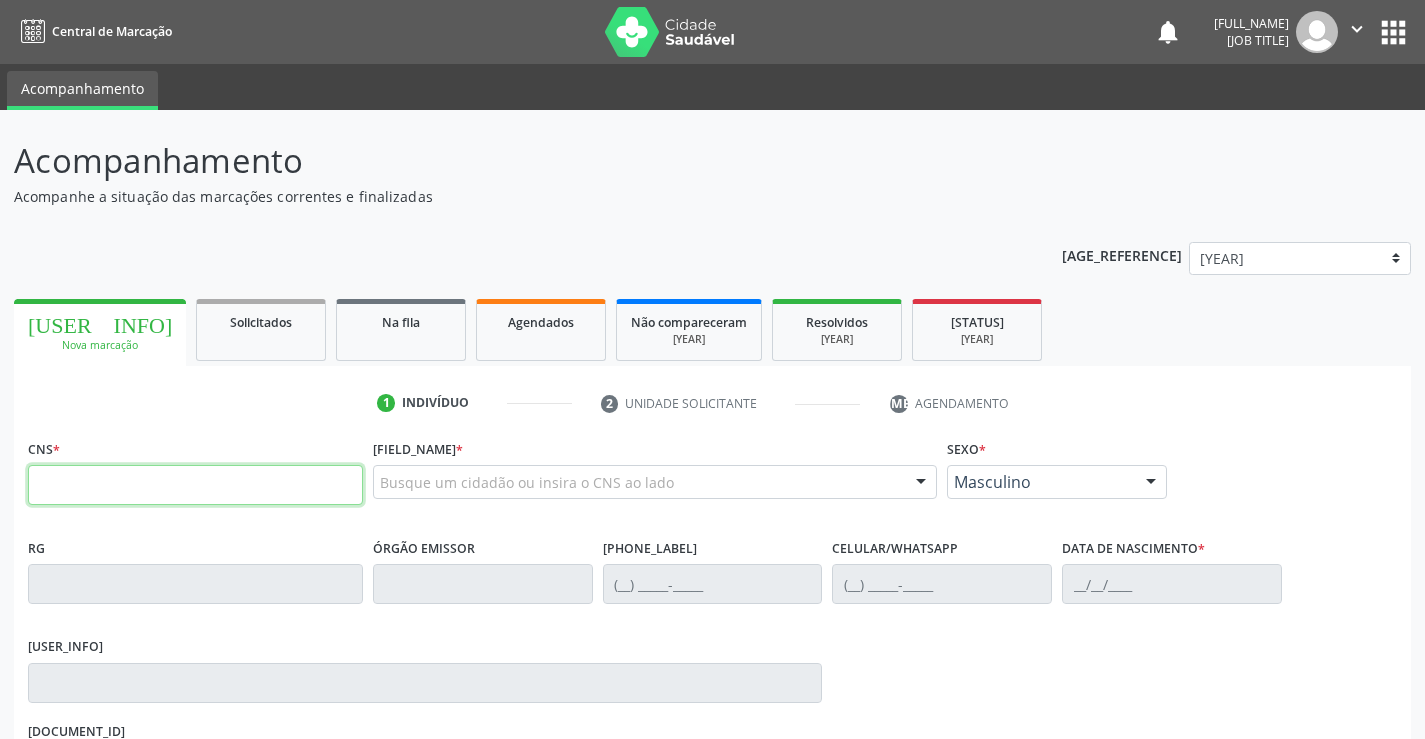 click at bounding box center (195, 485) 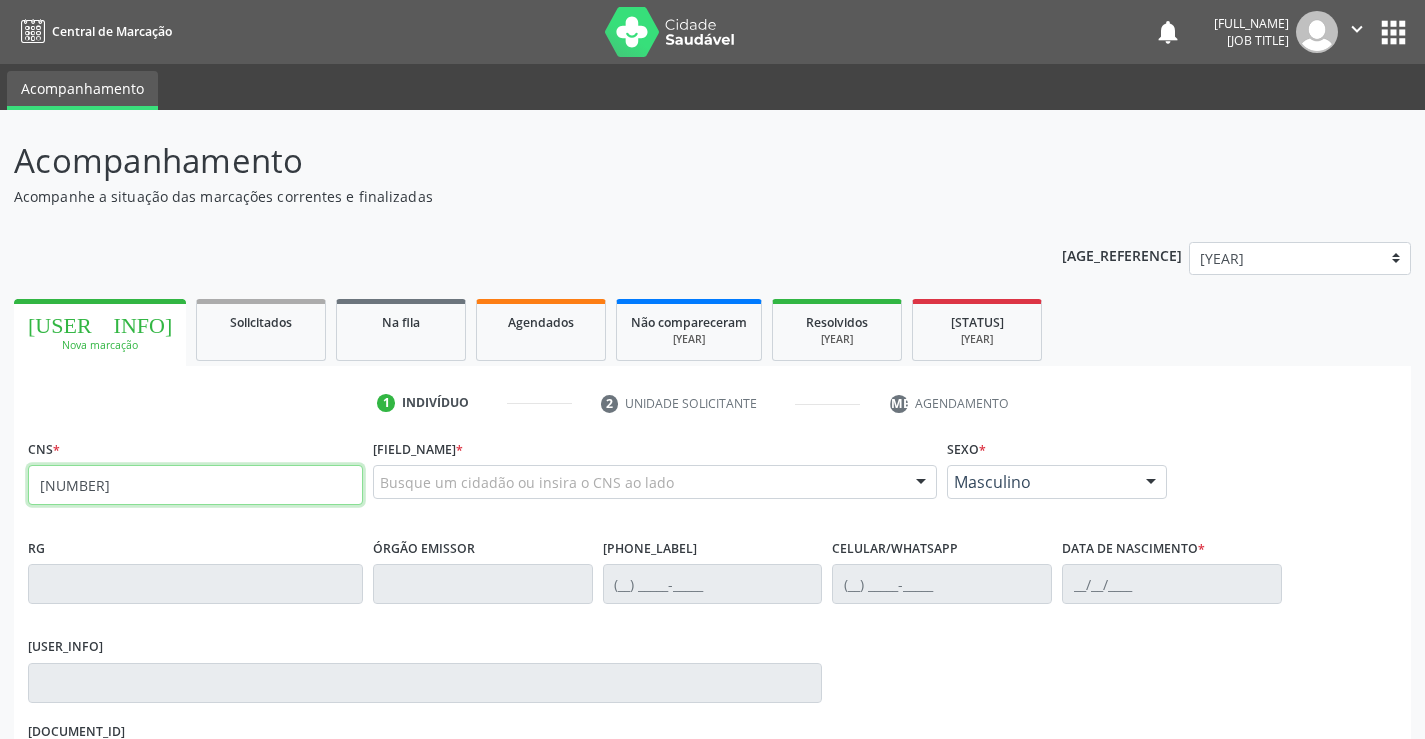 type on "702 8041 4088 6467" 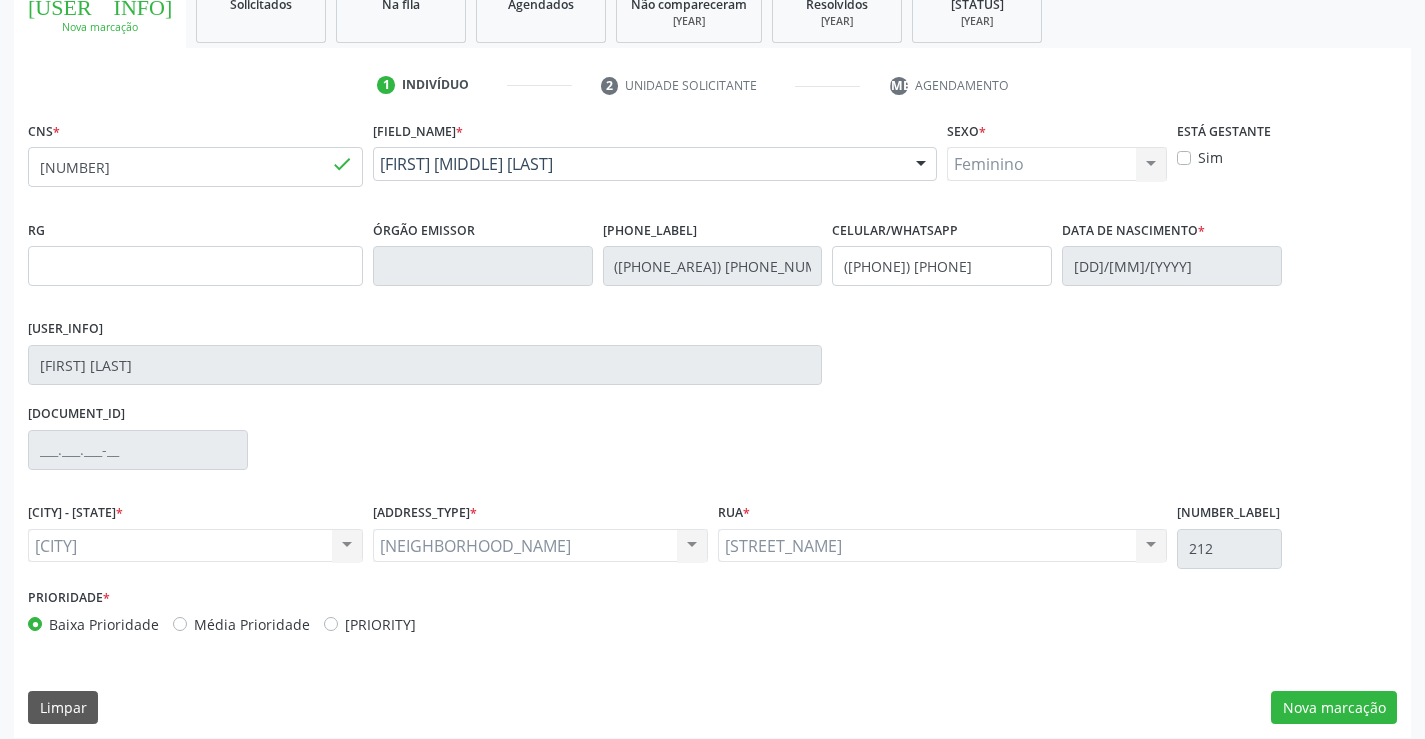 scroll, scrollTop: 331, scrollLeft: 0, axis: vertical 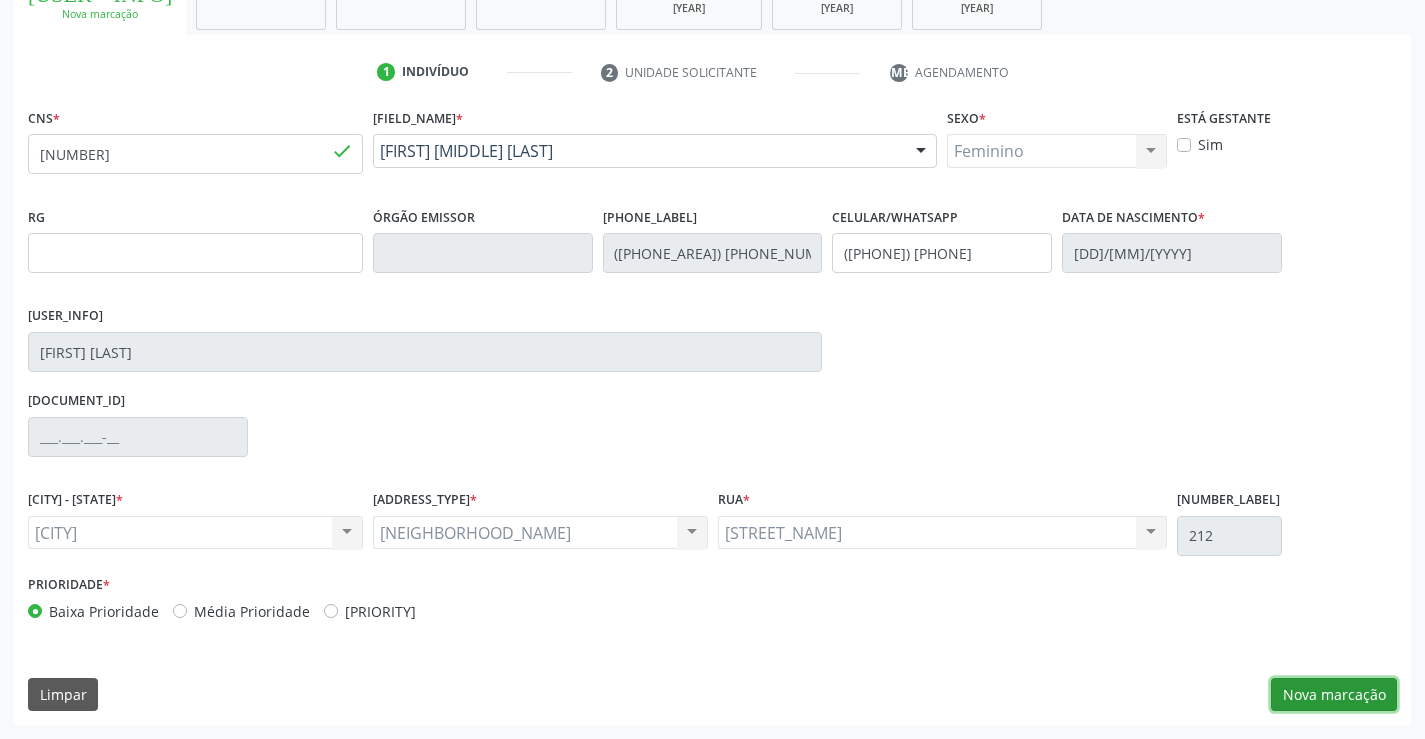 click on "Nova marcação" at bounding box center [1334, 695] 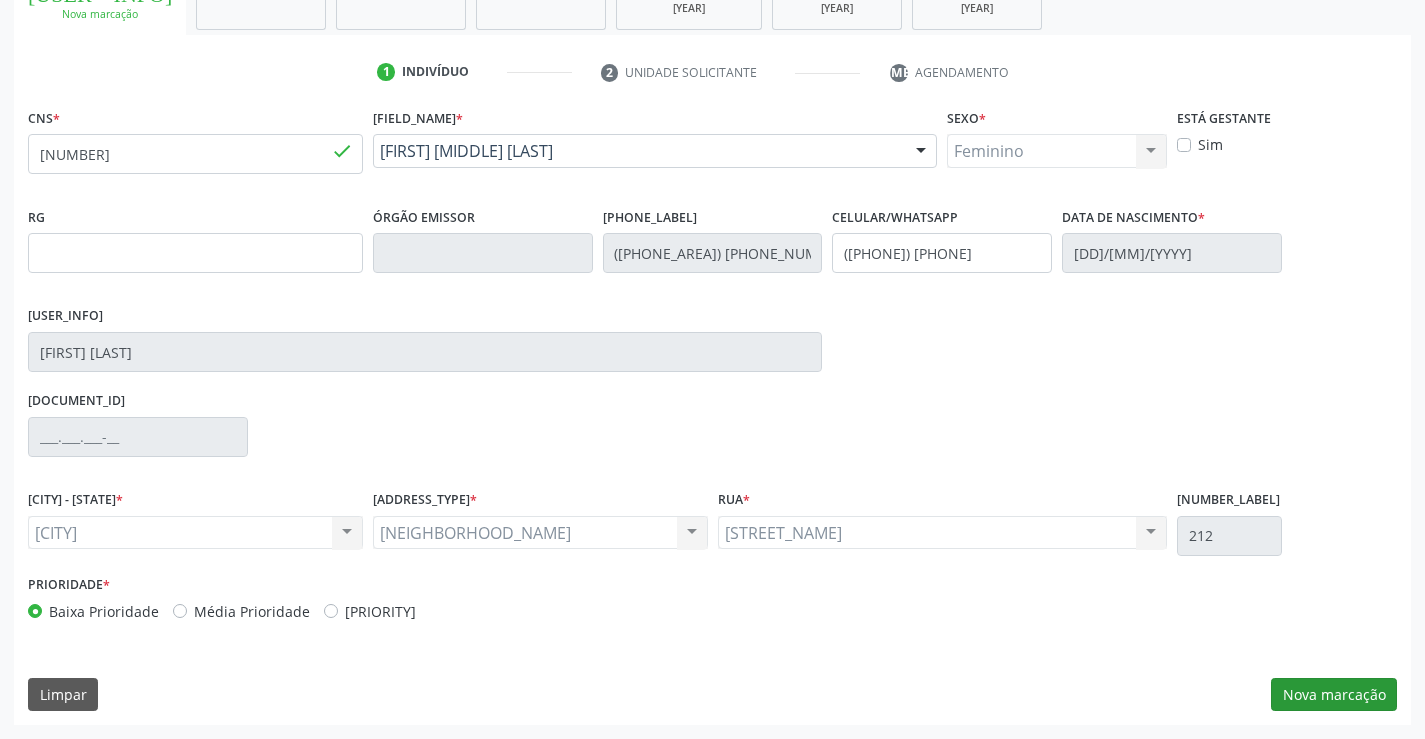 click on "Próximo" at bounding box center [0, 0] 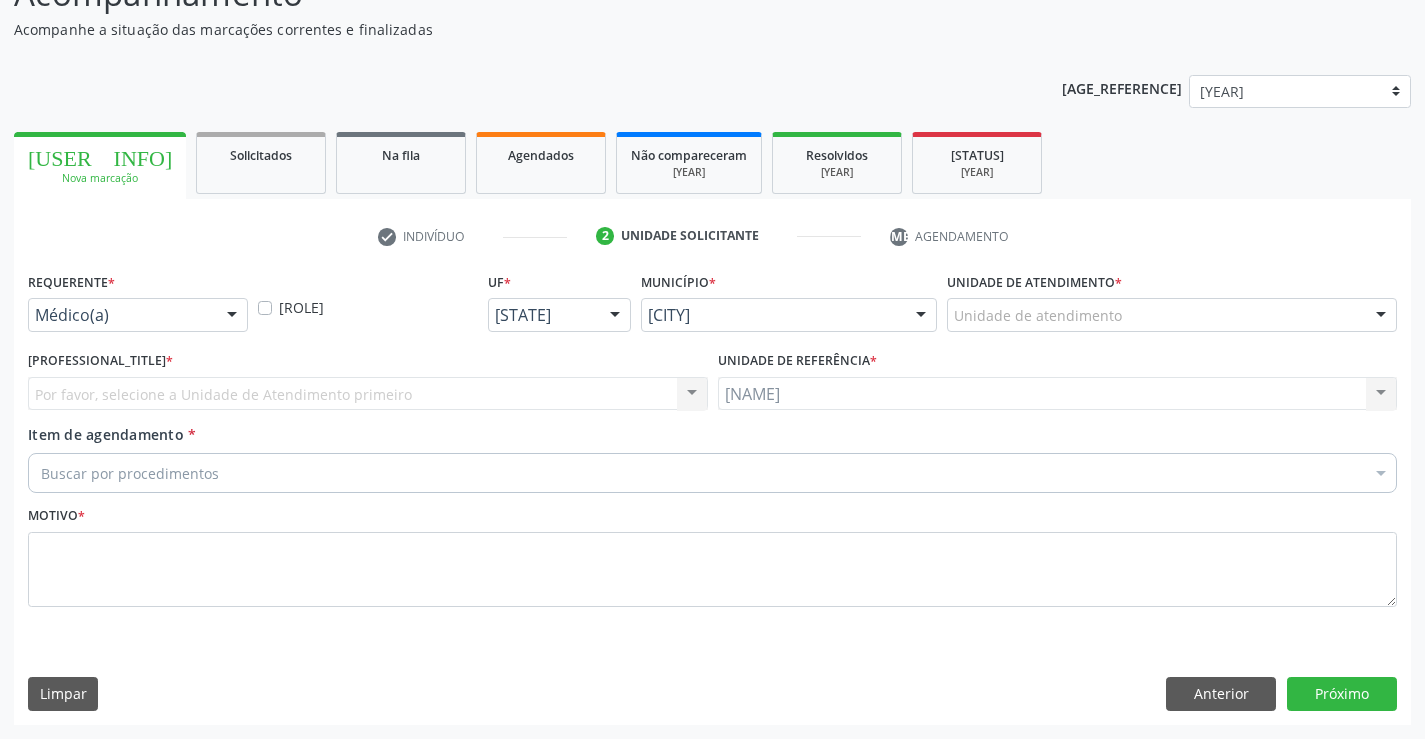 scroll, scrollTop: 167, scrollLeft: 0, axis: vertical 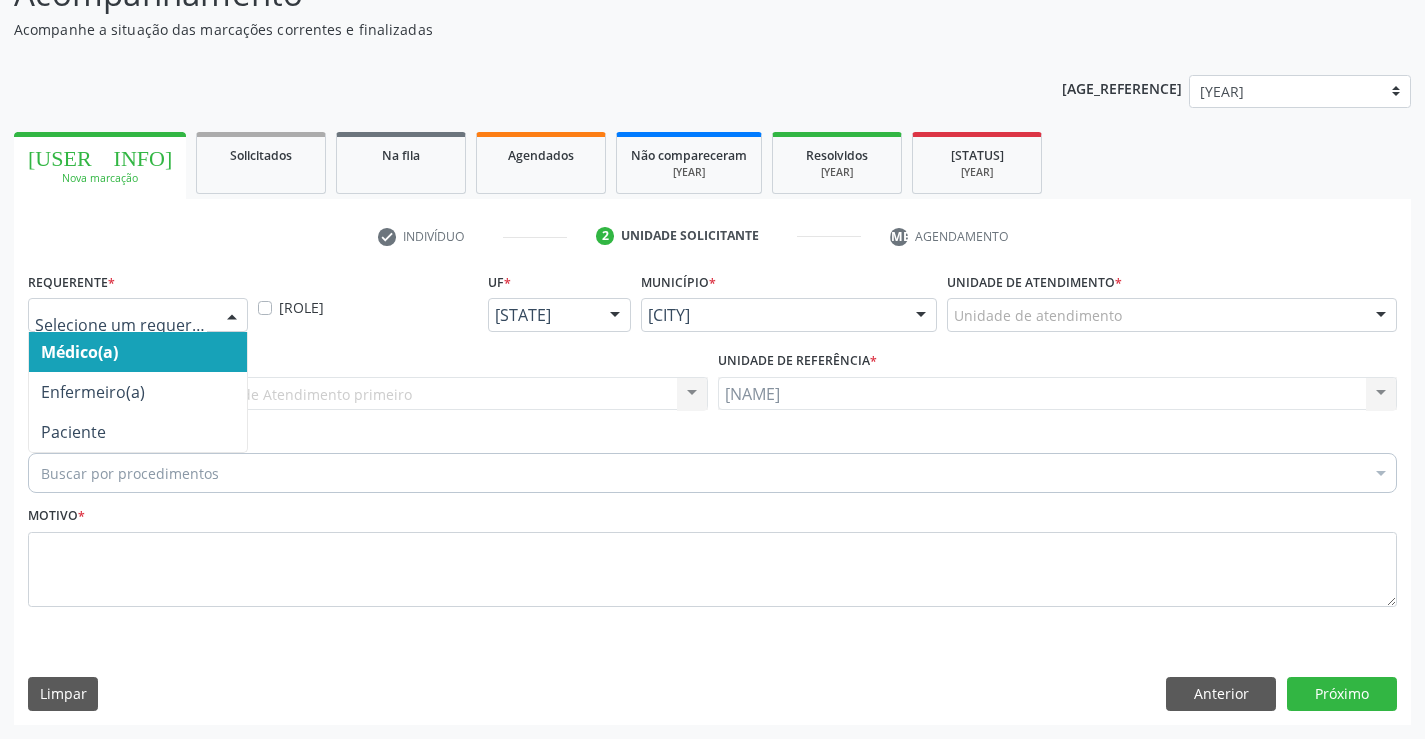click at bounding box center [232, 316] 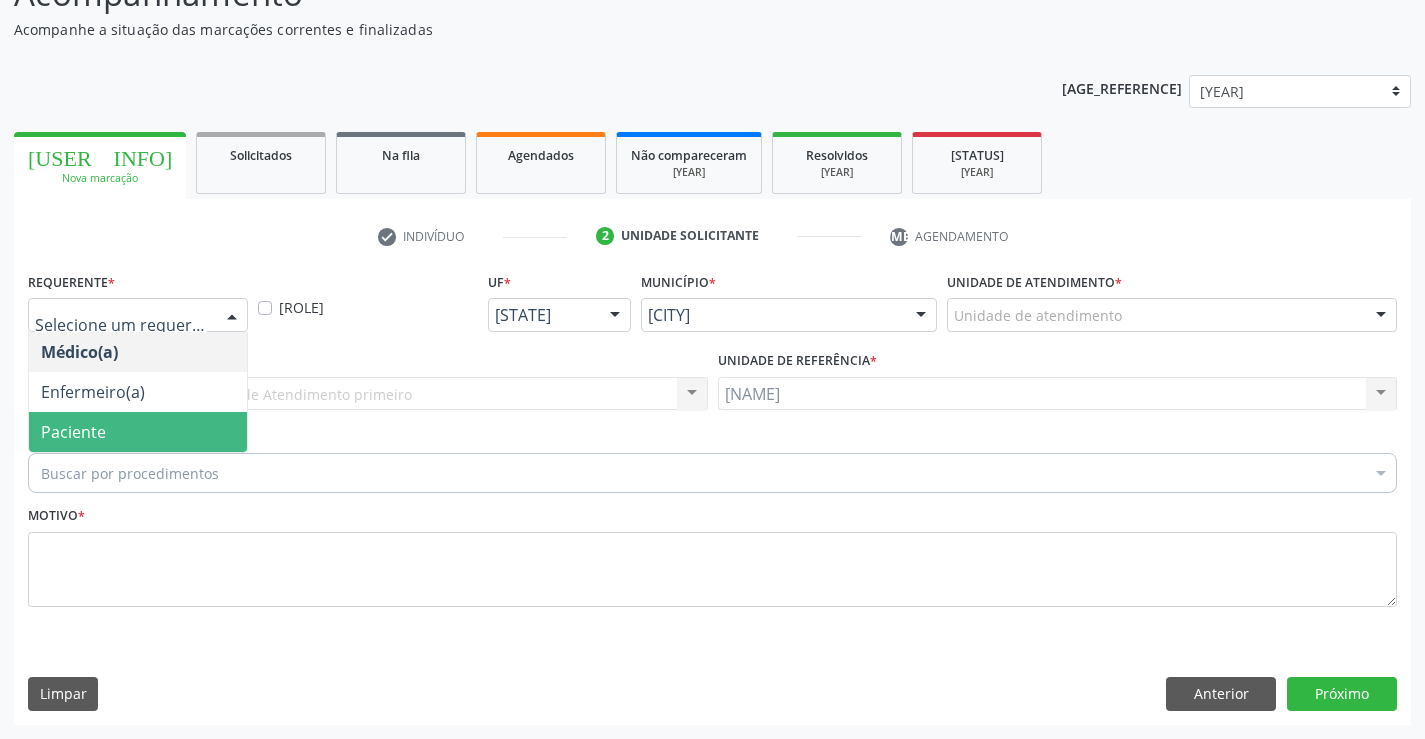 click on "[ROLE]" at bounding box center [138, 432] 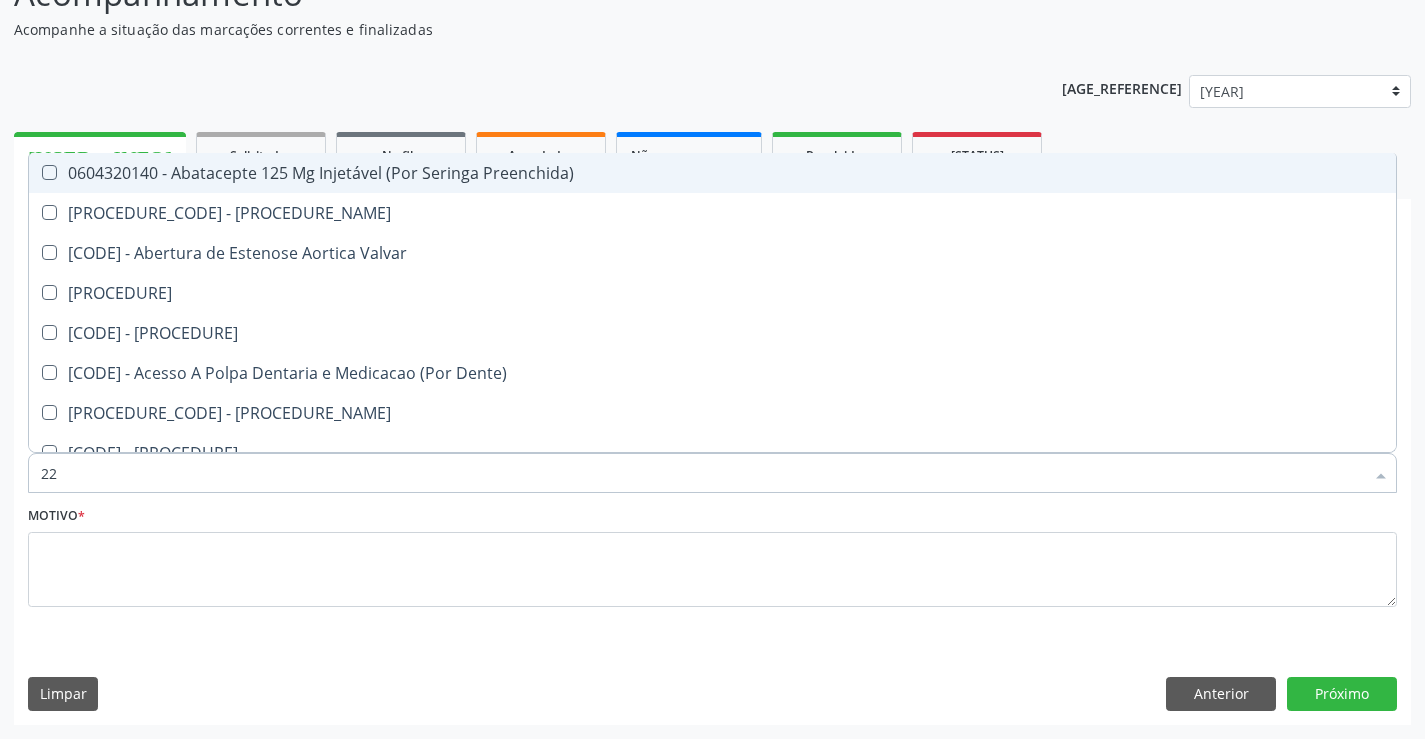 type on "225" 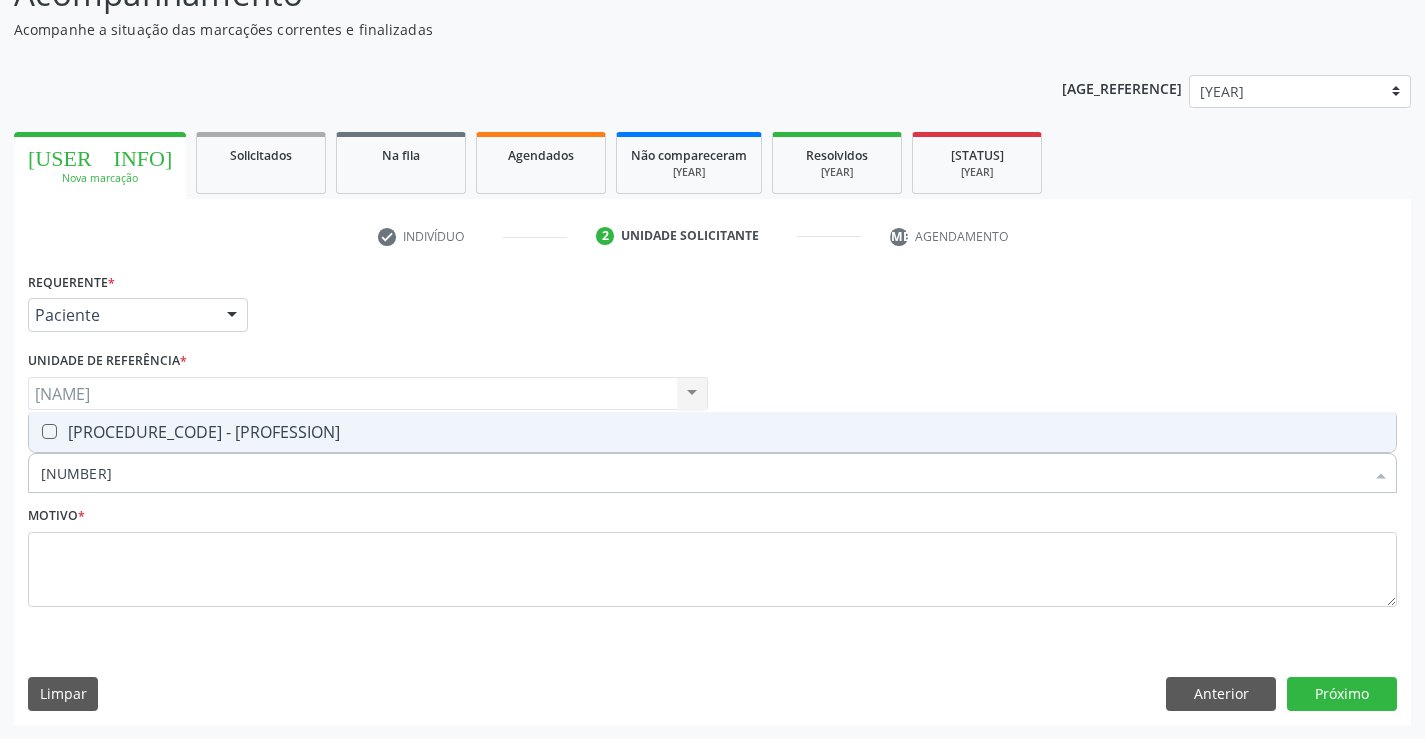 click on "0301010072-225120 - Médico Cardiologista" at bounding box center [712, 432] 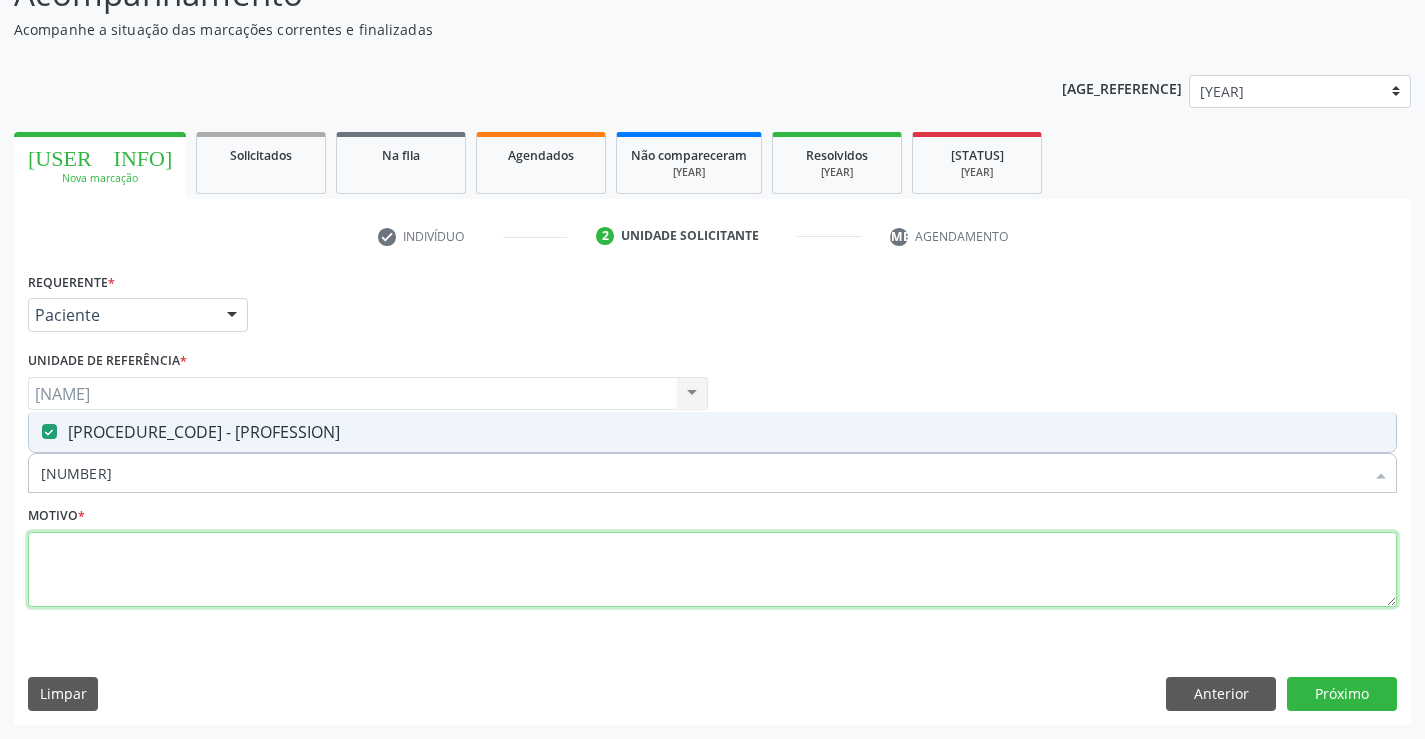 click at bounding box center (712, 570) 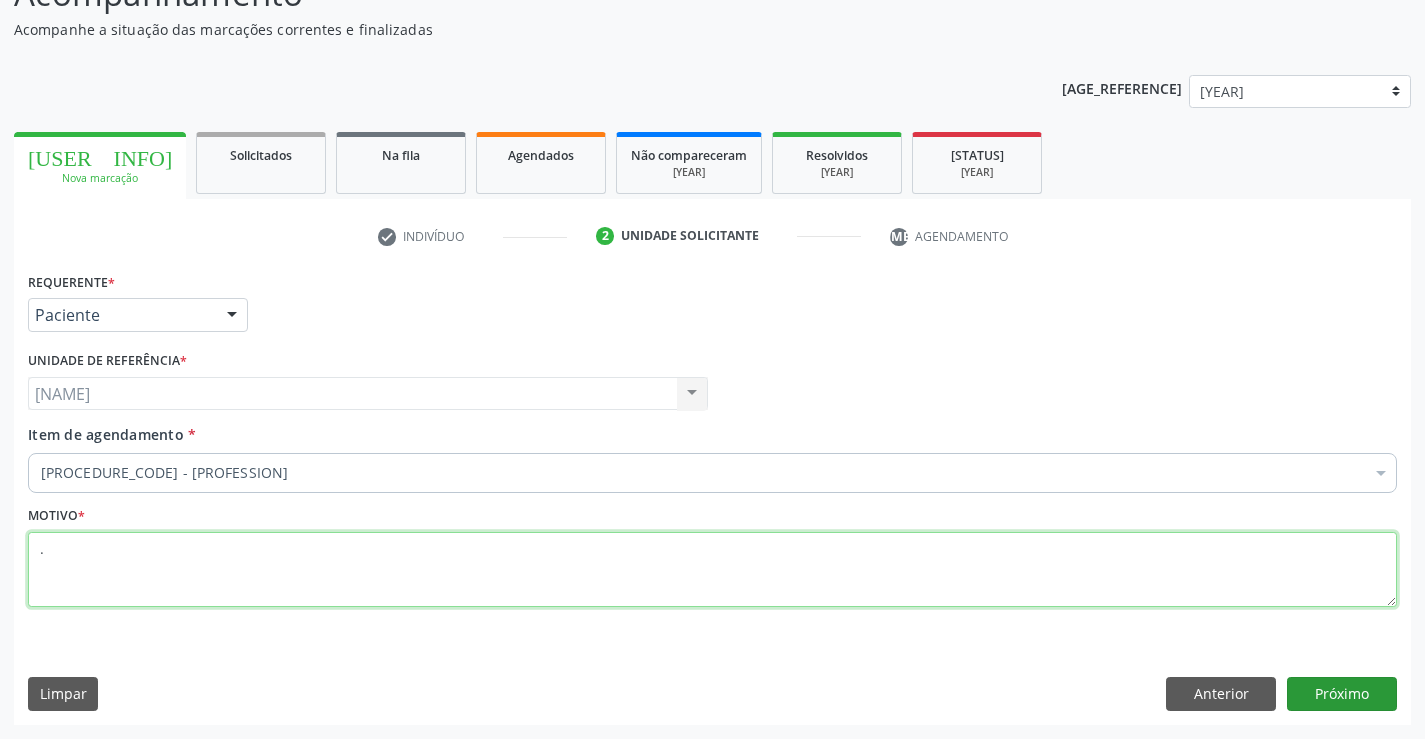 type on "." 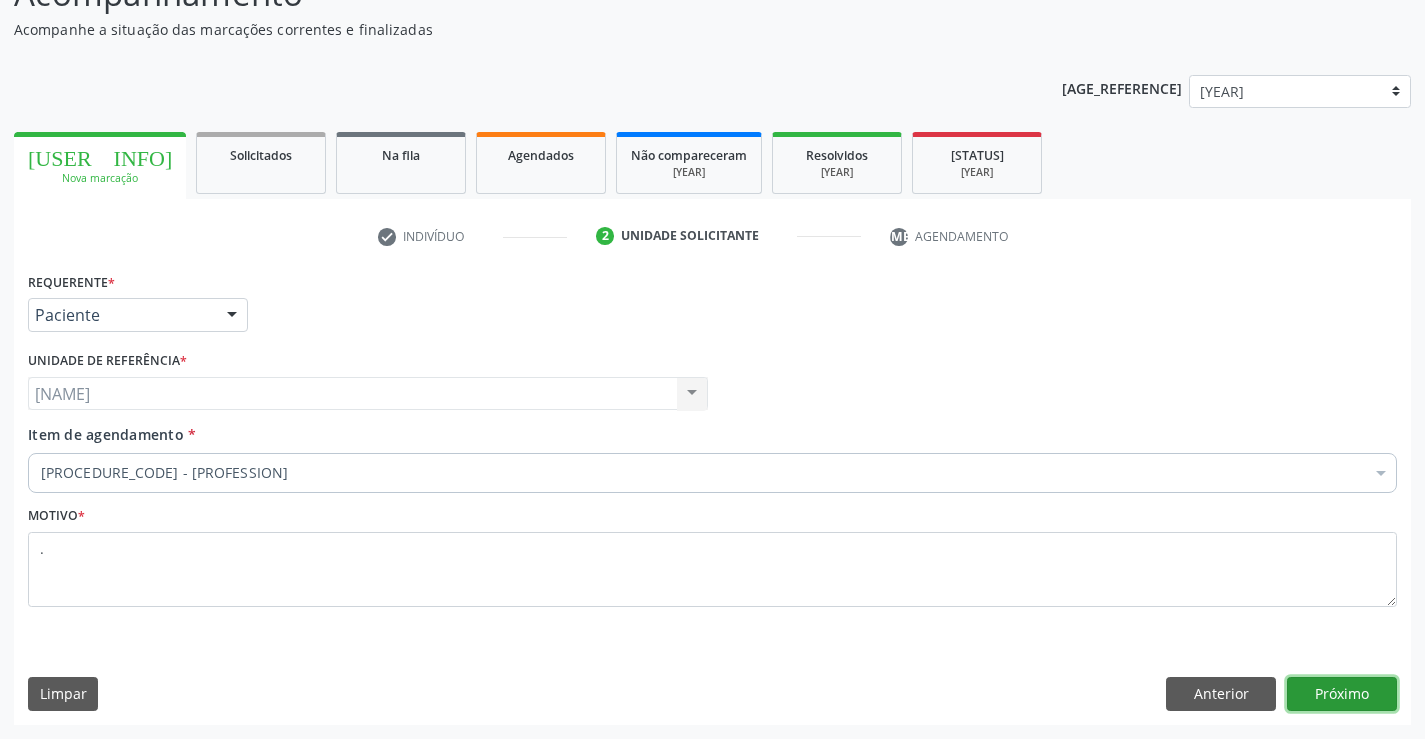click on "Próximo" at bounding box center [1342, 694] 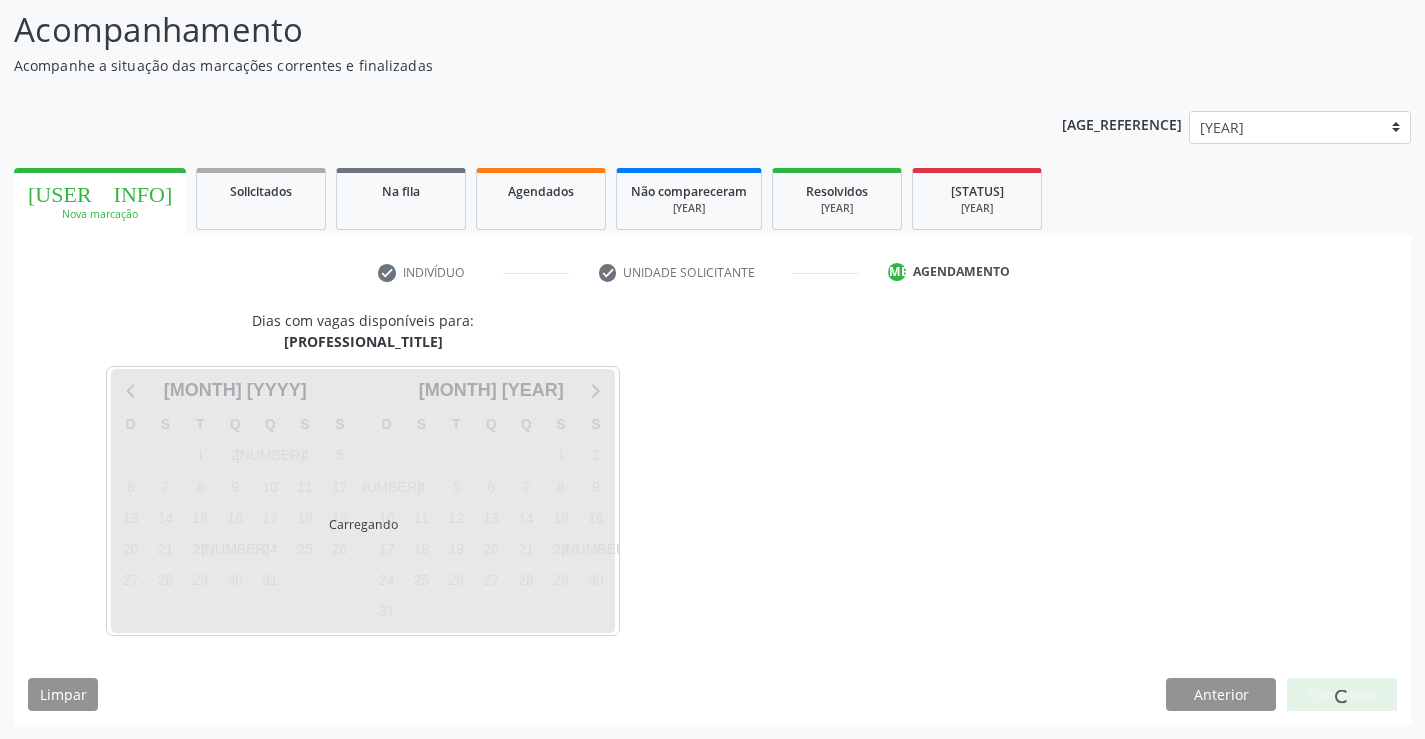 scroll, scrollTop: 131, scrollLeft: 0, axis: vertical 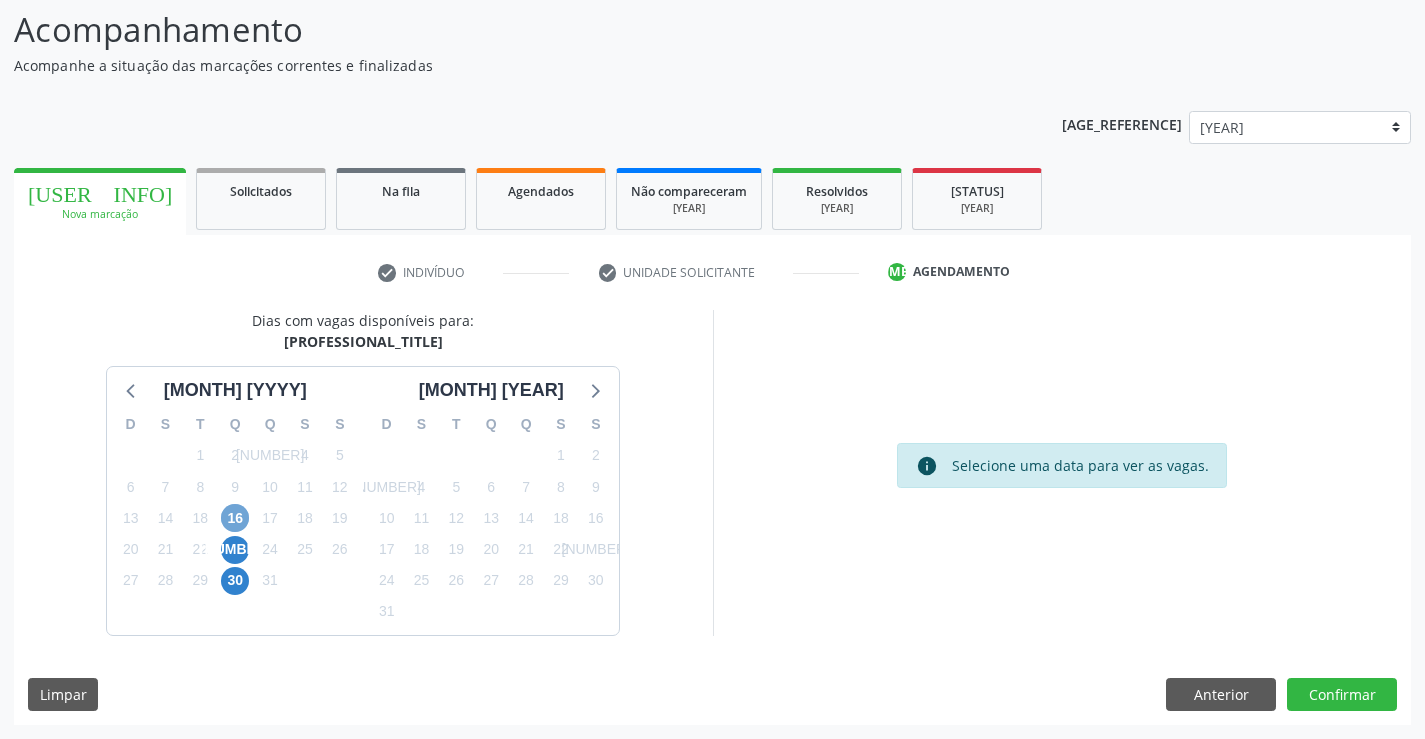 click on "[NUMBER]" at bounding box center [235, 518] 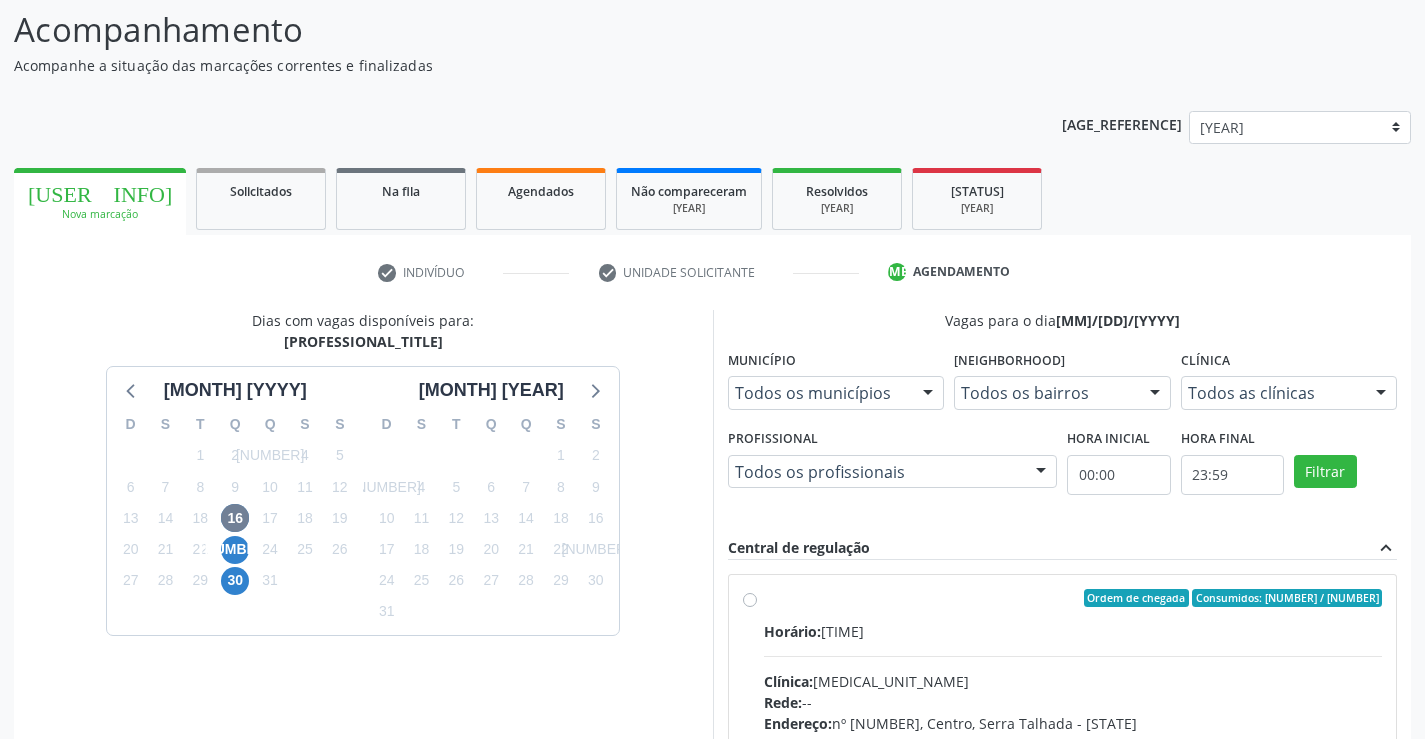 click on "Ordem de chegada
Consumidos: 12 / 15
Horário:   13:00
Clínica:  Centro de Reabilitacao
Rede:
--
Endereço:   nº 1083, Centro, Serra Talhada - PE
Telefone:   (81) 38313112
Profissional:
Antonio Eduardo de Melo Filho
Informações adicionais sobre o atendimento
Idade de atendimento:
de 0 a 120 anos
Gênero(s) atendido(s):
Masculino e Feminino
Informações adicionais:
--" at bounding box center [1063, 742] 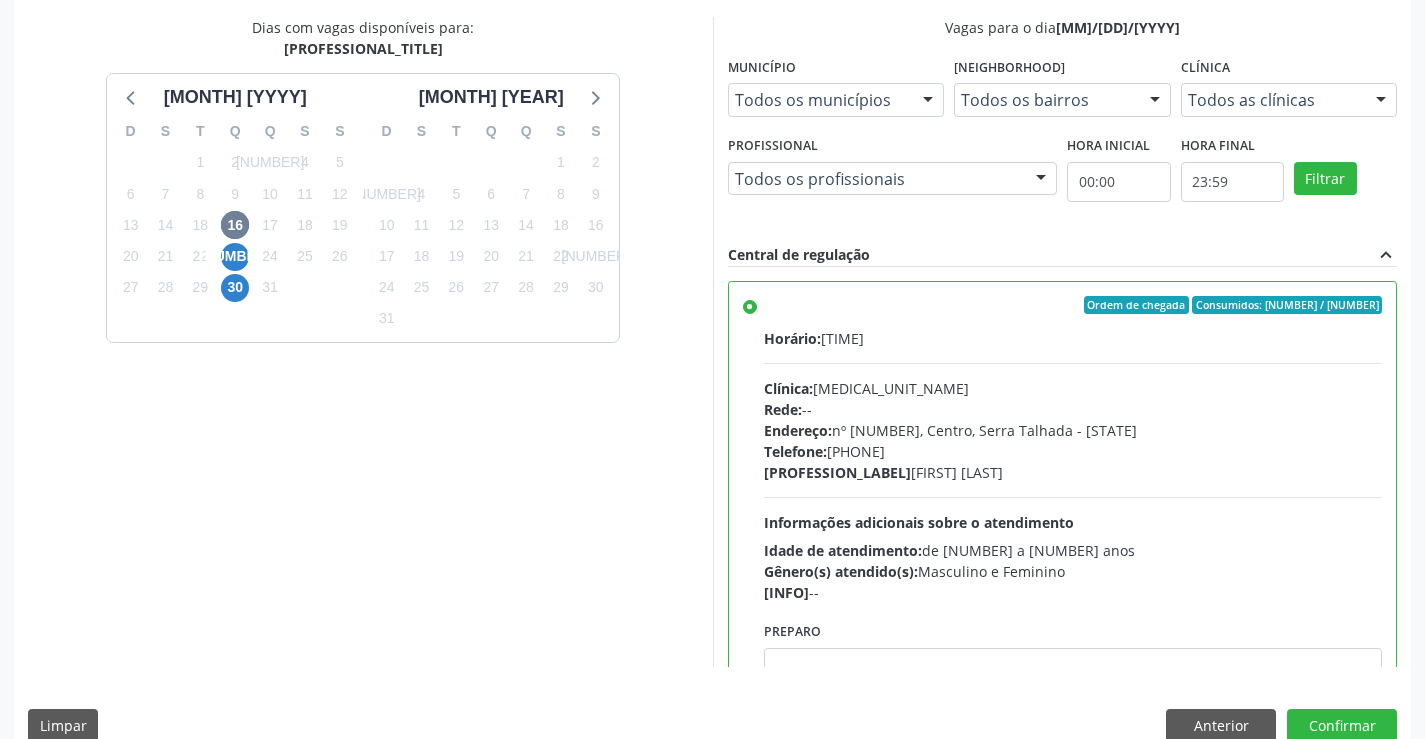 scroll, scrollTop: 456, scrollLeft: 0, axis: vertical 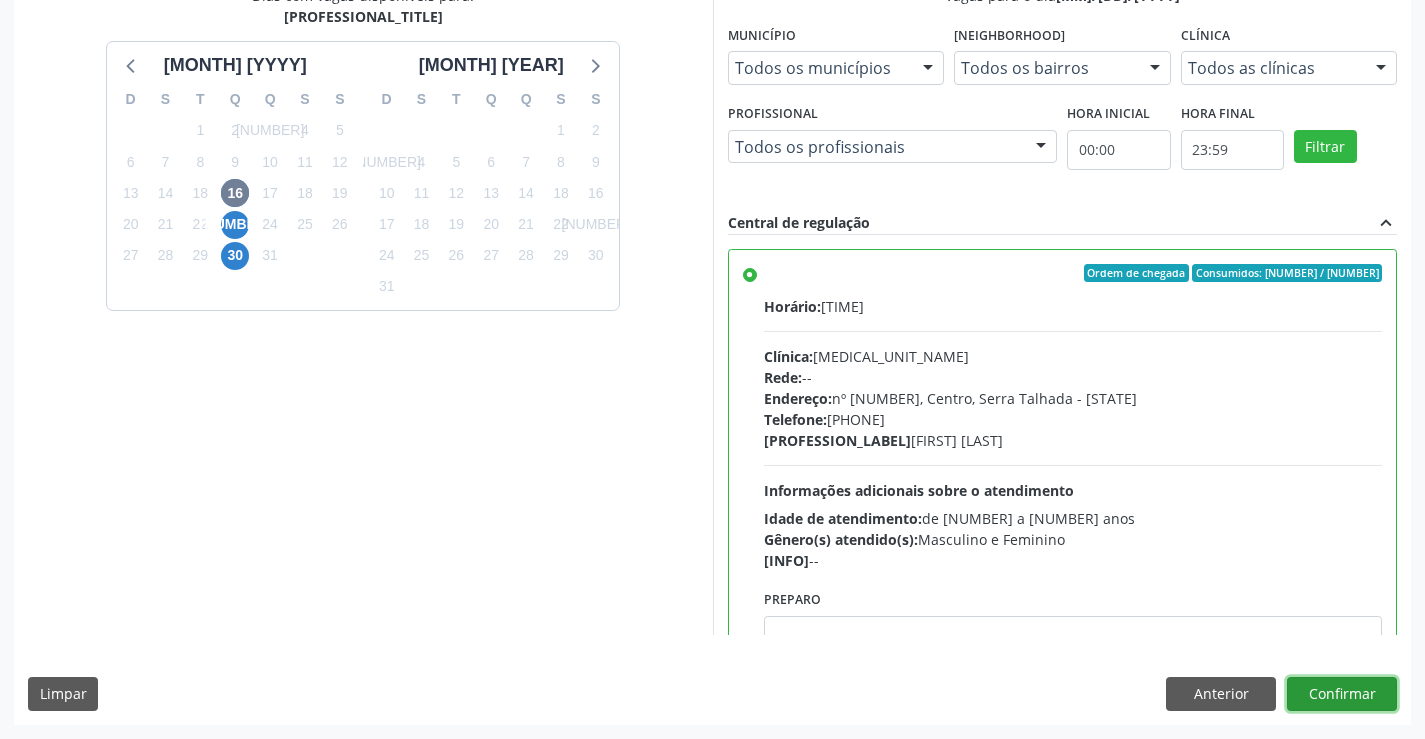 click on "Confirmar" at bounding box center (1342, 694) 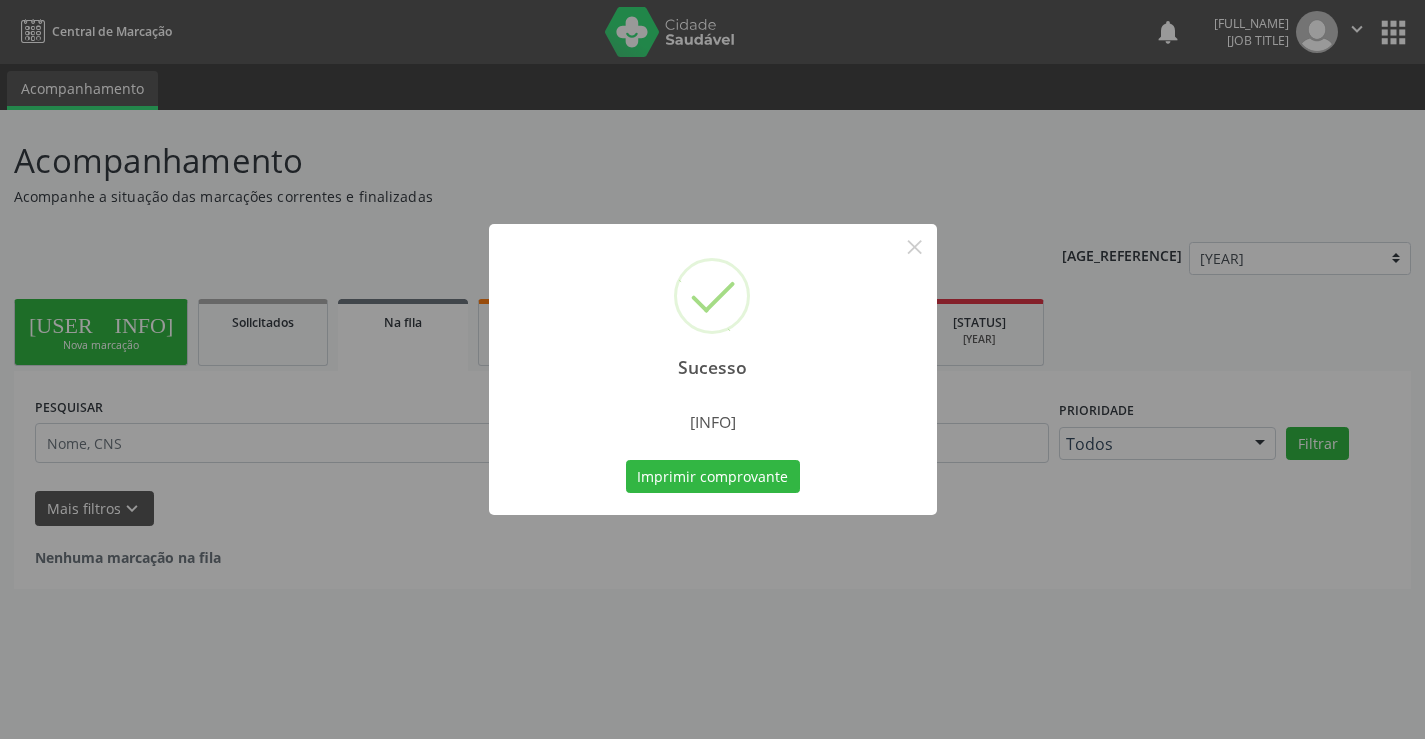 scroll, scrollTop: 0, scrollLeft: 0, axis: both 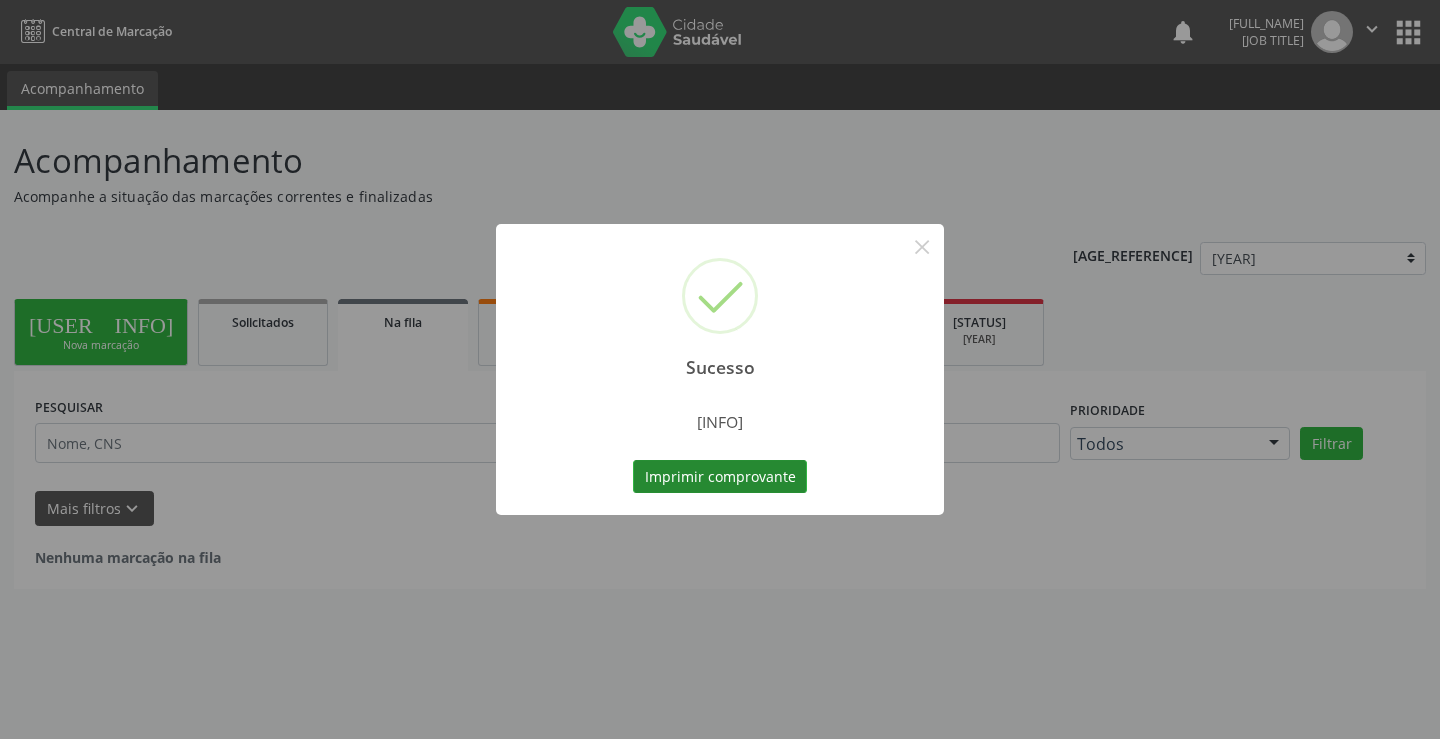 click on "Imprimir comprovante" at bounding box center [720, 477] 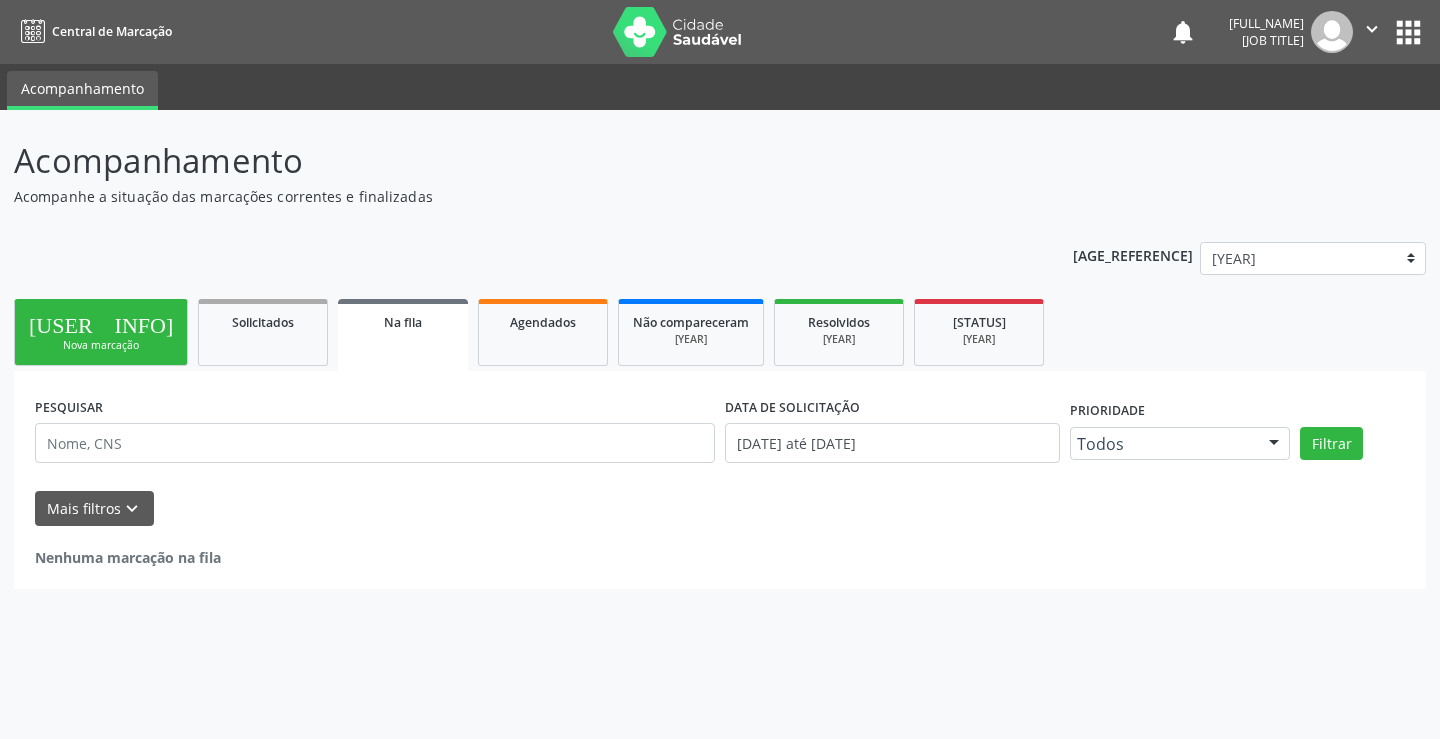 click on "person_add
Nova marcação" at bounding box center [101, 332] 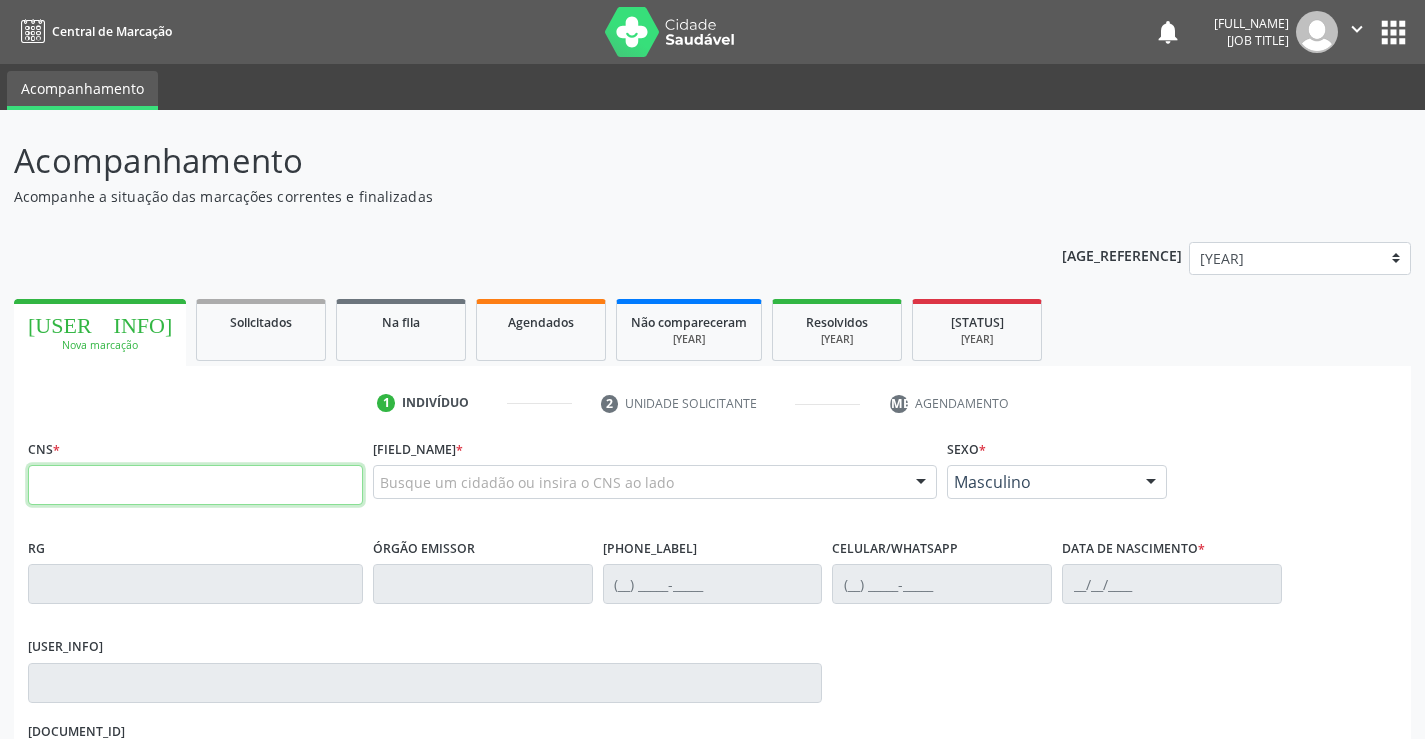 click at bounding box center [195, 485] 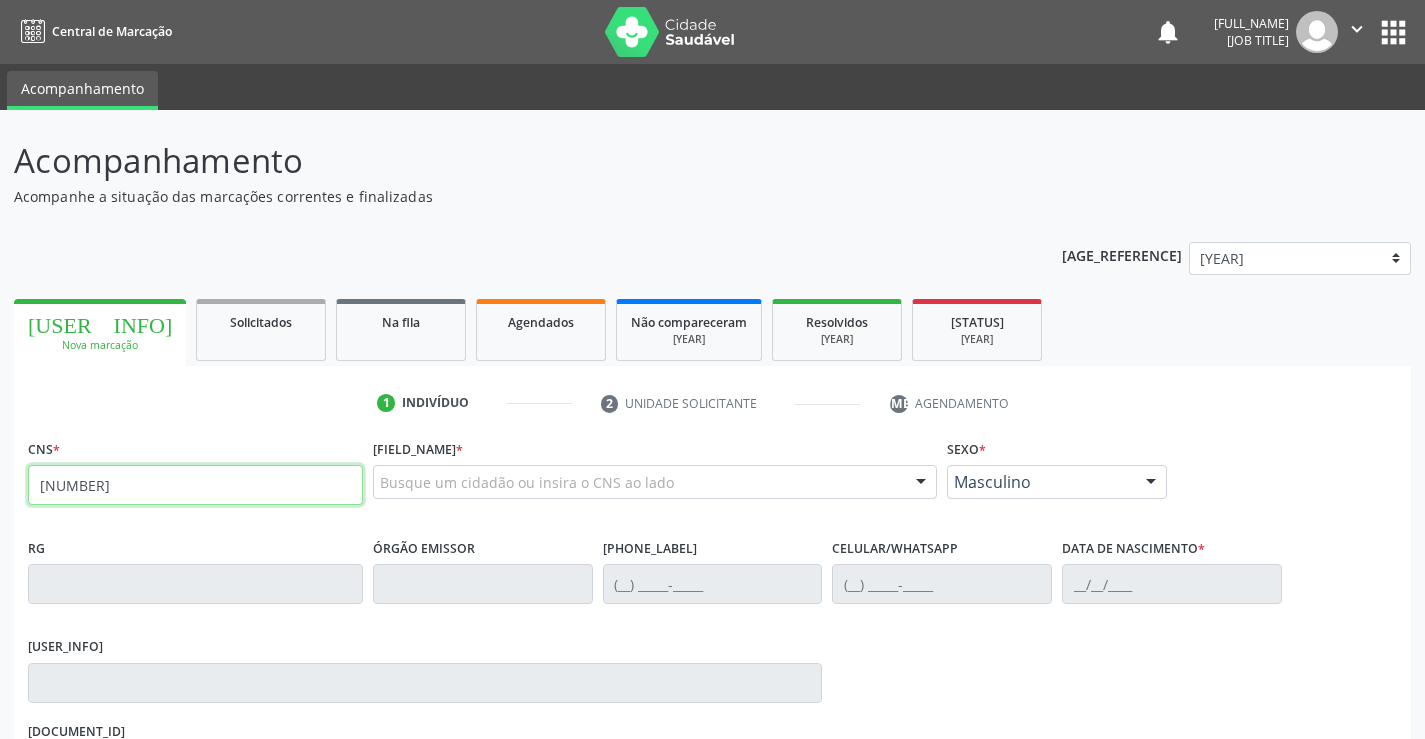 type on "704 8010 9983 9742" 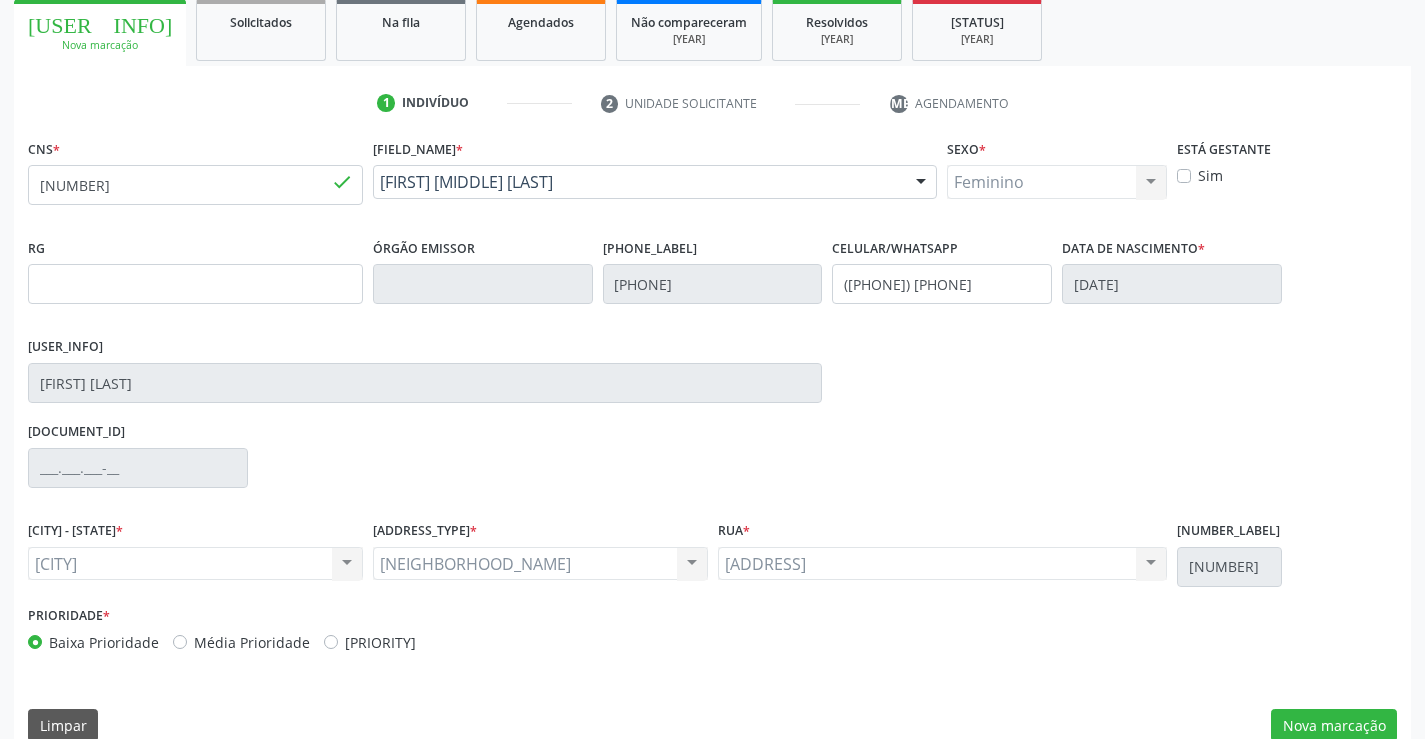 scroll, scrollTop: 331, scrollLeft: 0, axis: vertical 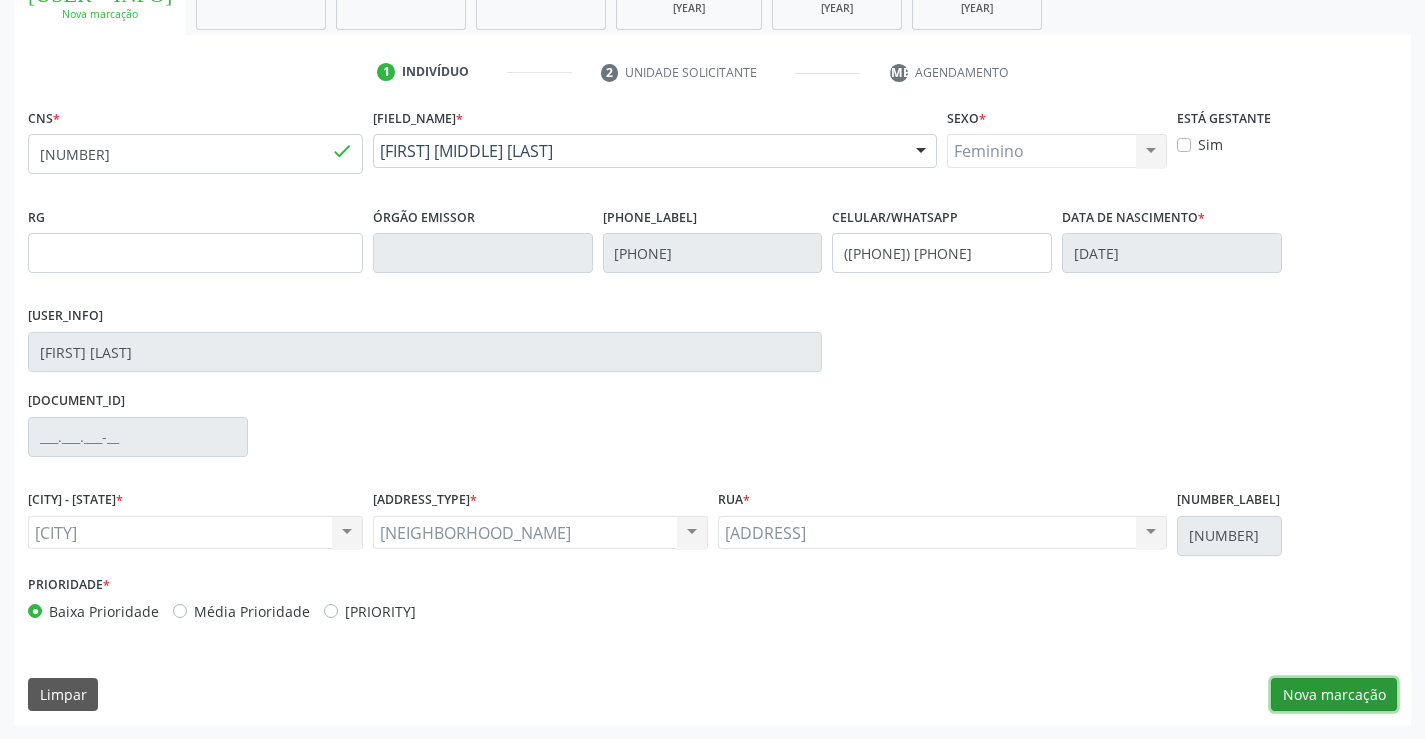 click on "Nova marcação" at bounding box center (1334, 695) 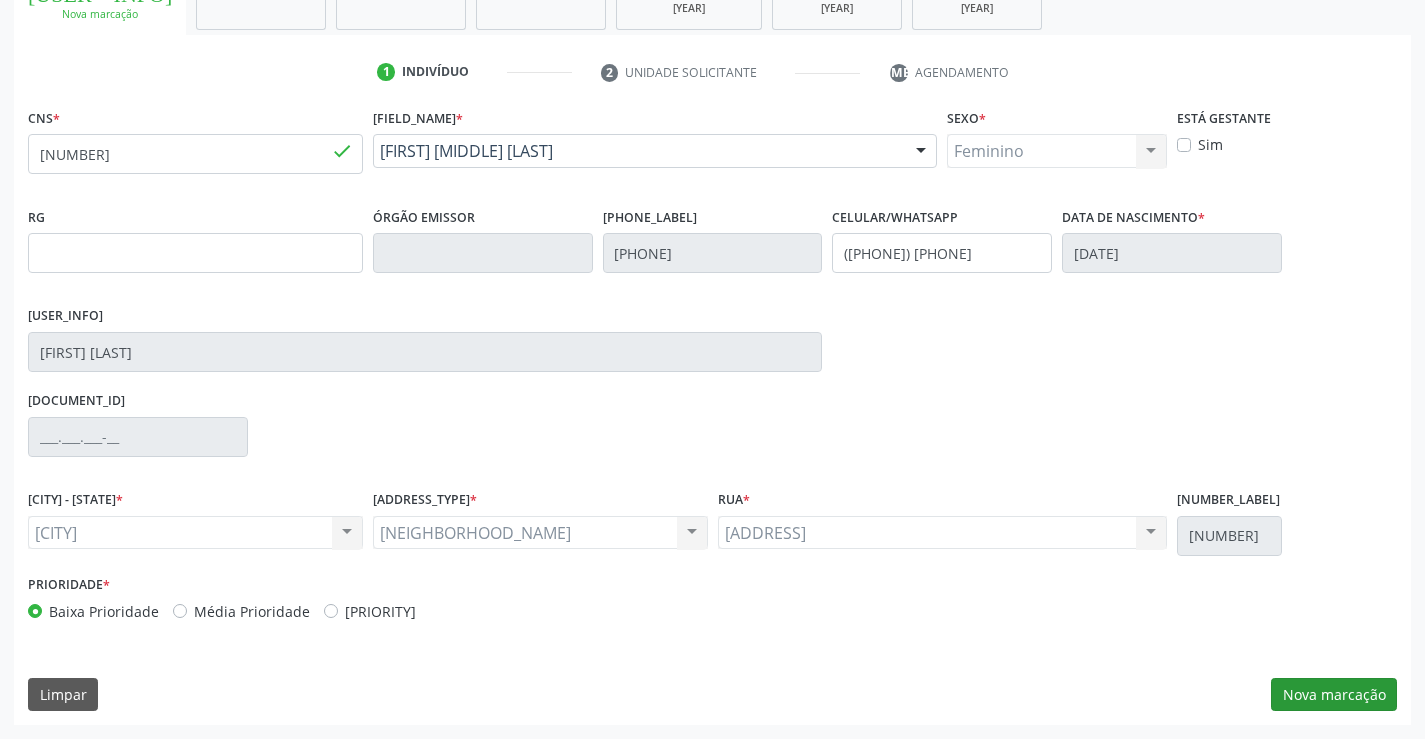scroll, scrollTop: 167, scrollLeft: 0, axis: vertical 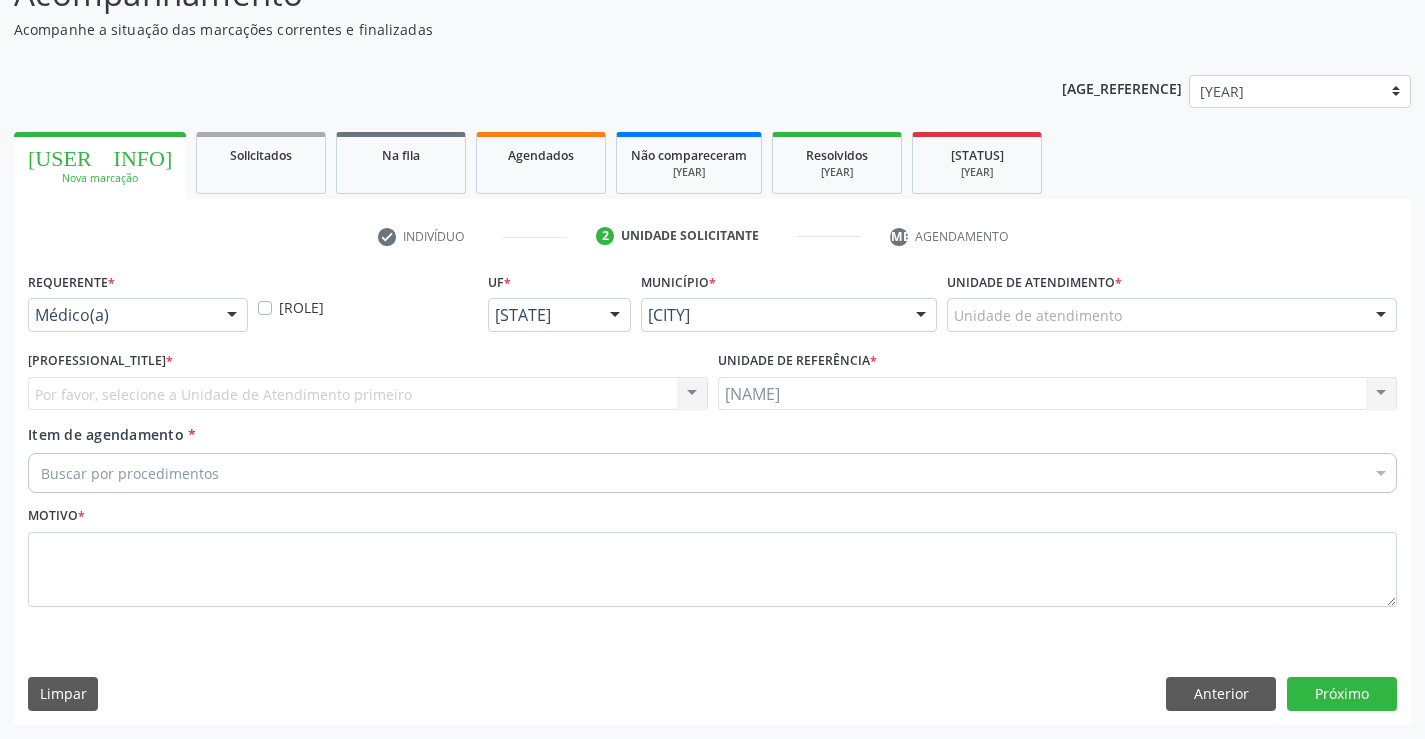 click at bounding box center [232, 316] 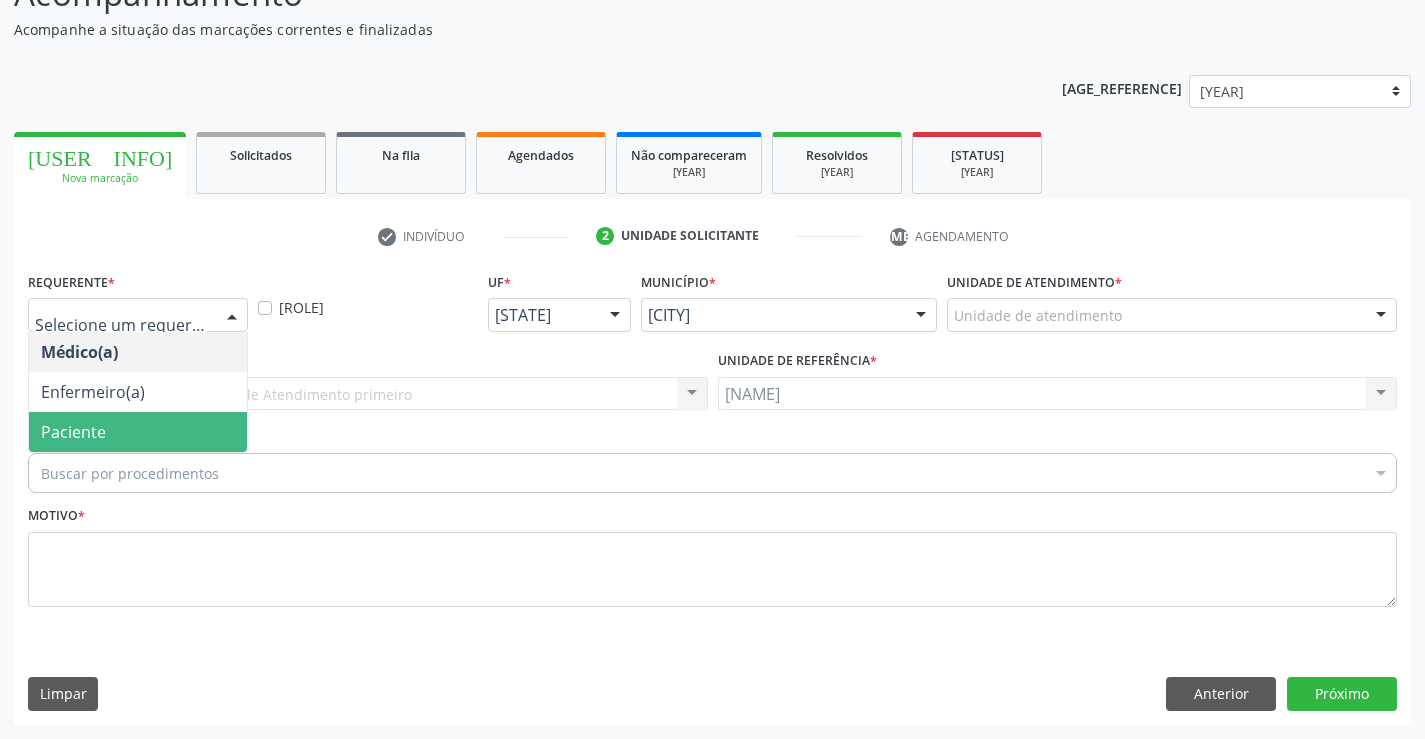 click on "[ROLE]" at bounding box center (73, 432) 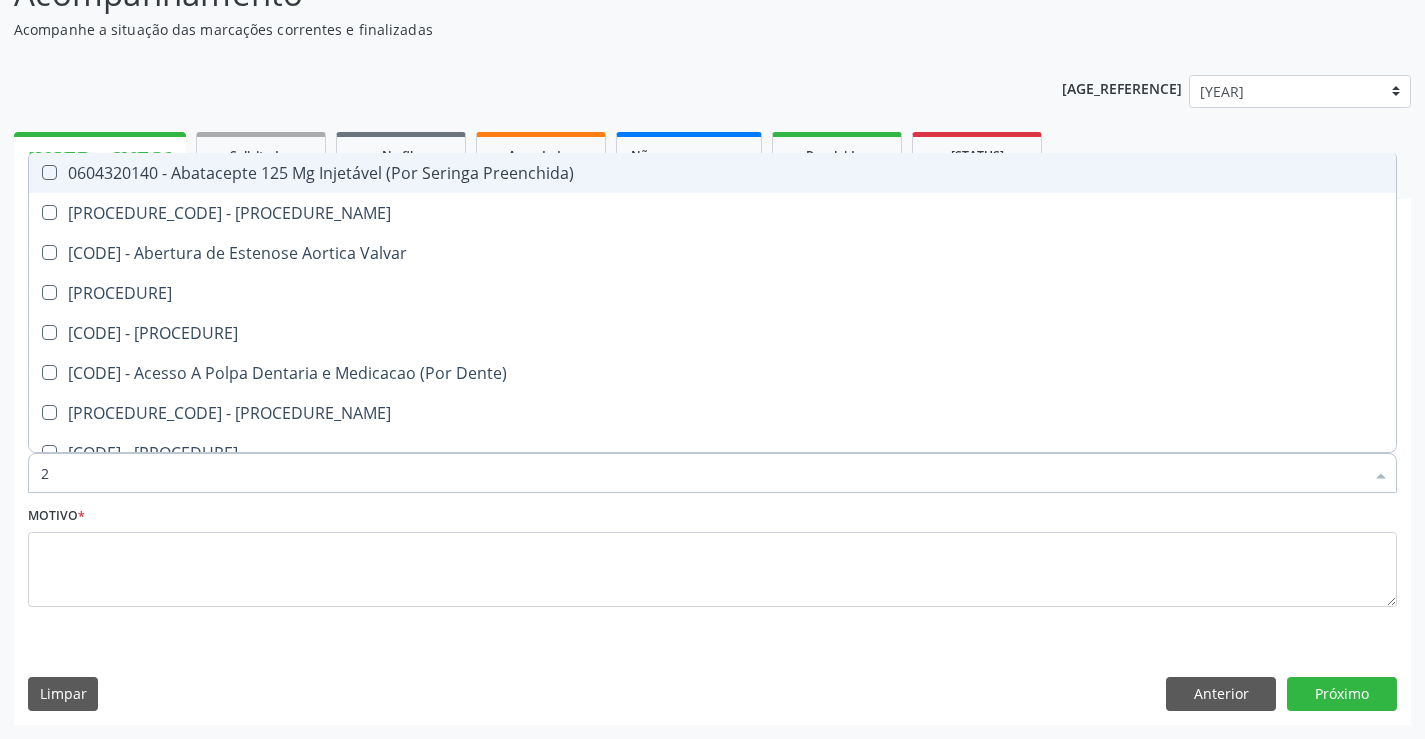 type on "[NUMBER]" 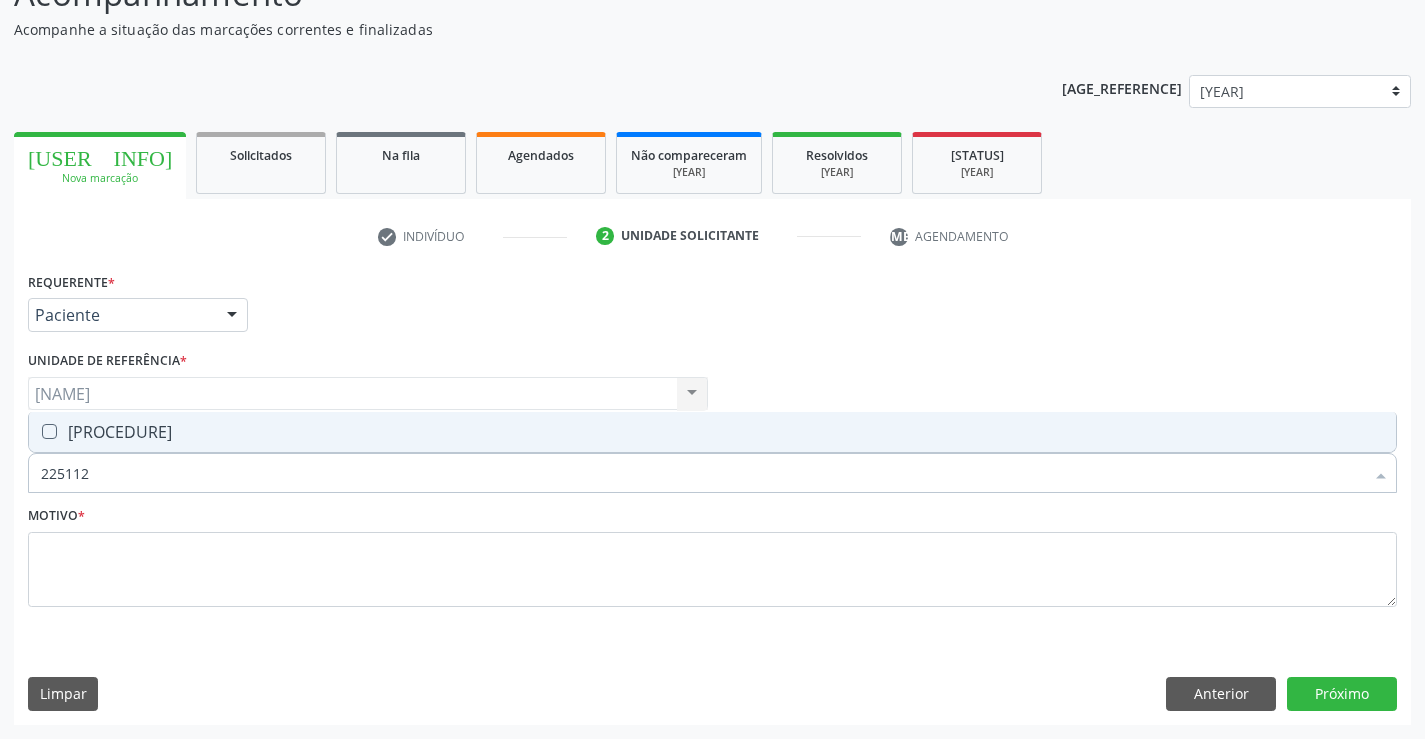 click on "0301010072-225112 - Médico Neurologista" at bounding box center (712, 432) 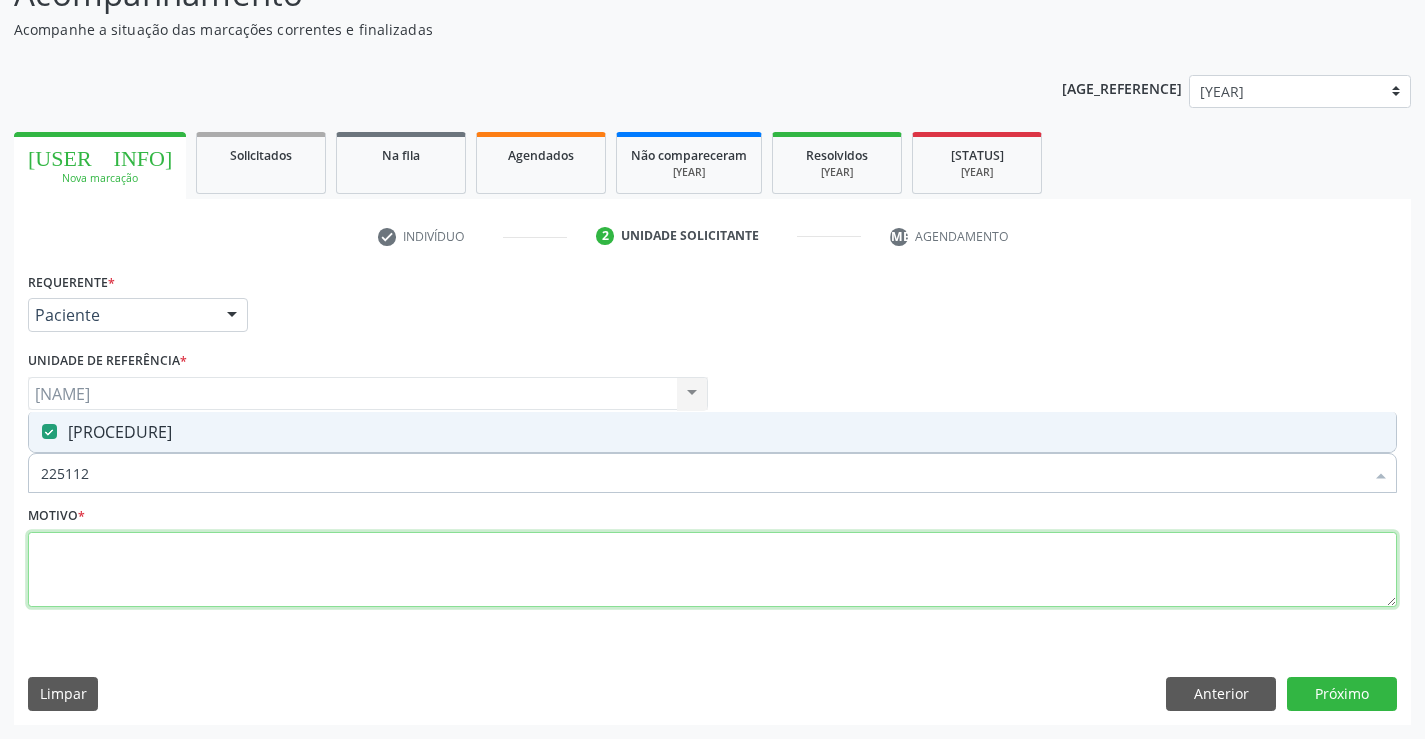 click at bounding box center [712, 570] 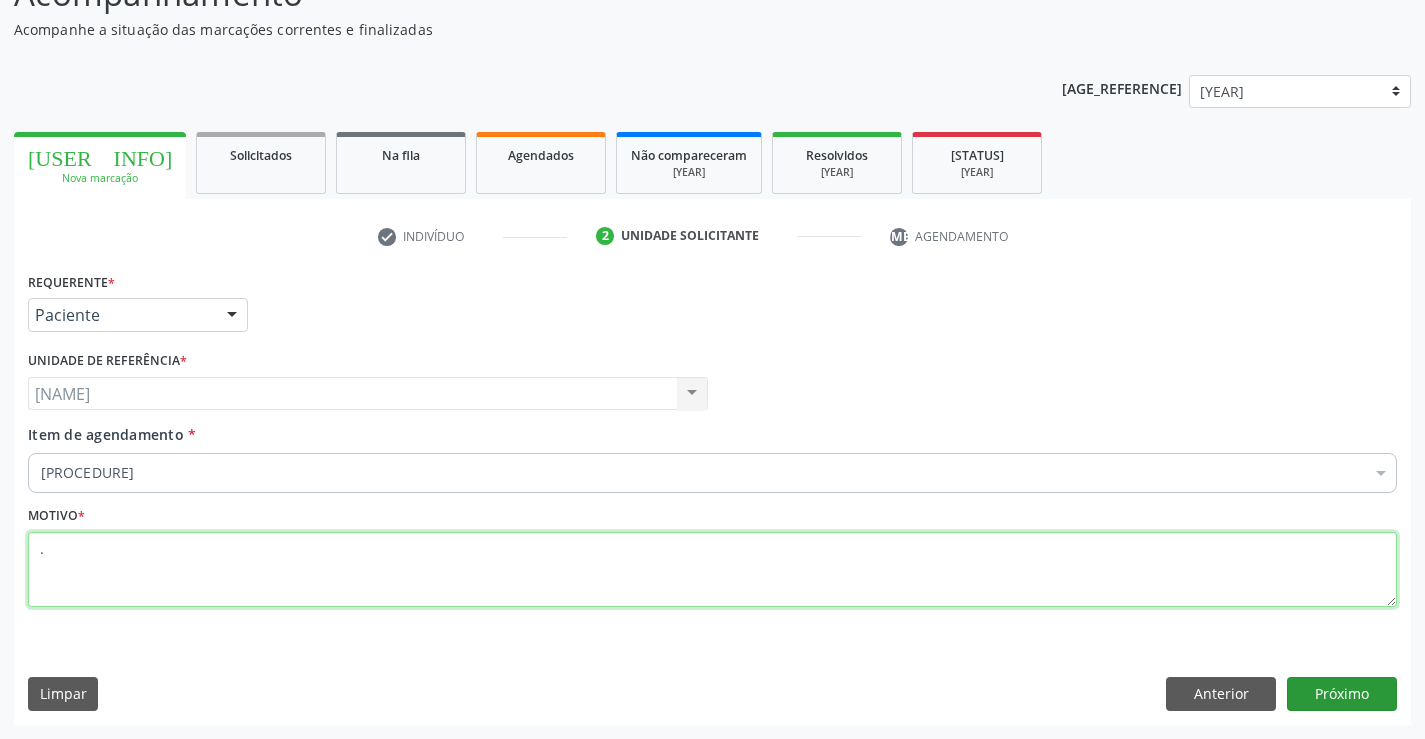 type on "." 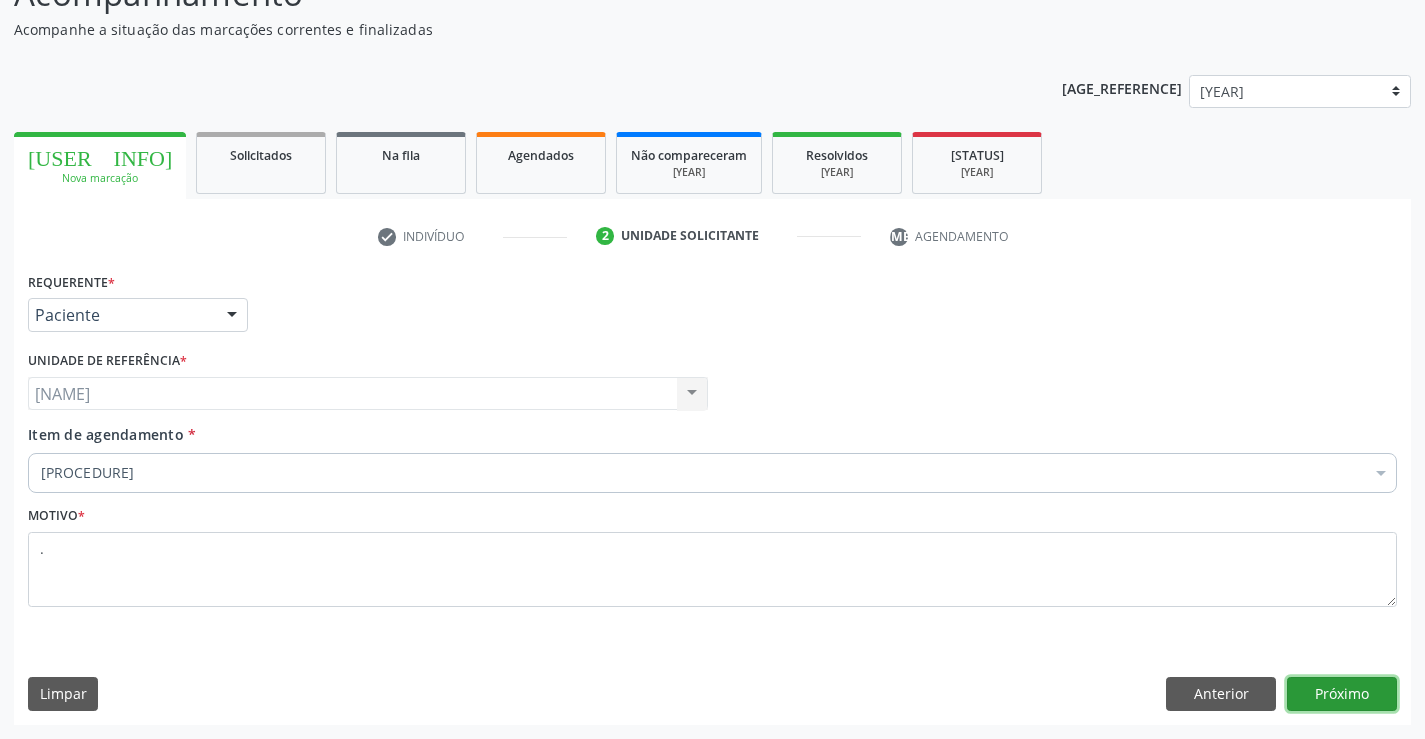 click on "Próximo" at bounding box center [1342, 694] 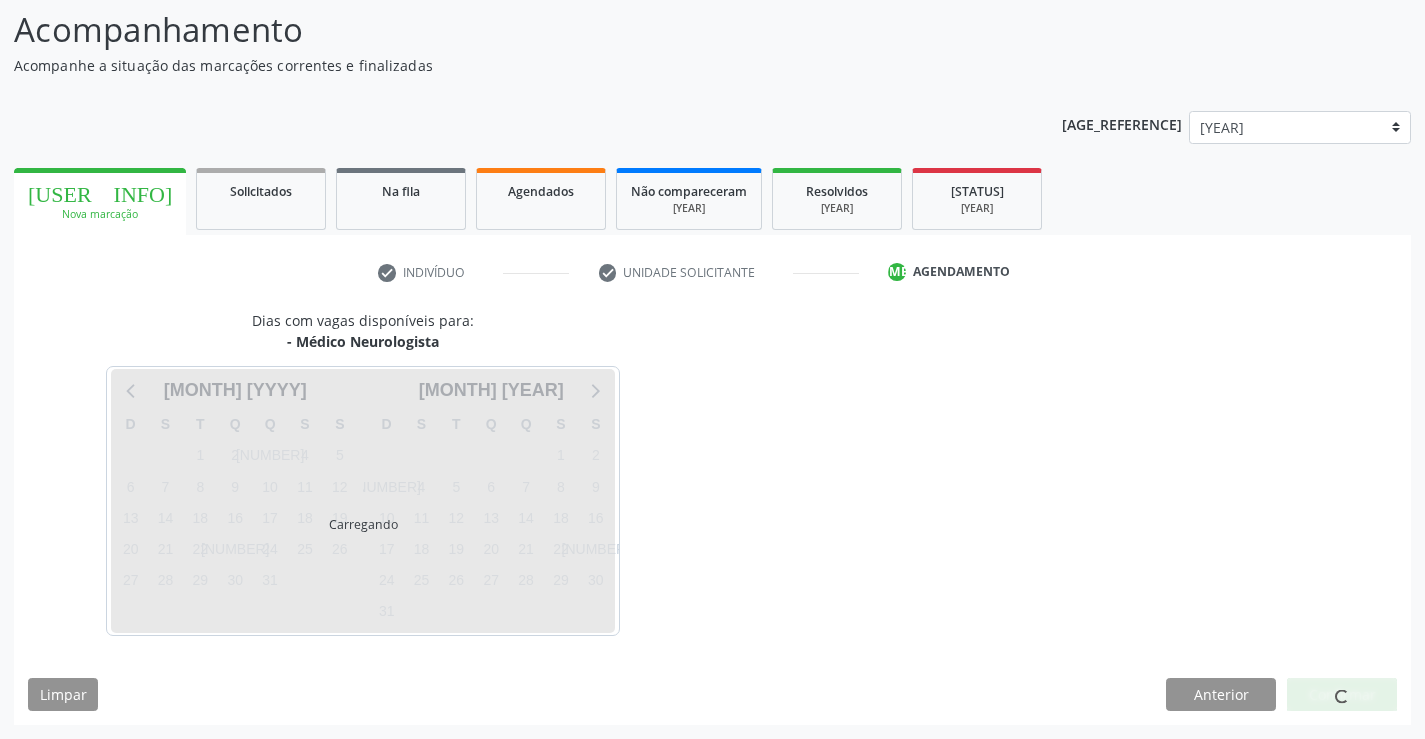 scroll, scrollTop: 131, scrollLeft: 0, axis: vertical 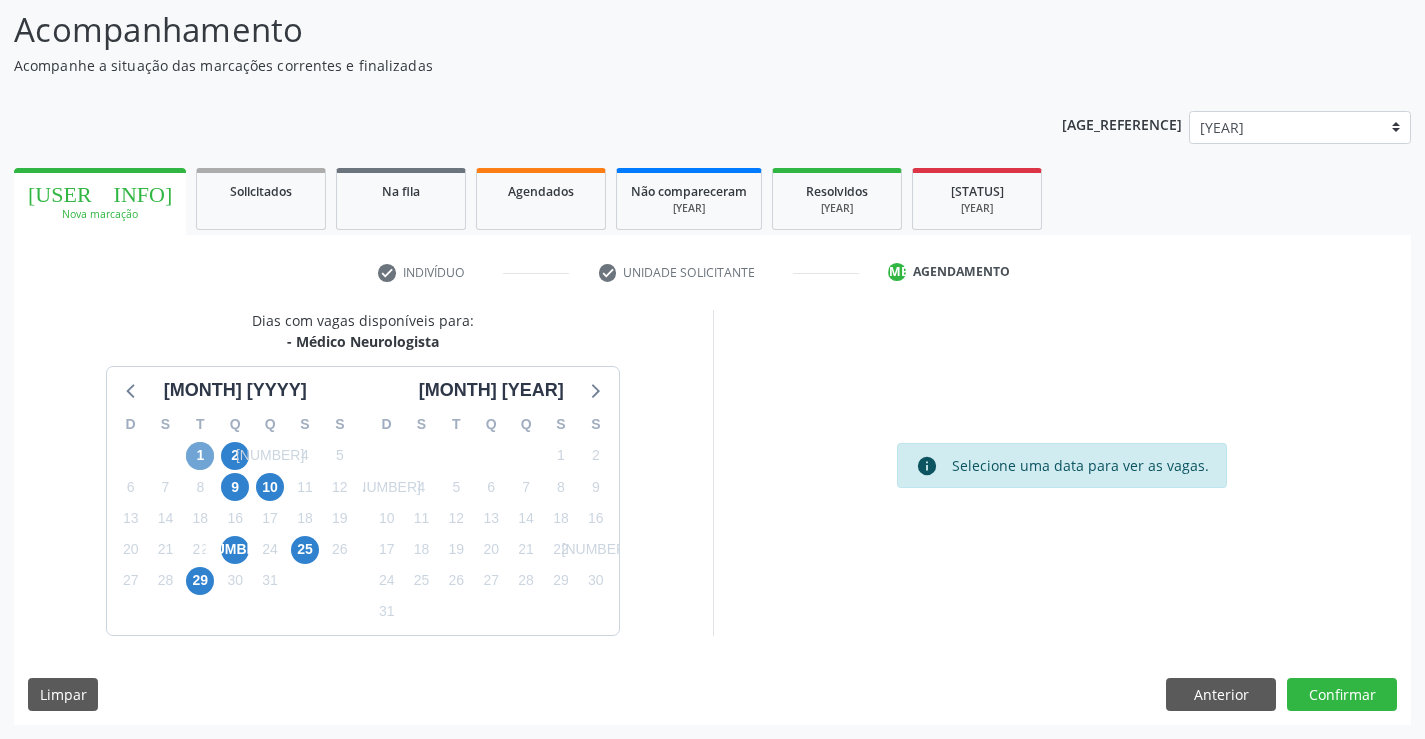 click on "1" at bounding box center (200, 456) 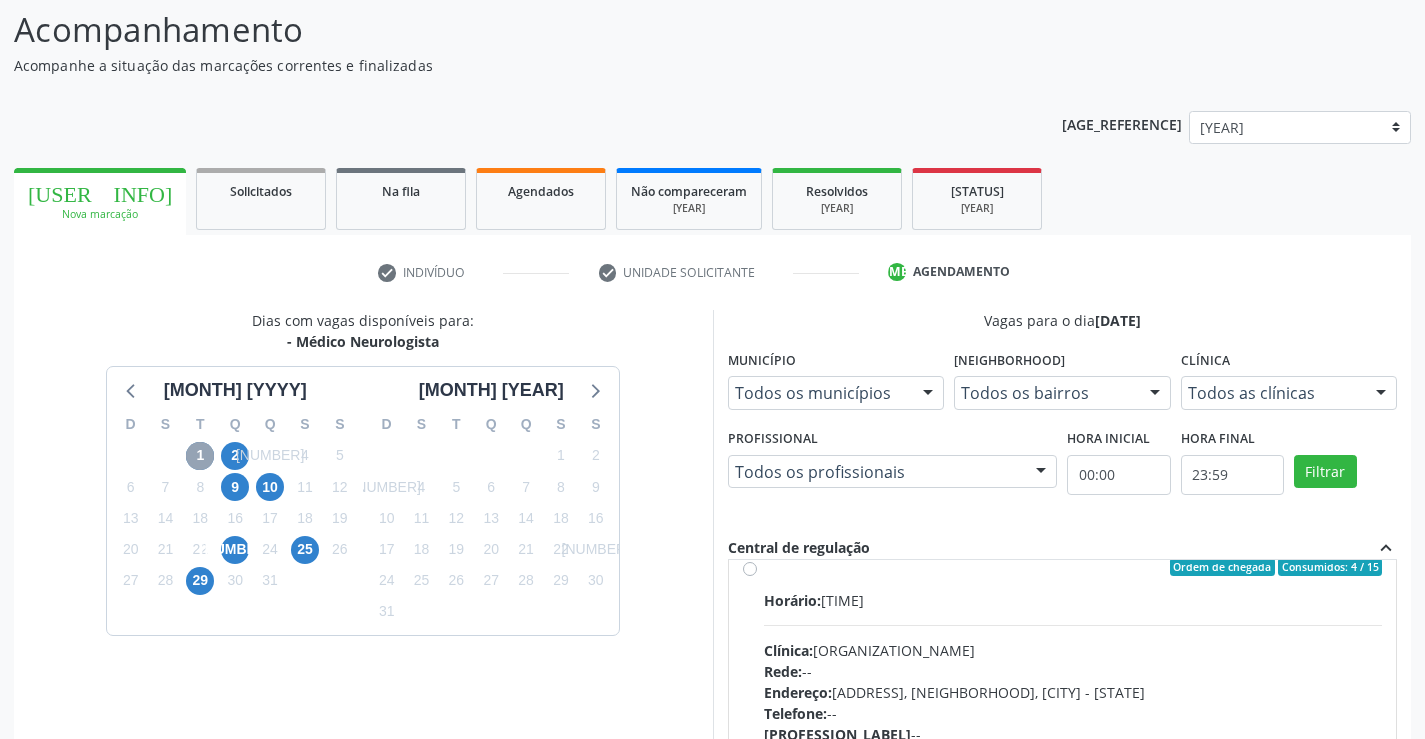 scroll, scrollTop: 0, scrollLeft: 0, axis: both 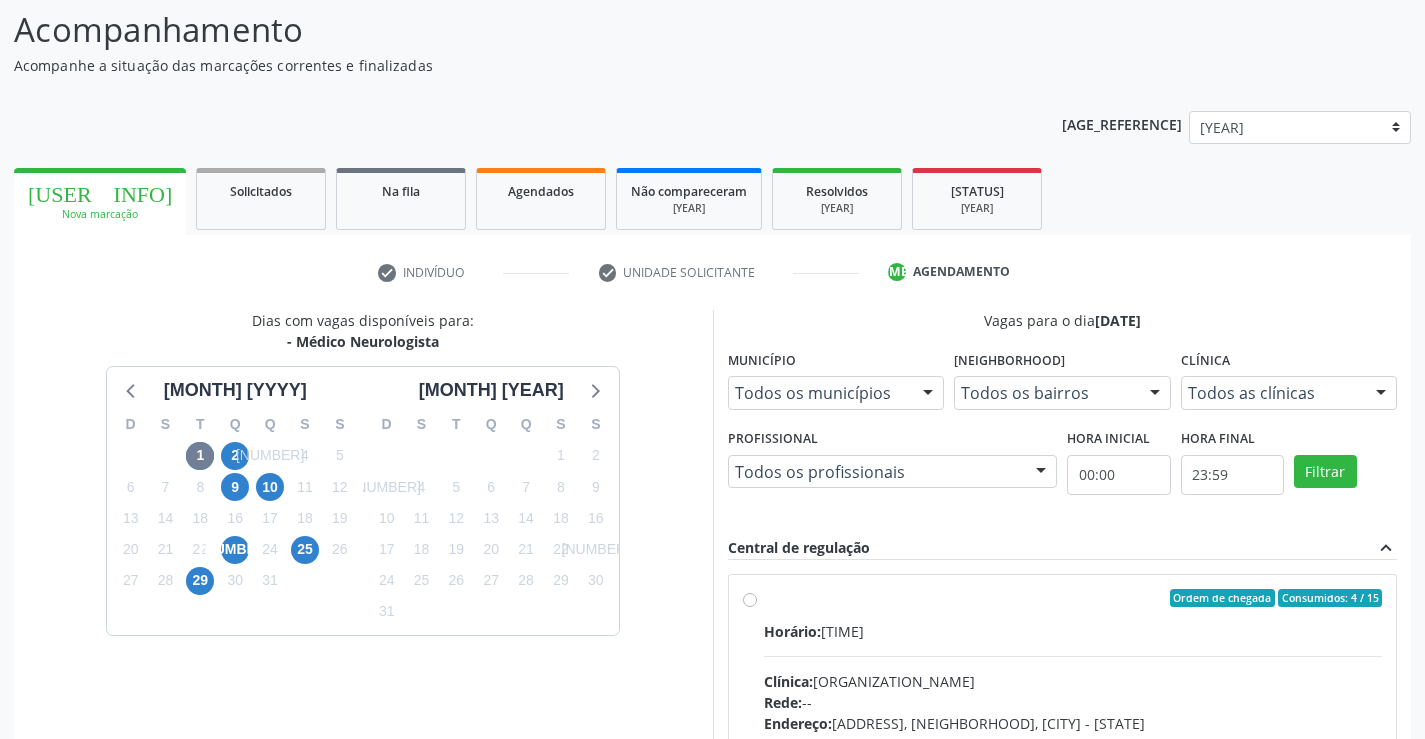 click on "Ordem de chegada
Consumidos: 4 / 15
Horário:   08:00
Clínica:  Policlinica Municipal
Rede:
--
Endereço:   Predio, nº S/N, Ipsep, Serra Talhada - PE
Telefone:   --
Profissional:
--
Informações adicionais sobre o atendimento
Idade de atendimento:
Sem restrição
Gênero(s) atendido(s):
Sem restrição
Informações adicionais:
--" at bounding box center [1073, 742] 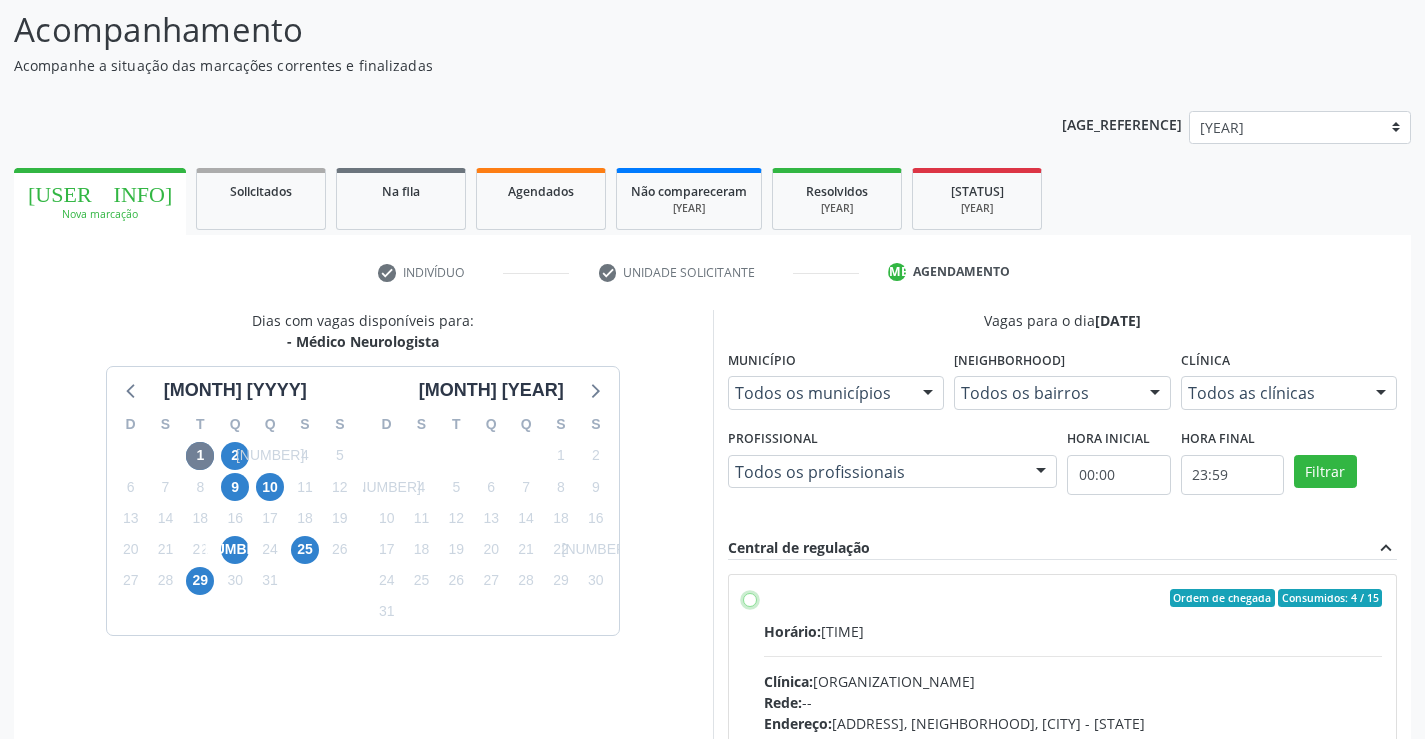 click on "Ordem de chegada
Consumidos: 4 / 15
Horário:   08:00
Clínica:  Policlinica Municipal
Rede:
--
Endereço:   Predio, nº S/N, Ipsep, Serra Talhada - PE
Telefone:   --
Profissional:
--
Informações adicionais sobre o atendimento
Idade de atendimento:
Sem restrição
Gênero(s) atendido(s):
Sem restrição
Informações adicionais:
--" at bounding box center (750, 598) 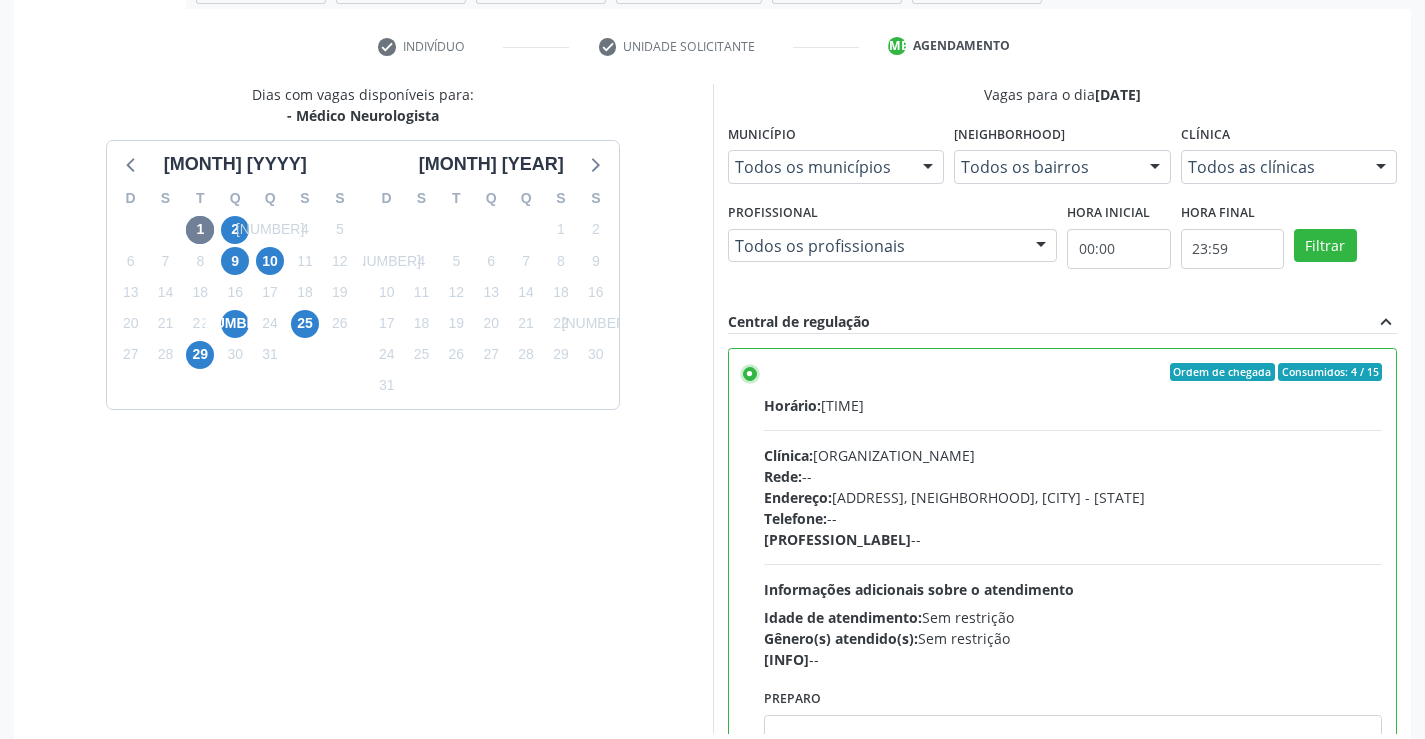 scroll, scrollTop: 456, scrollLeft: 0, axis: vertical 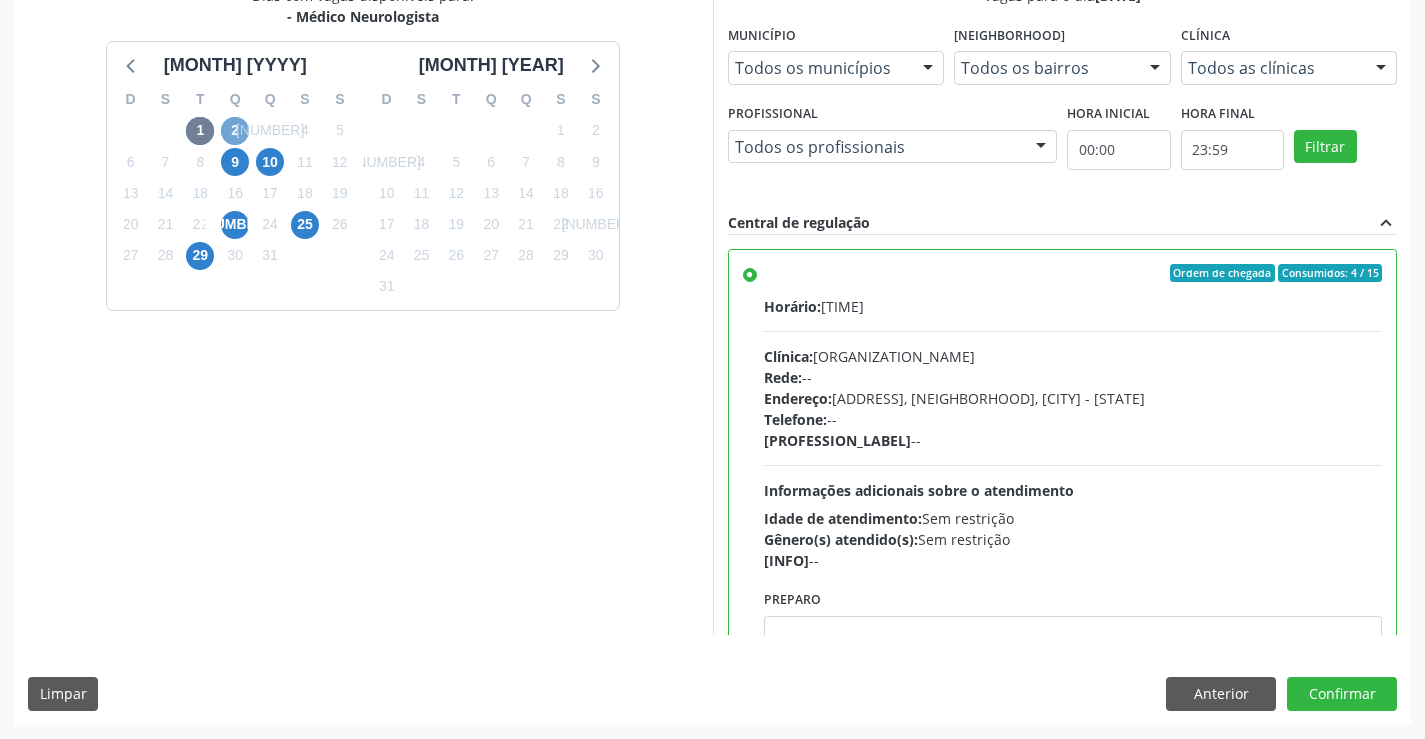 click on "2" at bounding box center (235, 131) 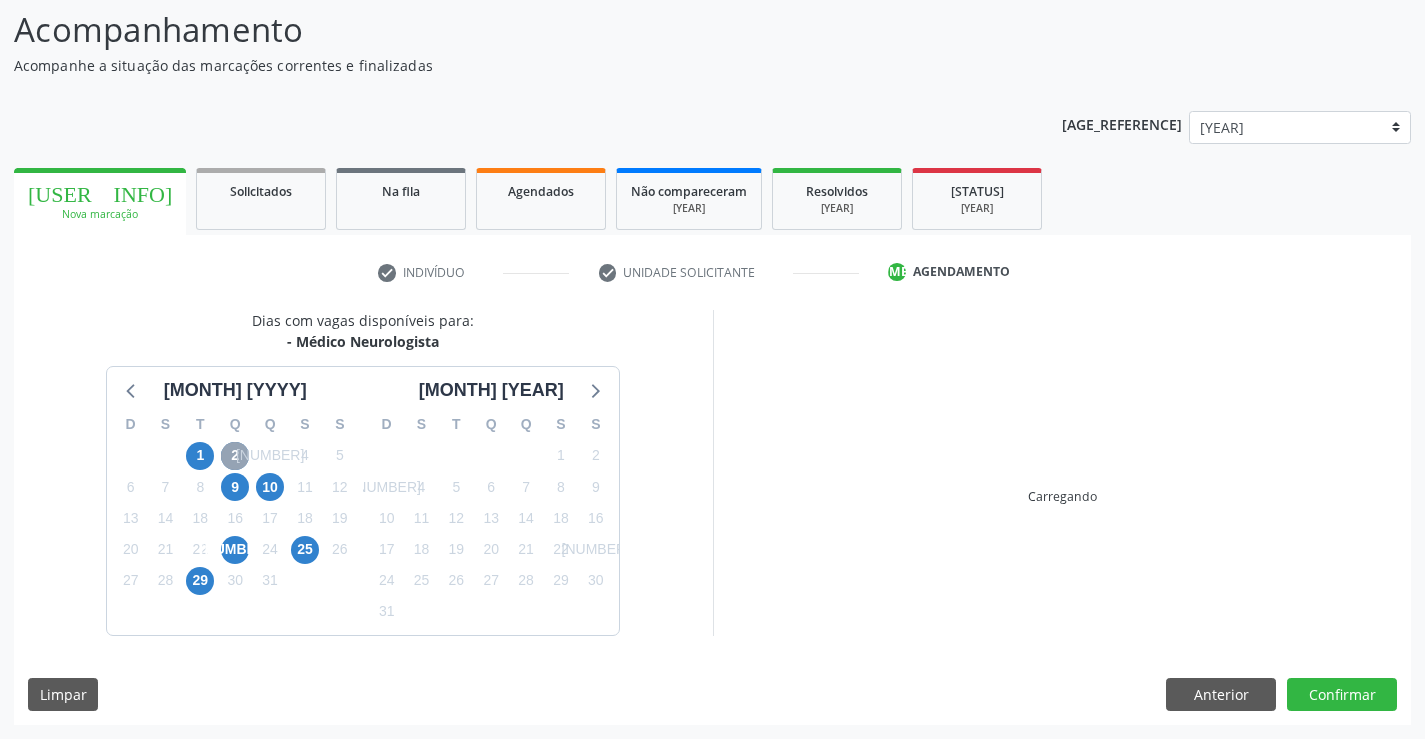 scroll, scrollTop: 420, scrollLeft: 0, axis: vertical 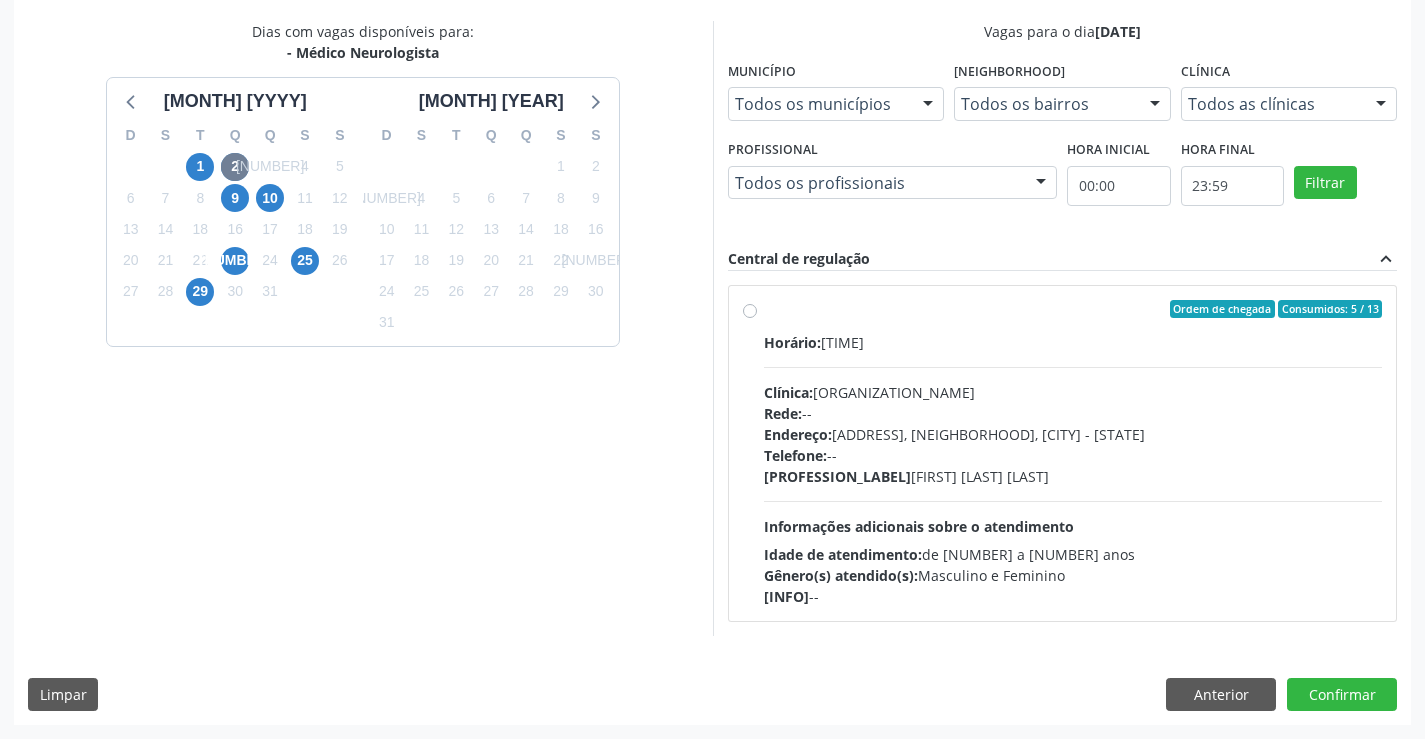 click on "Ordem de chegada
Consumidos: 5 / 13
Horário:   11:15
Clínica:  Policlinica Municipal
Rede:
--
Endereço:   Predio, nº S/N, Ipsep, Serra Talhada - PE
Telefone:   --
Profissional:
Cecilia Fernandes Antas Florentino
Informações adicionais sobre o atendimento
Idade de atendimento:
de 0 a 120 anos
Gênero(s) atendido(s):
Masculino e Feminino
Informações adicionais:
--" at bounding box center [1073, 453] 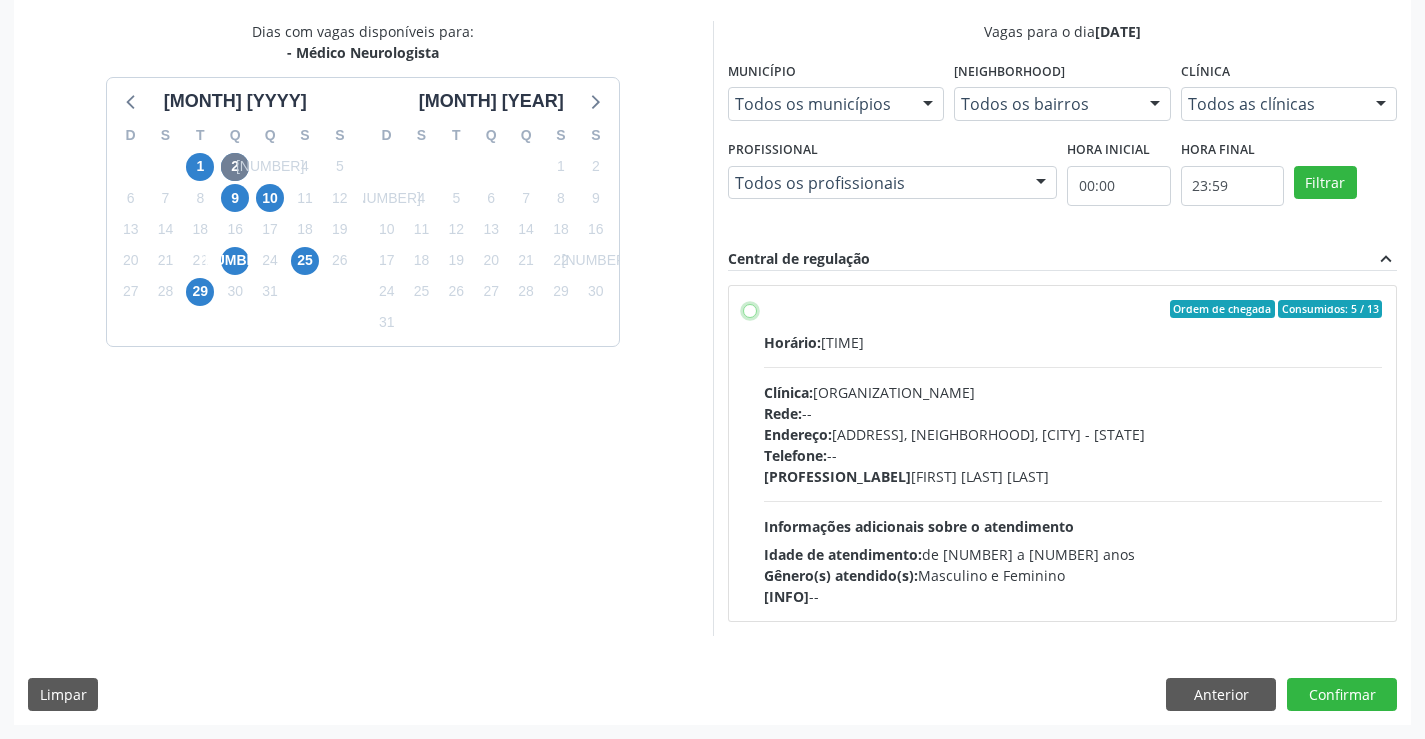 click on "Ordem de chegada
Consumidos: 5 / 13
Horário:   11:15
Clínica:  Policlinica Municipal
Rede:
--
Endereço:   Predio, nº S/N, Ipsep, Serra Talhada - PE
Telefone:   --
Profissional:
Cecilia Fernandes Antas Florentino
Informações adicionais sobre o atendimento
Idade de atendimento:
de 0 a 120 anos
Gênero(s) atendido(s):
Masculino e Feminino
Informações adicionais:
--" at bounding box center [750, 309] 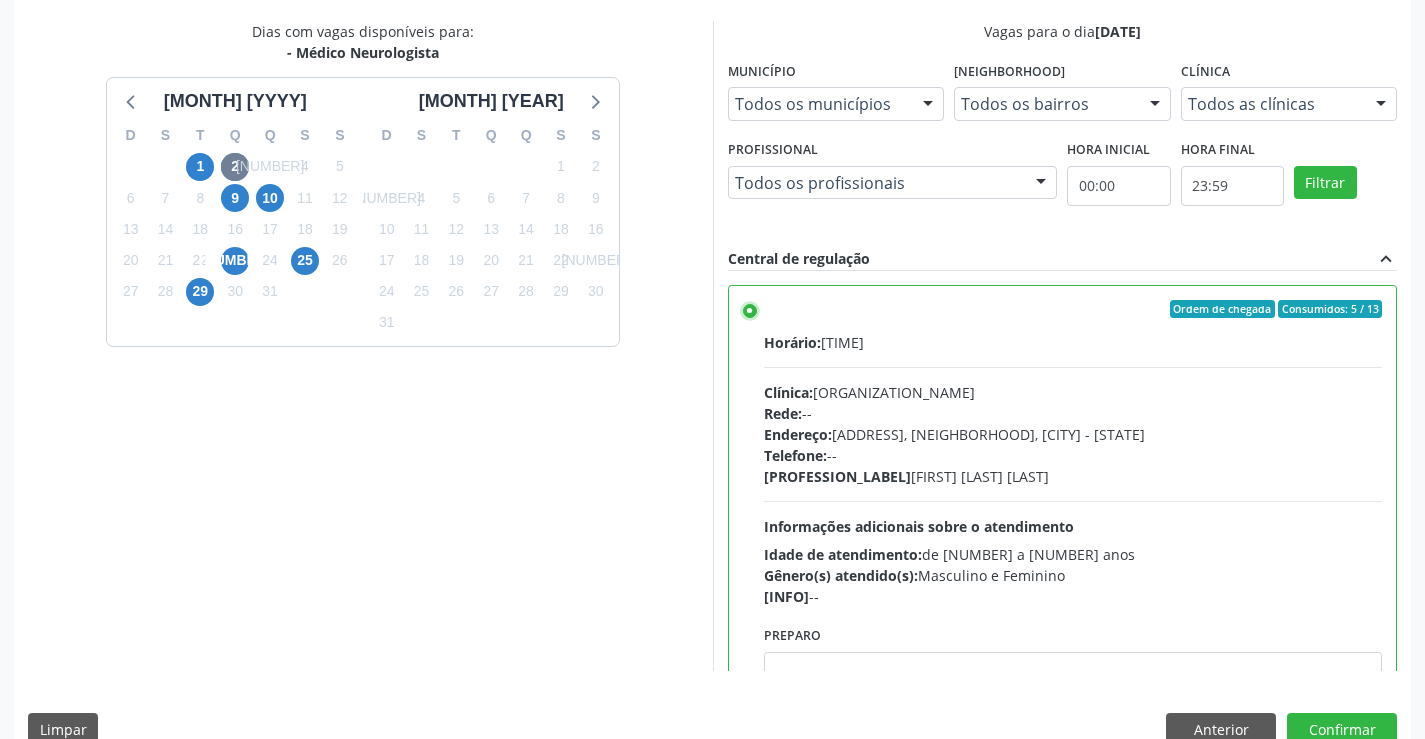 scroll, scrollTop: 99, scrollLeft: 0, axis: vertical 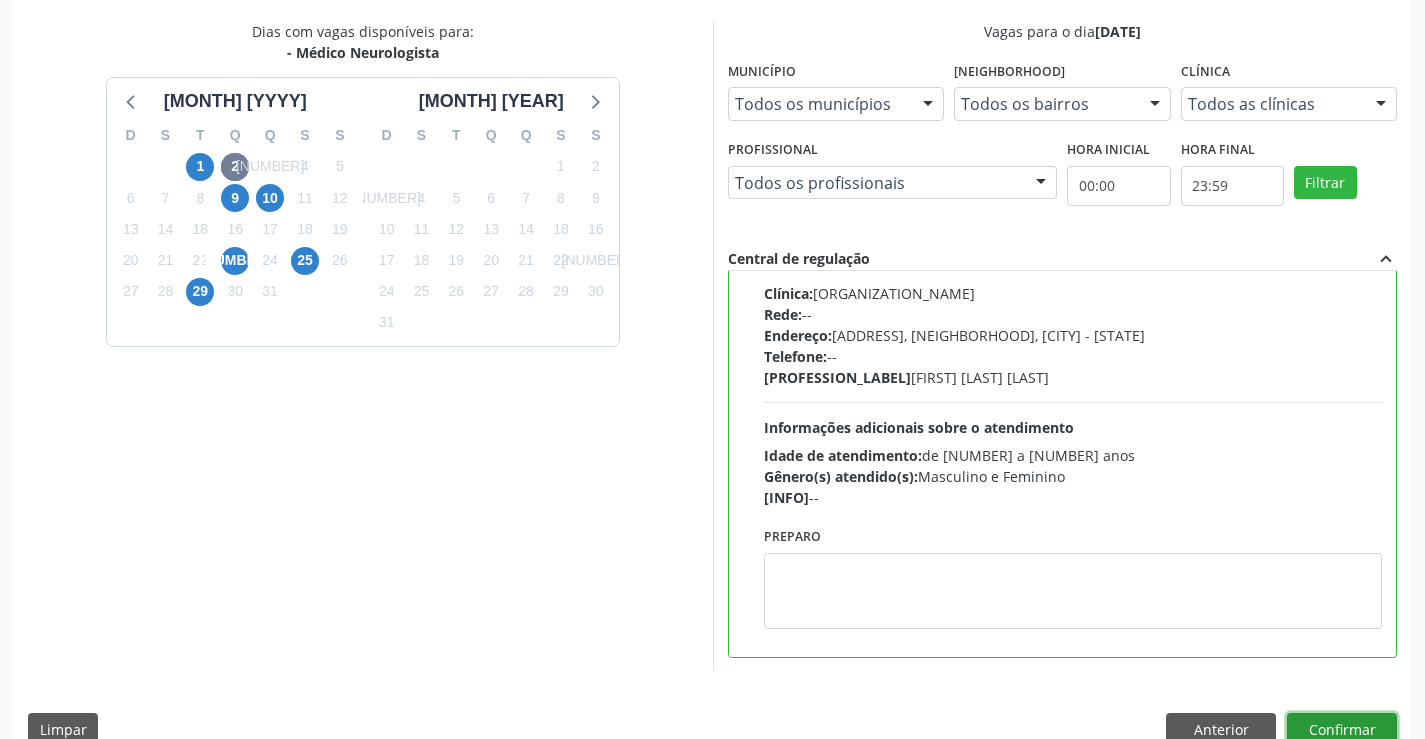 click on "Confirmar" at bounding box center (1342, 730) 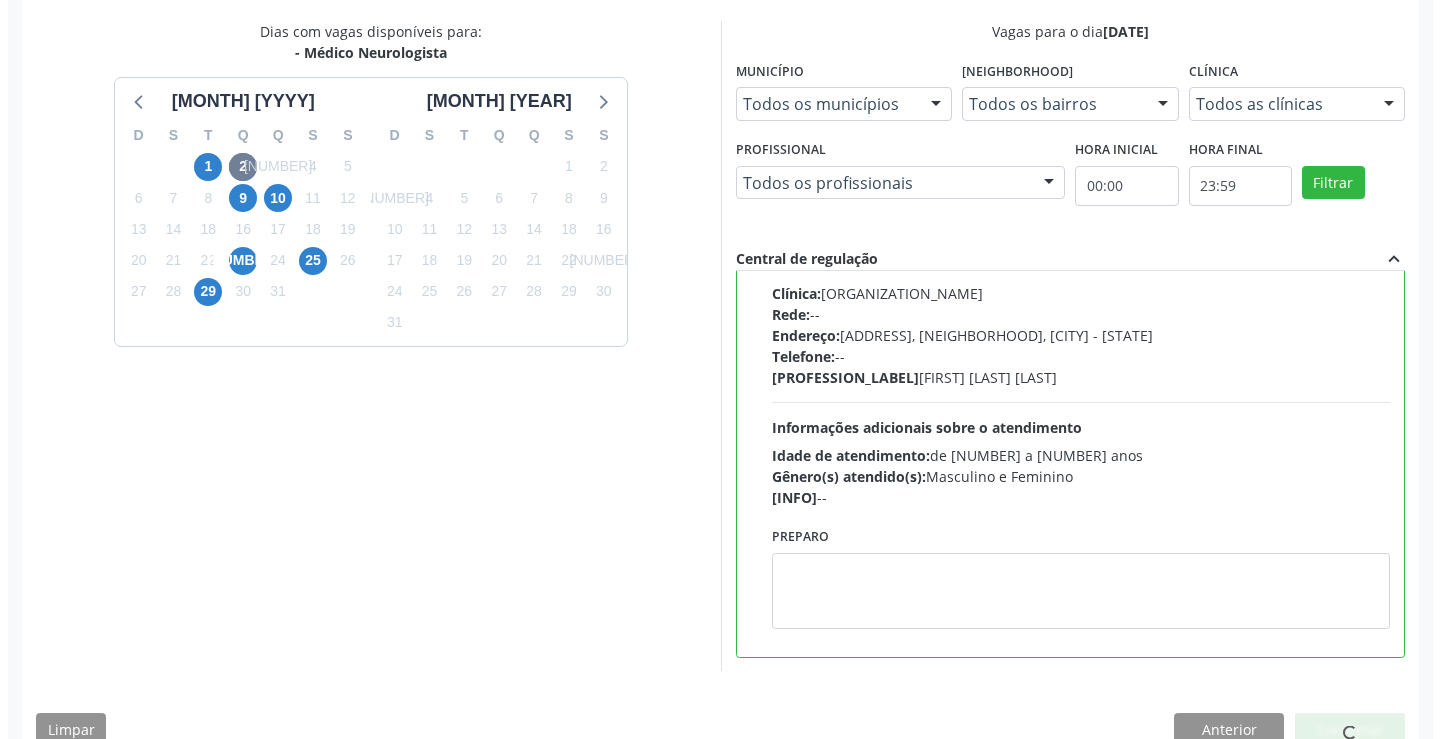 scroll, scrollTop: 0, scrollLeft: 0, axis: both 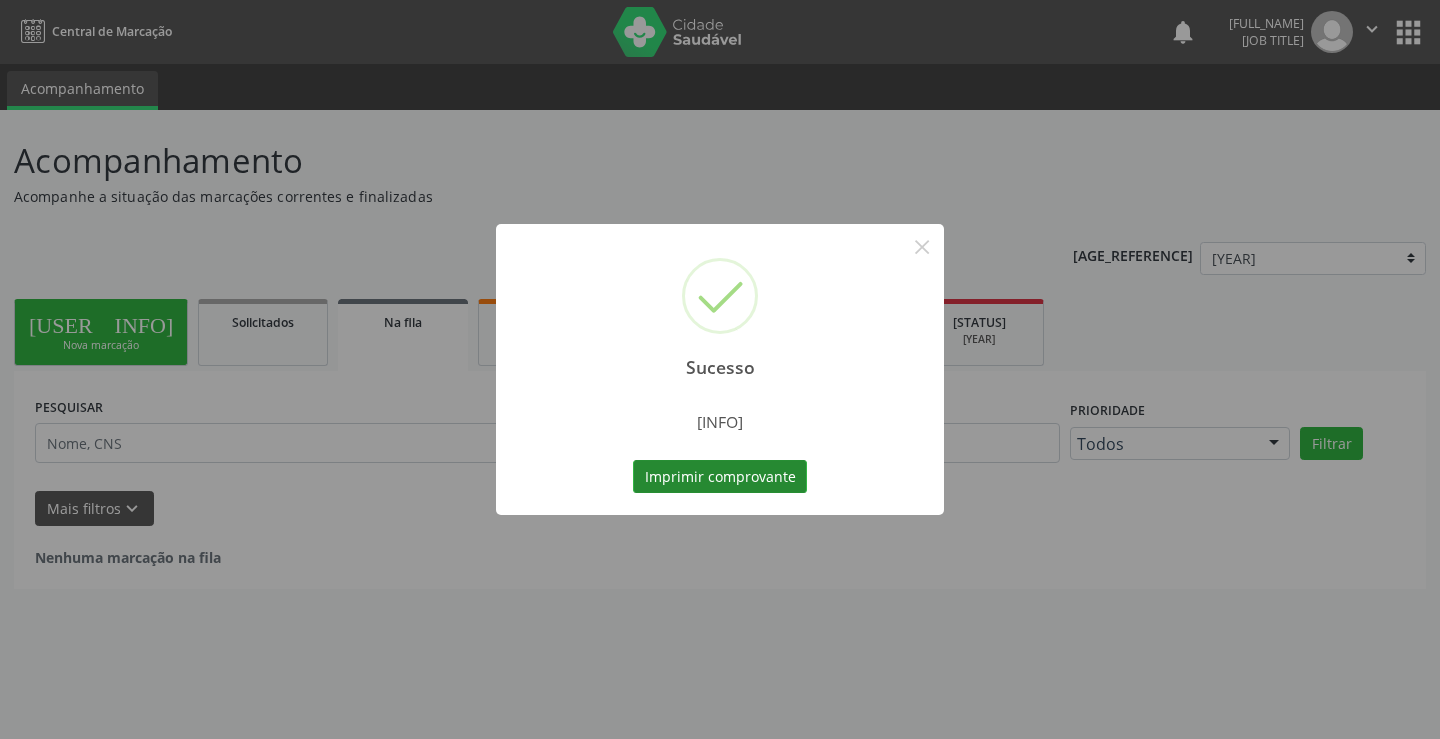 click on "Imprimir comprovante" at bounding box center [720, 477] 